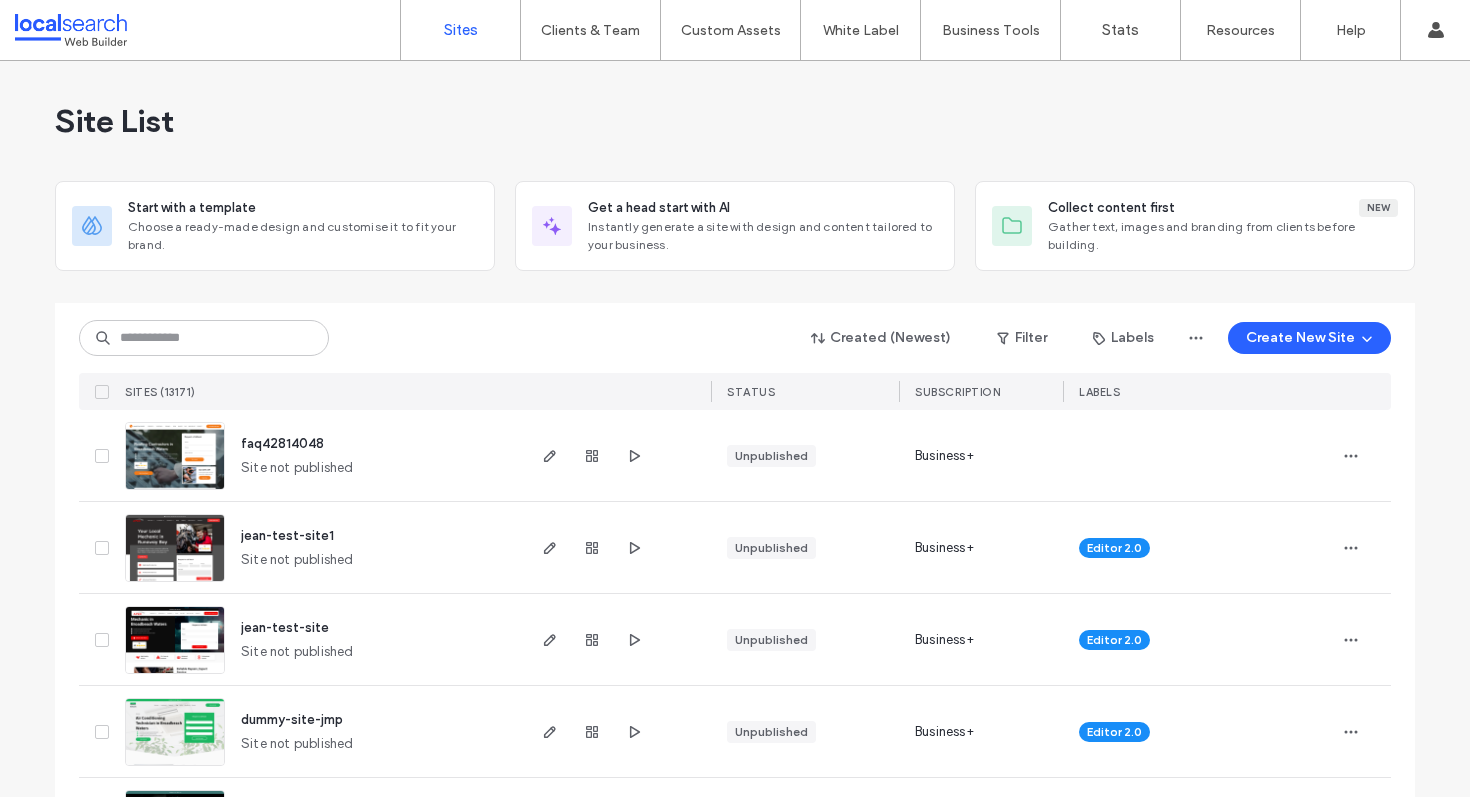 scroll, scrollTop: 0, scrollLeft: 0, axis: both 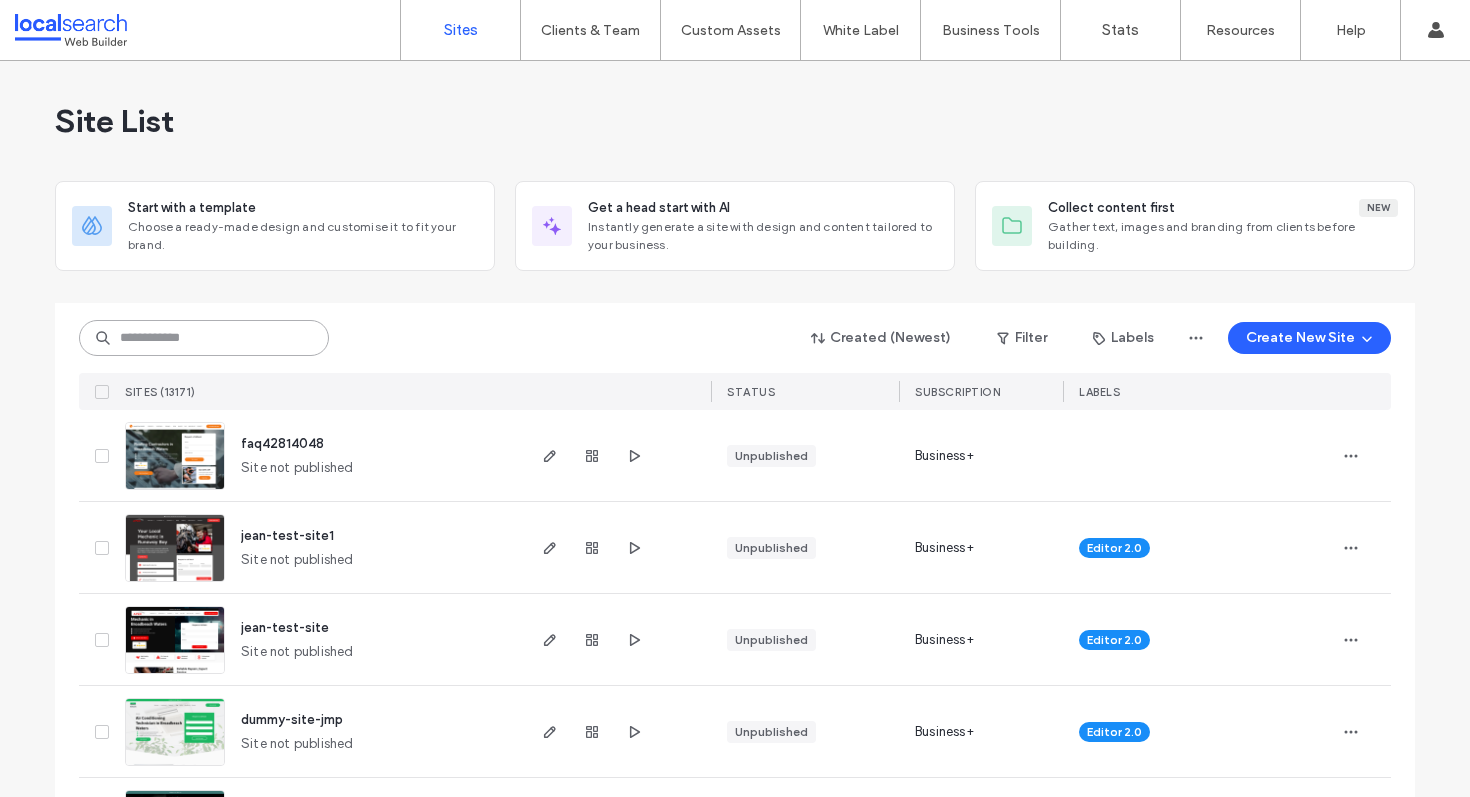 click at bounding box center [204, 338] 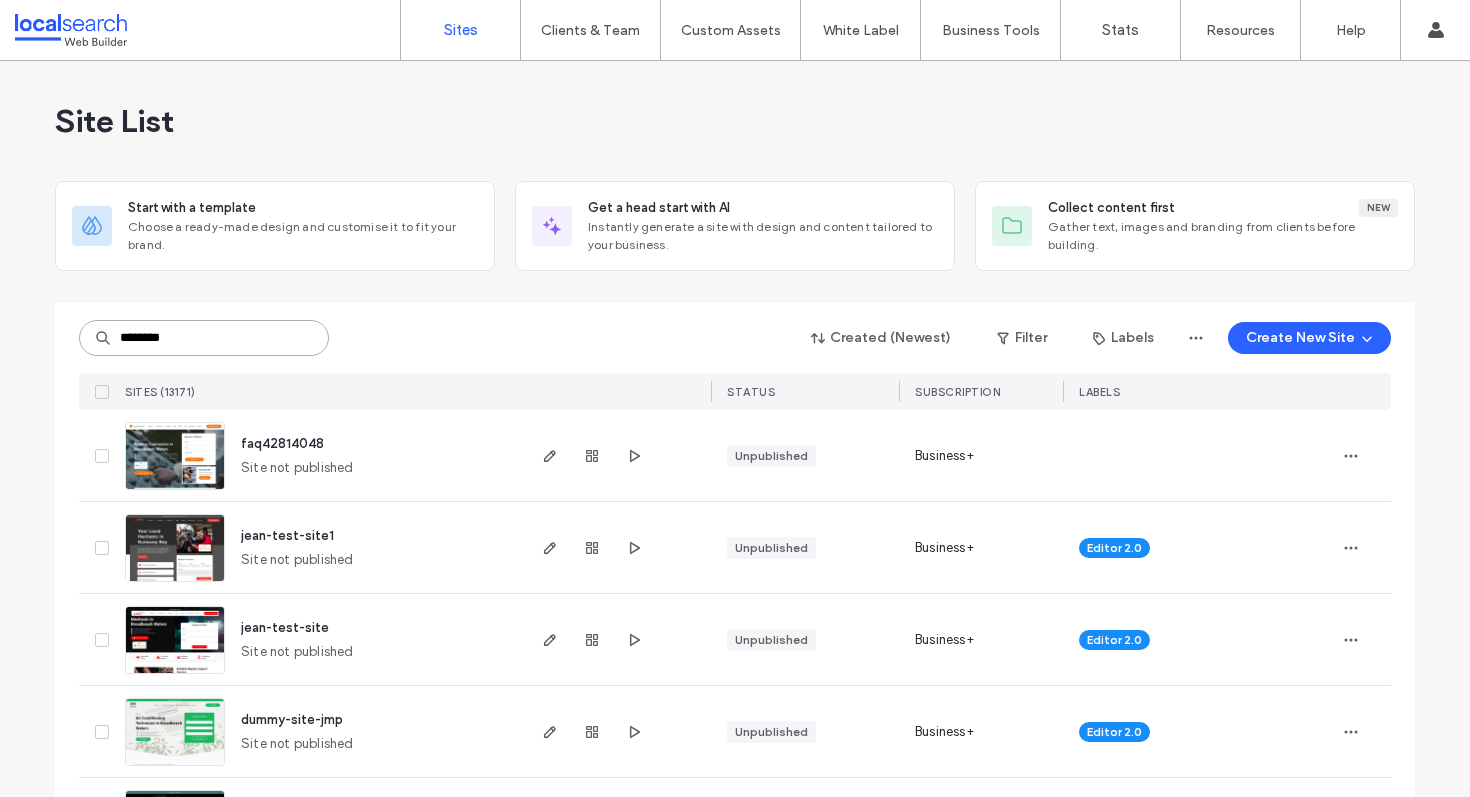type on "********" 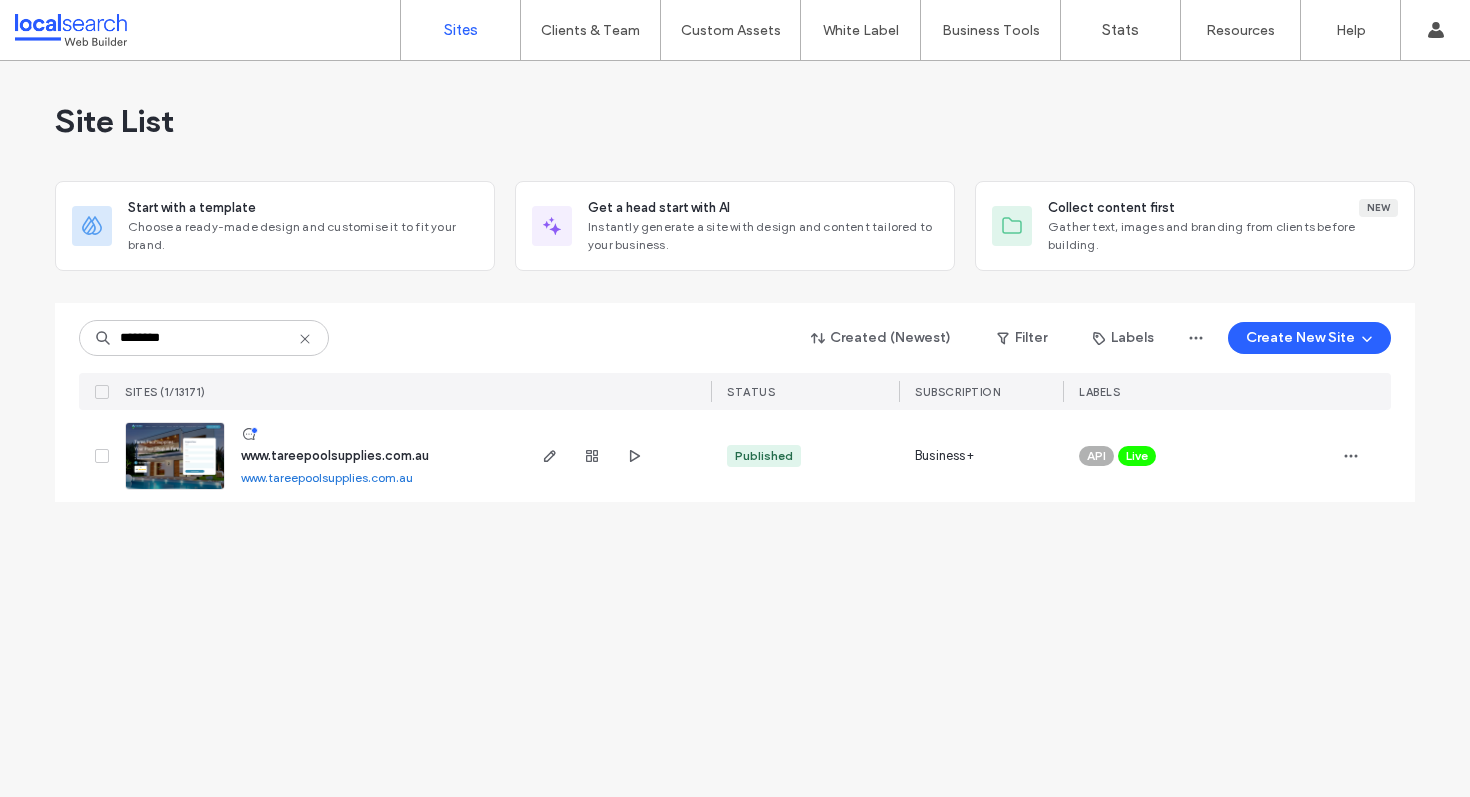 click on "www.tareepoolsupplies.com.au" at bounding box center [335, 455] 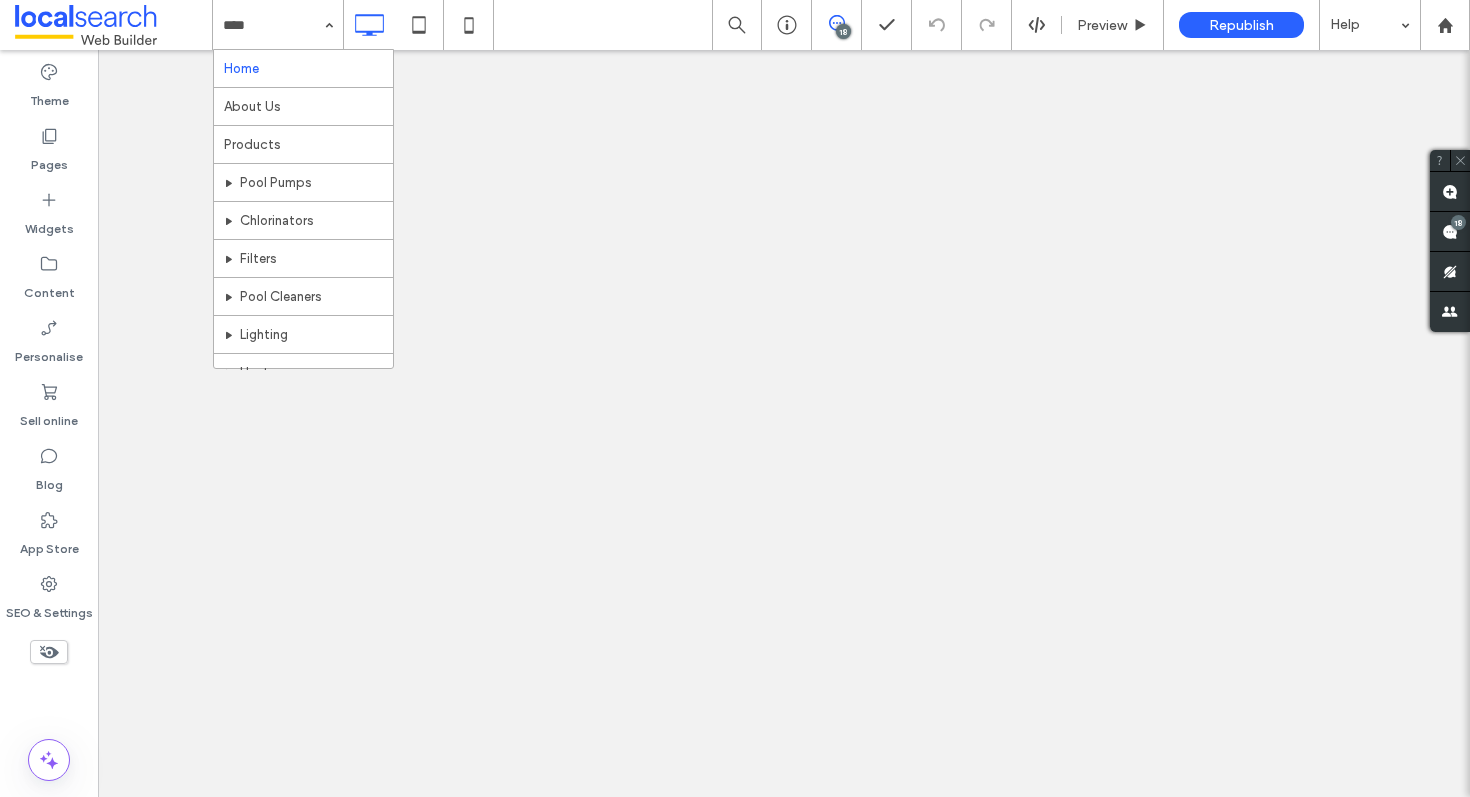 scroll, scrollTop: 0, scrollLeft: 0, axis: both 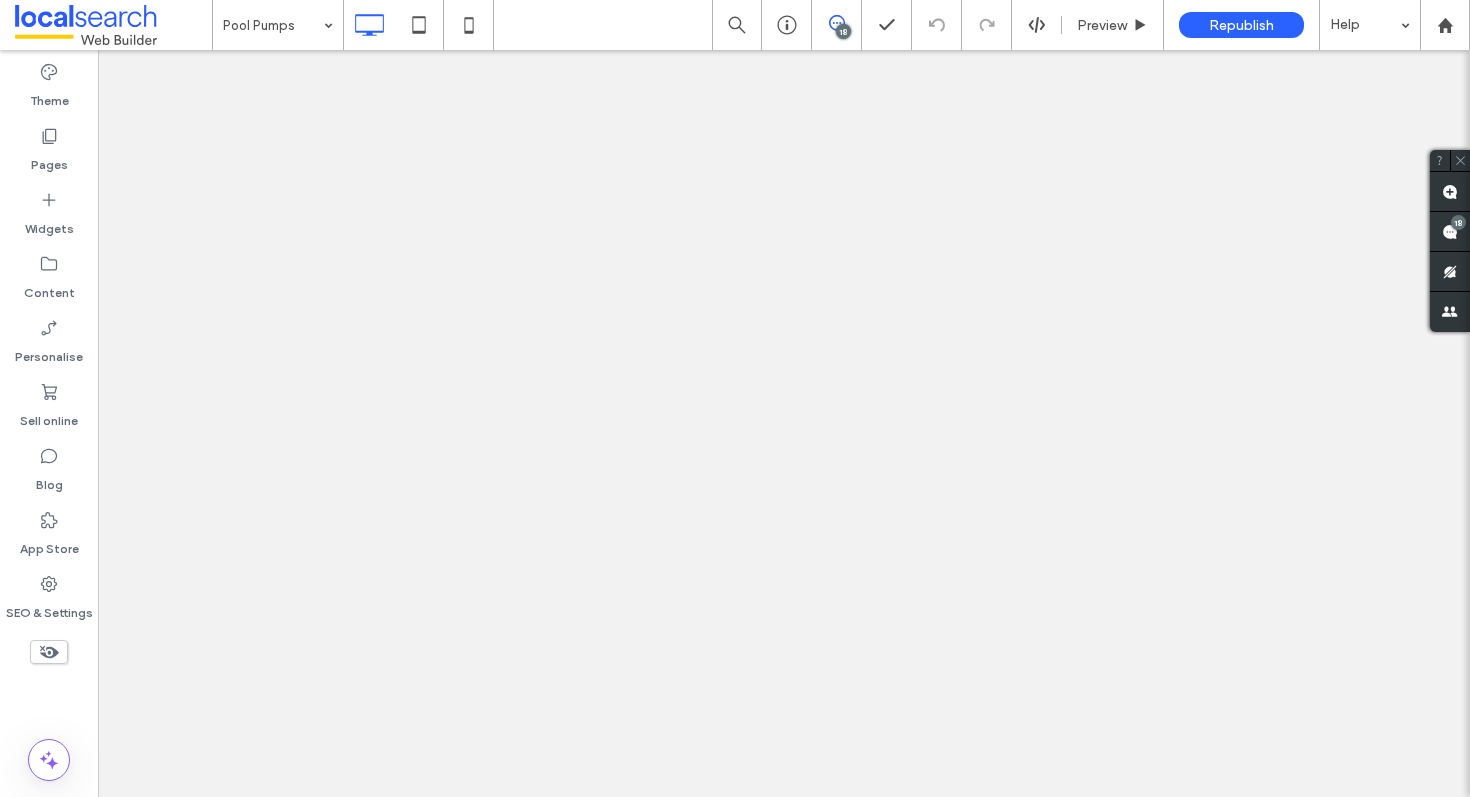 click at bounding box center [735, 398] 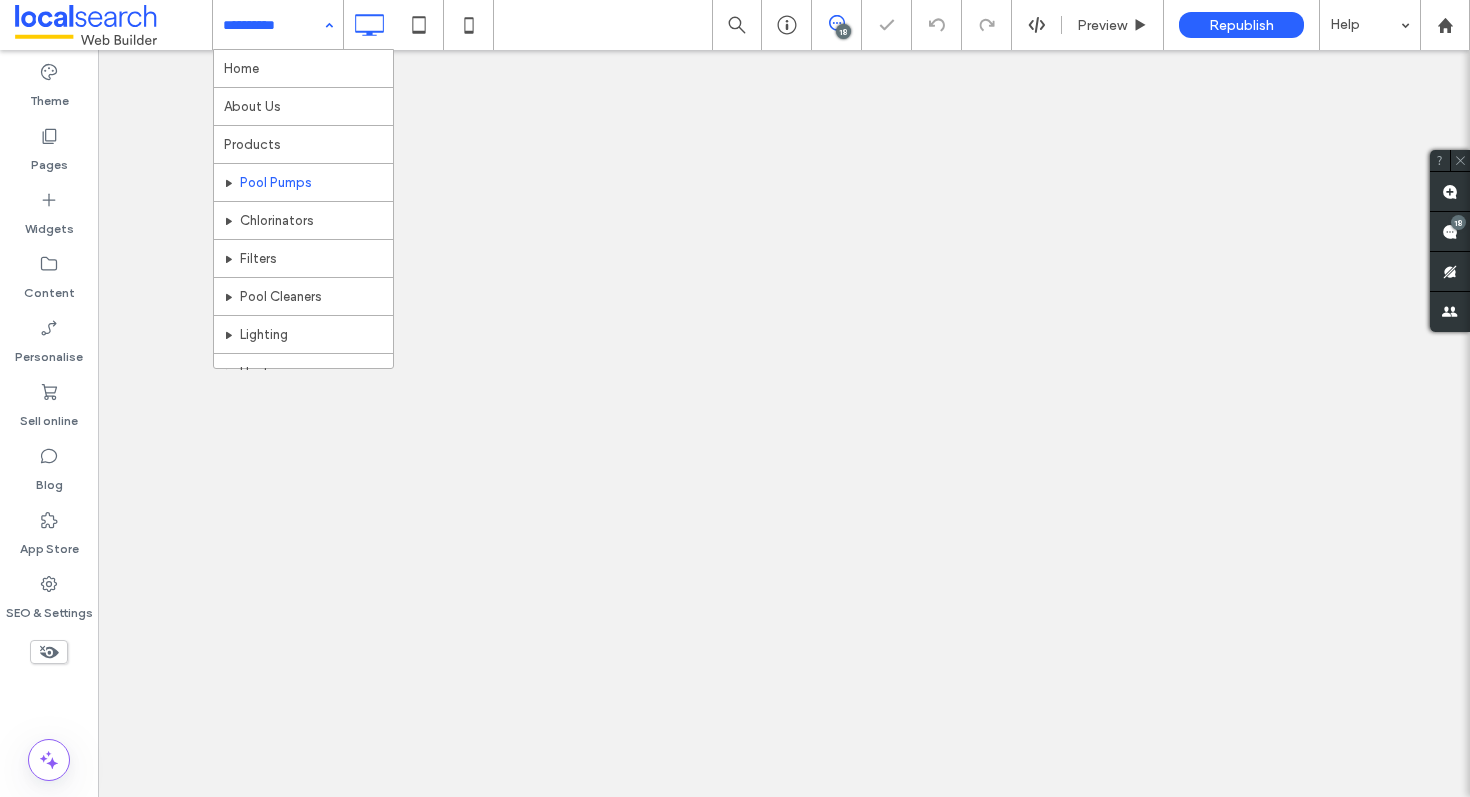 scroll, scrollTop: 377, scrollLeft: 0, axis: vertical 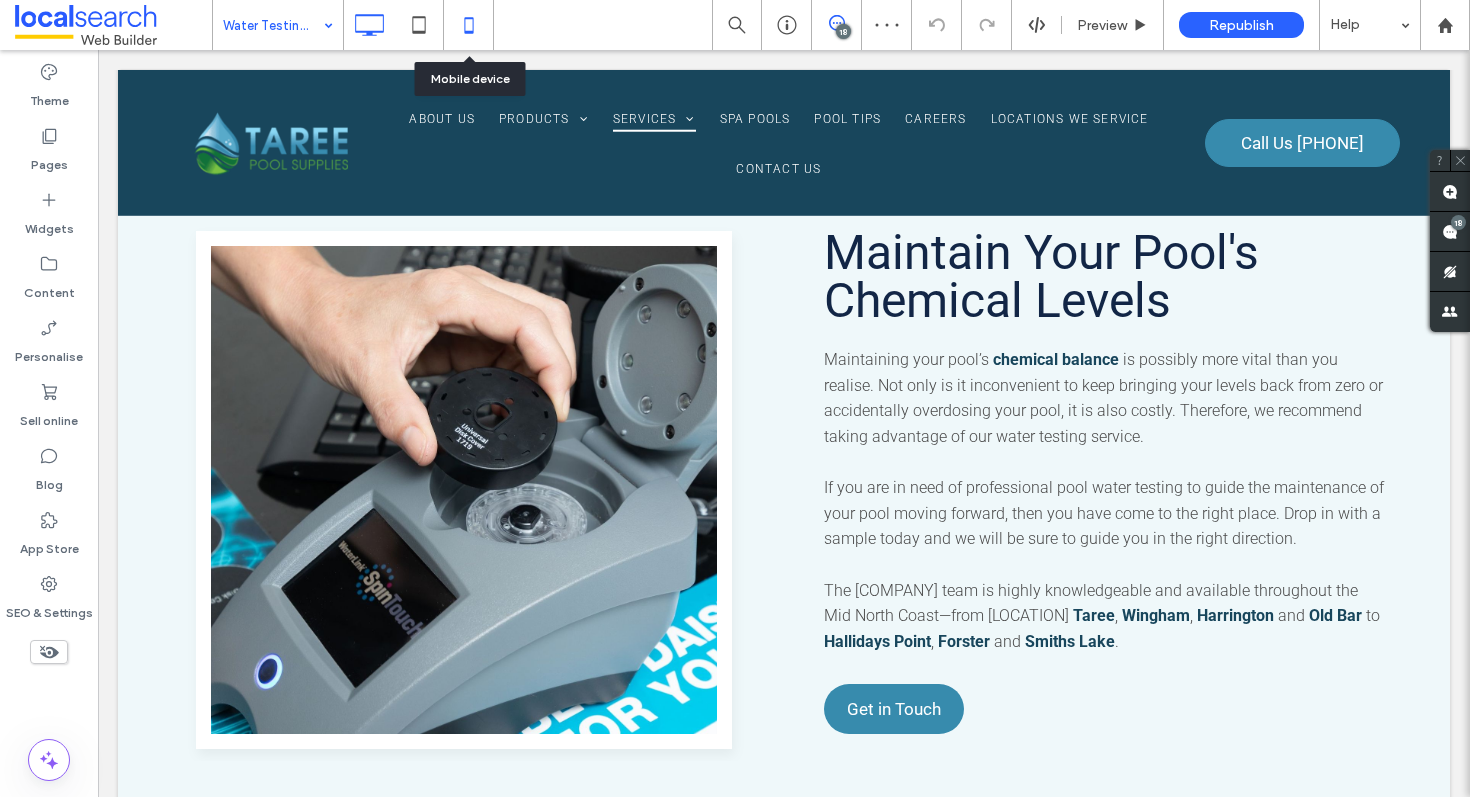 click 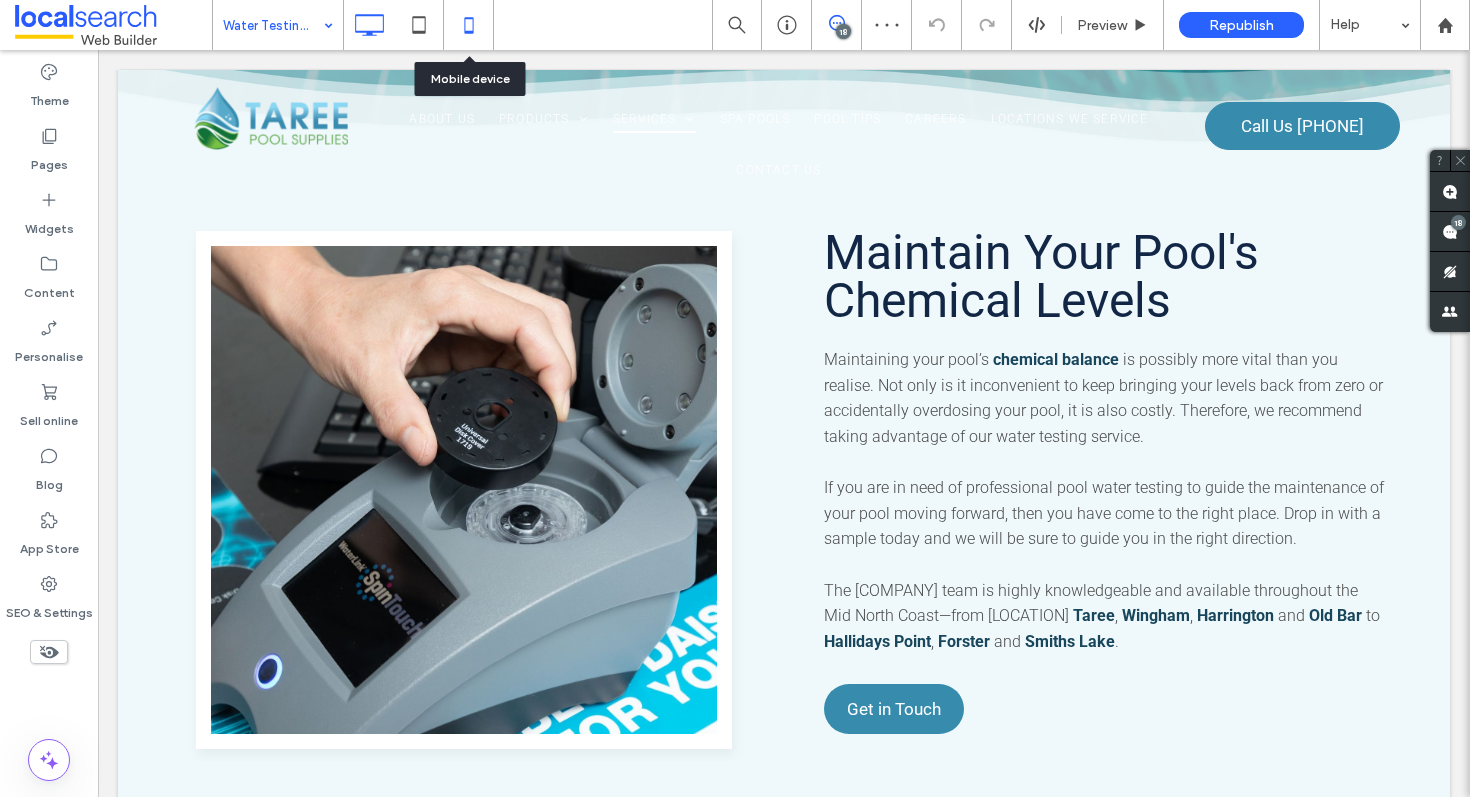 scroll, scrollTop: 0, scrollLeft: 0, axis: both 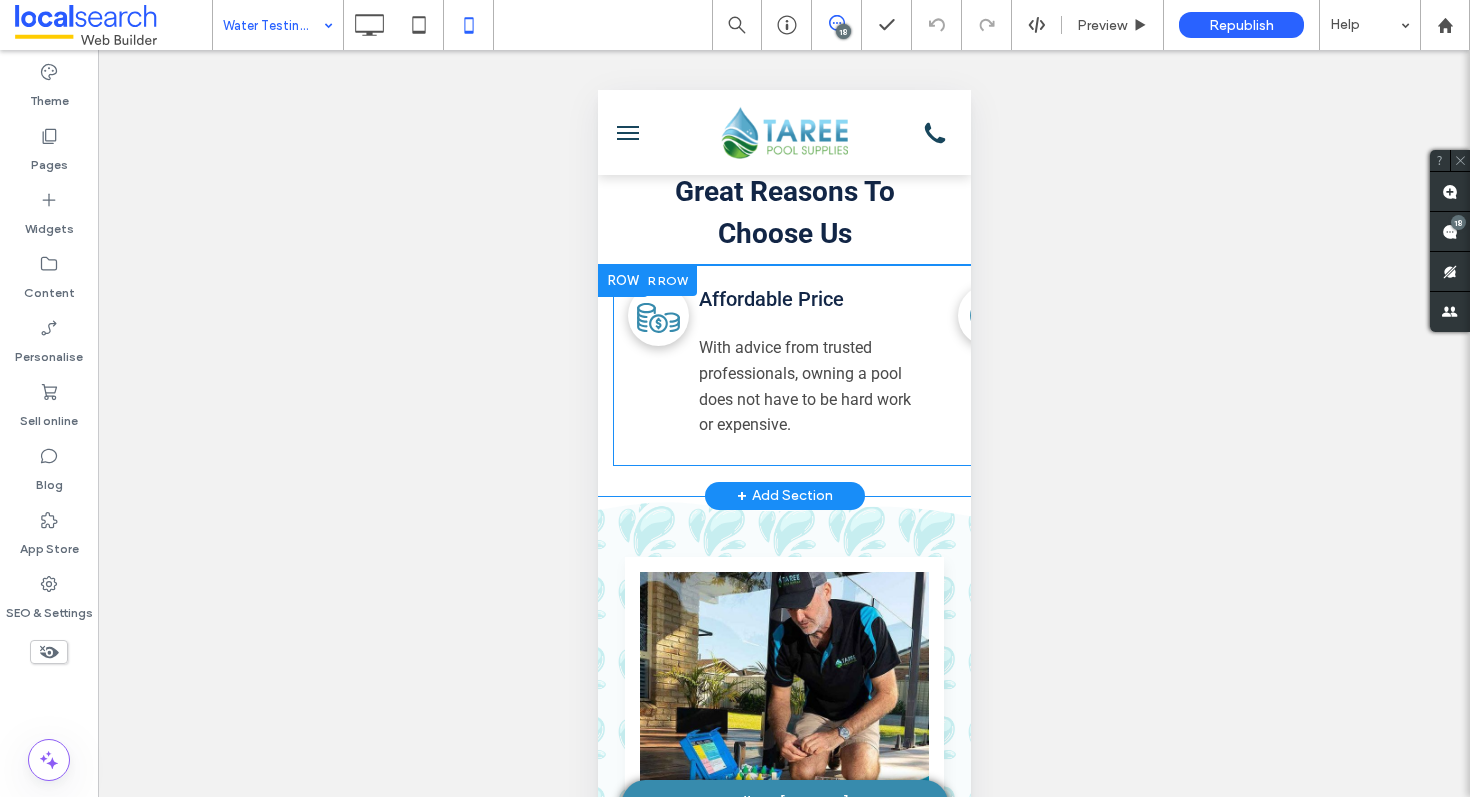click on "Price Icon
Affordable Price
With advice from trusted professionals, owning a pool does not have to be hard work or expensive.
Click To Paste" at bounding box center [777, 358] 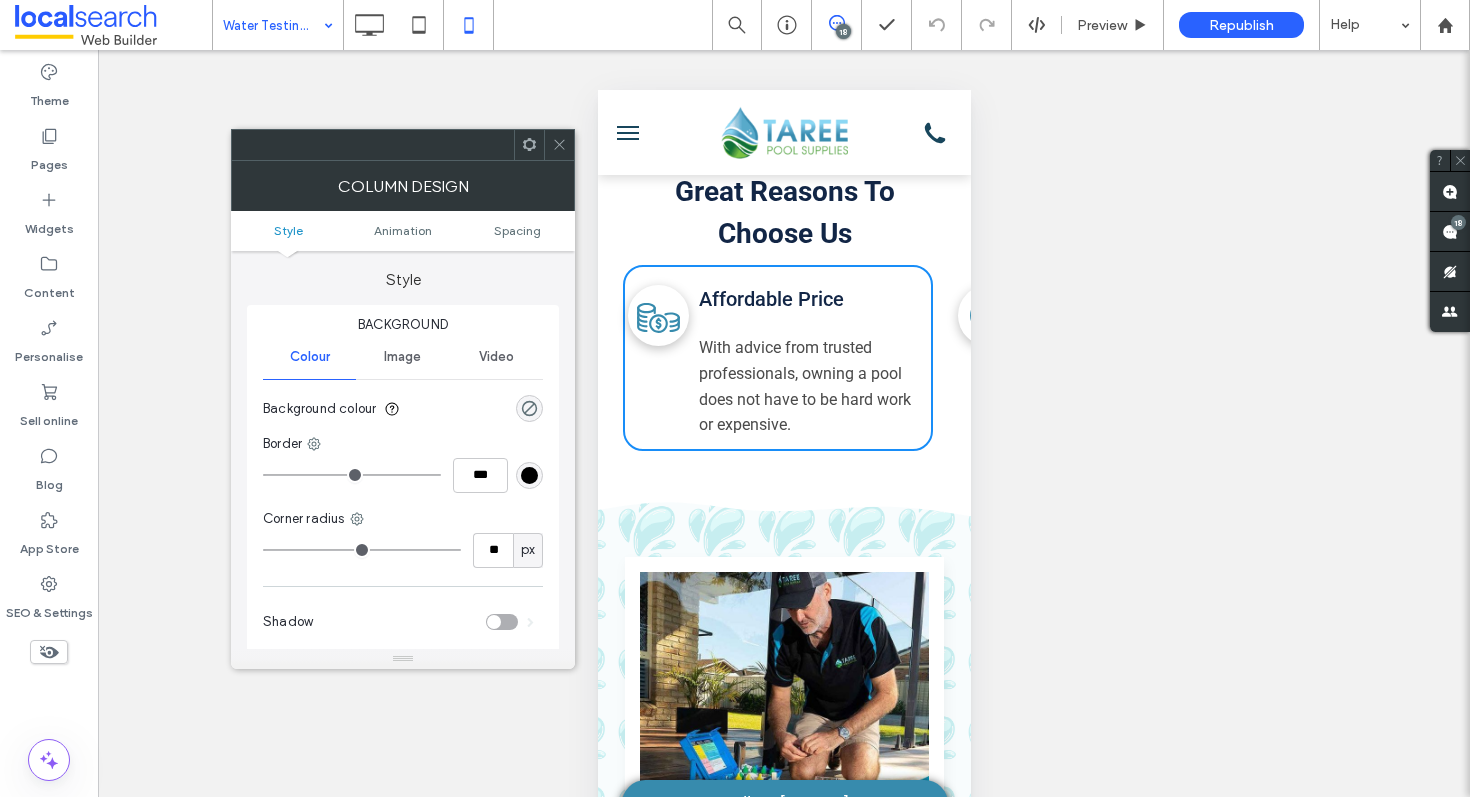 click 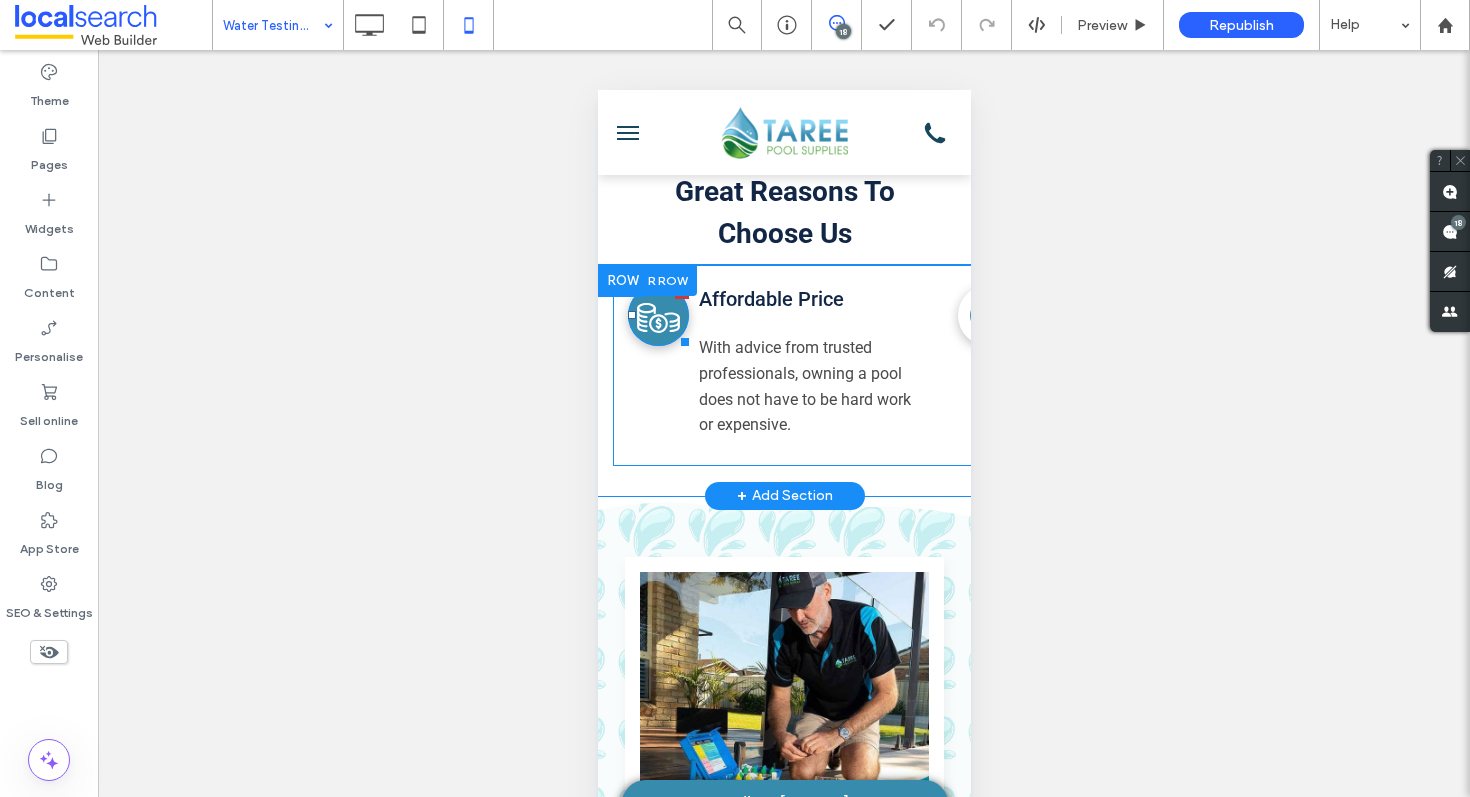 click 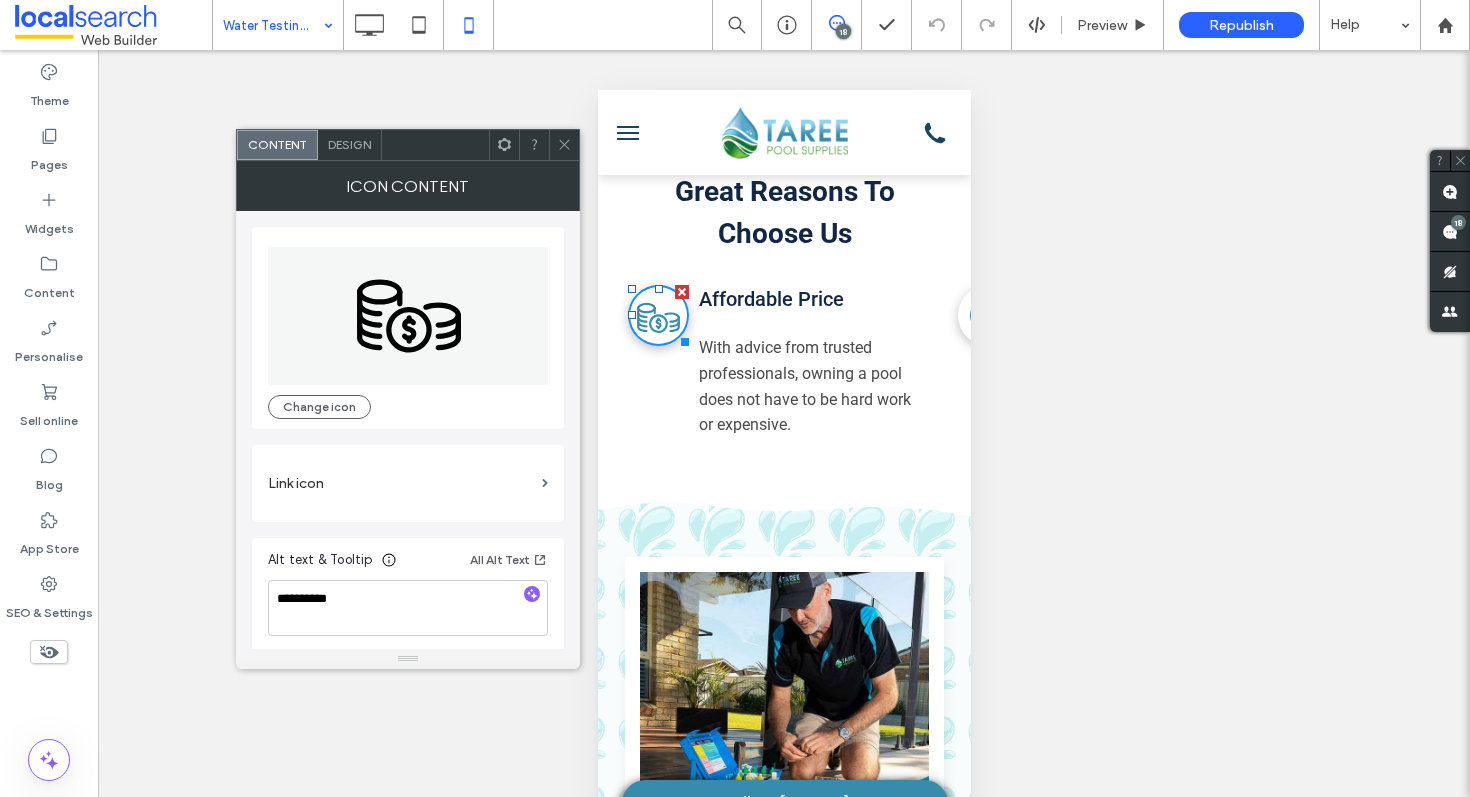 click on "Design" at bounding box center [349, 144] 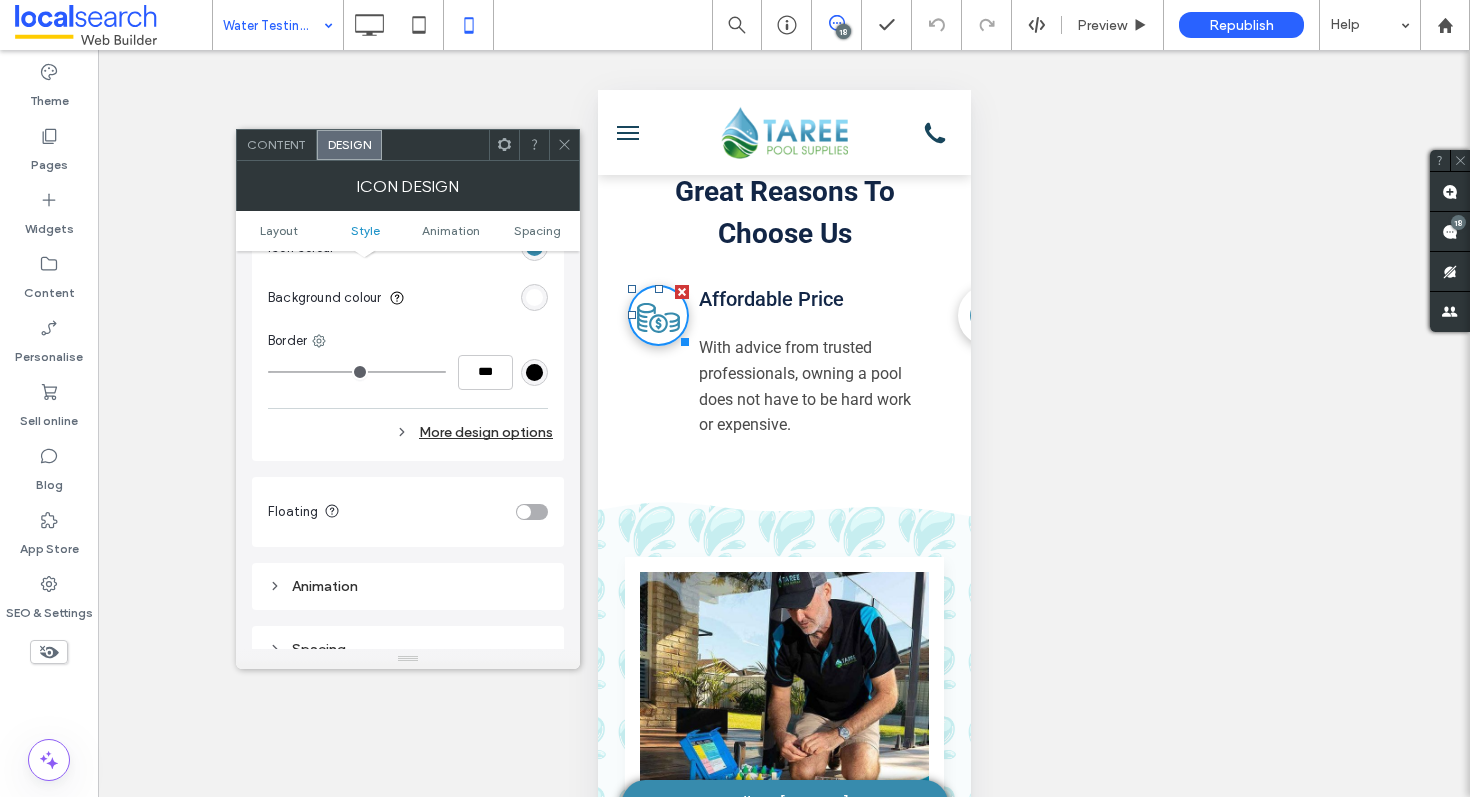scroll, scrollTop: 923, scrollLeft: 0, axis: vertical 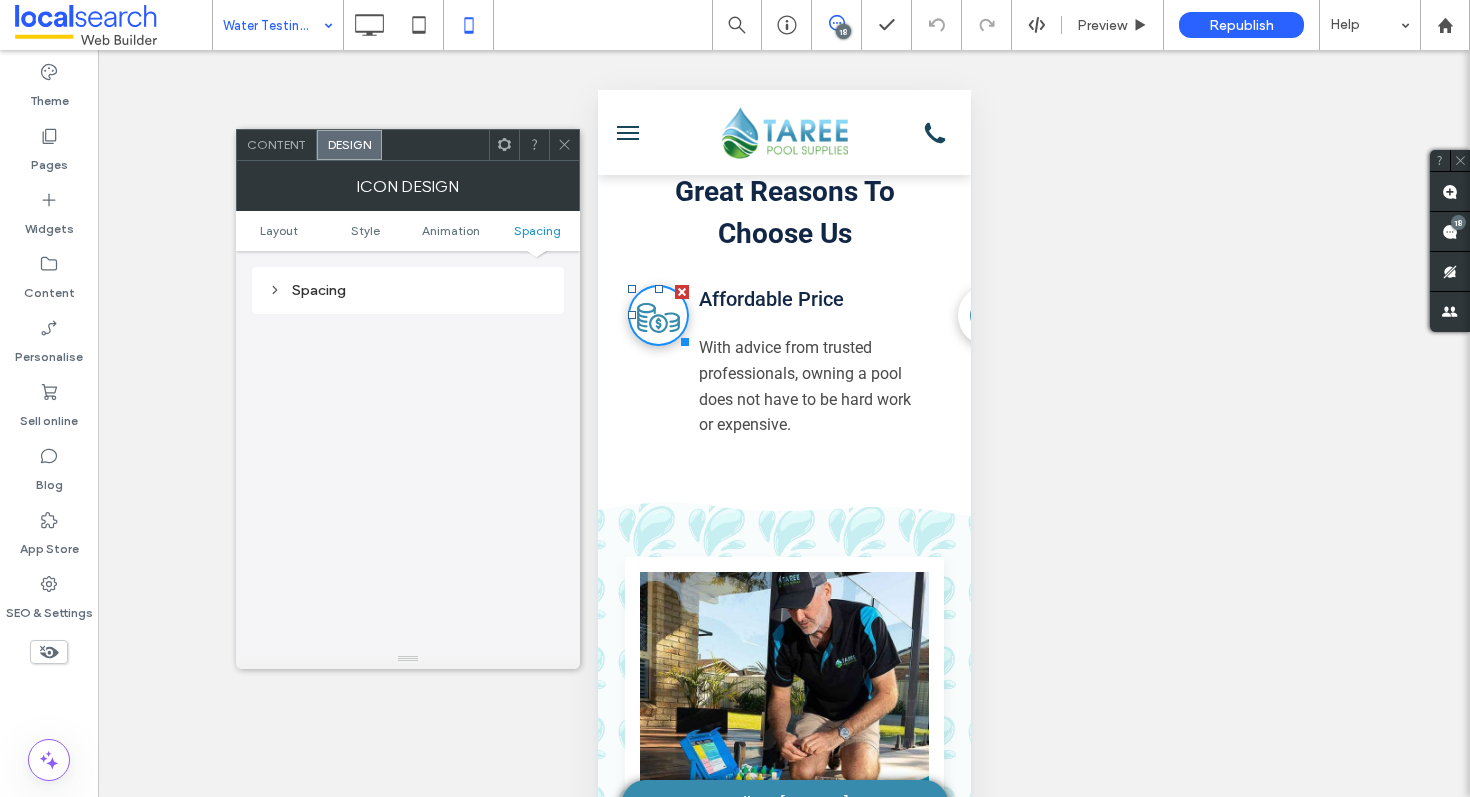 click on "Spacing" at bounding box center (408, 290) 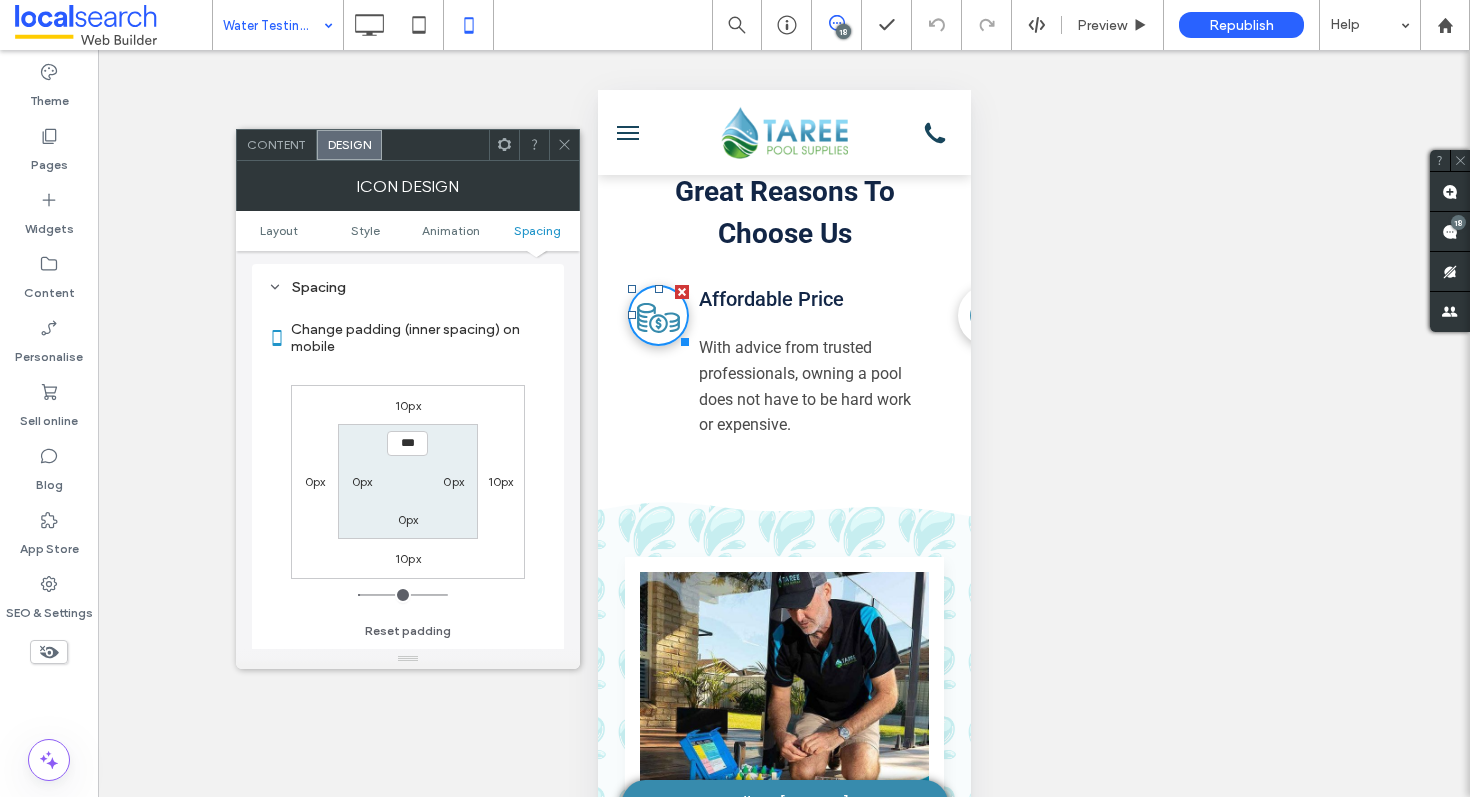 click on "10px" at bounding box center [501, 481] 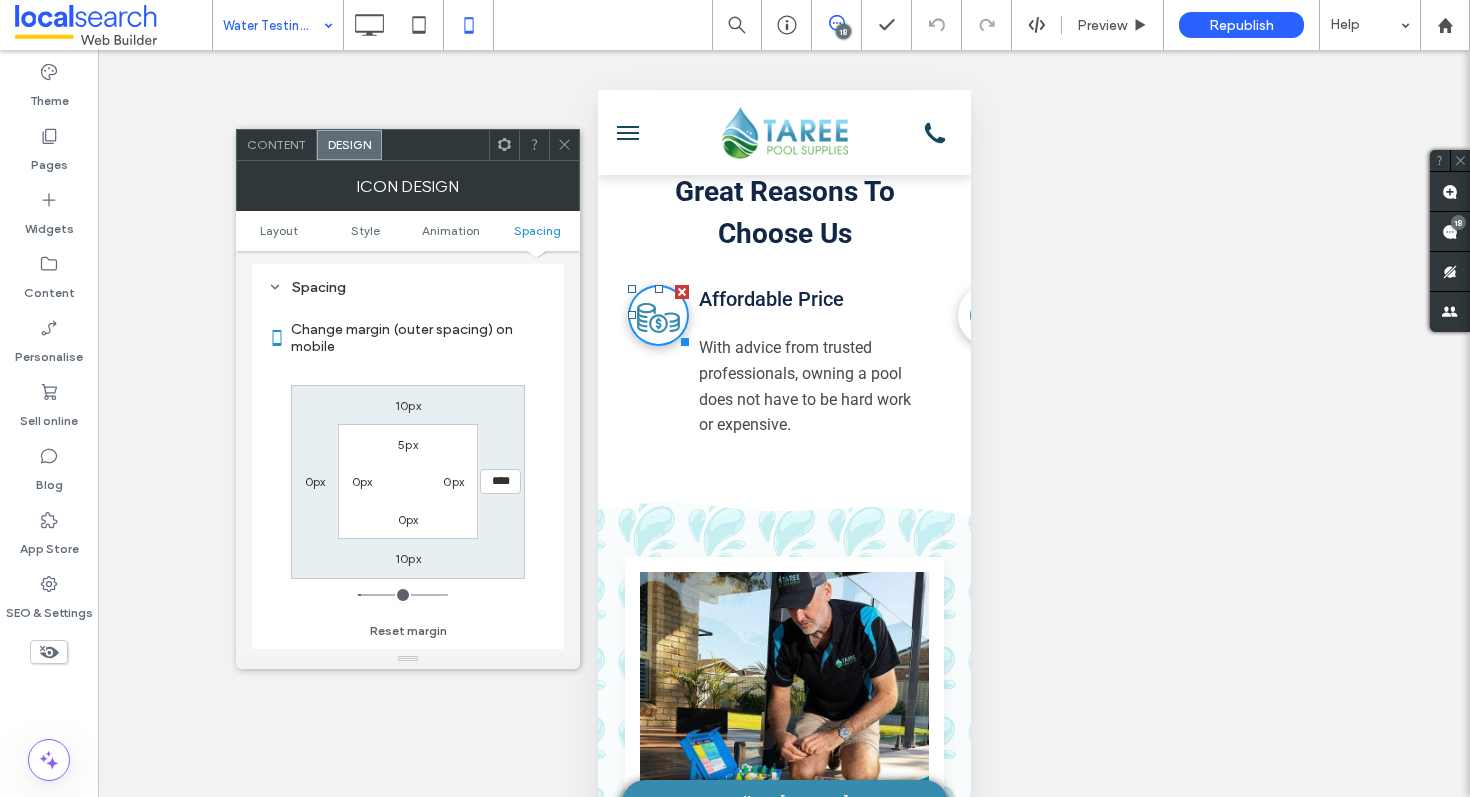 click on "****" at bounding box center [500, 481] 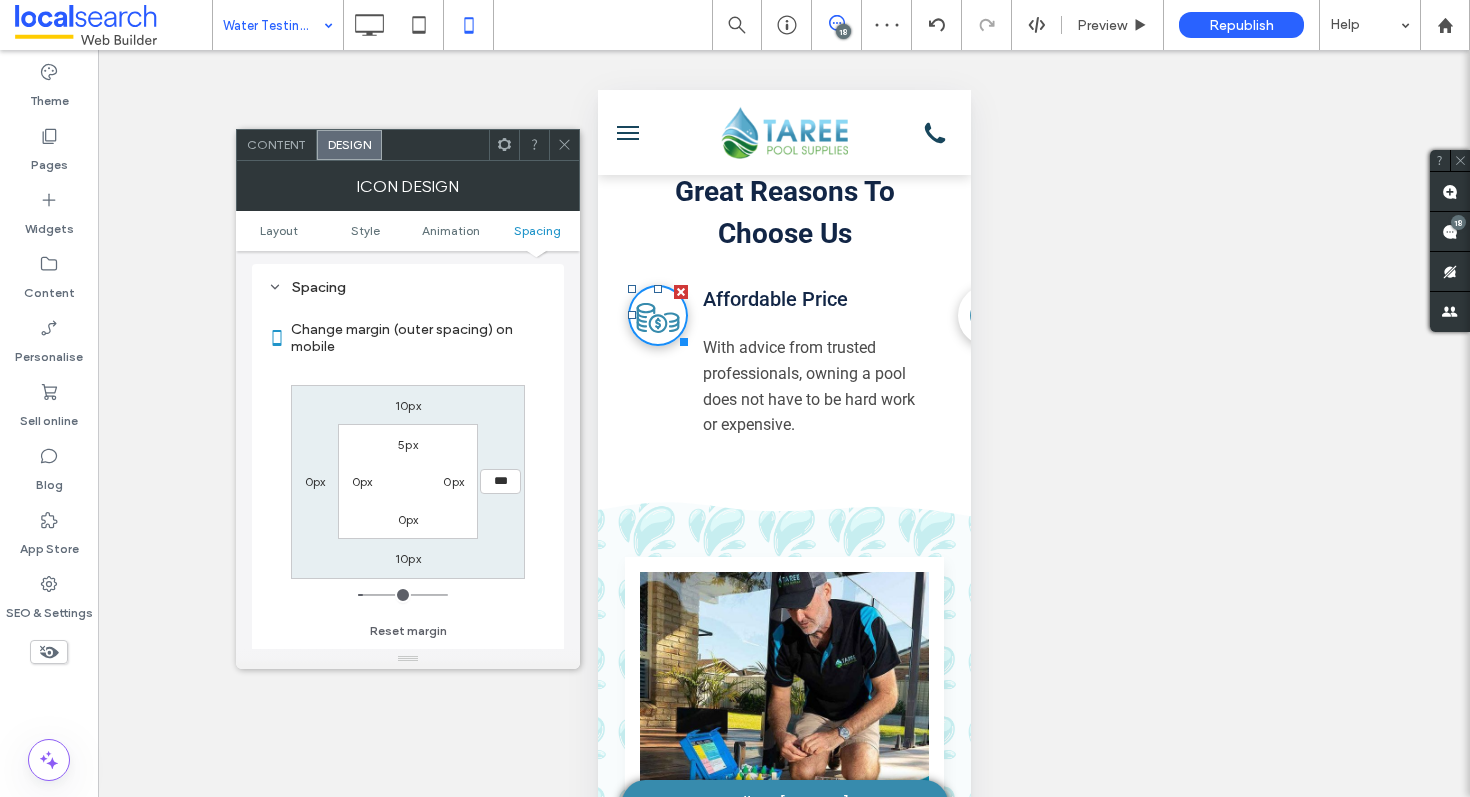 type on "****" 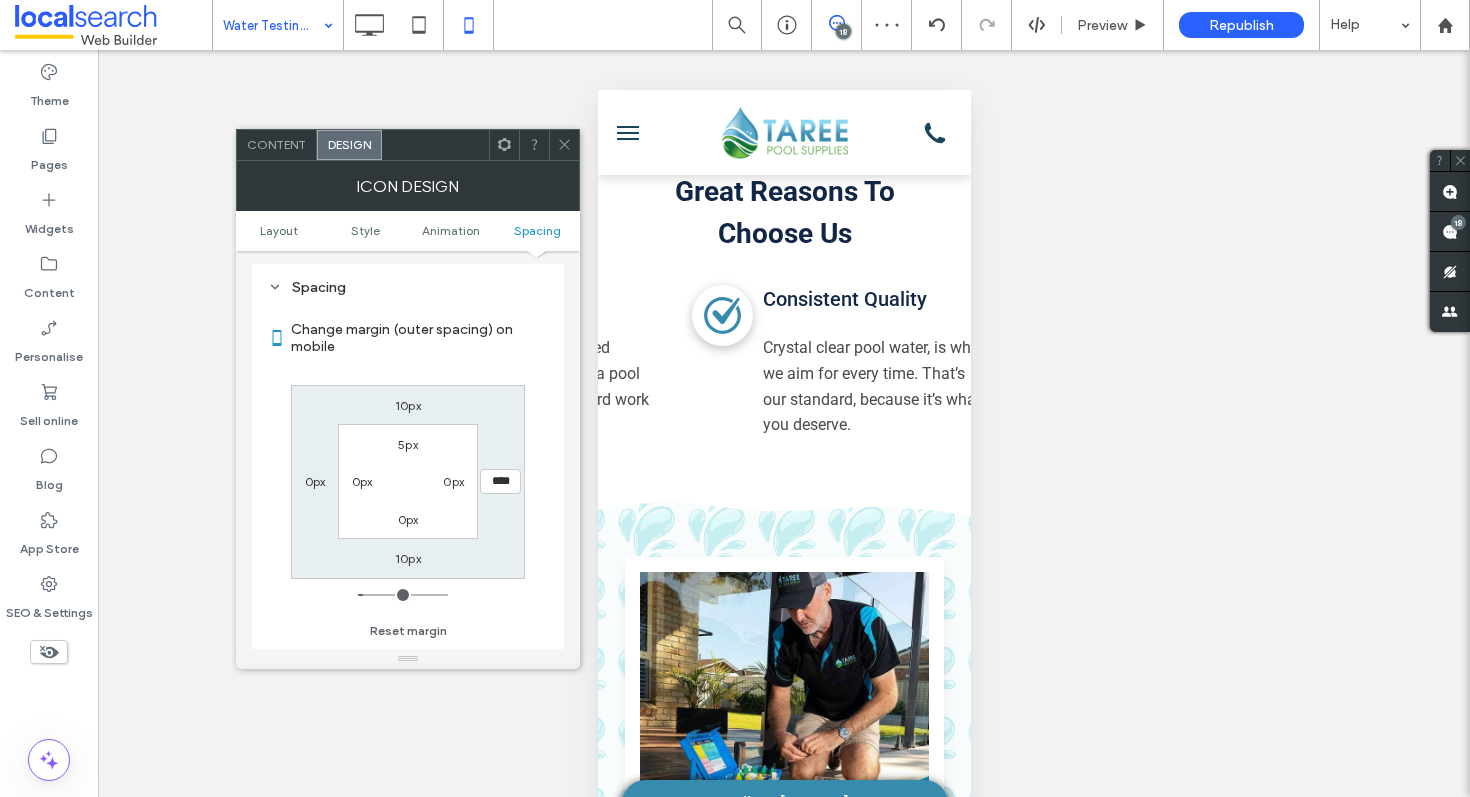 scroll, scrollTop: 0, scrollLeft: 263, axis: horizontal 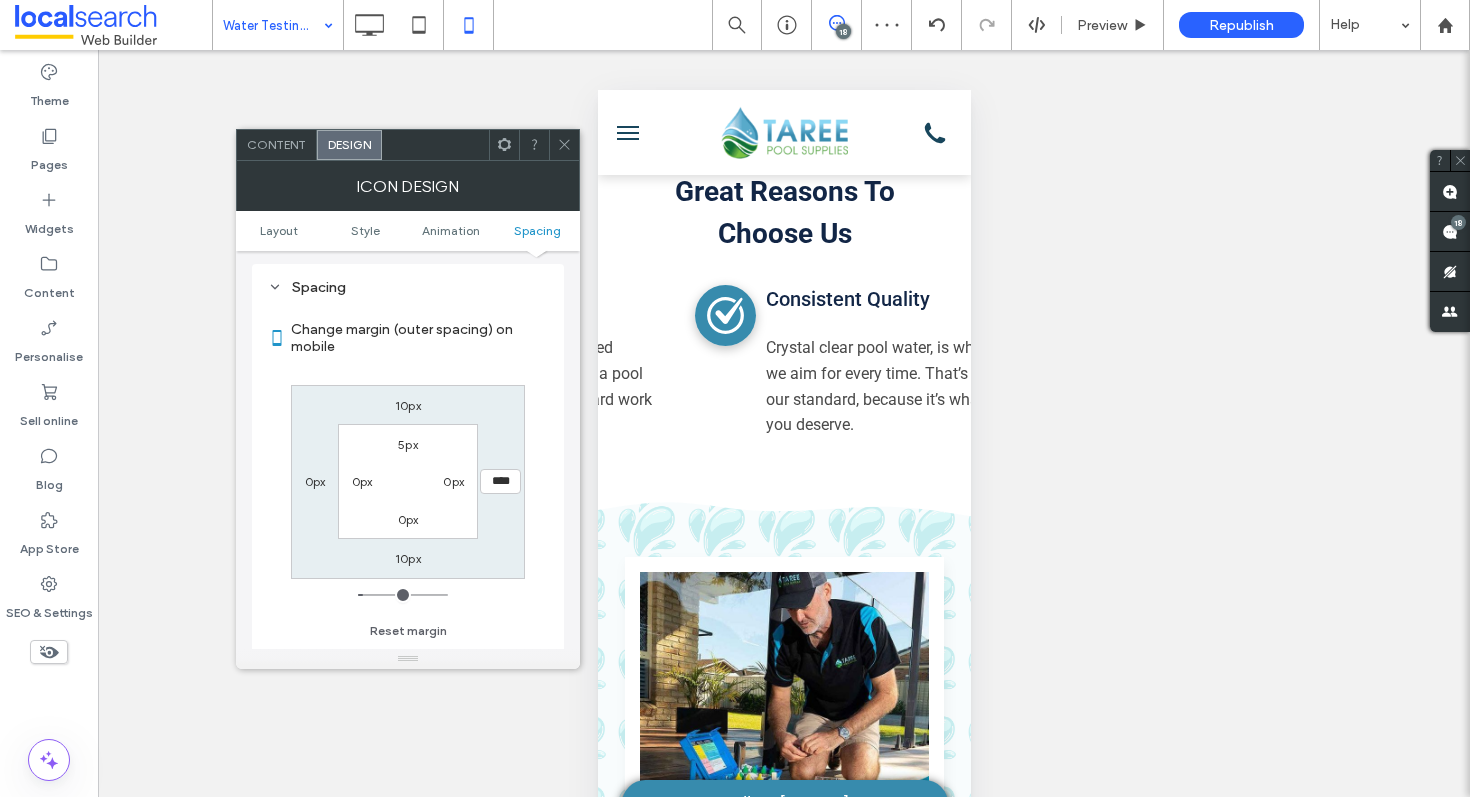 click 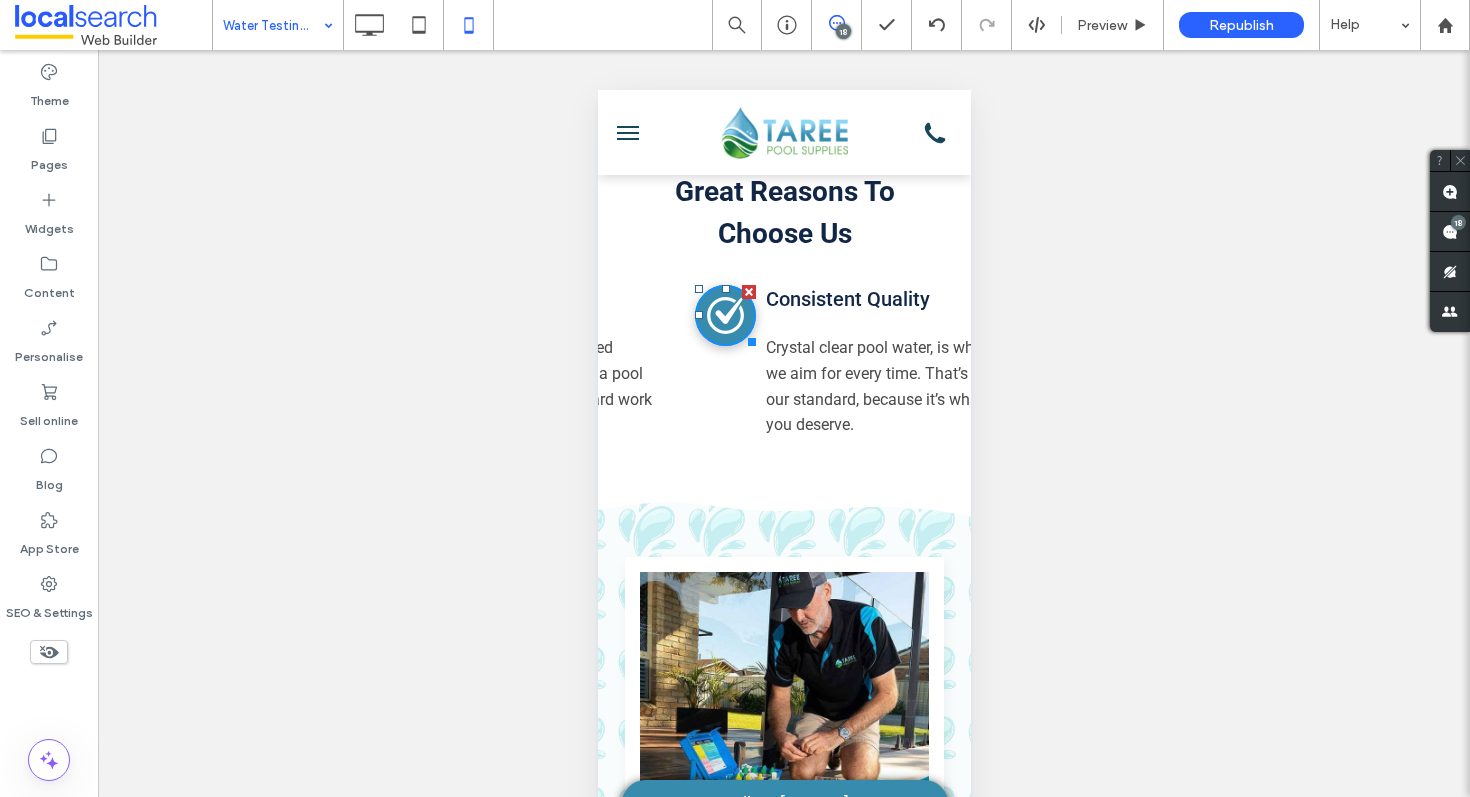 click on "Quality Icon" 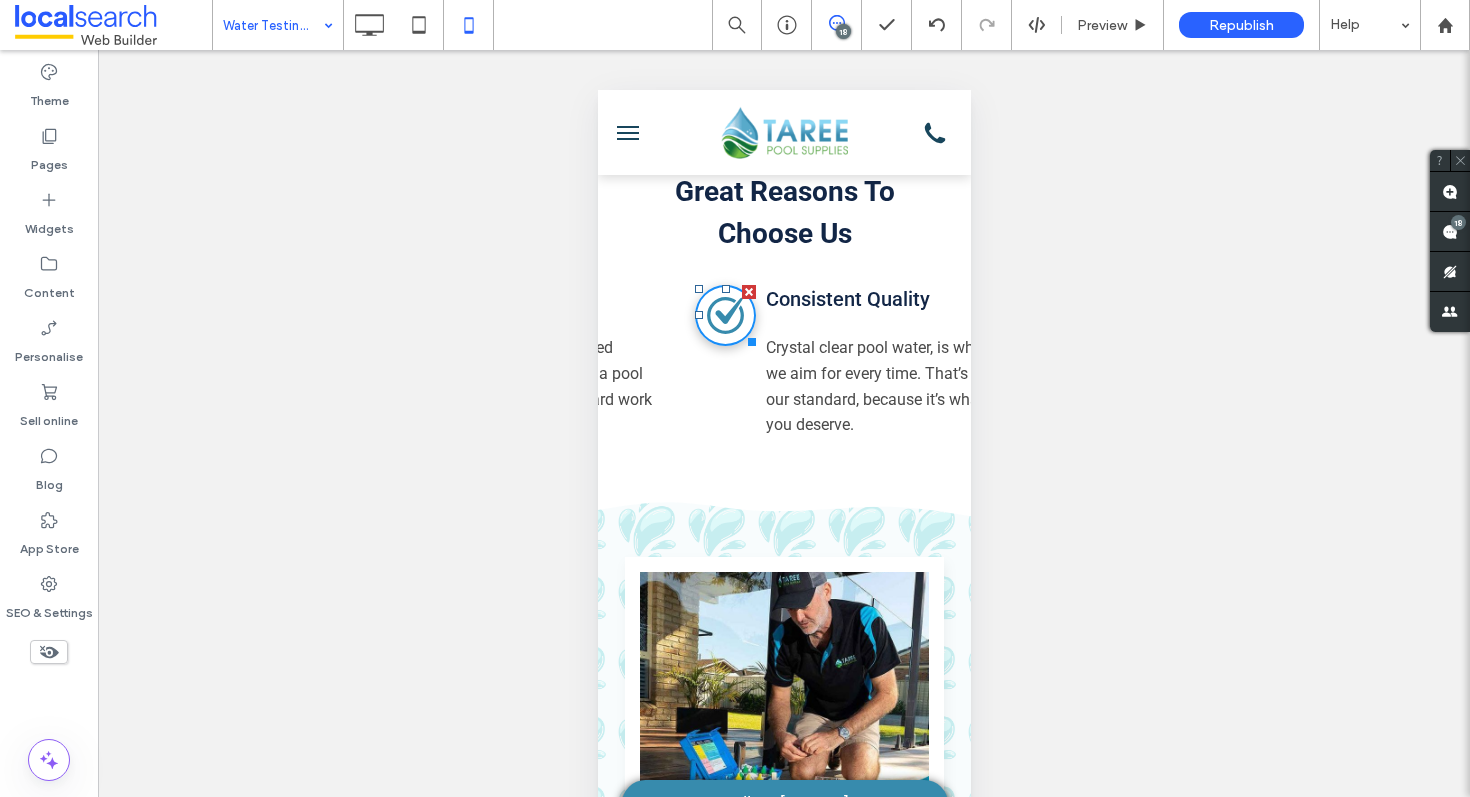 click on "Quality Icon
Consistent Quality
Crystal clear pool water, is what we aim for every time. That’s our standard, because it’s what you deserve.
Click To Paste" at bounding box center [844, 358] 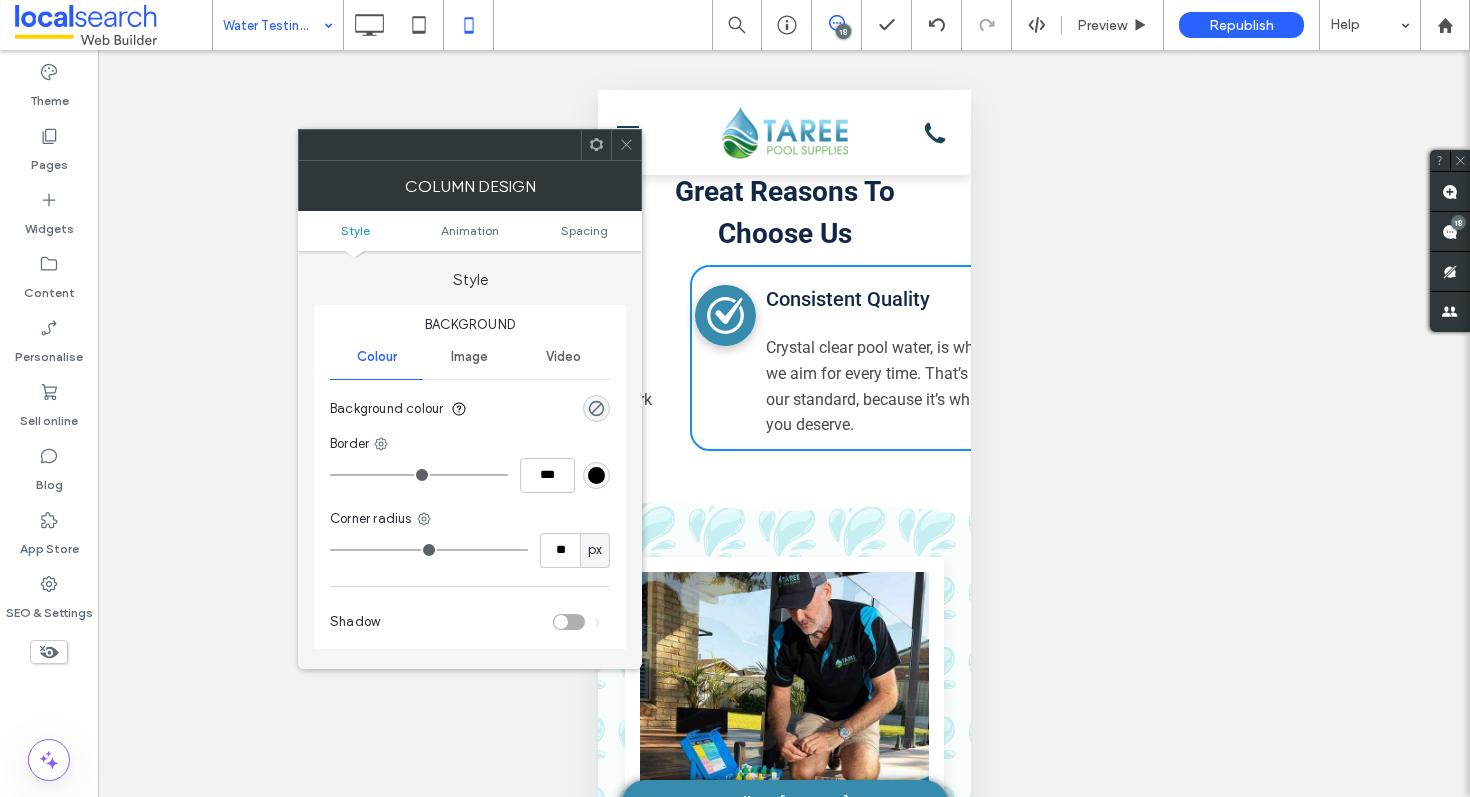 click on "Quality Icon" 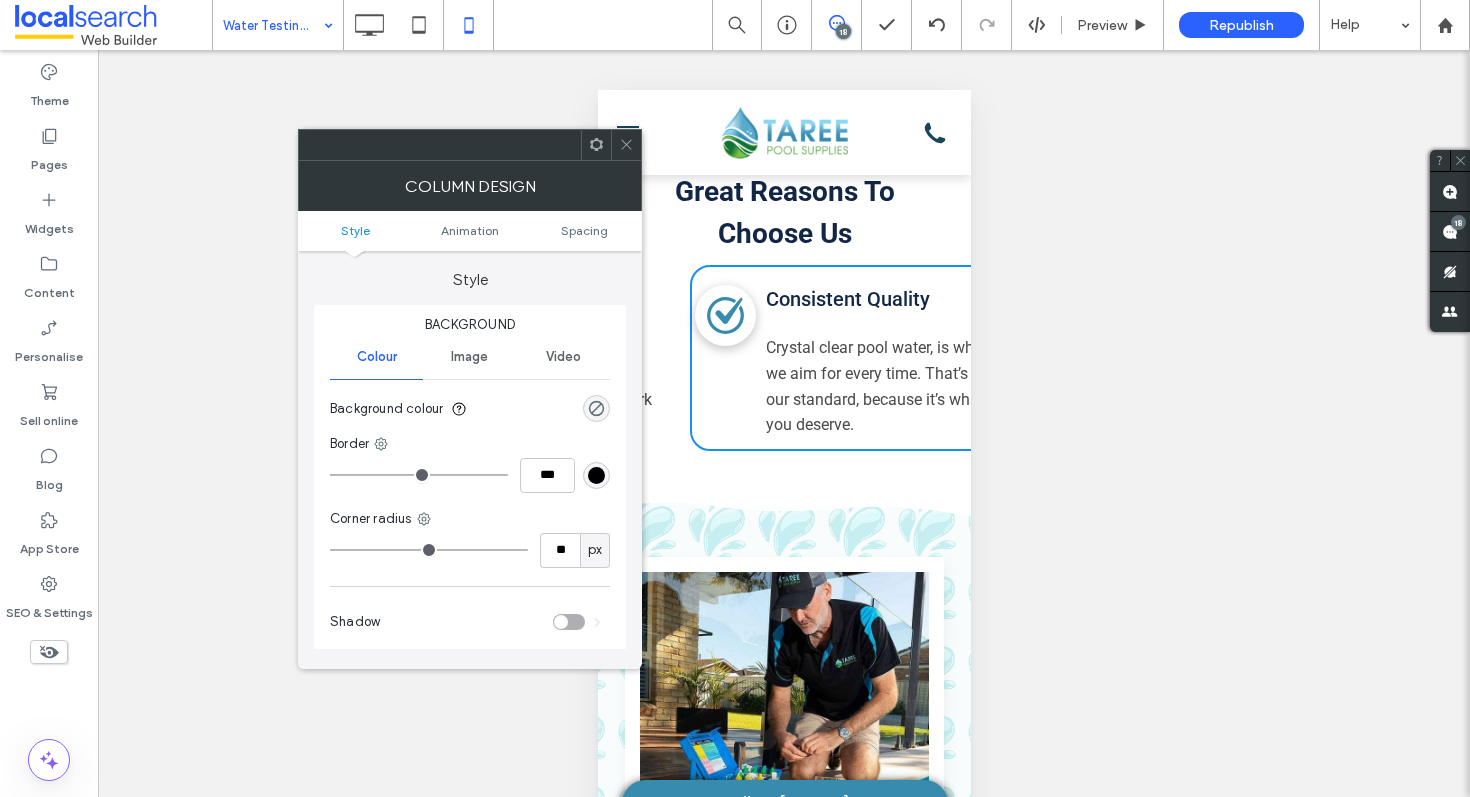 click at bounding box center [626, 145] 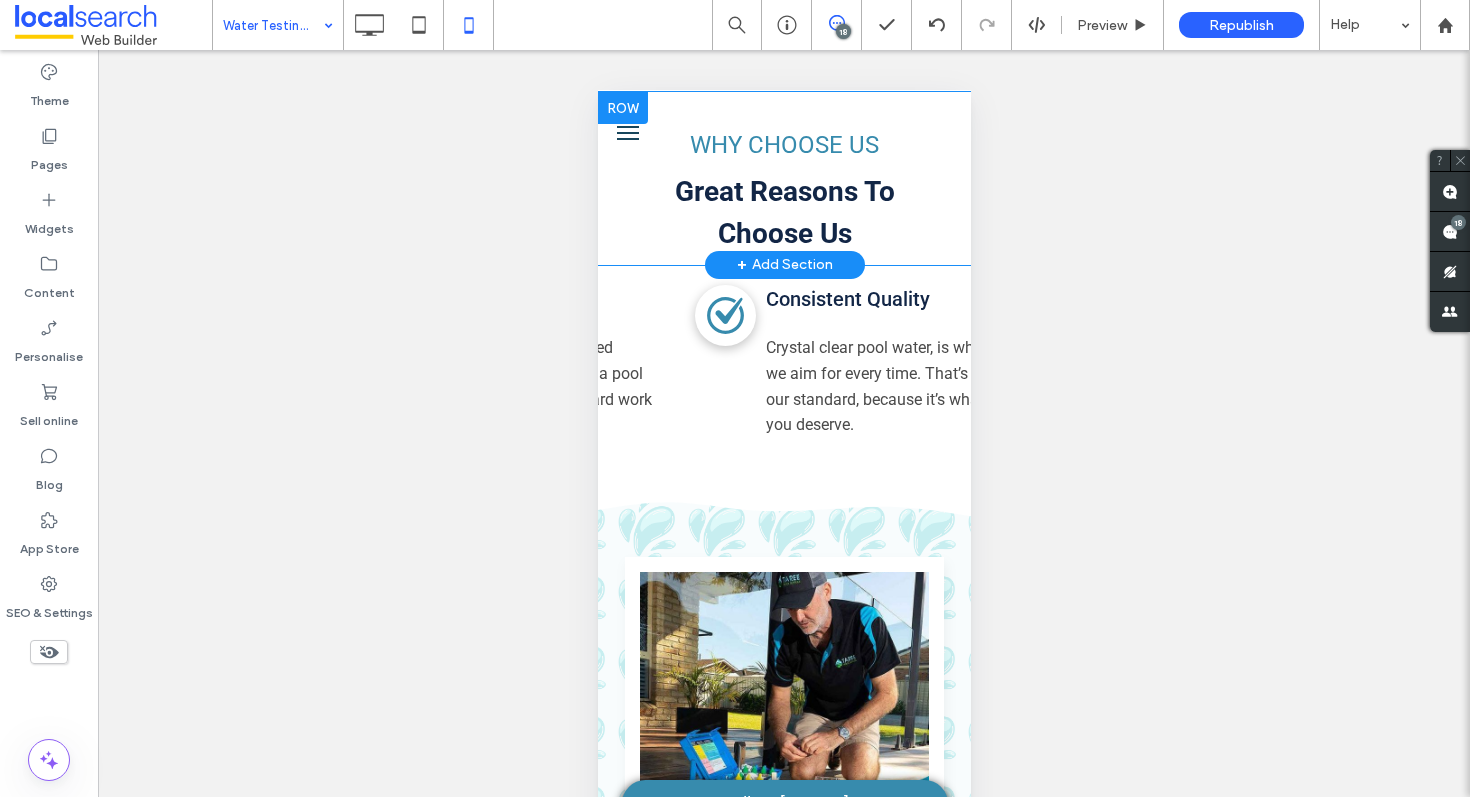 click on "WHY CHOOSE US
Great Reasons To Choose Us
Click To Paste" at bounding box center (783, 193) 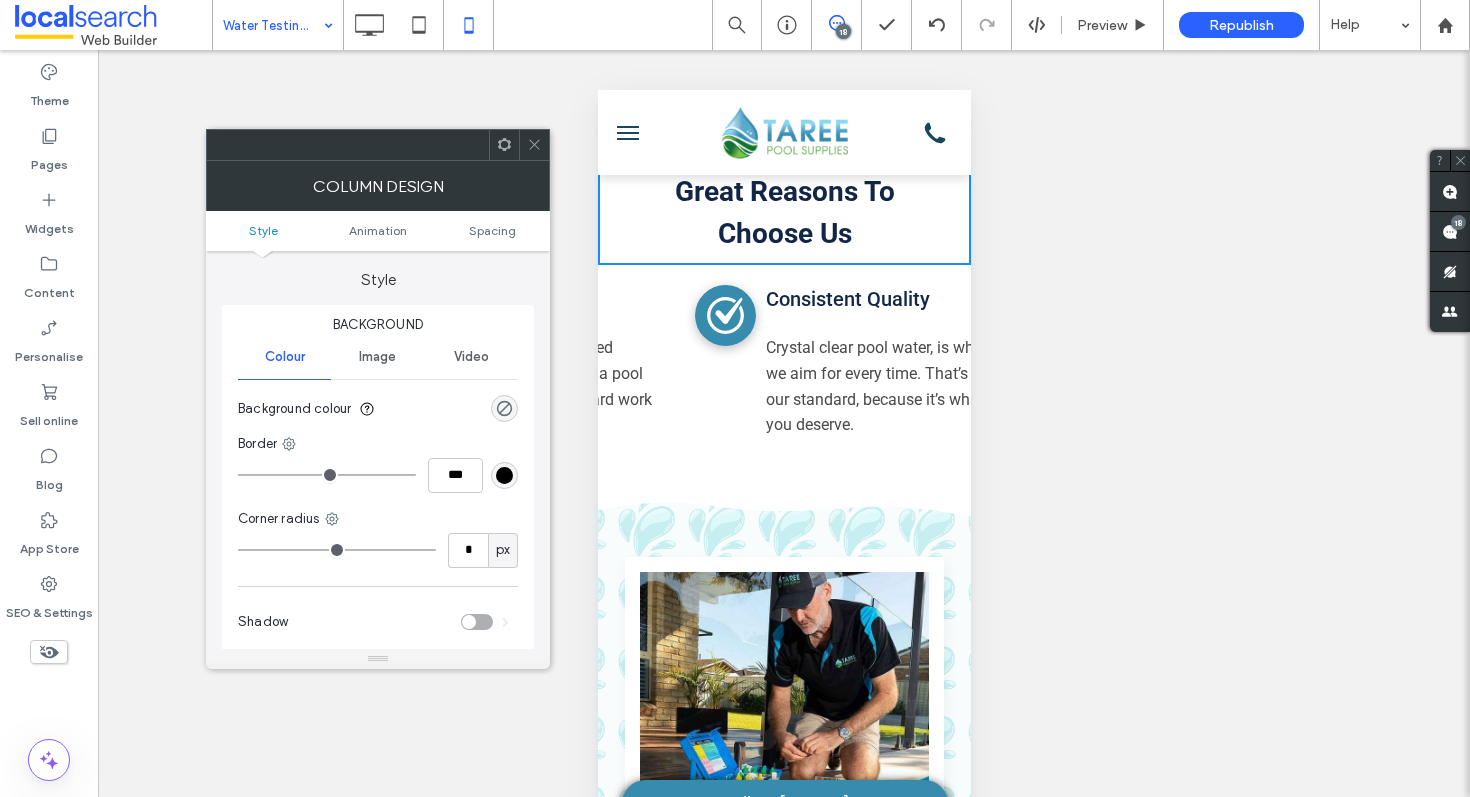 click on "Quality Icon" 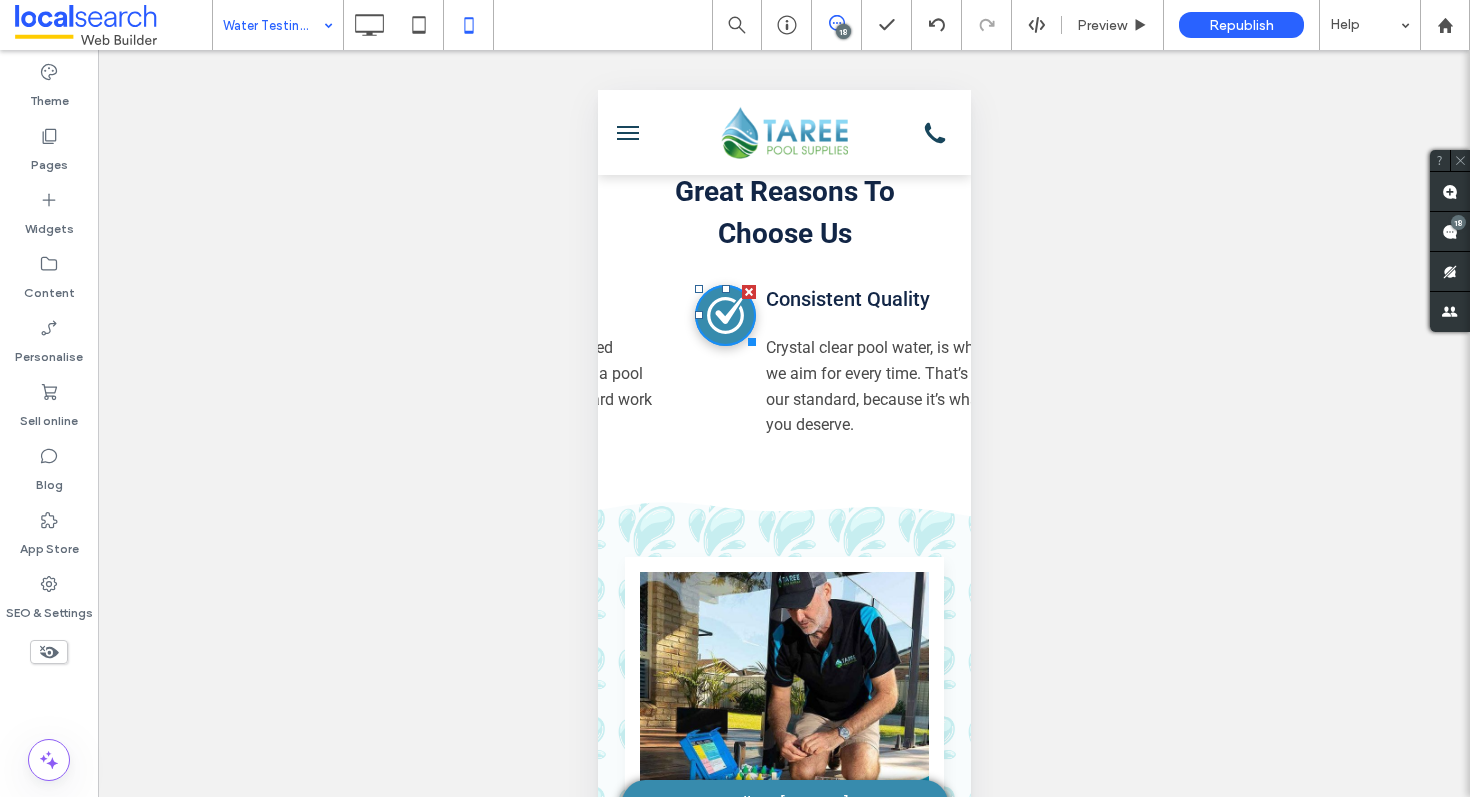 click 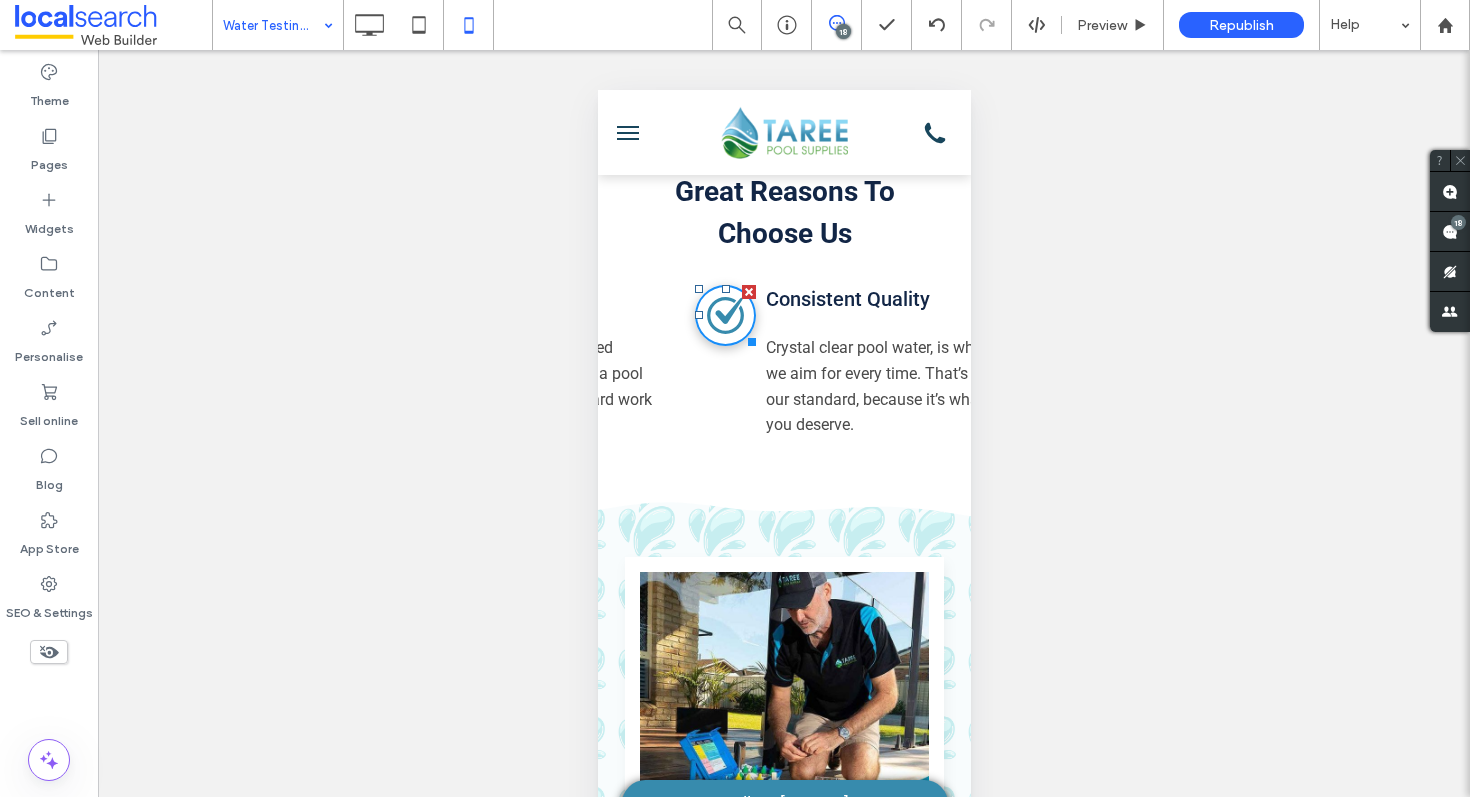 click on "Quality Icon
Consistent Quality
Crystal clear pool water, is what we aim for every time. That’s our standard, because it’s what you deserve.
Click To Paste" at bounding box center (844, 358) 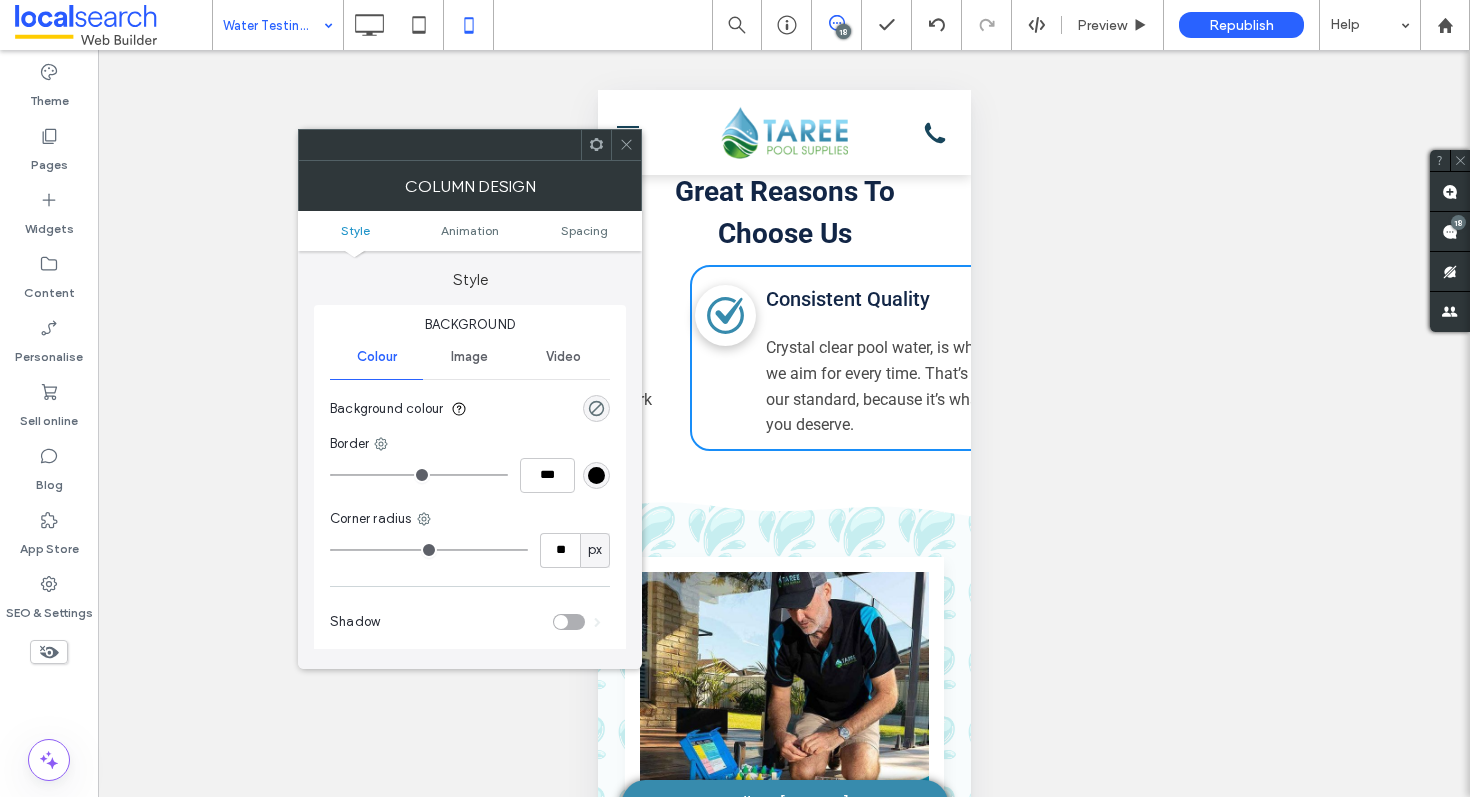 click on "Price Icon
Affordable Price
With advice from trusted professionals, owning a pool does not have to be hard work or expensive.
Click To Paste" at bounding box center [514, 358] 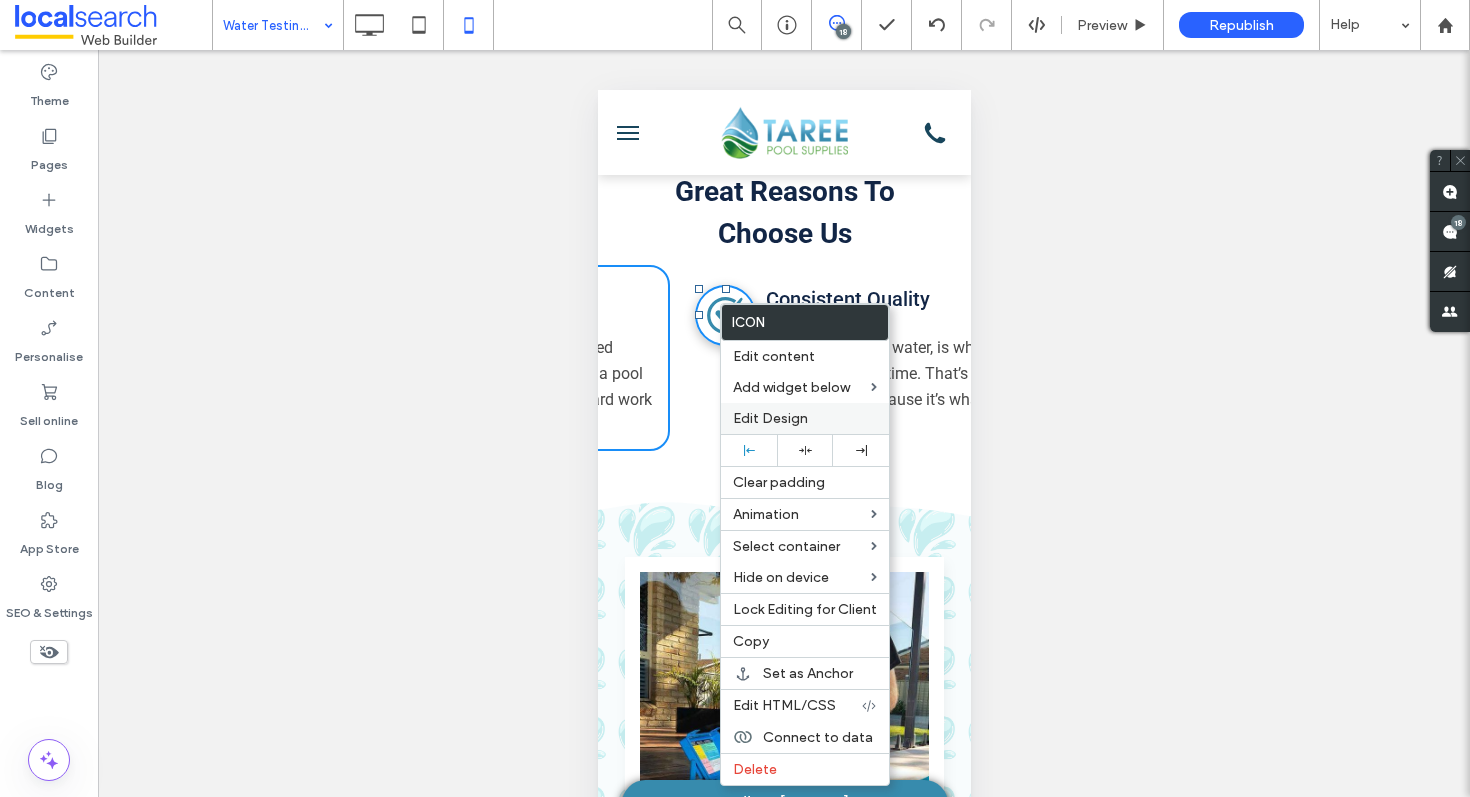 click on "Edit Design" at bounding box center [770, 418] 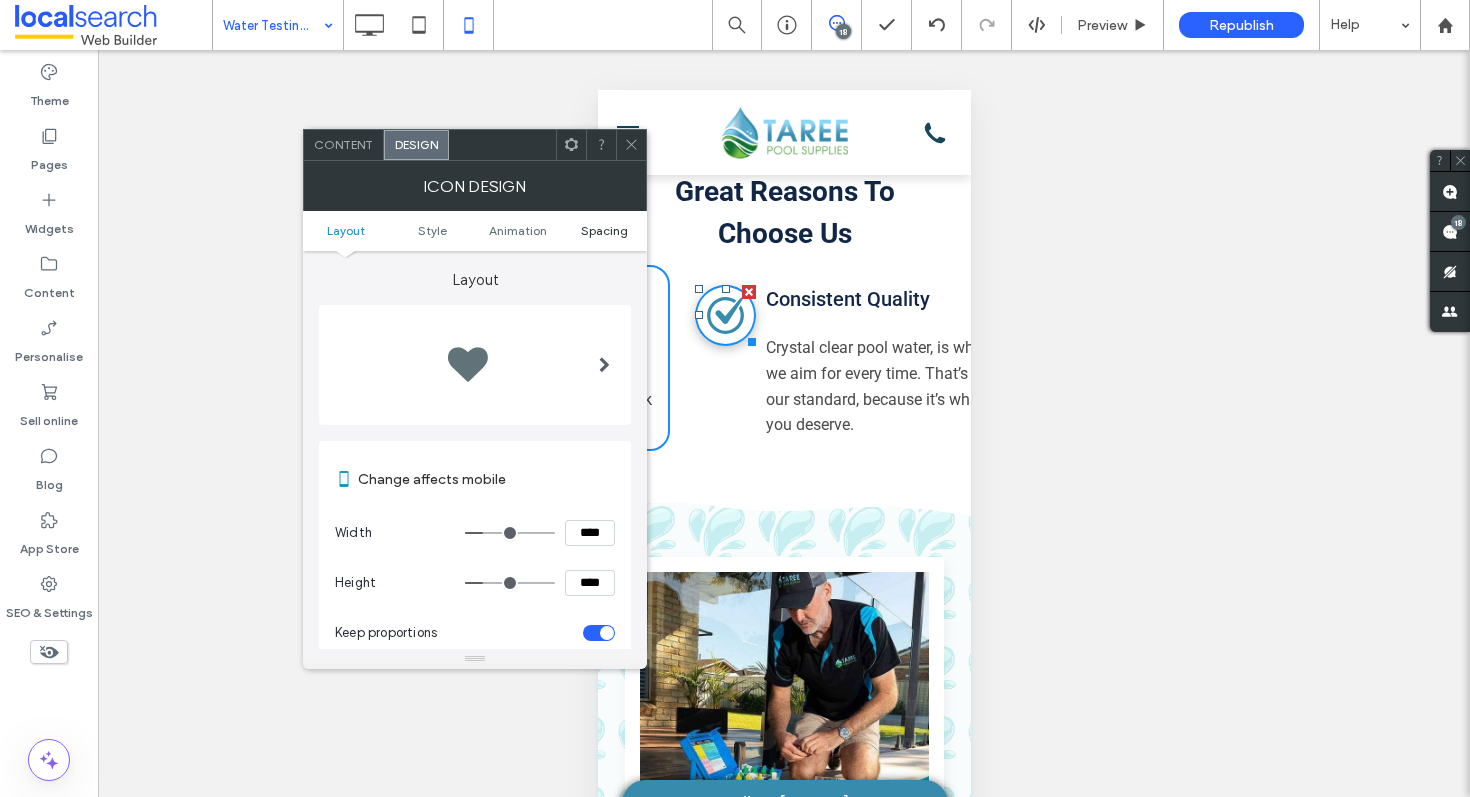 click on "Spacing" at bounding box center (604, 230) 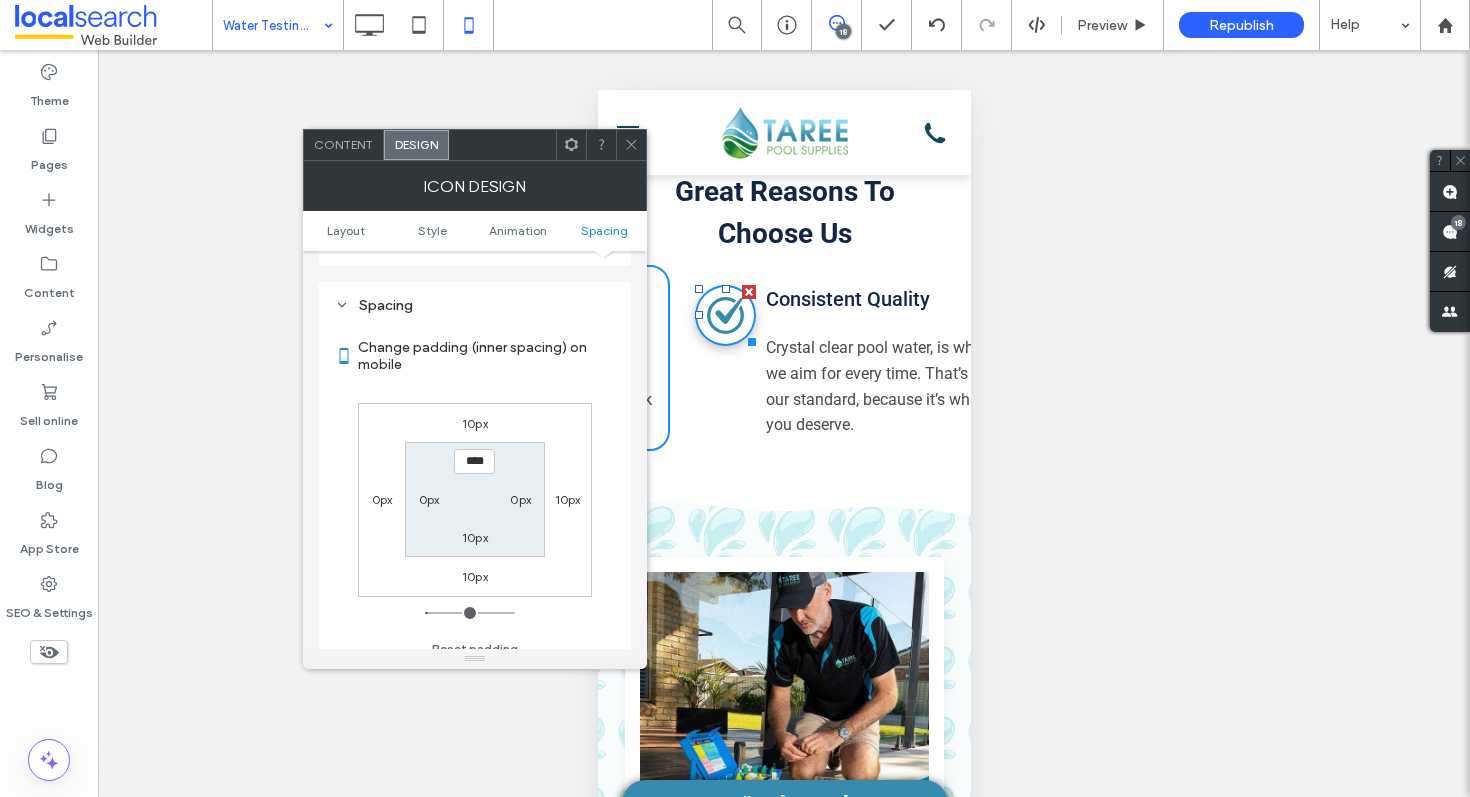 scroll, scrollTop: 923, scrollLeft: 0, axis: vertical 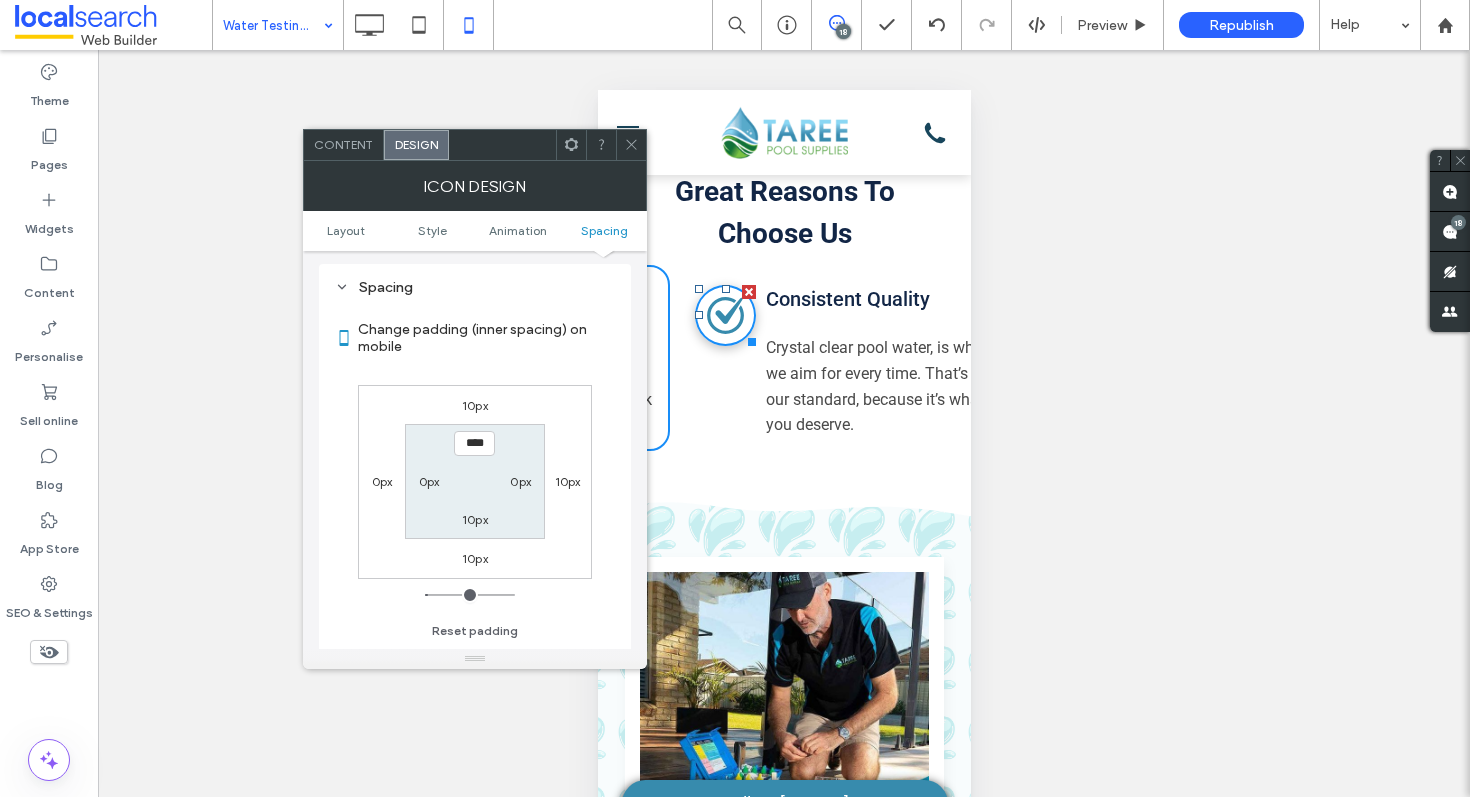 click on "10px" at bounding box center (568, 481) 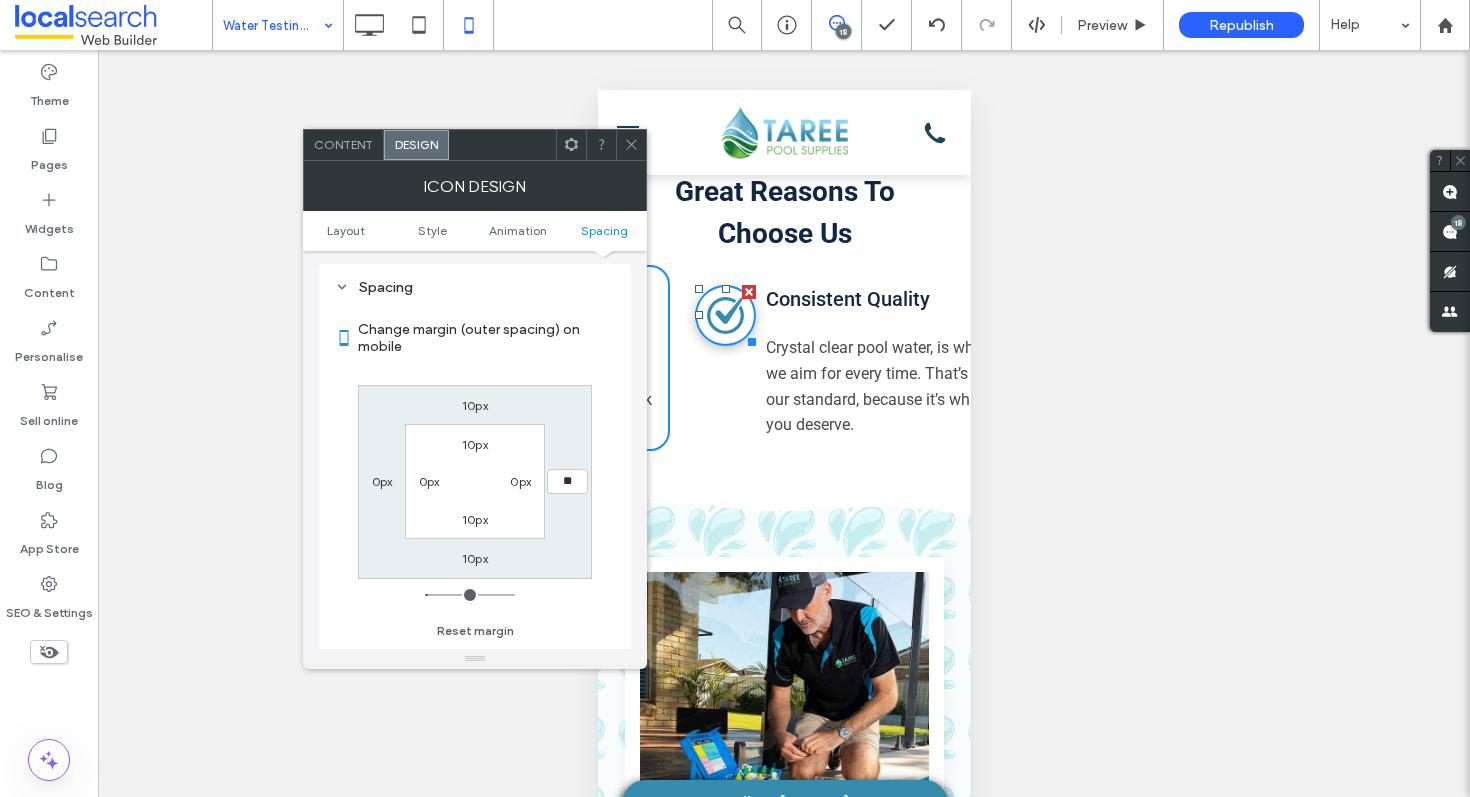 type on "**" 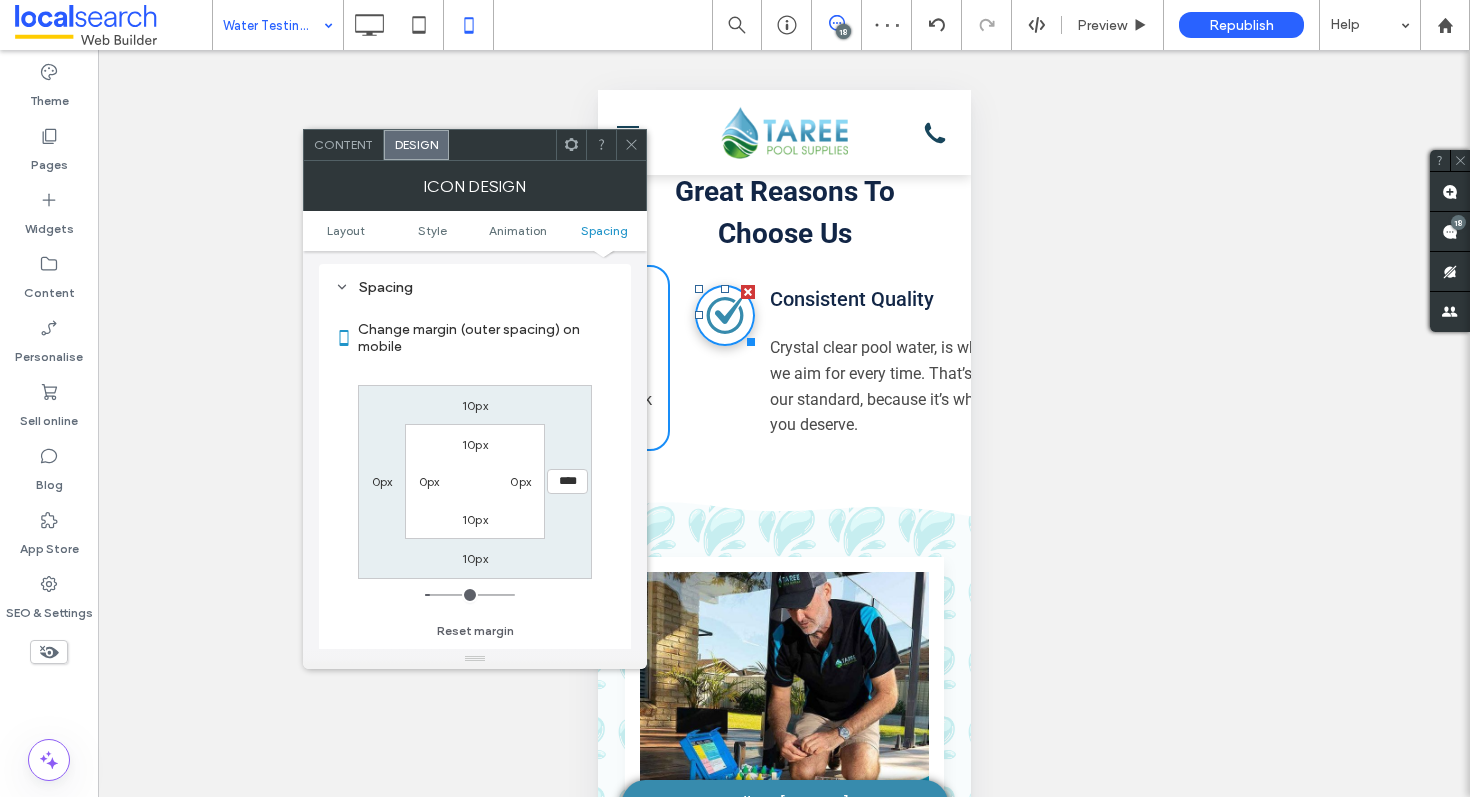 click 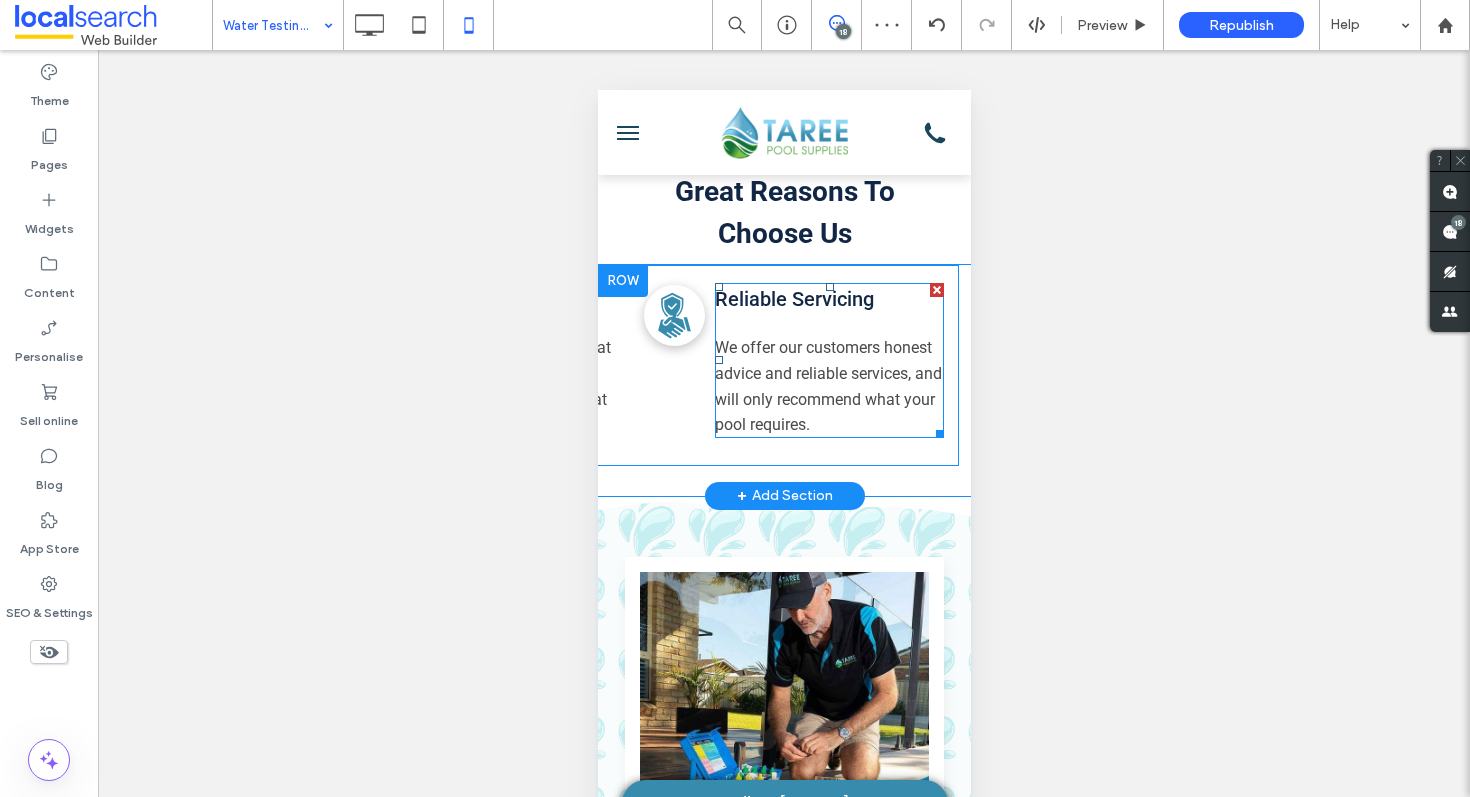 scroll, scrollTop: 0, scrollLeft: 662, axis: horizontal 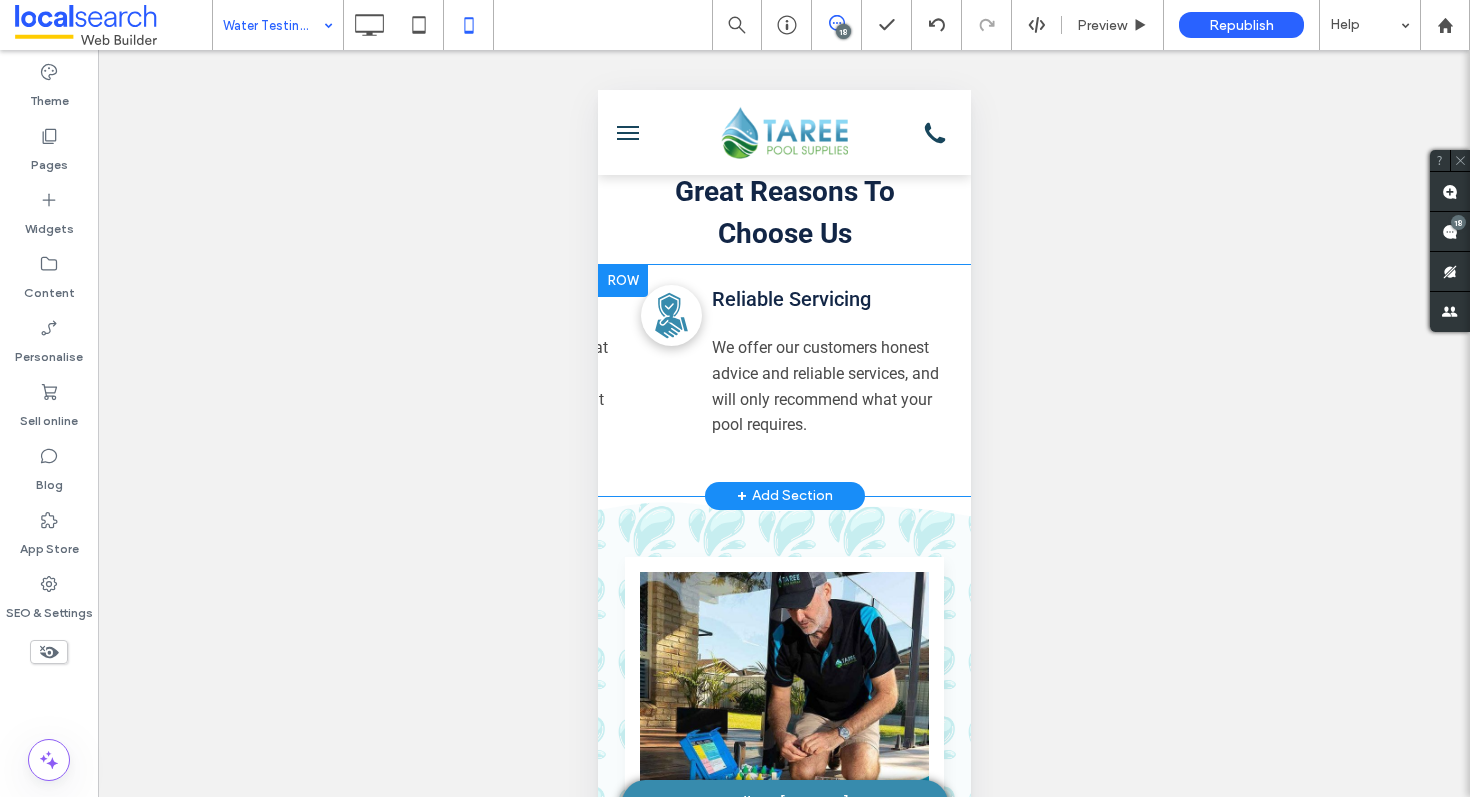 click on "Price Icon
Affordable Price
With advice from trusted professionals, owning a pool does not have to be hard work or expensive.
Click To Paste
Quality Icon
Consistent Quality
Crystal clear pool water, is what we aim for every time. That’s our standard, because it’s what you deserve.
Click To Paste
Handshake Icon
Reliable Servicing
We offer our customers honest advice and reliable services, and will only recommend what your pool requires.
Click To Paste
Click To Paste
Row + Add Section" at bounding box center (783, 380) 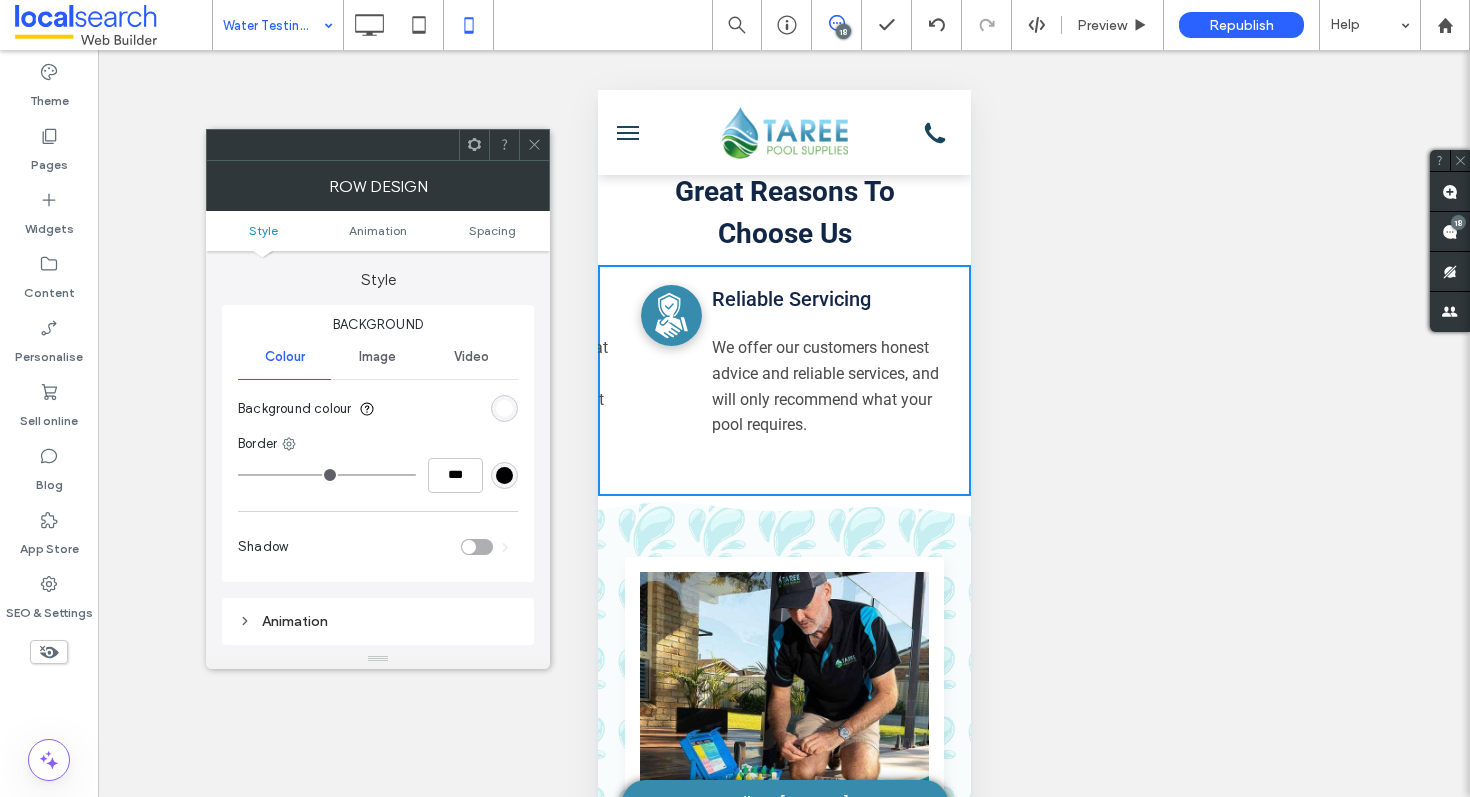 click 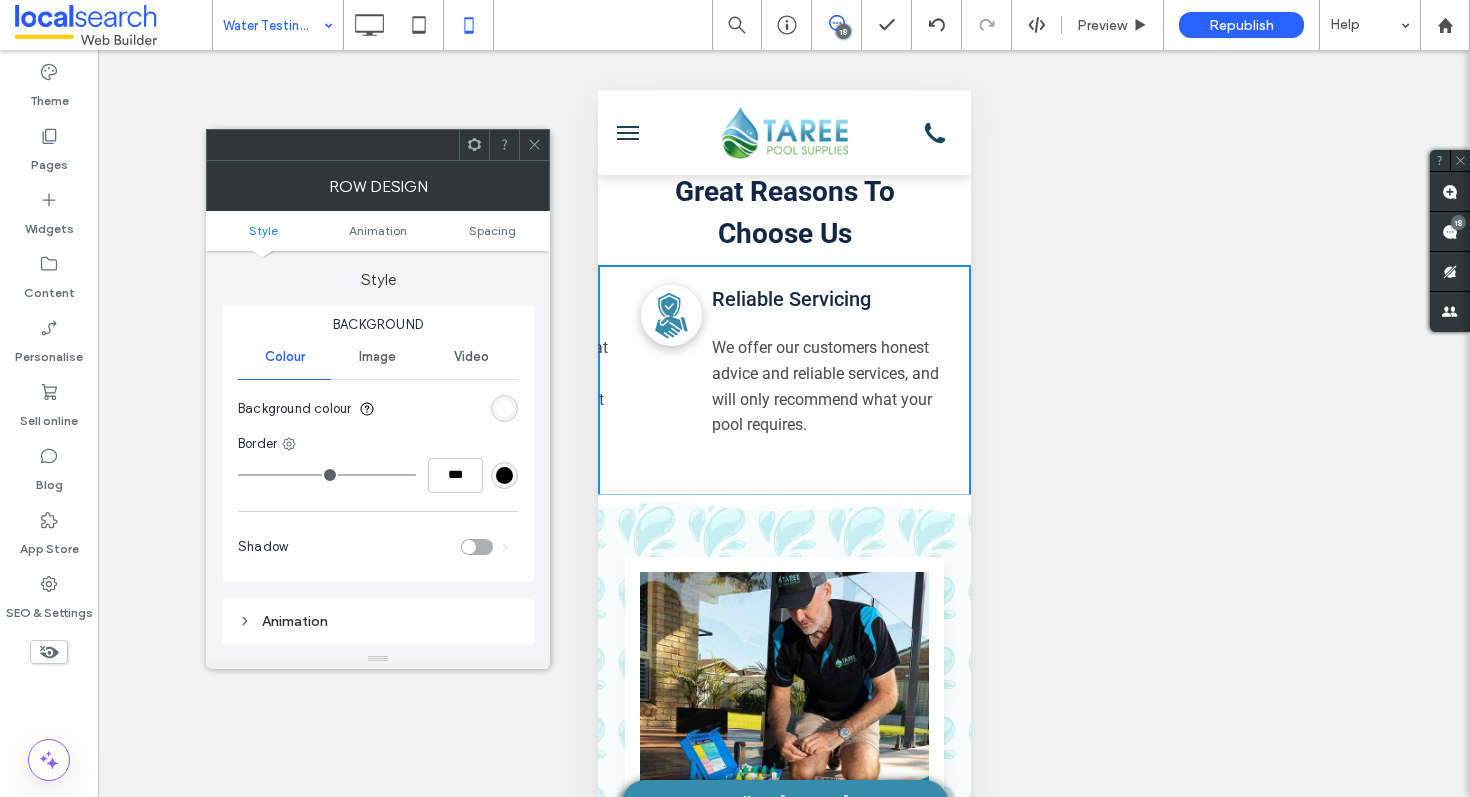 click 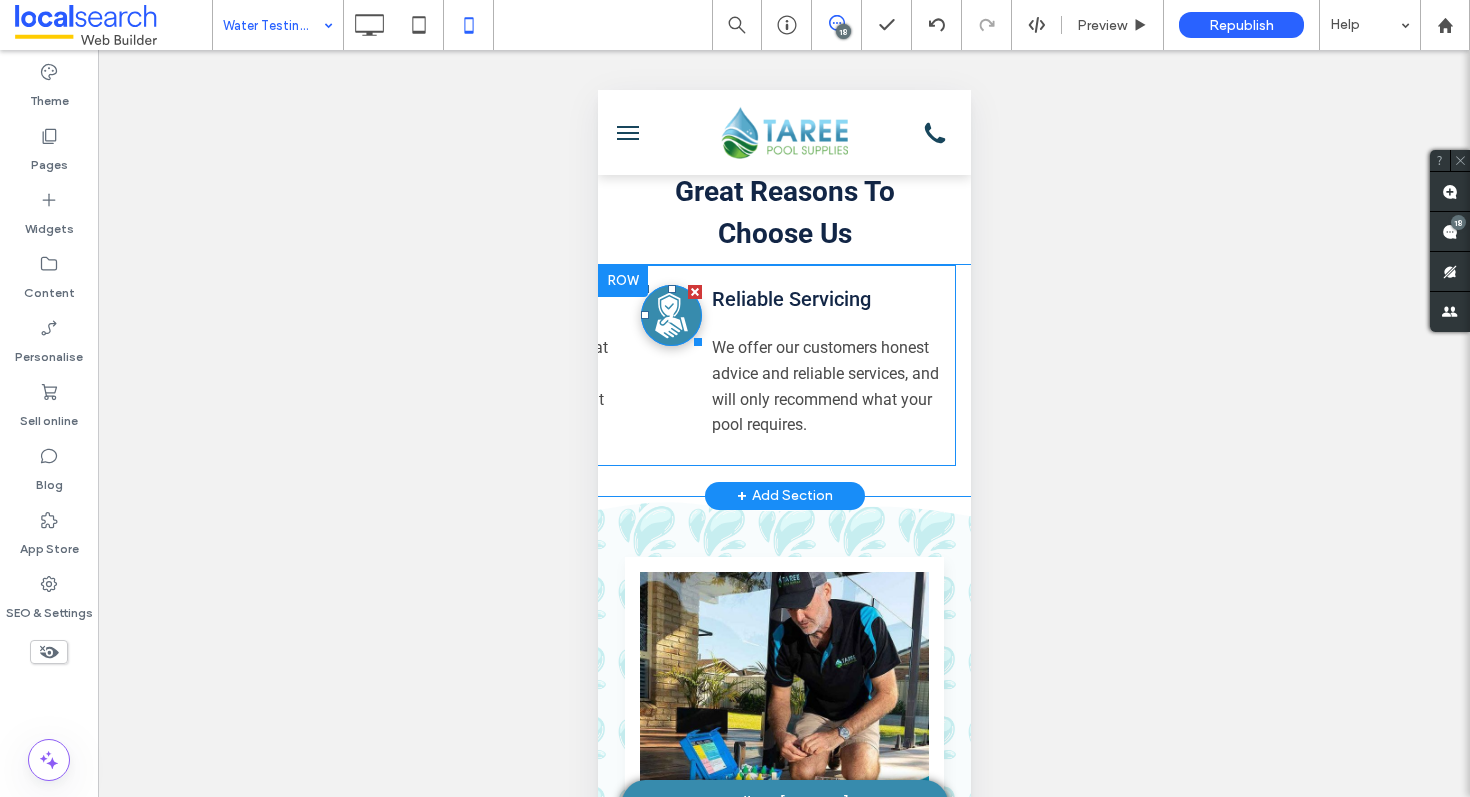 click 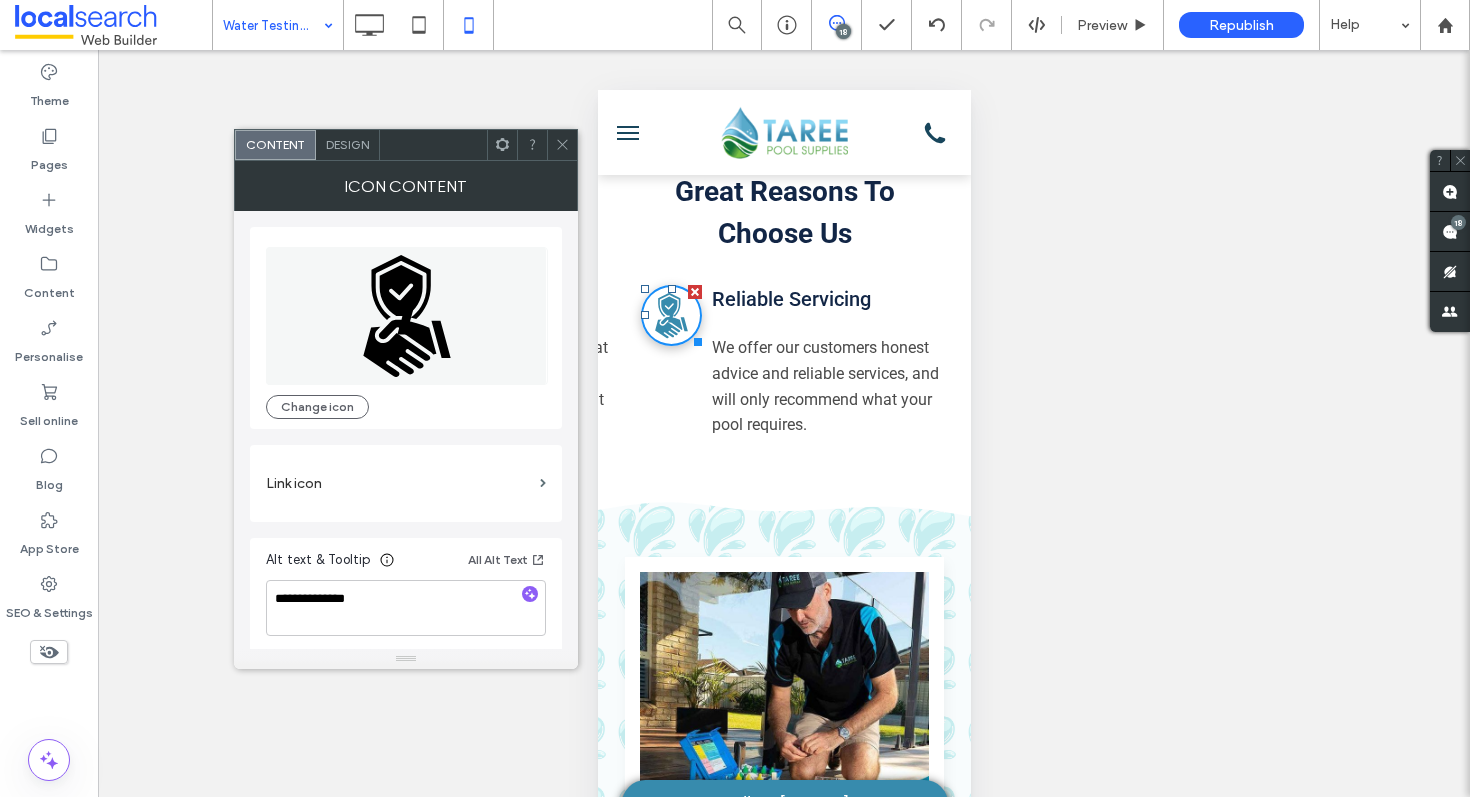 click on "Design" at bounding box center (347, 144) 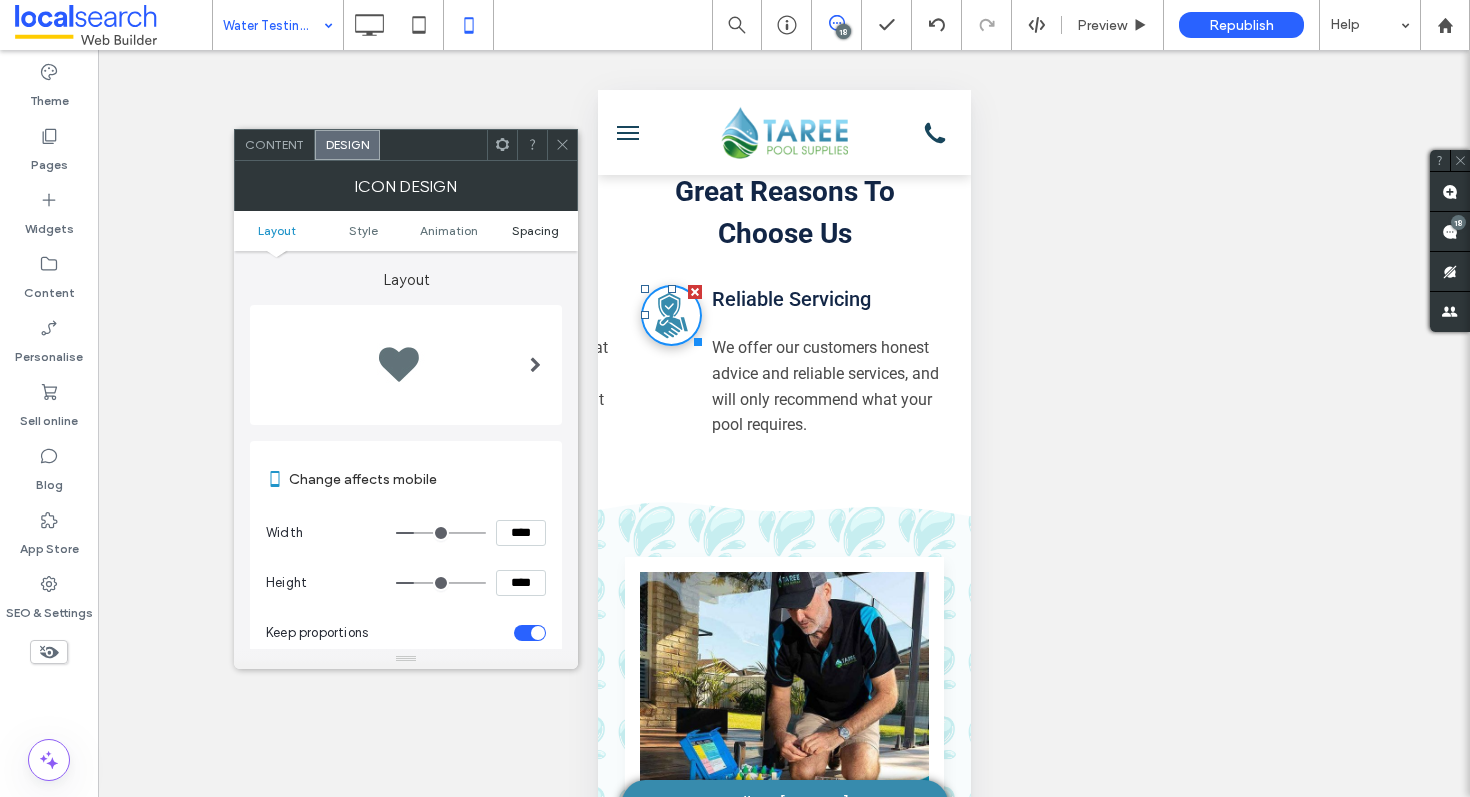 click on "Spacing" at bounding box center [535, 230] 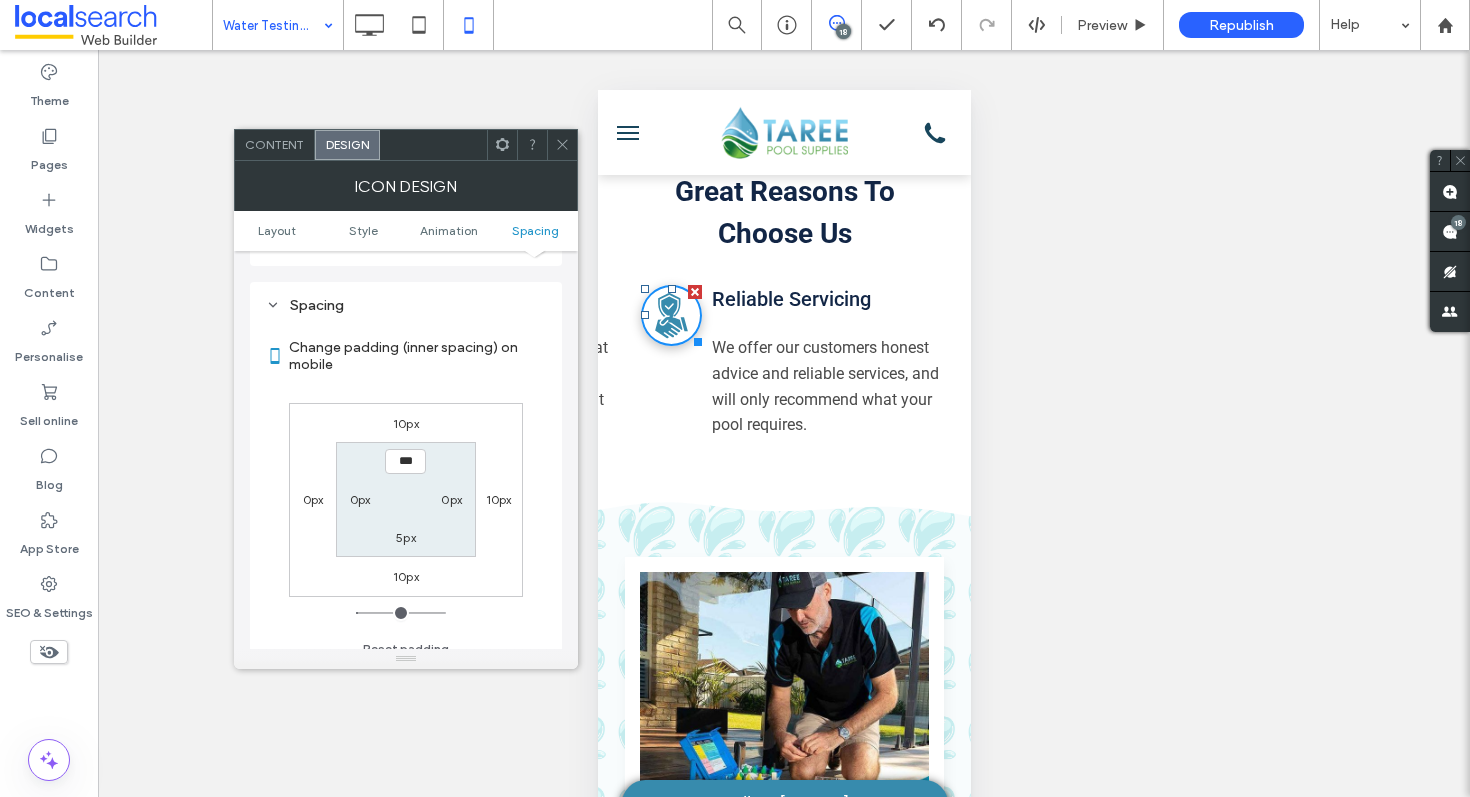 scroll, scrollTop: 923, scrollLeft: 0, axis: vertical 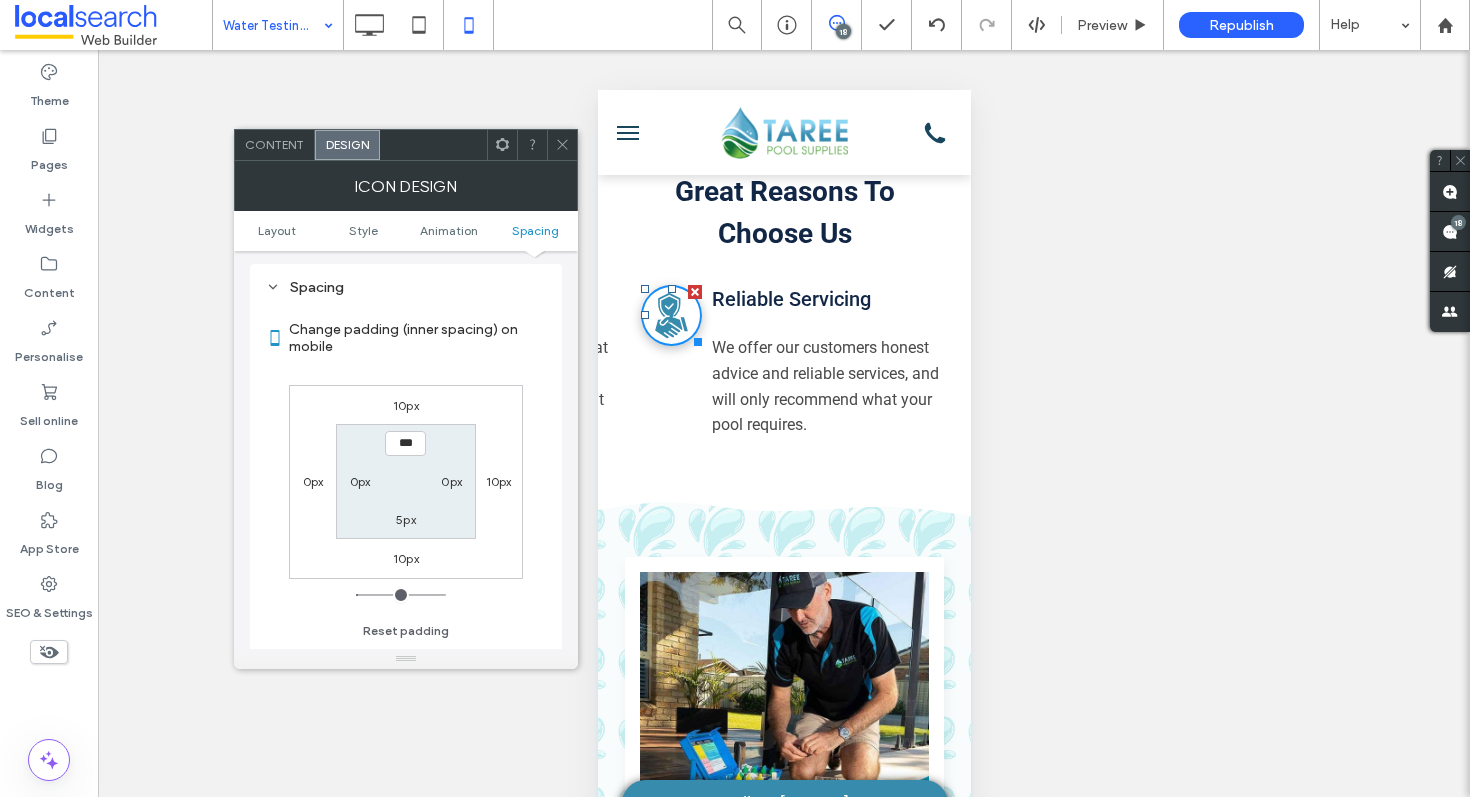 click on "10px" at bounding box center (499, 481) 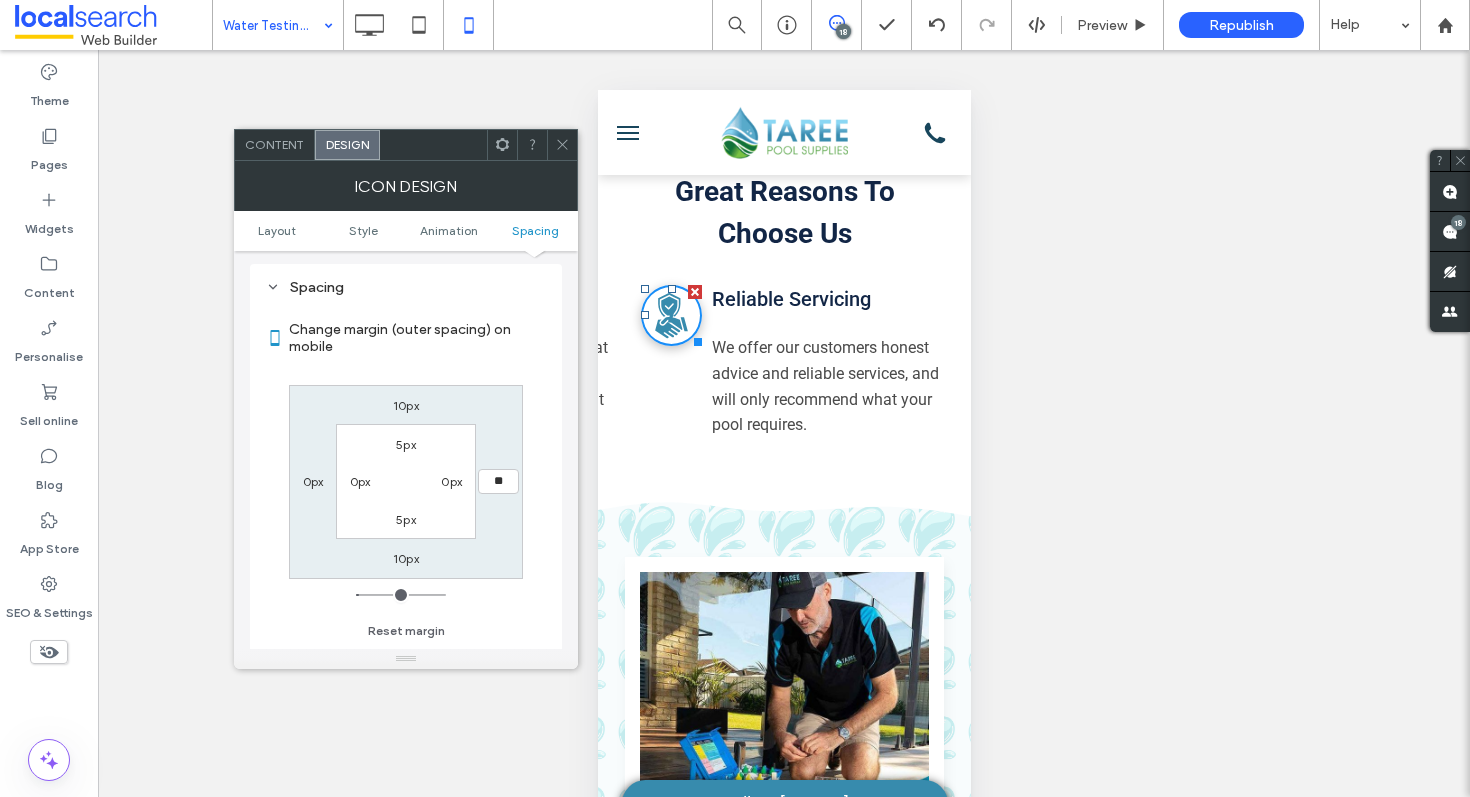 type on "**" 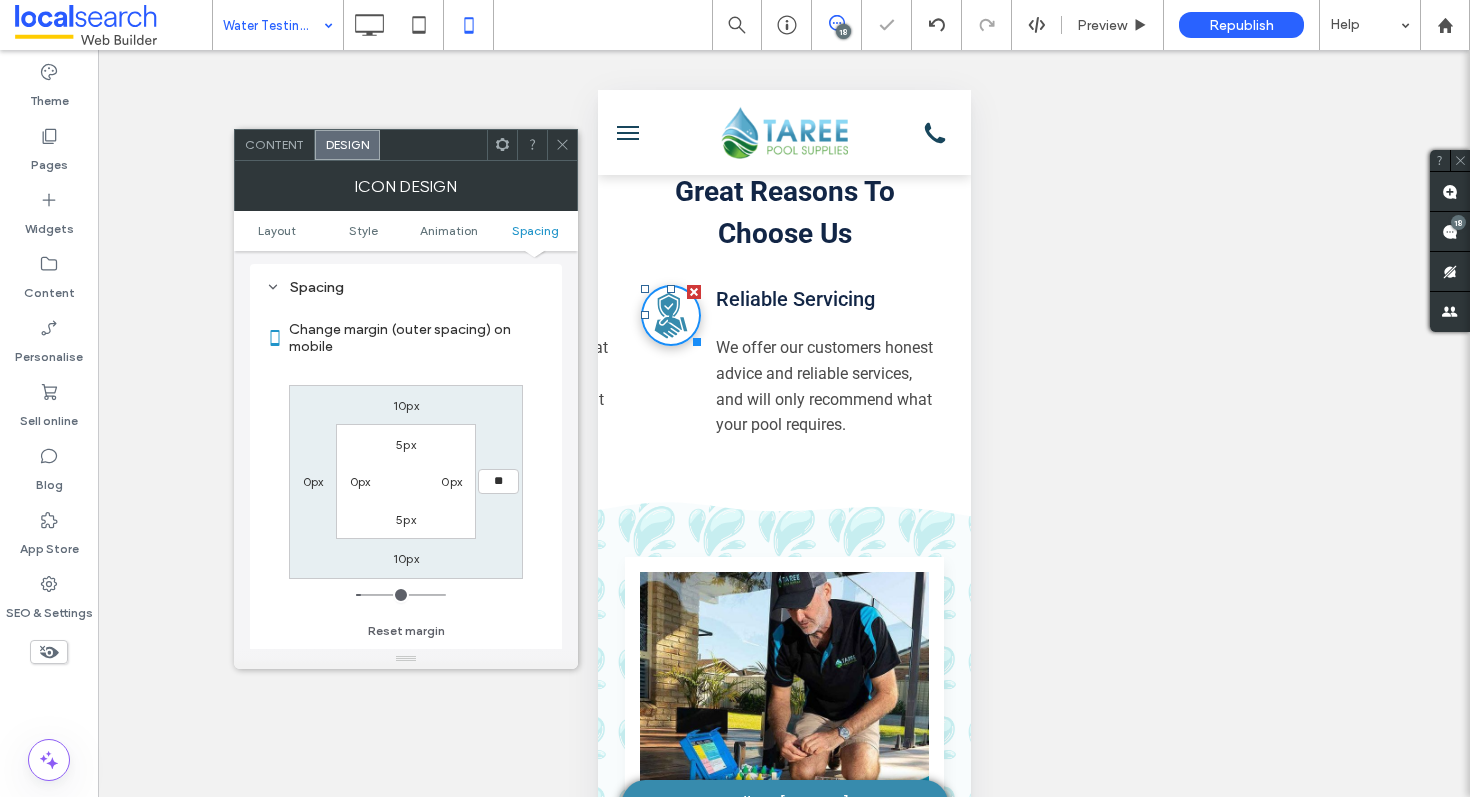 type on "**" 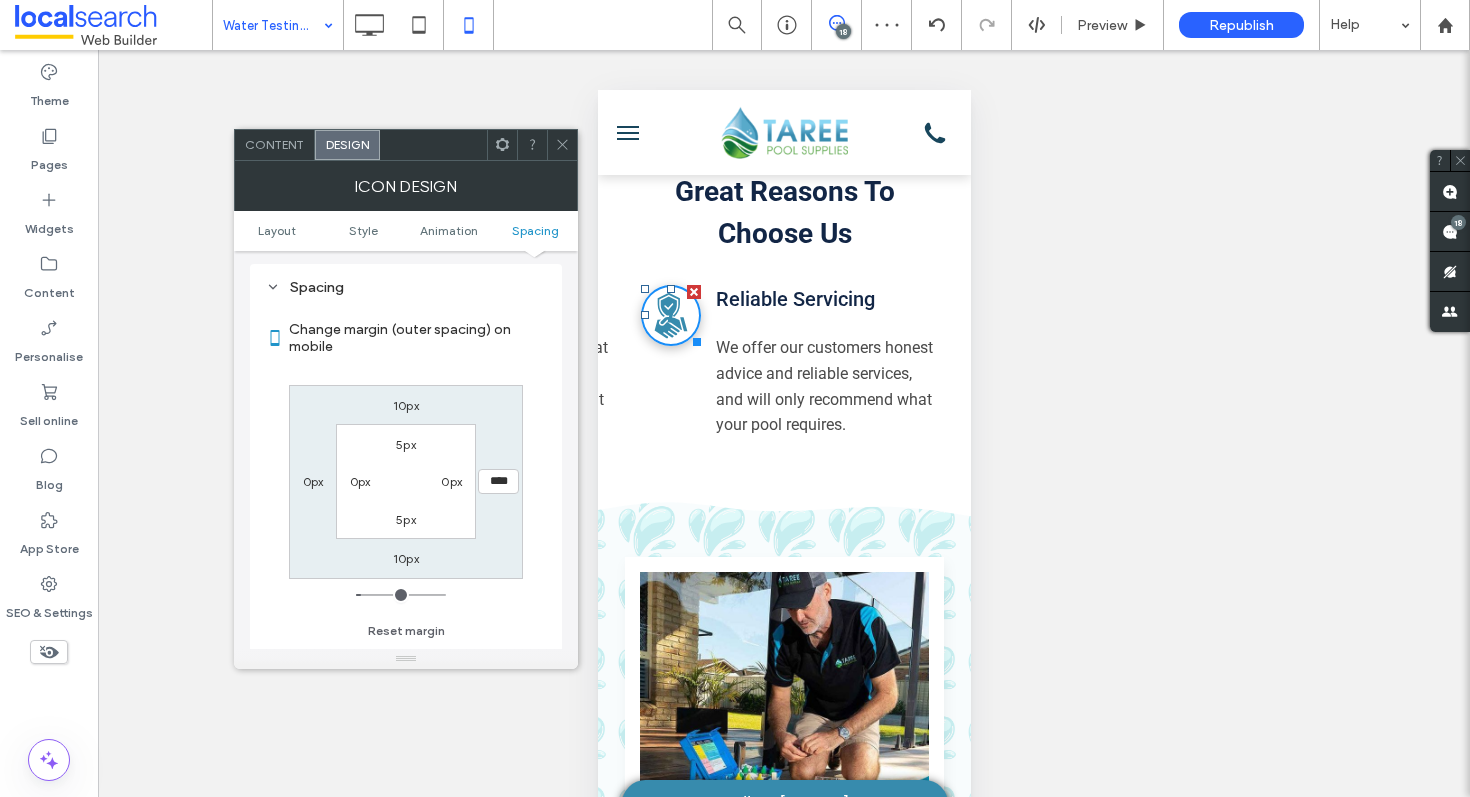 click 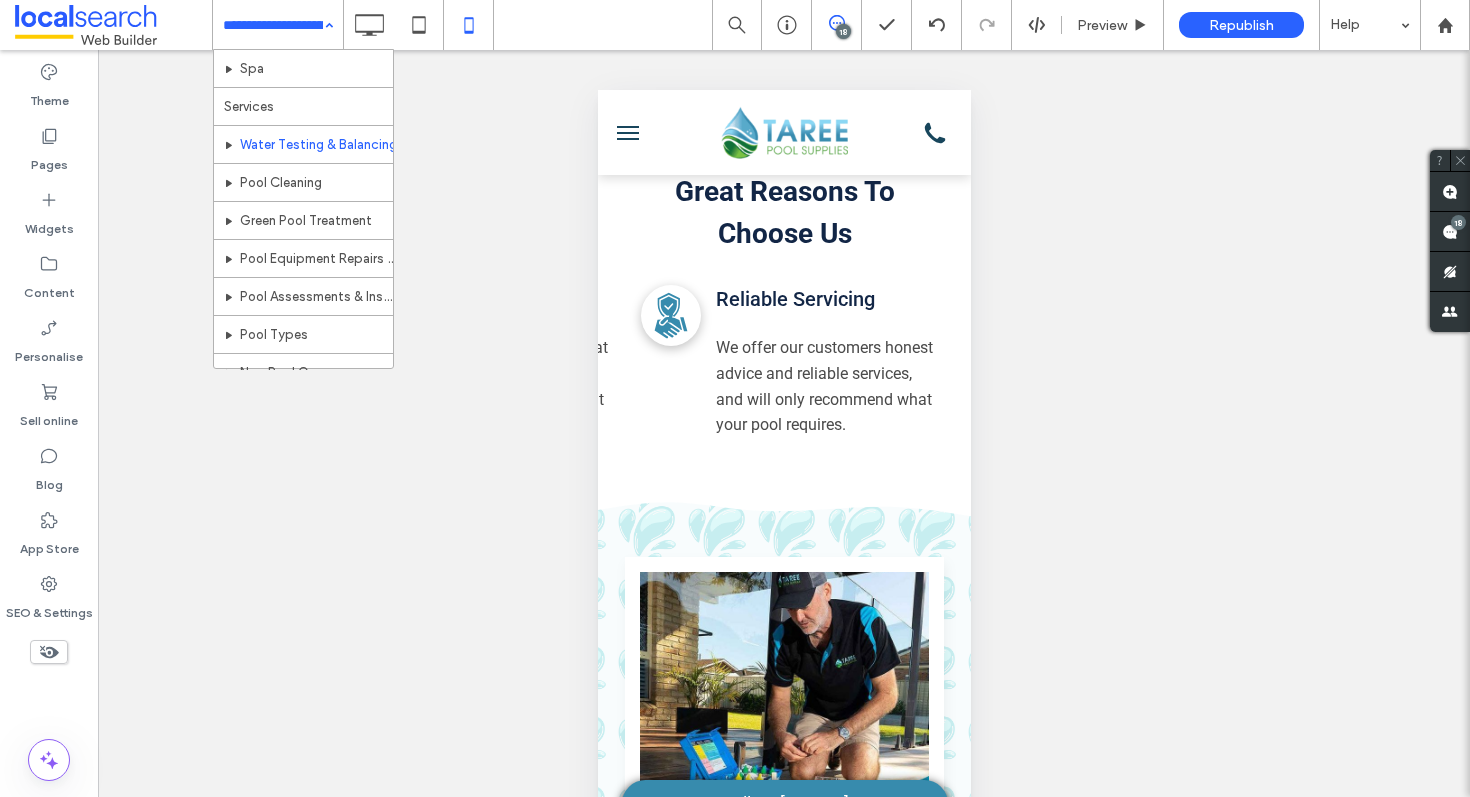 scroll, scrollTop: 462, scrollLeft: 0, axis: vertical 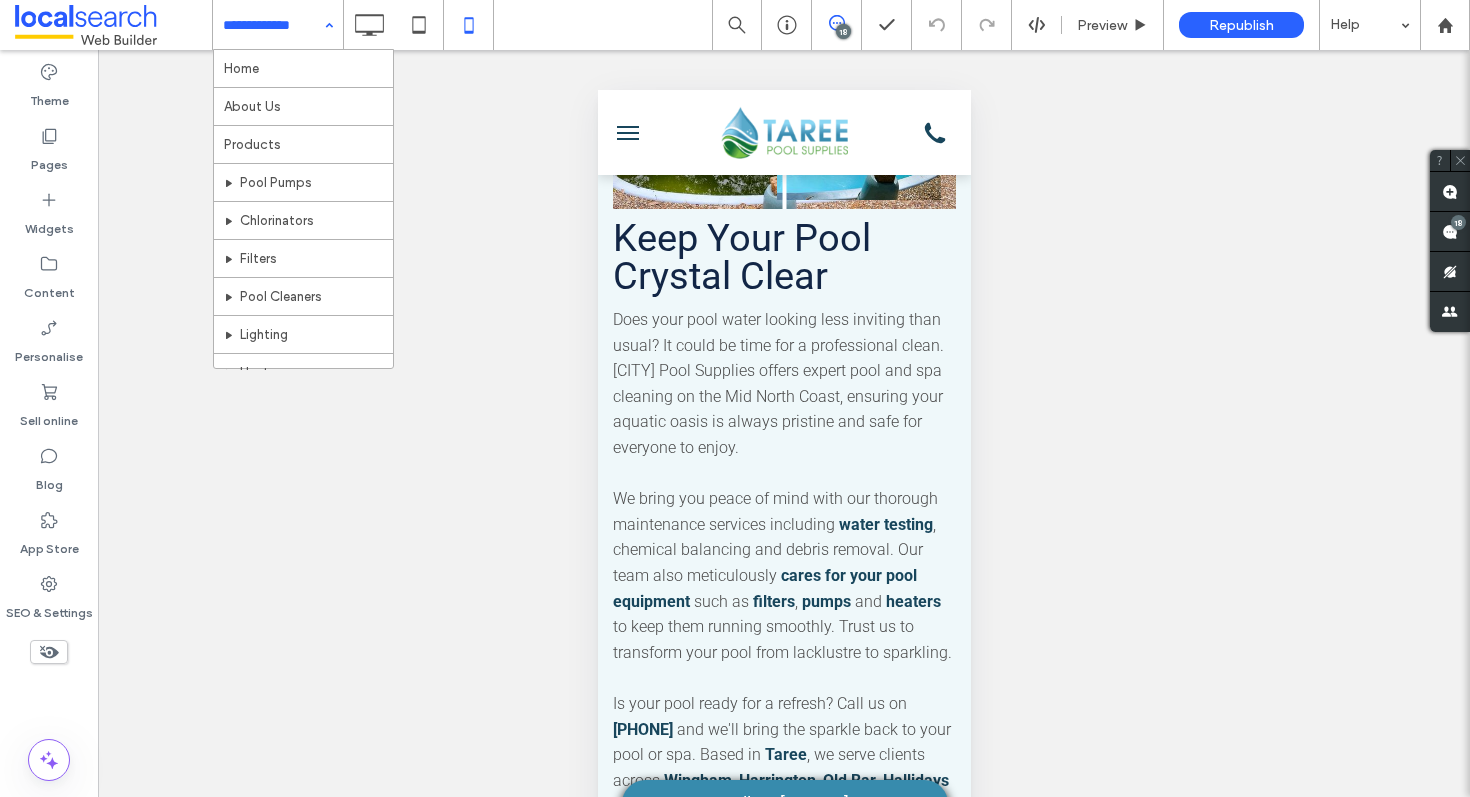 click at bounding box center [273, 25] 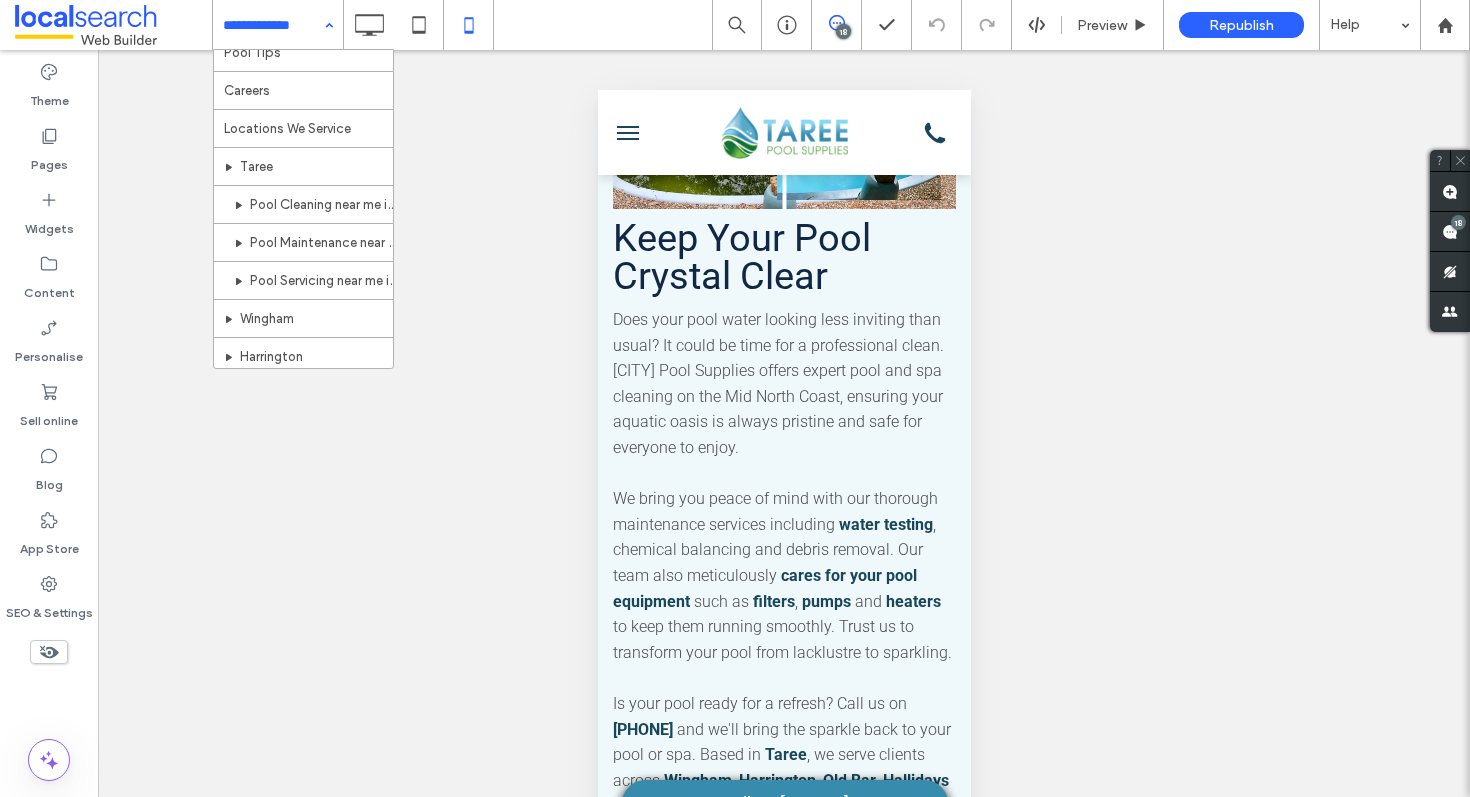 scroll, scrollTop: 818, scrollLeft: 0, axis: vertical 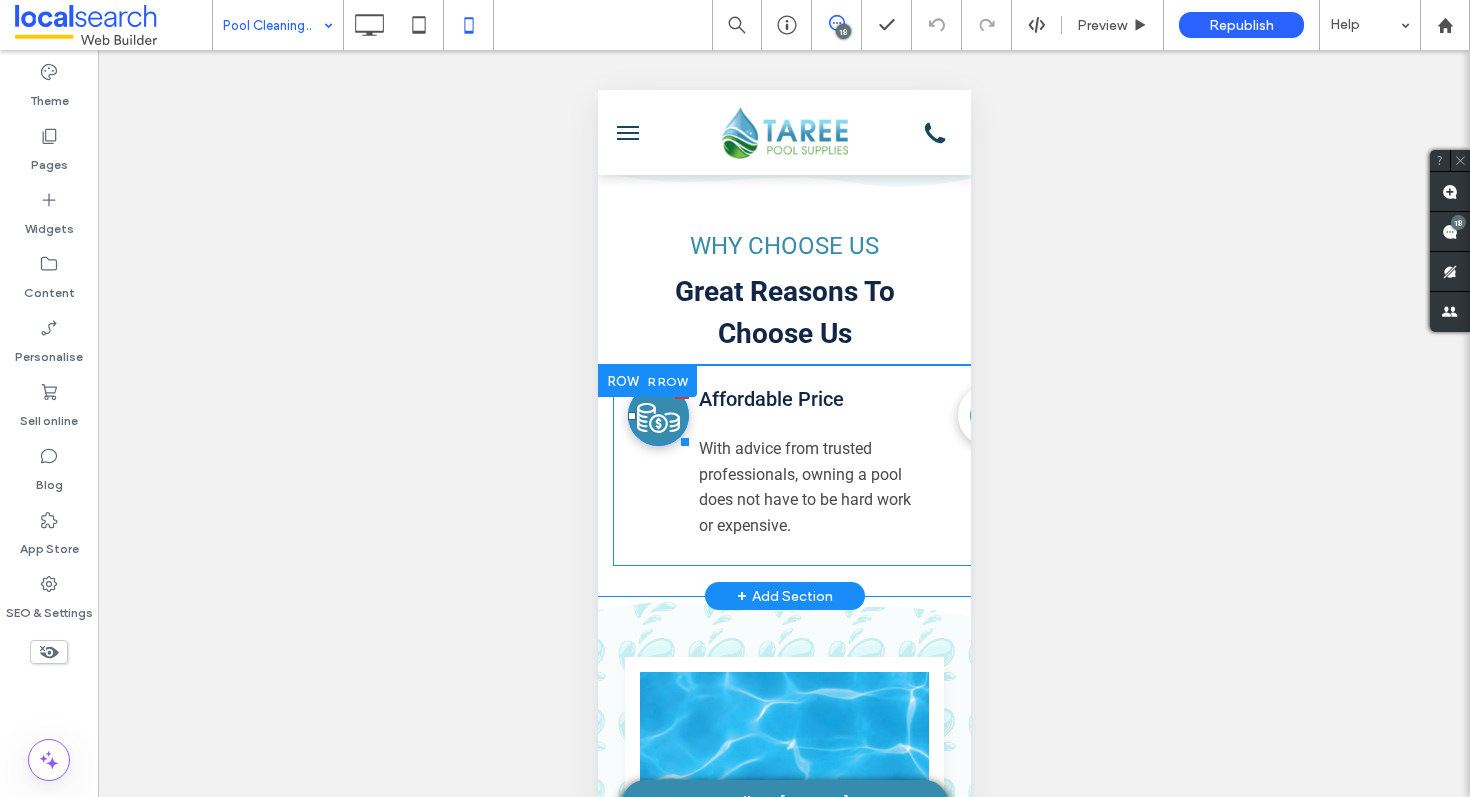 click 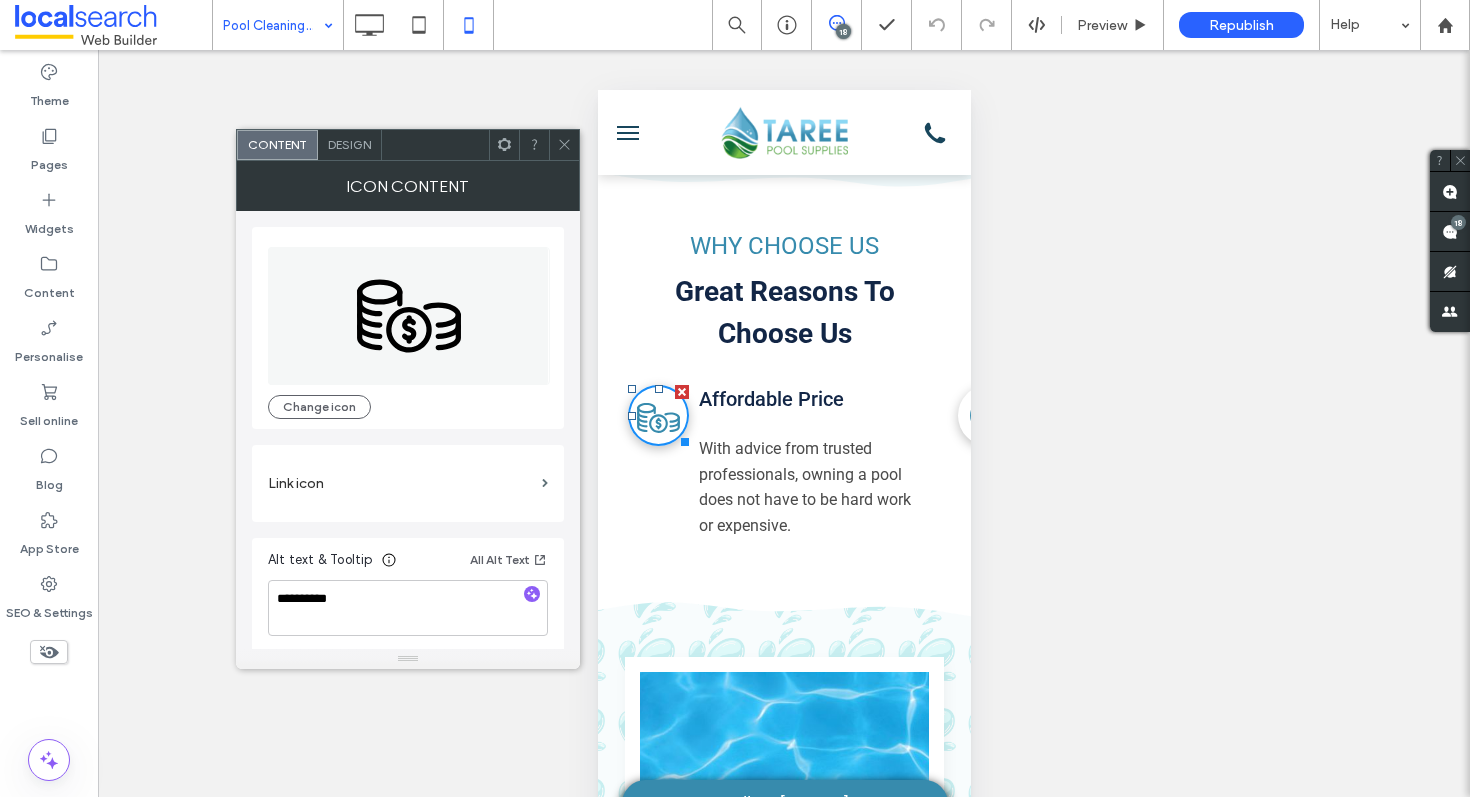 click on "Design" at bounding box center (349, 144) 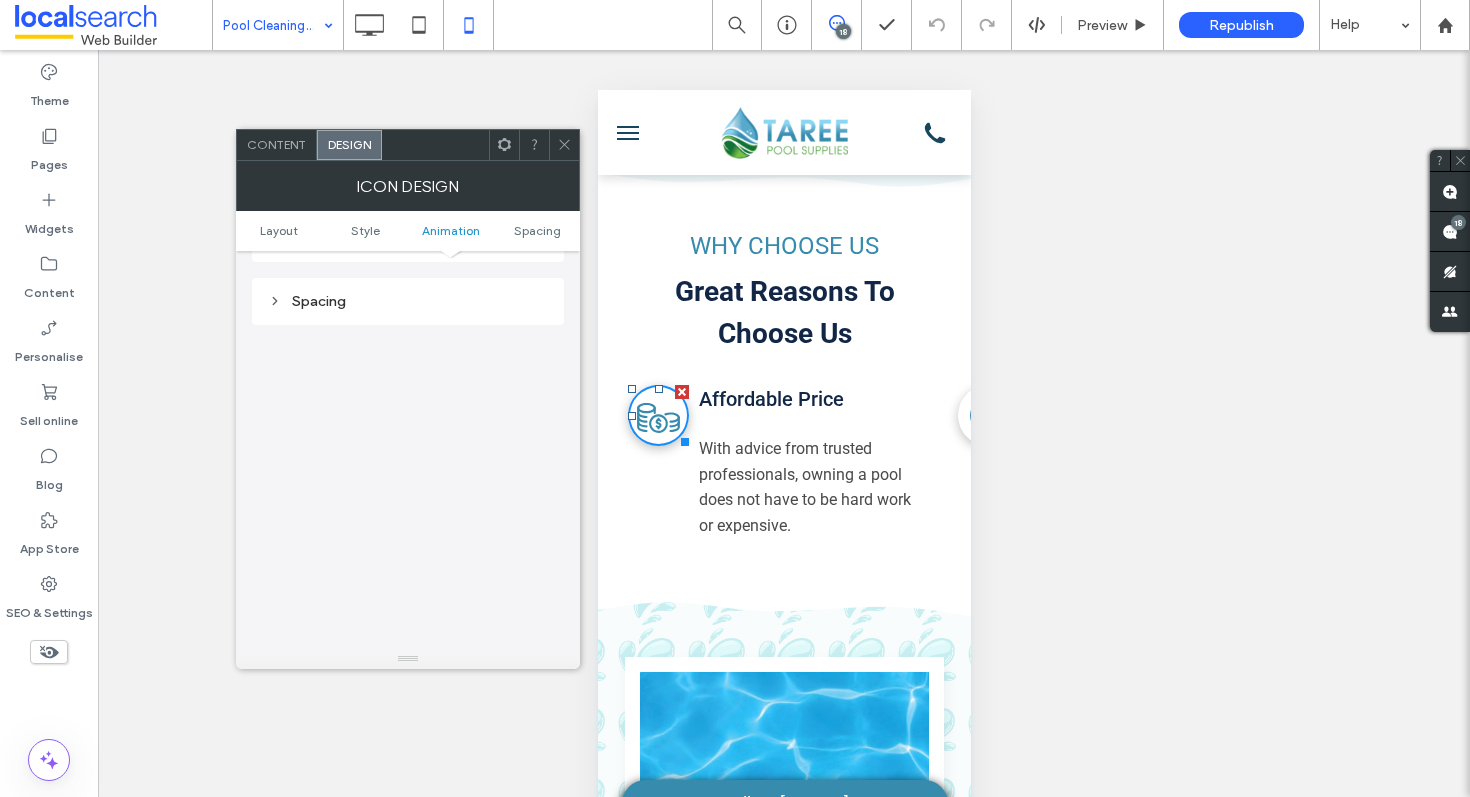scroll, scrollTop: 923, scrollLeft: 0, axis: vertical 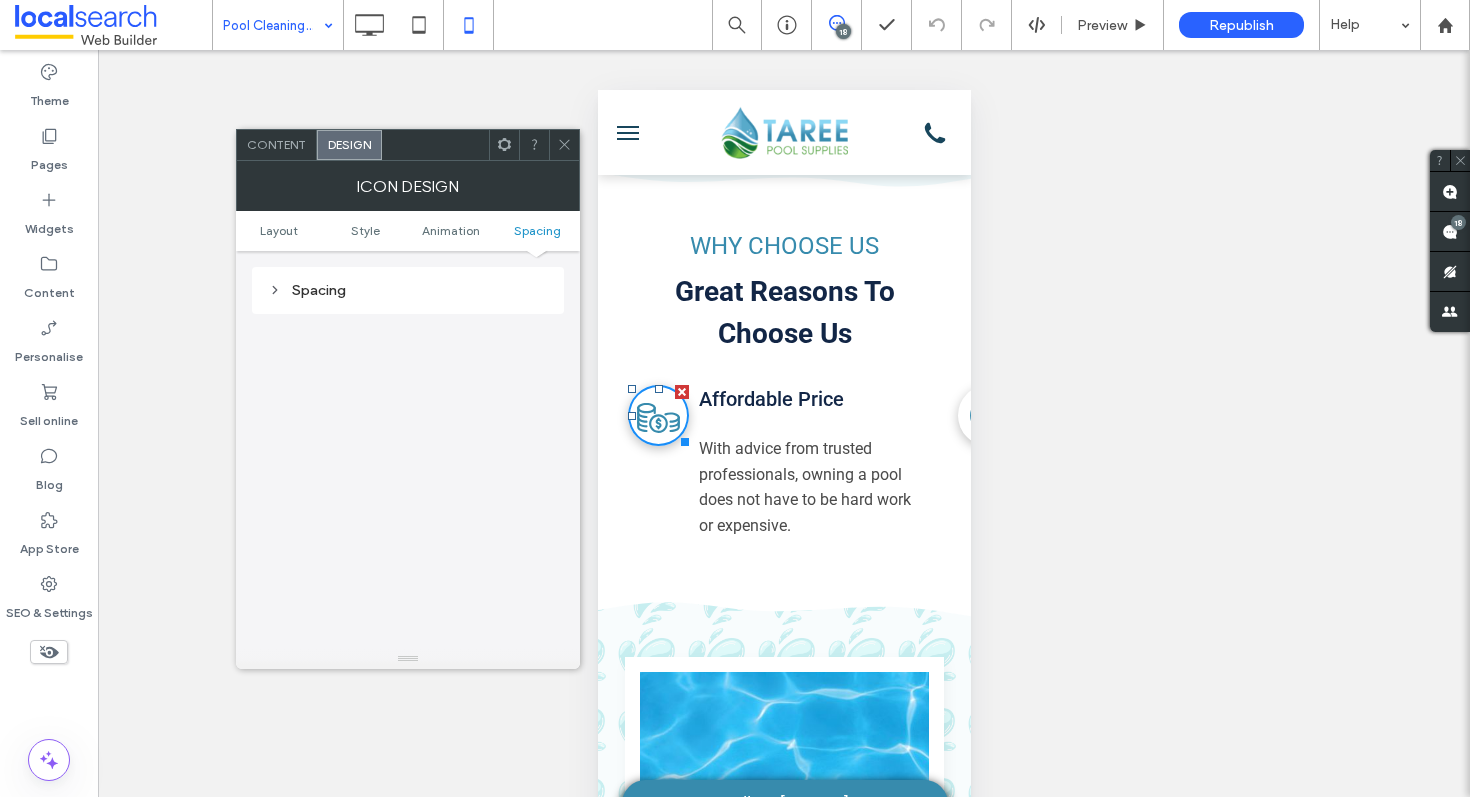 click on "Spacing" at bounding box center (408, 290) 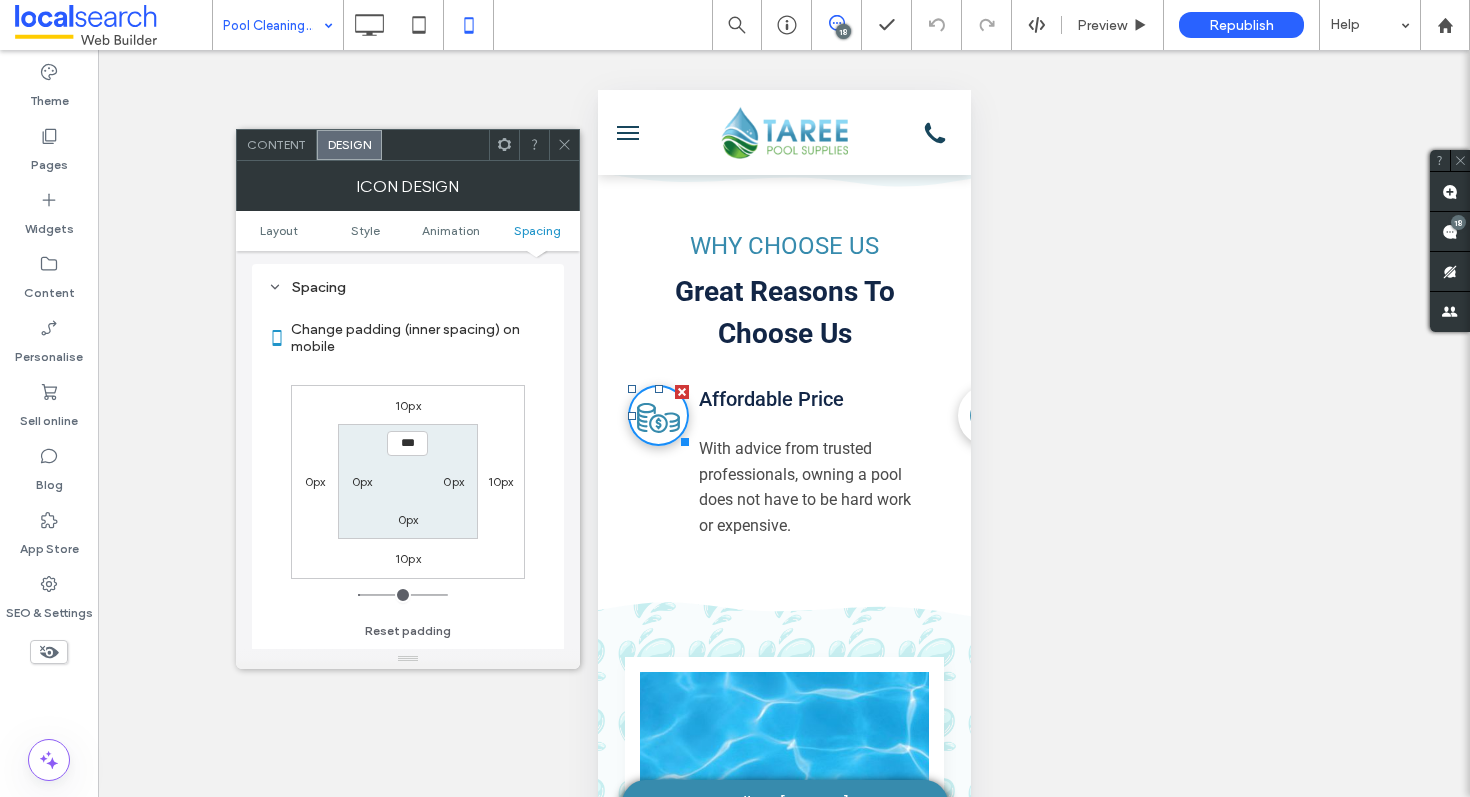 click on "10px" at bounding box center (501, 481) 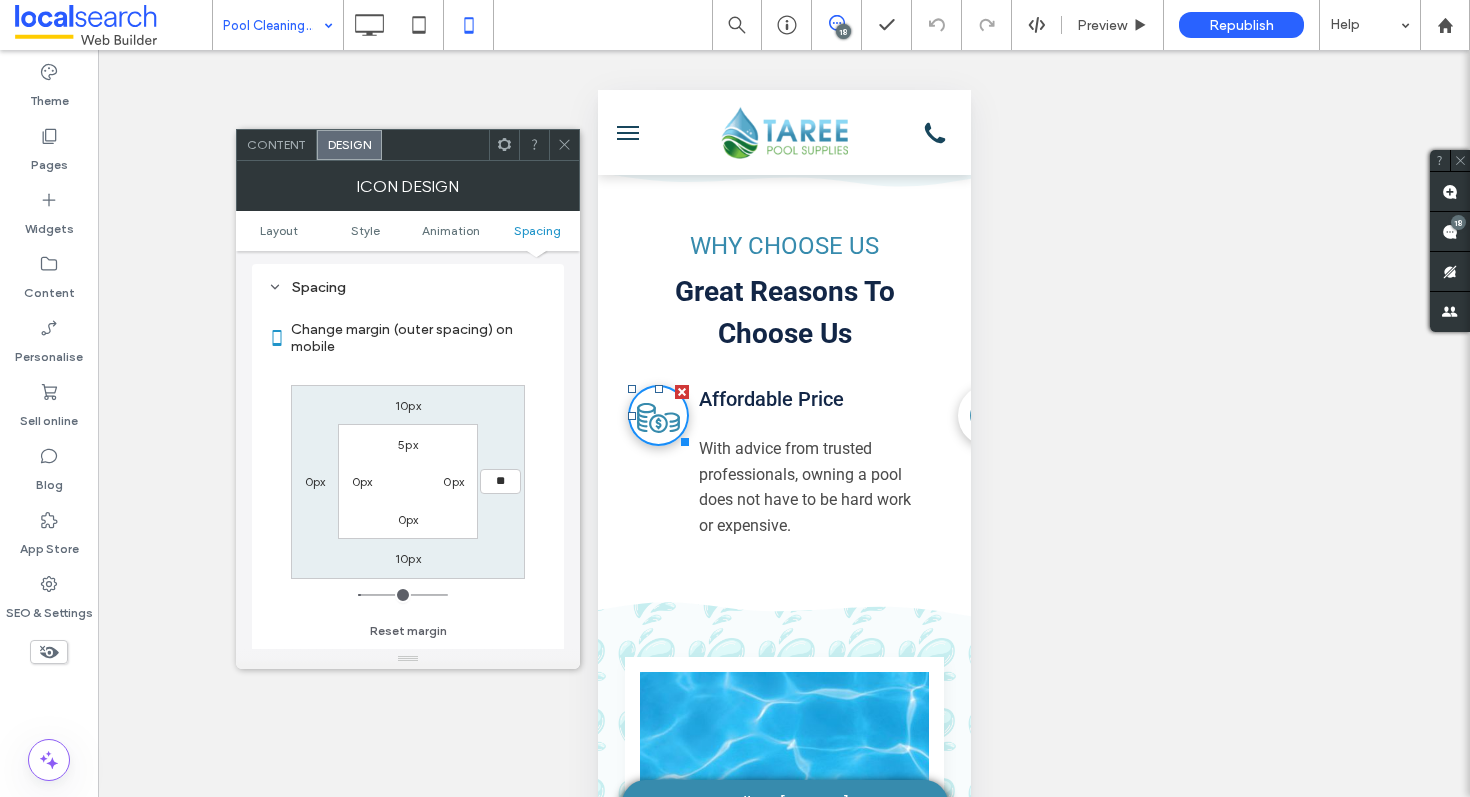 type on "**" 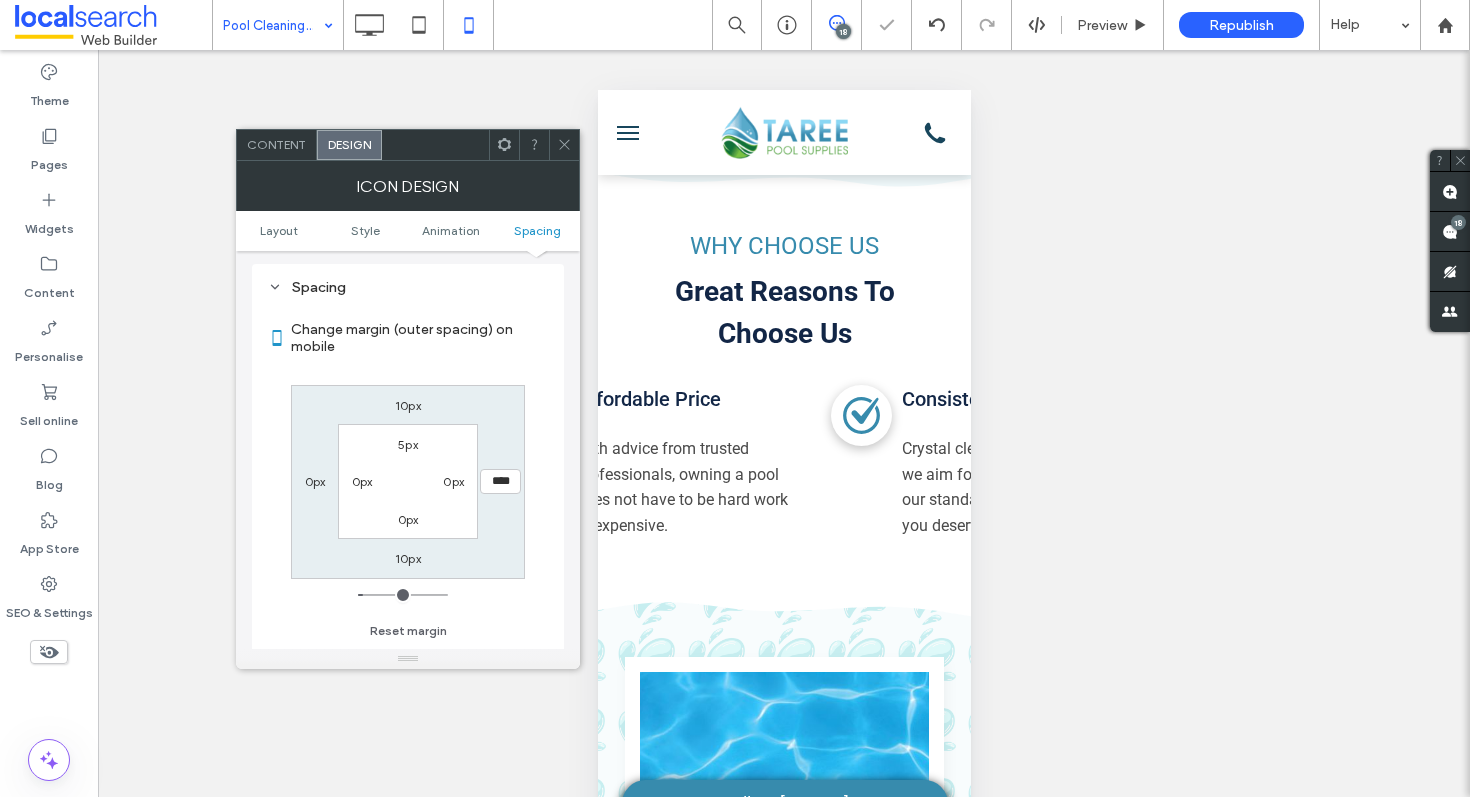 scroll, scrollTop: 0, scrollLeft: 160, axis: horizontal 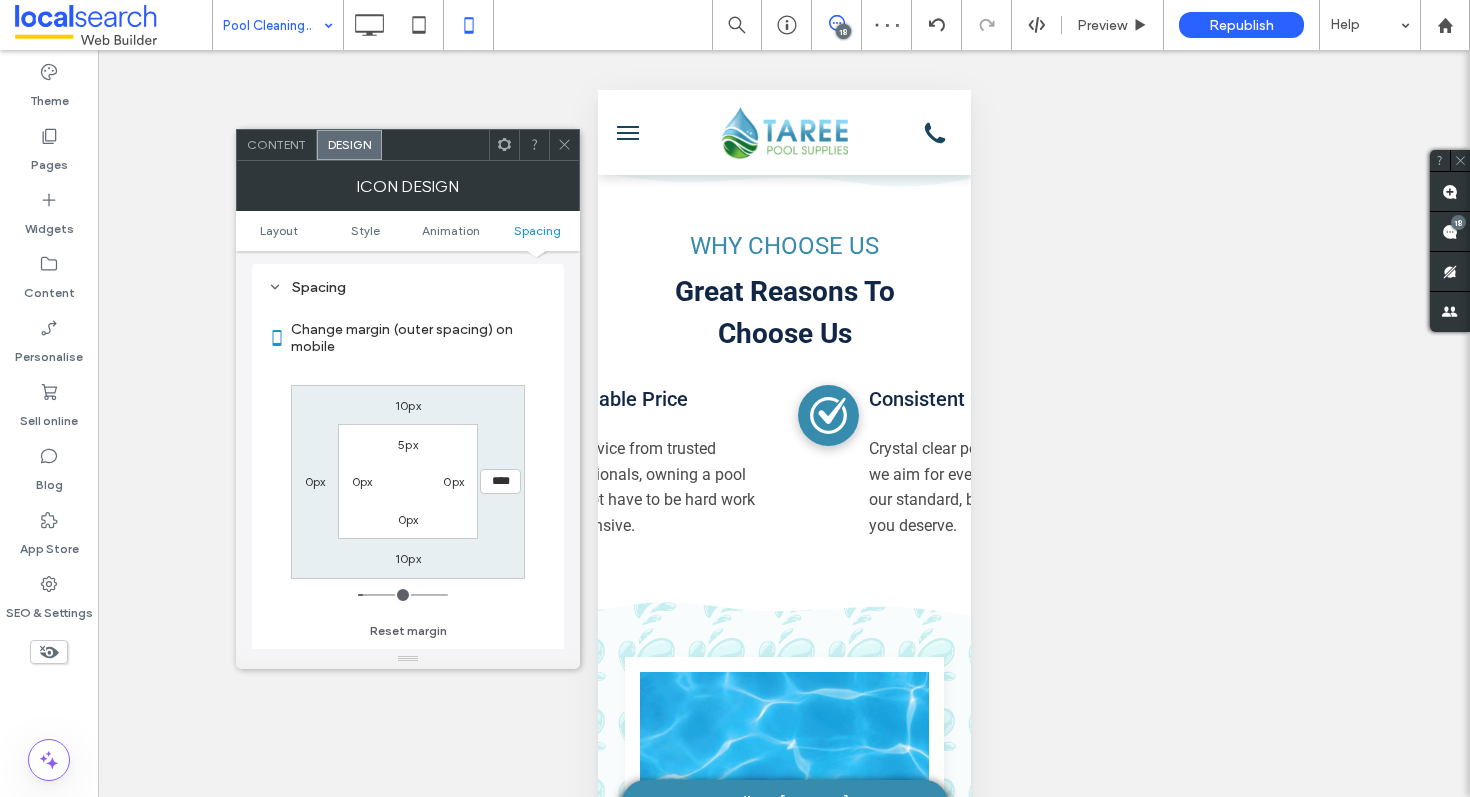 click on "Quality Icon" 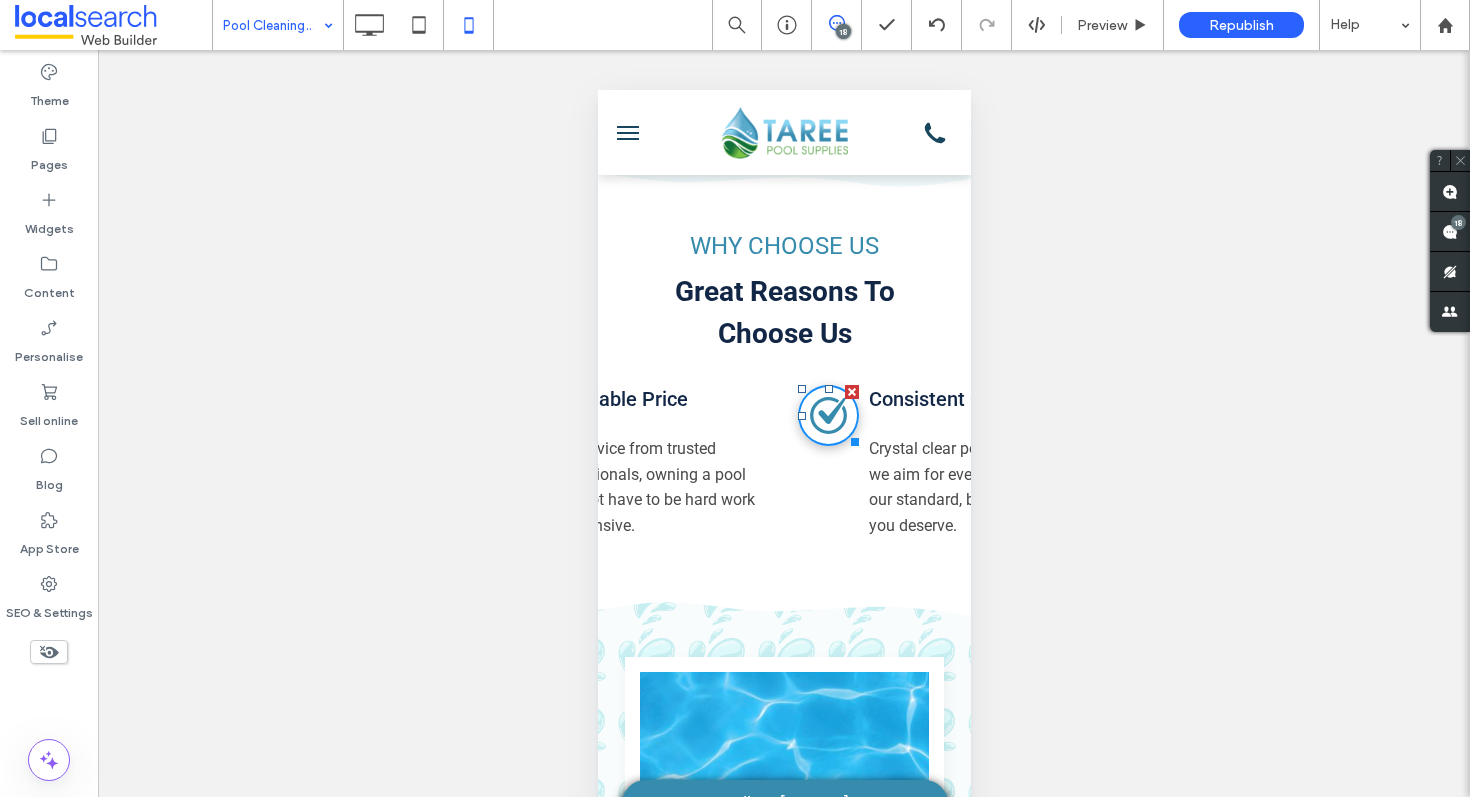 click on "Crystal clear pool water, is what we aim for every time. That’s our standard, because it’s what you deserve." at bounding box center (982, 487) 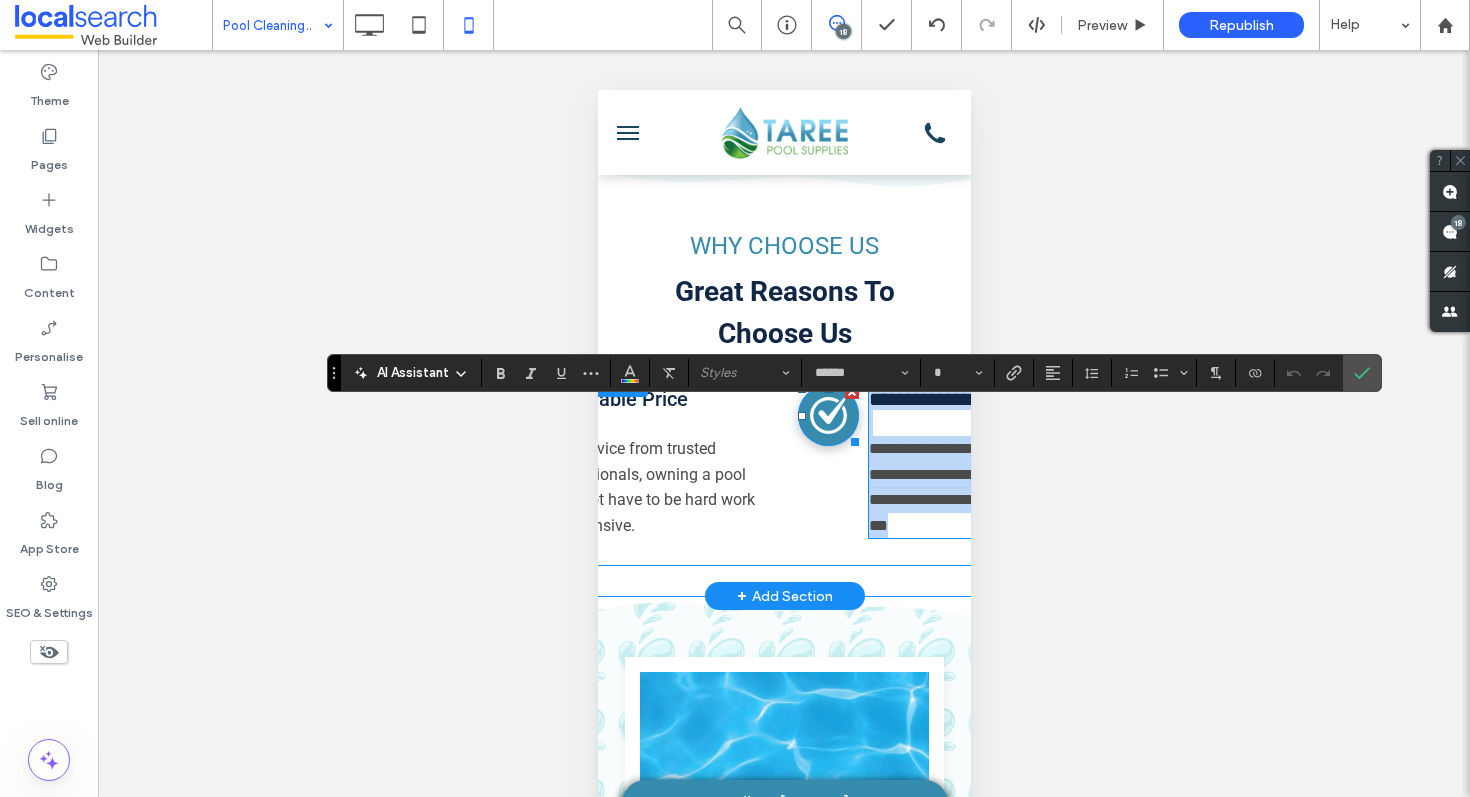 click on "Quality Icon" at bounding box center [827, 415] 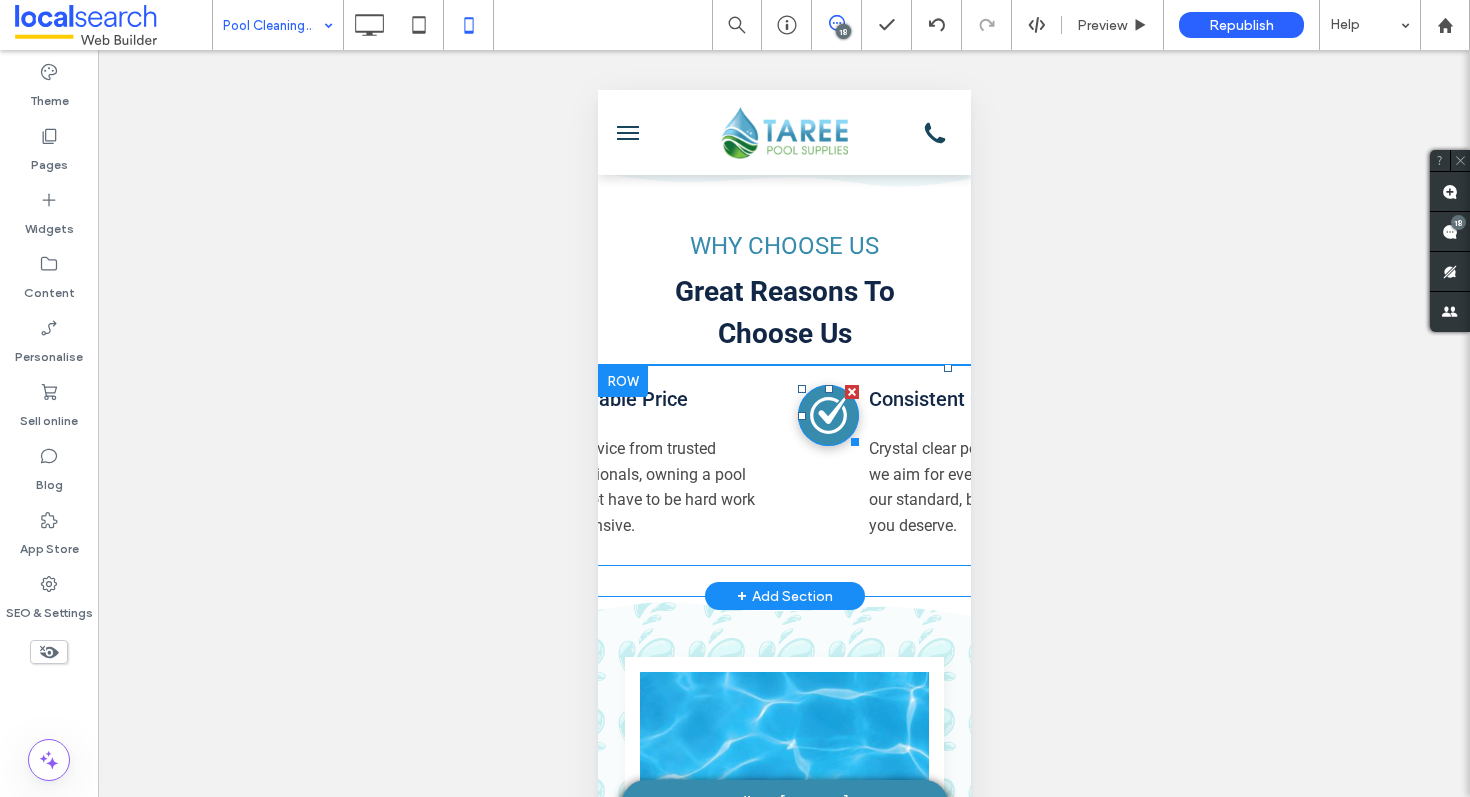click on "Quality Icon" 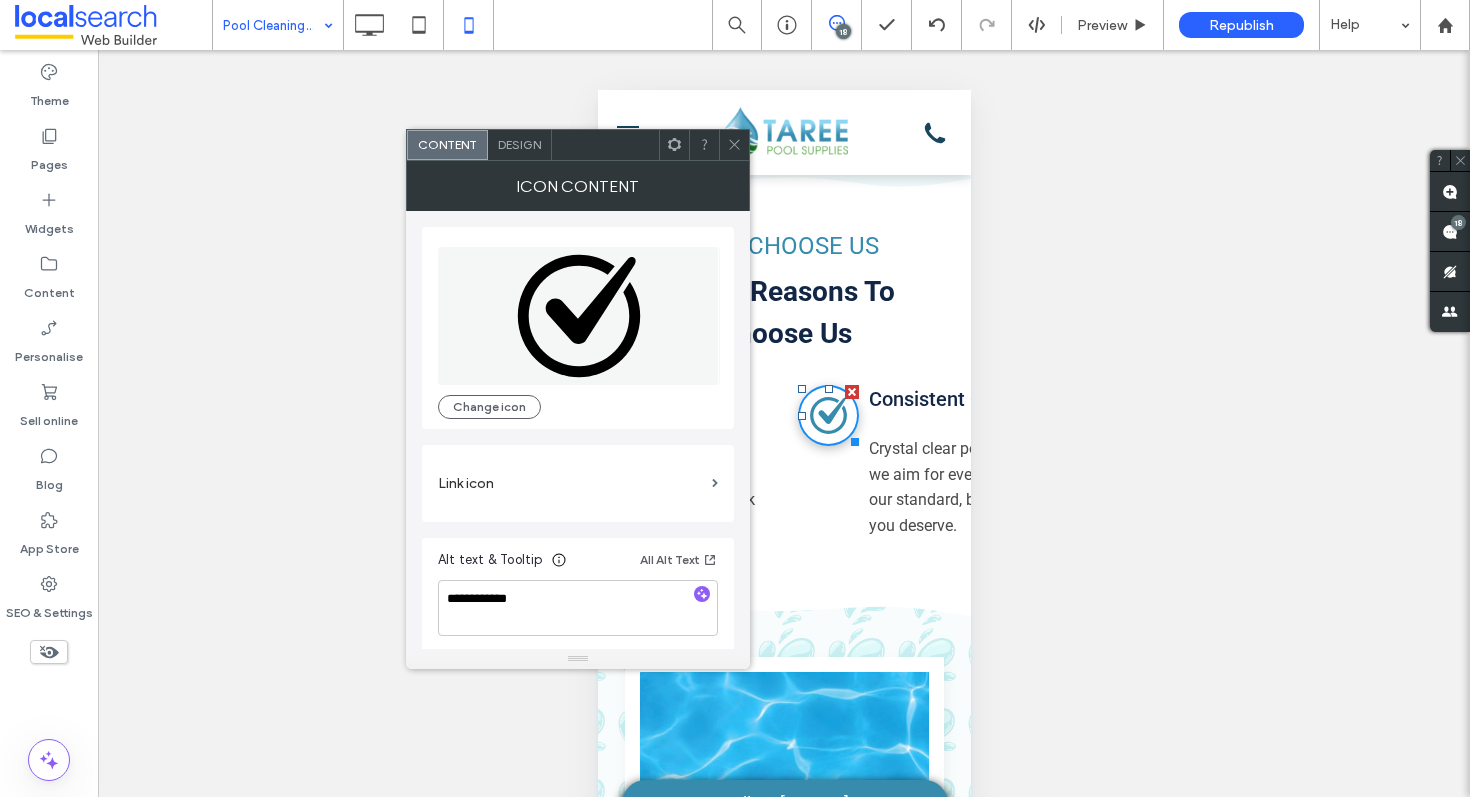 click on "Design" at bounding box center (520, 145) 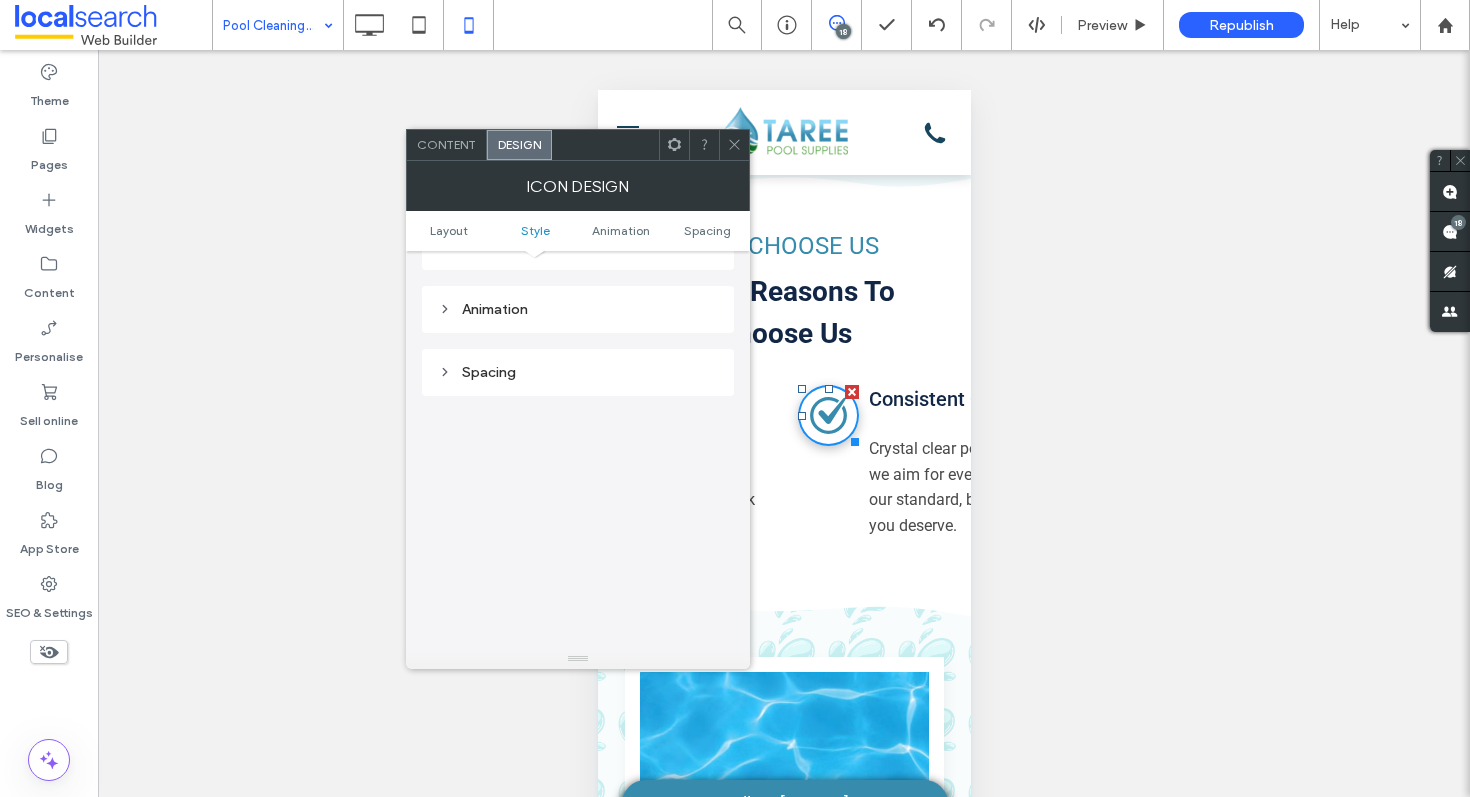 scroll, scrollTop: 853, scrollLeft: 0, axis: vertical 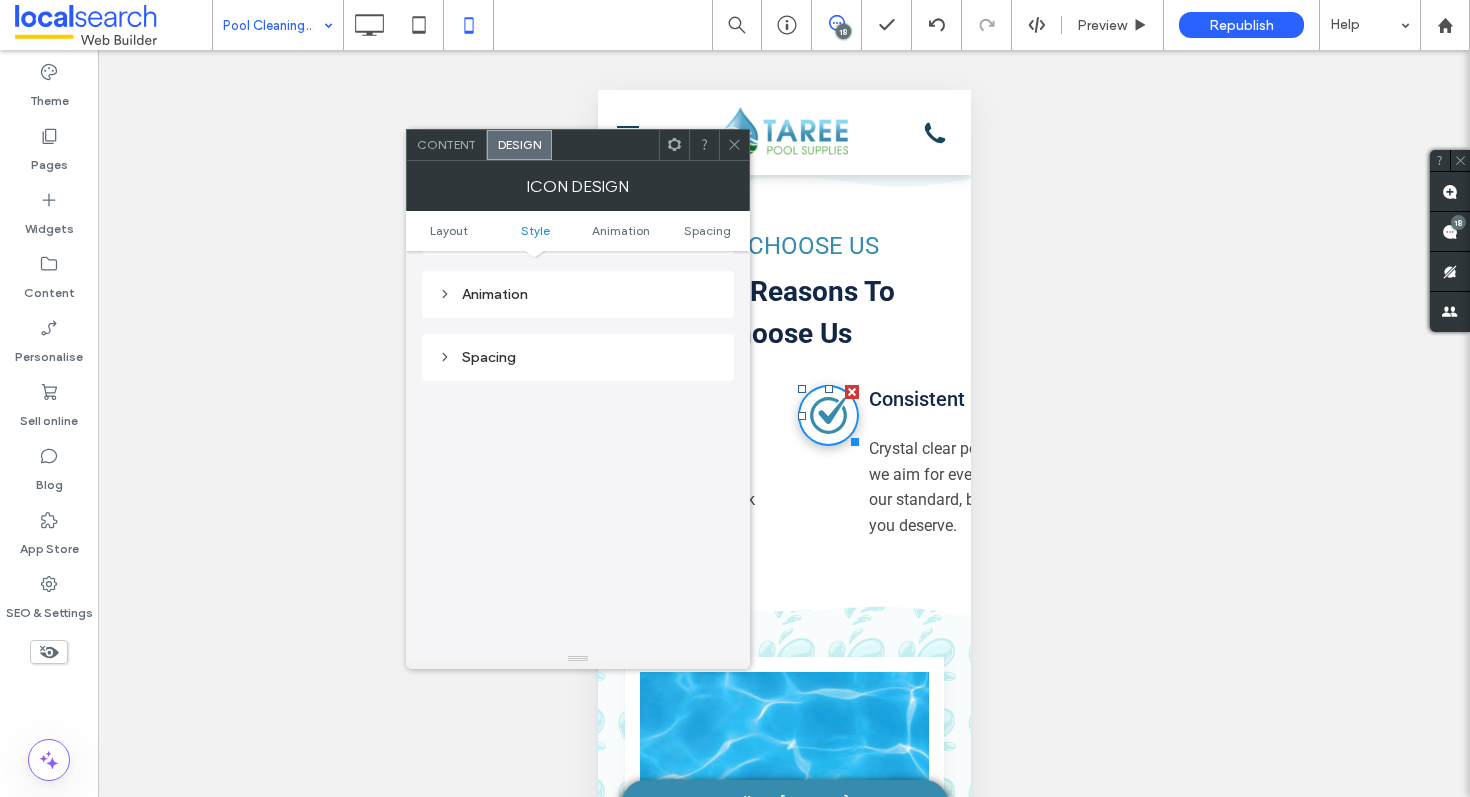 click on "Spacing" at bounding box center [578, 357] 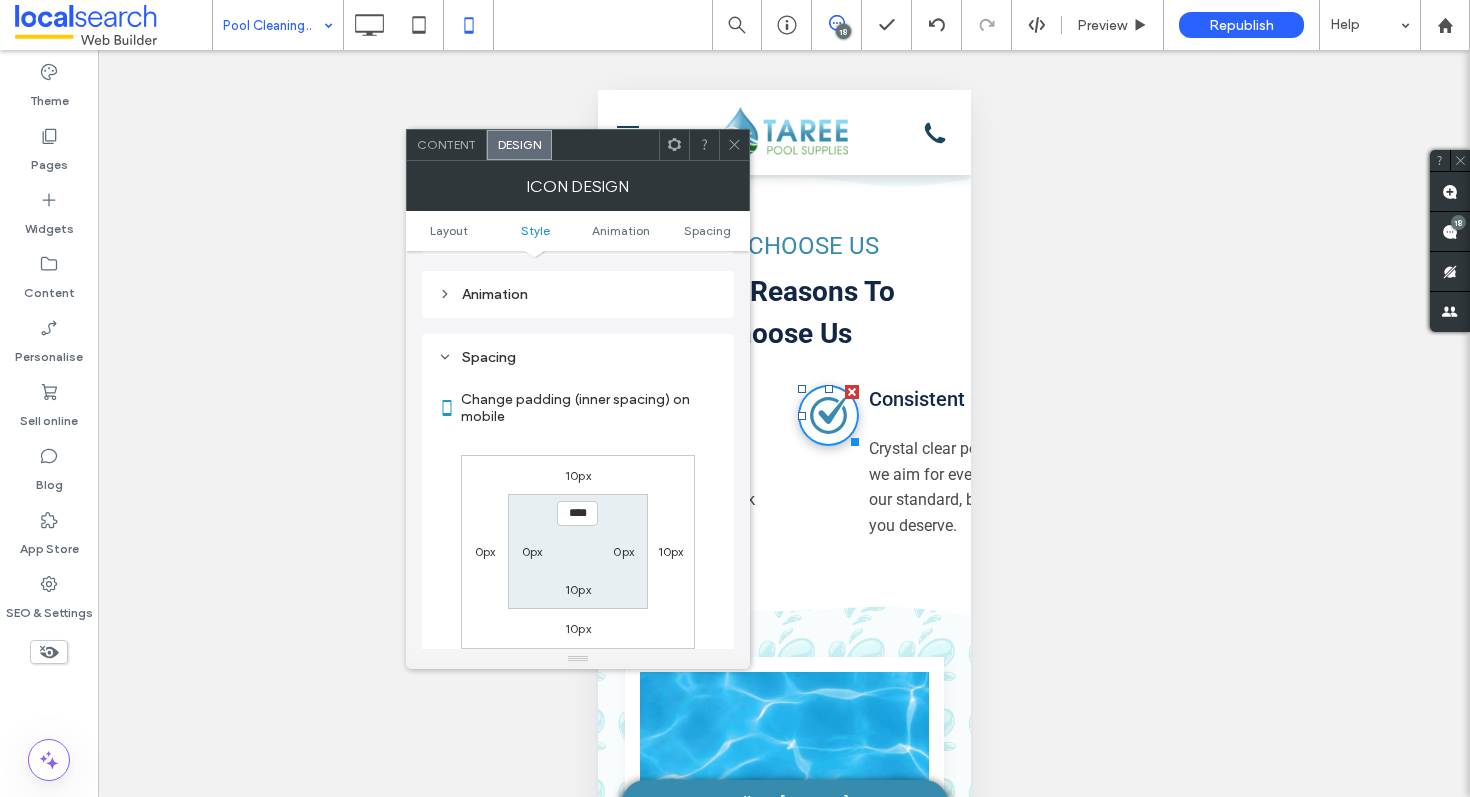 click on "10px" at bounding box center (671, 551) 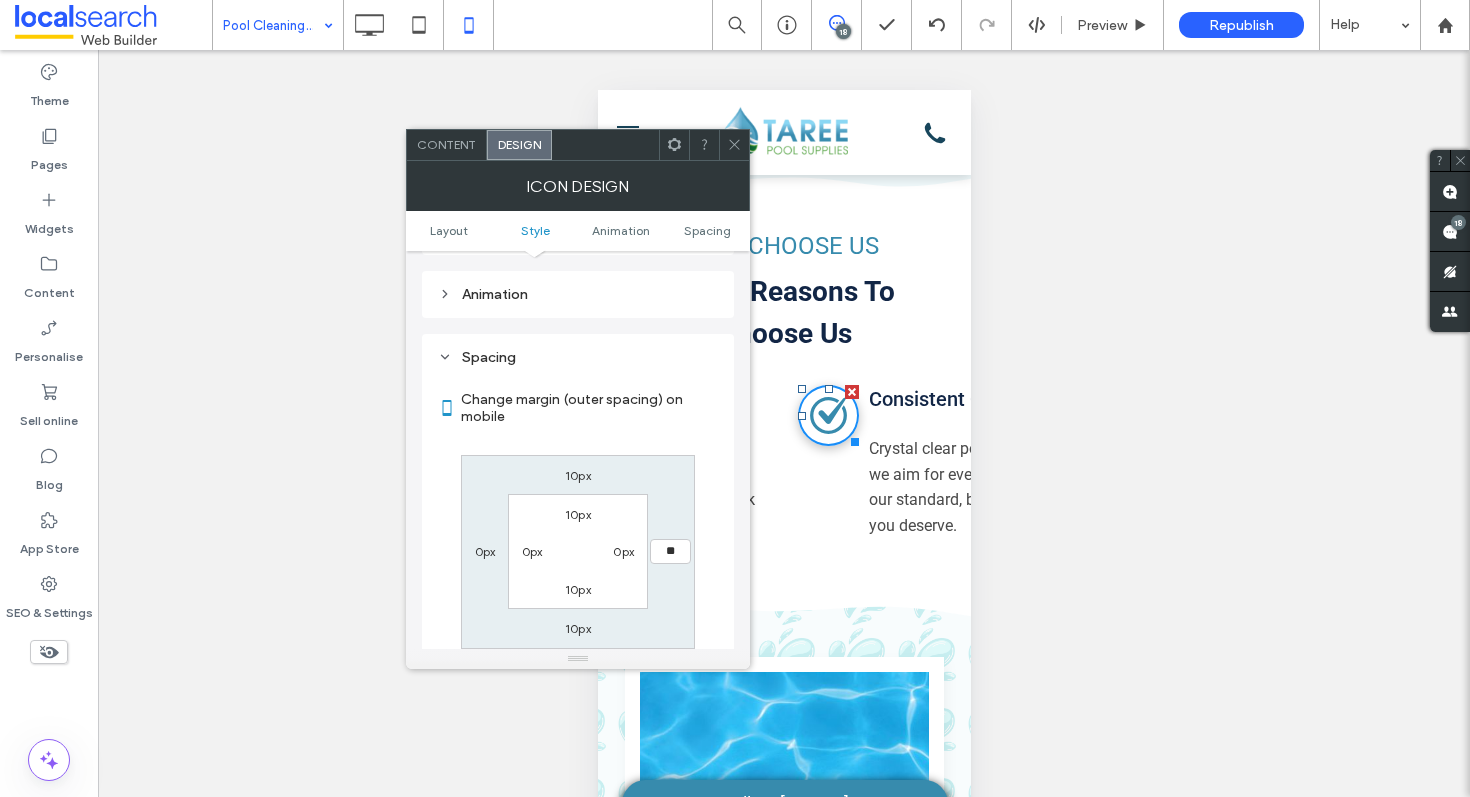 type on "**" 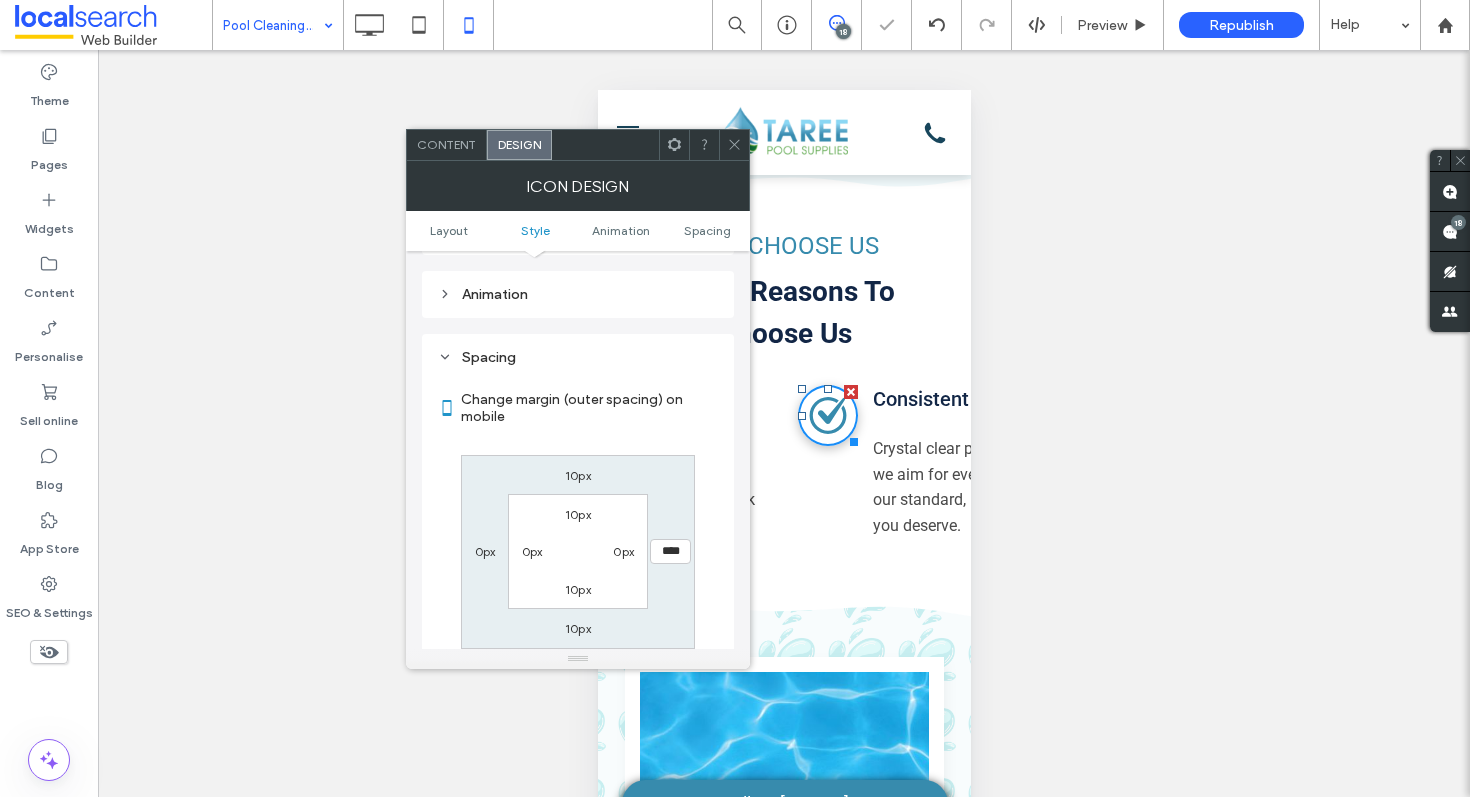 click on "Quality Icon
Consistent Quality Crystal clear pool water, is what we aim for every time. That’s our standard, because it’s what you deserve.
Click To Paste" at bounding box center (947, 458) 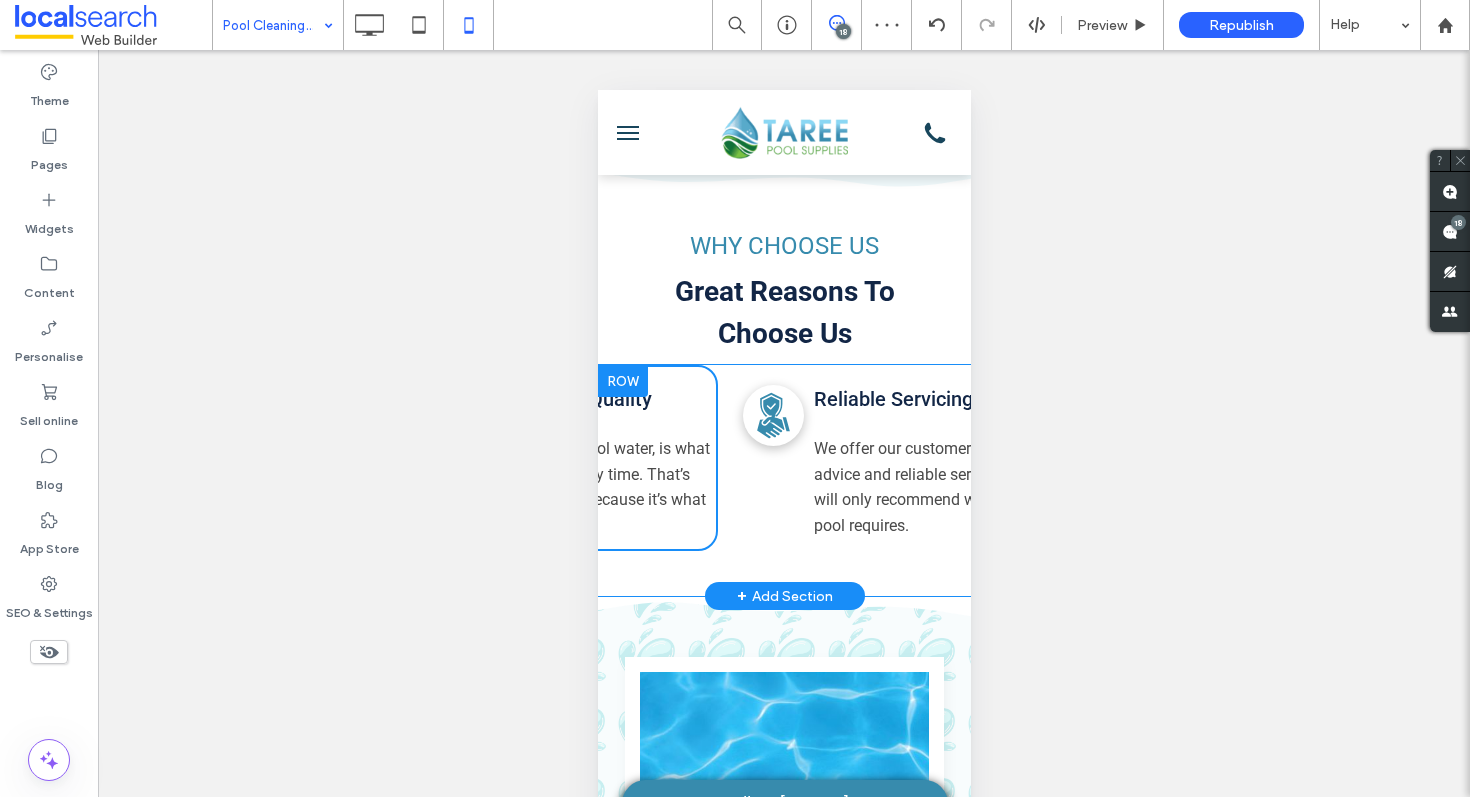 scroll, scrollTop: 0, scrollLeft: 561, axis: horizontal 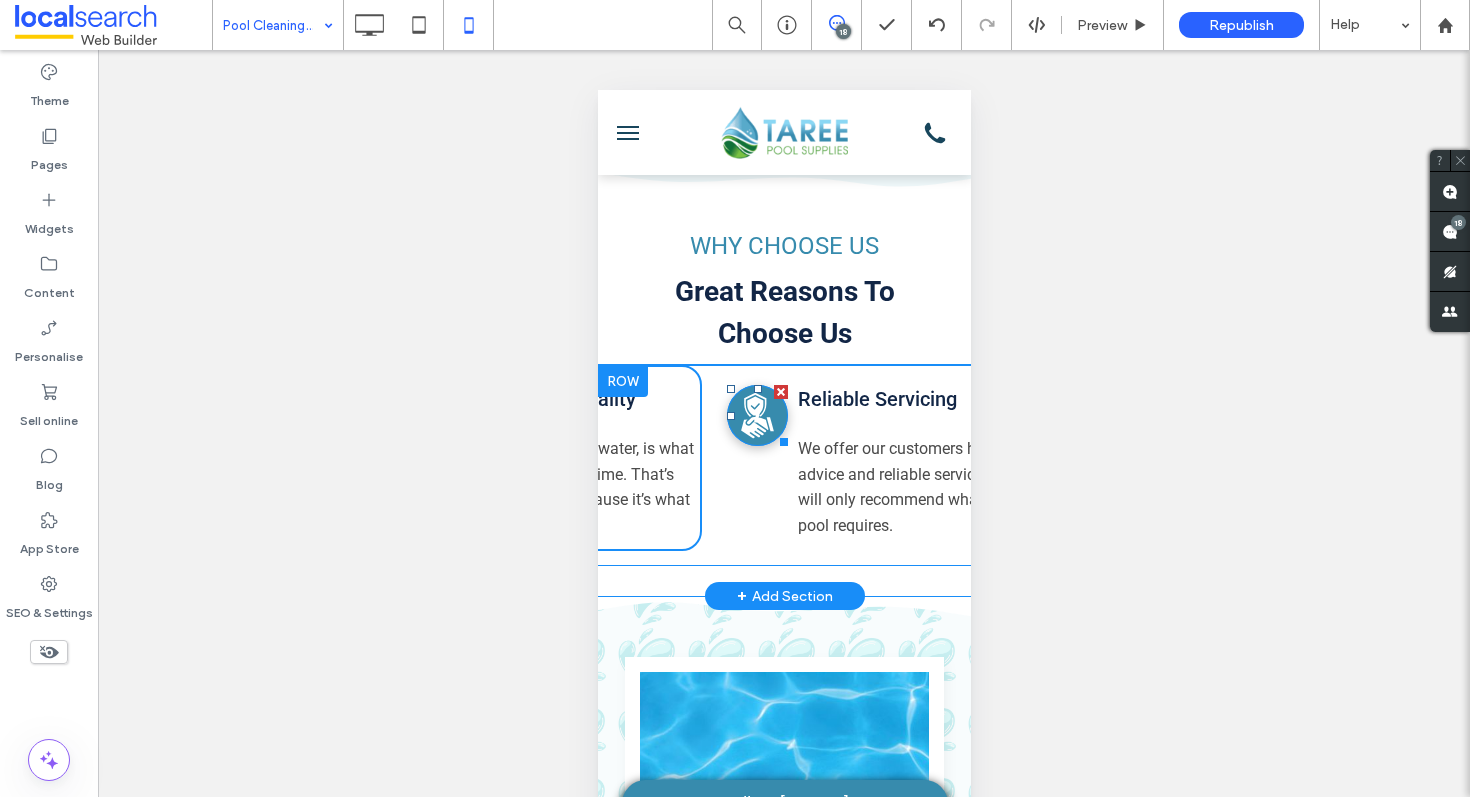click on "Handshake Icon" 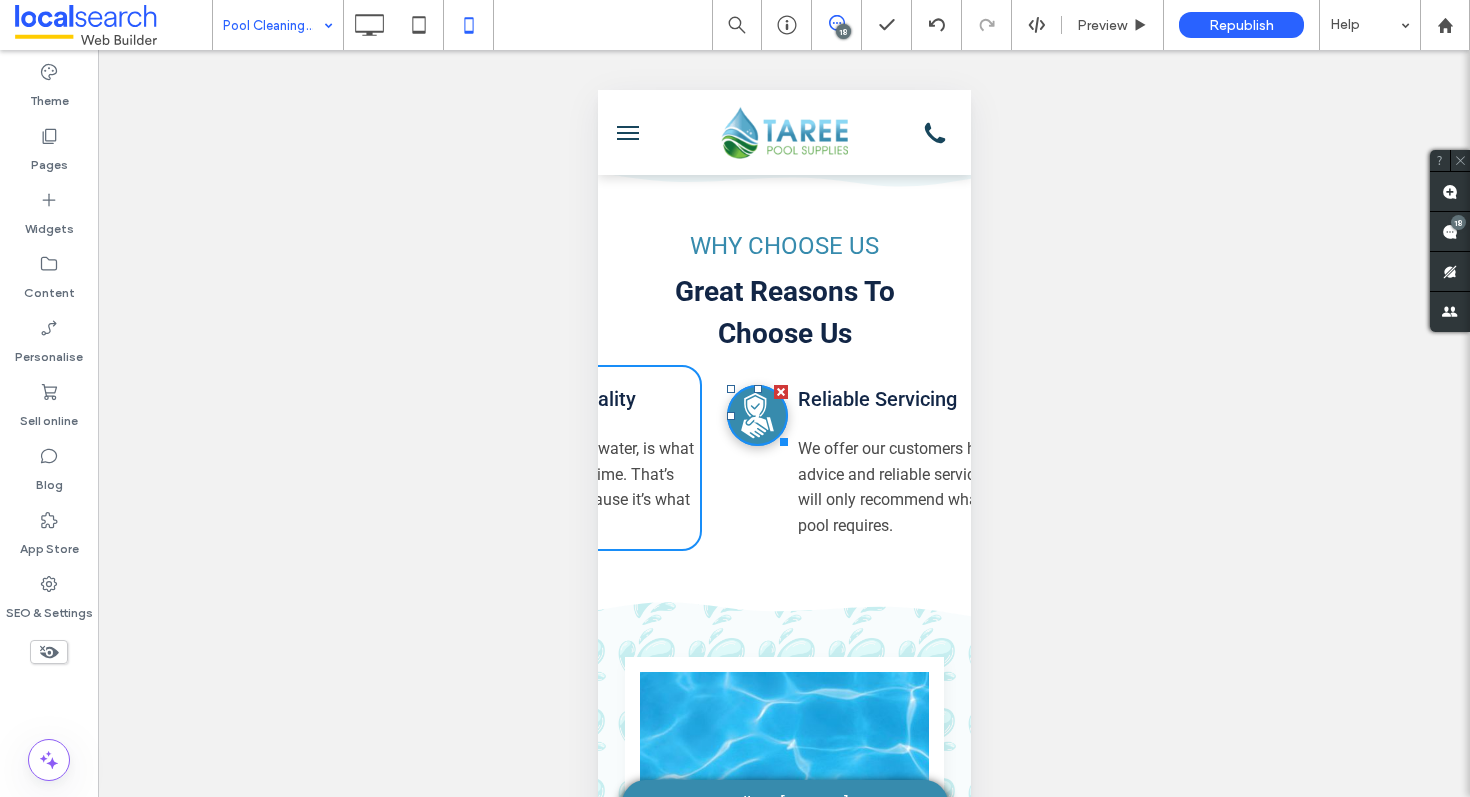 click on "Handshake Icon" 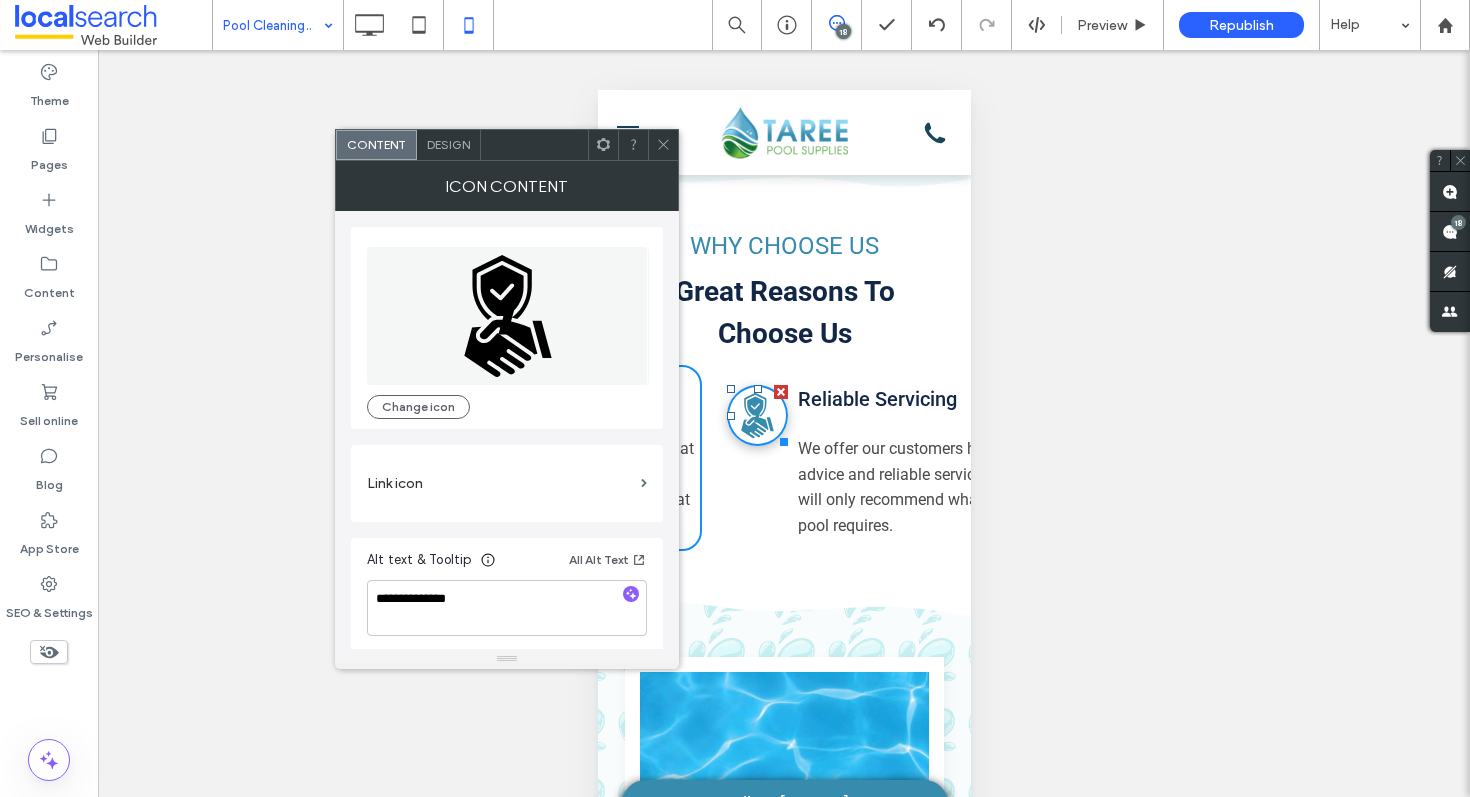 click on "Design" at bounding box center (448, 144) 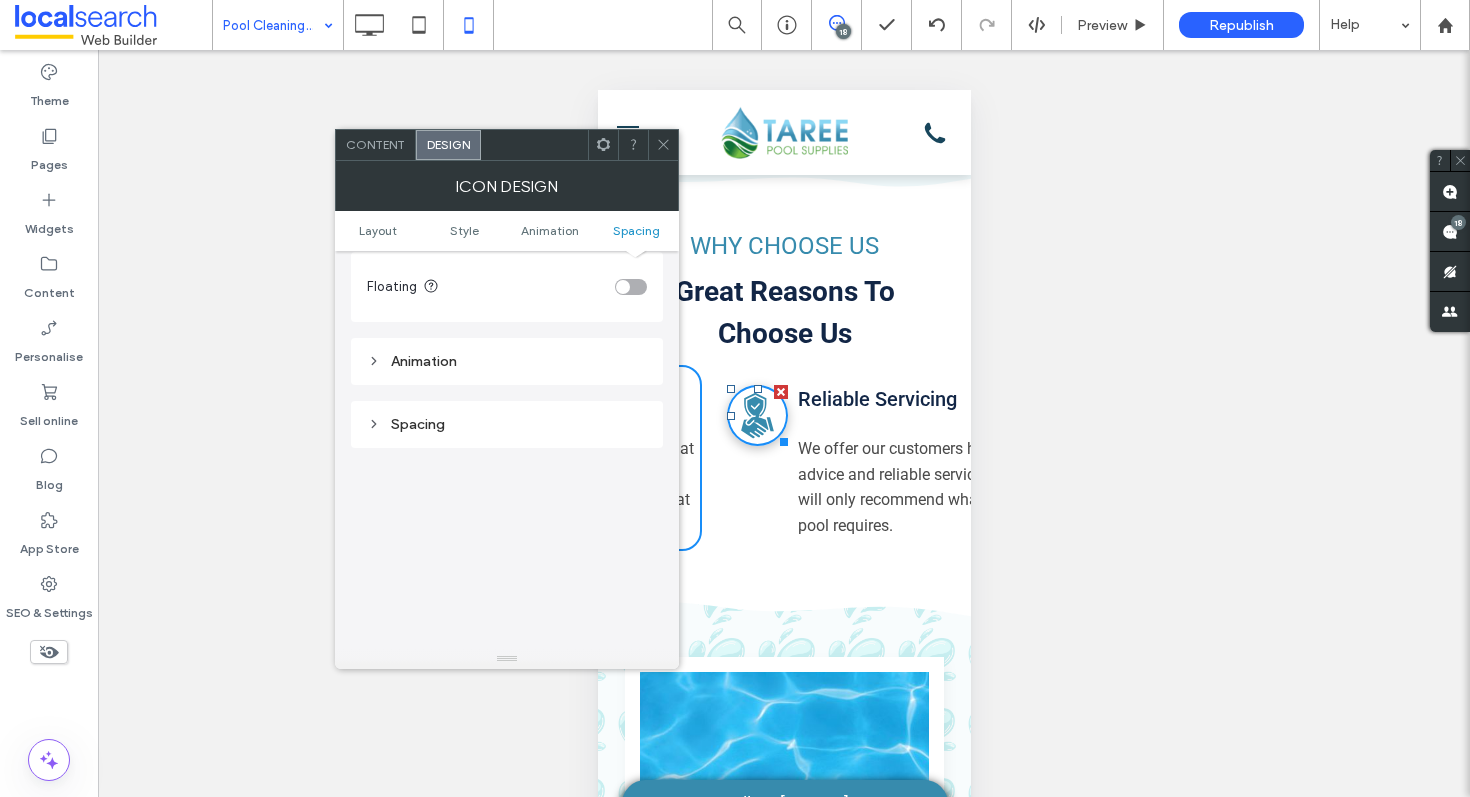 scroll, scrollTop: 923, scrollLeft: 0, axis: vertical 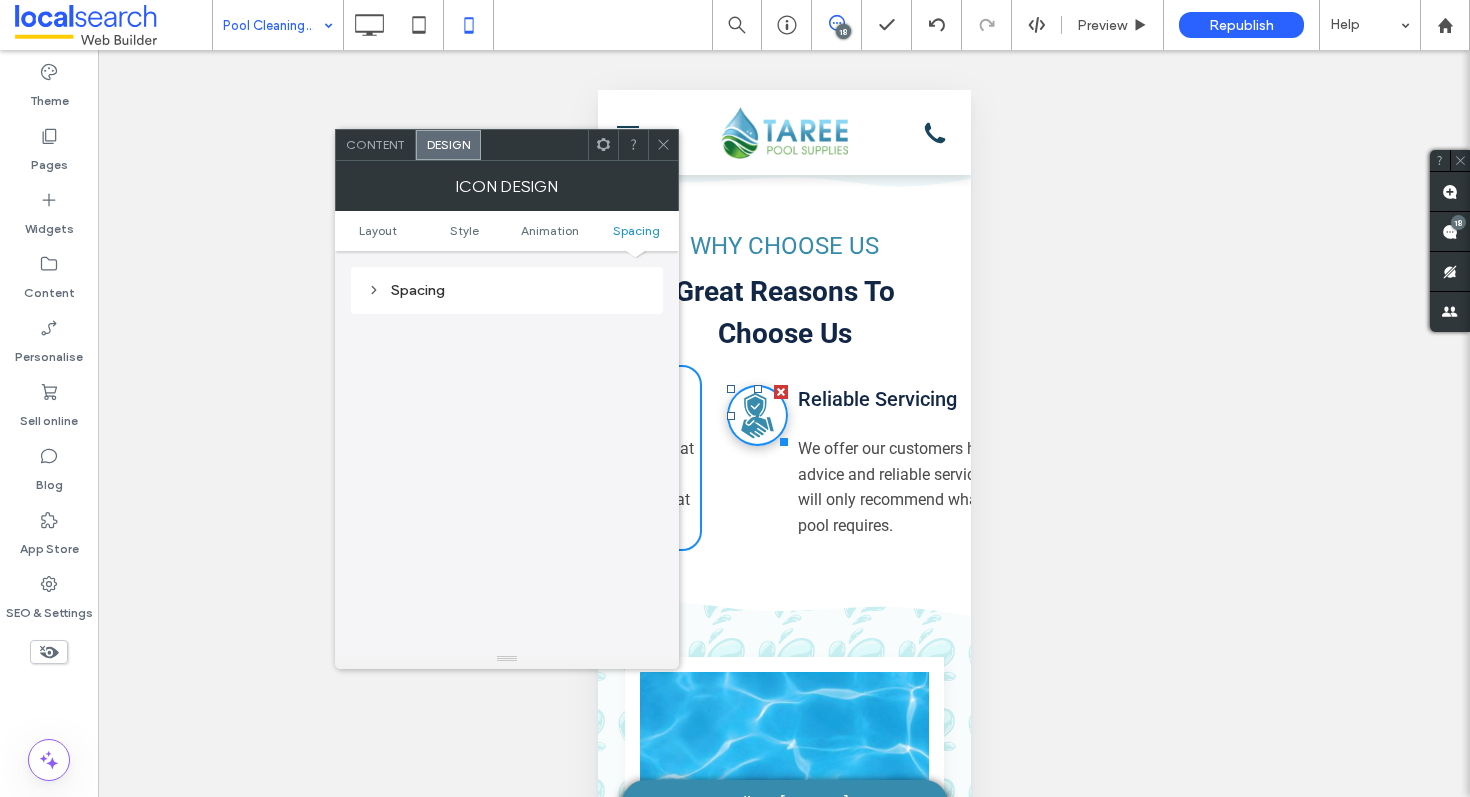 click on "Spacing" at bounding box center (507, 290) 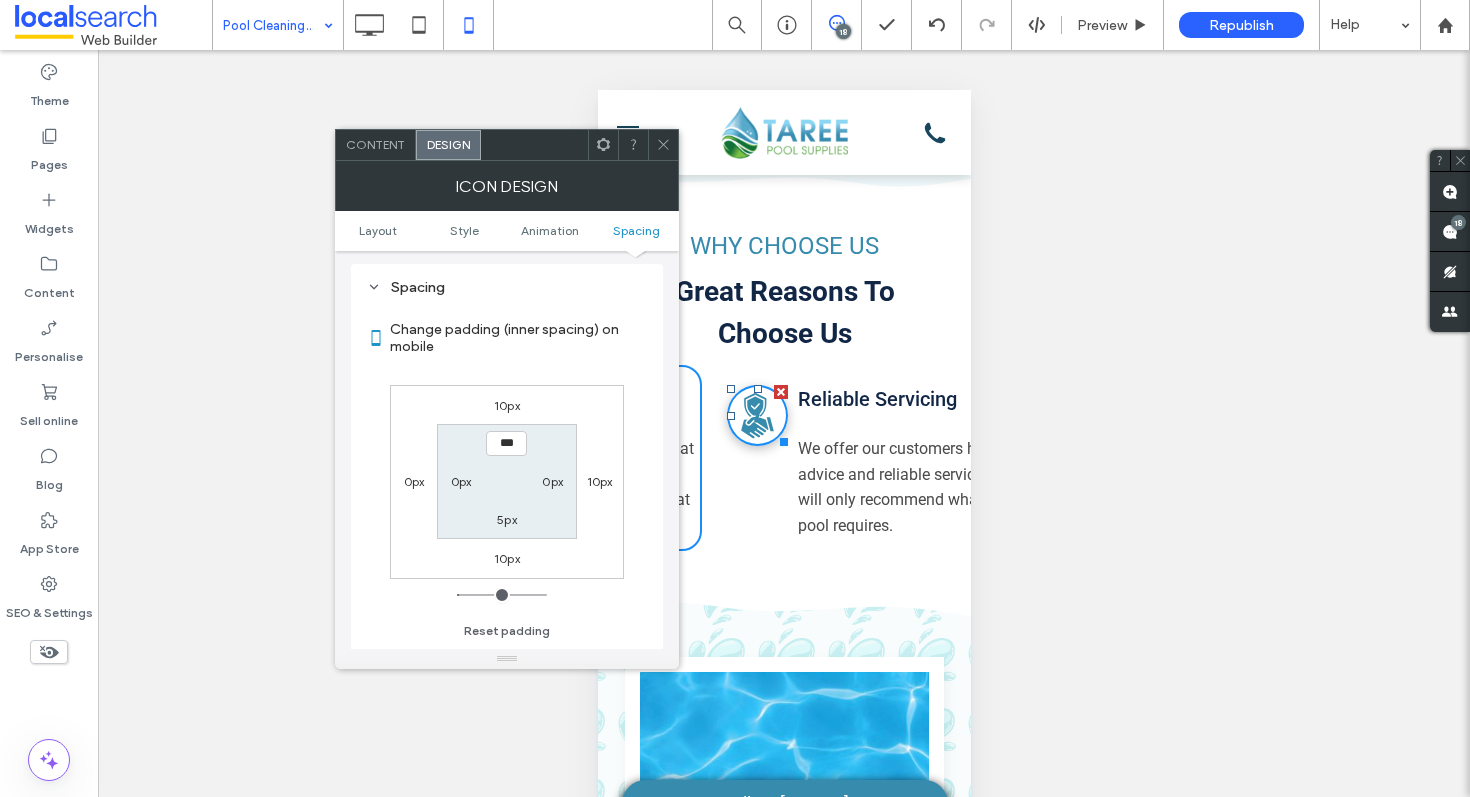 click on "10px" at bounding box center [600, 481] 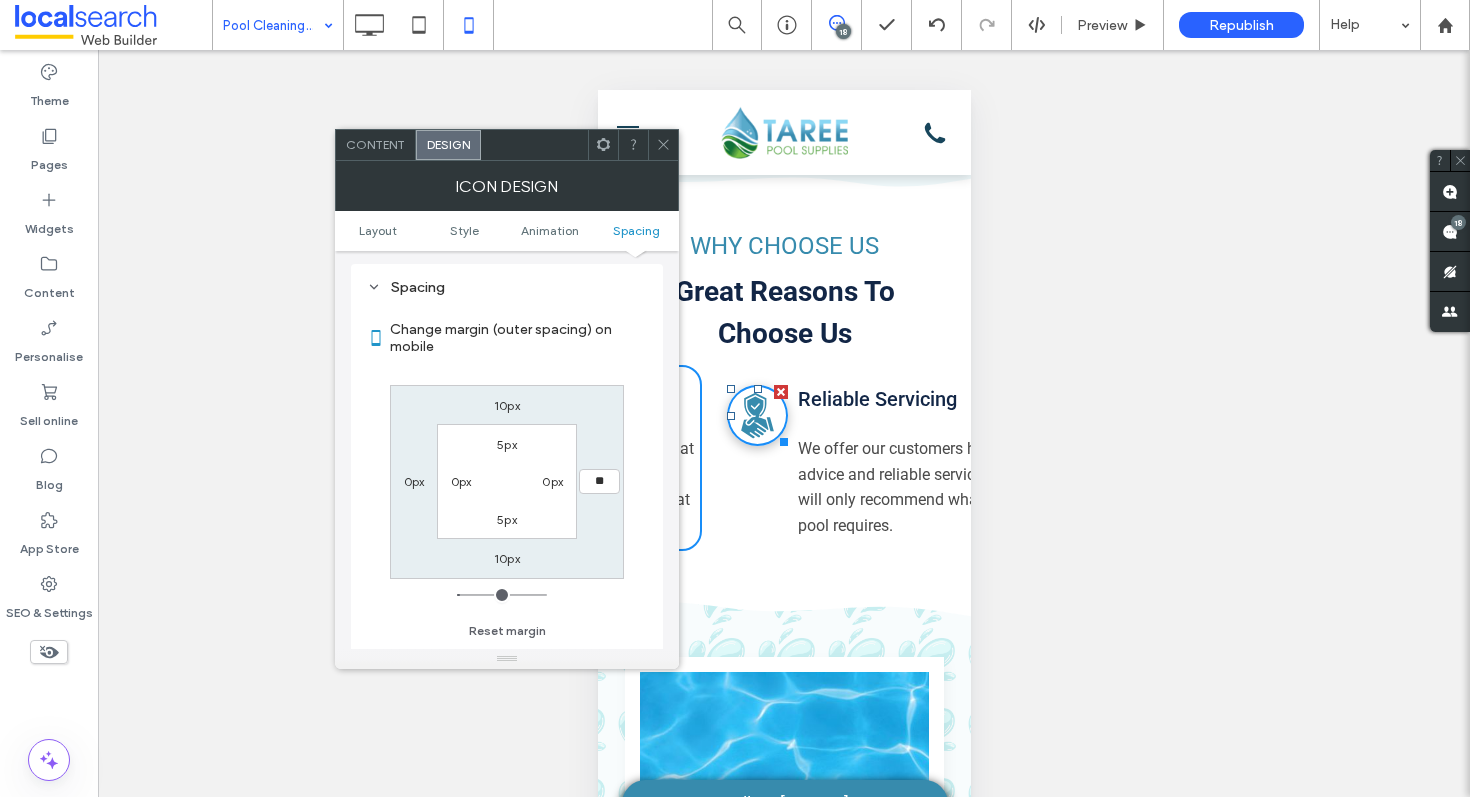 type on "**" 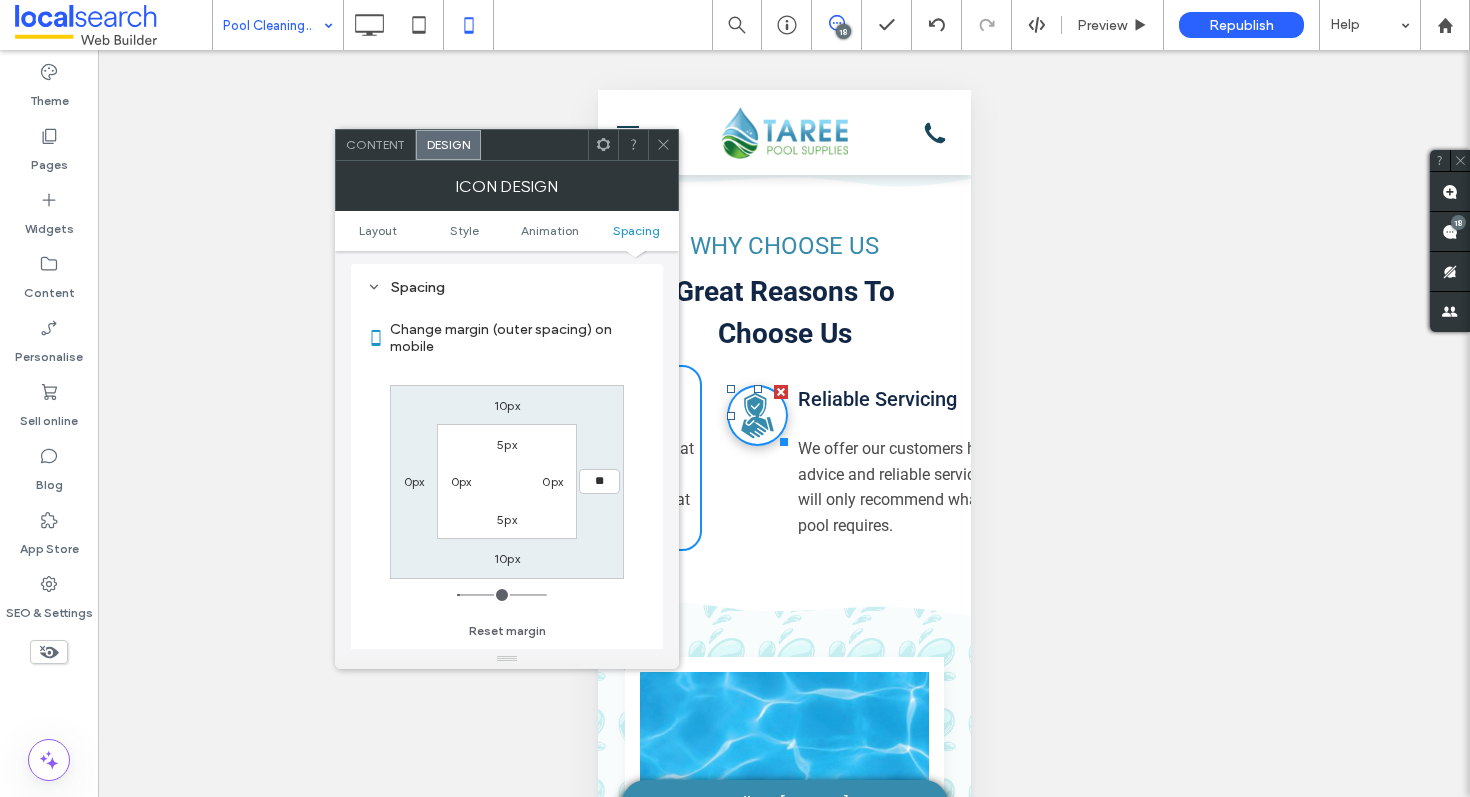 type on "**" 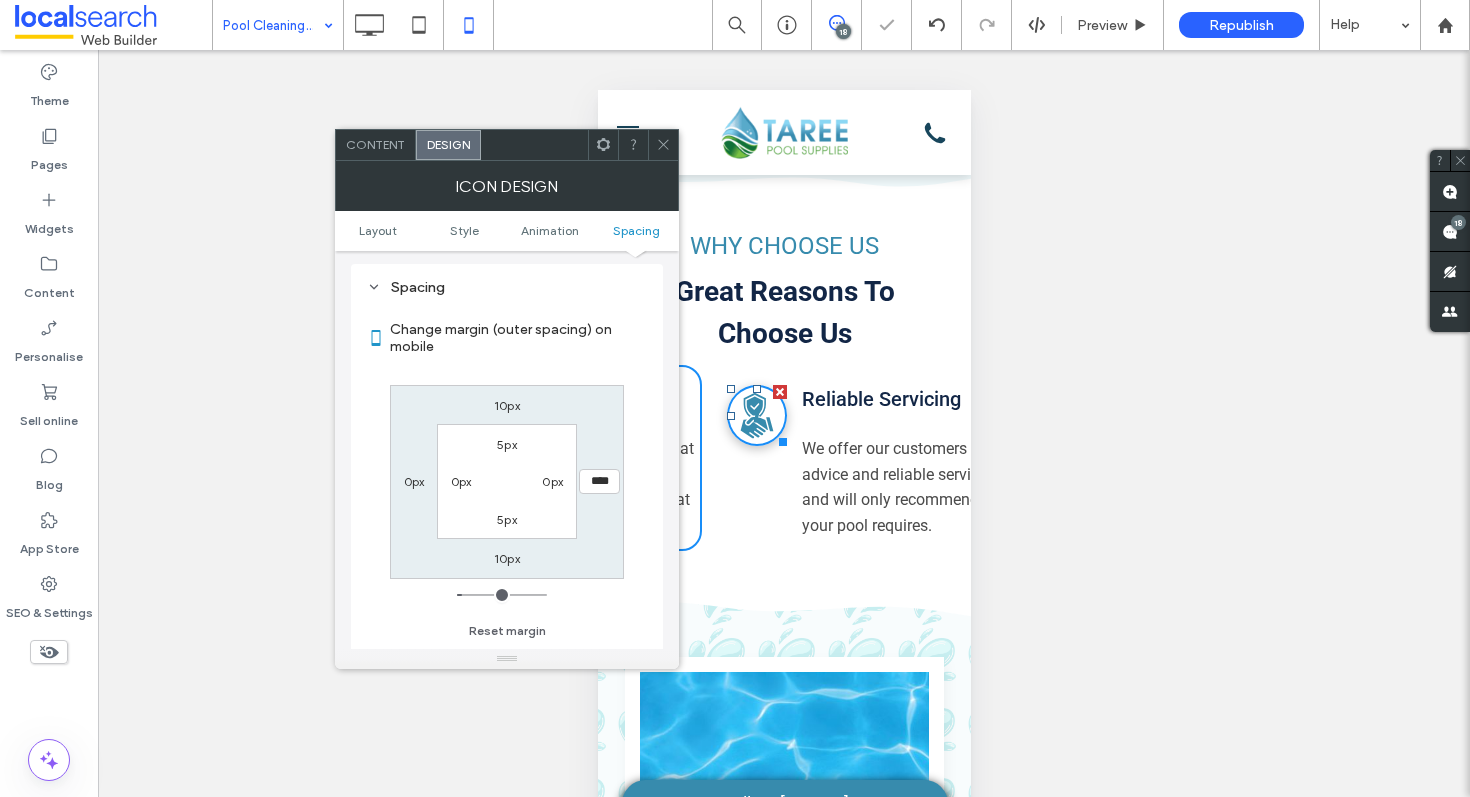 click 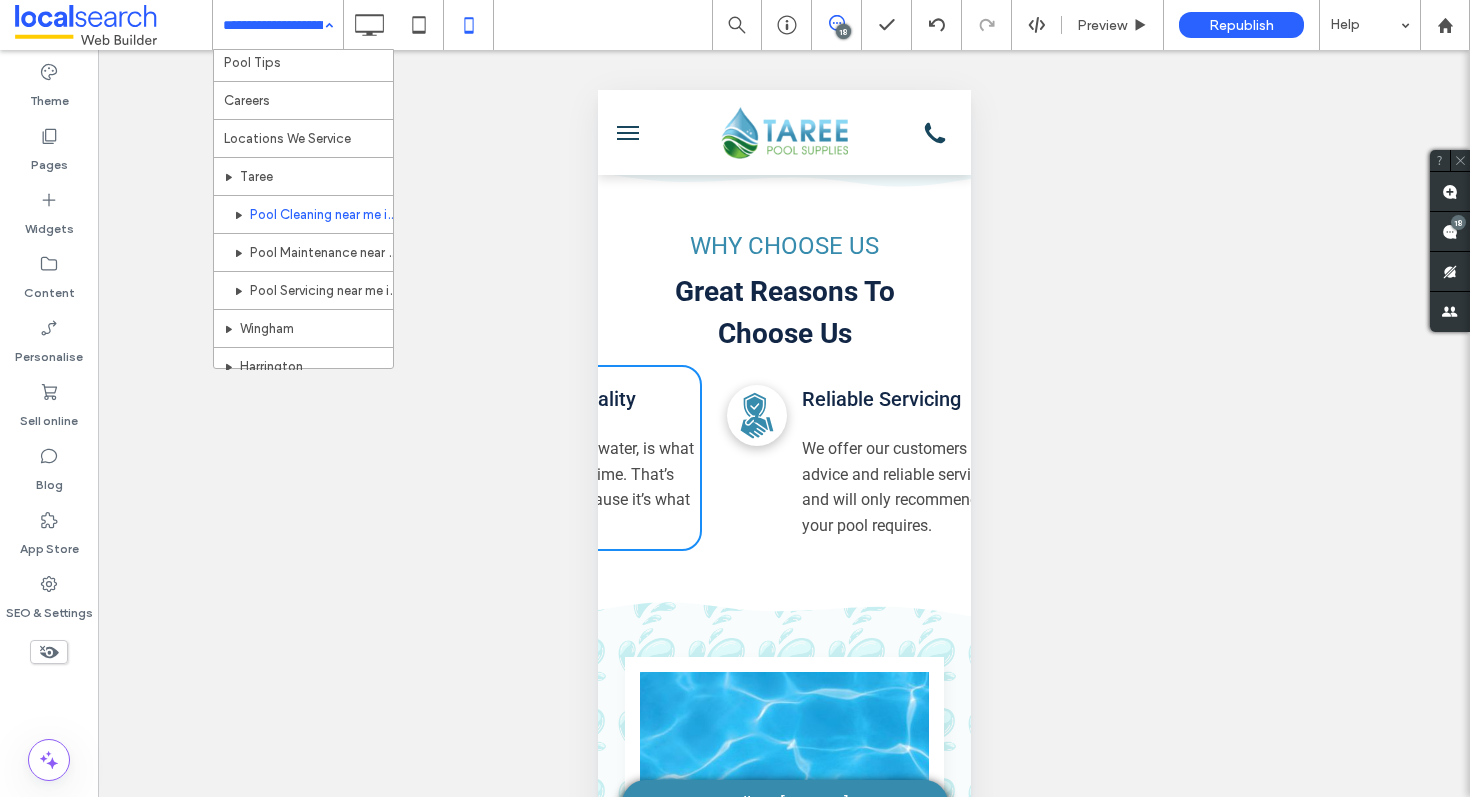 scroll, scrollTop: 806, scrollLeft: 0, axis: vertical 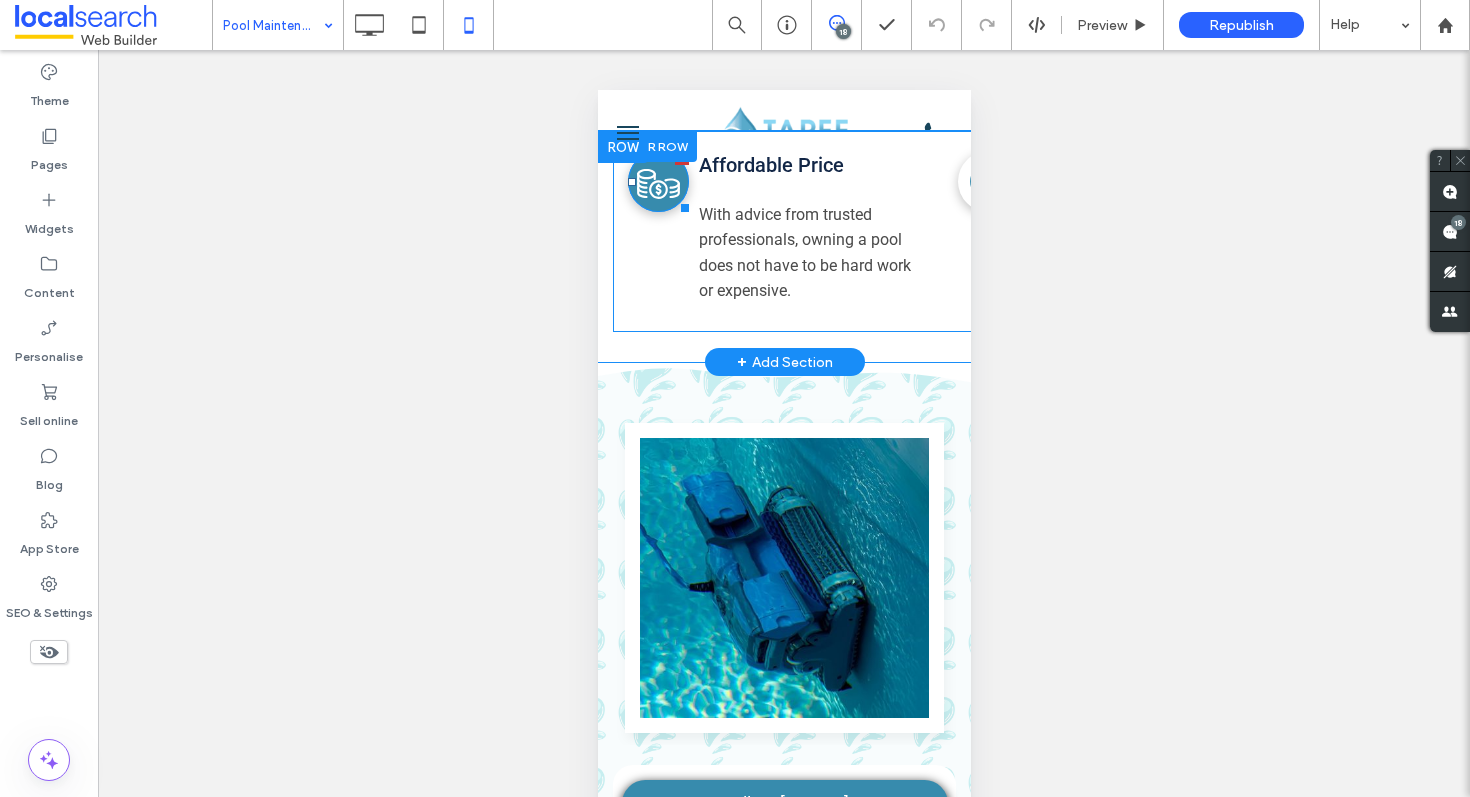 click on "Price Icon" 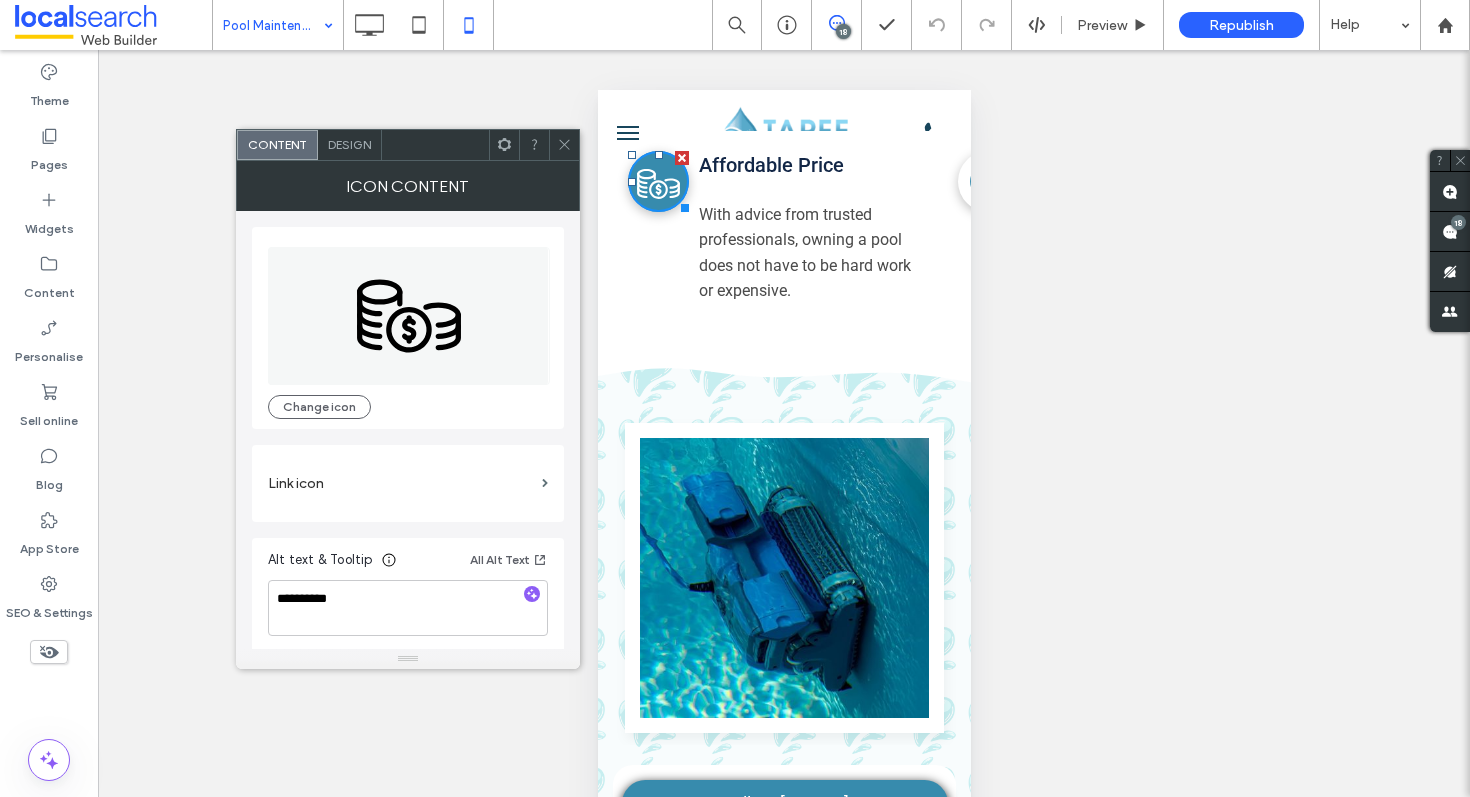click on "Price Icon" 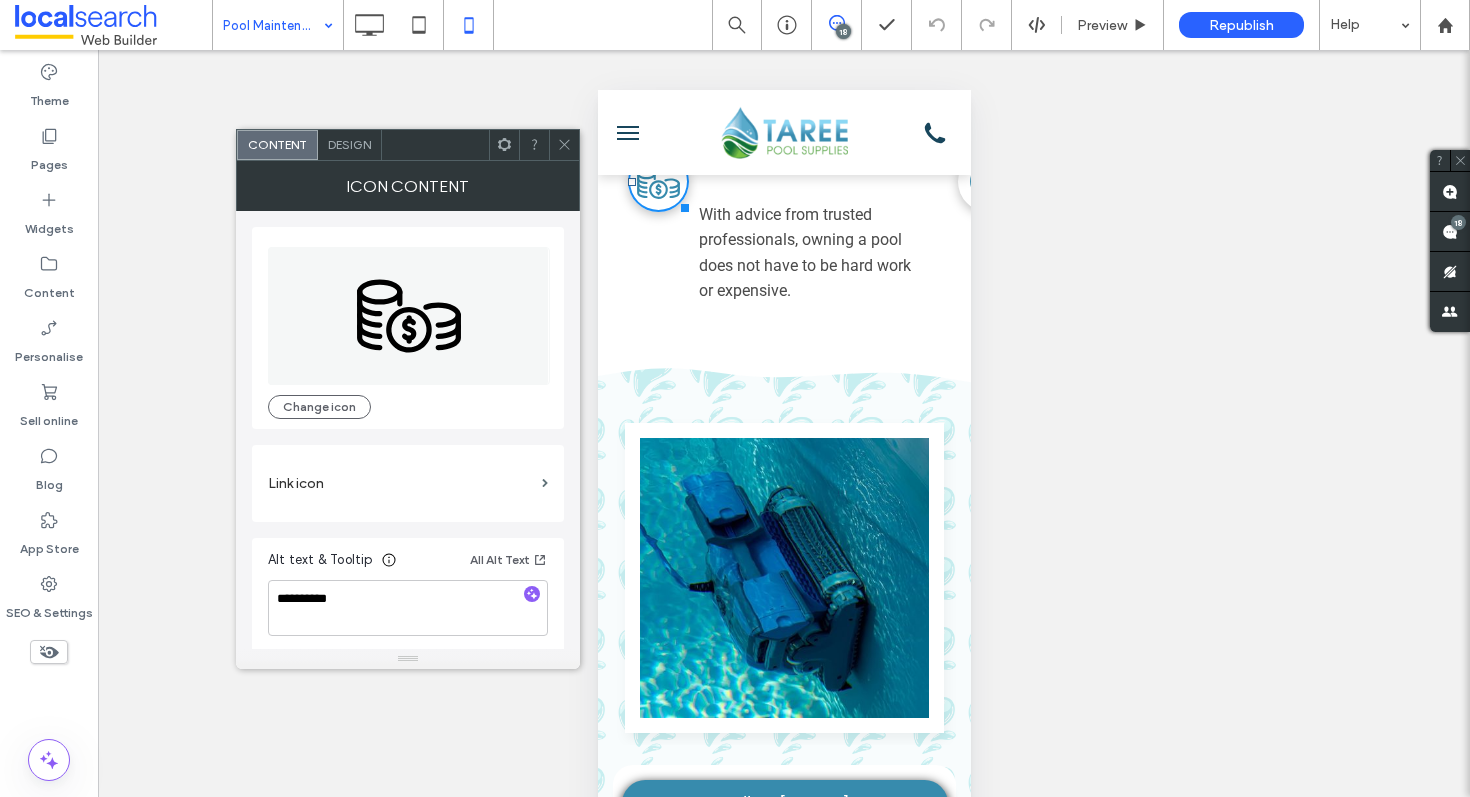 click on "Design" at bounding box center (350, 145) 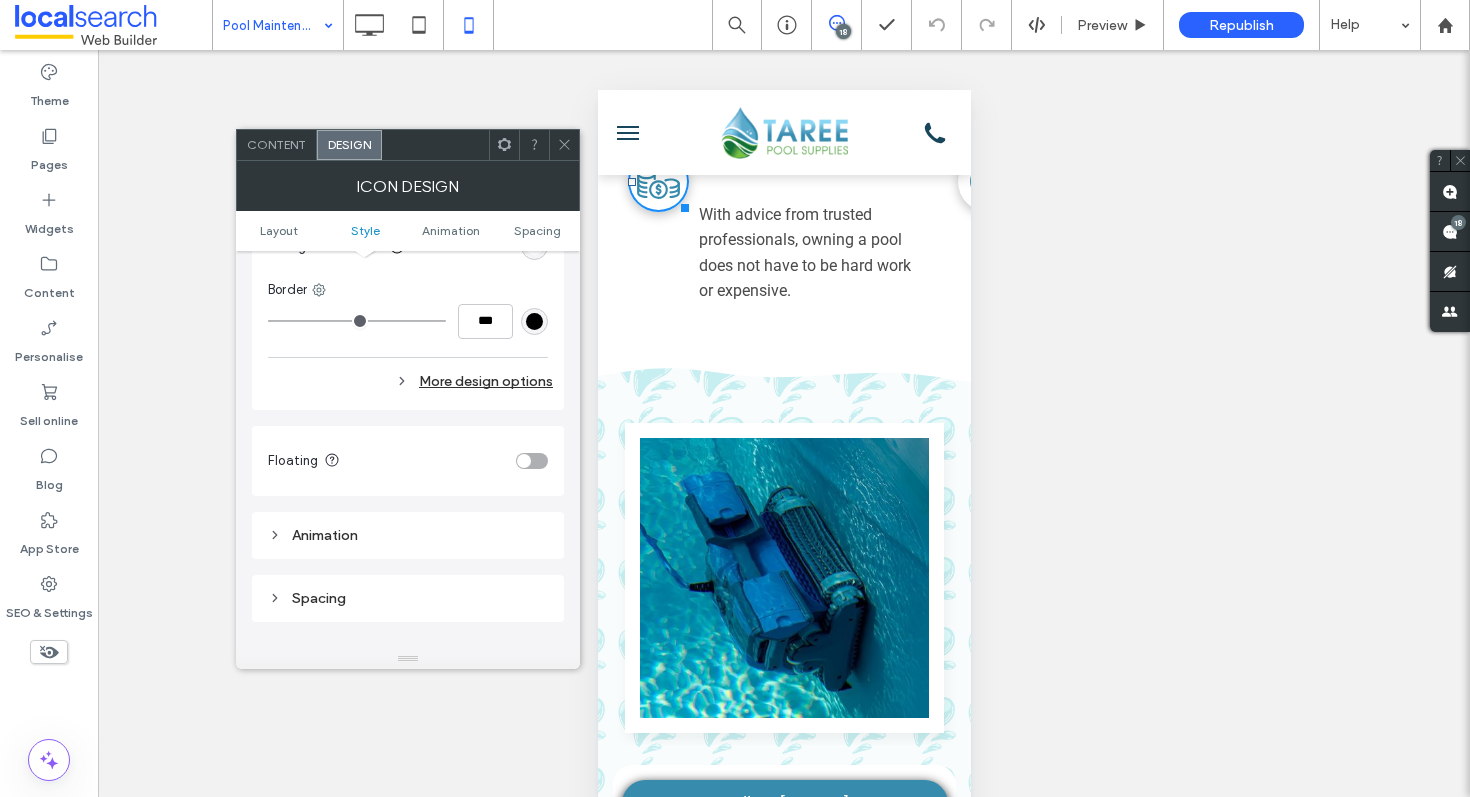 scroll, scrollTop: 759, scrollLeft: 0, axis: vertical 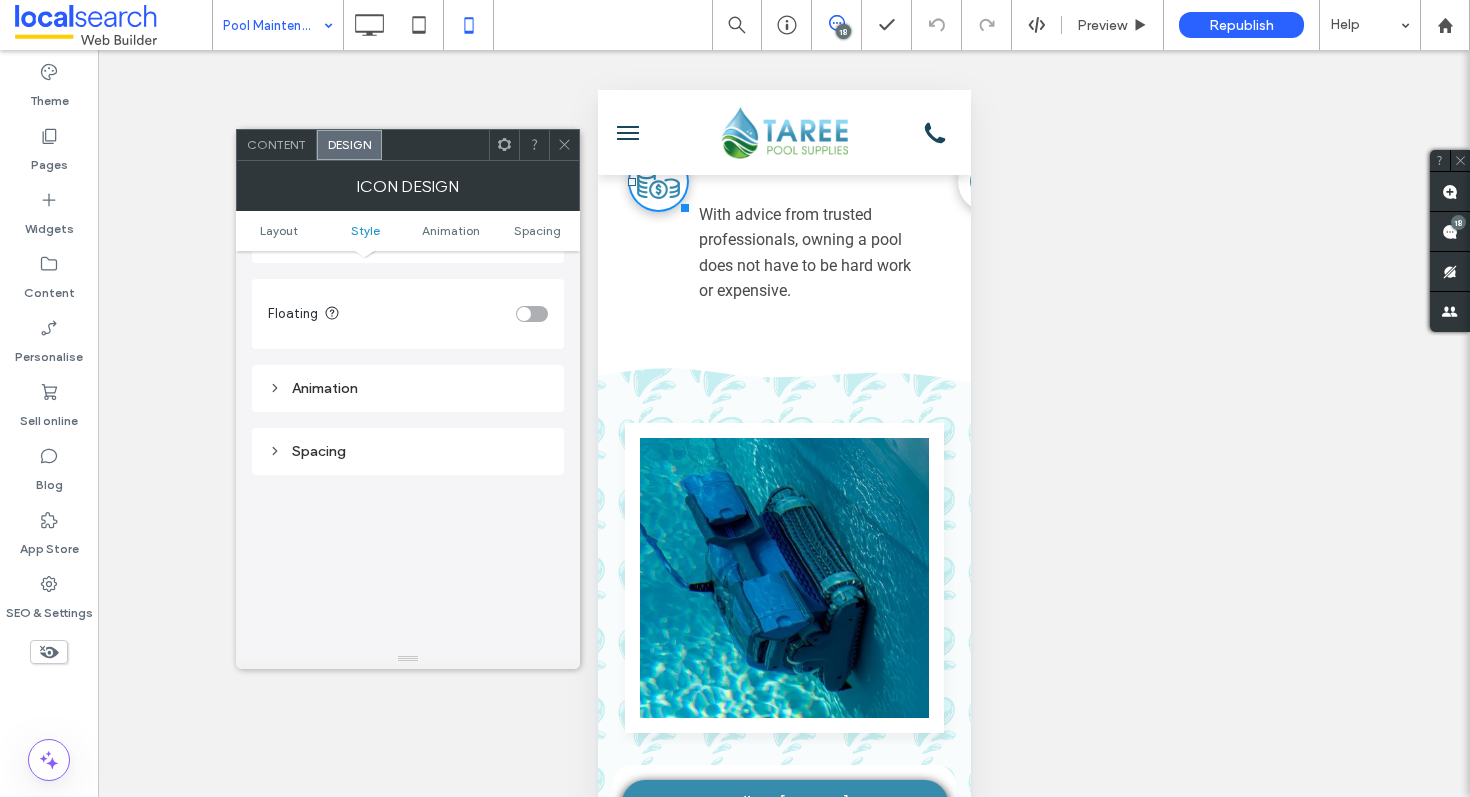 click on "Spacing" at bounding box center (408, 451) 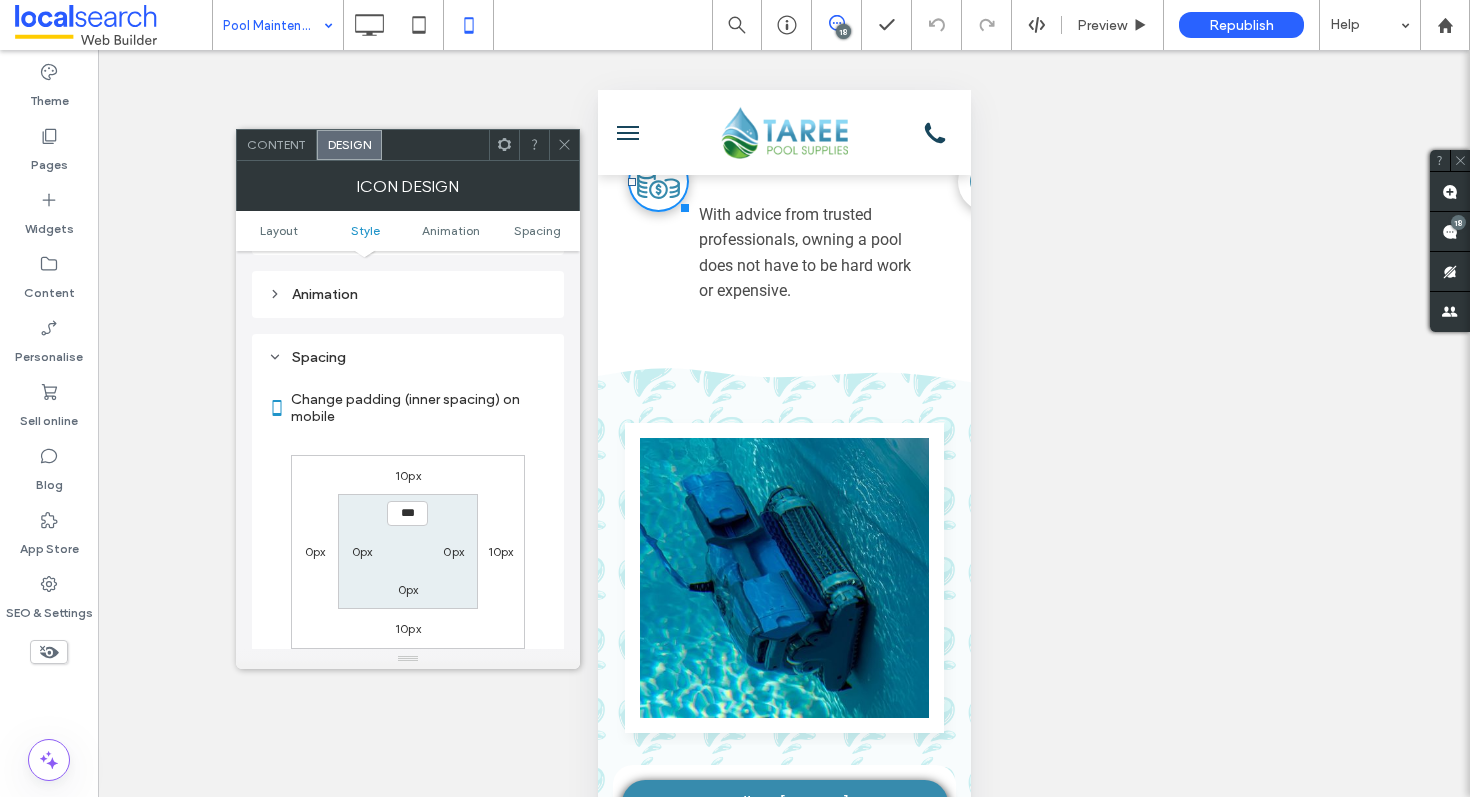 scroll, scrollTop: 888, scrollLeft: 0, axis: vertical 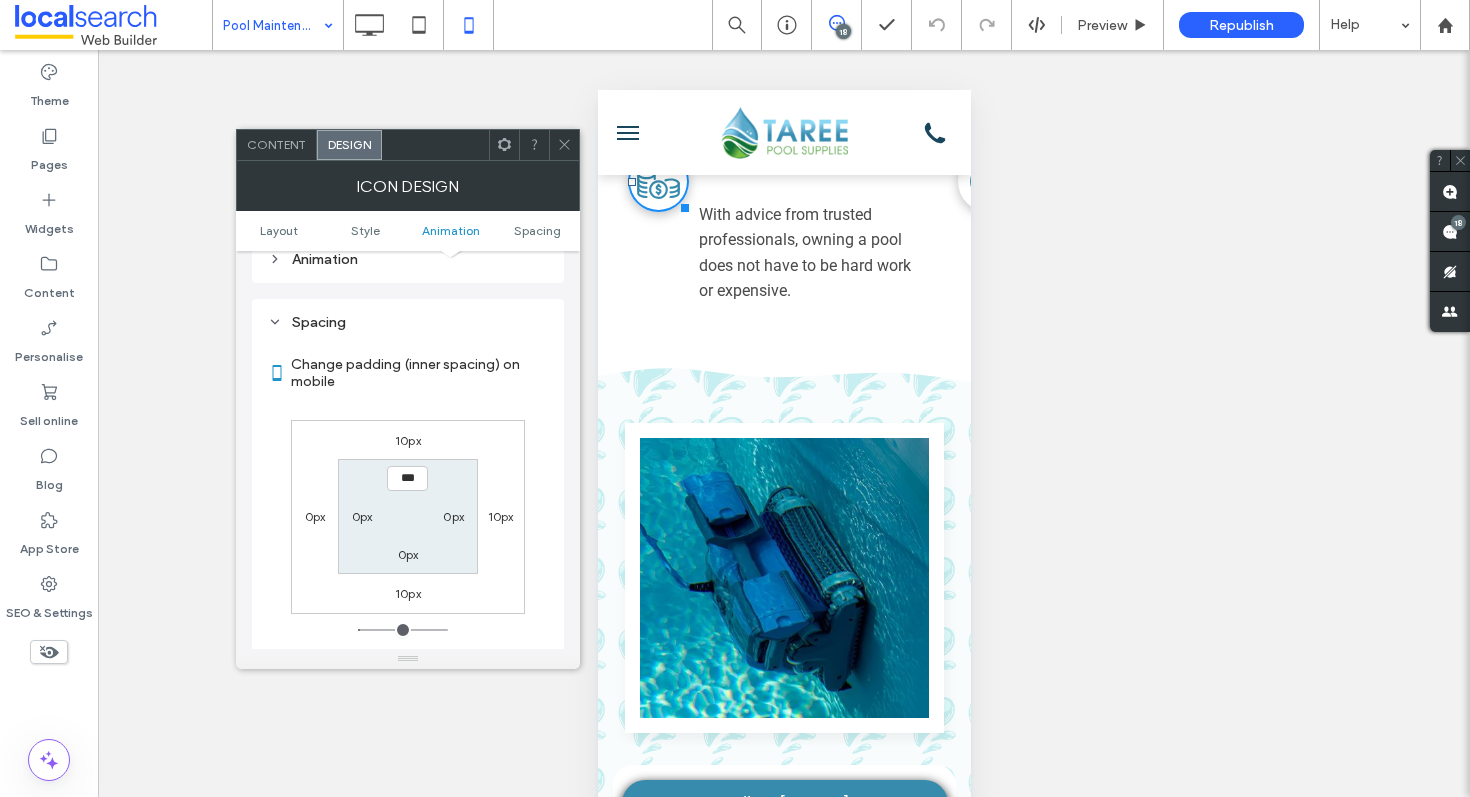 click on "10px" at bounding box center [501, 516] 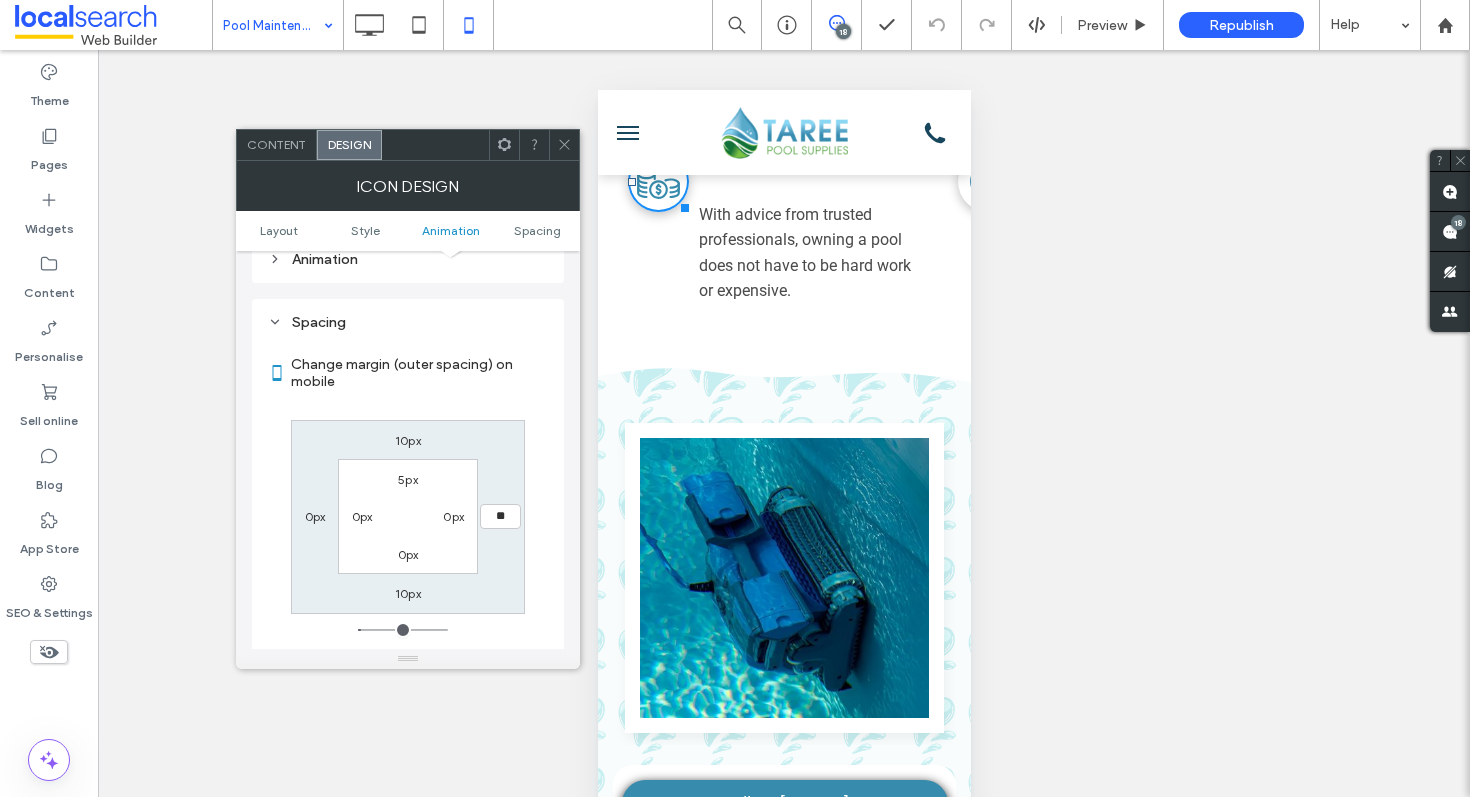 type on "**" 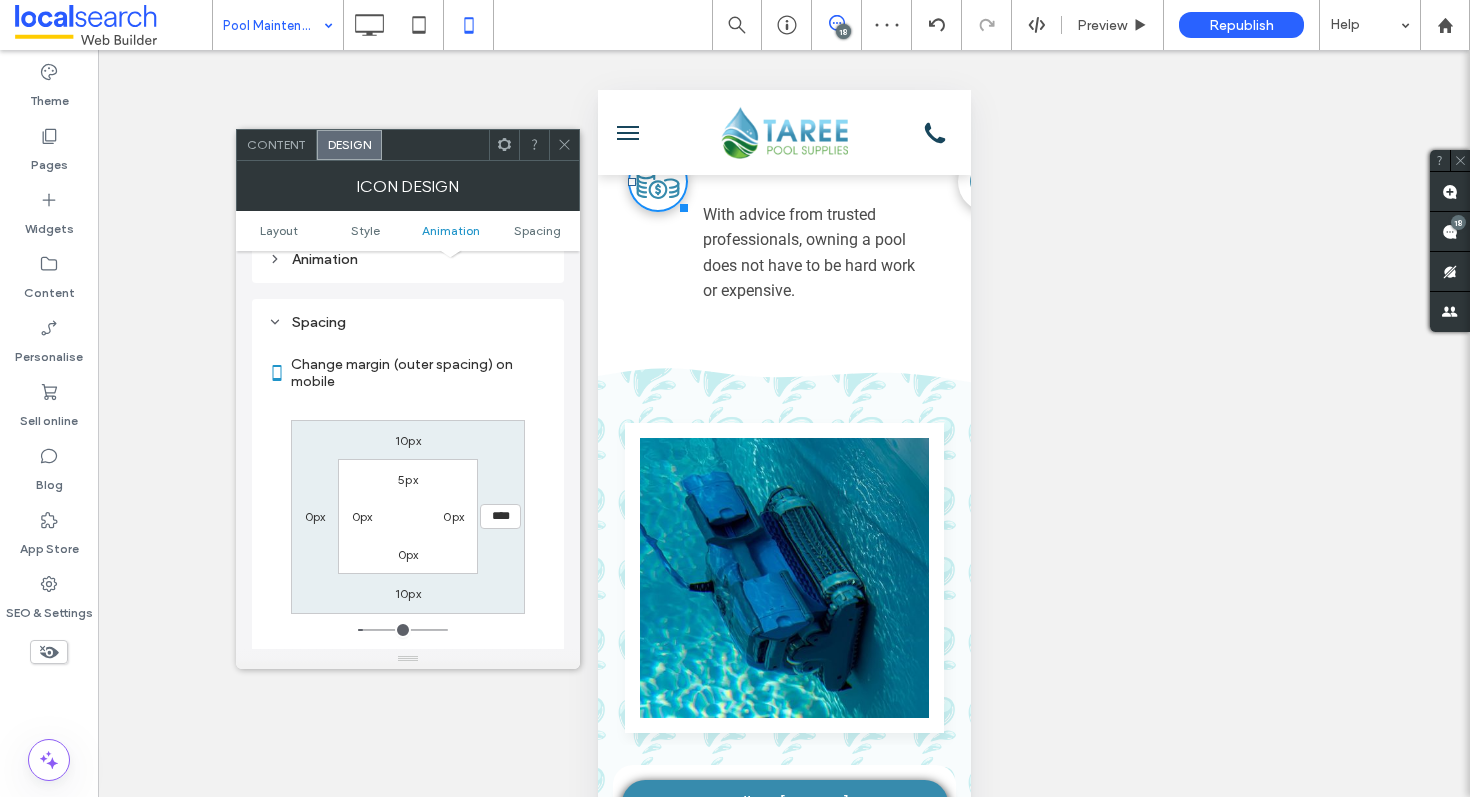 click 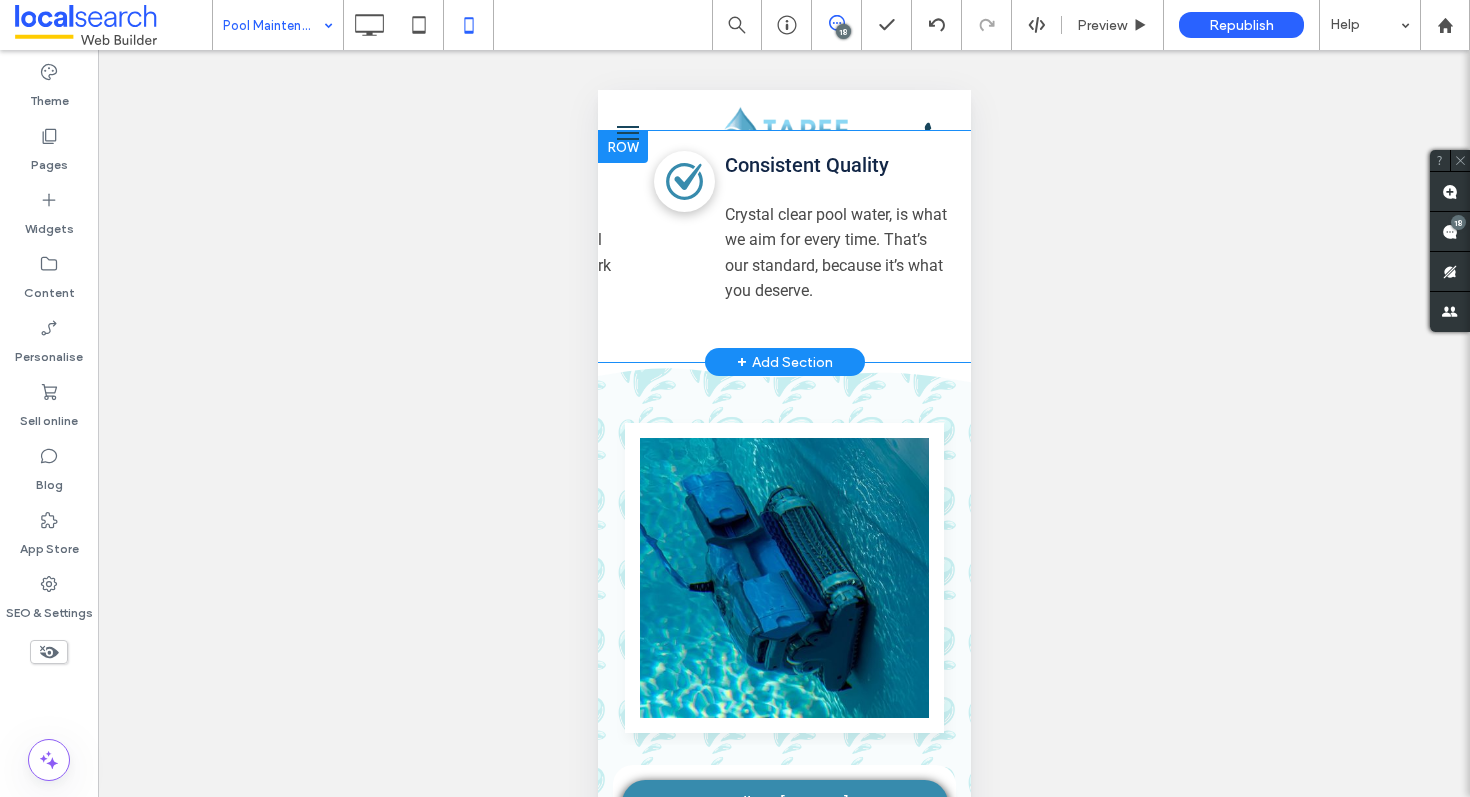 scroll, scrollTop: 0, scrollLeft: 320, axis: horizontal 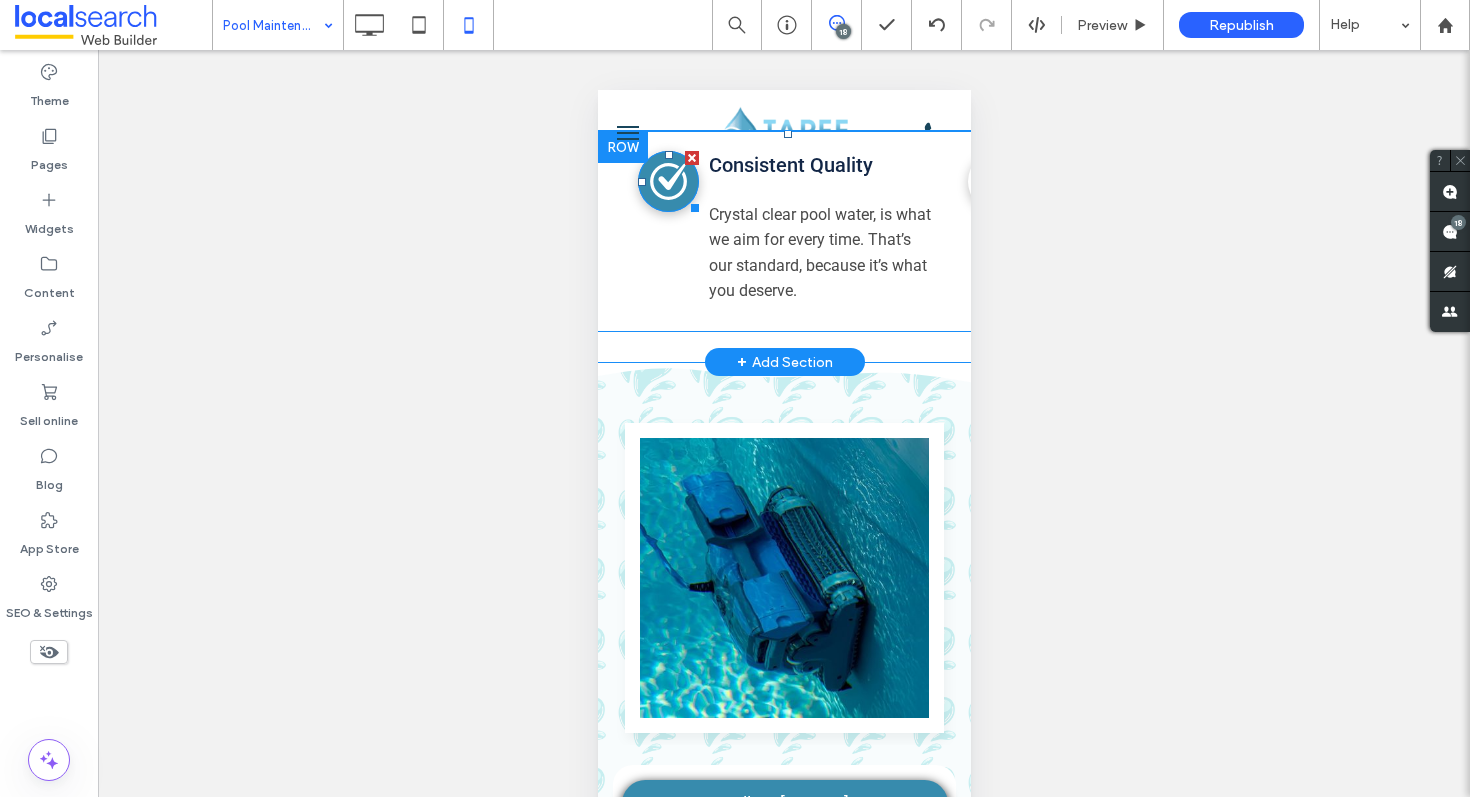 click on "Quality Icon" 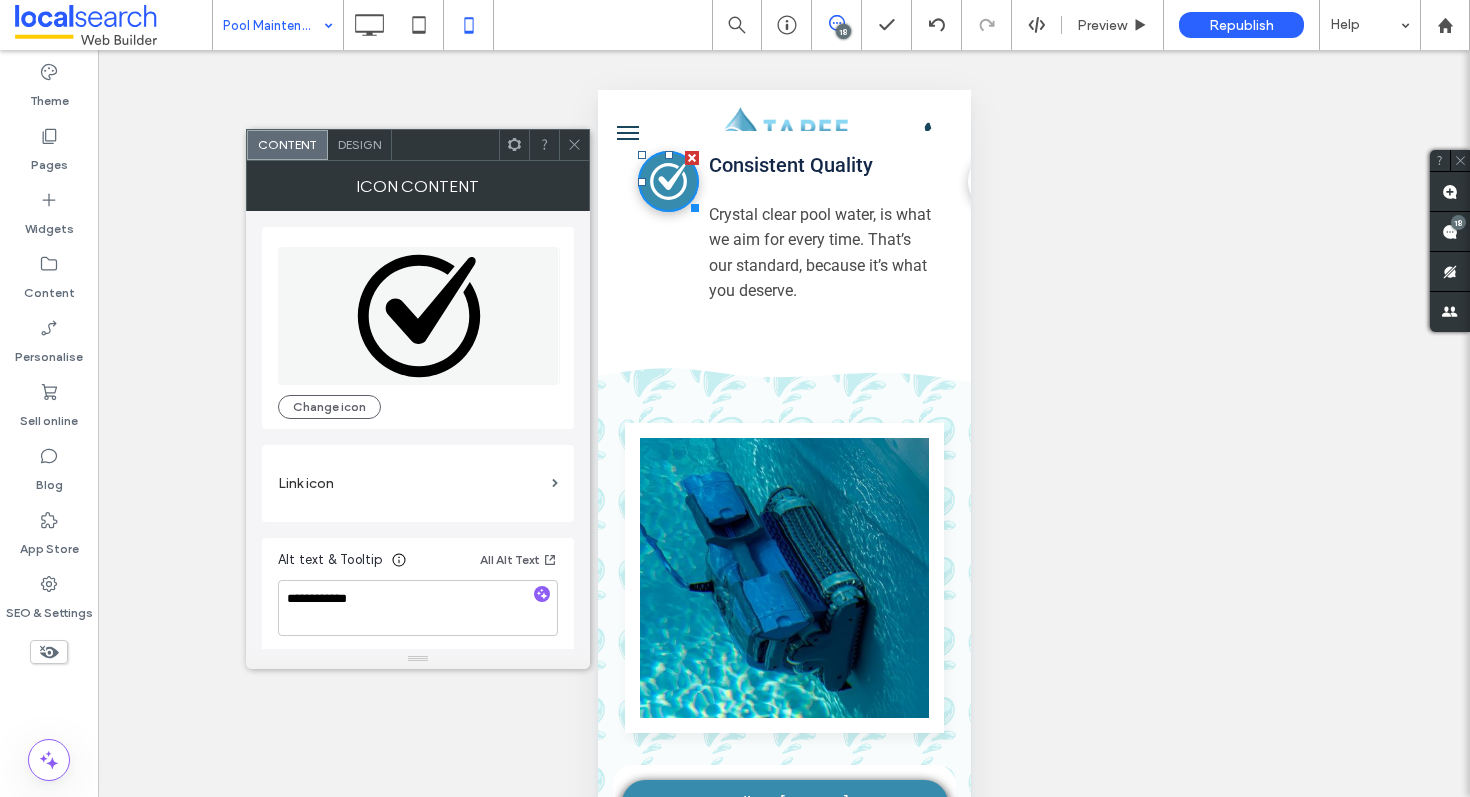 click on "Quality Icon" 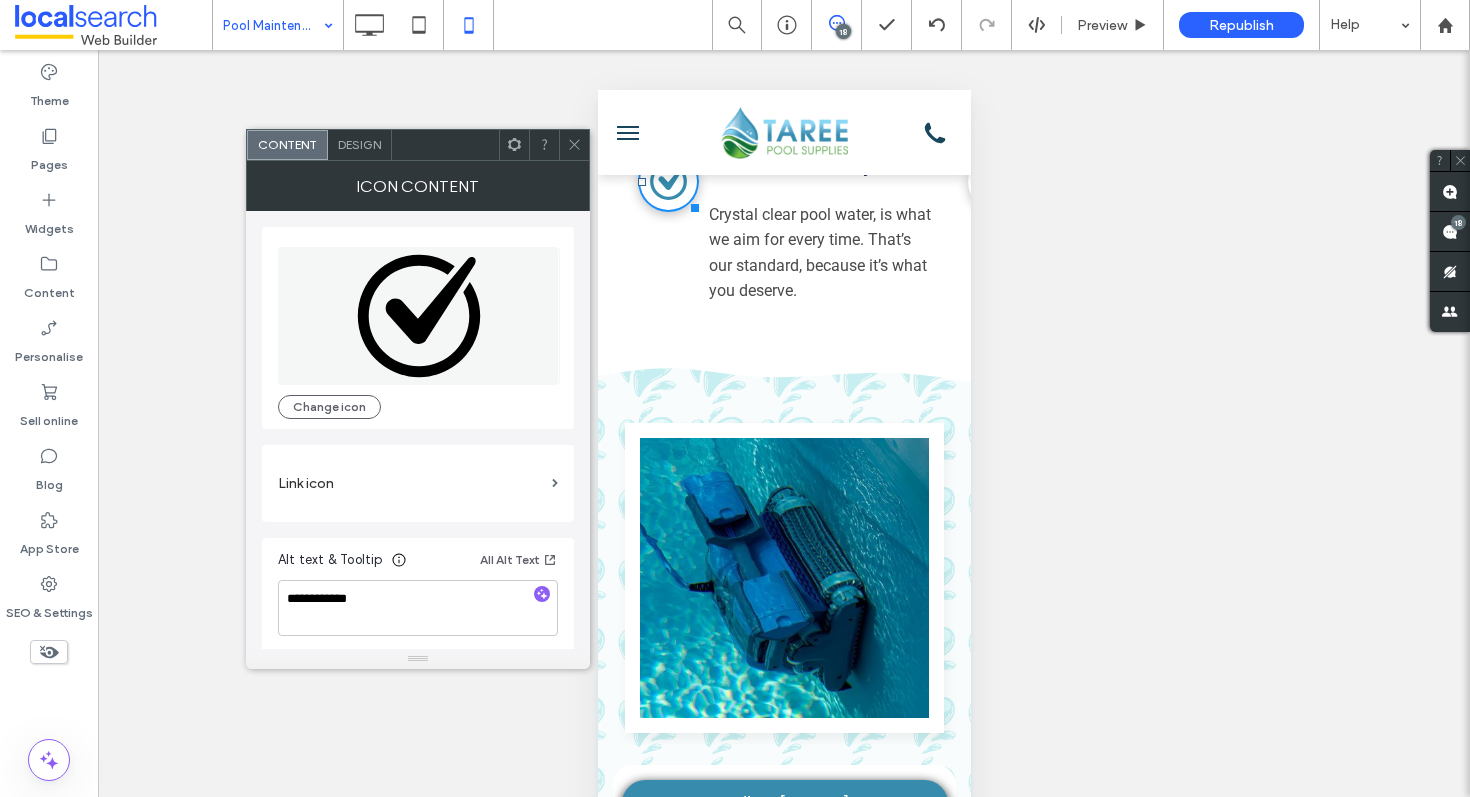 click on "Design" at bounding box center (359, 144) 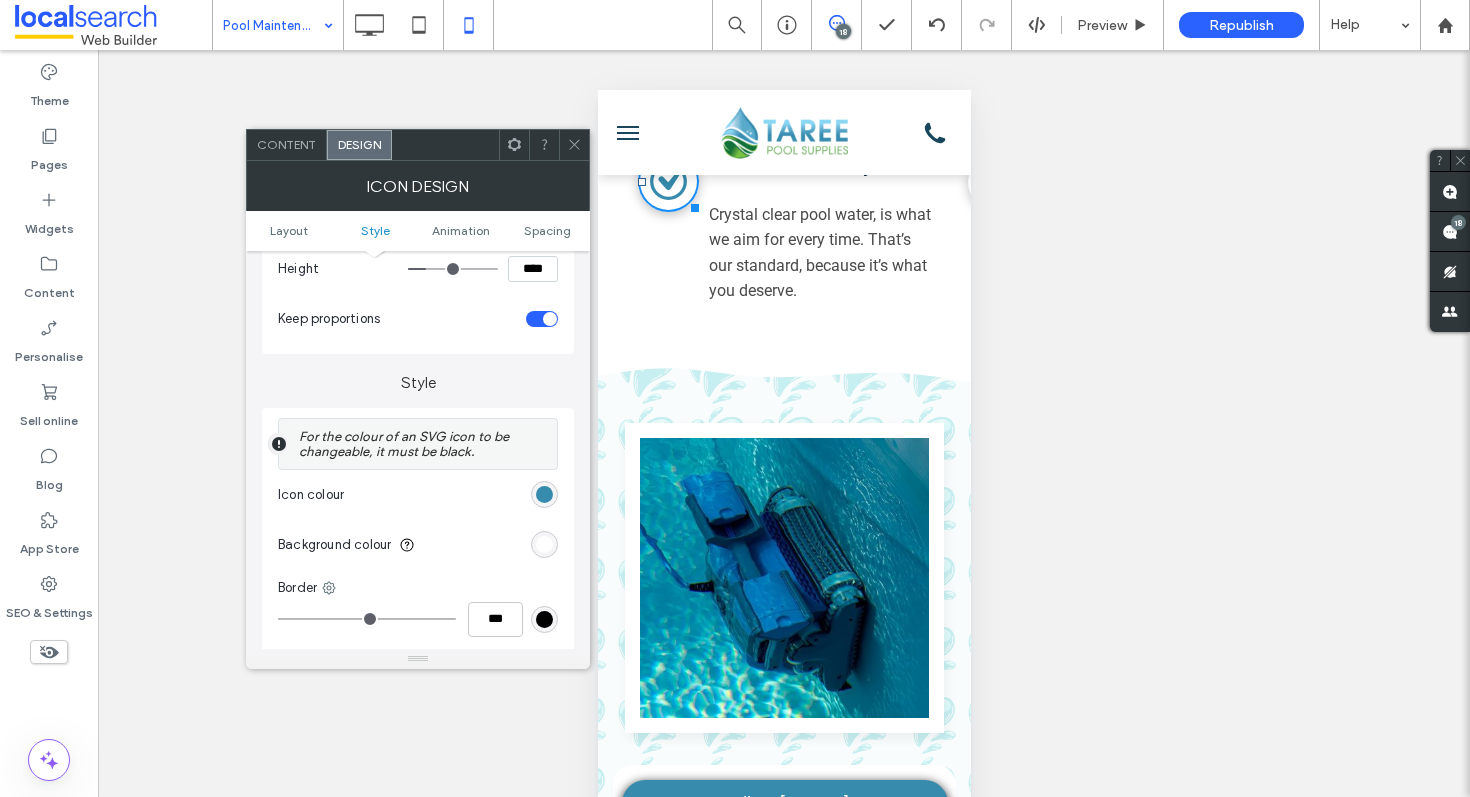 scroll, scrollTop: 648, scrollLeft: 0, axis: vertical 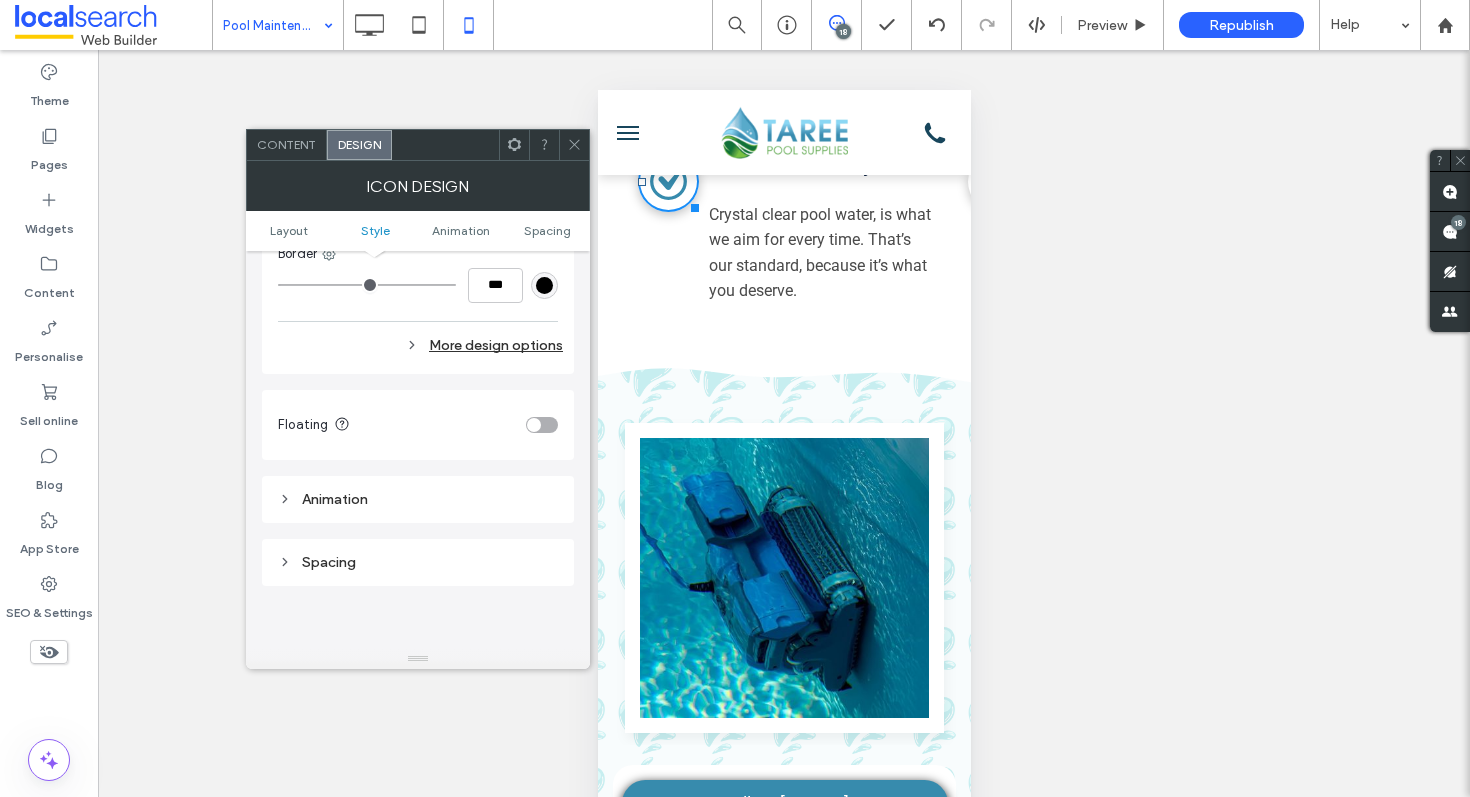 click on "Spacing" at bounding box center (418, 562) 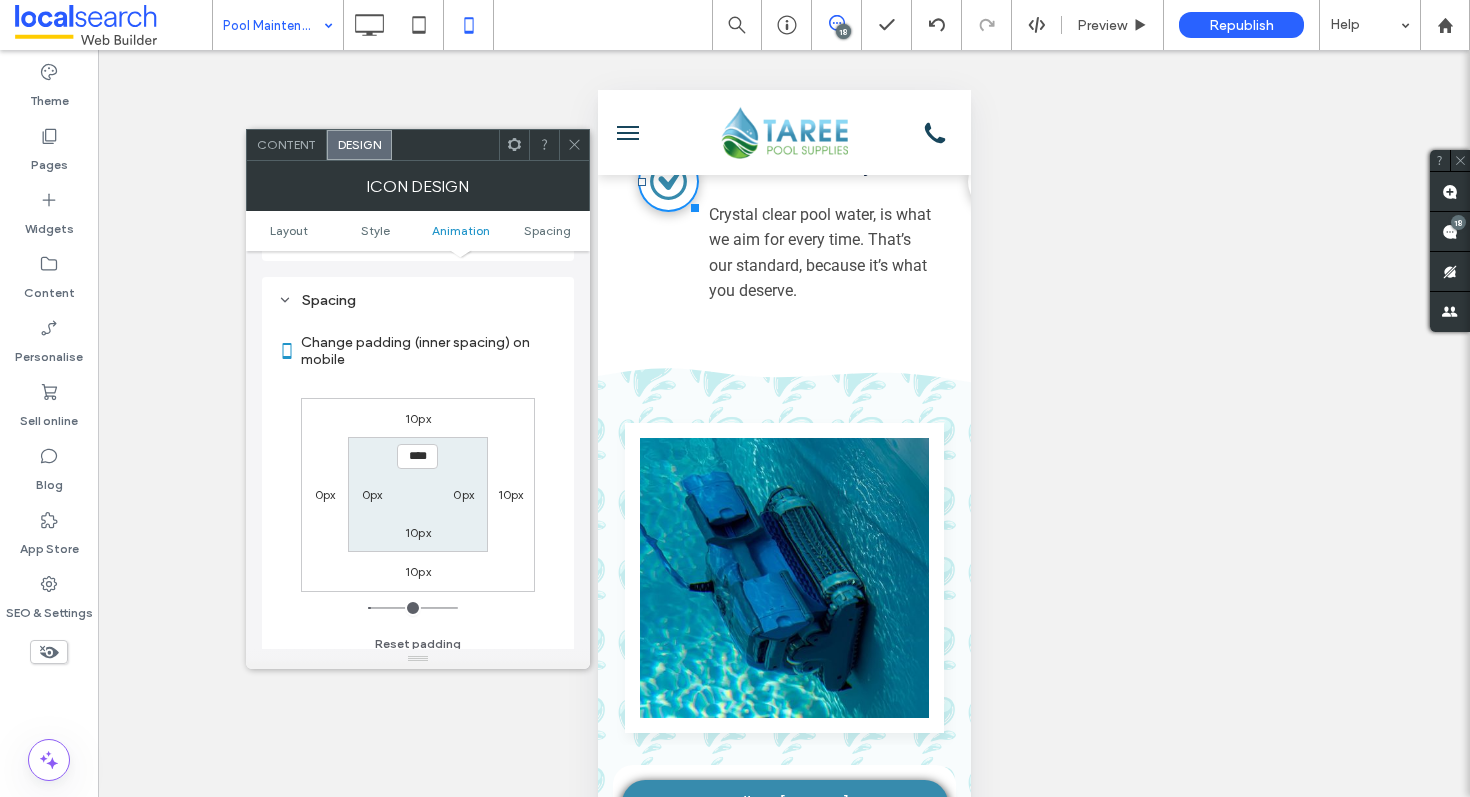 scroll, scrollTop: 916, scrollLeft: 0, axis: vertical 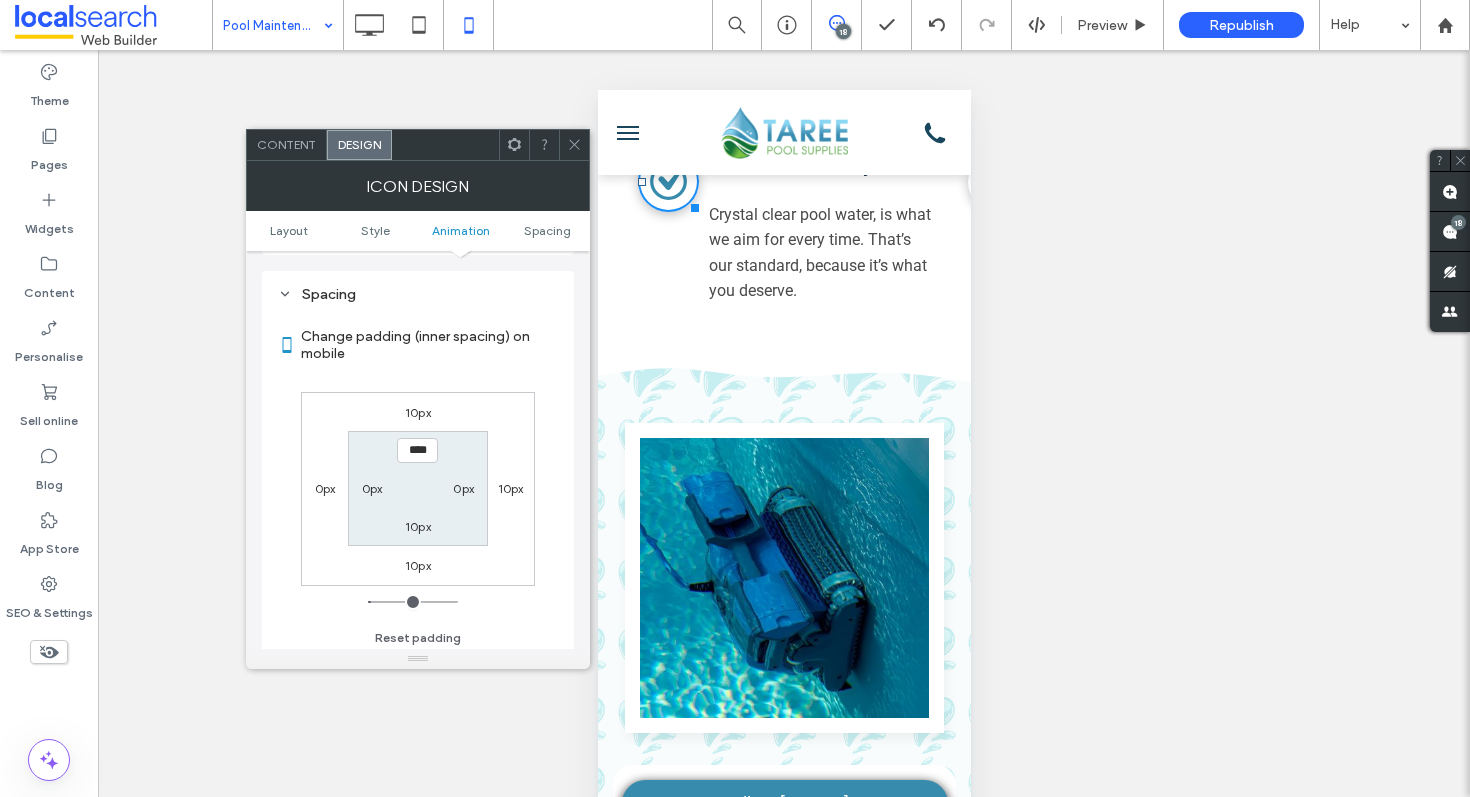 click on "10px 10px 10px 0px **** 0px 10px 0px" at bounding box center (418, 489) 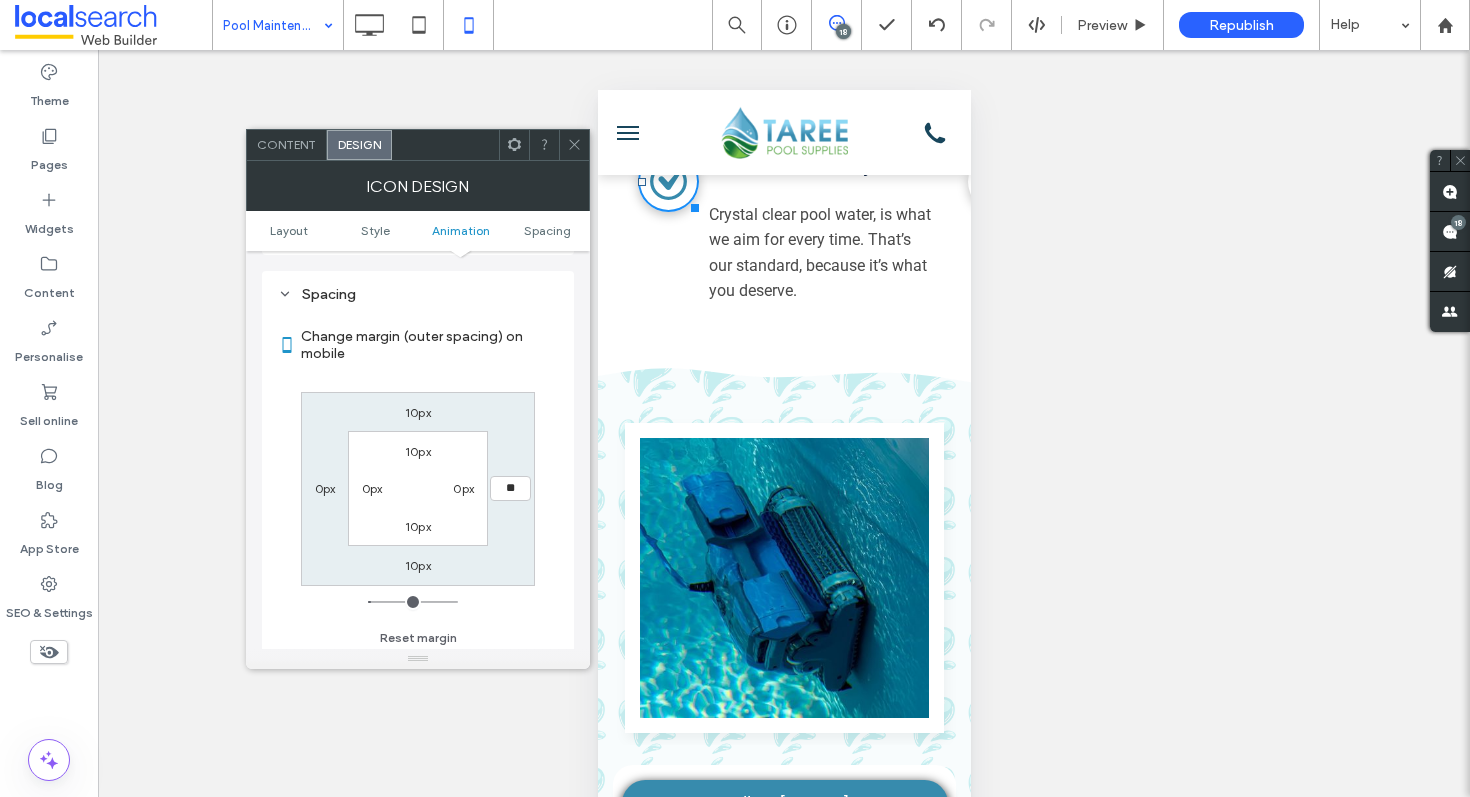 type on "**" 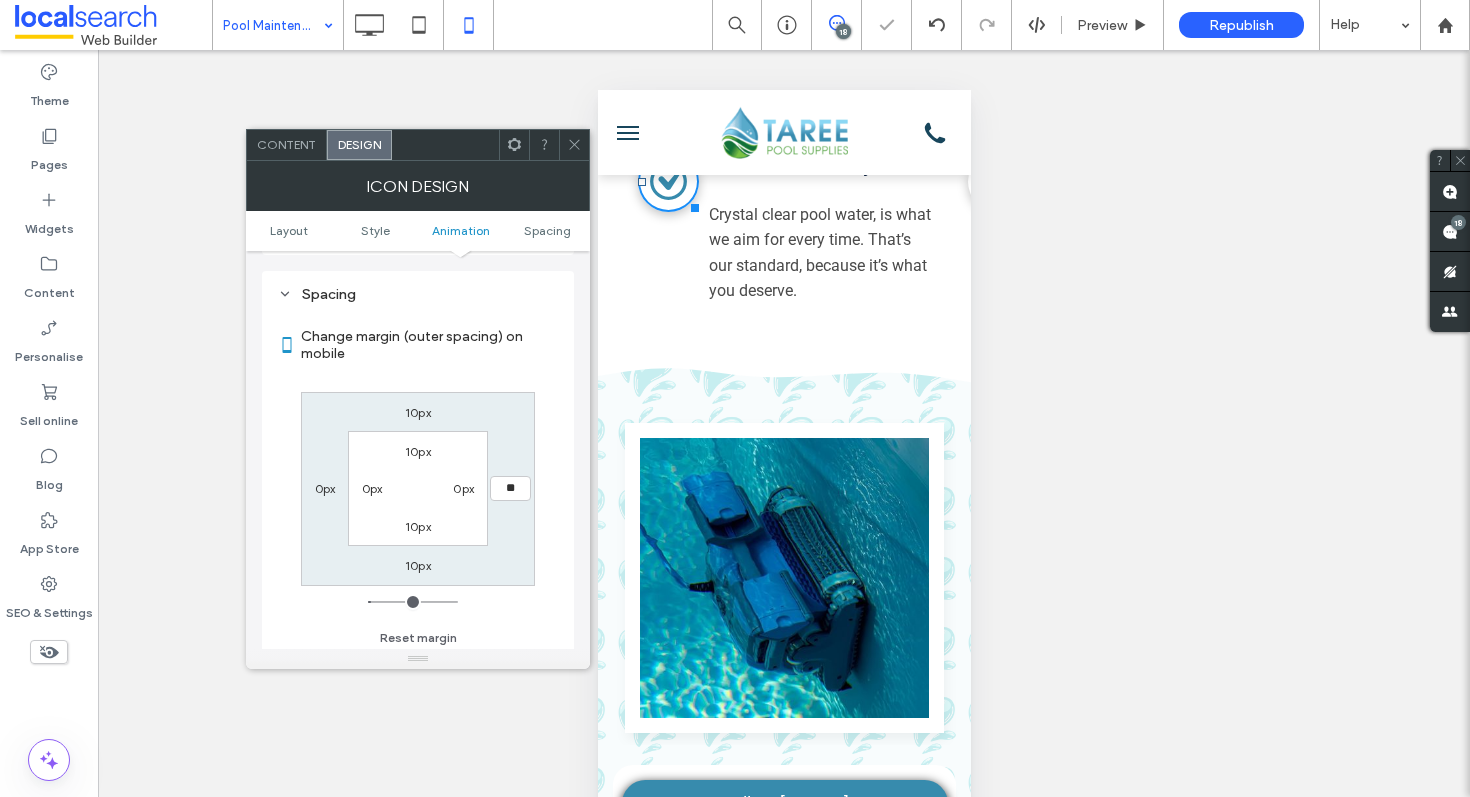 type on "**" 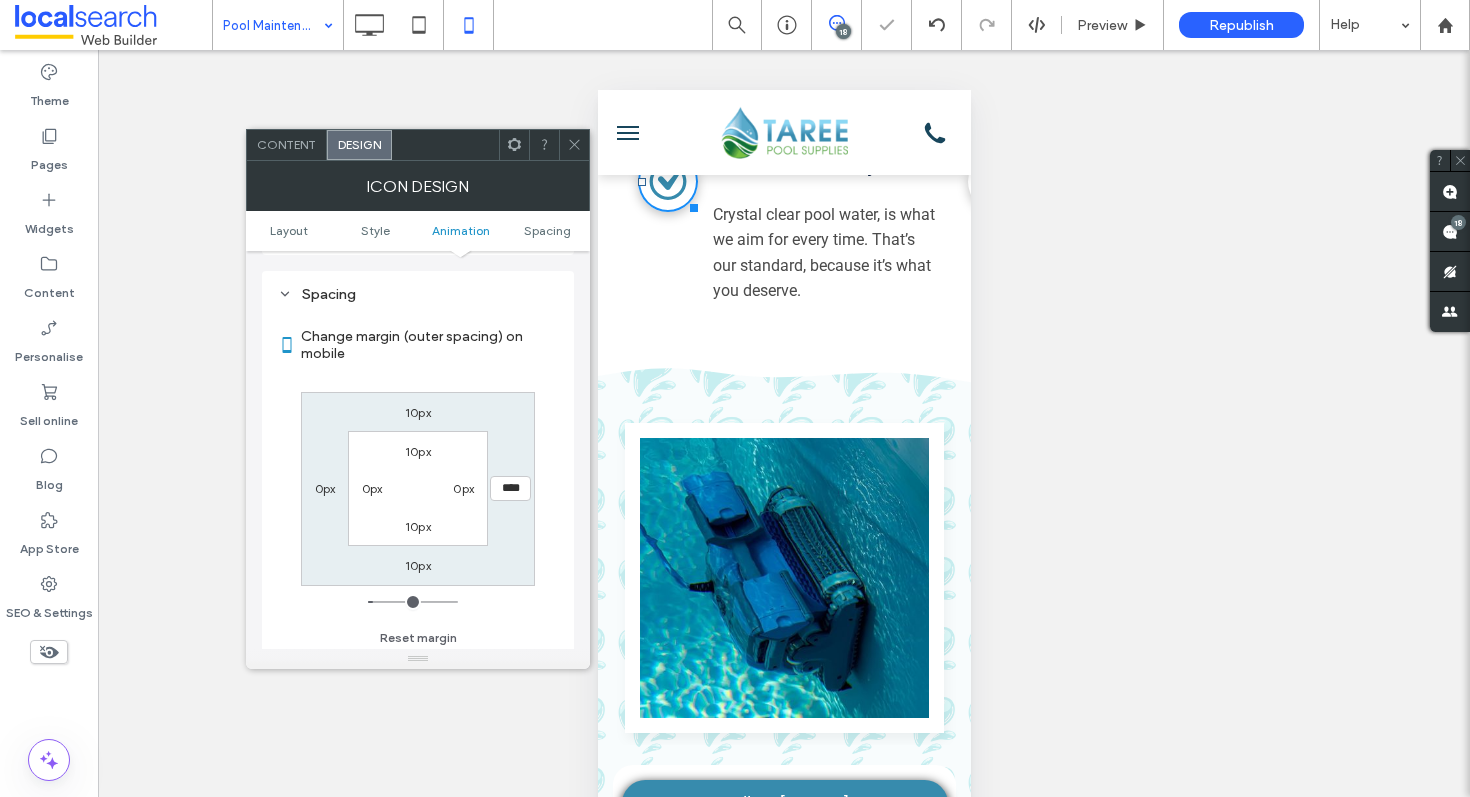 click 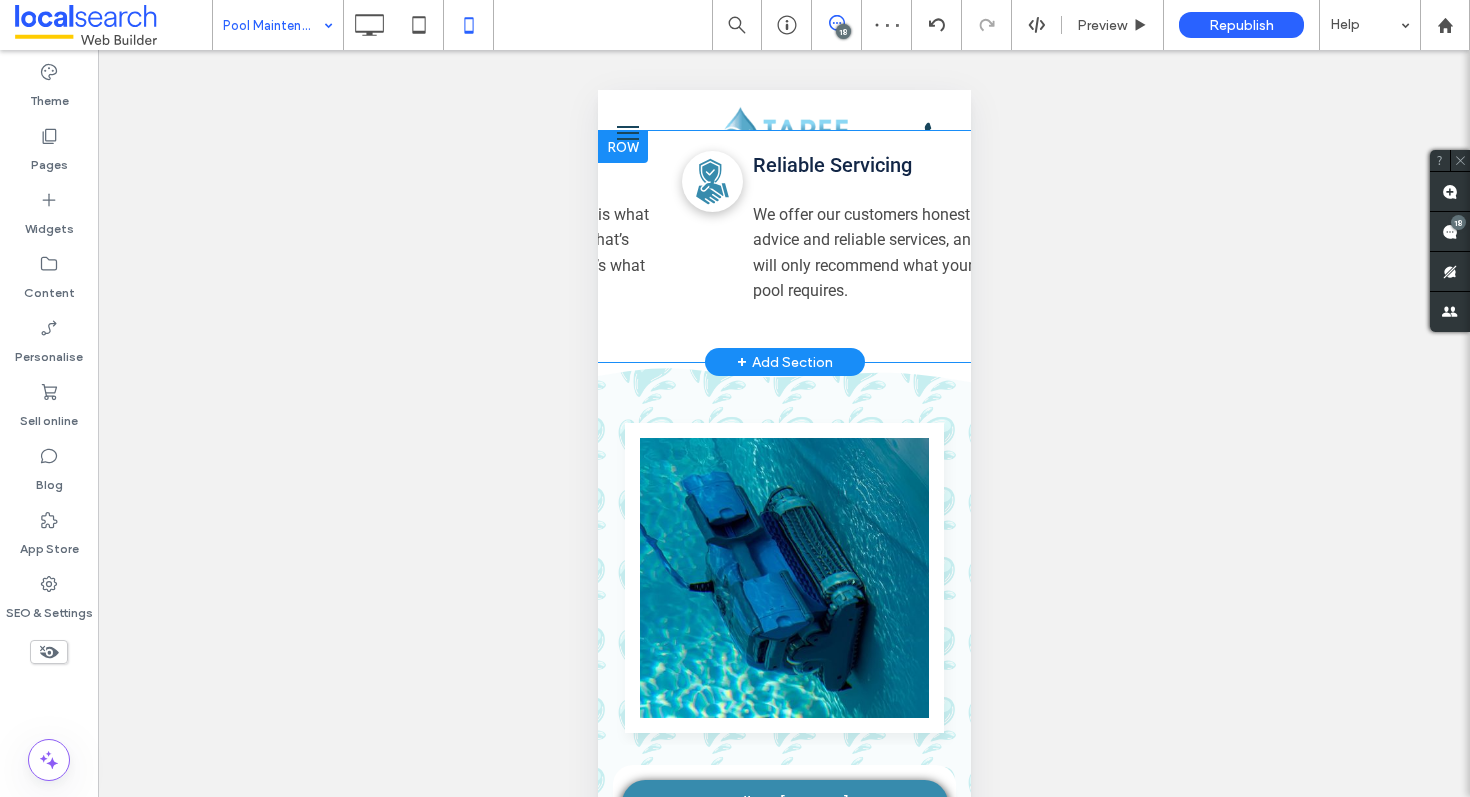 scroll, scrollTop: 0, scrollLeft: 612, axis: horizontal 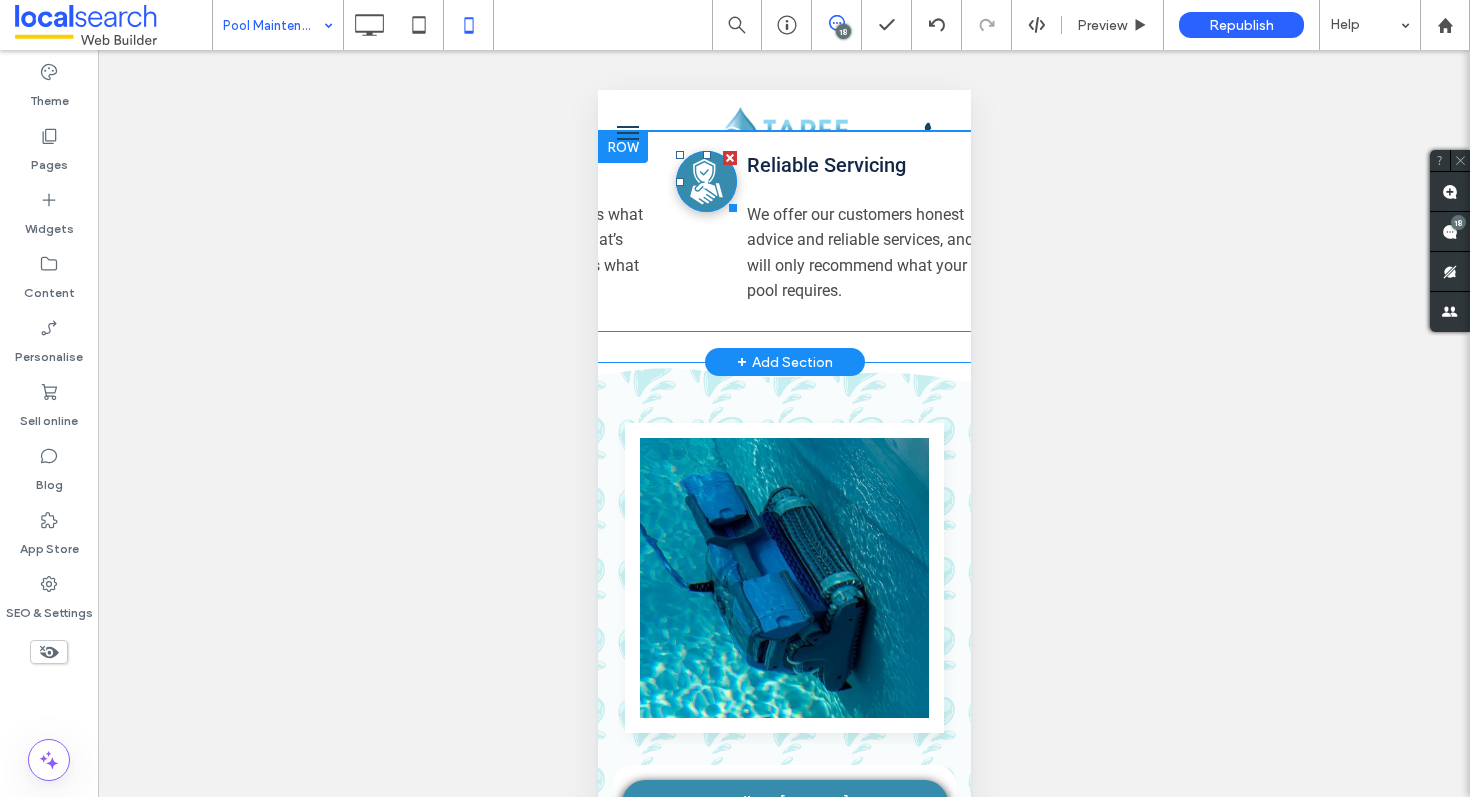 click 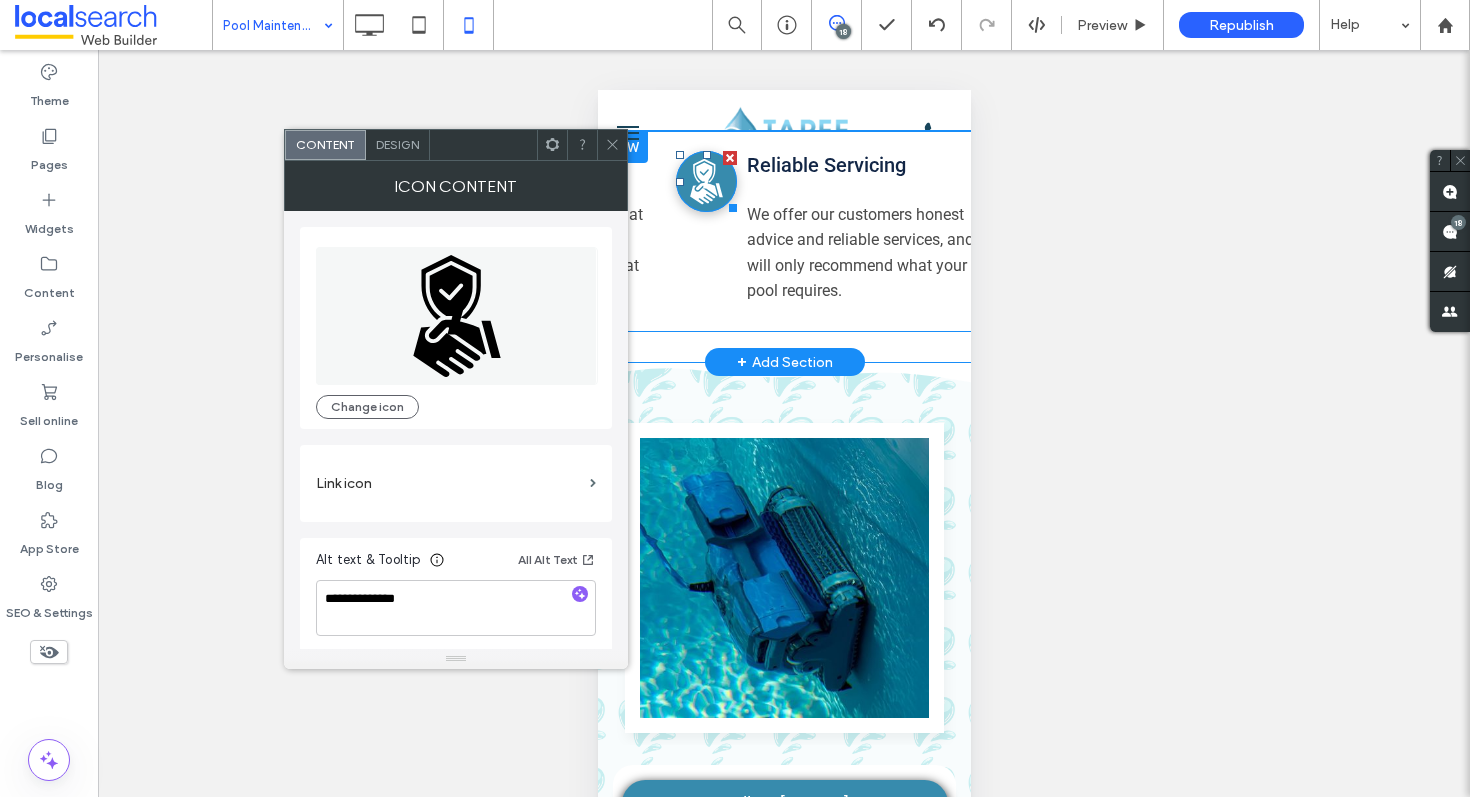 click 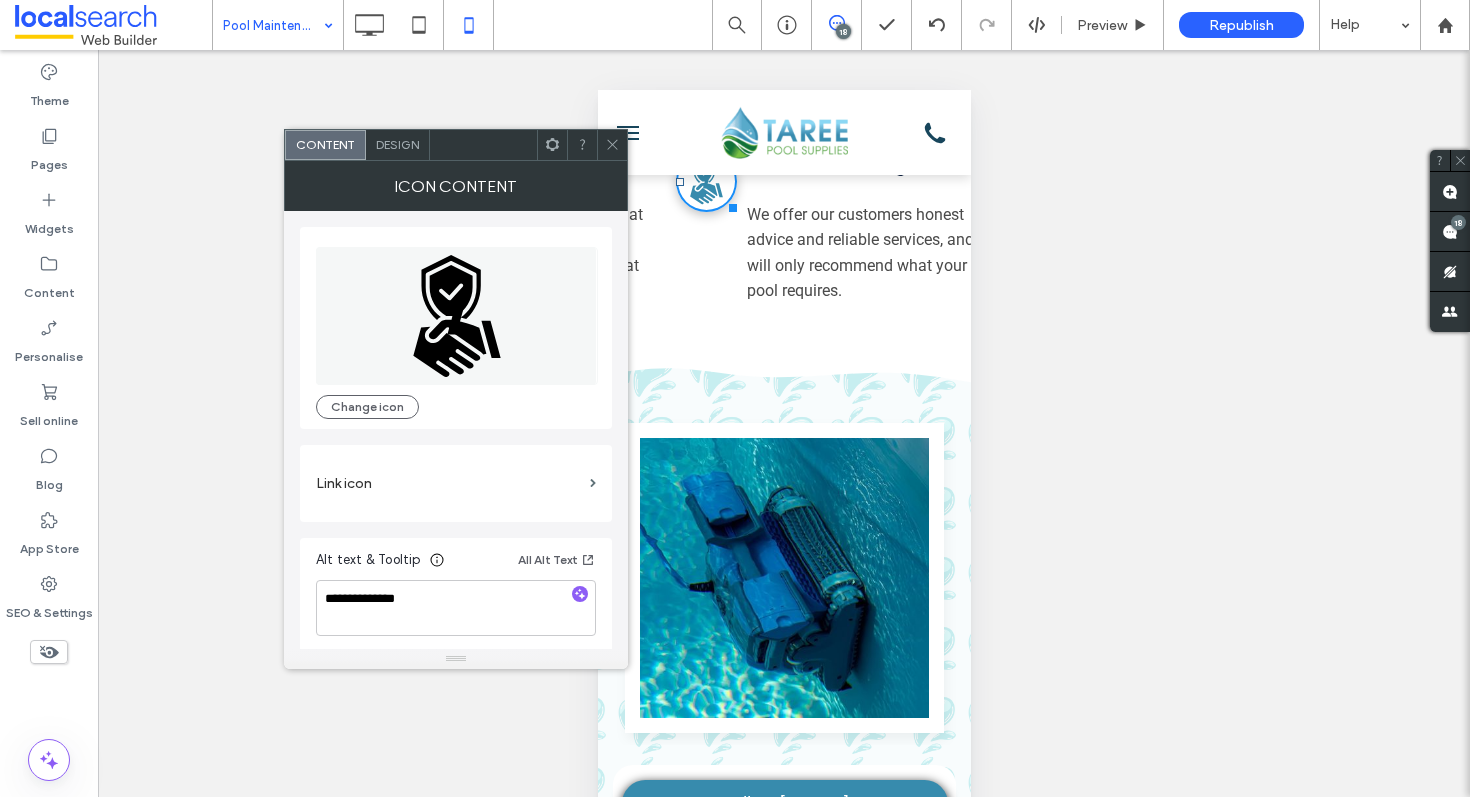 click on "Design" at bounding box center [397, 144] 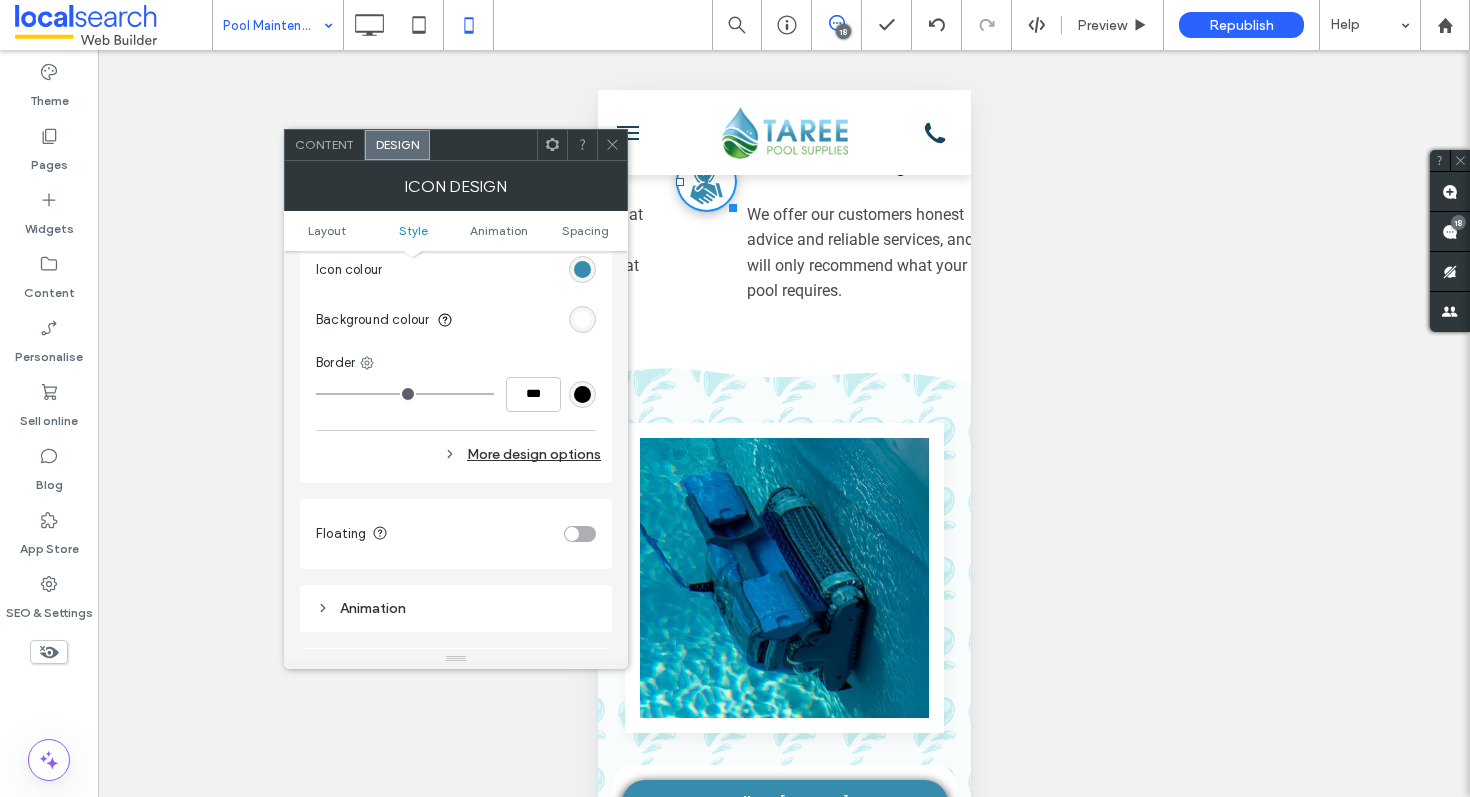 scroll, scrollTop: 647, scrollLeft: 0, axis: vertical 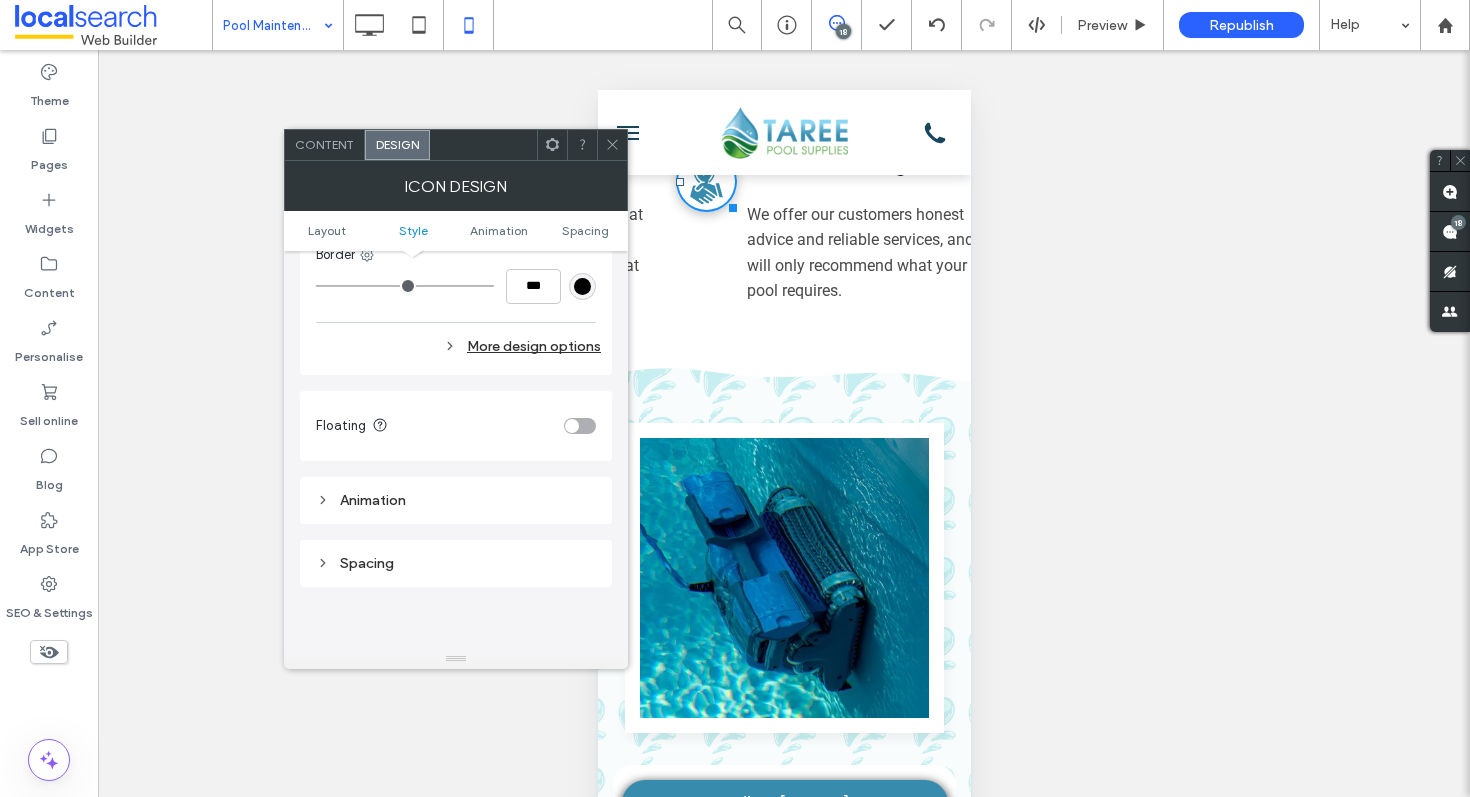 click on "Spacing" at bounding box center (456, 563) 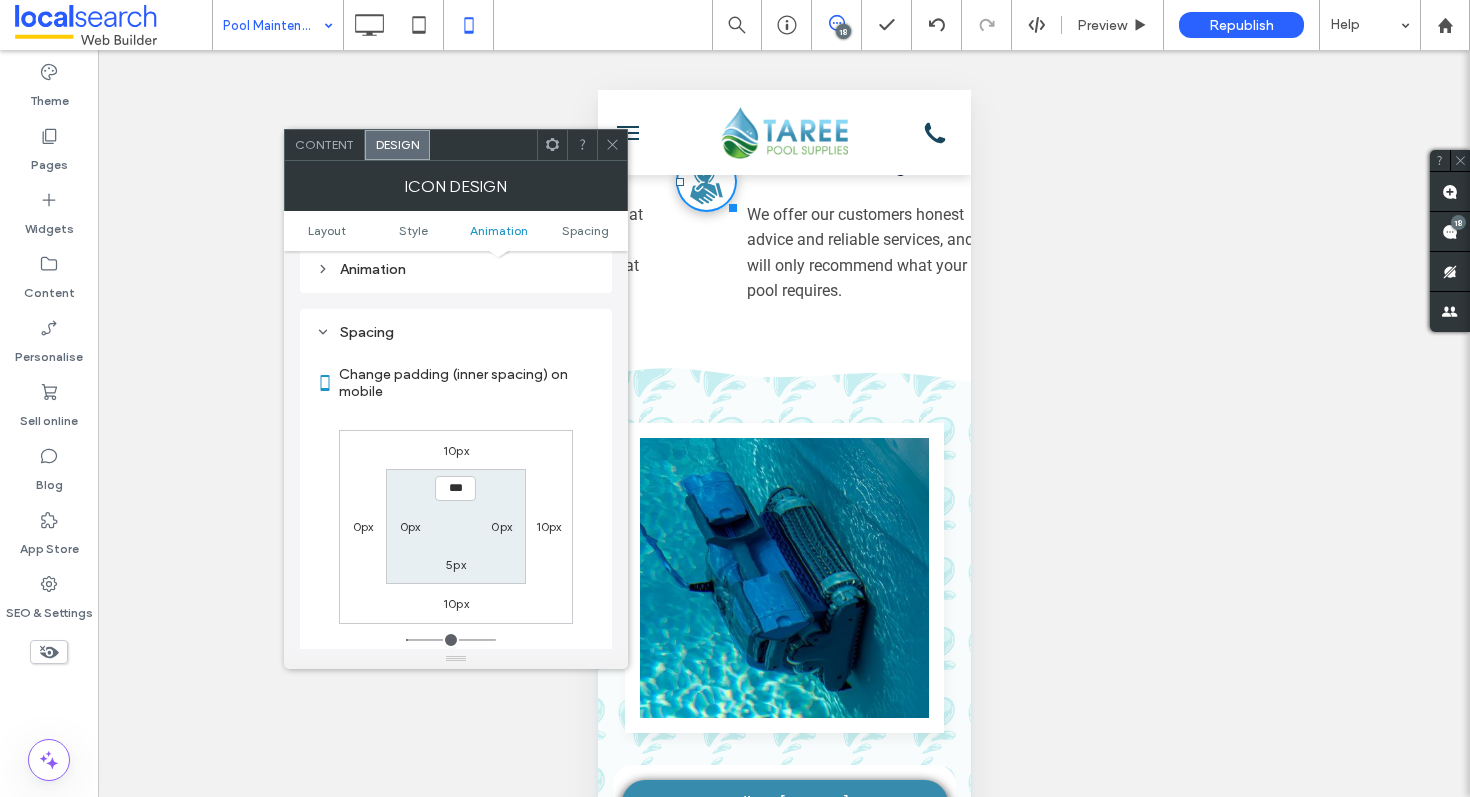 scroll, scrollTop: 898, scrollLeft: 0, axis: vertical 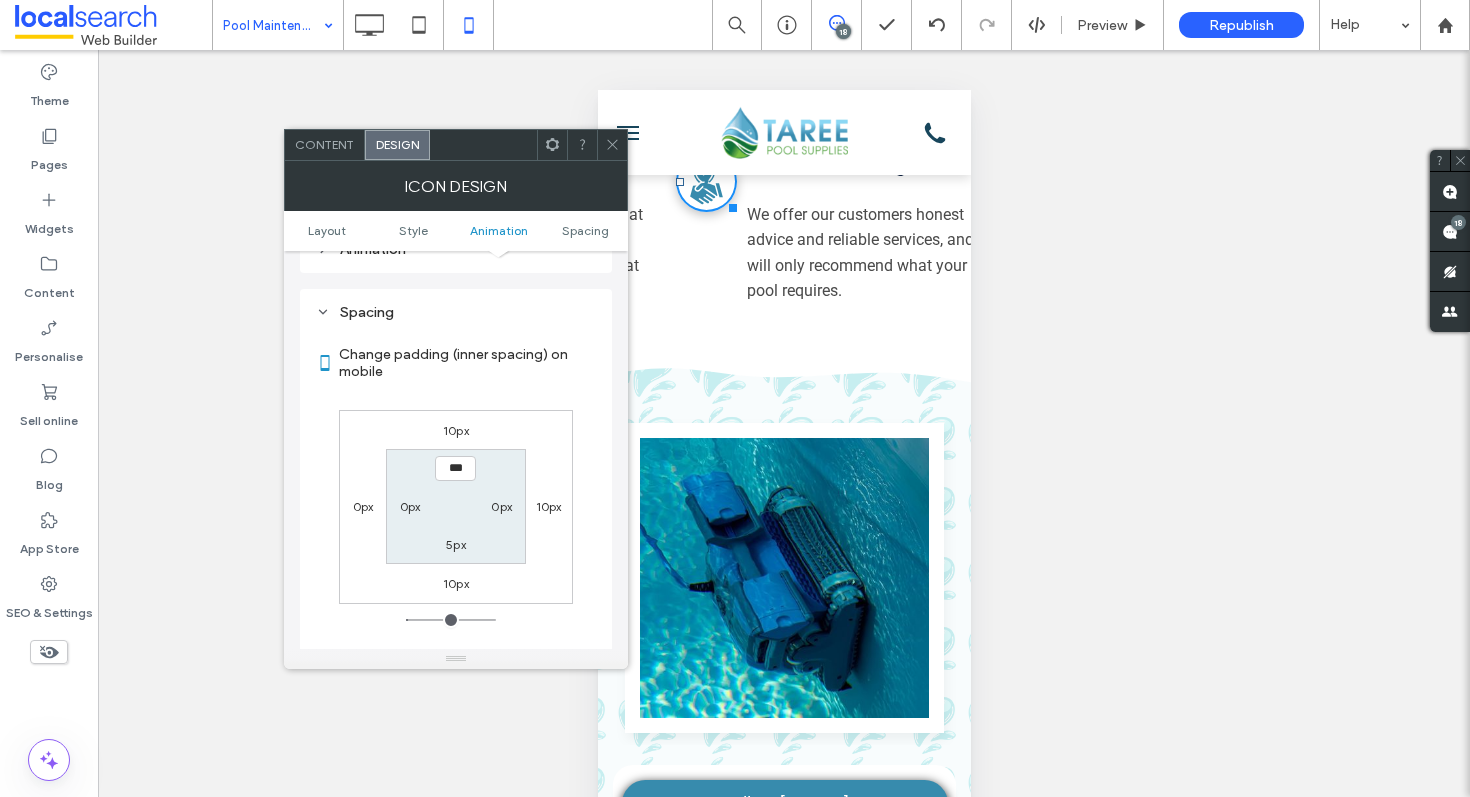 click on "10px" at bounding box center [549, 506] 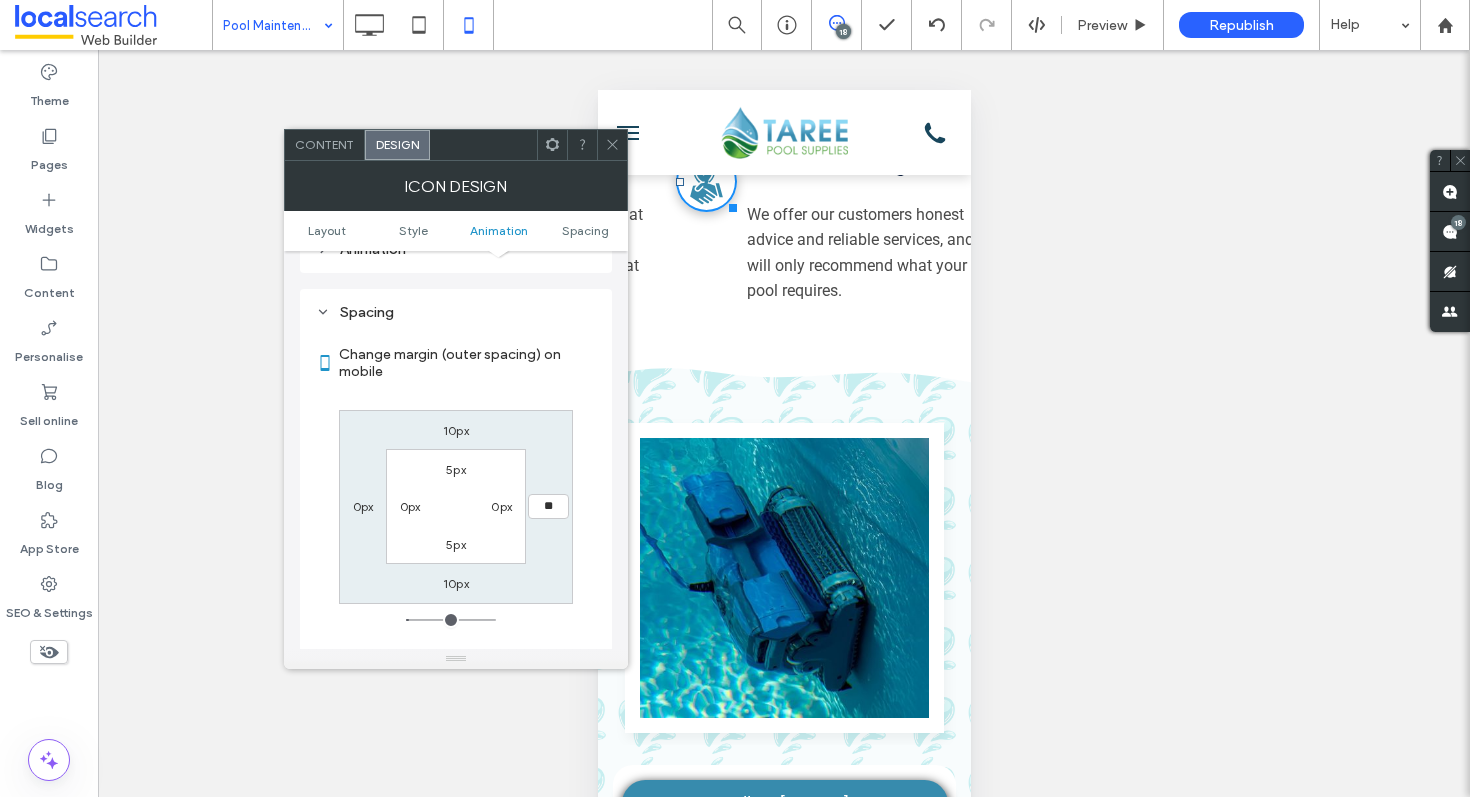 type on "**" 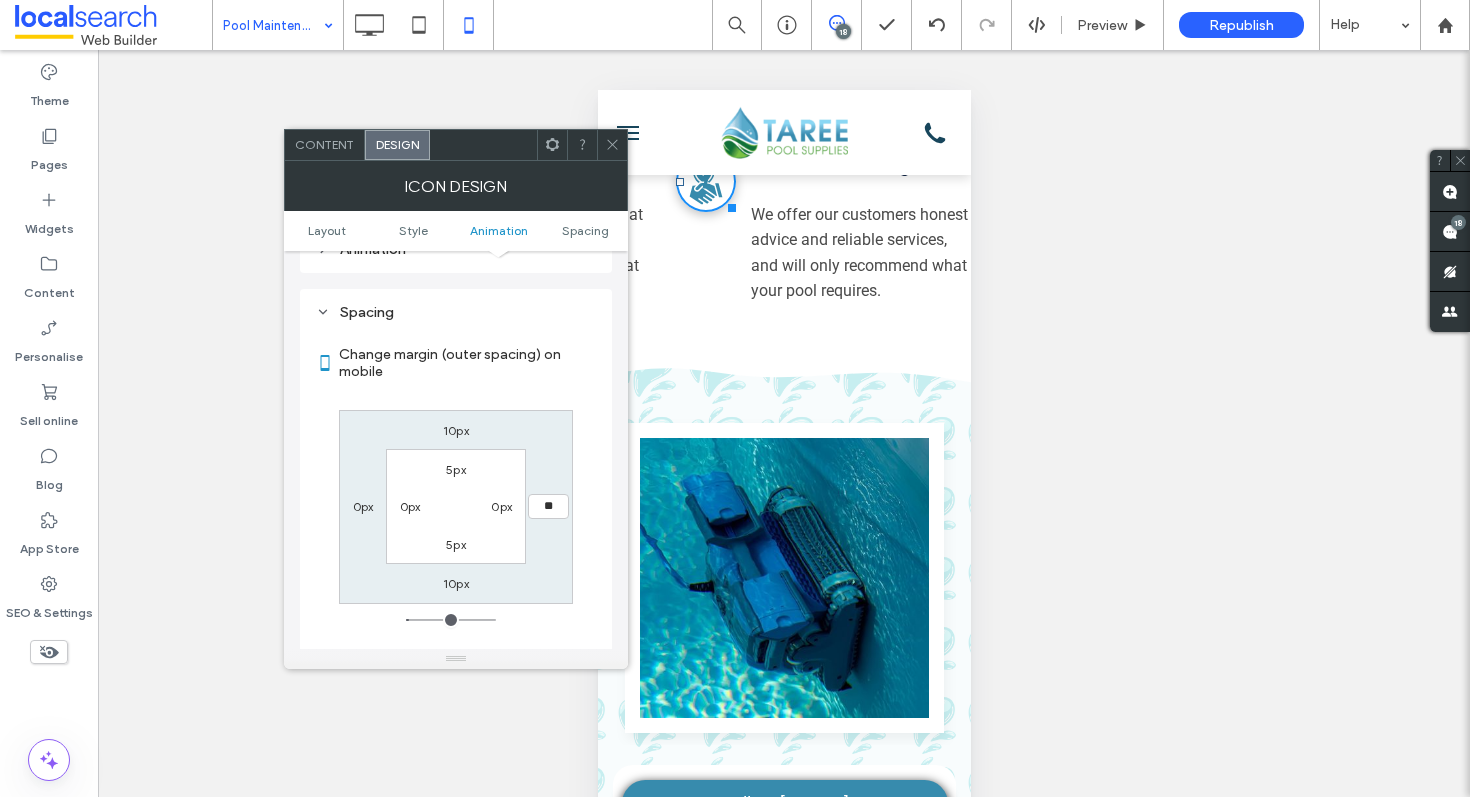 type on "**" 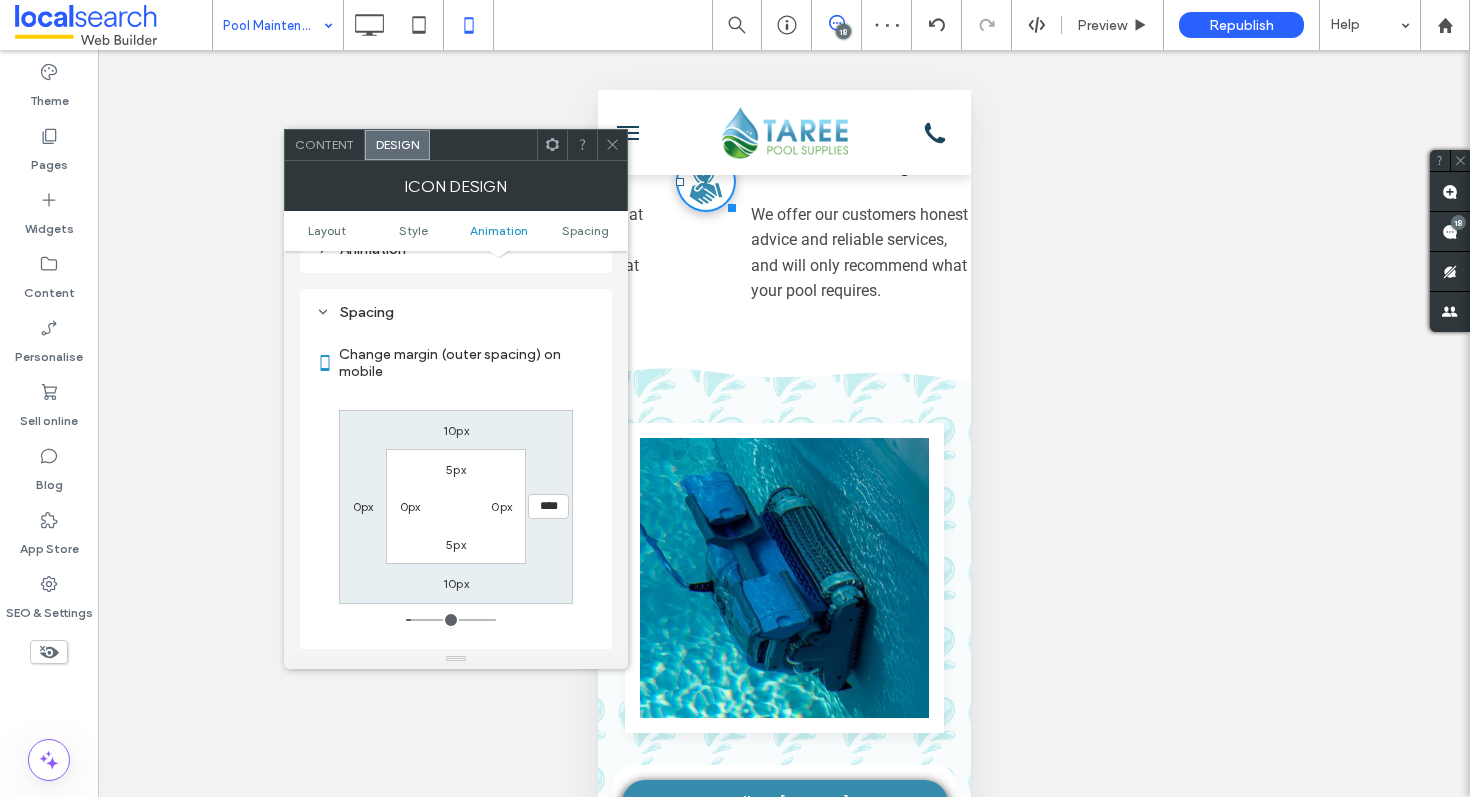 click 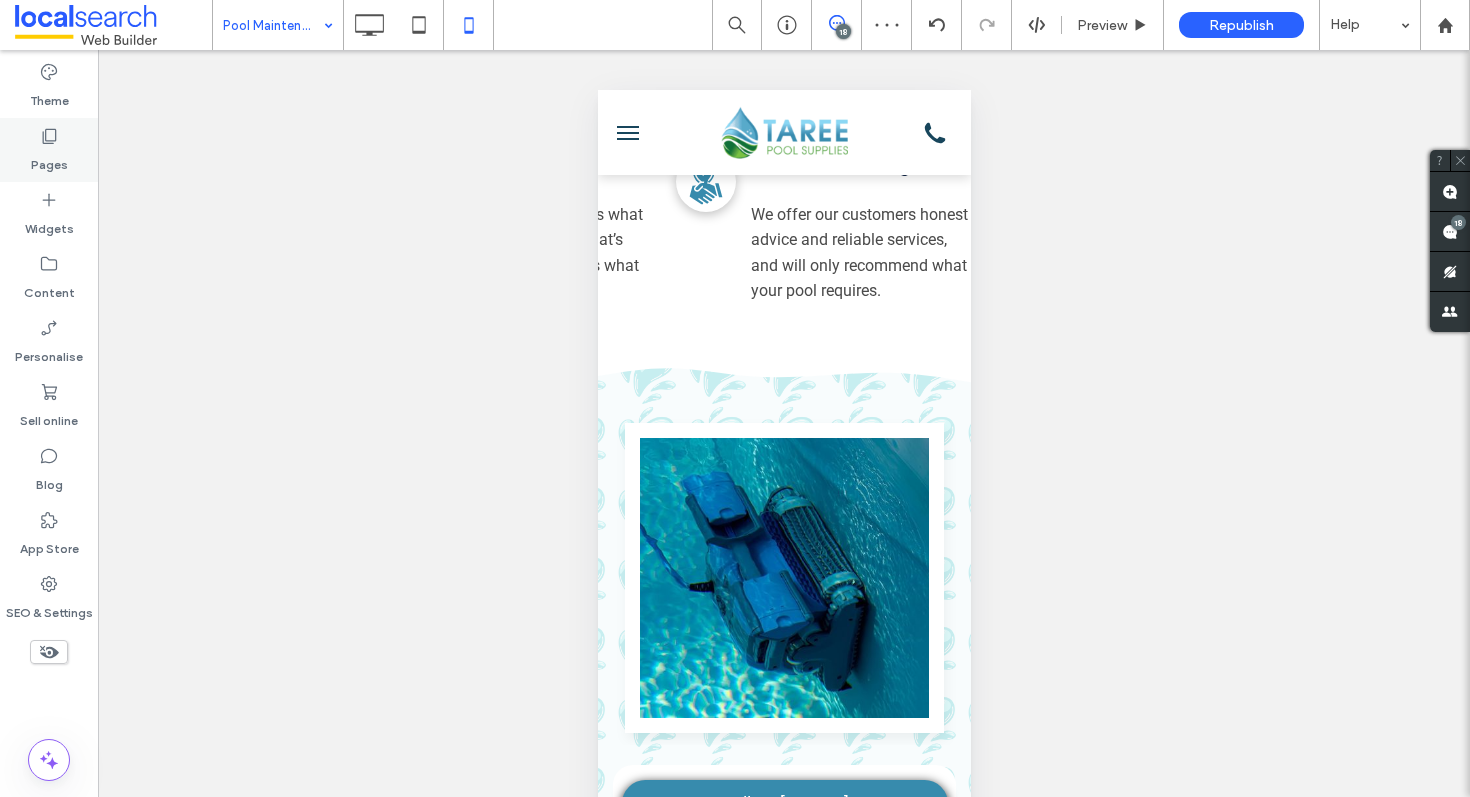 click 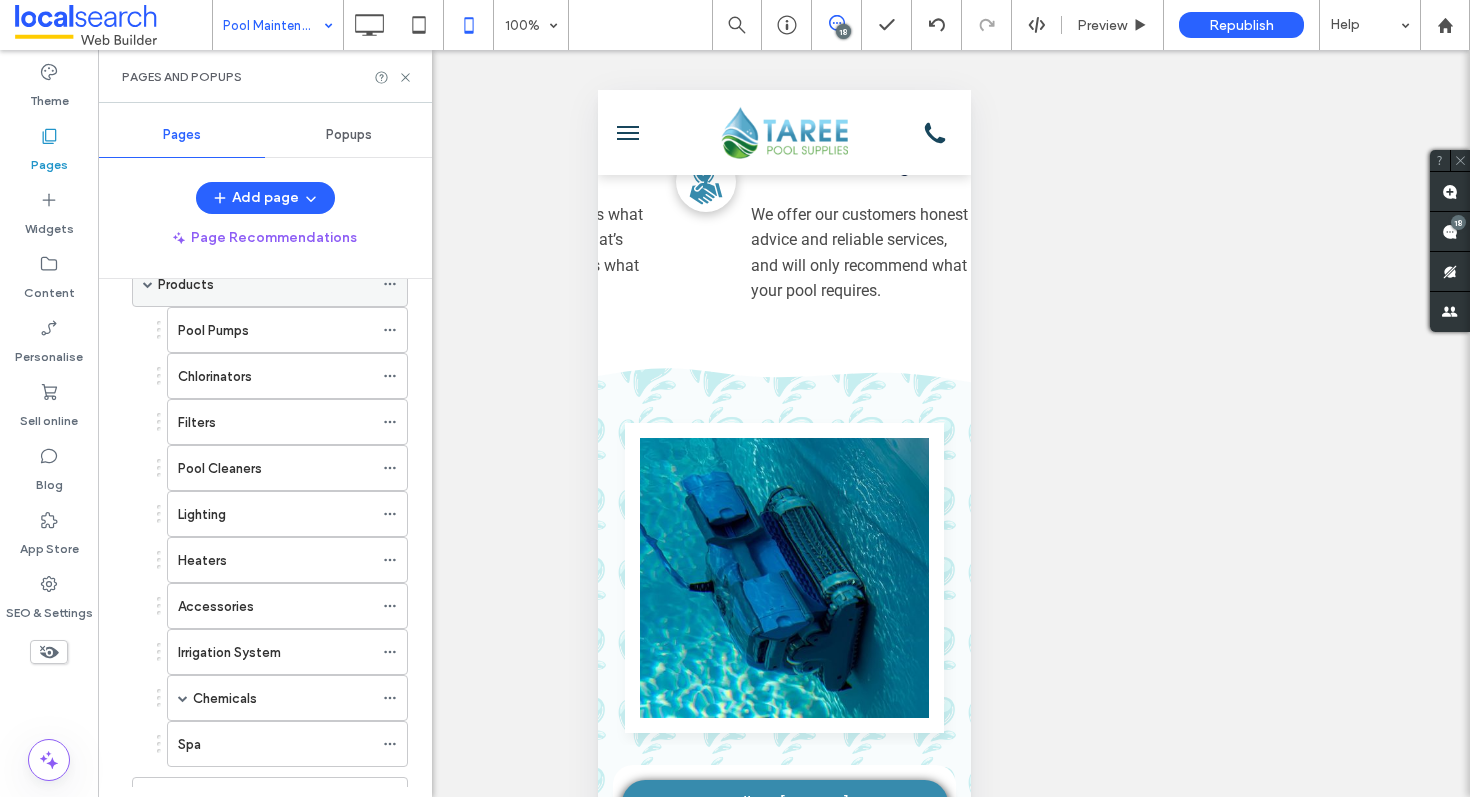 scroll, scrollTop: 97, scrollLeft: 0, axis: vertical 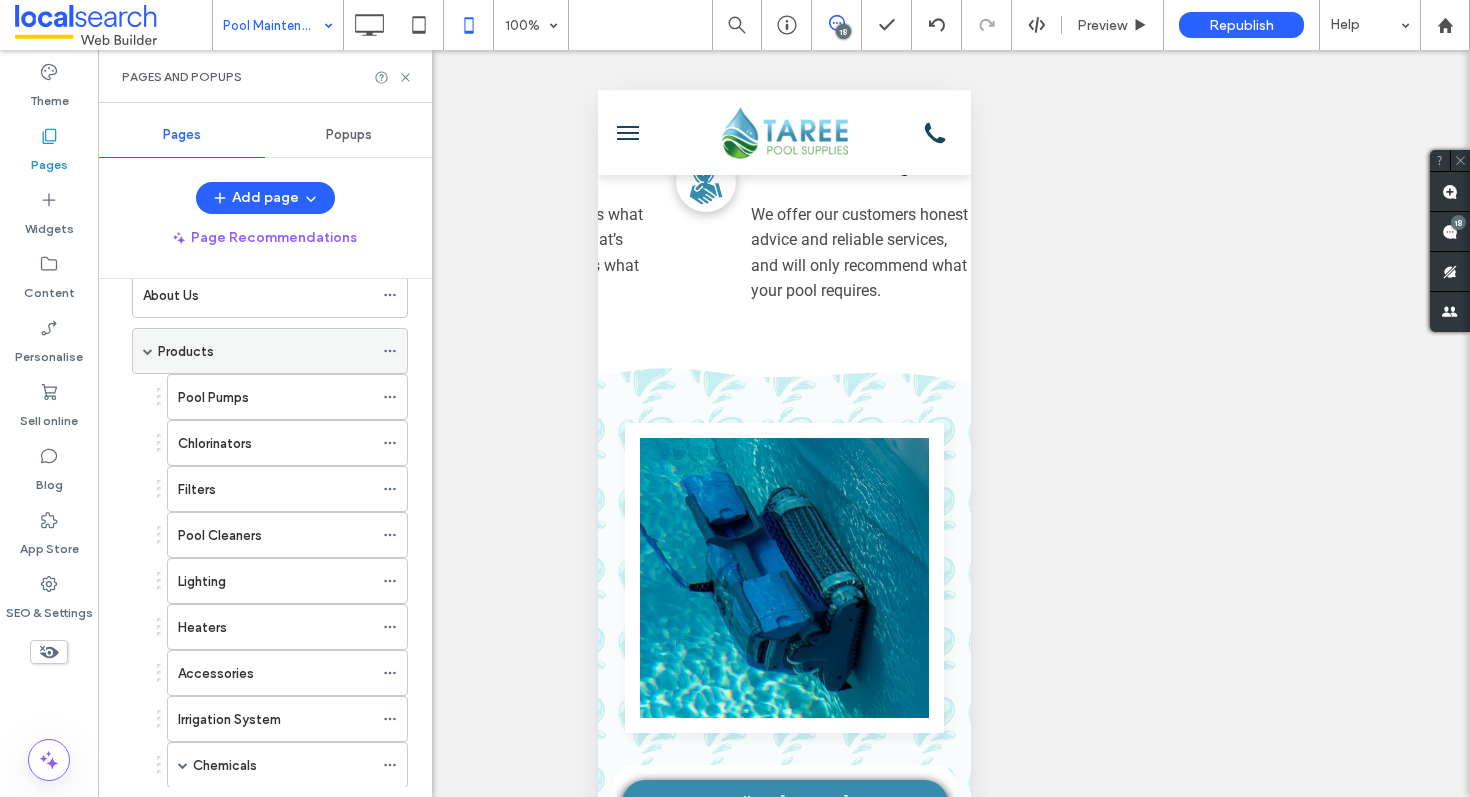 click at bounding box center [148, 351] 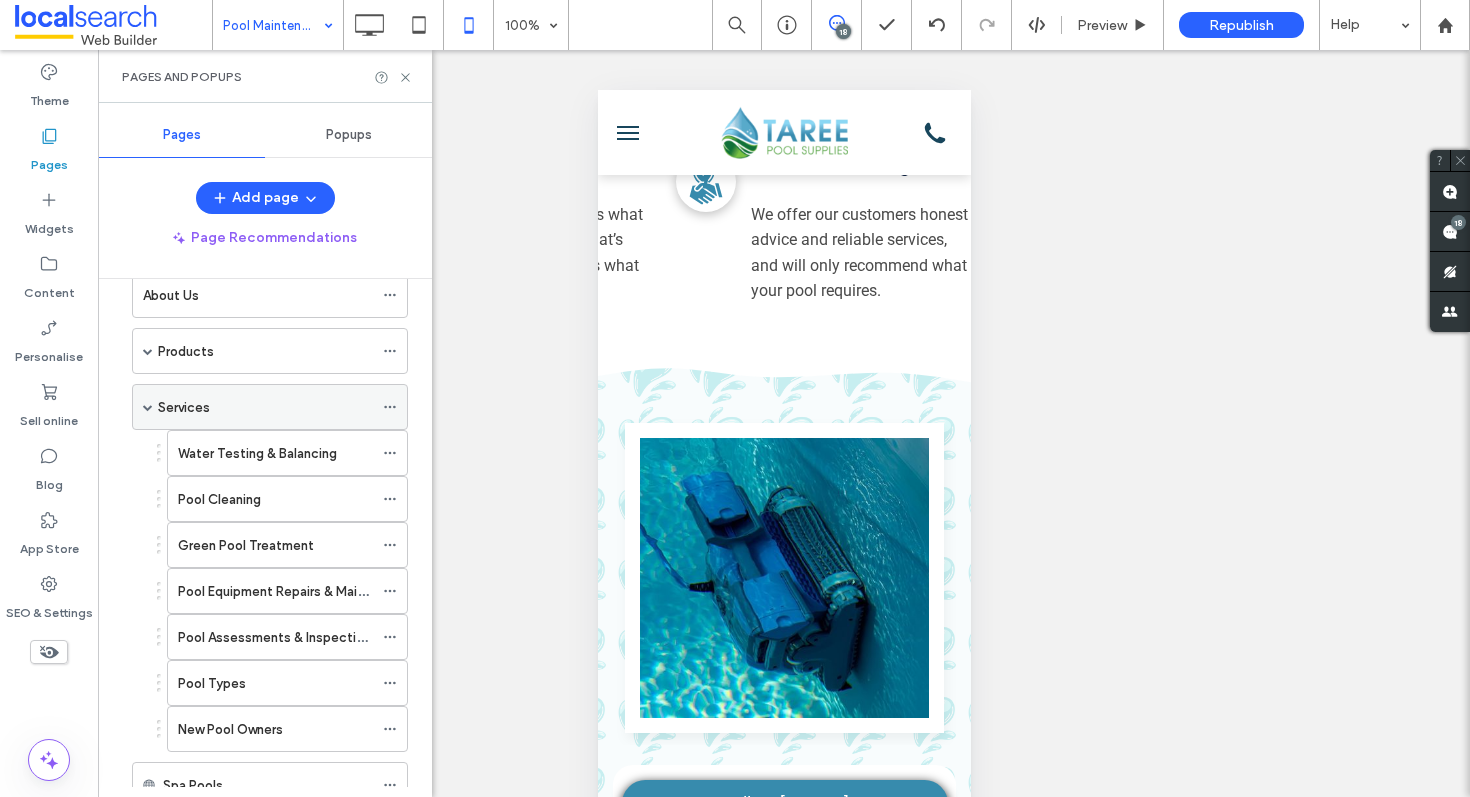 click at bounding box center [148, 407] 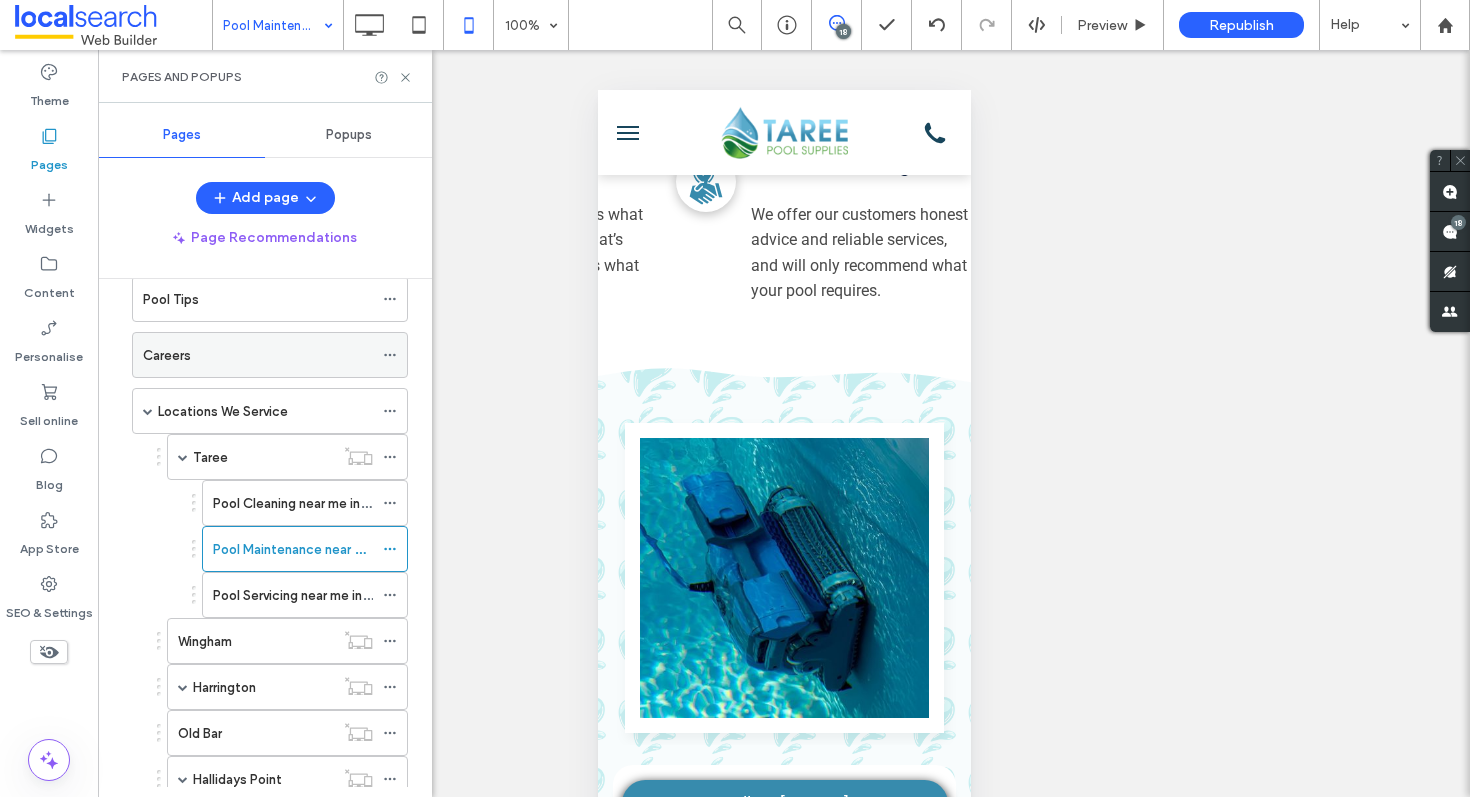 scroll, scrollTop: 333, scrollLeft: 0, axis: vertical 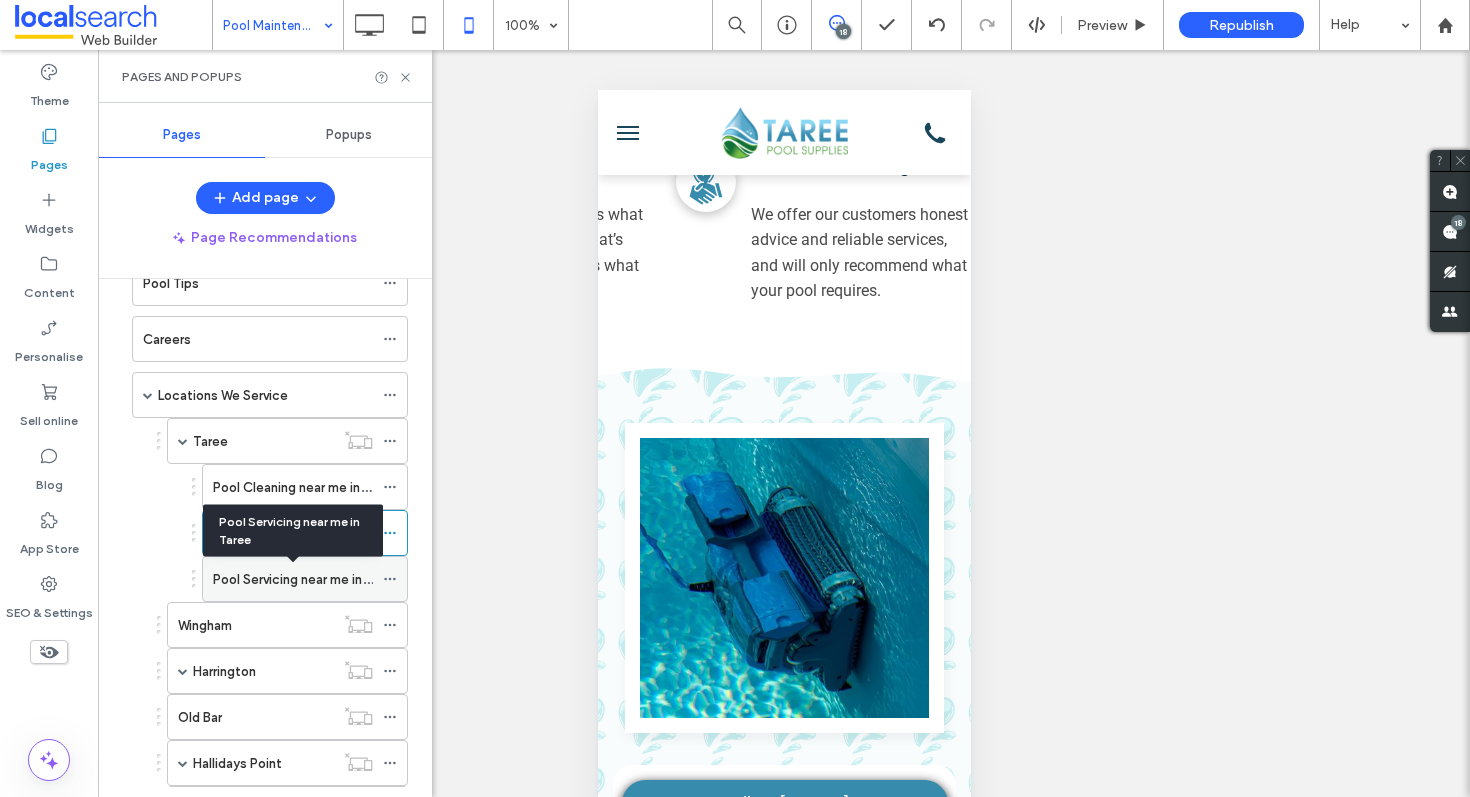 click on "Pool Servicing near me in Taree" at bounding box center (306, 579) 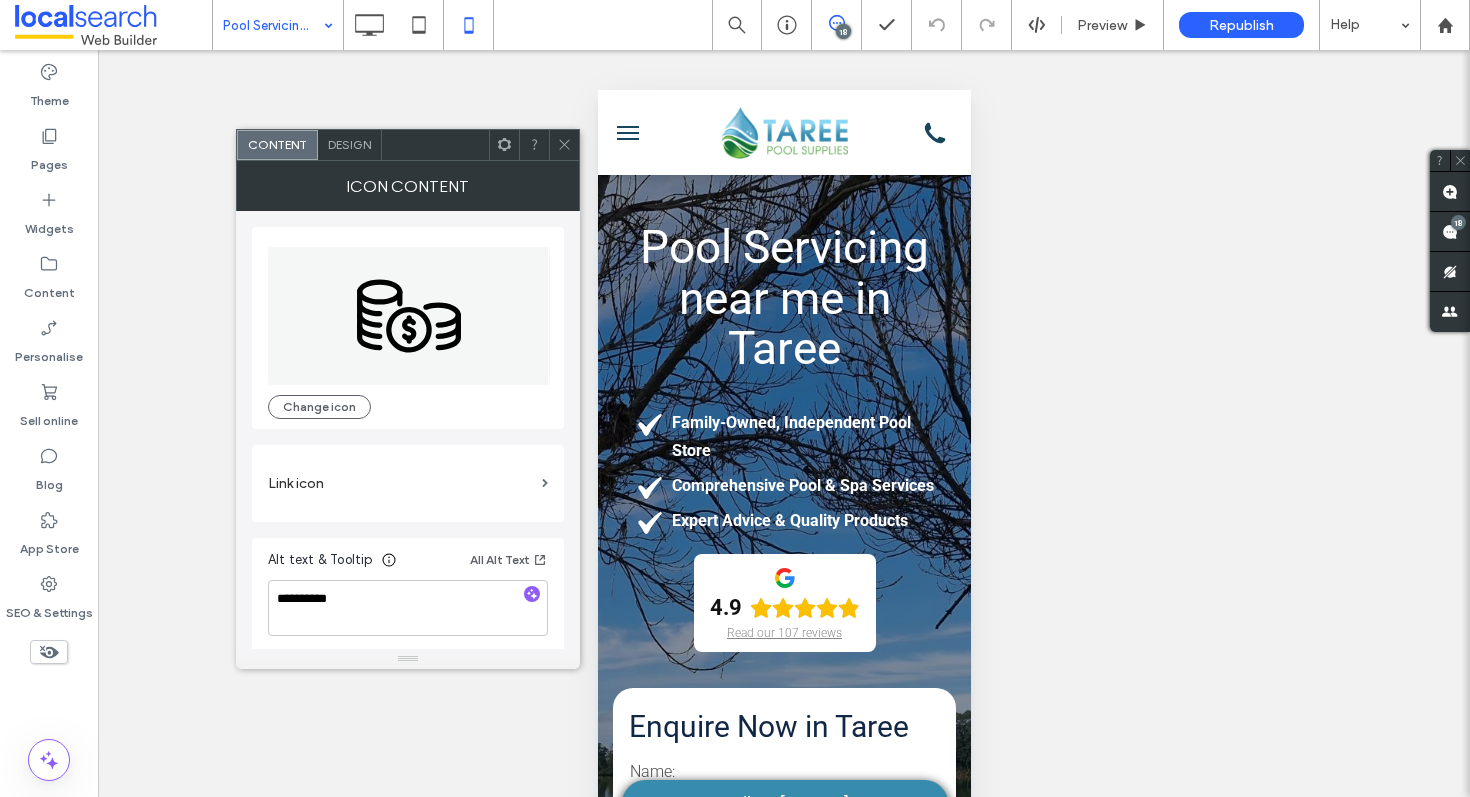 scroll, scrollTop: 2200, scrollLeft: 0, axis: vertical 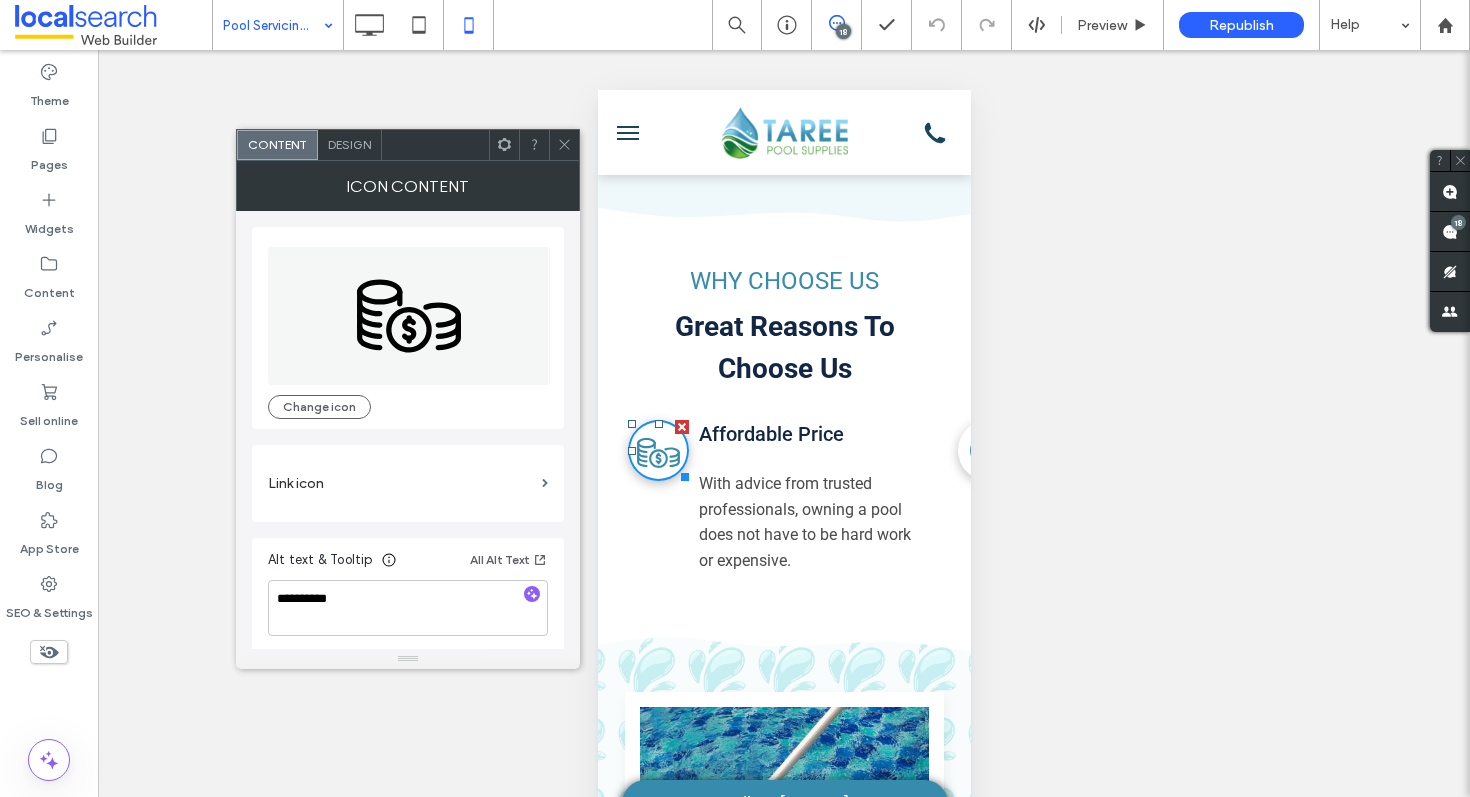 click on "Design" at bounding box center (349, 144) 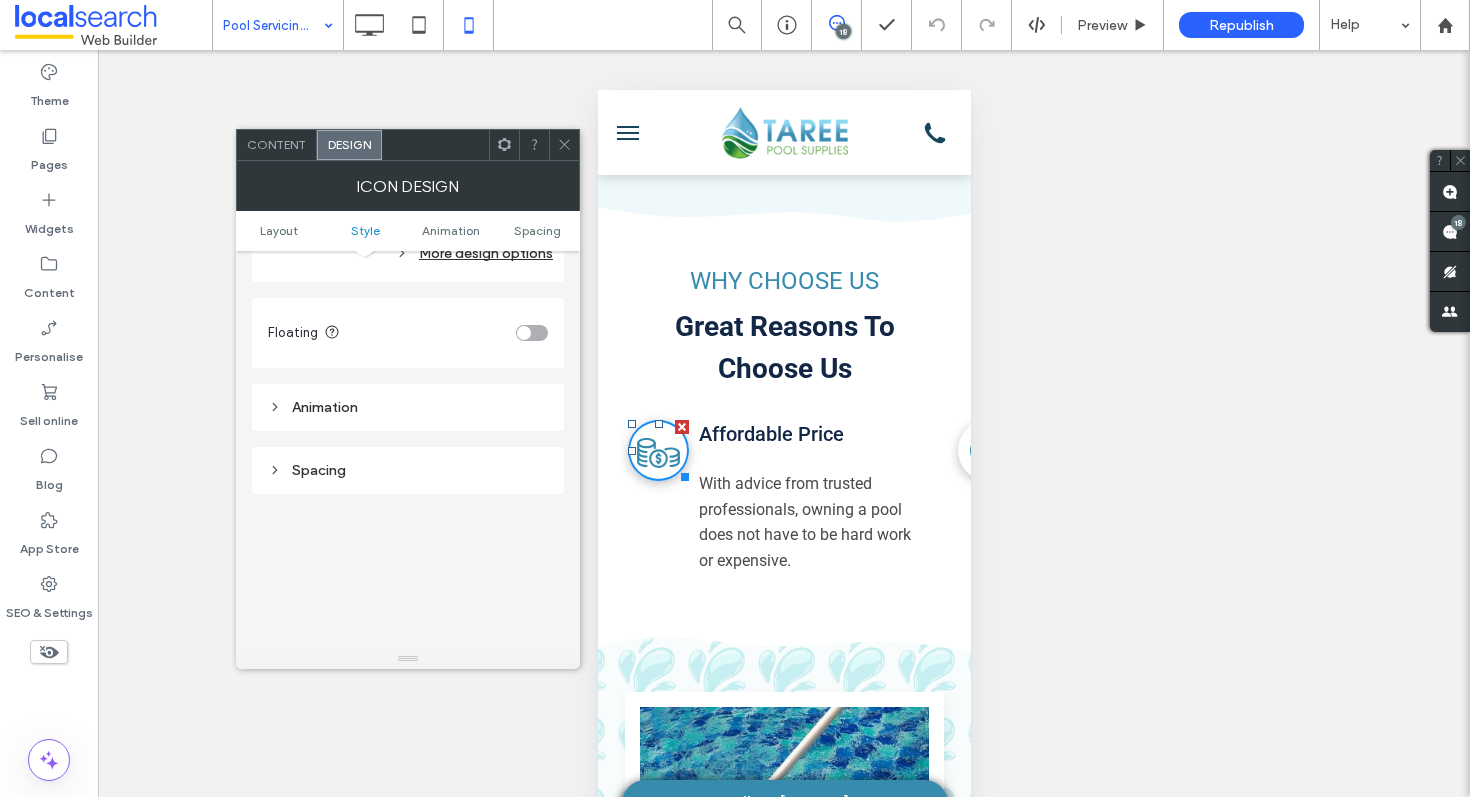 scroll, scrollTop: 808, scrollLeft: 0, axis: vertical 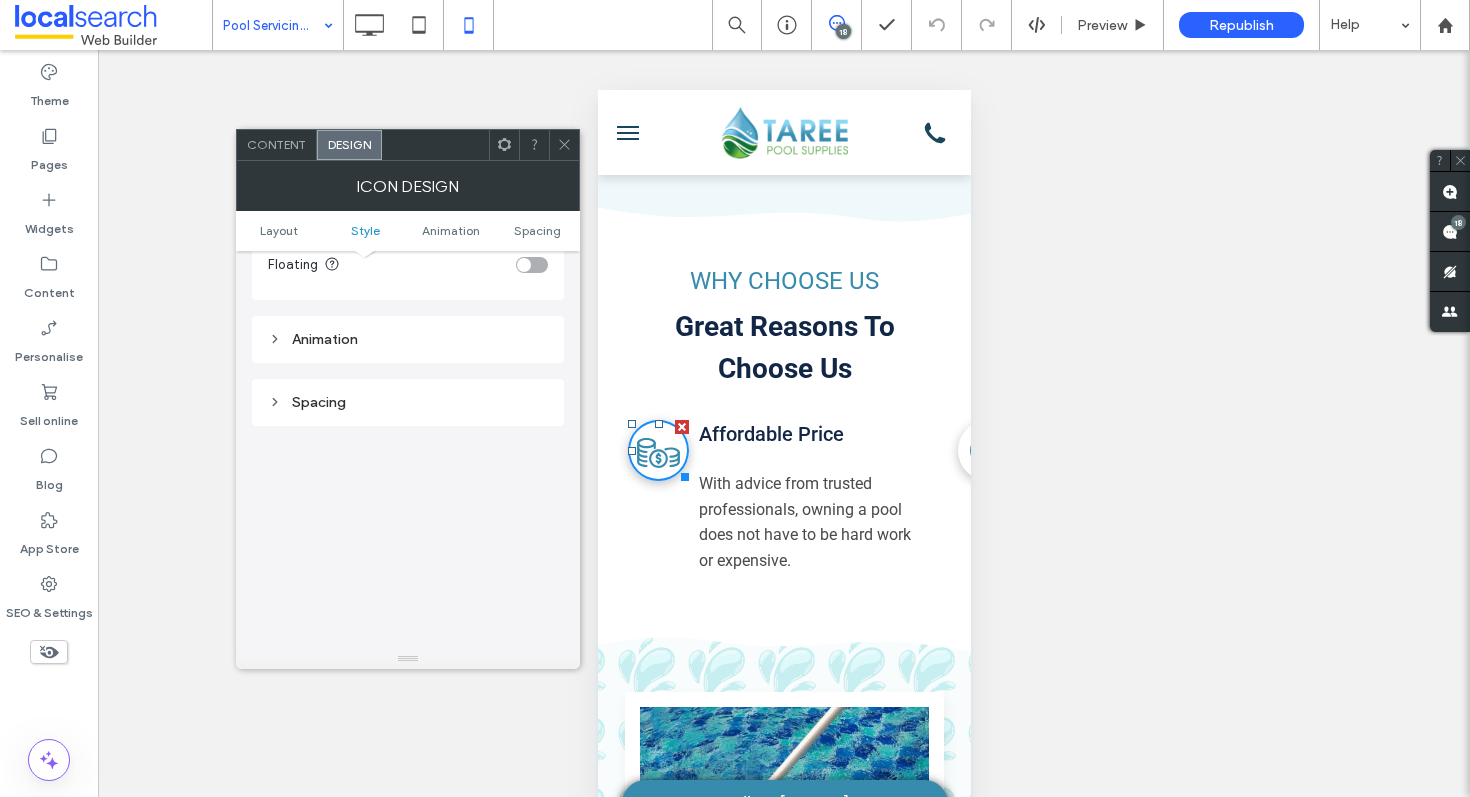 click on "Spacing" at bounding box center (408, 402) 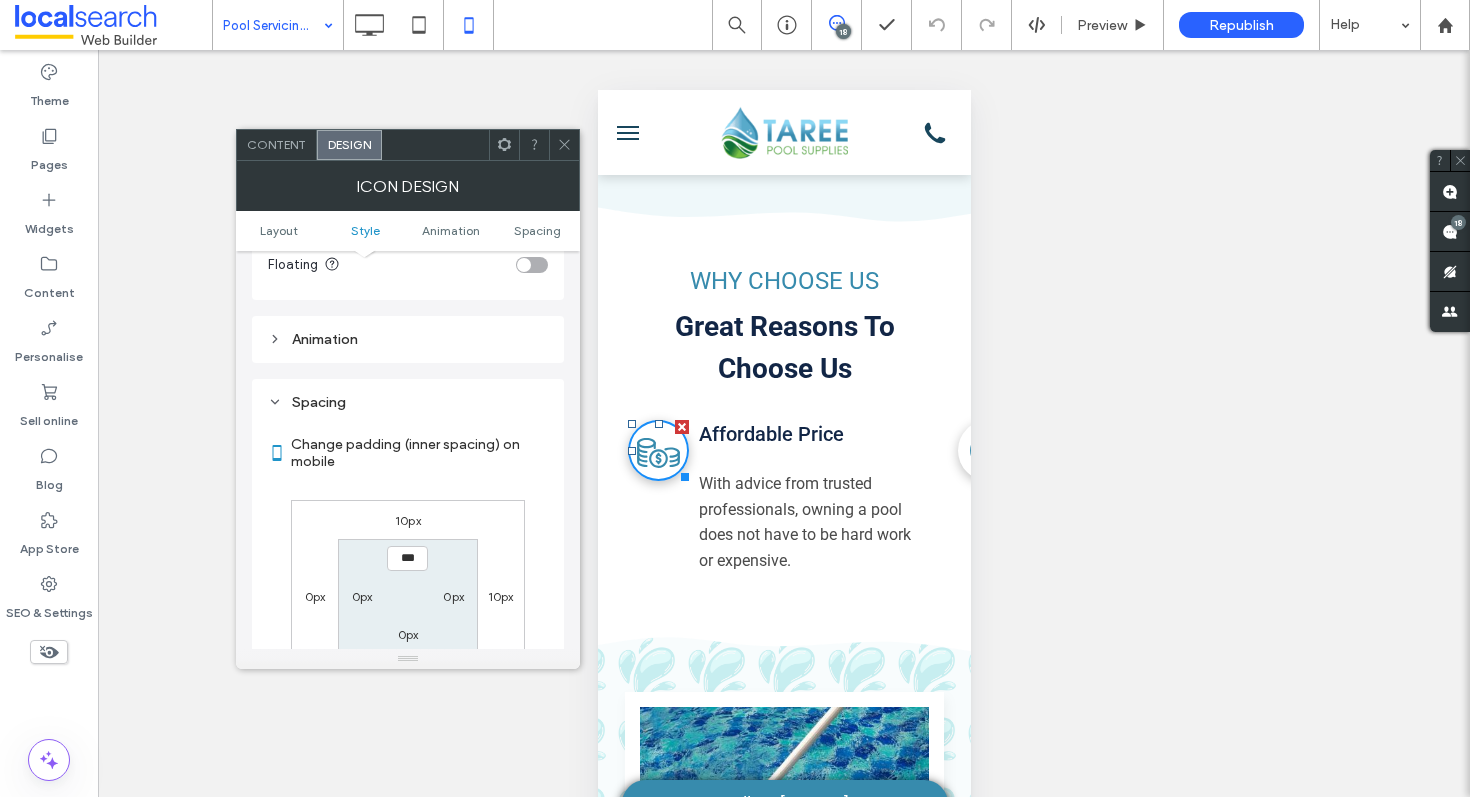 click on "10px" at bounding box center (501, 596) 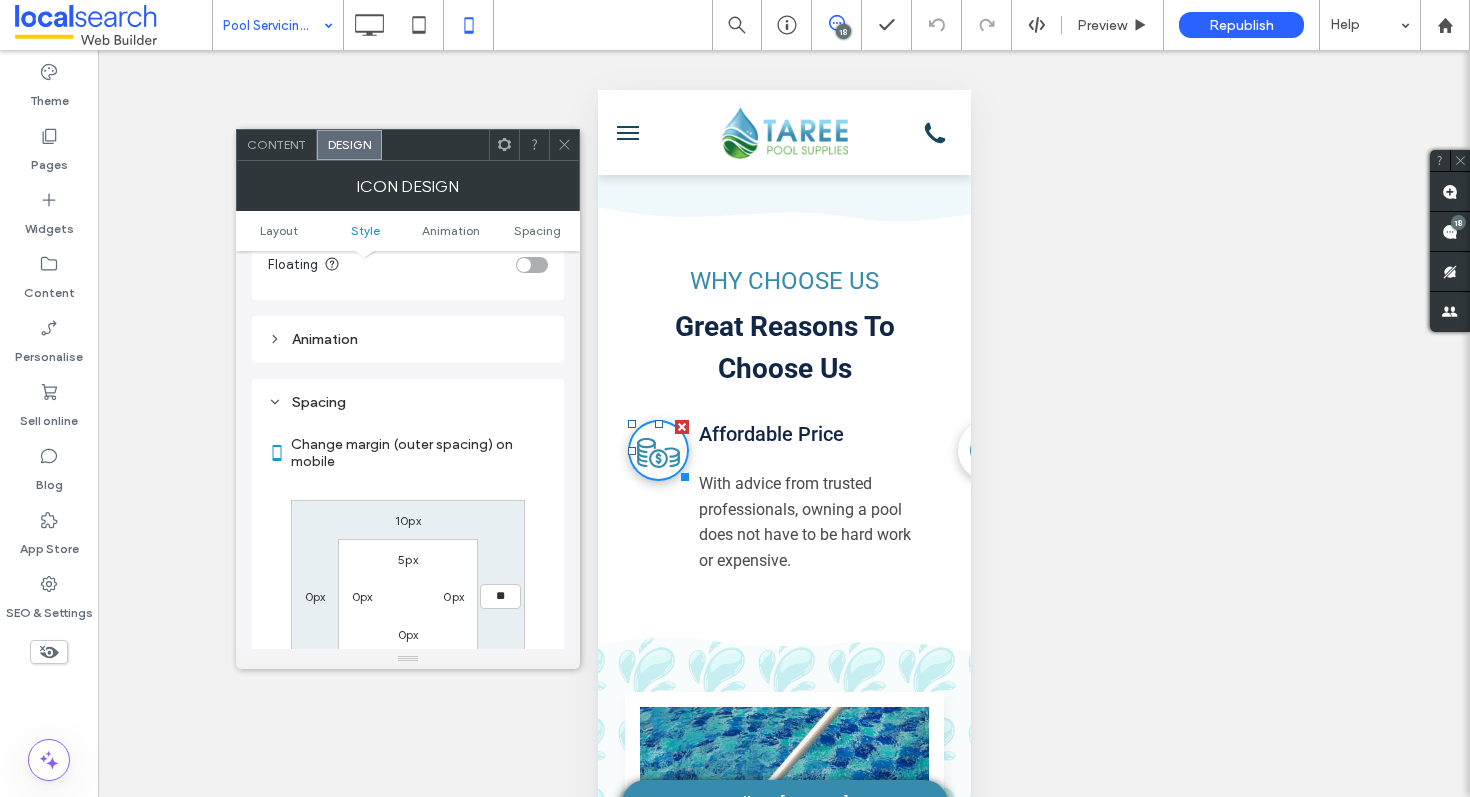 type on "**" 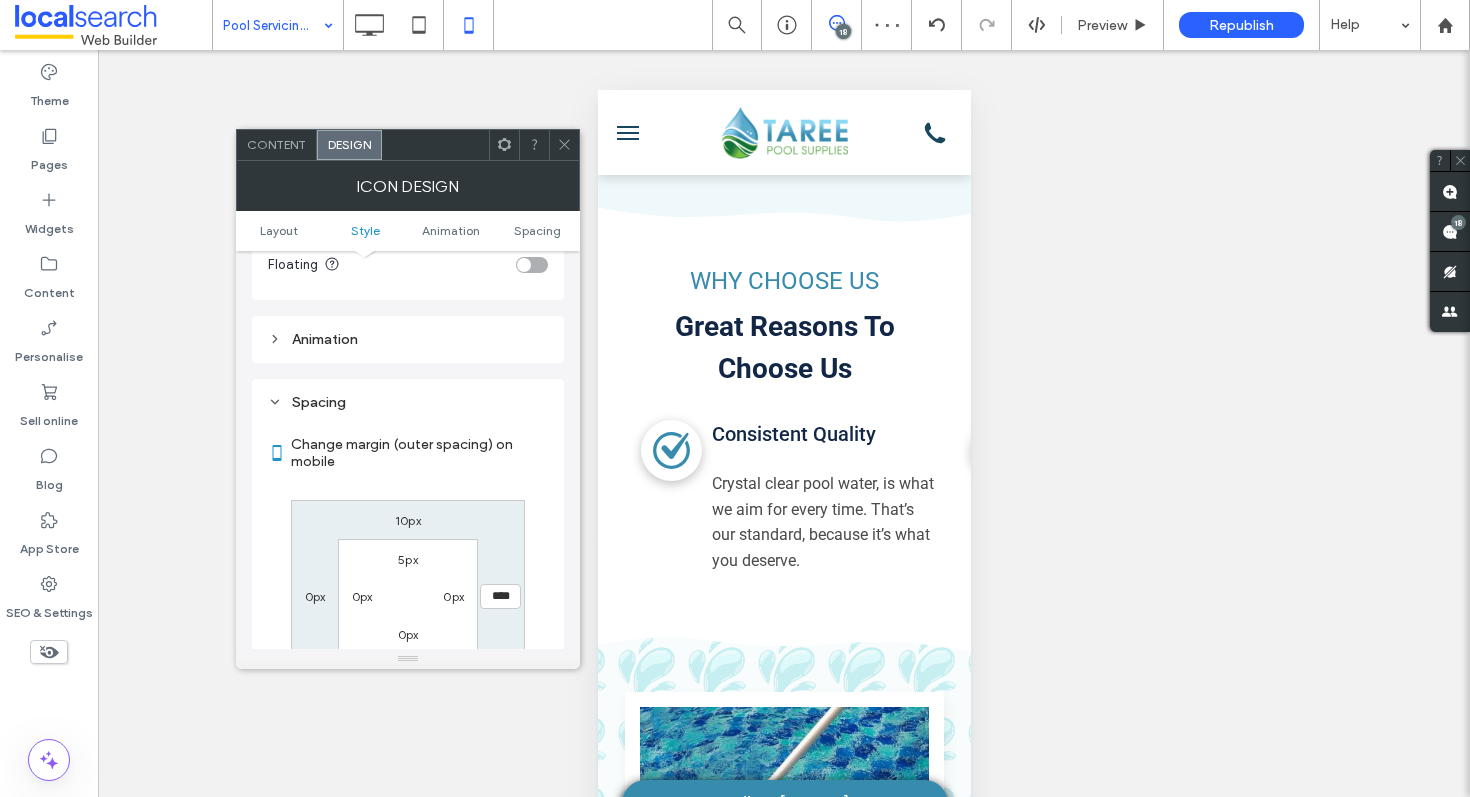 scroll, scrollTop: 0, scrollLeft: 314, axis: horizontal 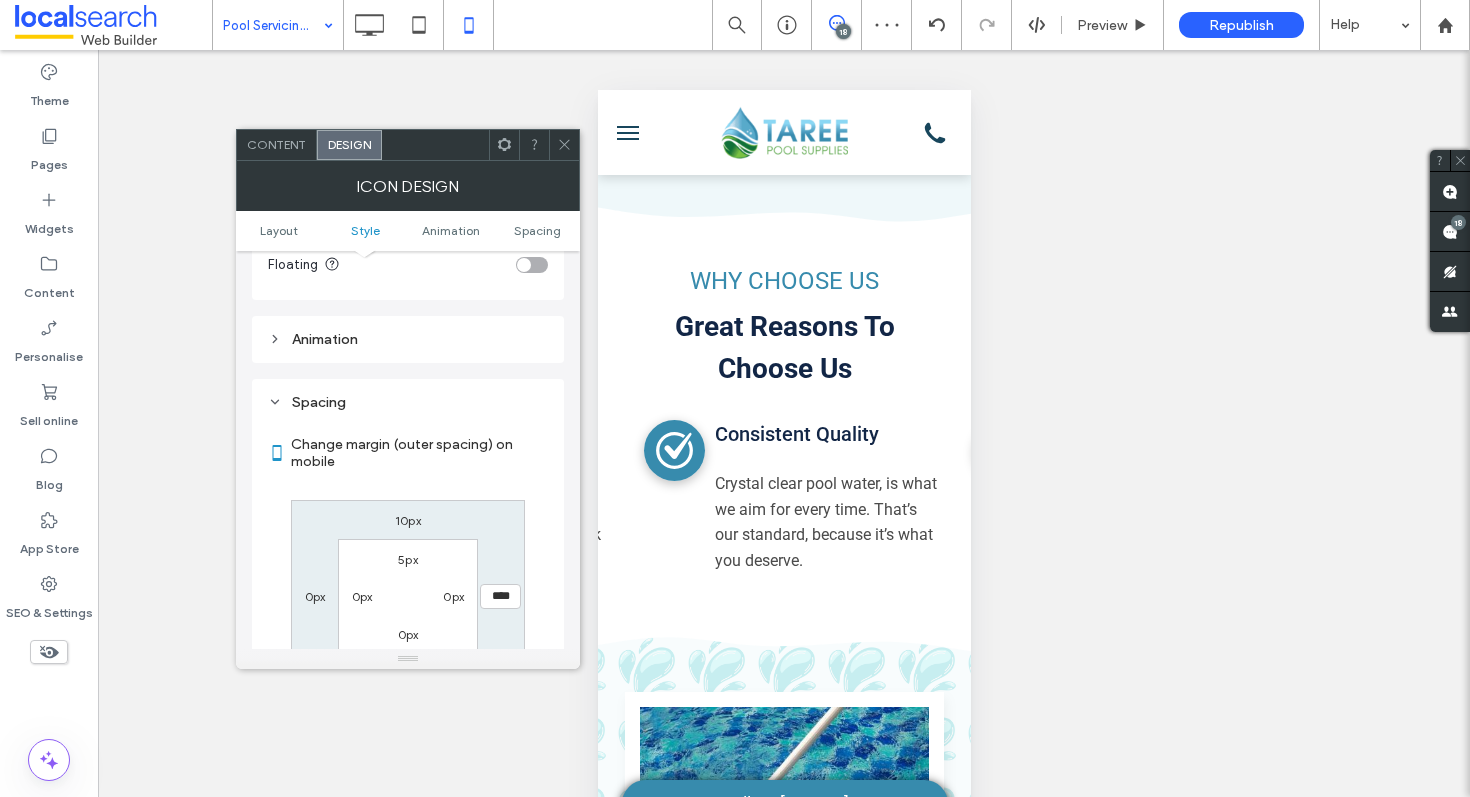 click on "Quality Icon" 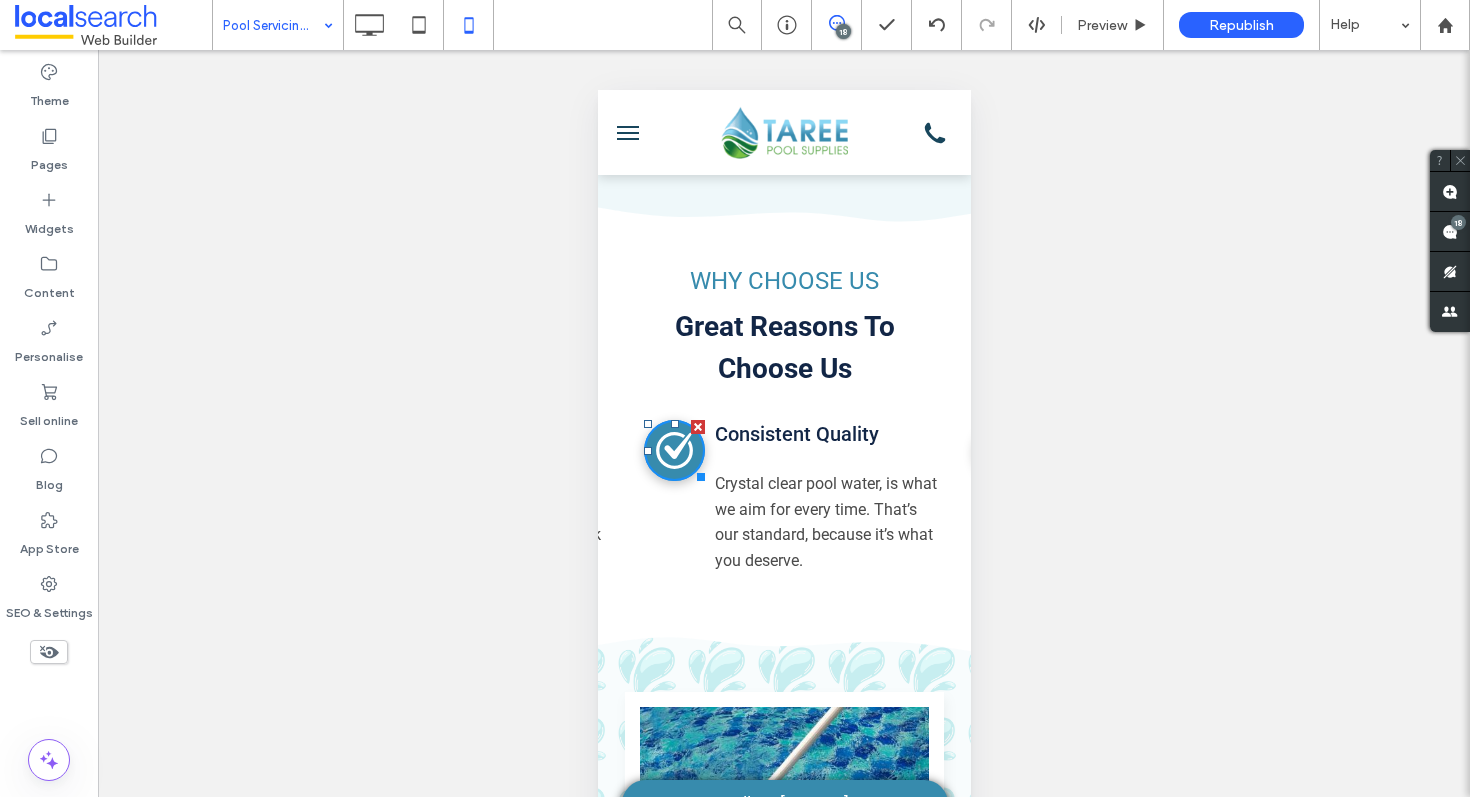 click on "Quality Icon" 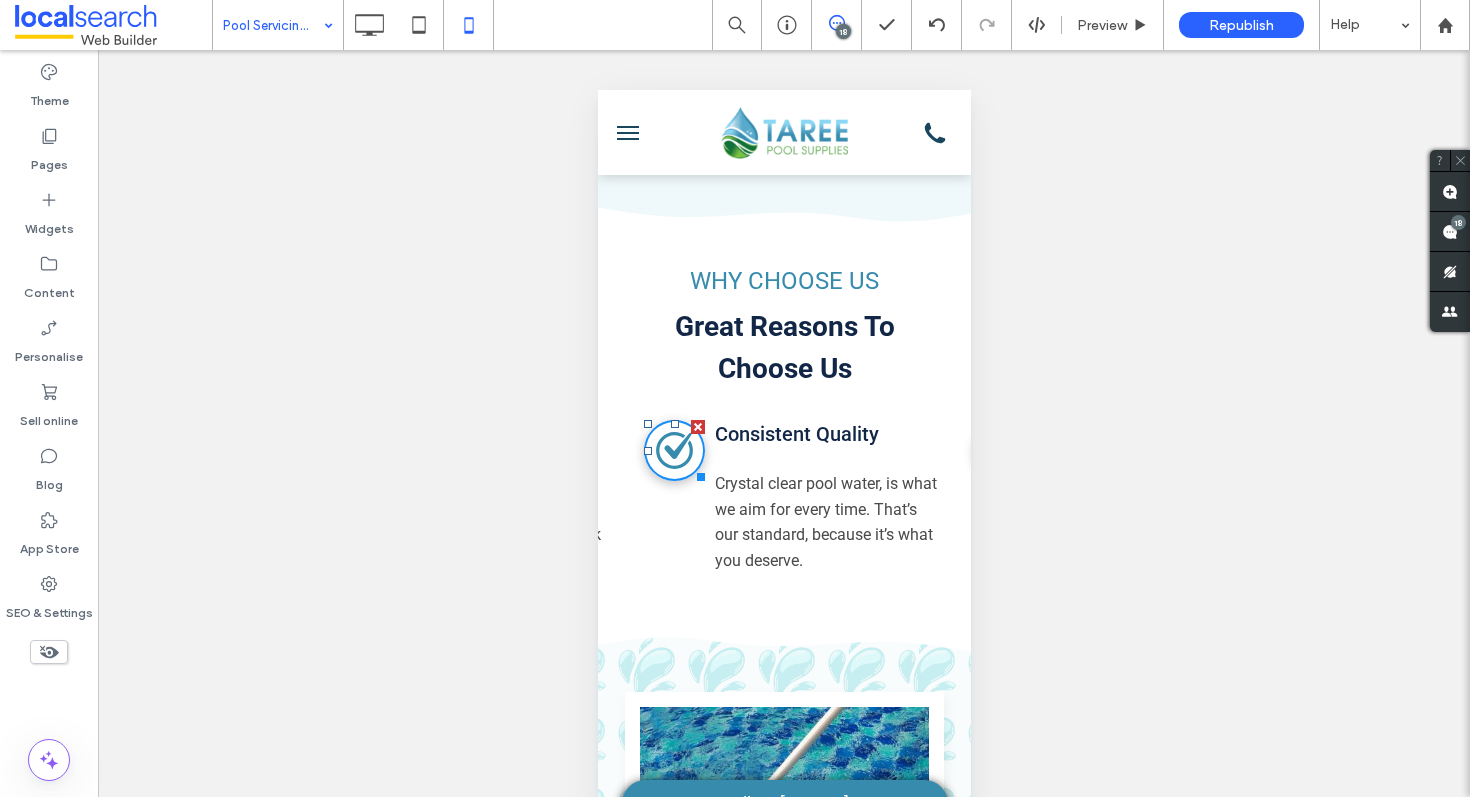 click on "WHY CHOOSE US
Great Reasons To Choose Us
Click To Paste" at bounding box center (783, 329) 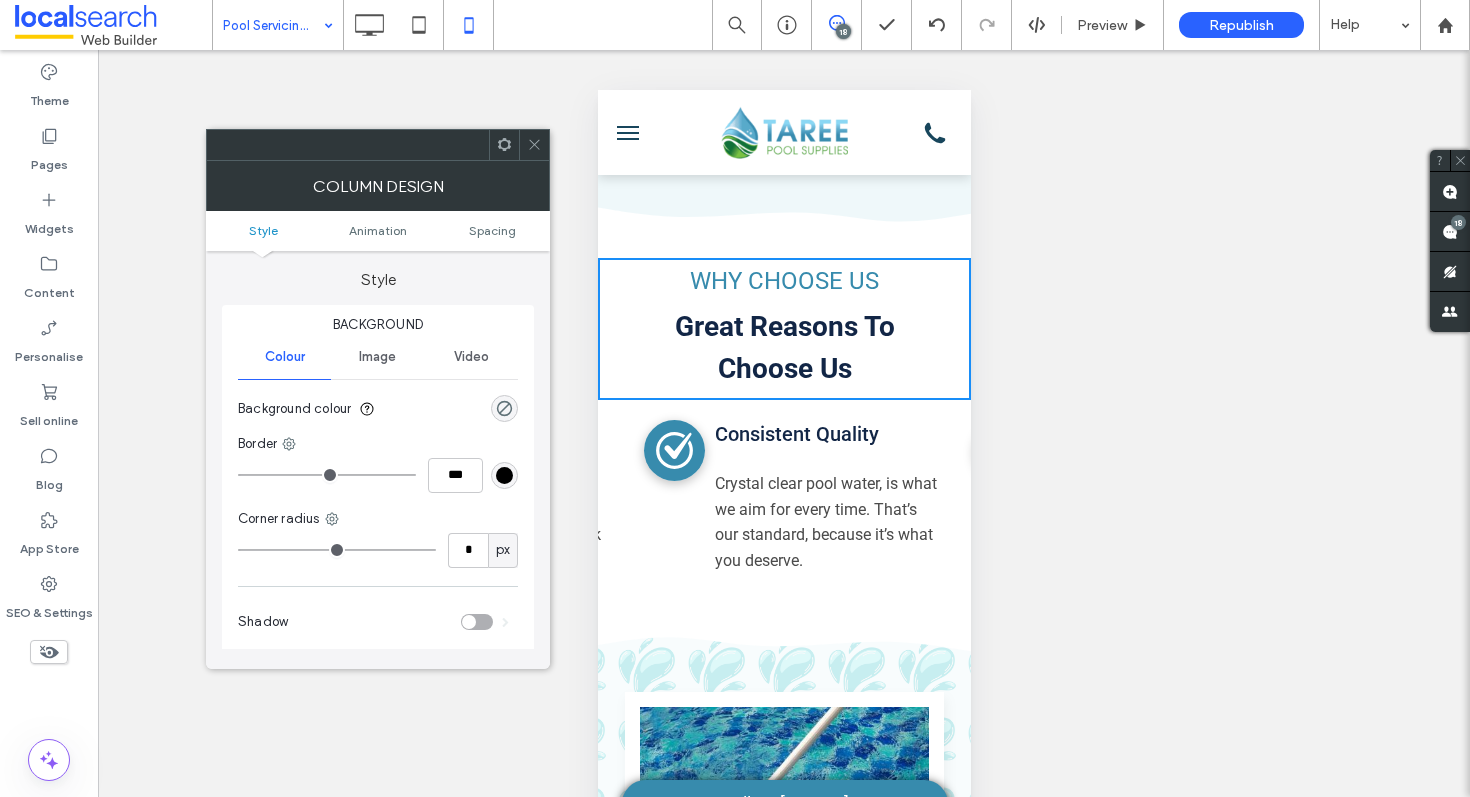 click 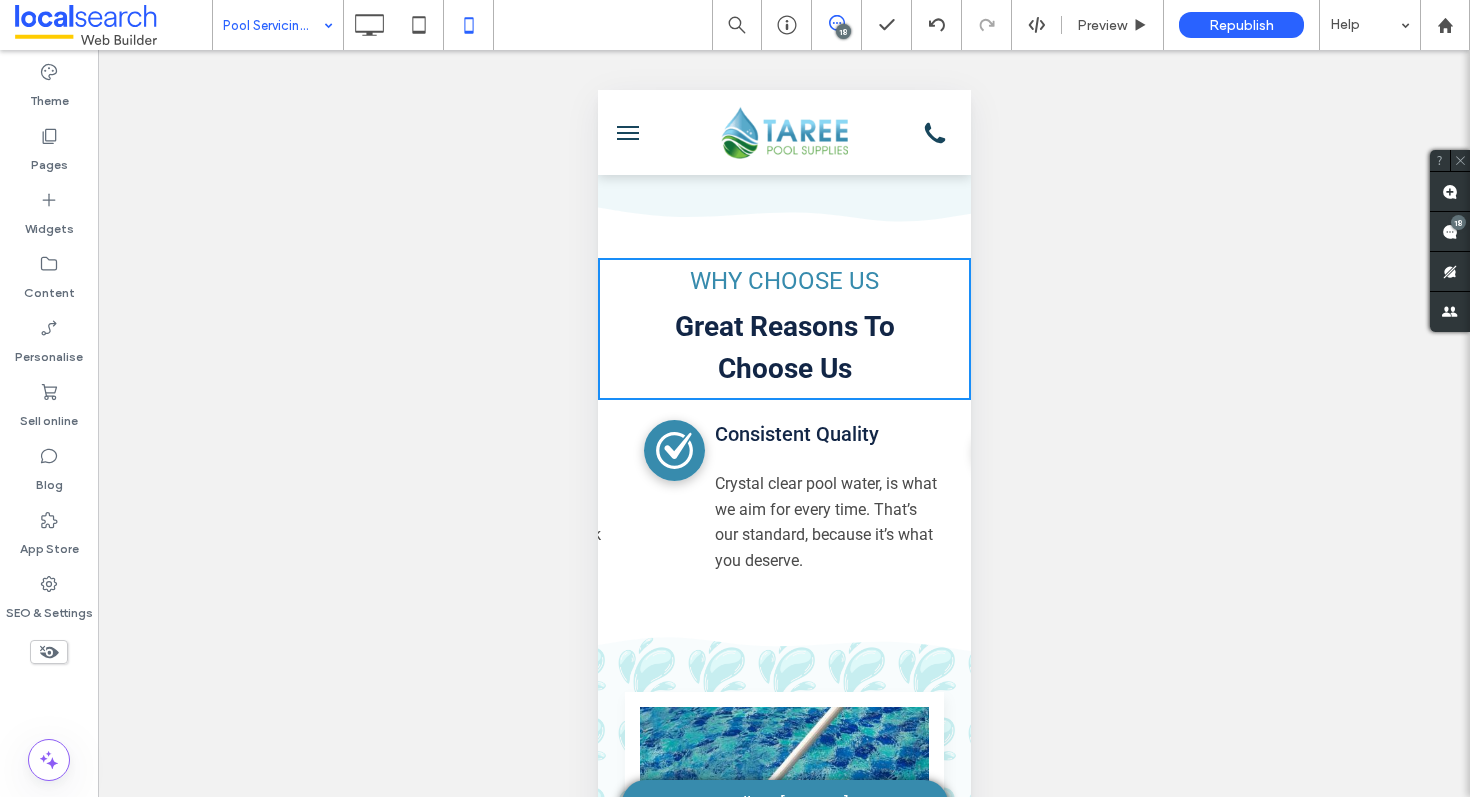 click 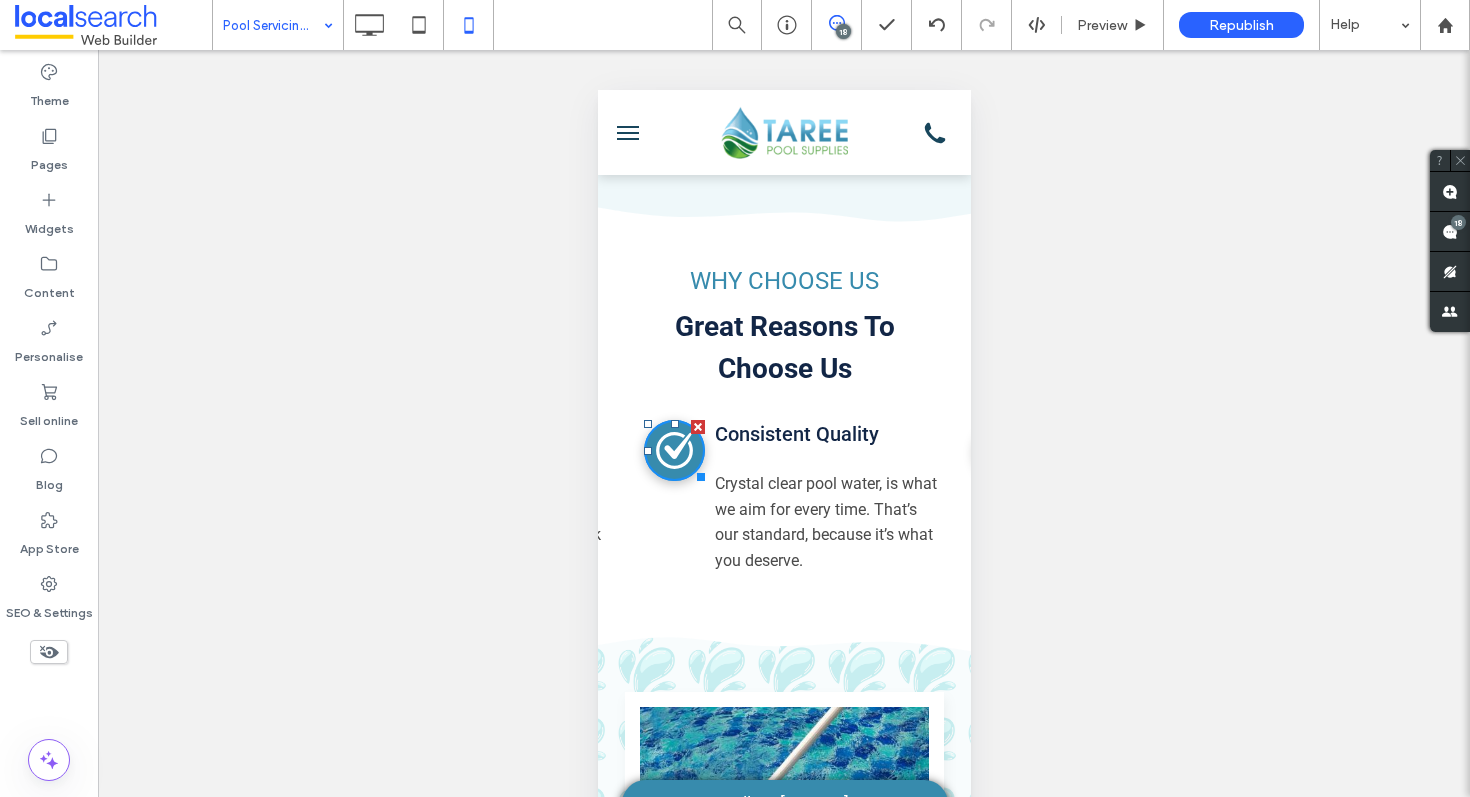 click on "Quality Icon" 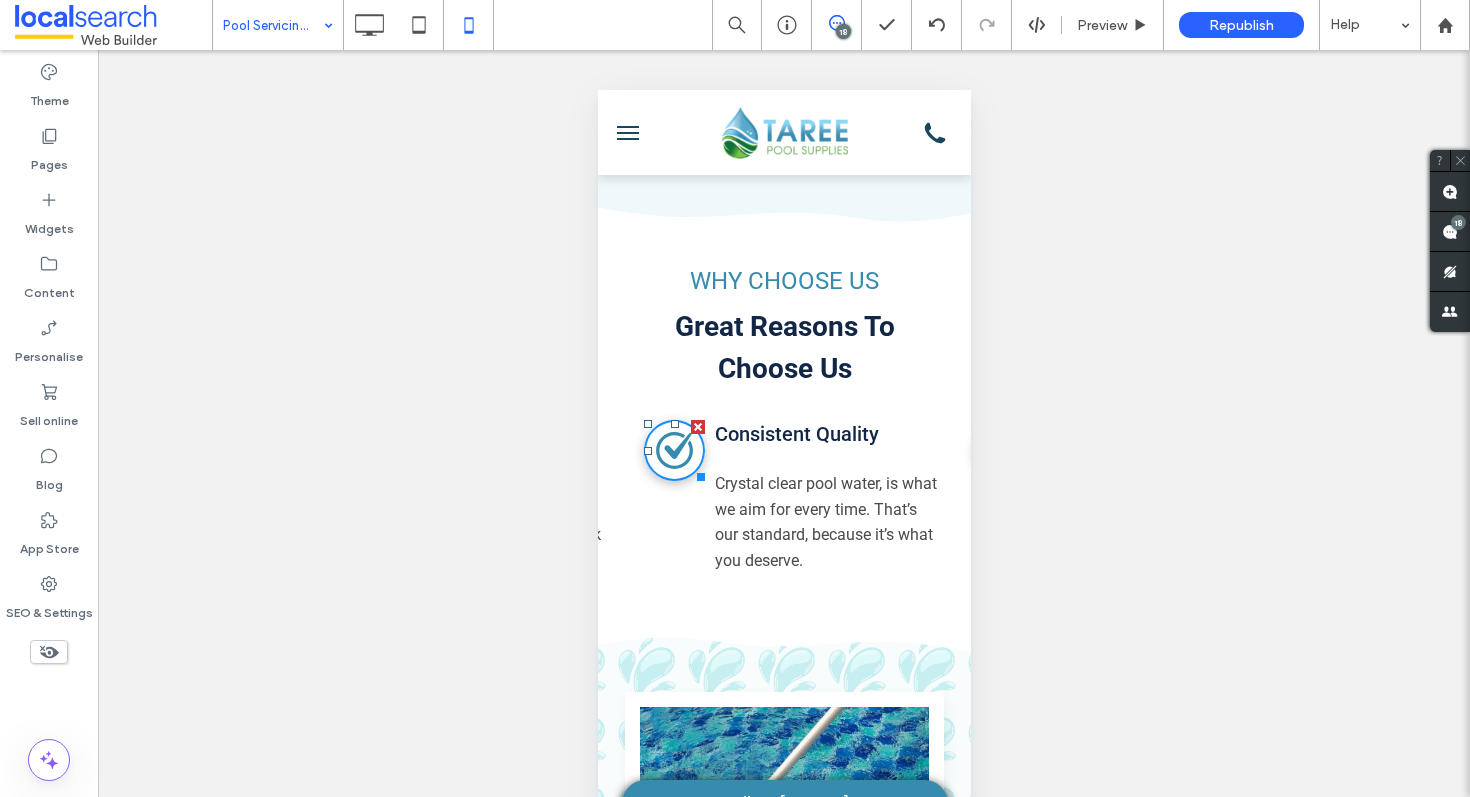 click on "Quality Icon
Consistent Quality
Crystal clear pool water, is what we aim for every time. That’s our standard, because it’s what you deserve.
Click To Paste" at bounding box center (793, 493) 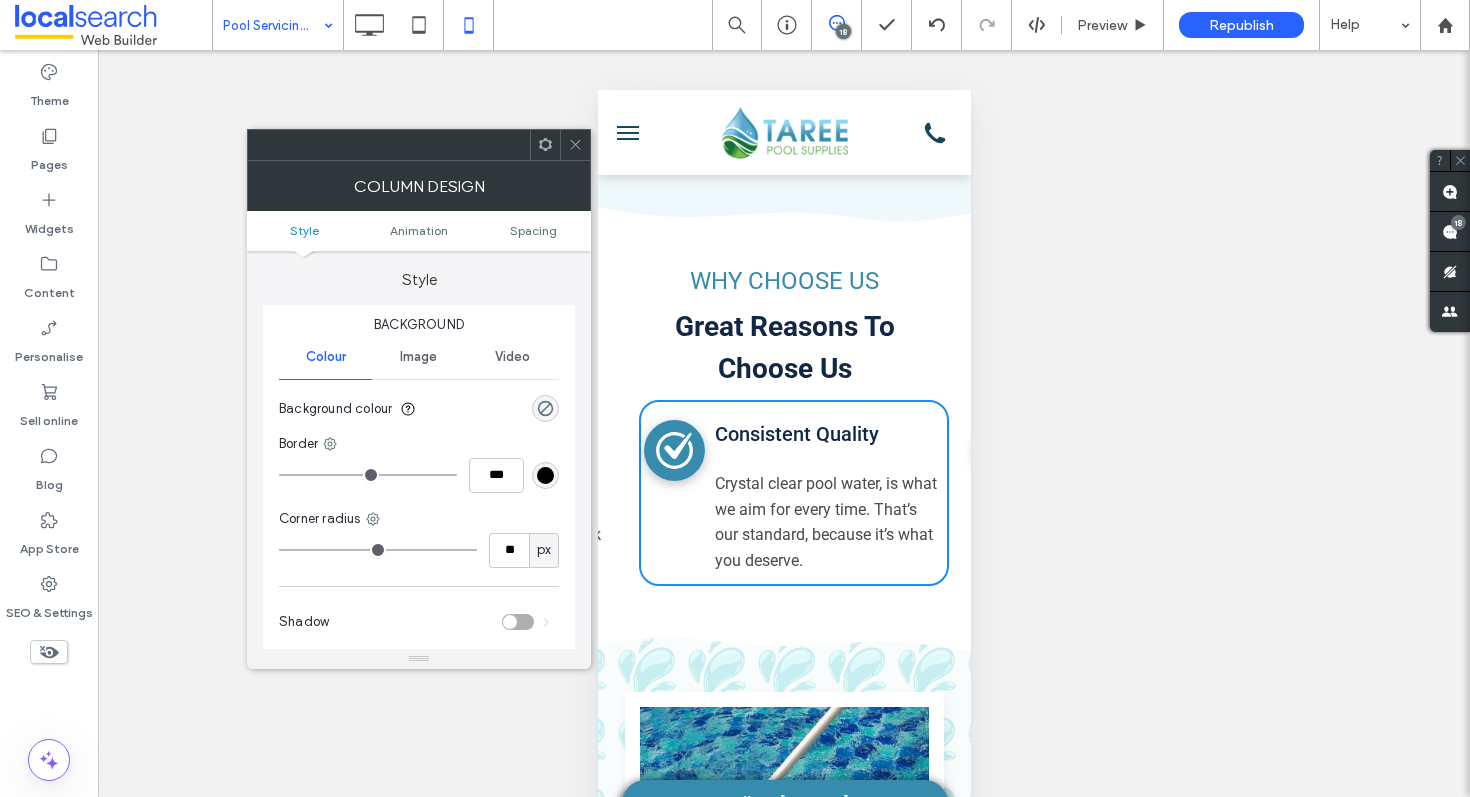 click 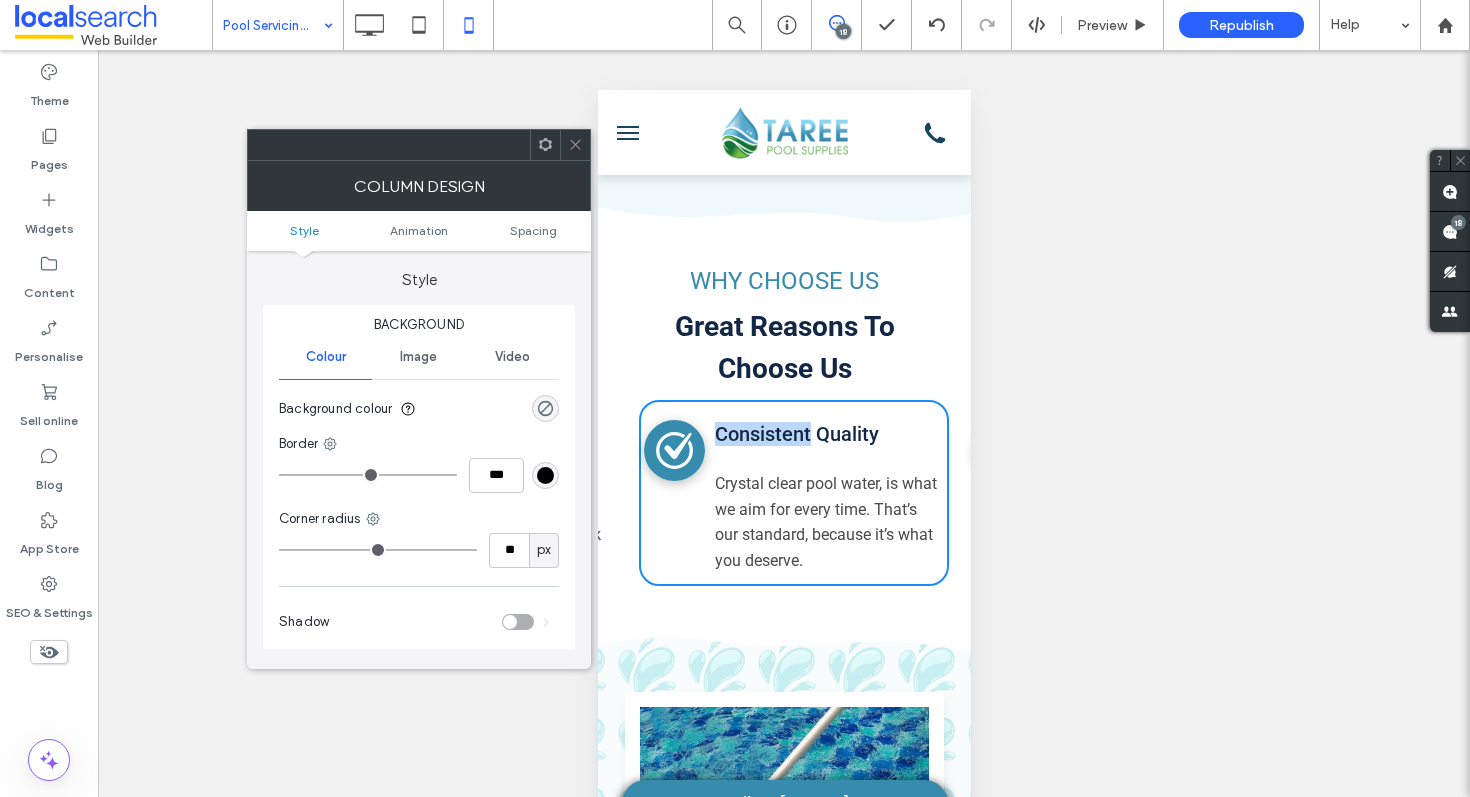 click 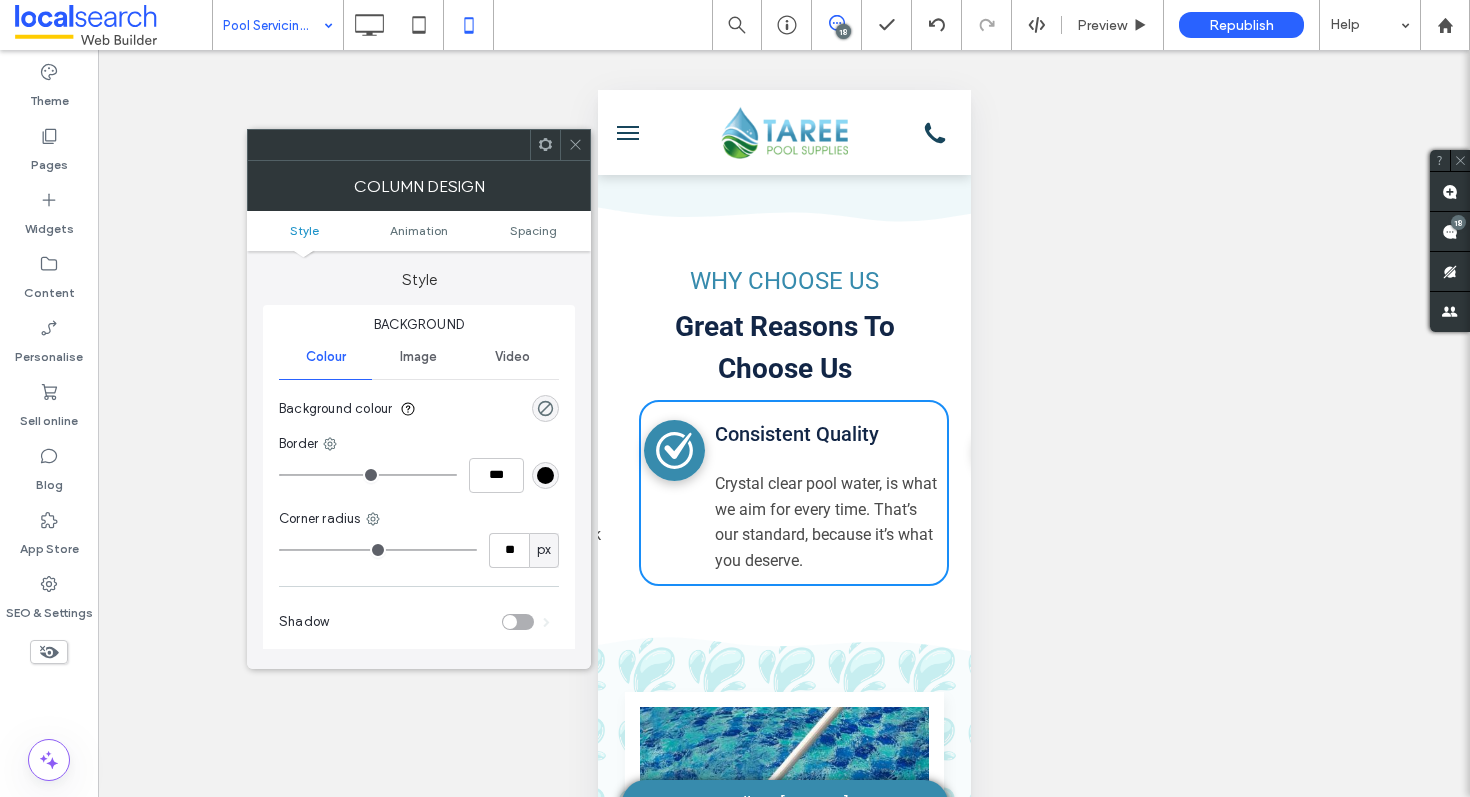 click on "Quality Icon" 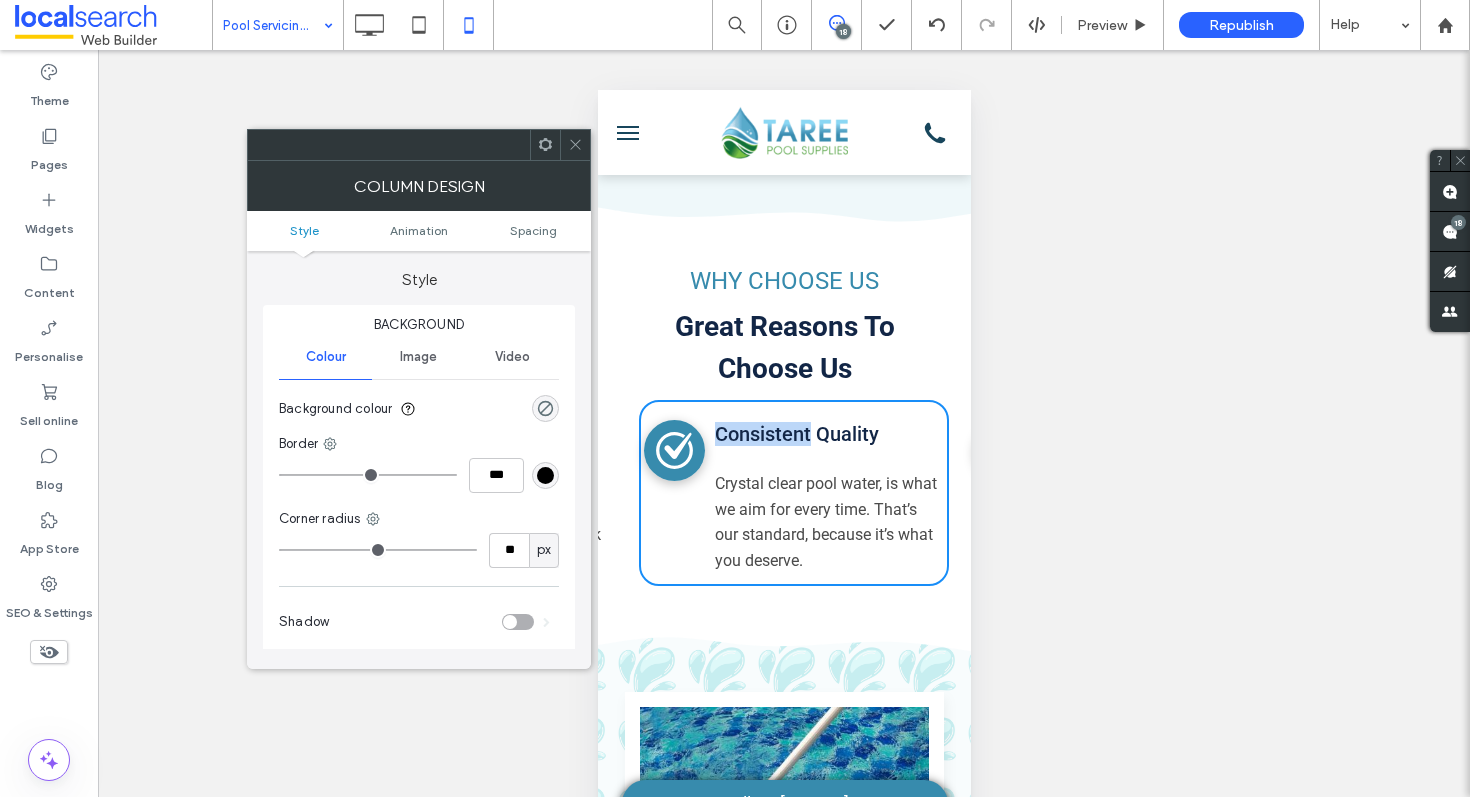 click on "Quality Icon" 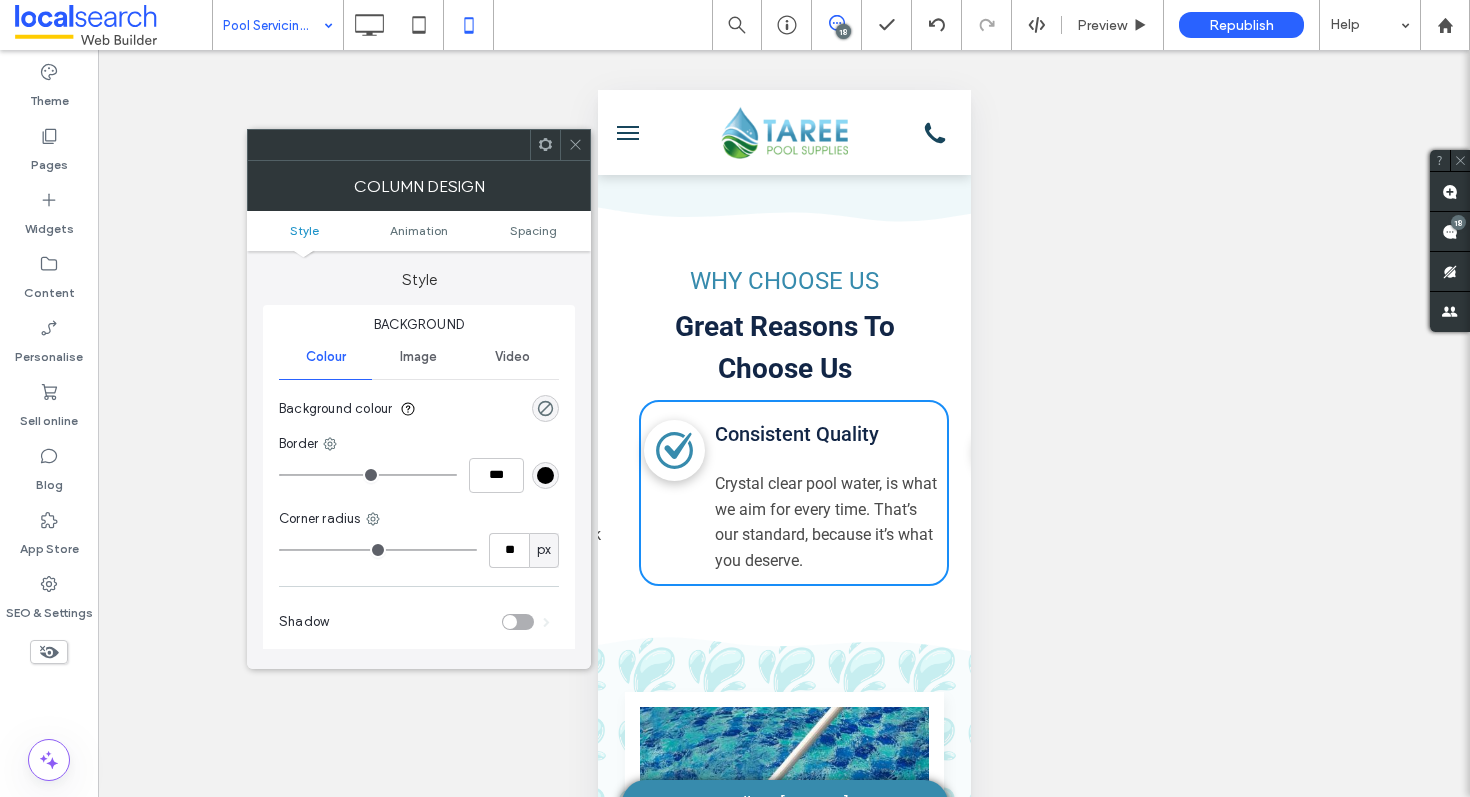 click on "WHY CHOOSE US" at bounding box center [783, 281] 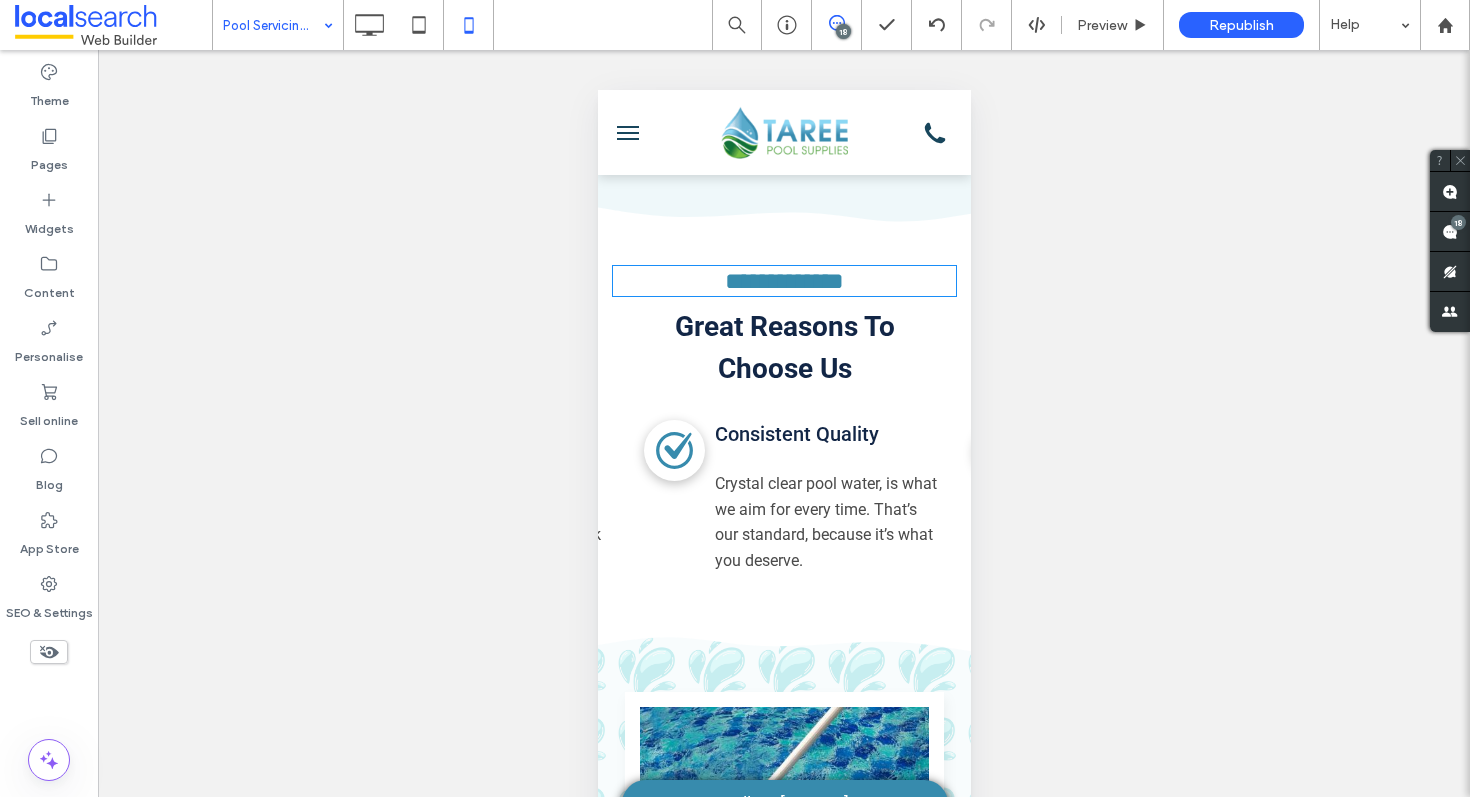 type on "******" 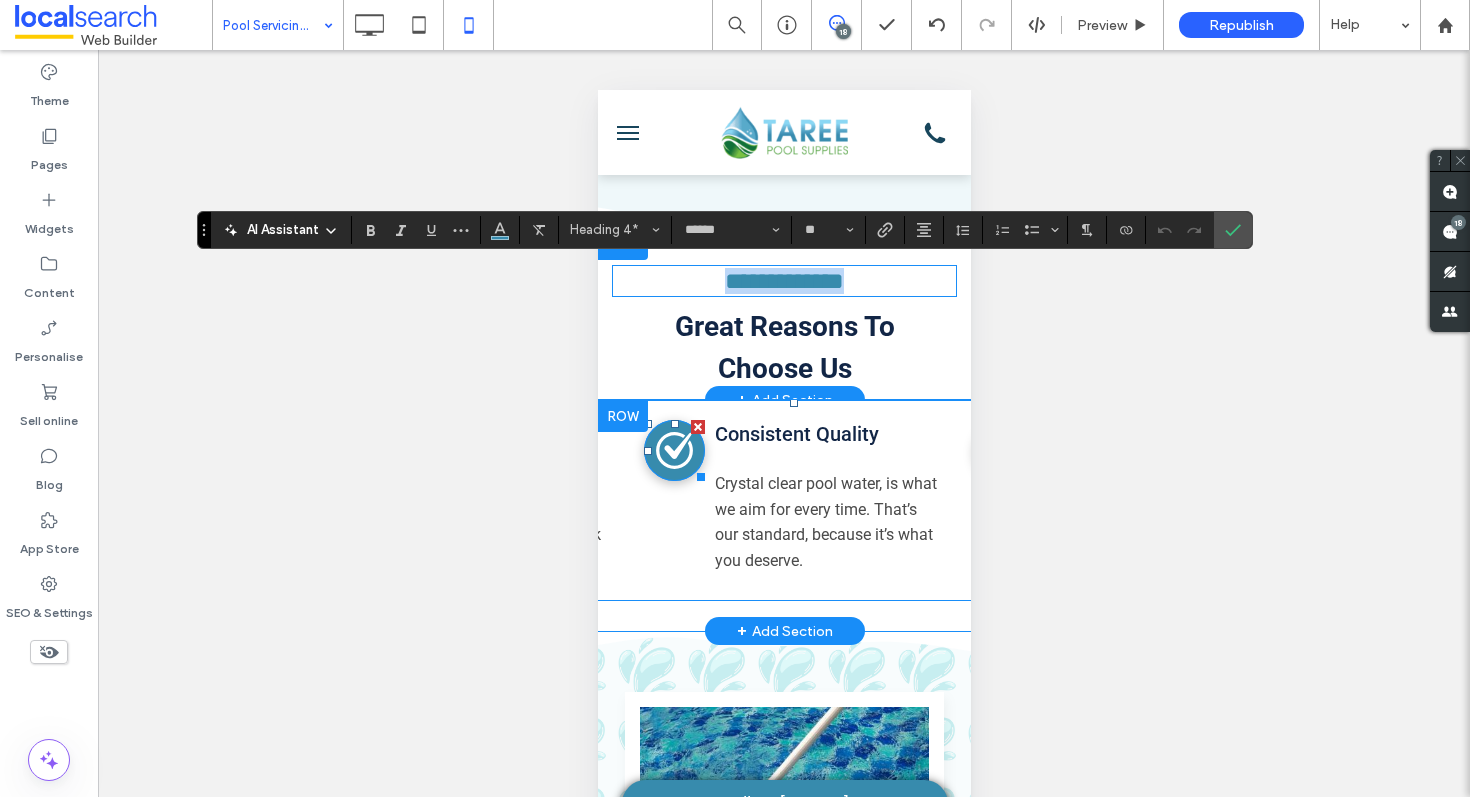 click on "Quality Icon" 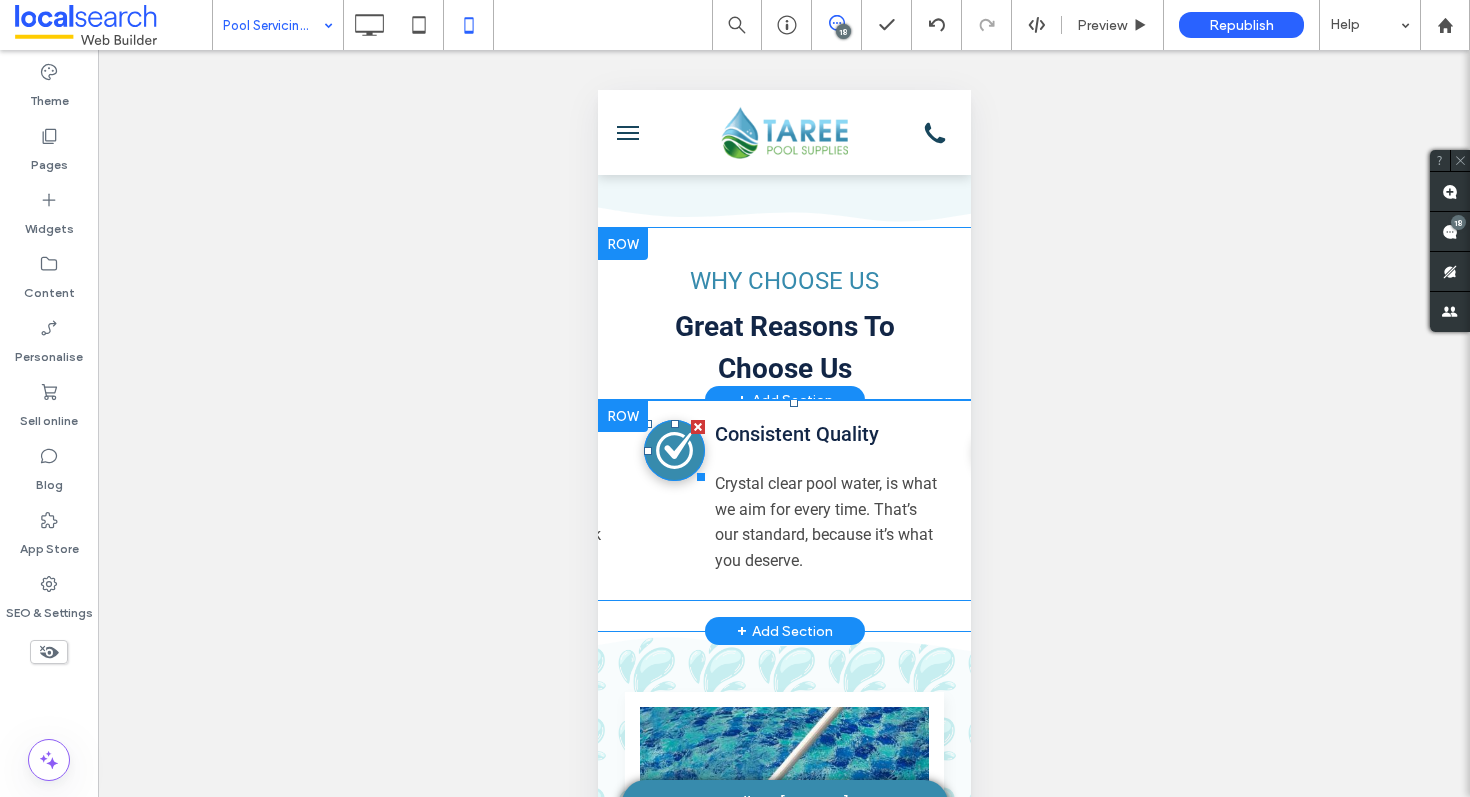 click on "Quality Icon" 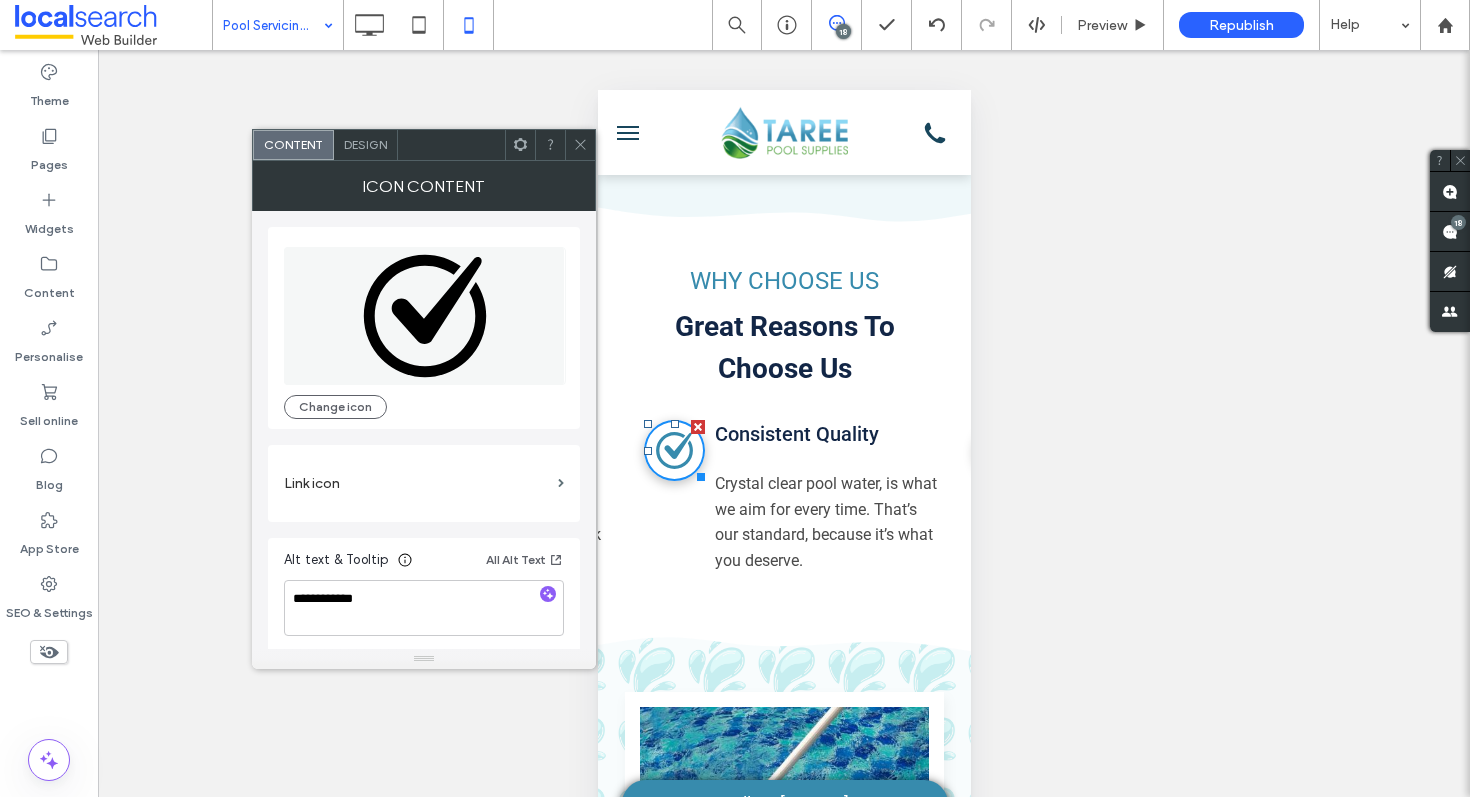 click on "Design" at bounding box center [365, 144] 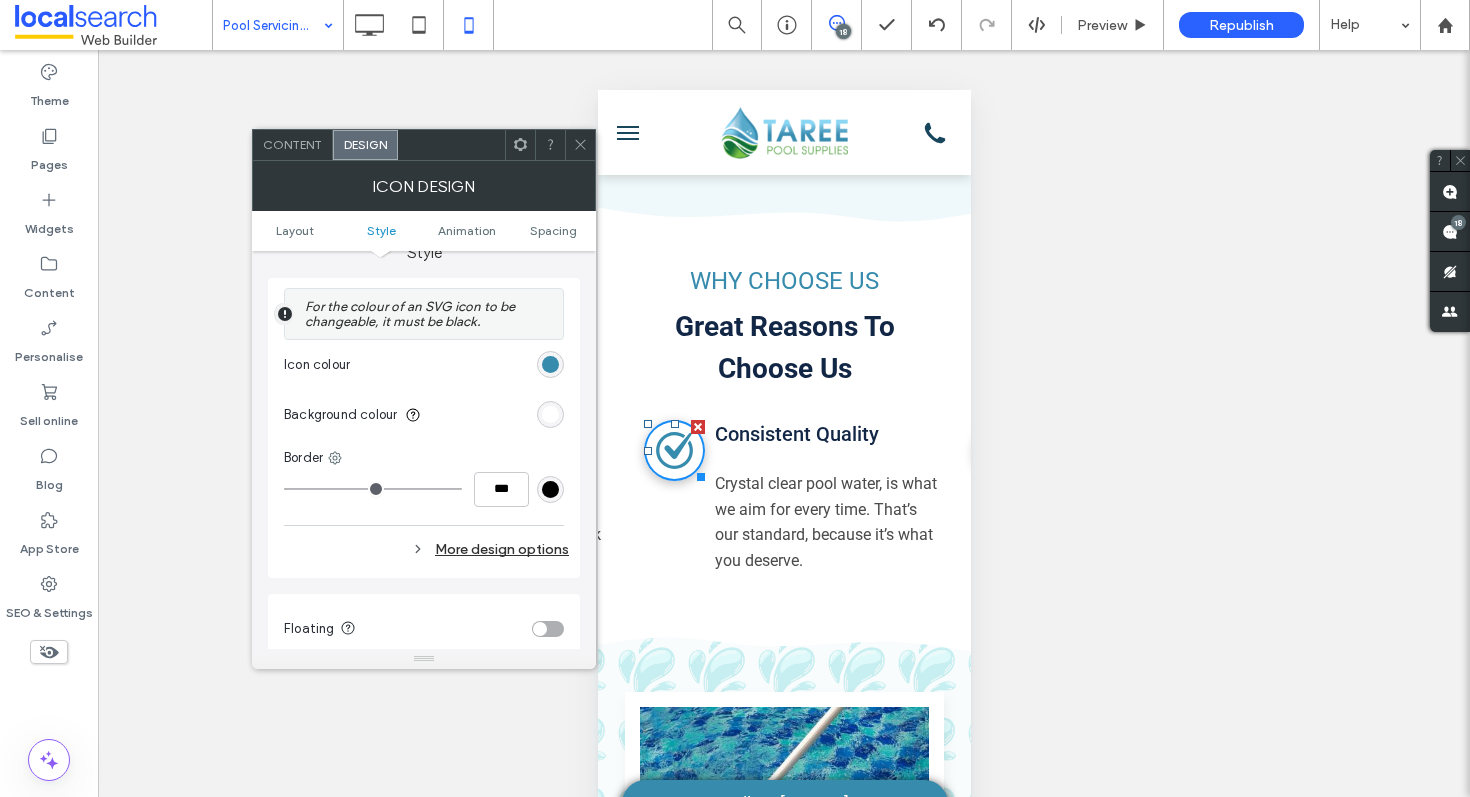 scroll, scrollTop: 923, scrollLeft: 0, axis: vertical 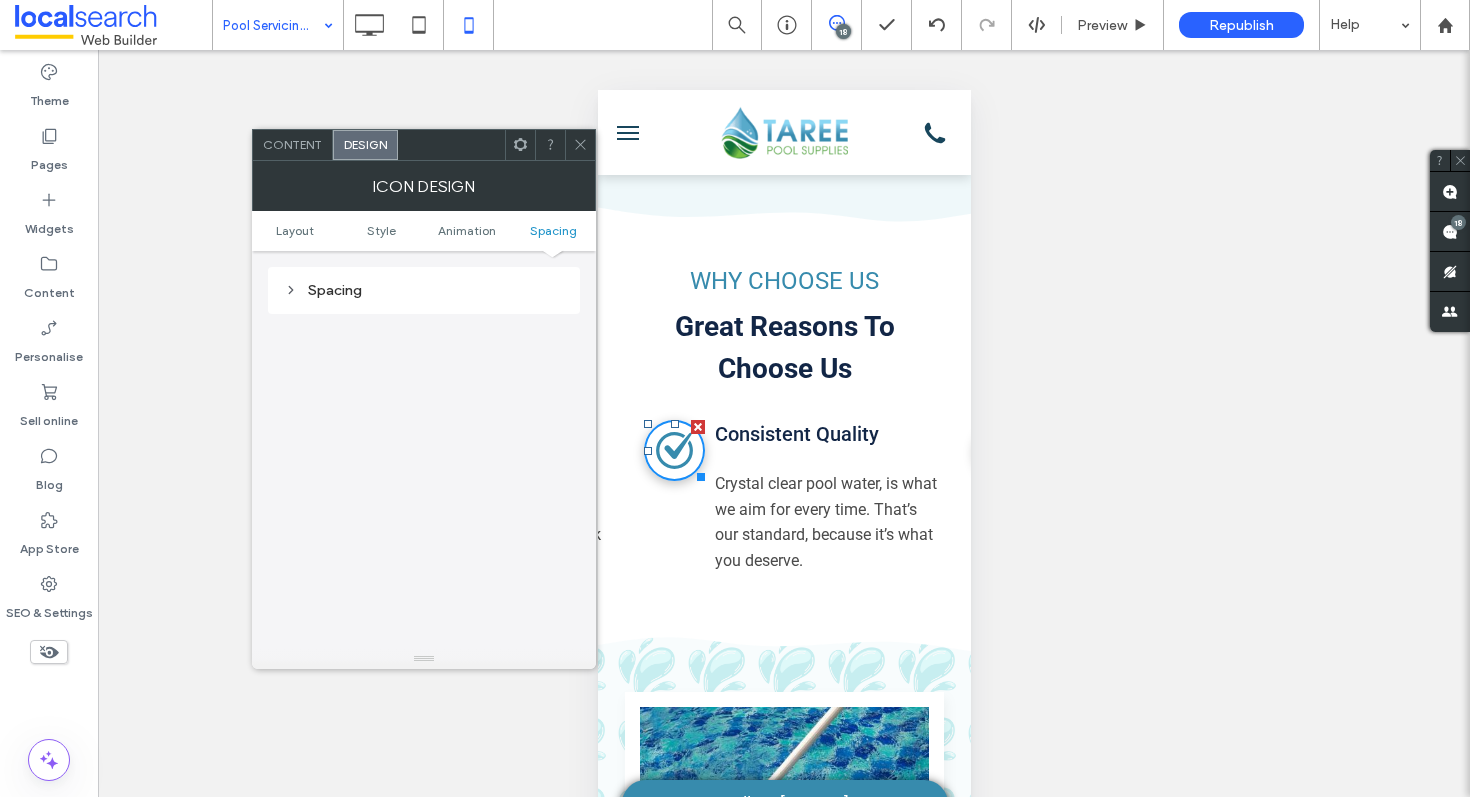 click on "Spacing" at bounding box center (424, 290) 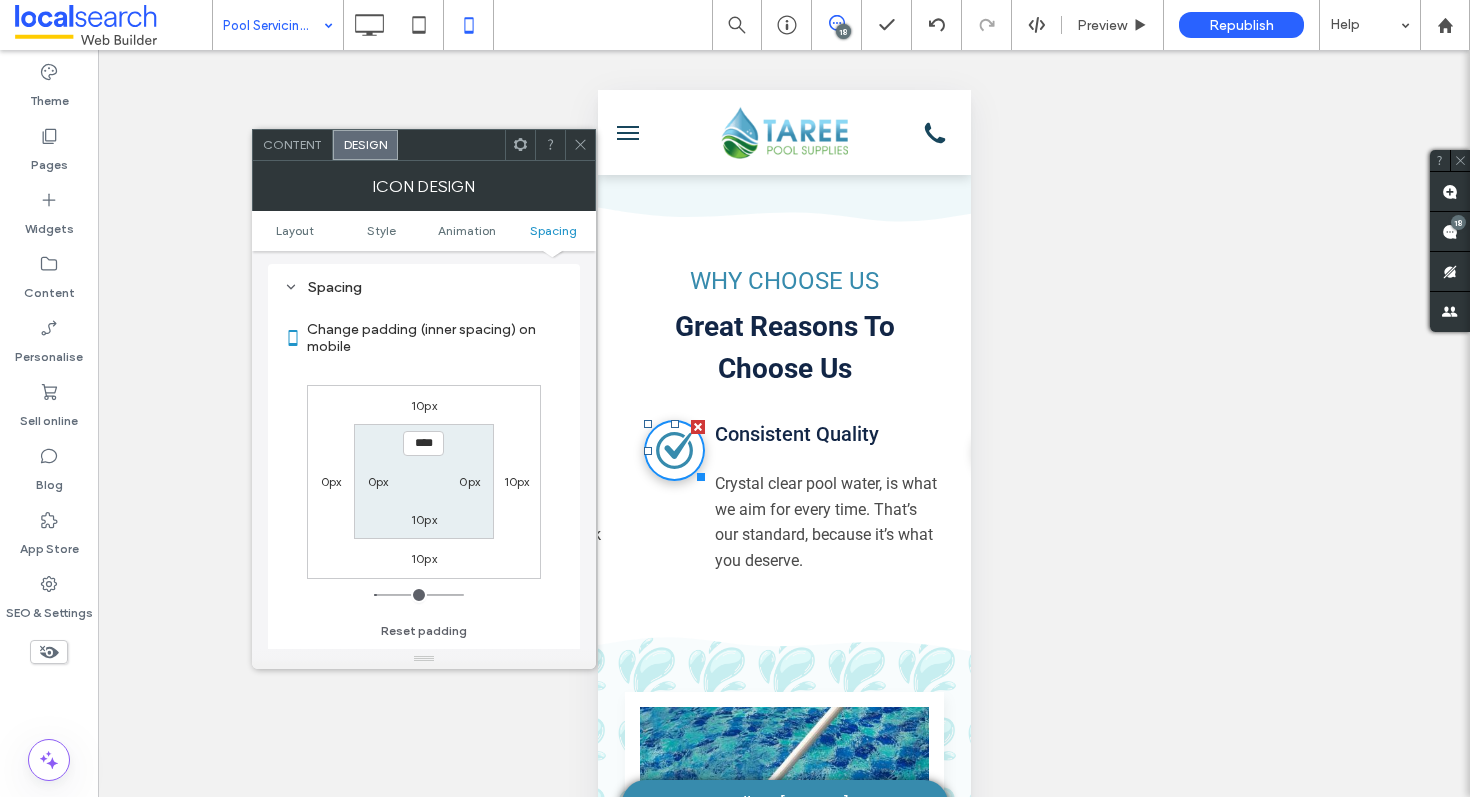 click on "10px" at bounding box center (517, 481) 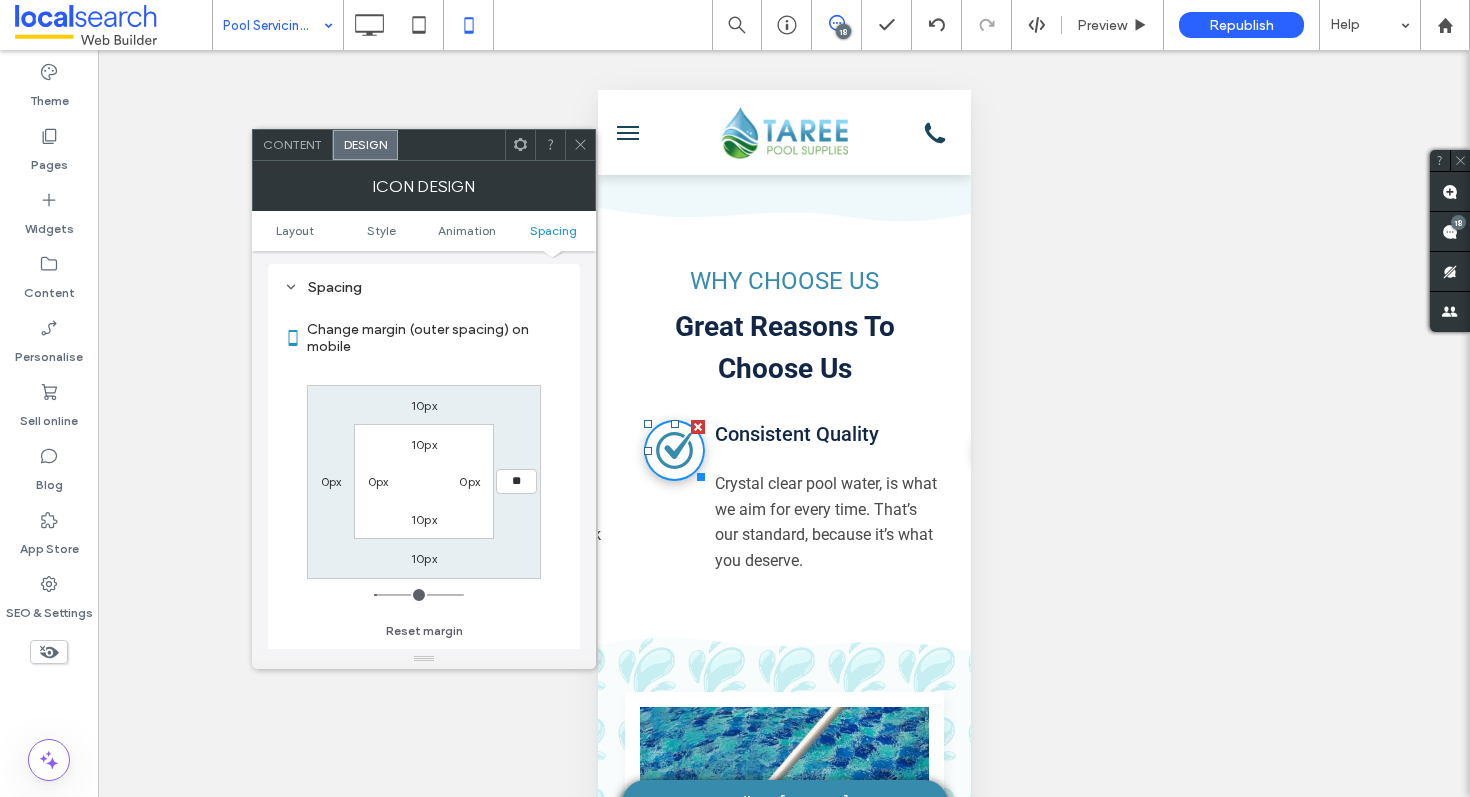 type on "**" 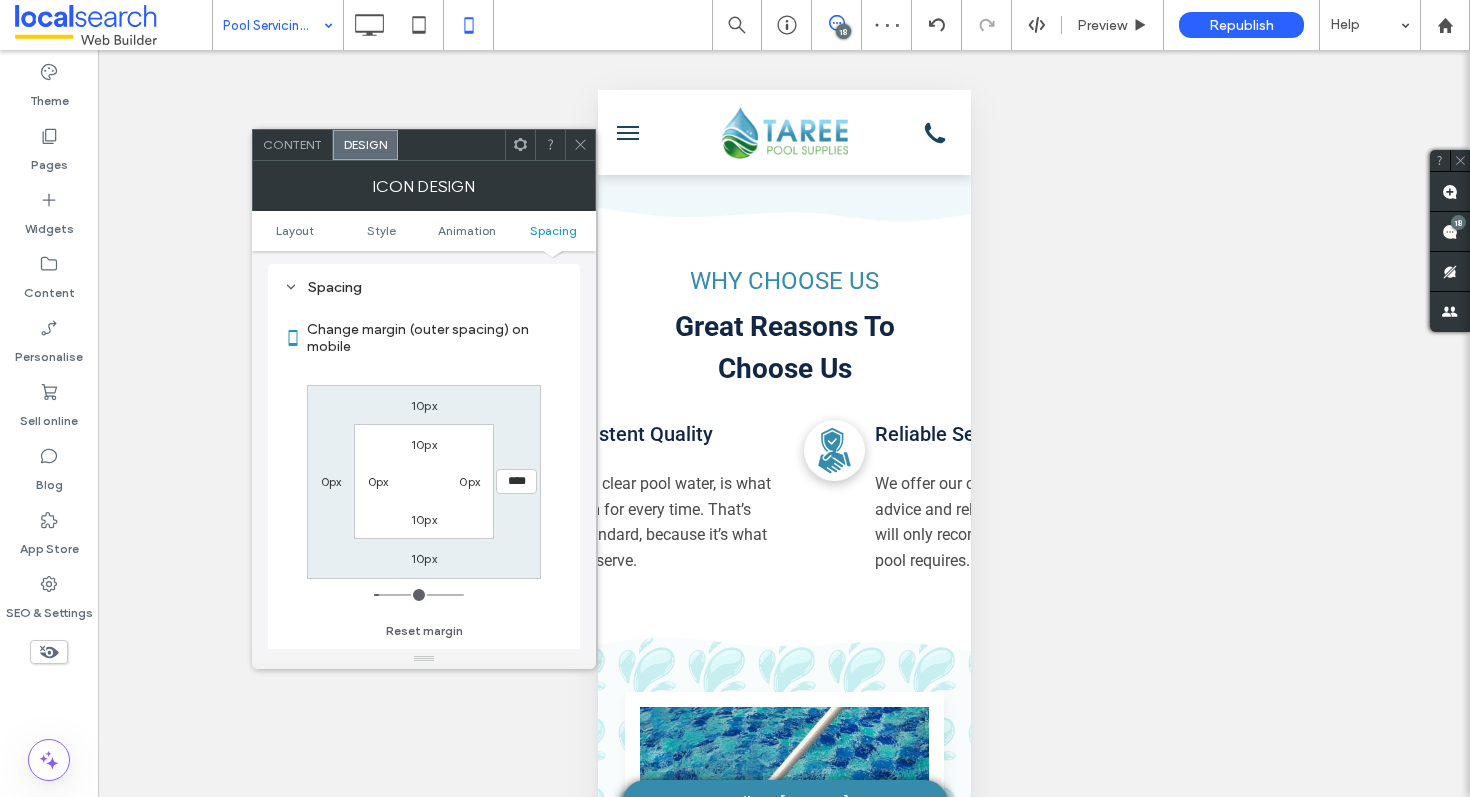 scroll, scrollTop: 0, scrollLeft: 518, axis: horizontal 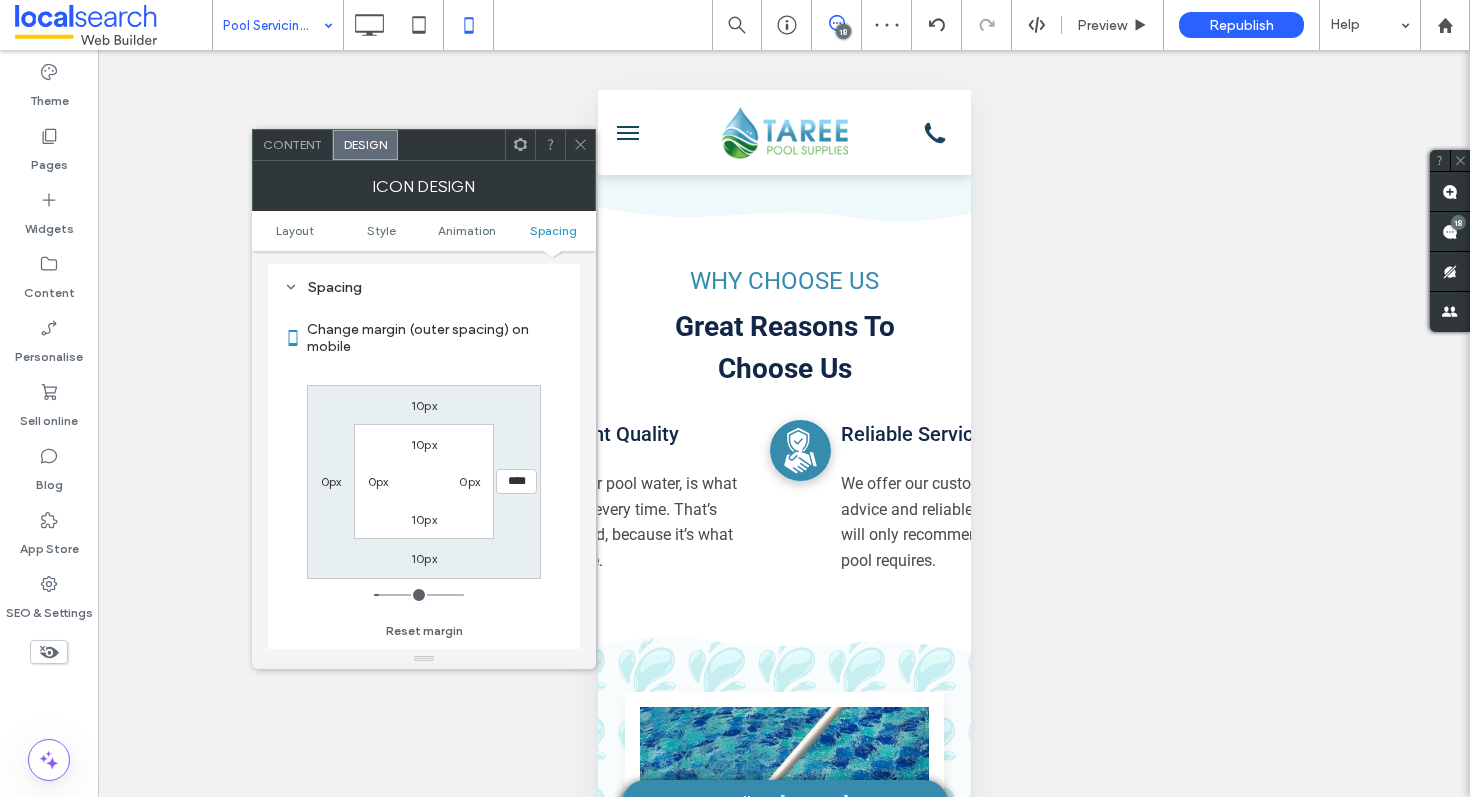 click on "Handshake Icon" 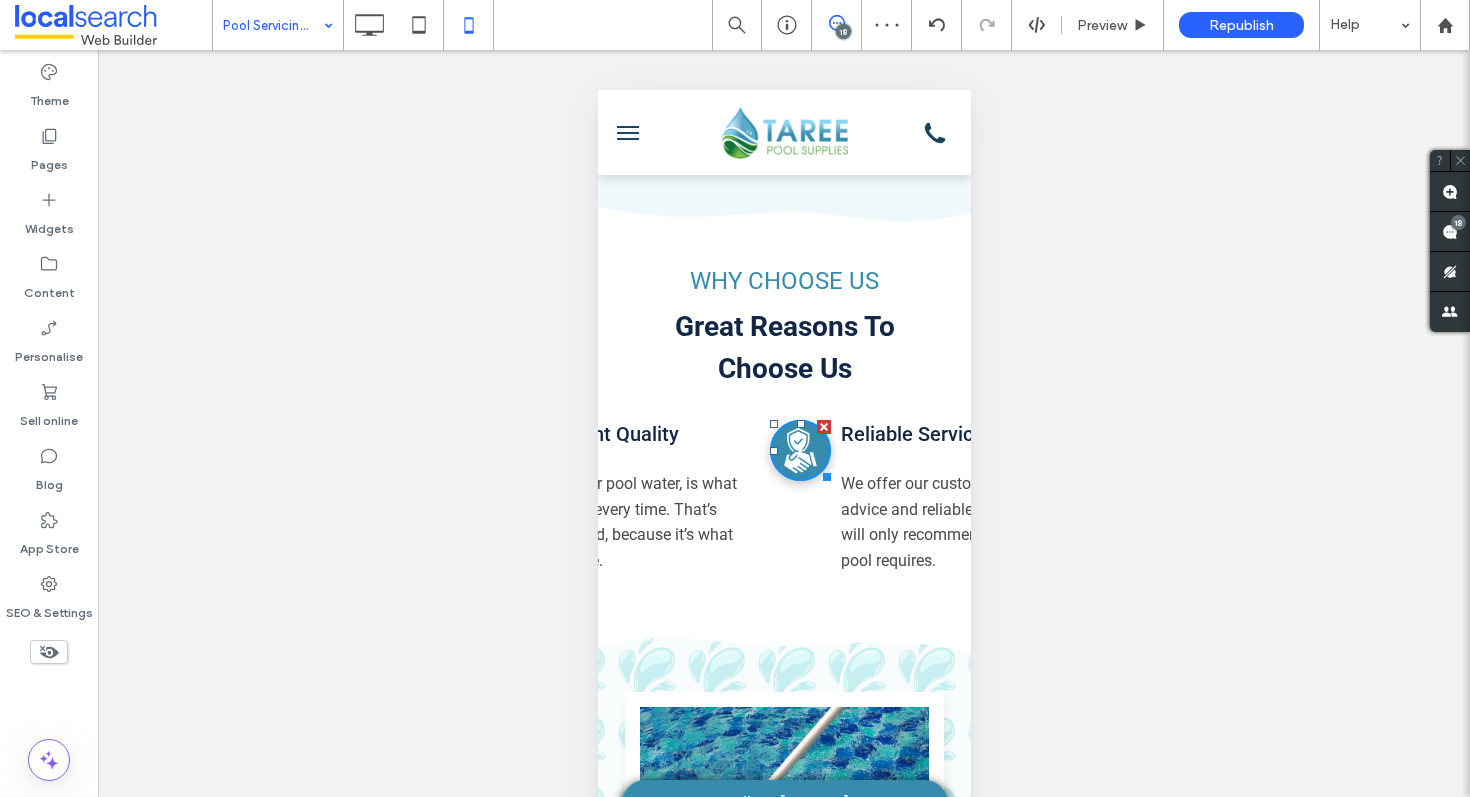 click on "Handshake Icon" 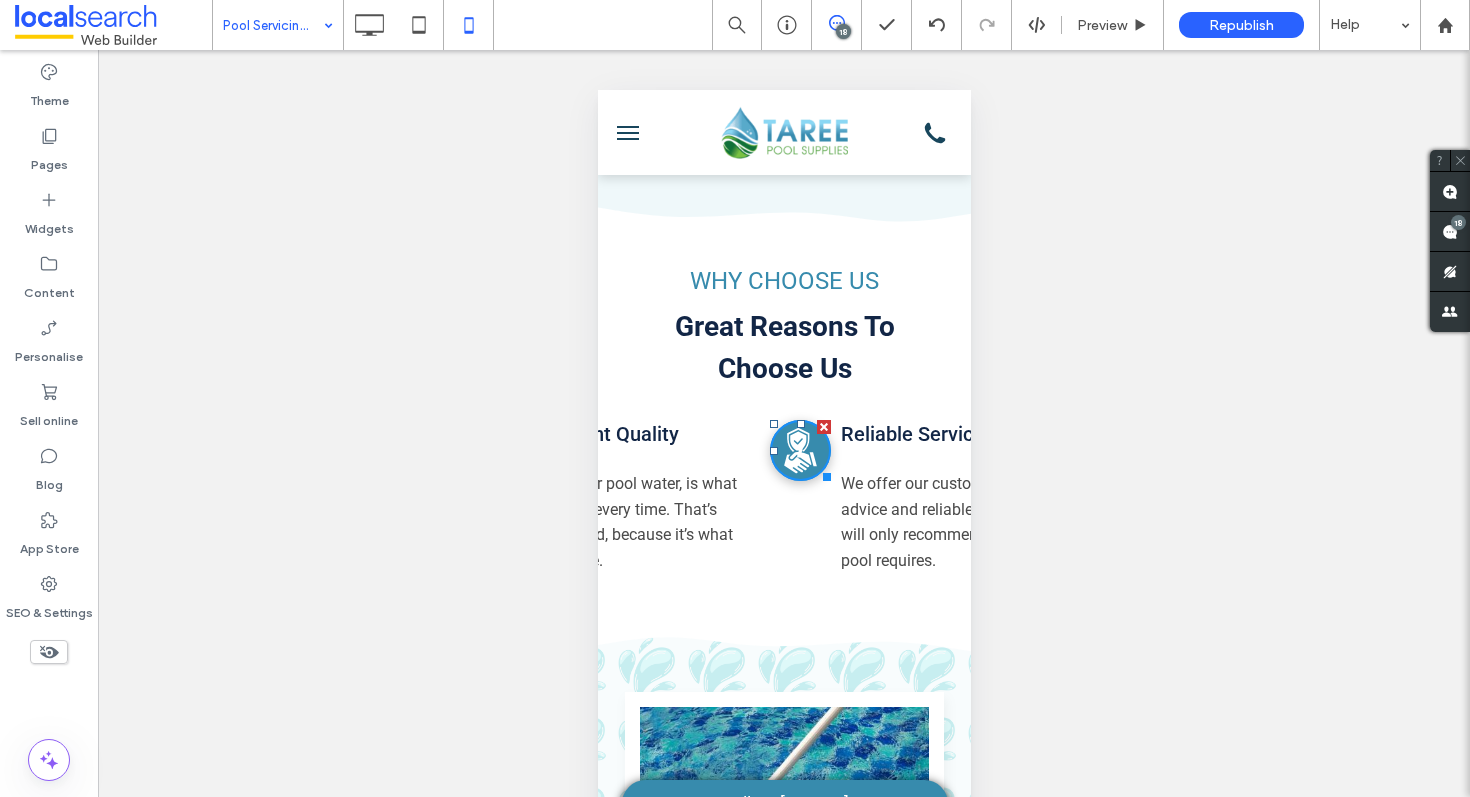 click on "Handshake Icon" 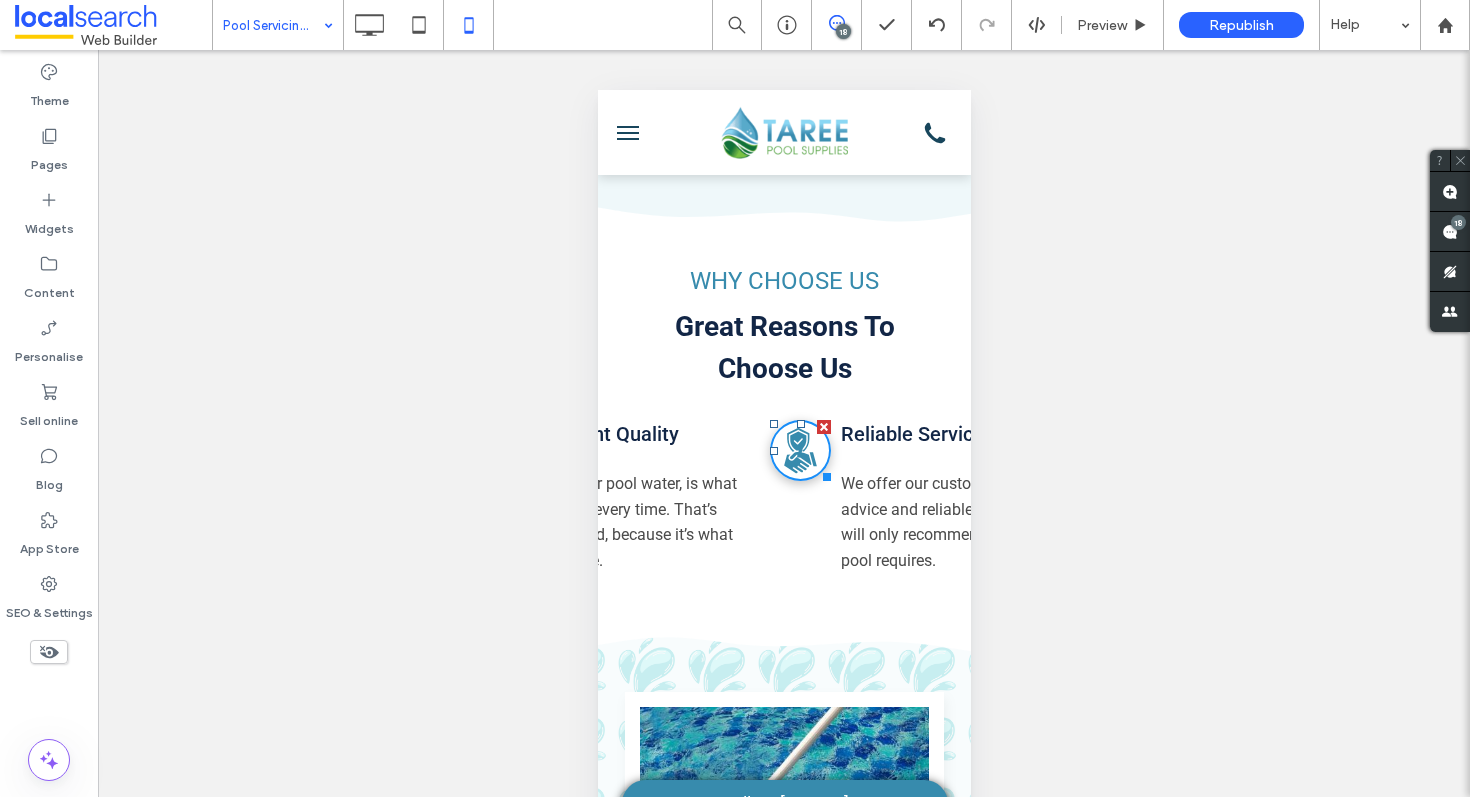click 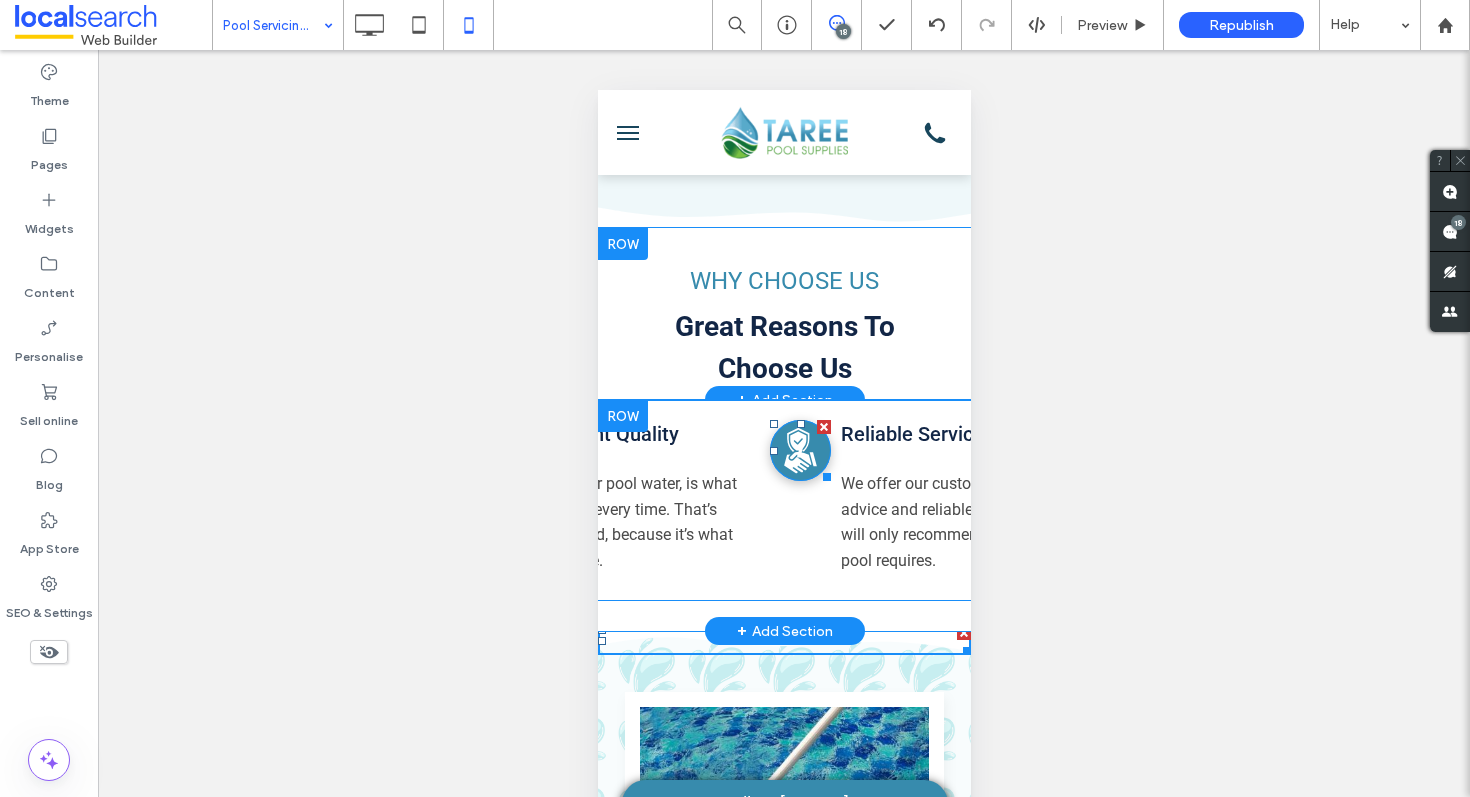 click on "Handshake Icon" 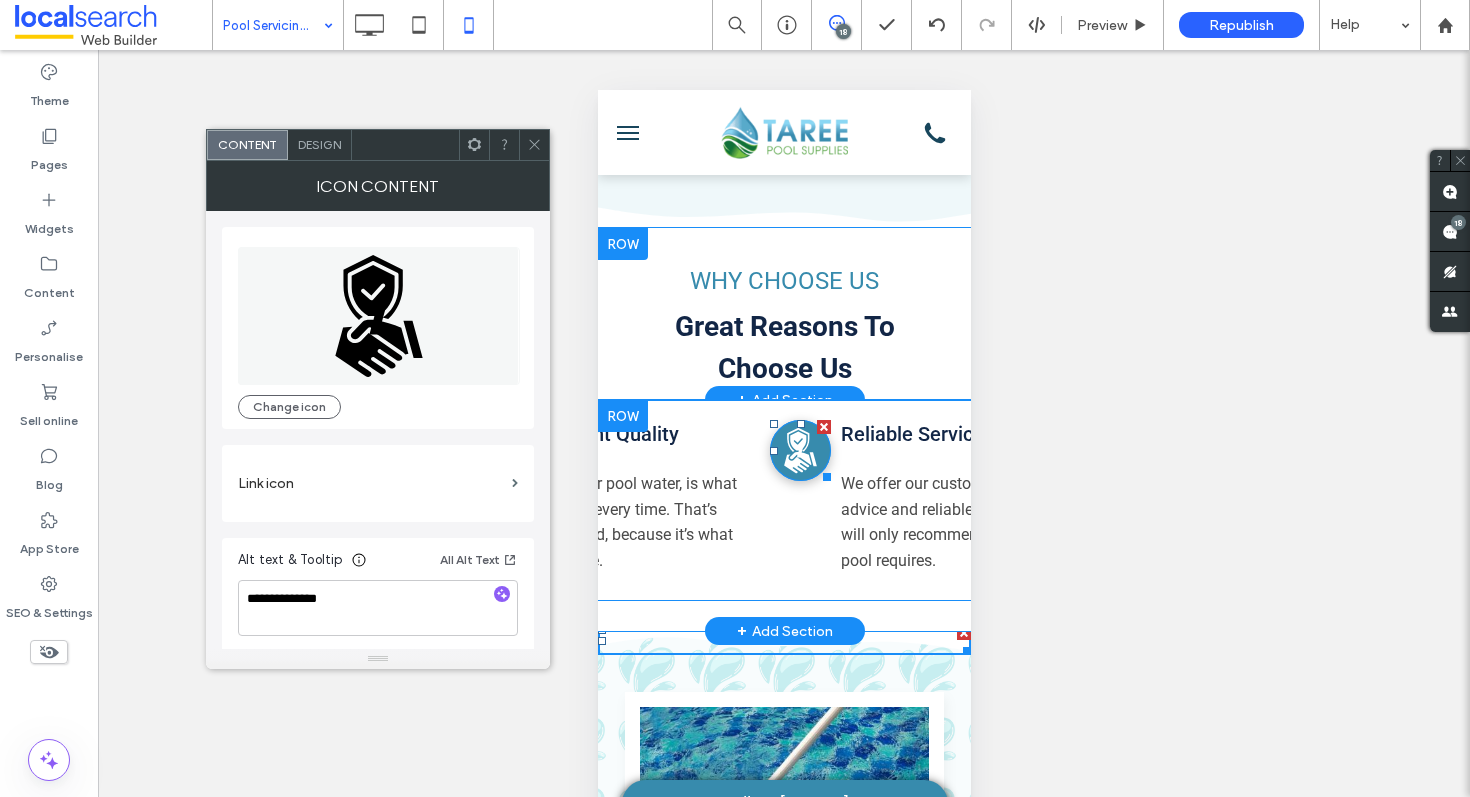 click on "Handshake Icon" 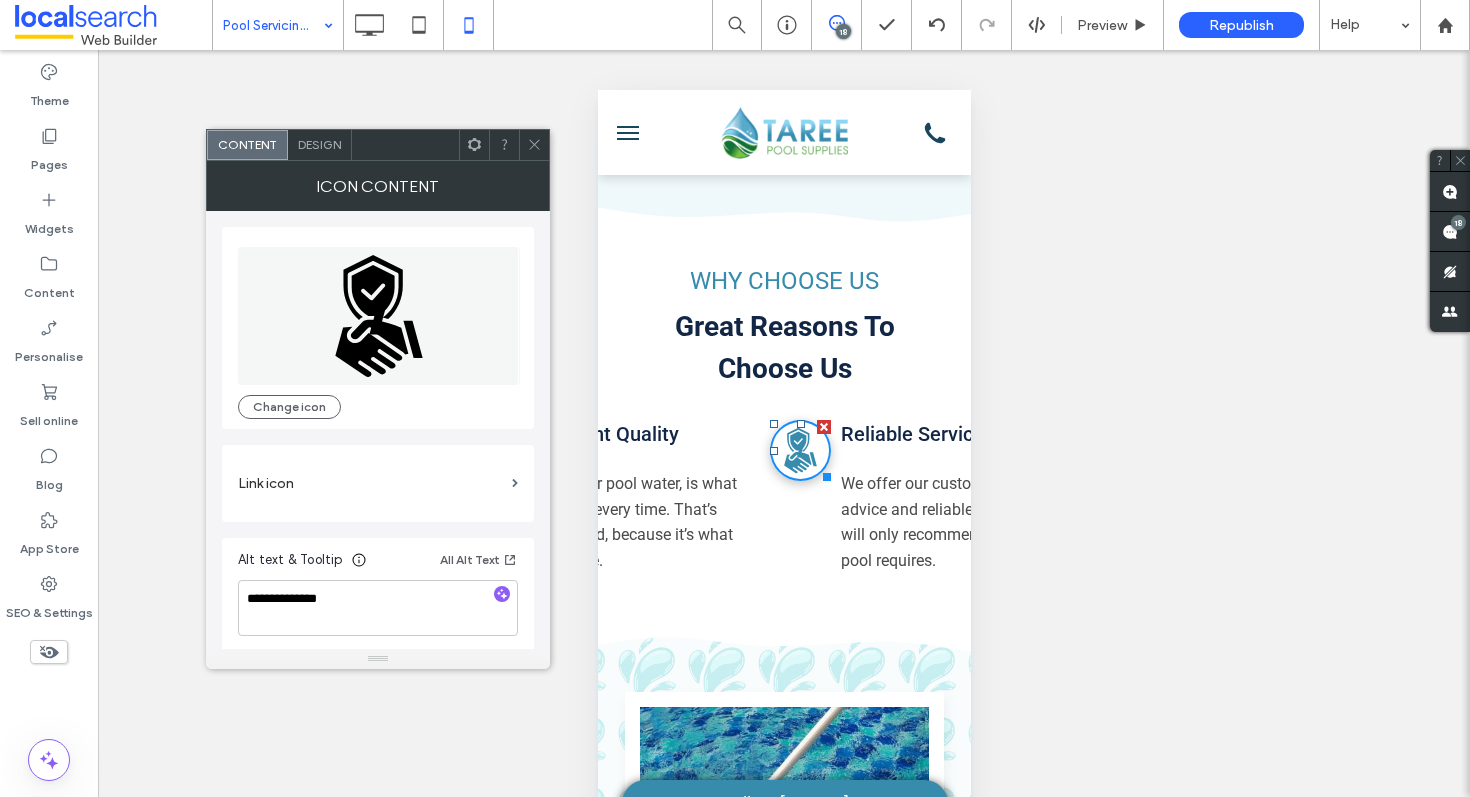 click on "Design" at bounding box center (319, 144) 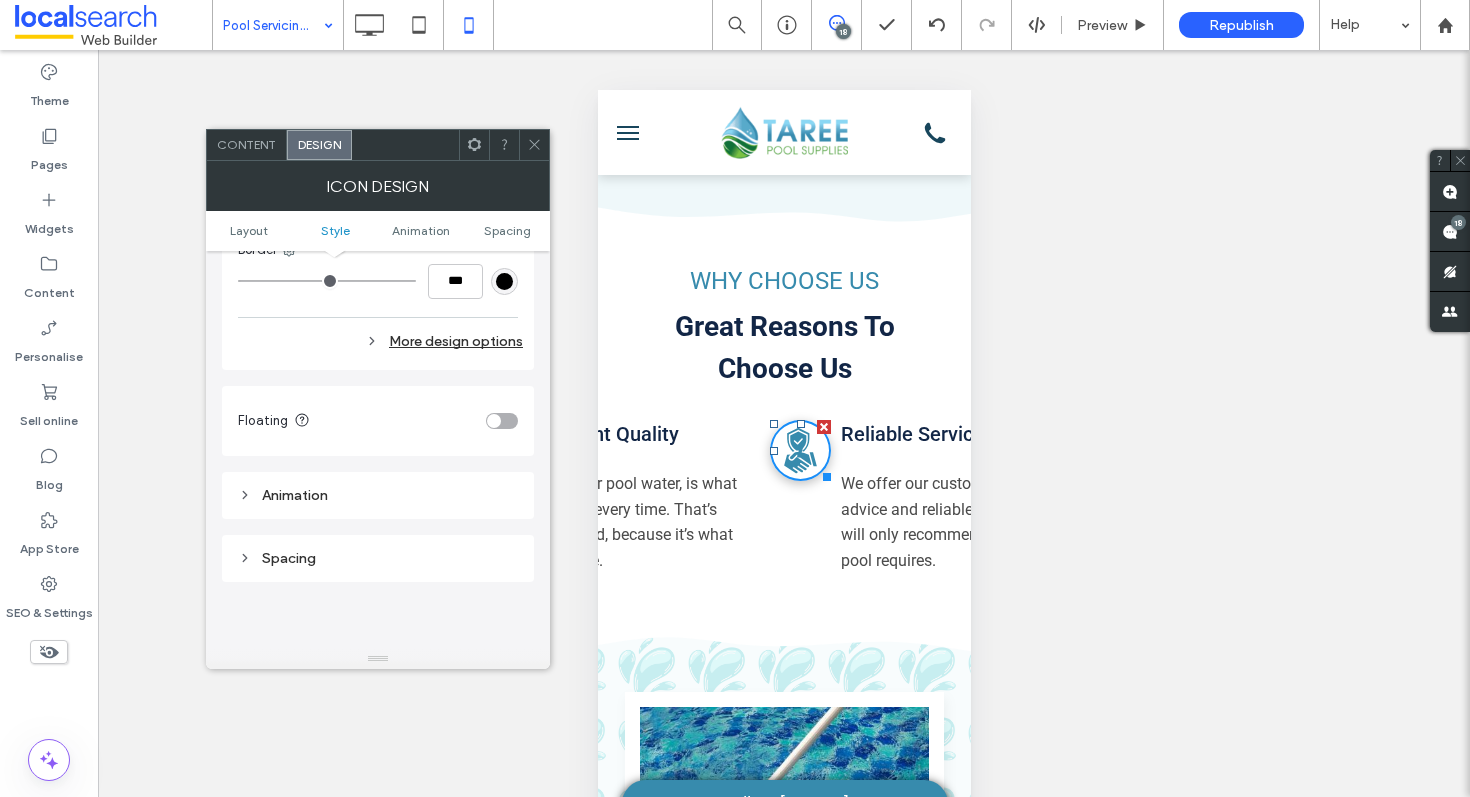 scroll, scrollTop: 923, scrollLeft: 0, axis: vertical 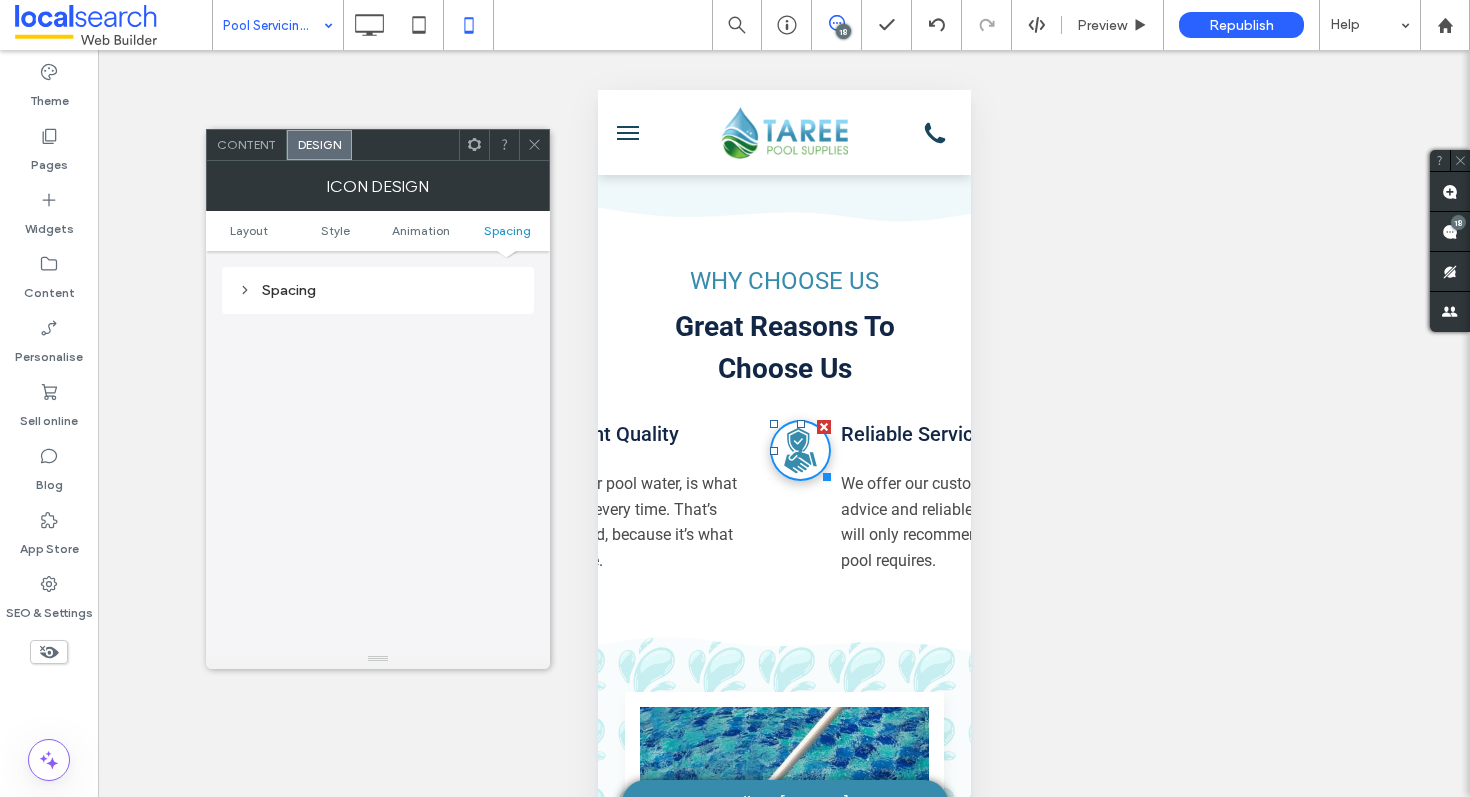 click on "Spacing" at bounding box center [378, 290] 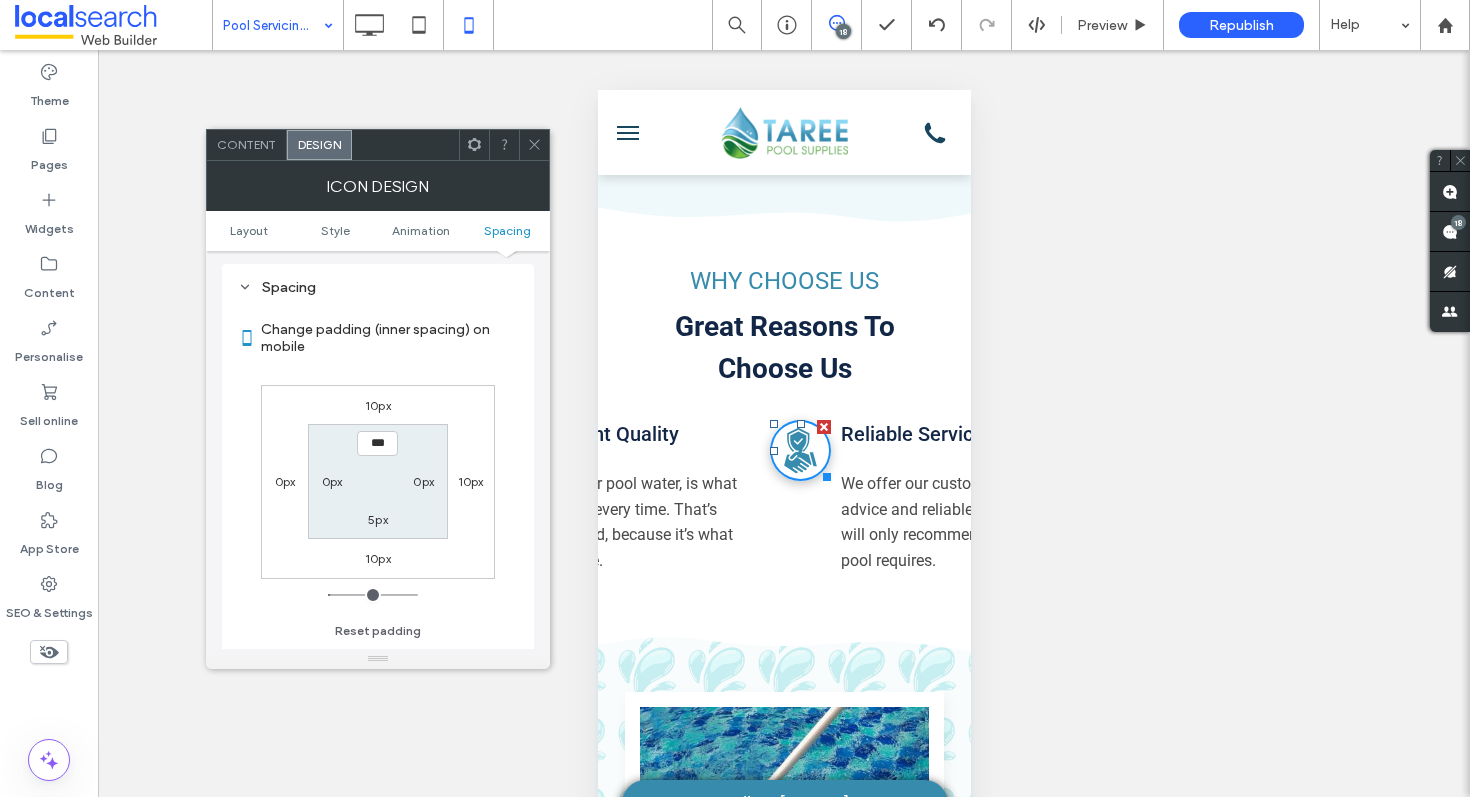 click on "10px" at bounding box center [471, 481] 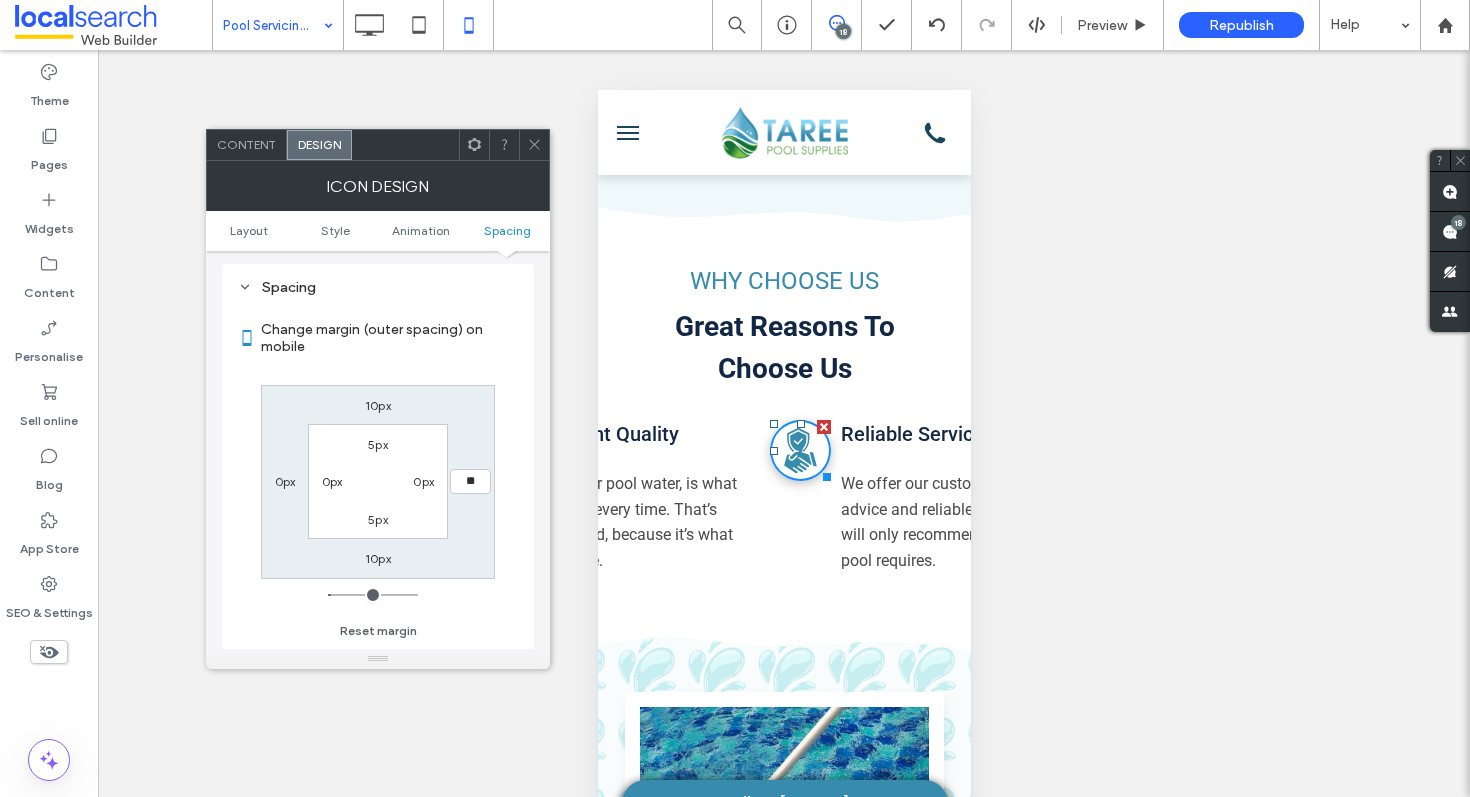 type on "**" 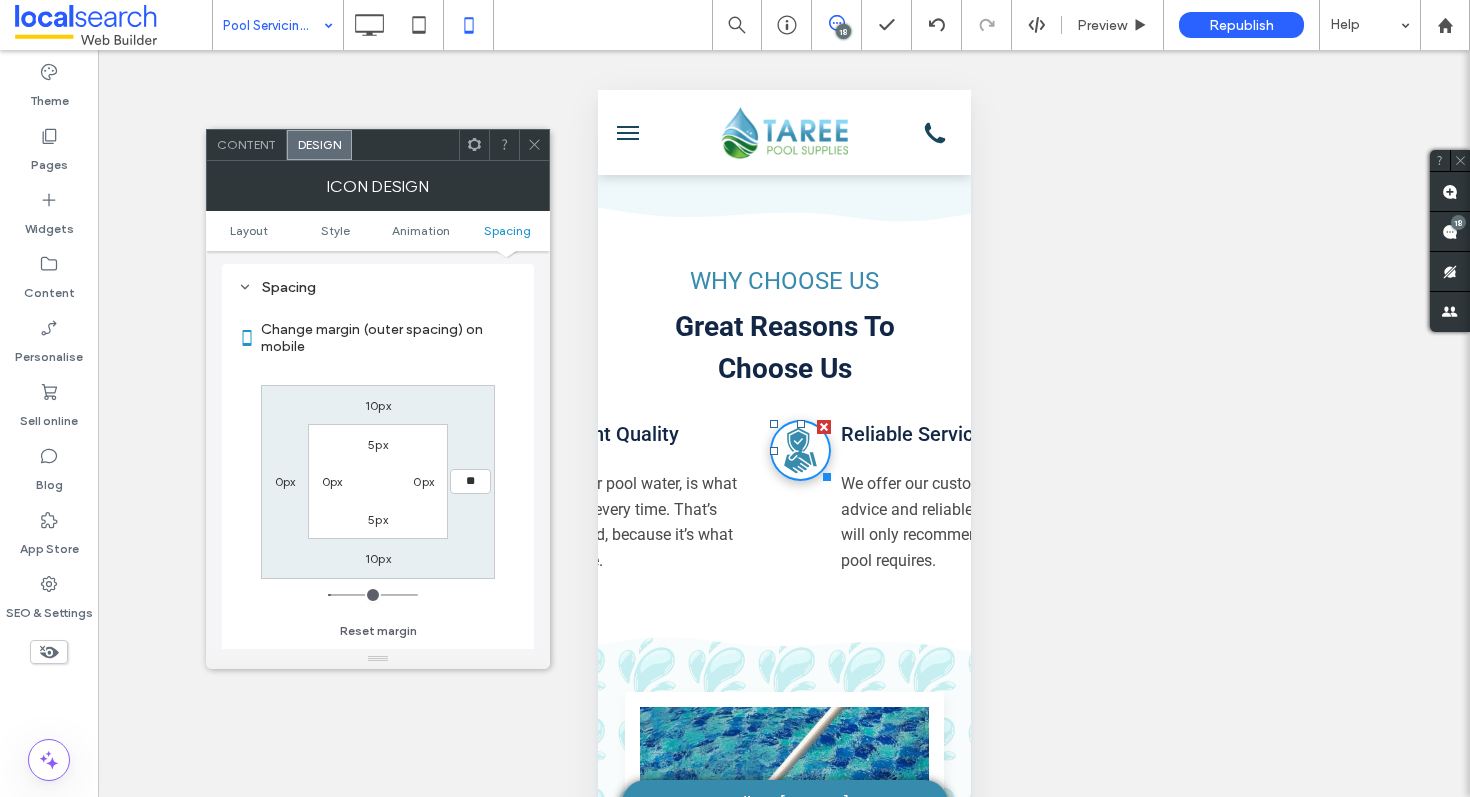 type on "**" 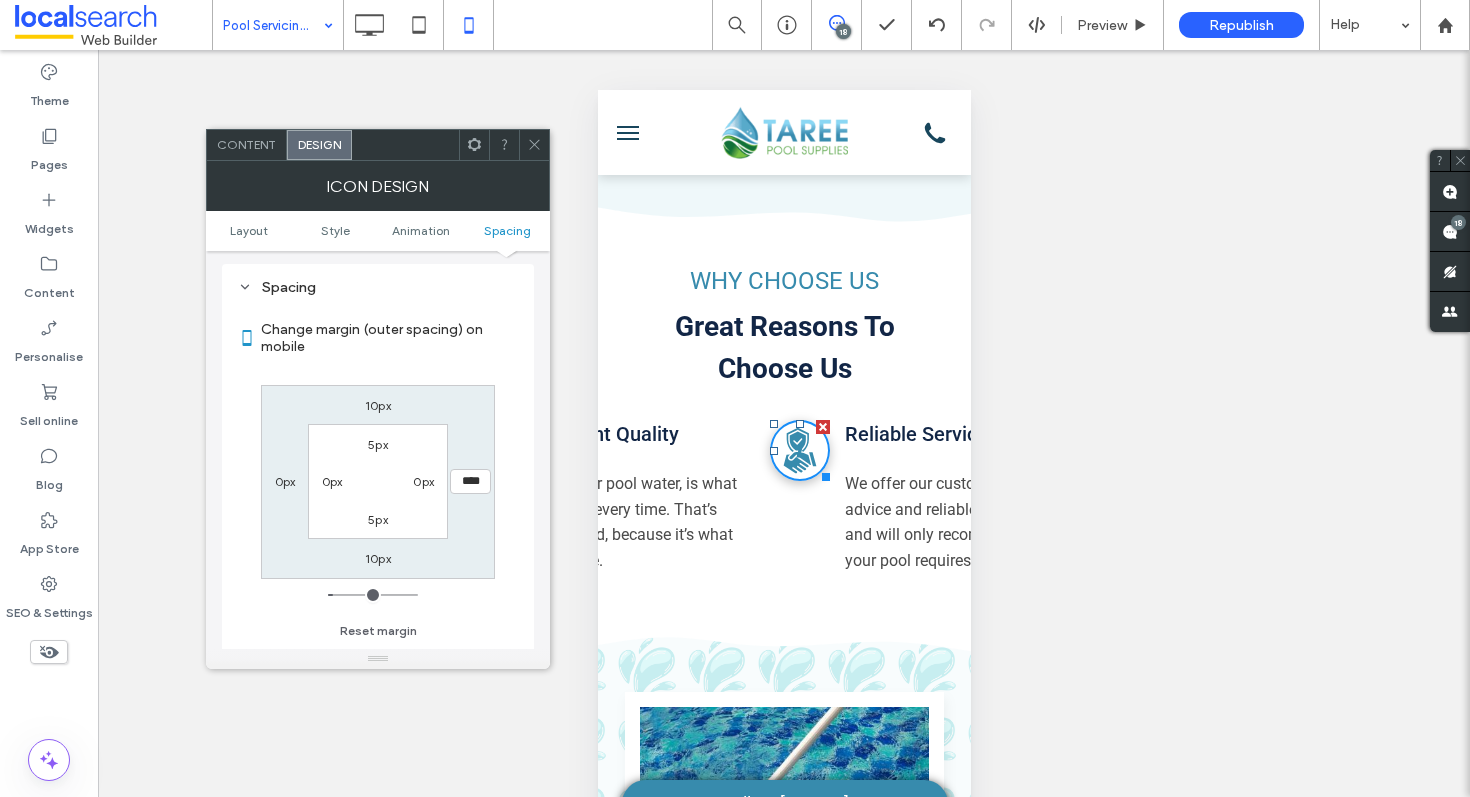 click 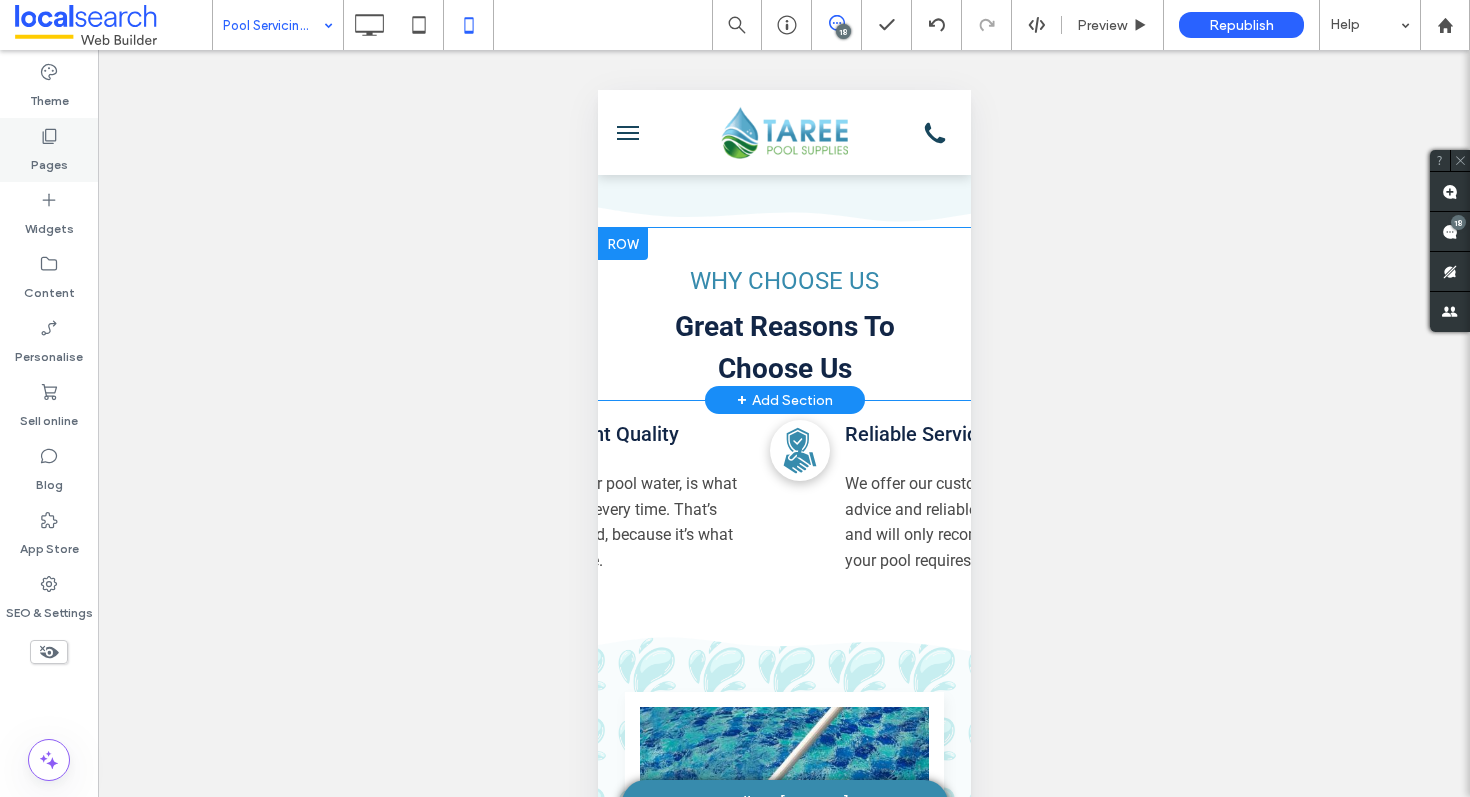 click 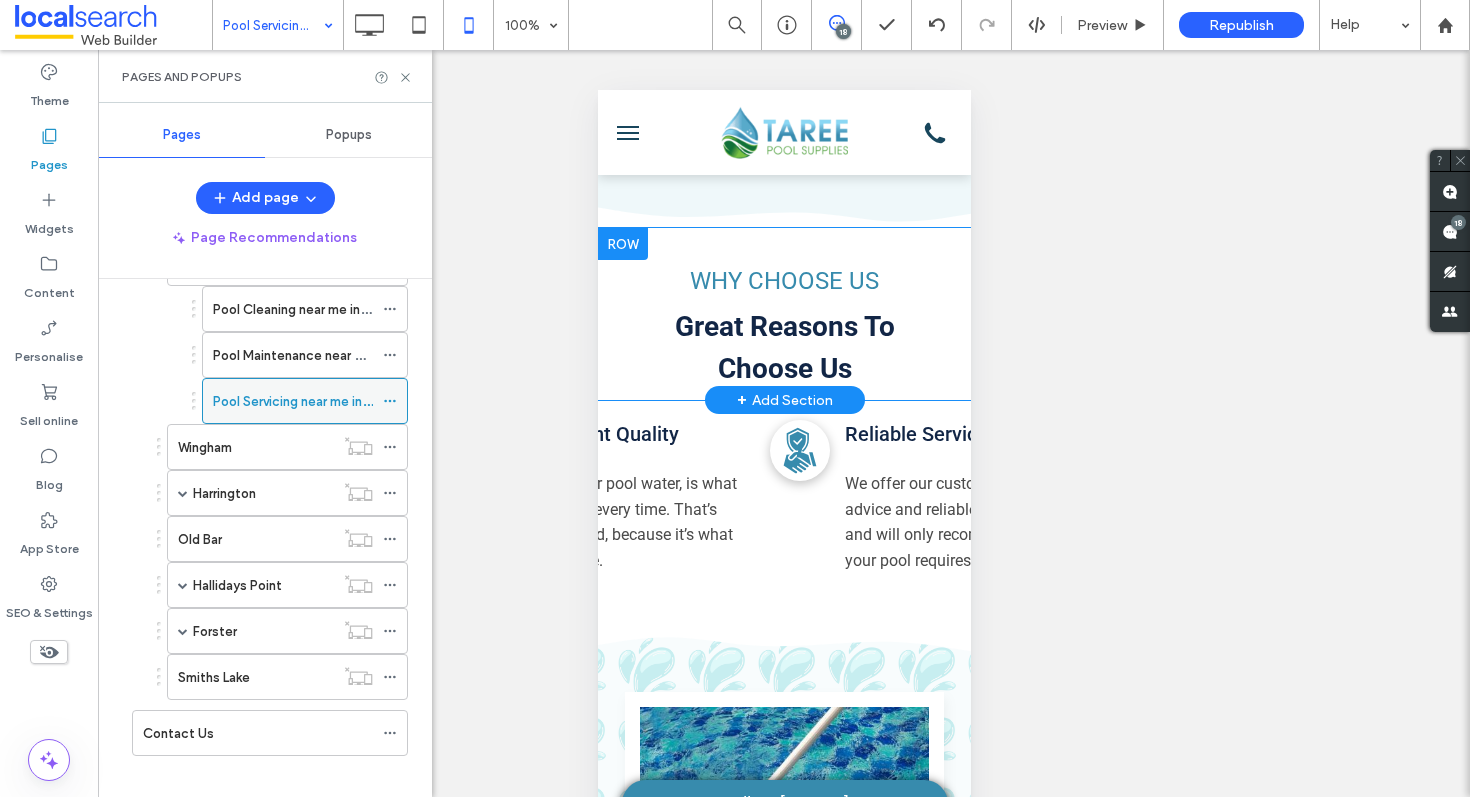 scroll, scrollTop: 530, scrollLeft: 0, axis: vertical 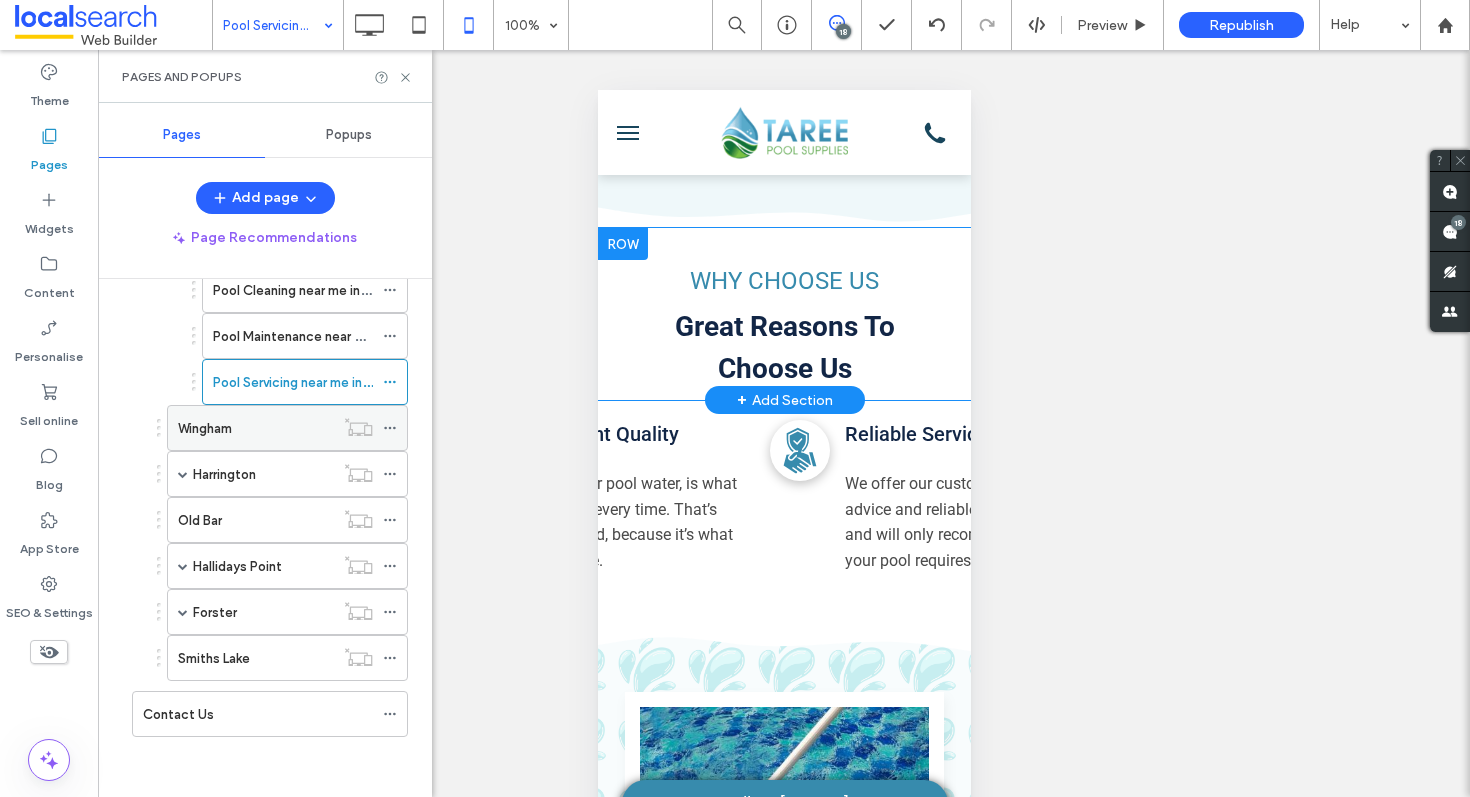click on "Wingham" at bounding box center [256, 428] 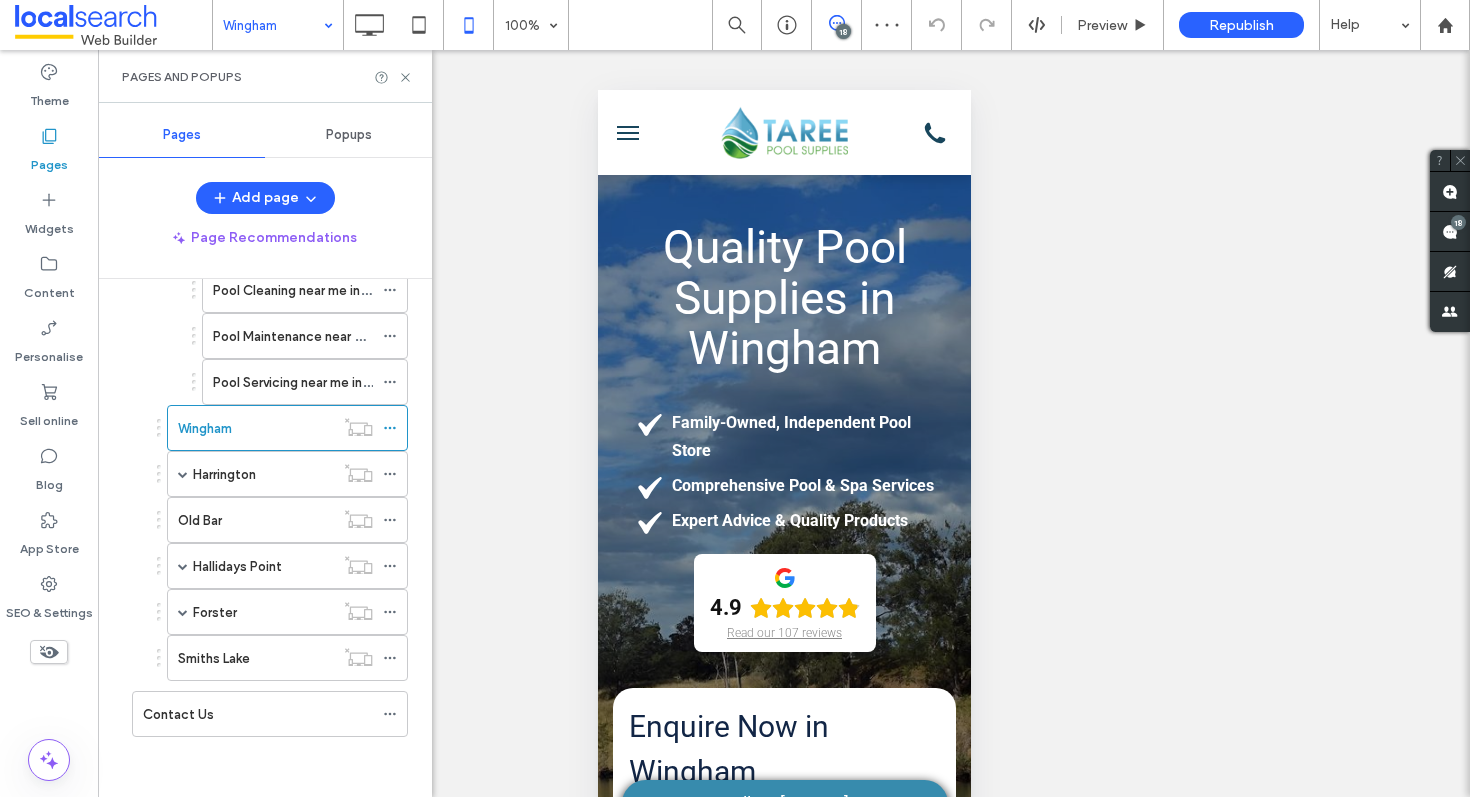 scroll, scrollTop: 1550, scrollLeft: 0, axis: vertical 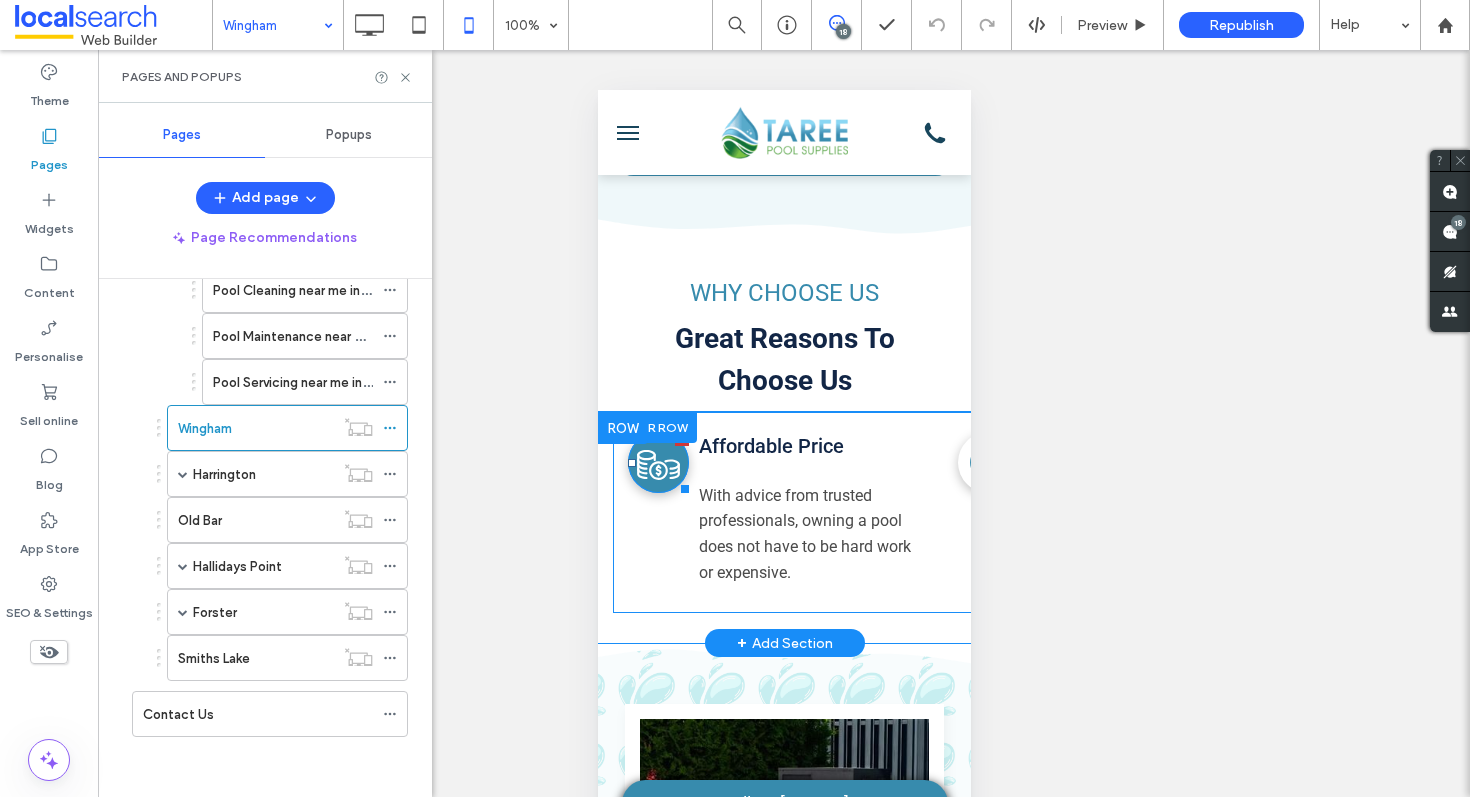 click on "Price Icon" 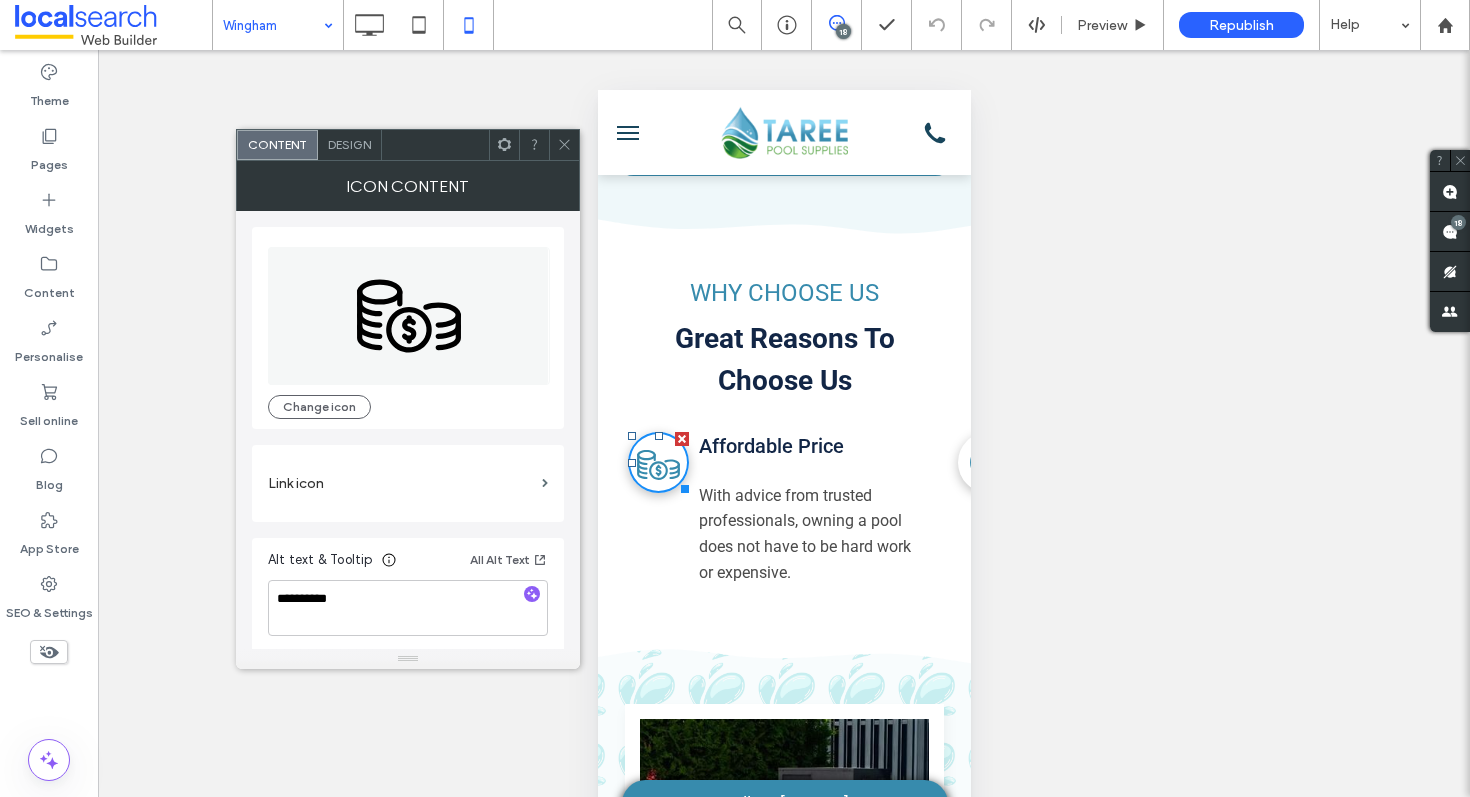 click on "Design" at bounding box center (350, 145) 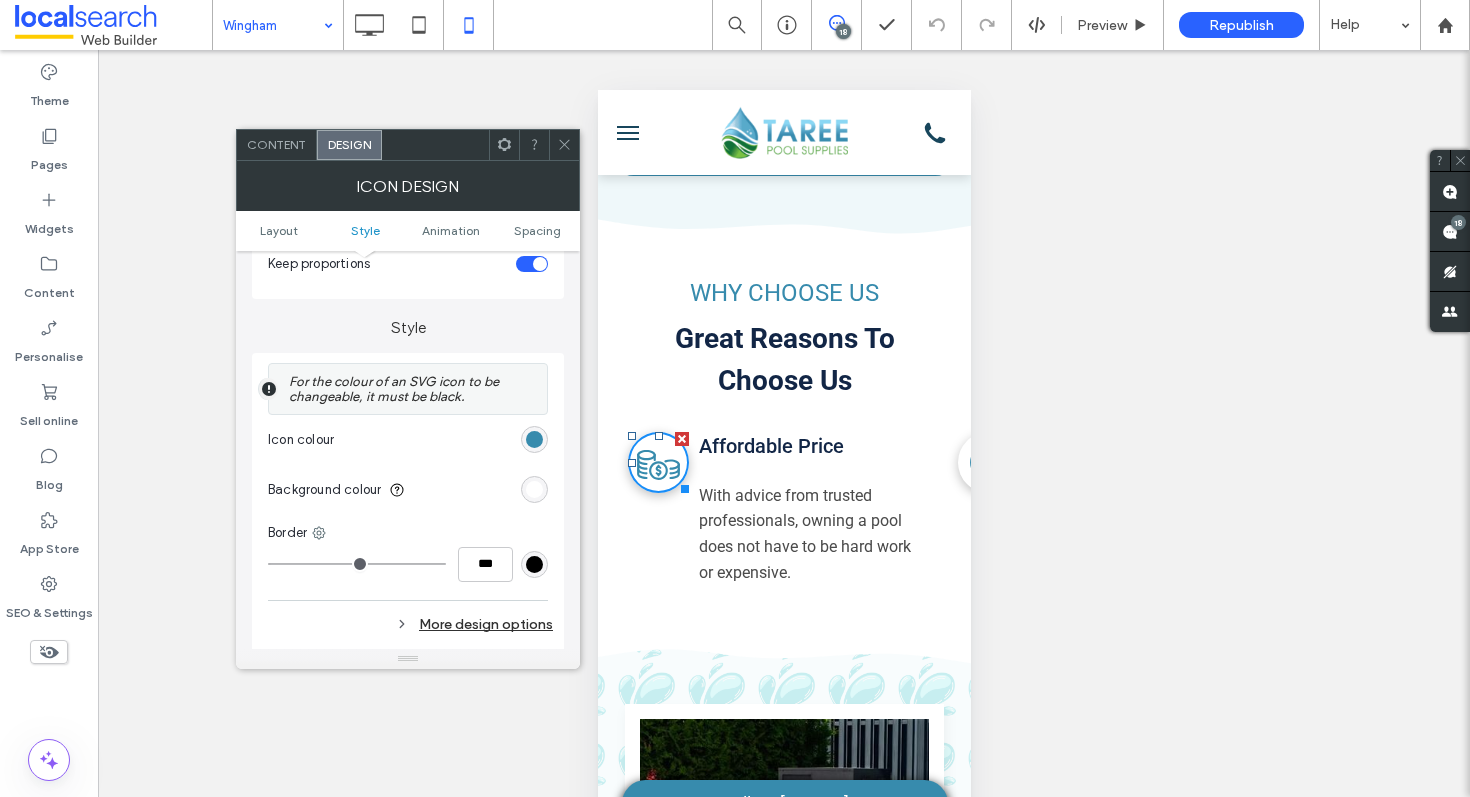 scroll, scrollTop: 923, scrollLeft: 0, axis: vertical 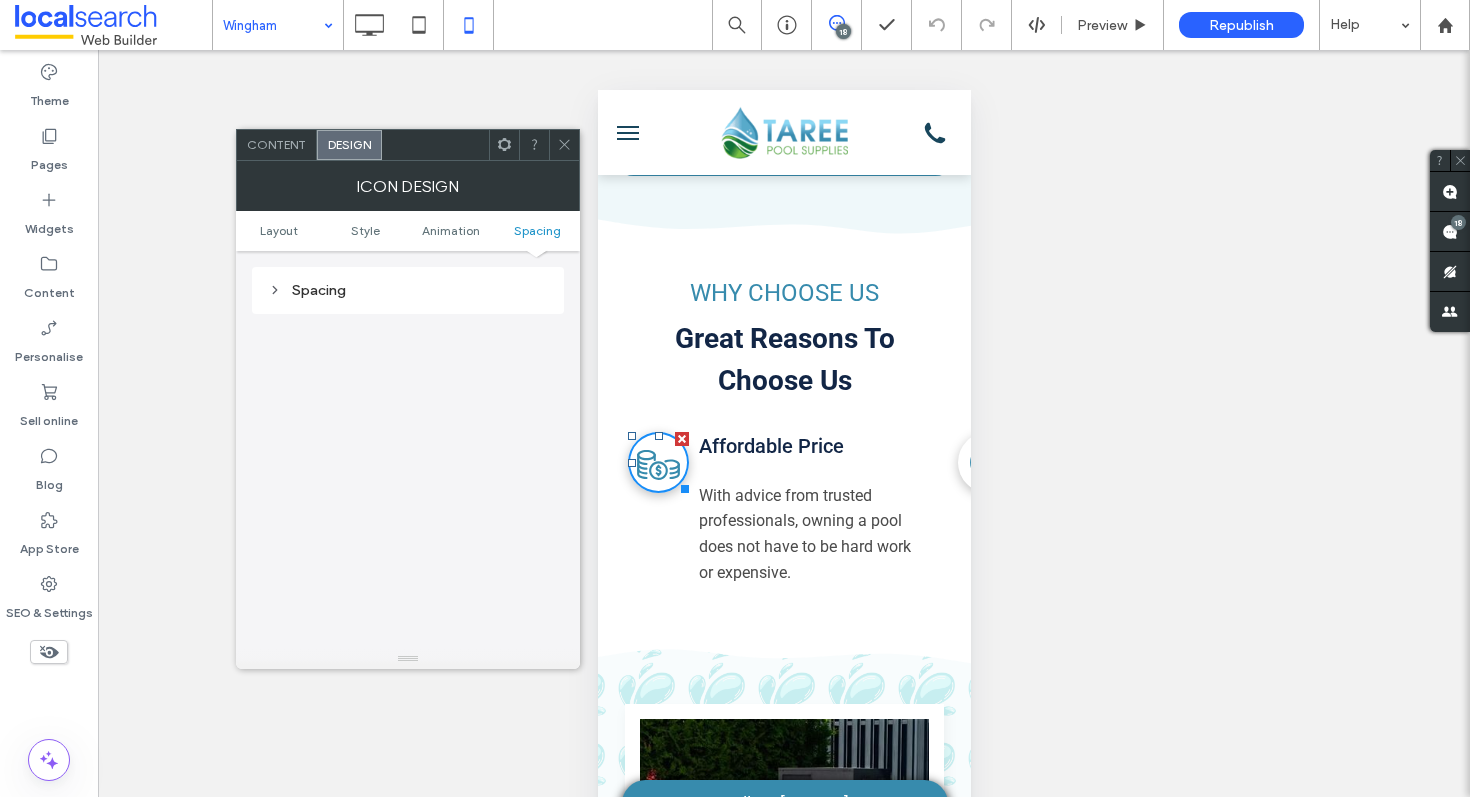 click on "Spacing" at bounding box center (408, 290) 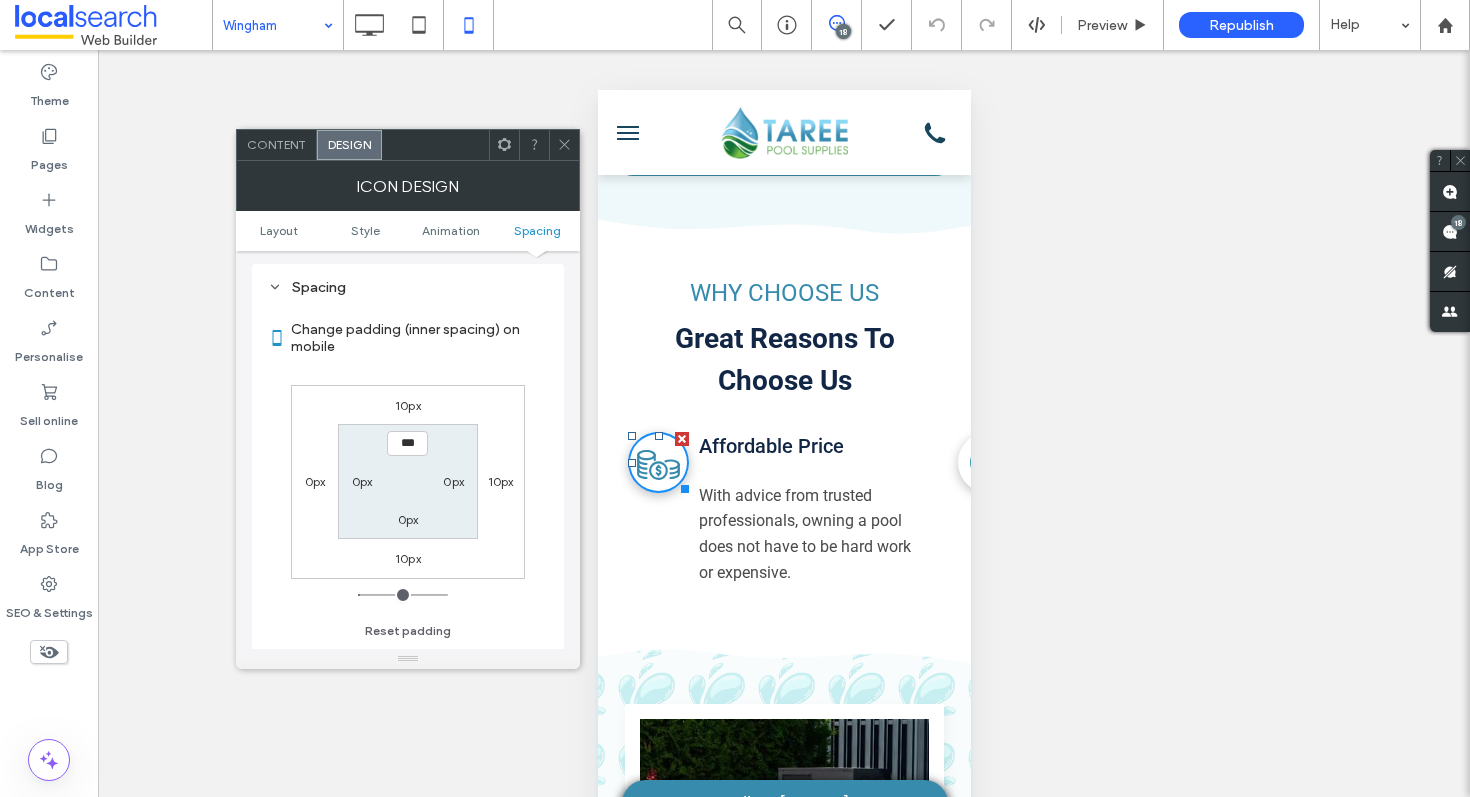 click on "10px" at bounding box center (501, 481) 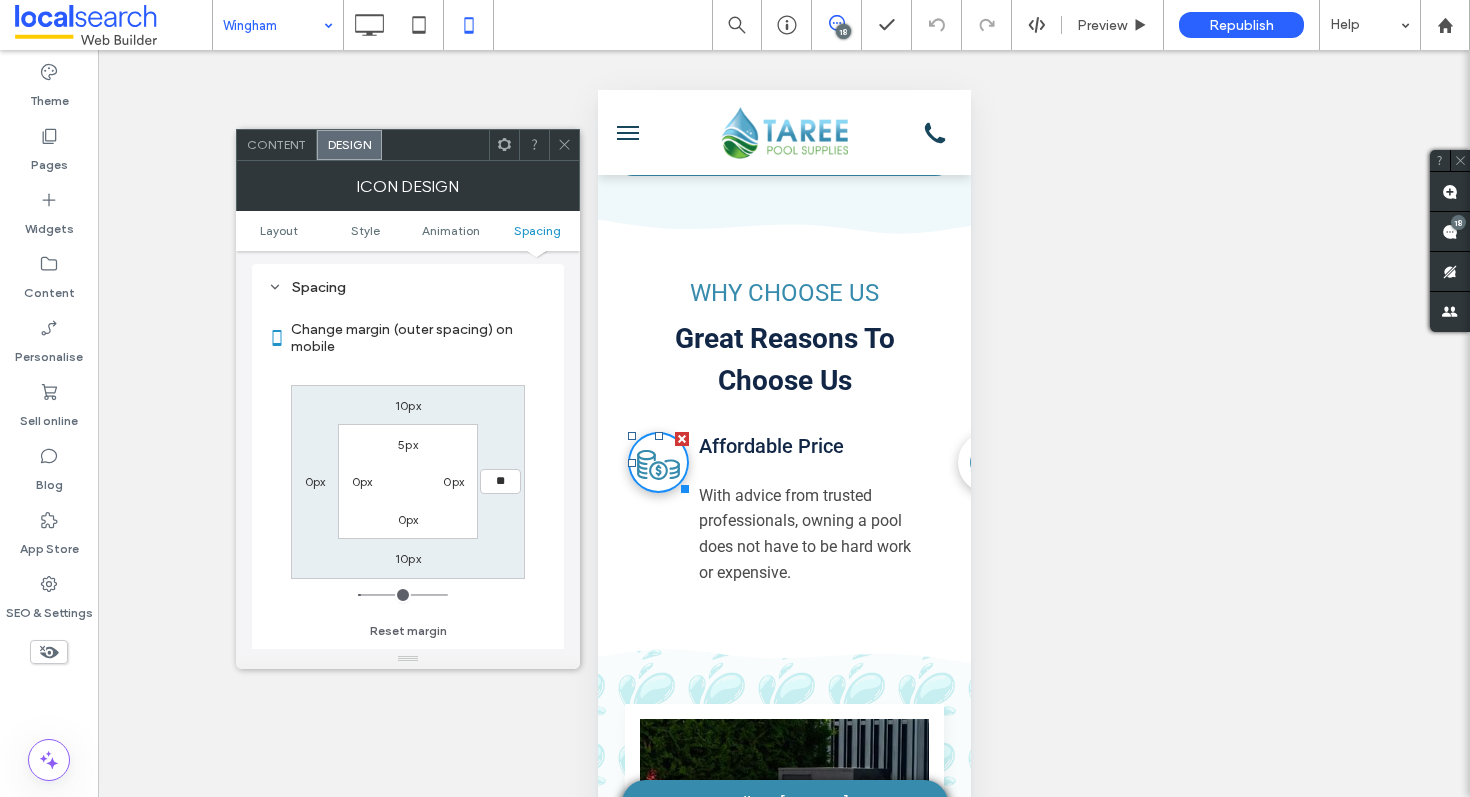 type on "**" 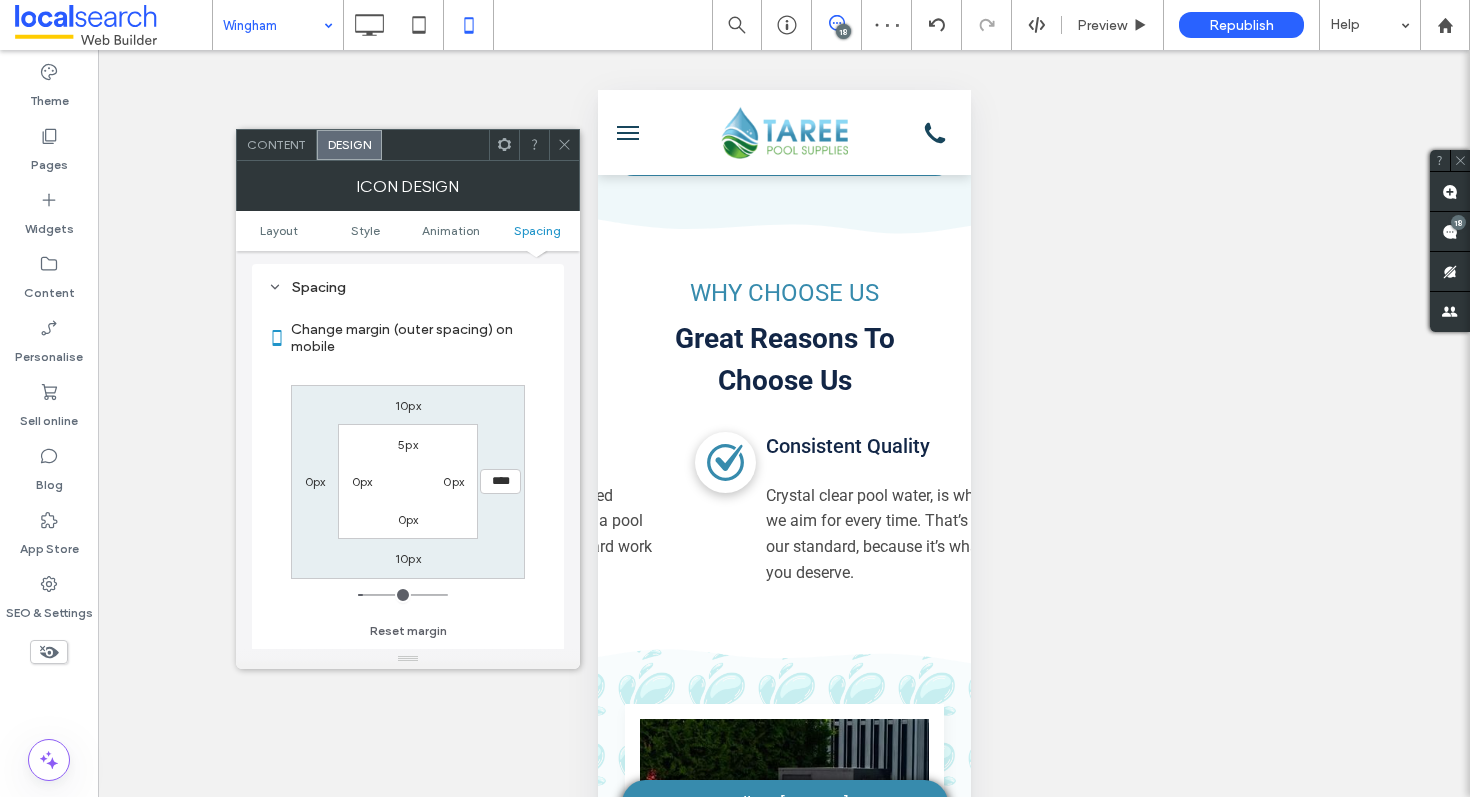 scroll, scrollTop: 0, scrollLeft: 278, axis: horizontal 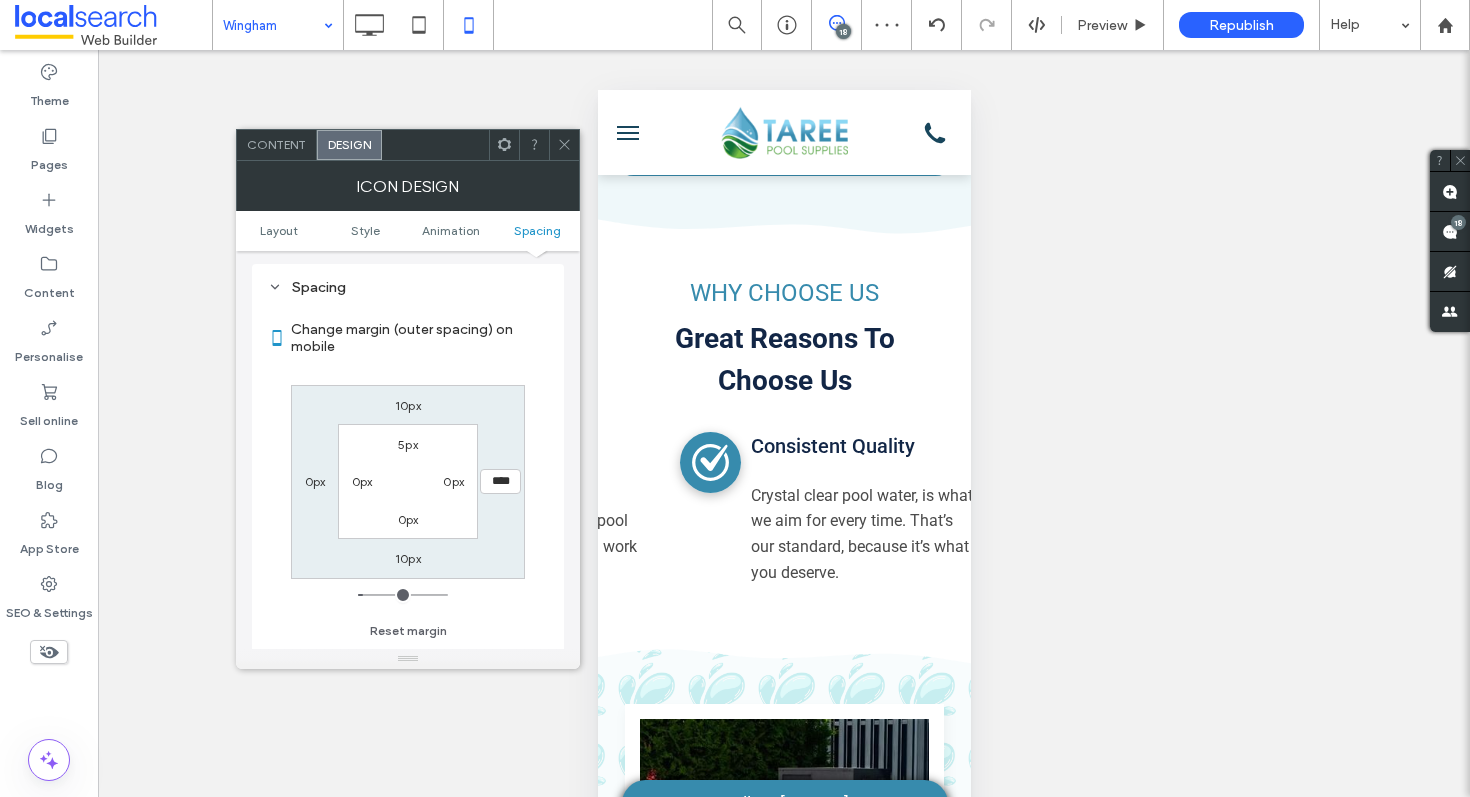 click 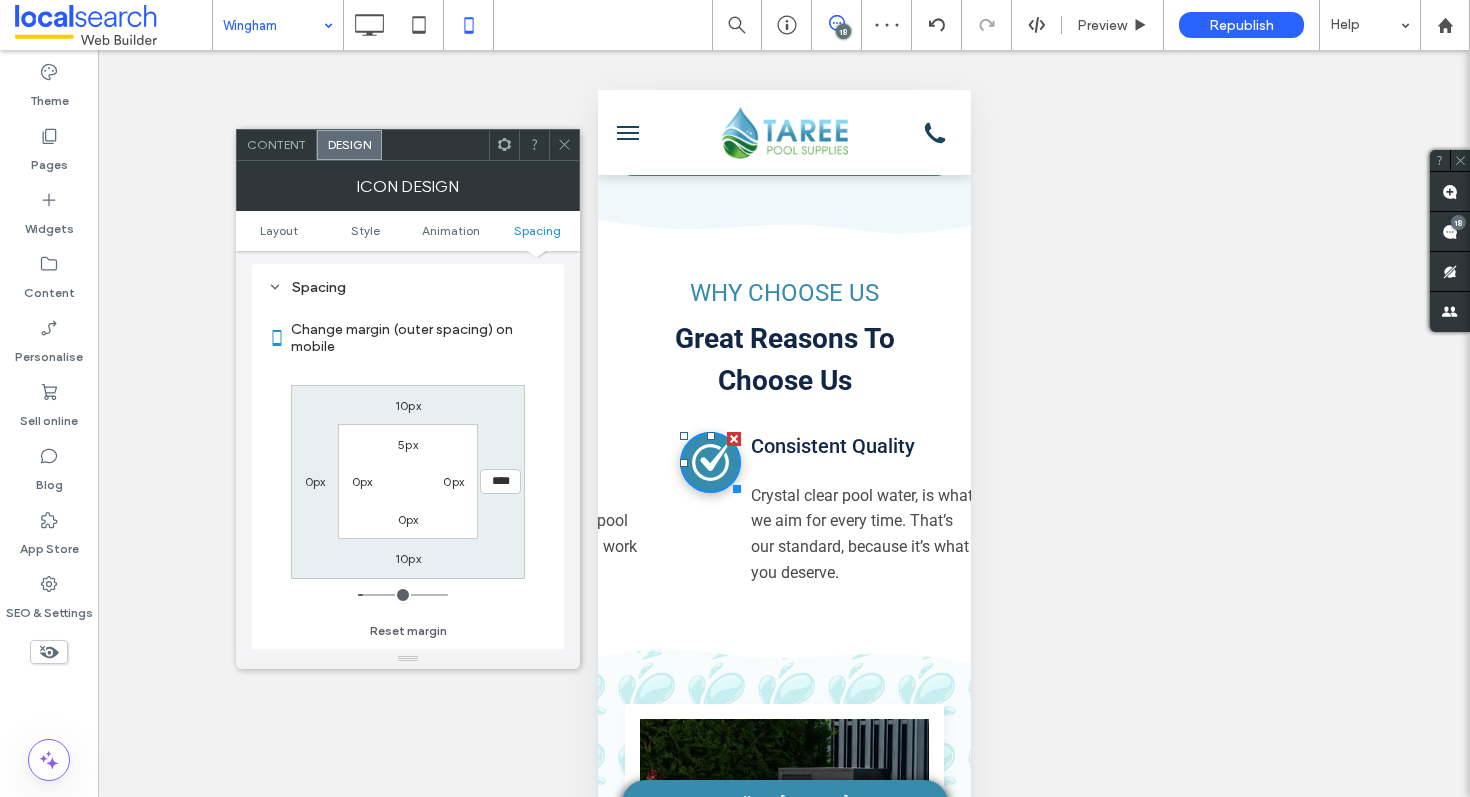 click 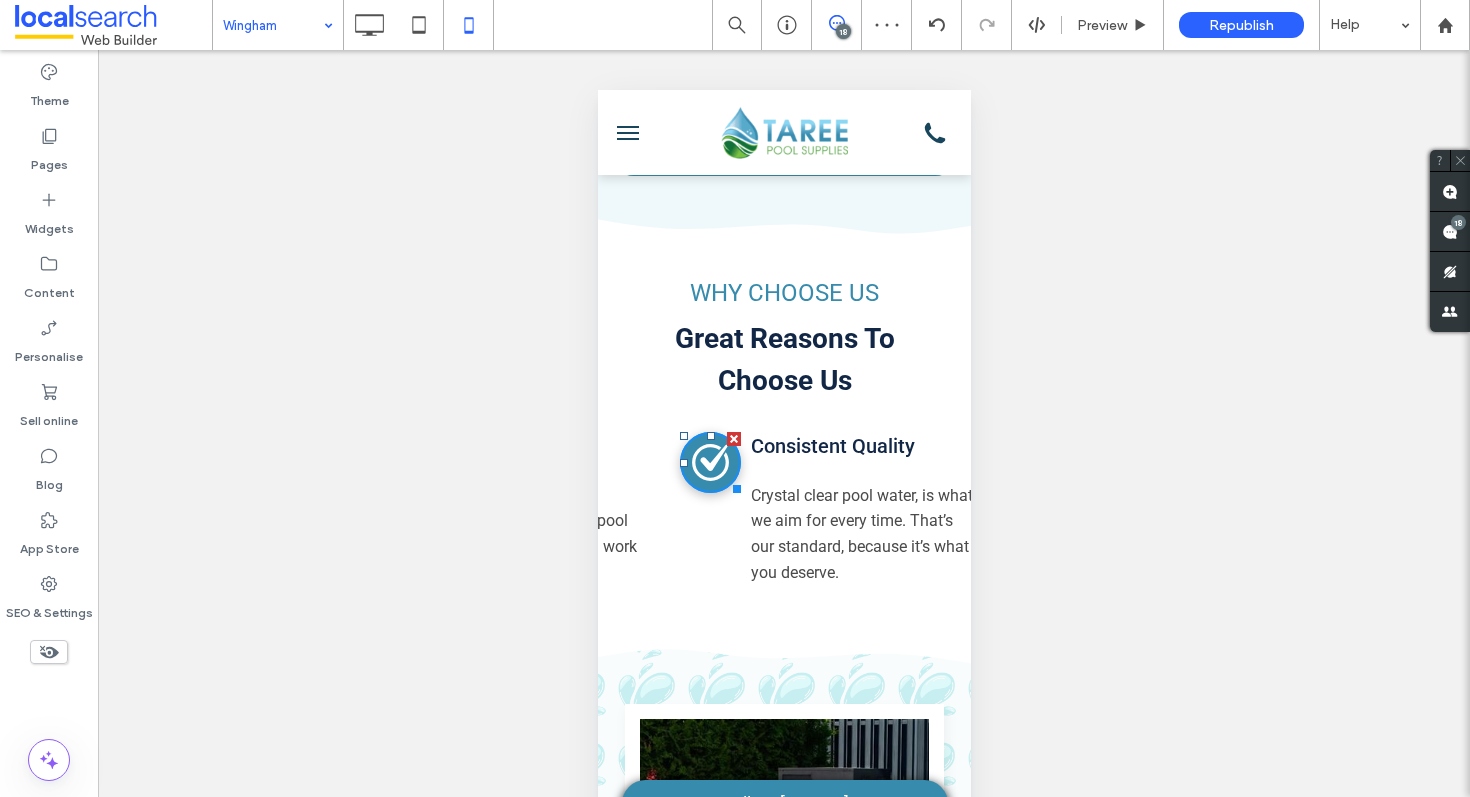 click 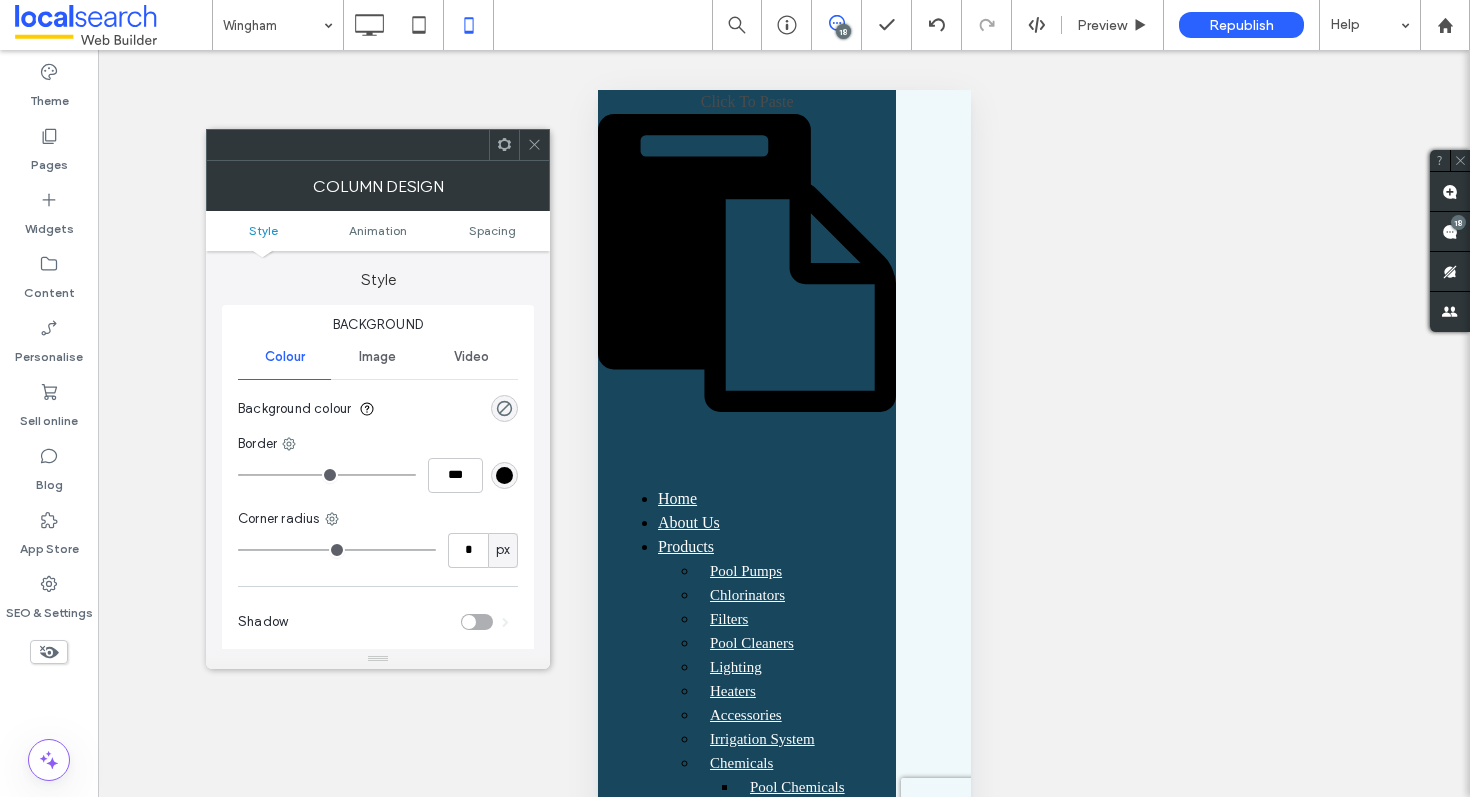 scroll, scrollTop: 2182, scrollLeft: 0, axis: vertical 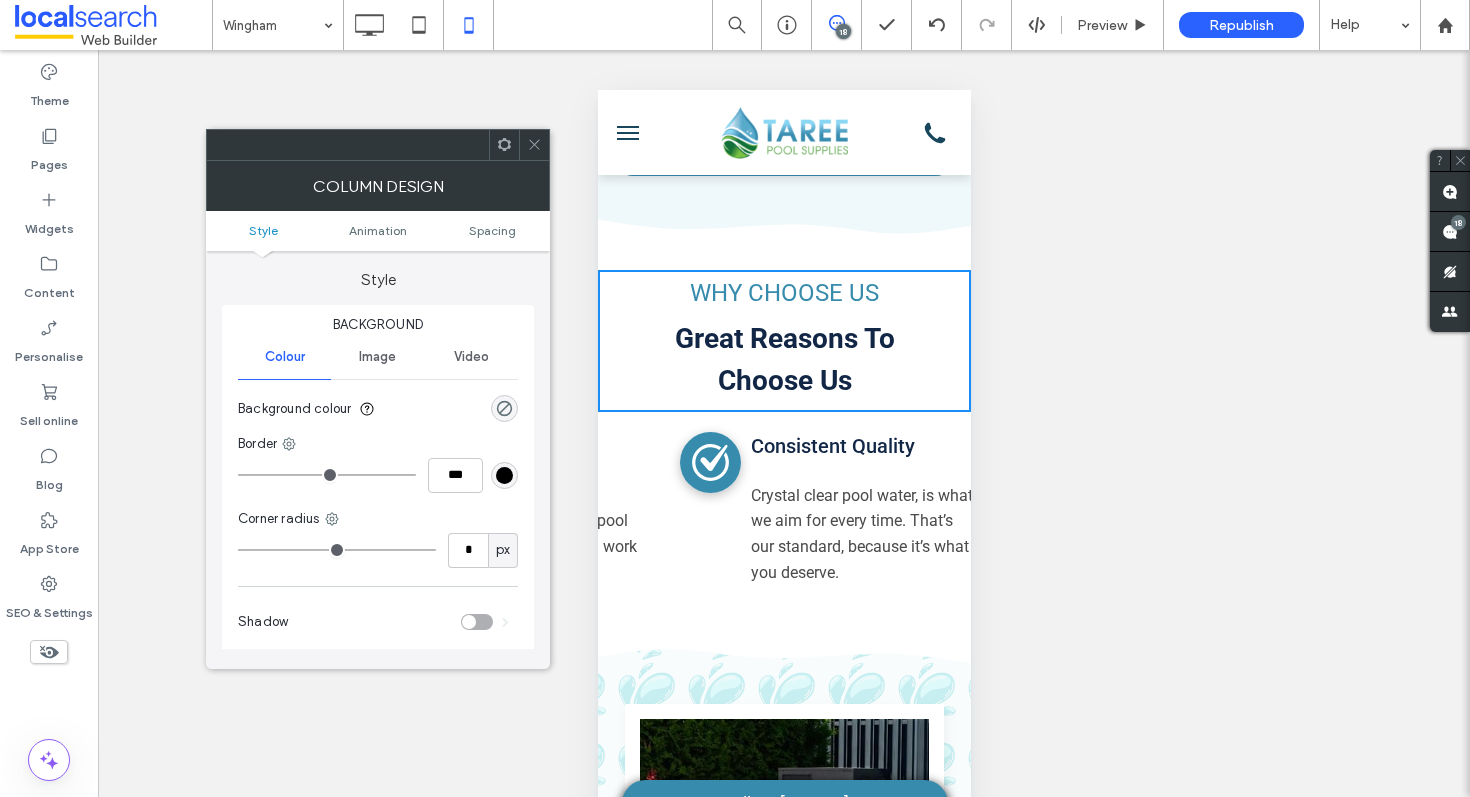 click 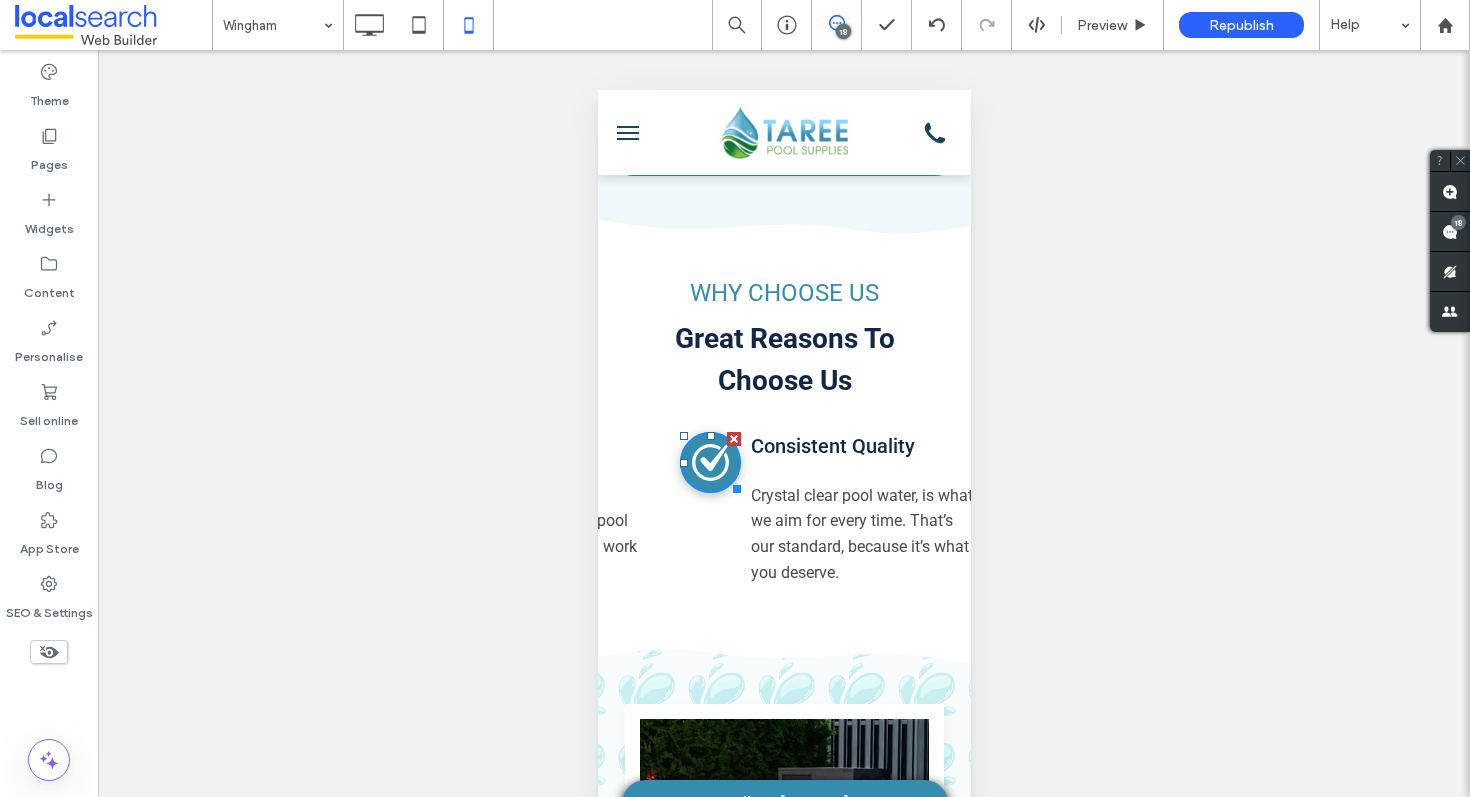 click 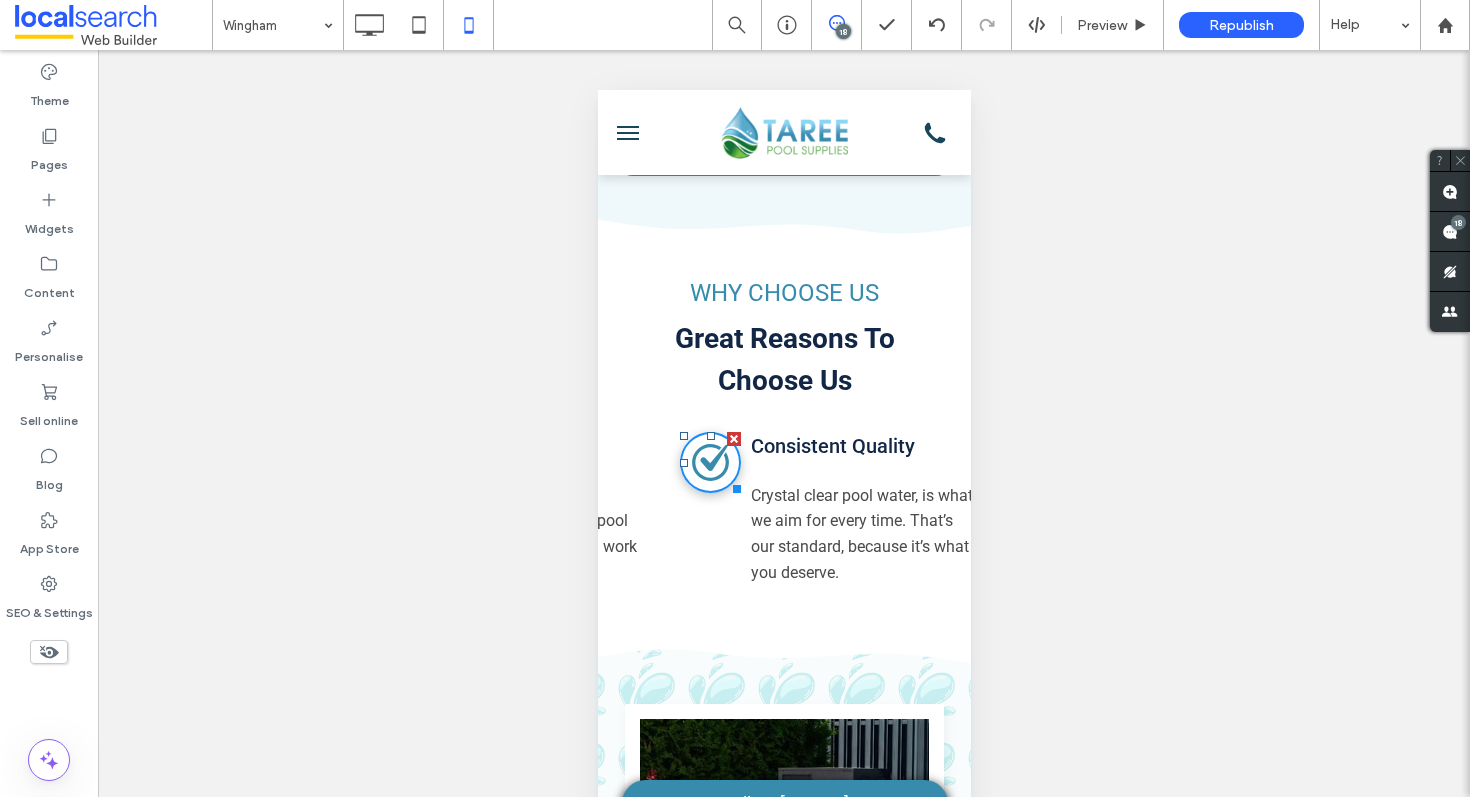 click on "WHY CHOOSE US" at bounding box center [783, 293] 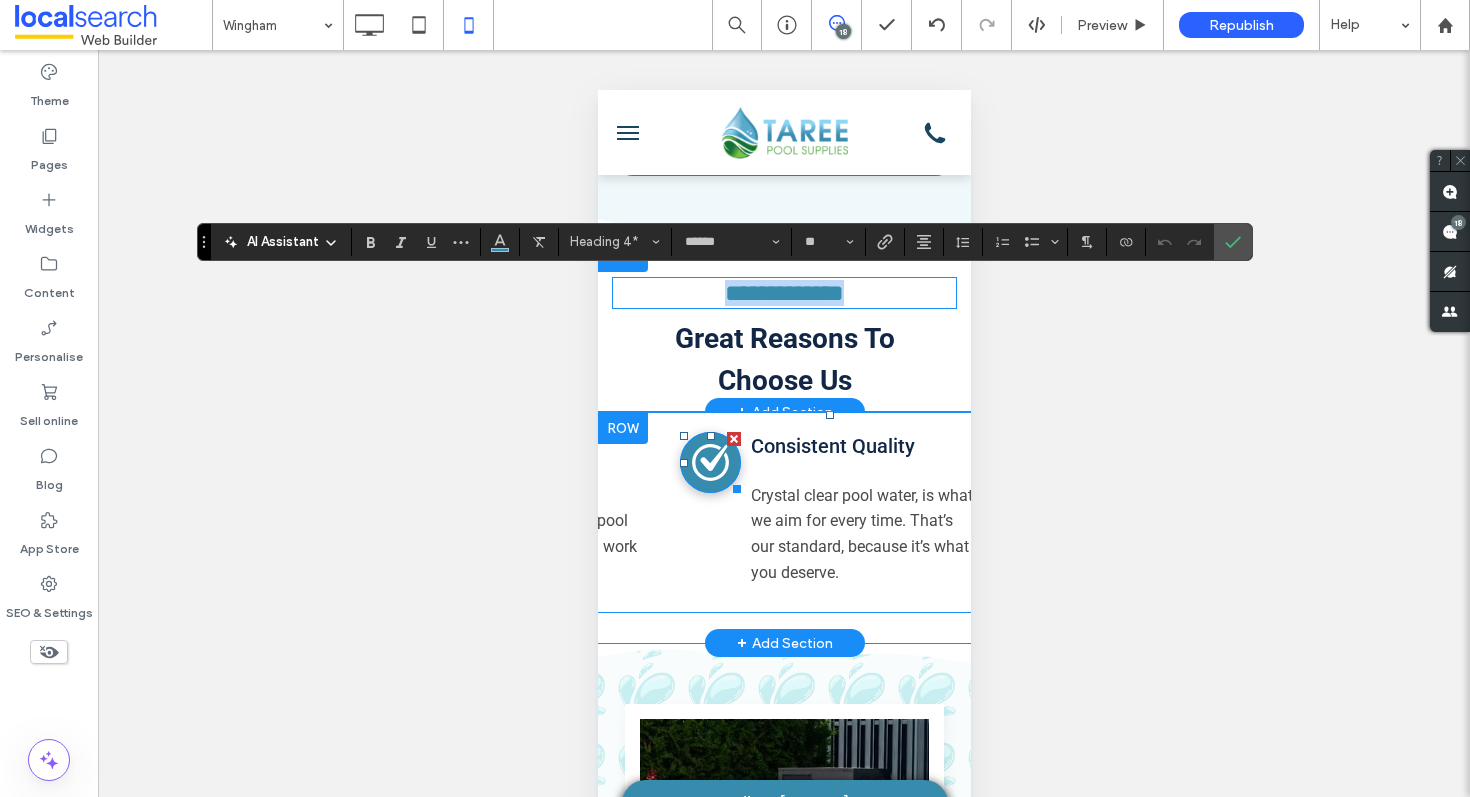 click 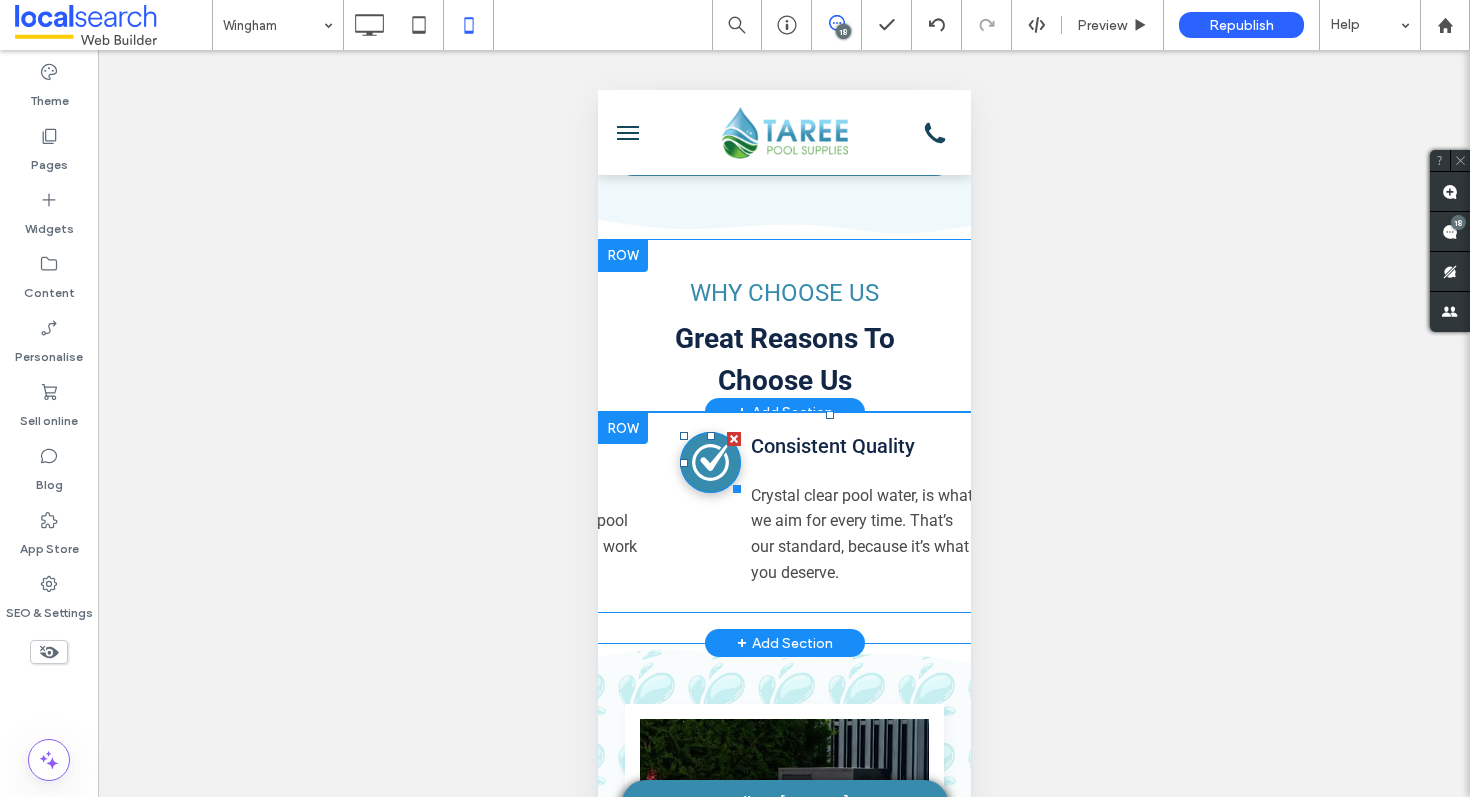 click 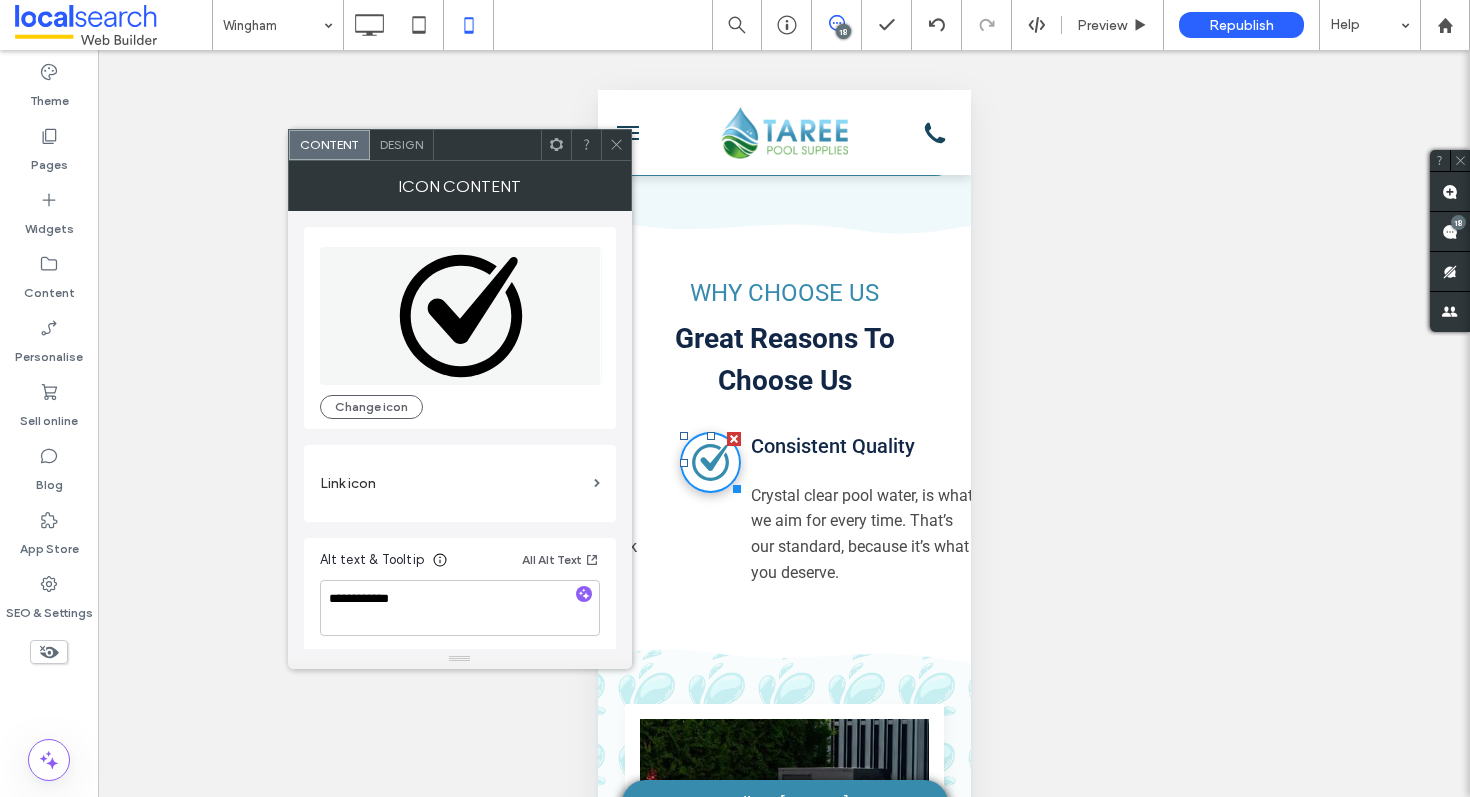 click on "Design" at bounding box center [402, 145] 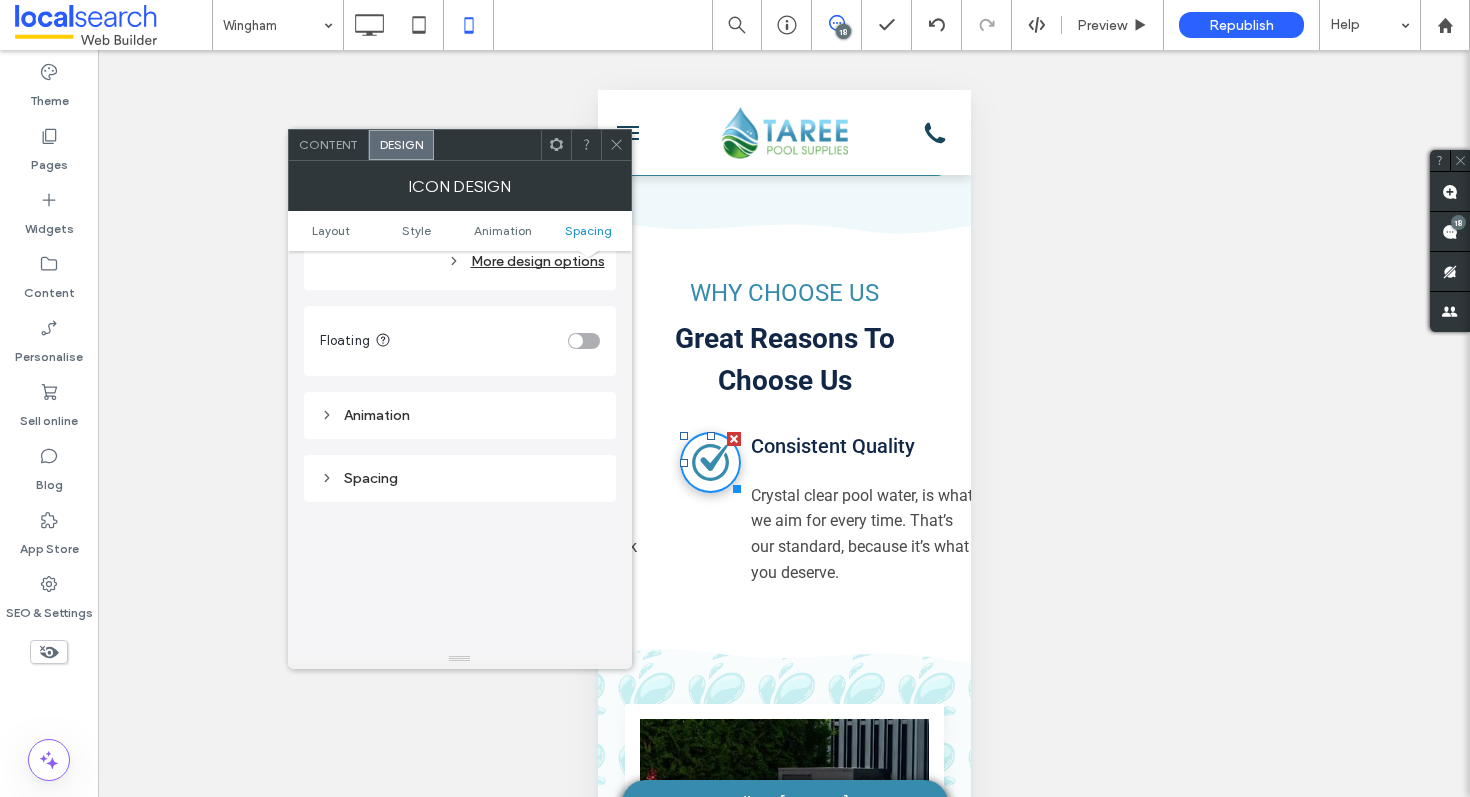 scroll, scrollTop: 923, scrollLeft: 0, axis: vertical 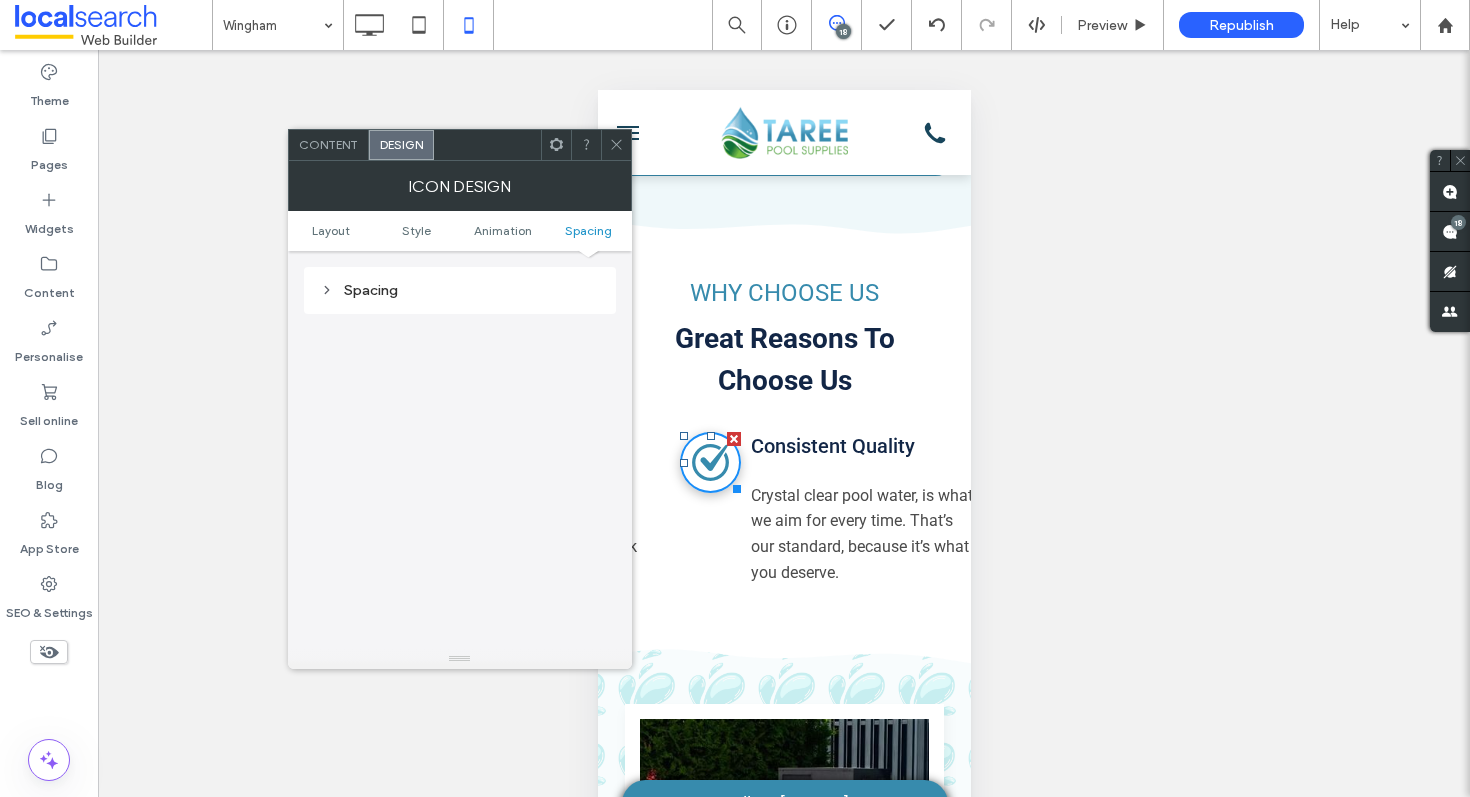 click on "Spacing" at bounding box center [460, 290] 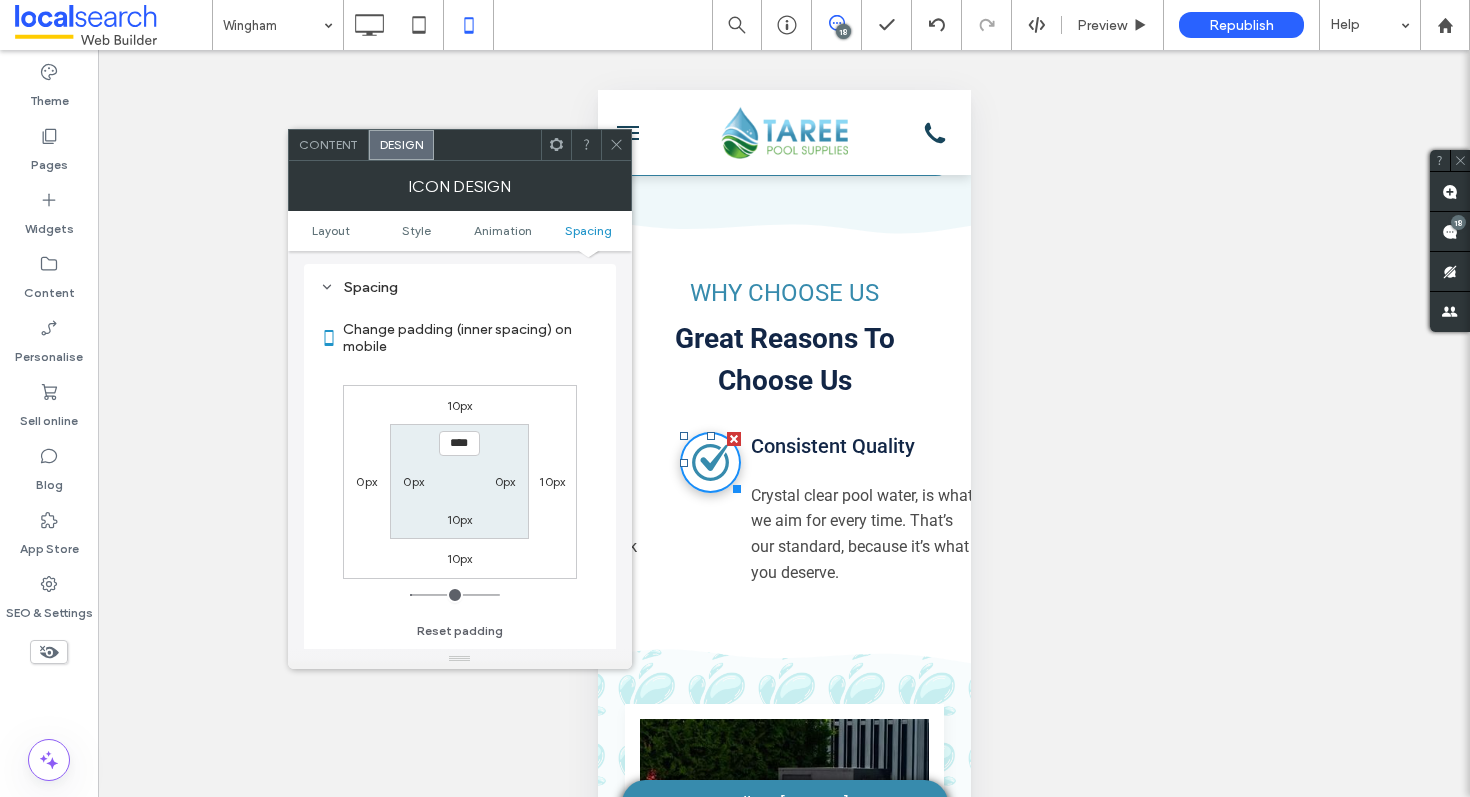 click on "10px" at bounding box center [552, 481] 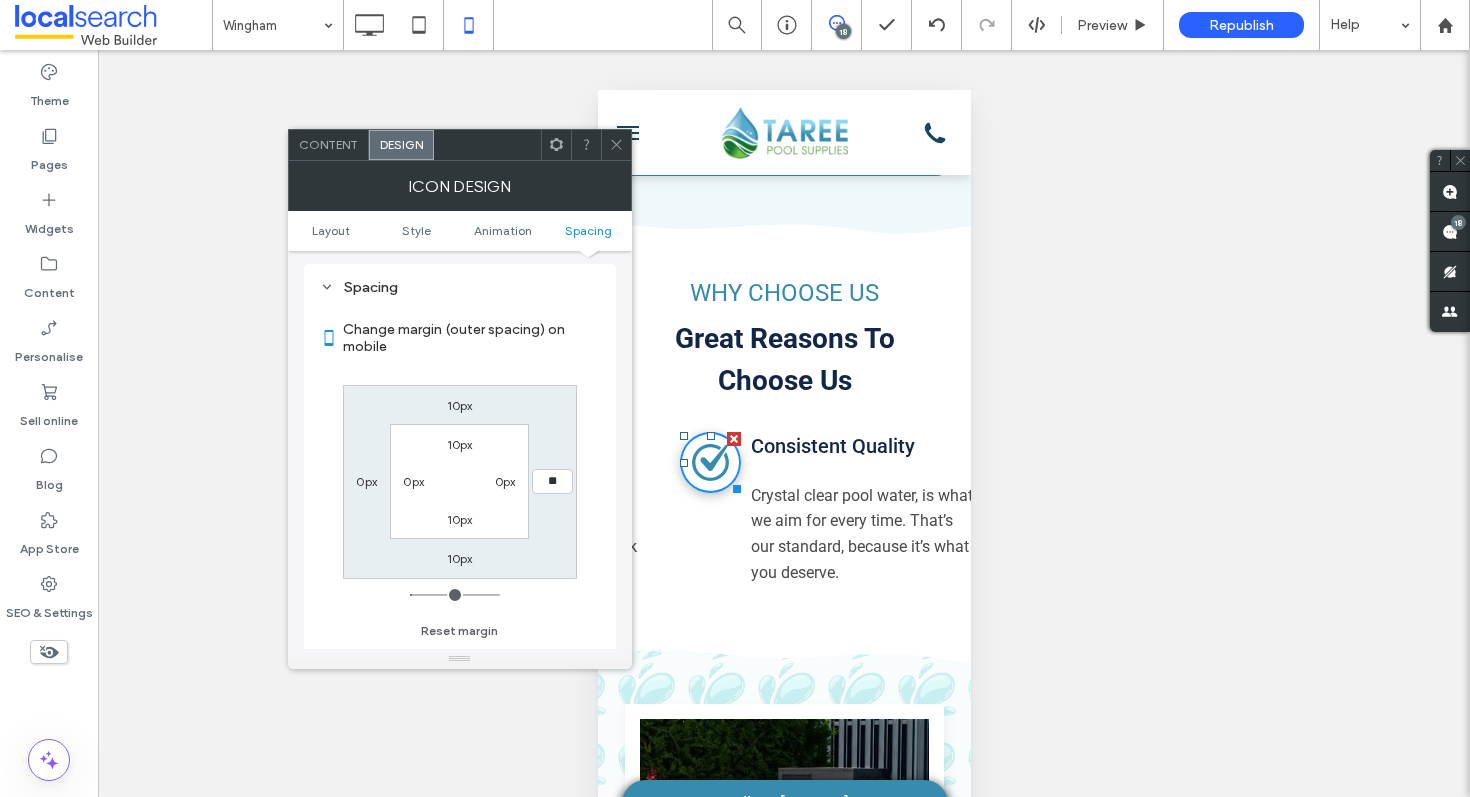 type on "**" 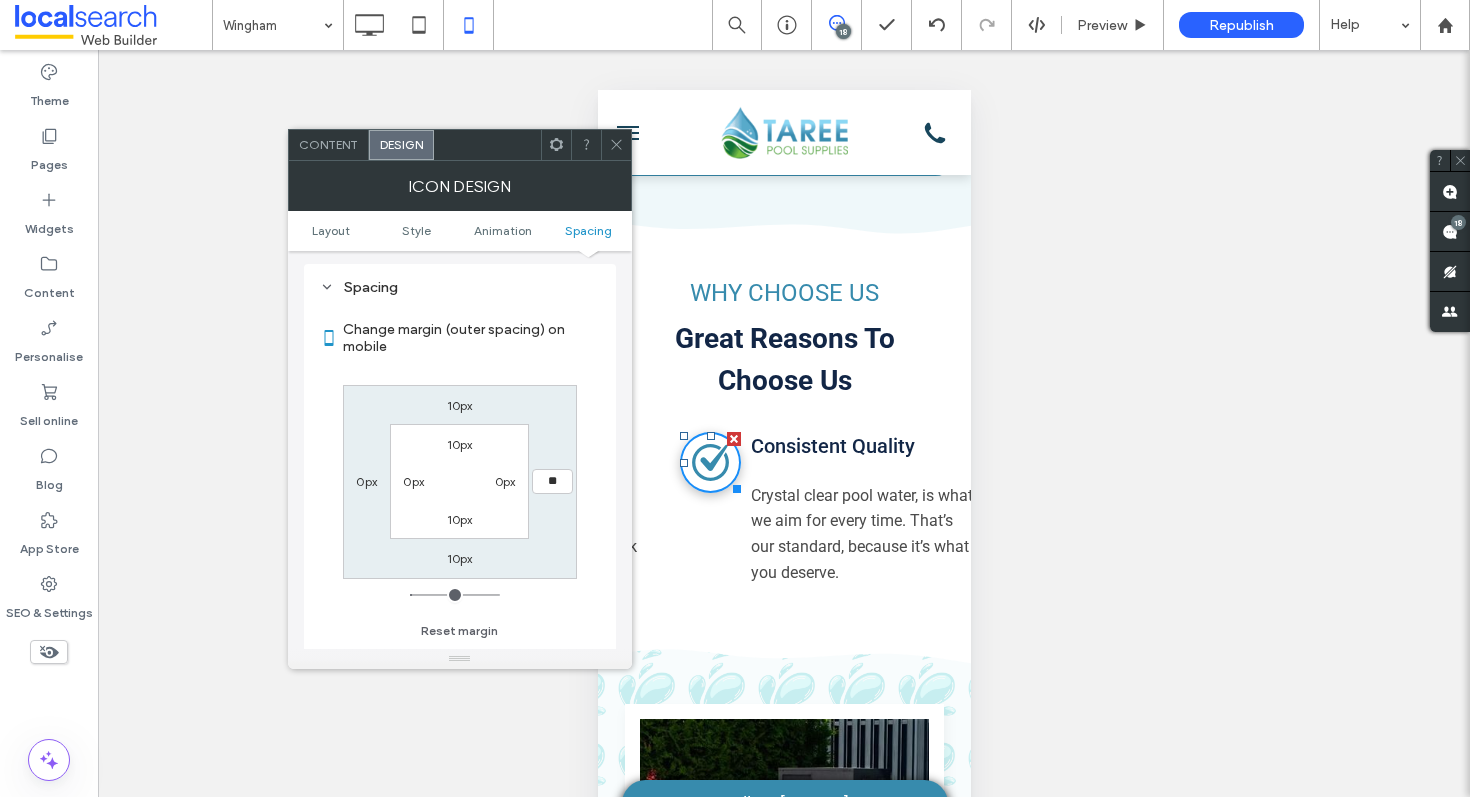 type on "**" 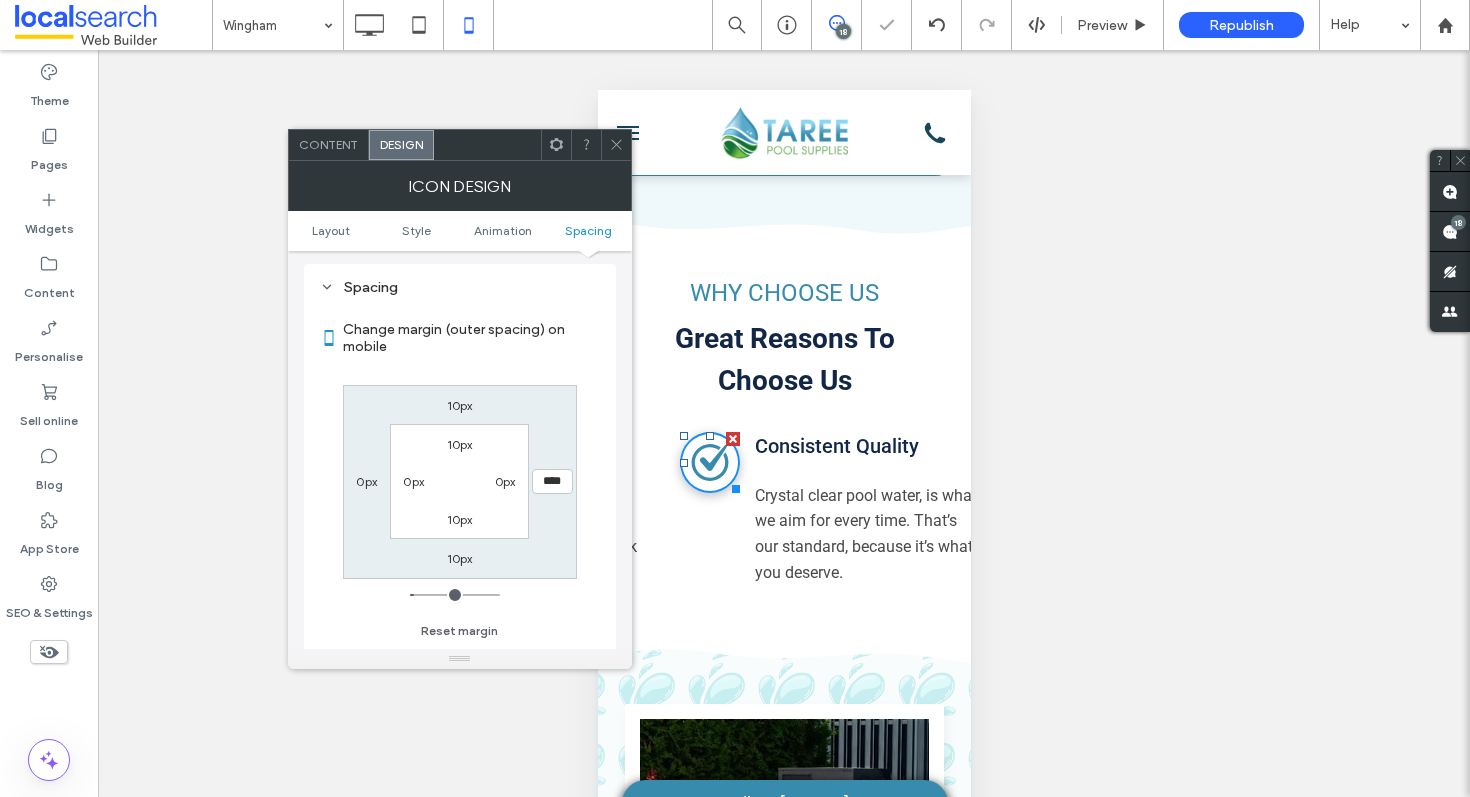 click 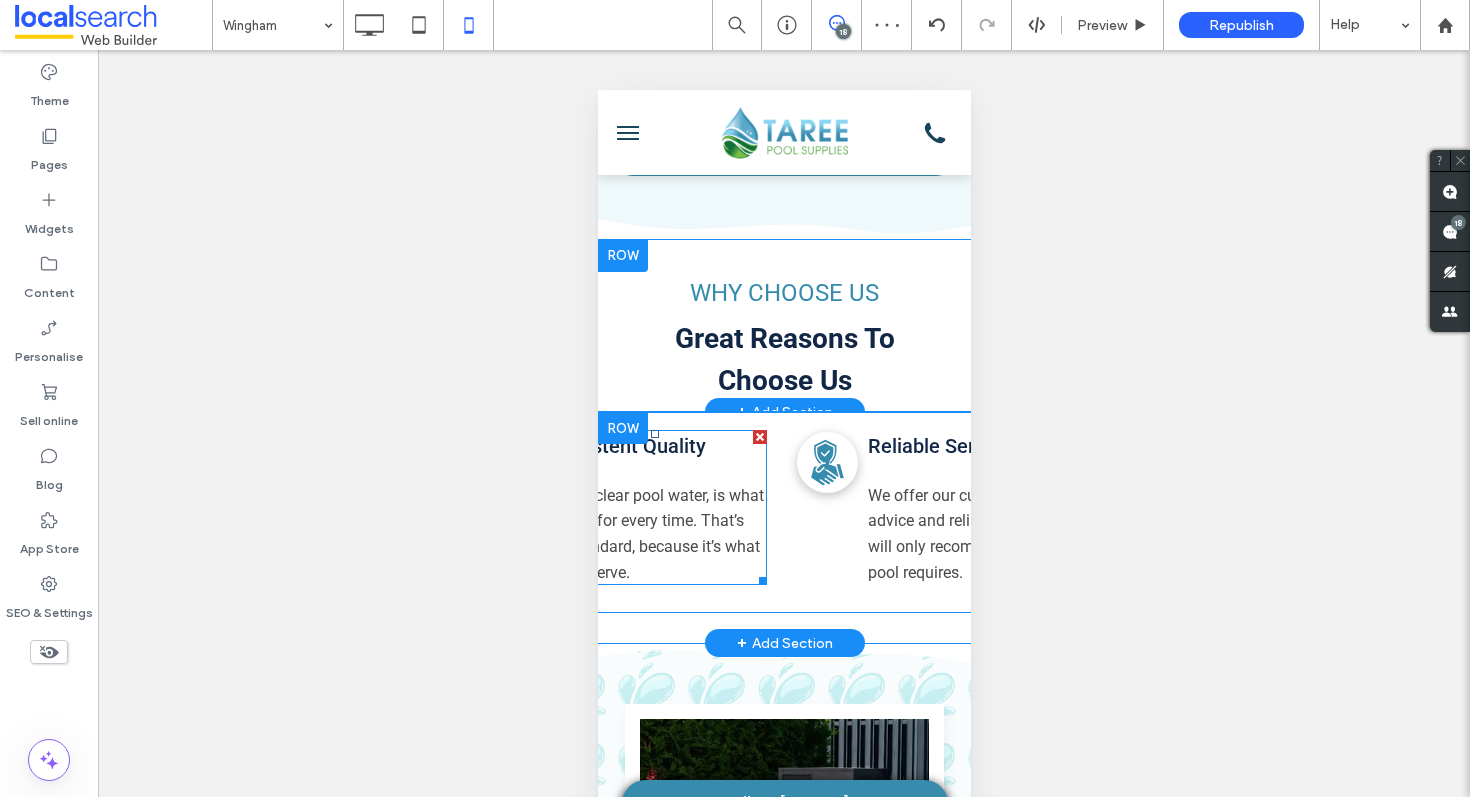 scroll, scrollTop: 0, scrollLeft: 496, axis: horizontal 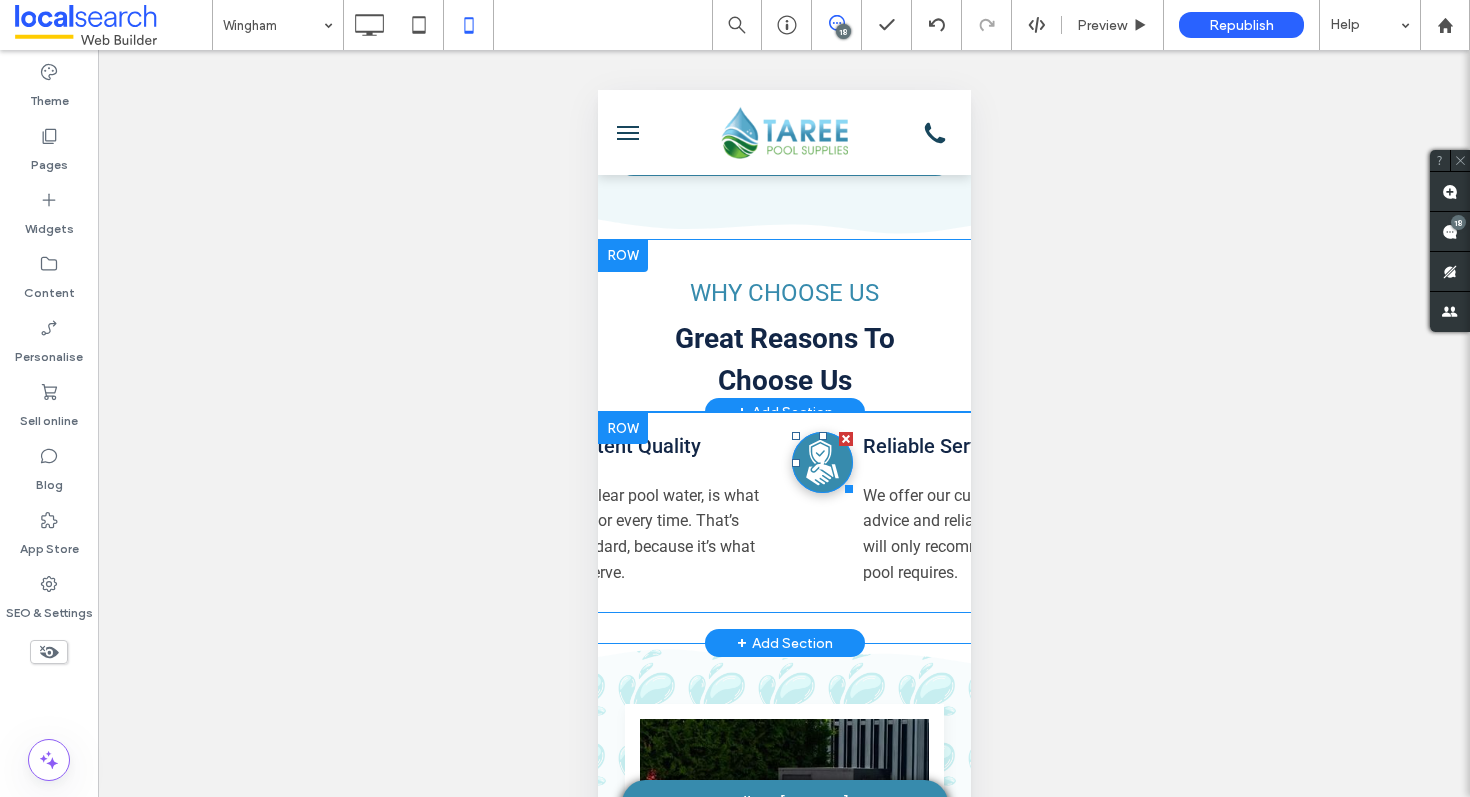 click on "Handshake Icon" 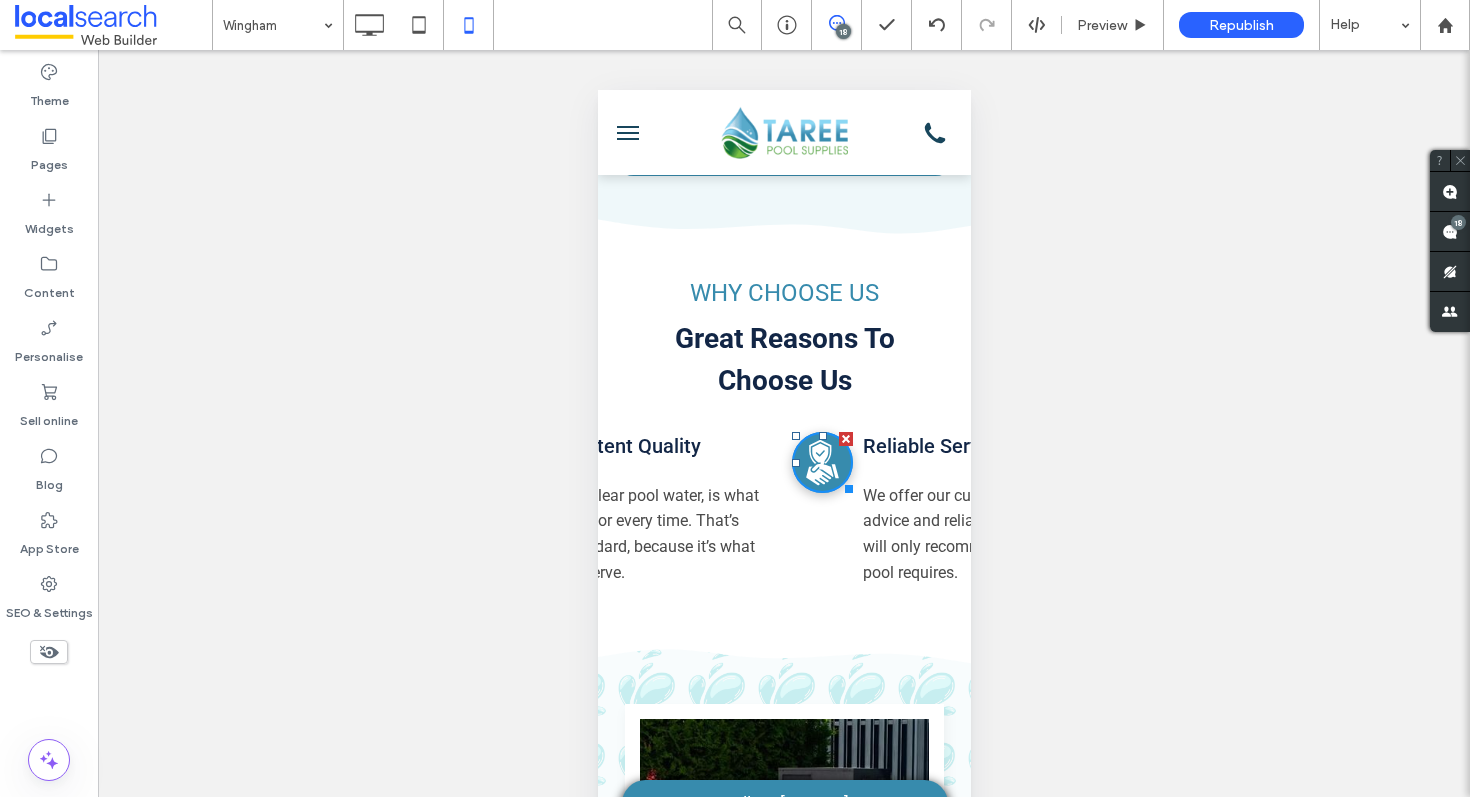 click on "Handshake Icon" 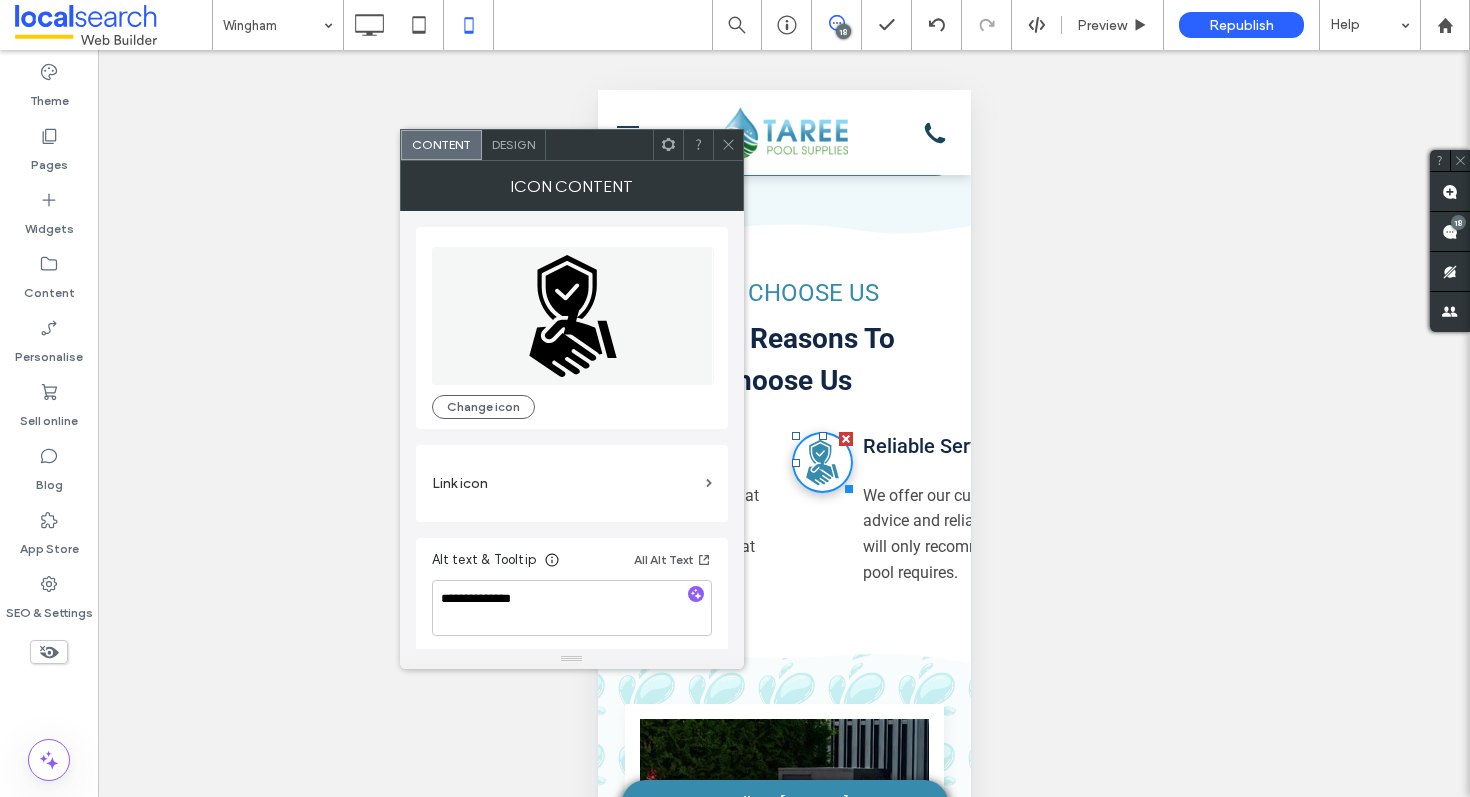 click on "Design" at bounding box center (513, 144) 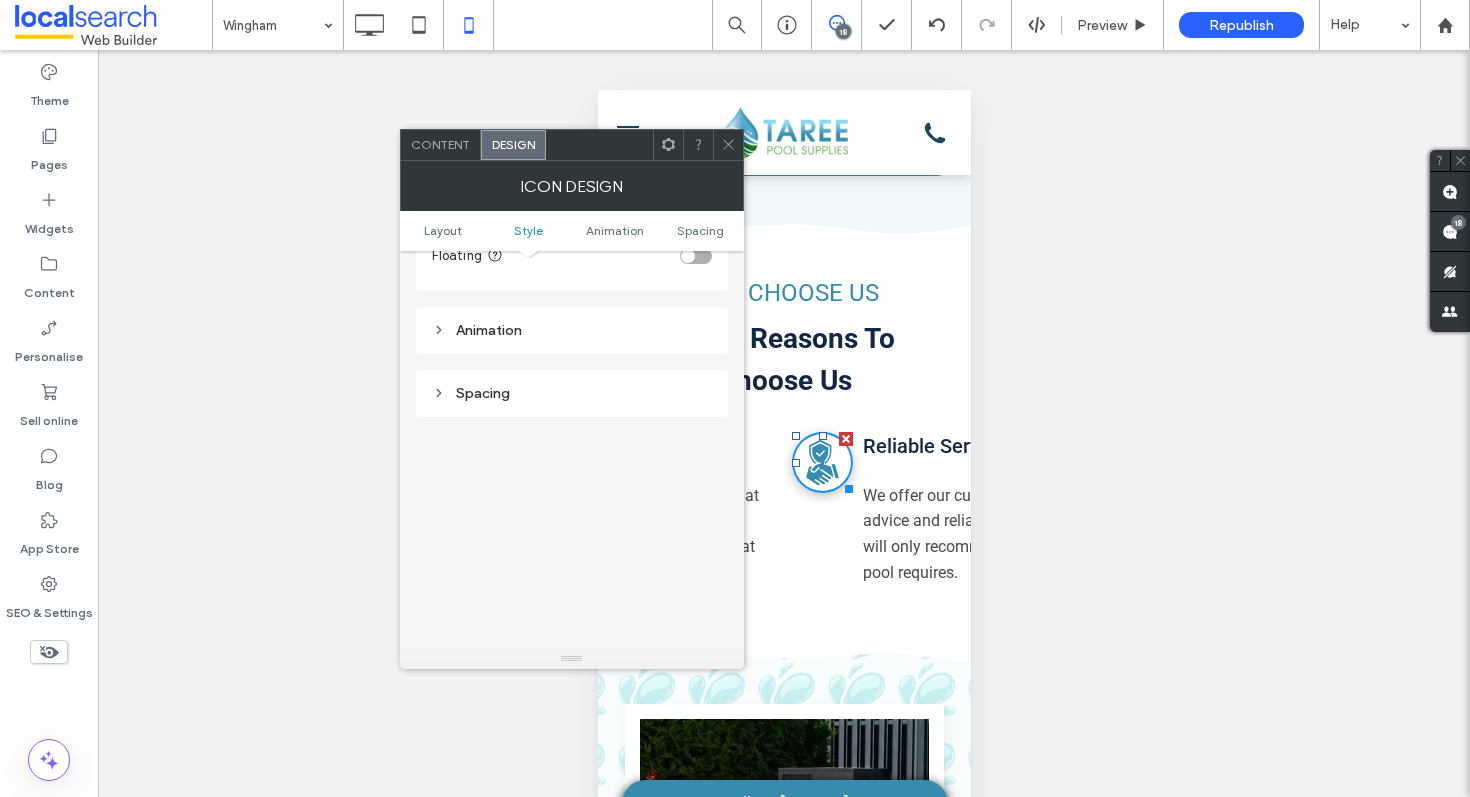 scroll, scrollTop: 919, scrollLeft: 0, axis: vertical 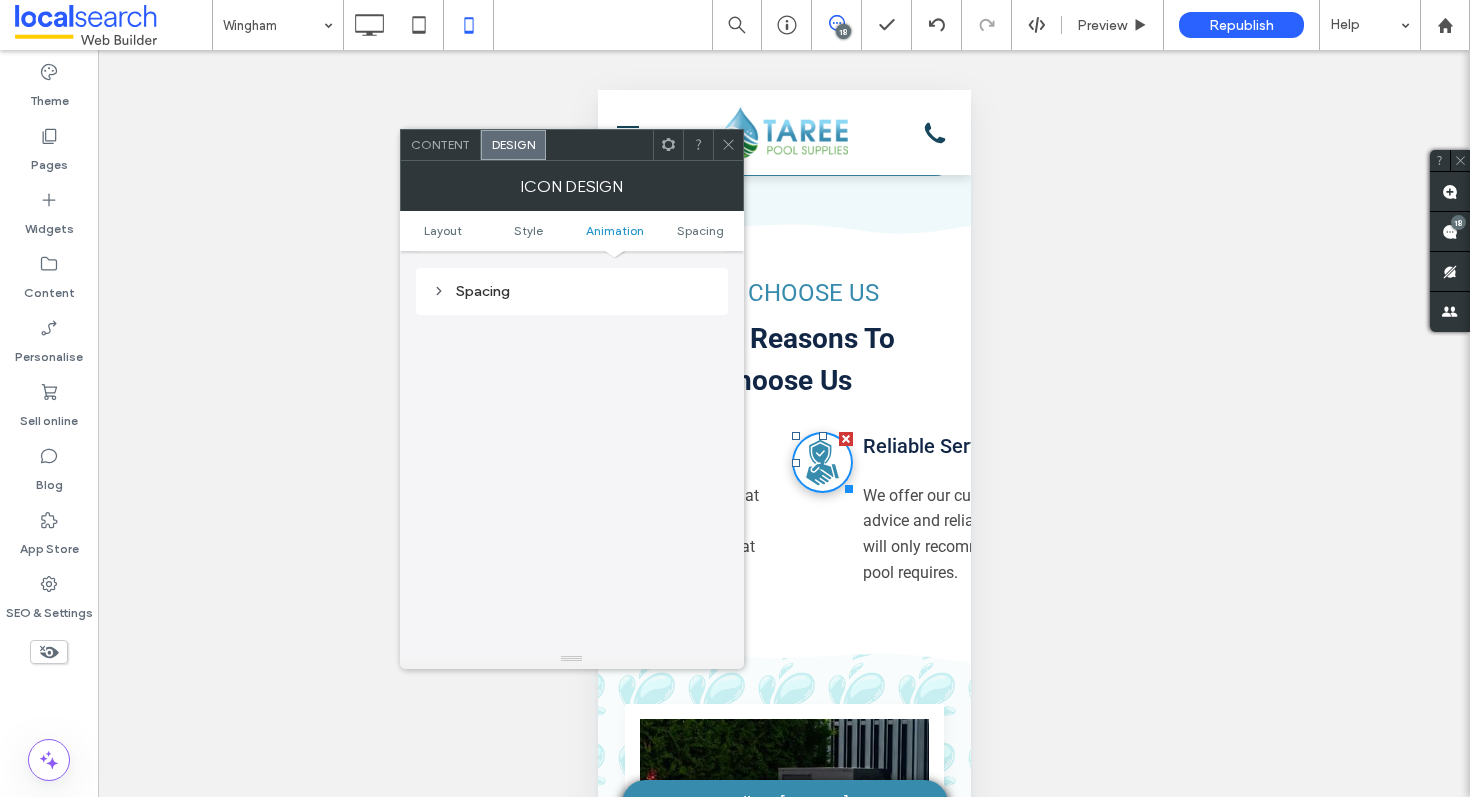 click on "Spacing" at bounding box center [572, 291] 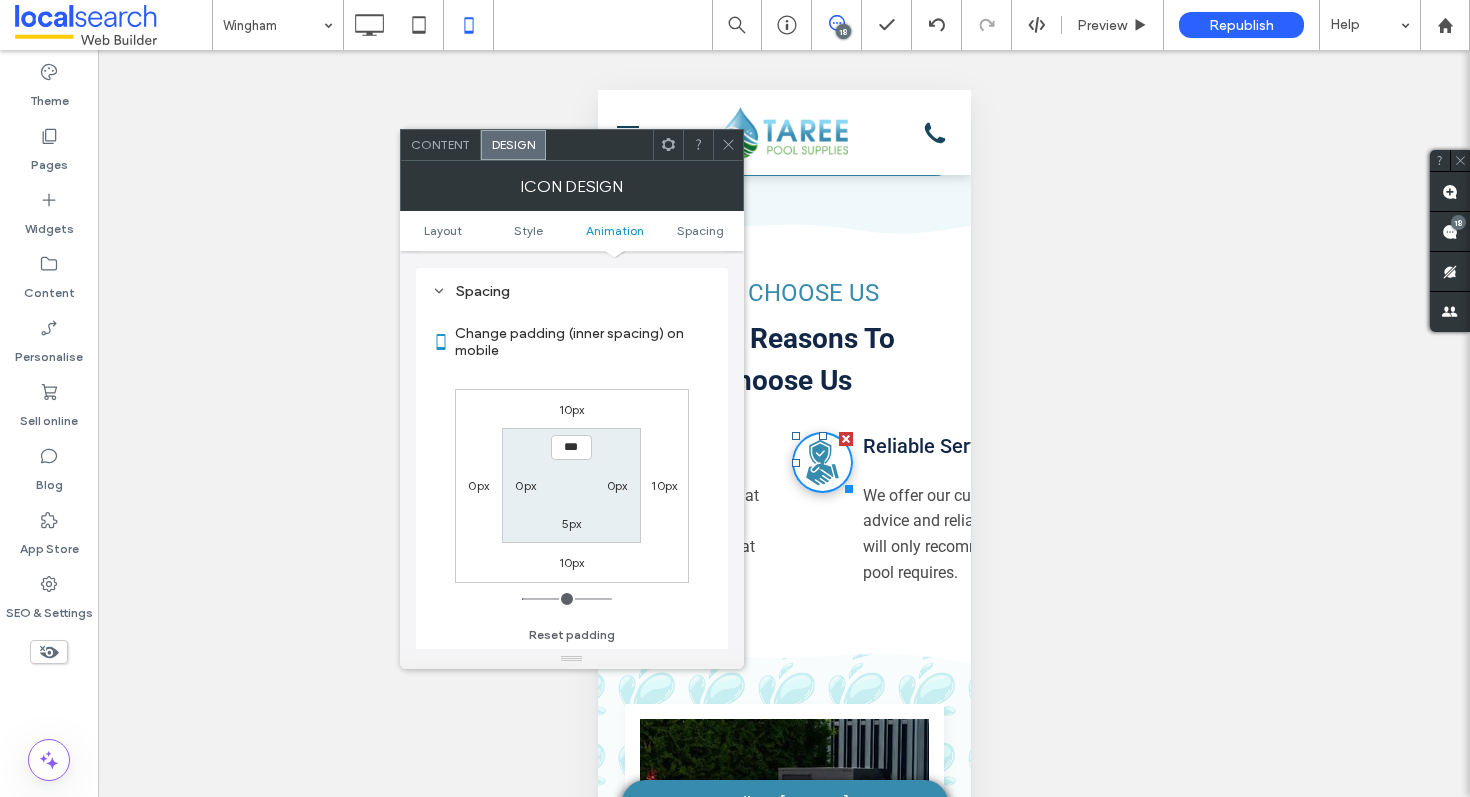 click on "10px" at bounding box center [664, 485] 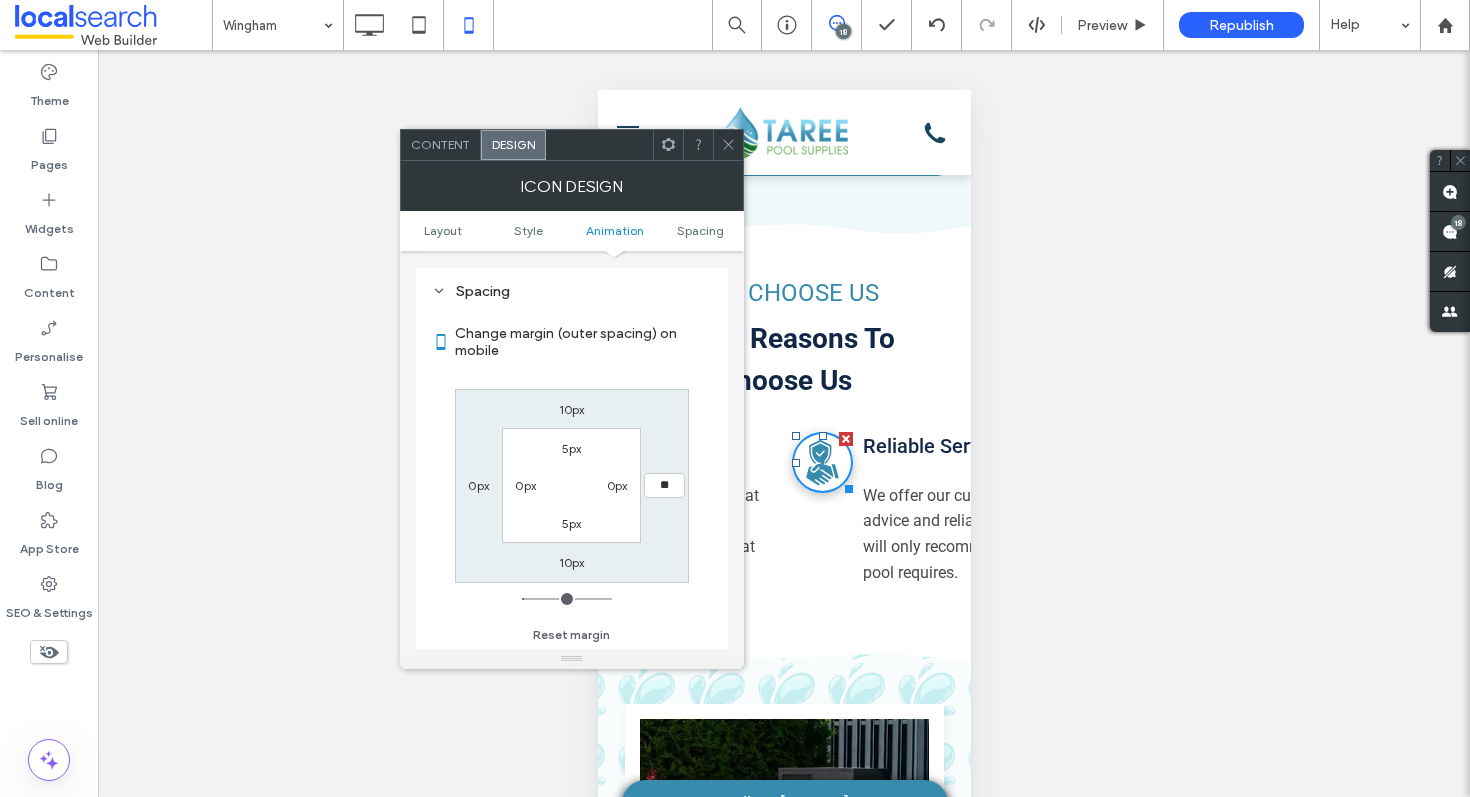 type on "**" 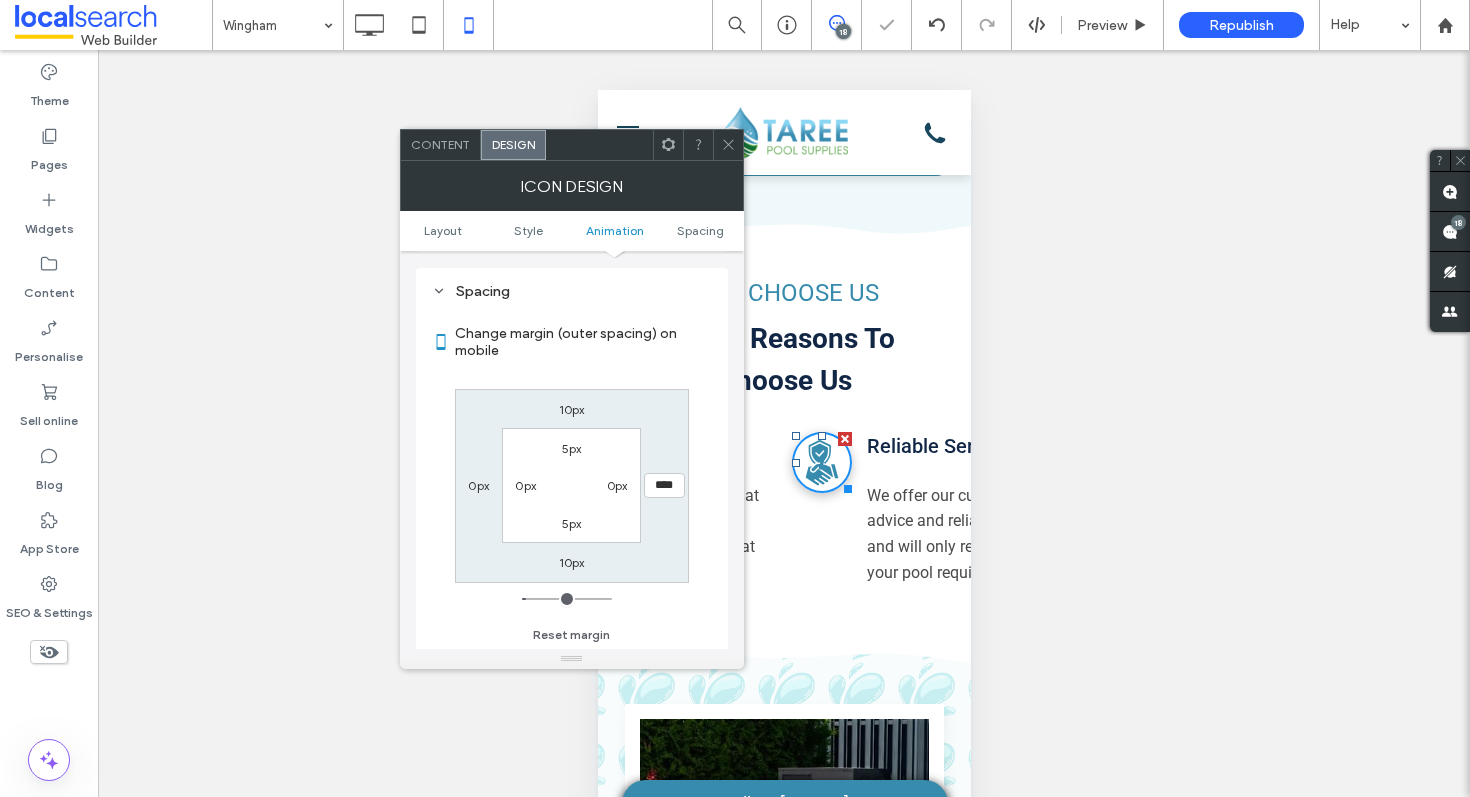 click 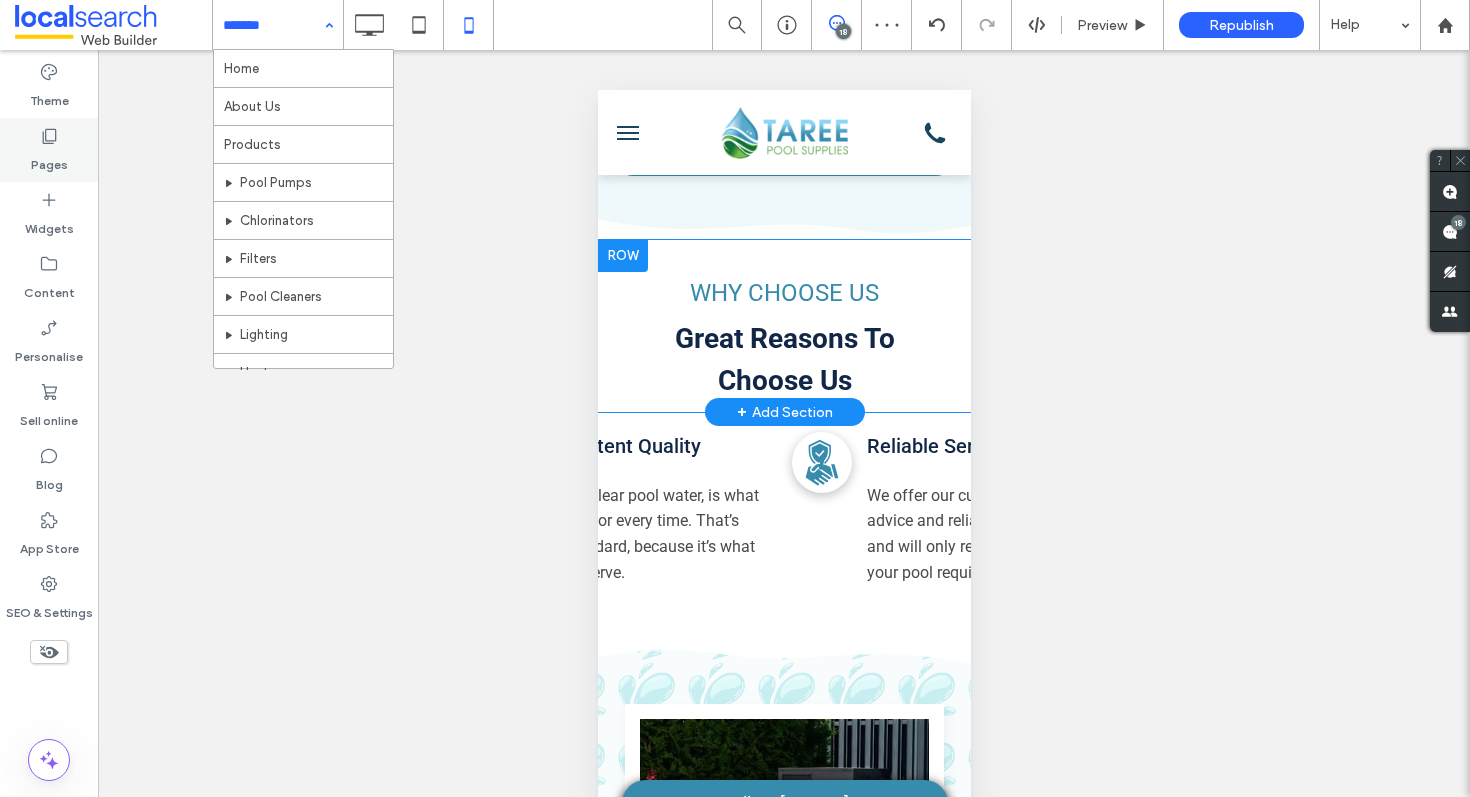click on "Pages" at bounding box center [49, 150] 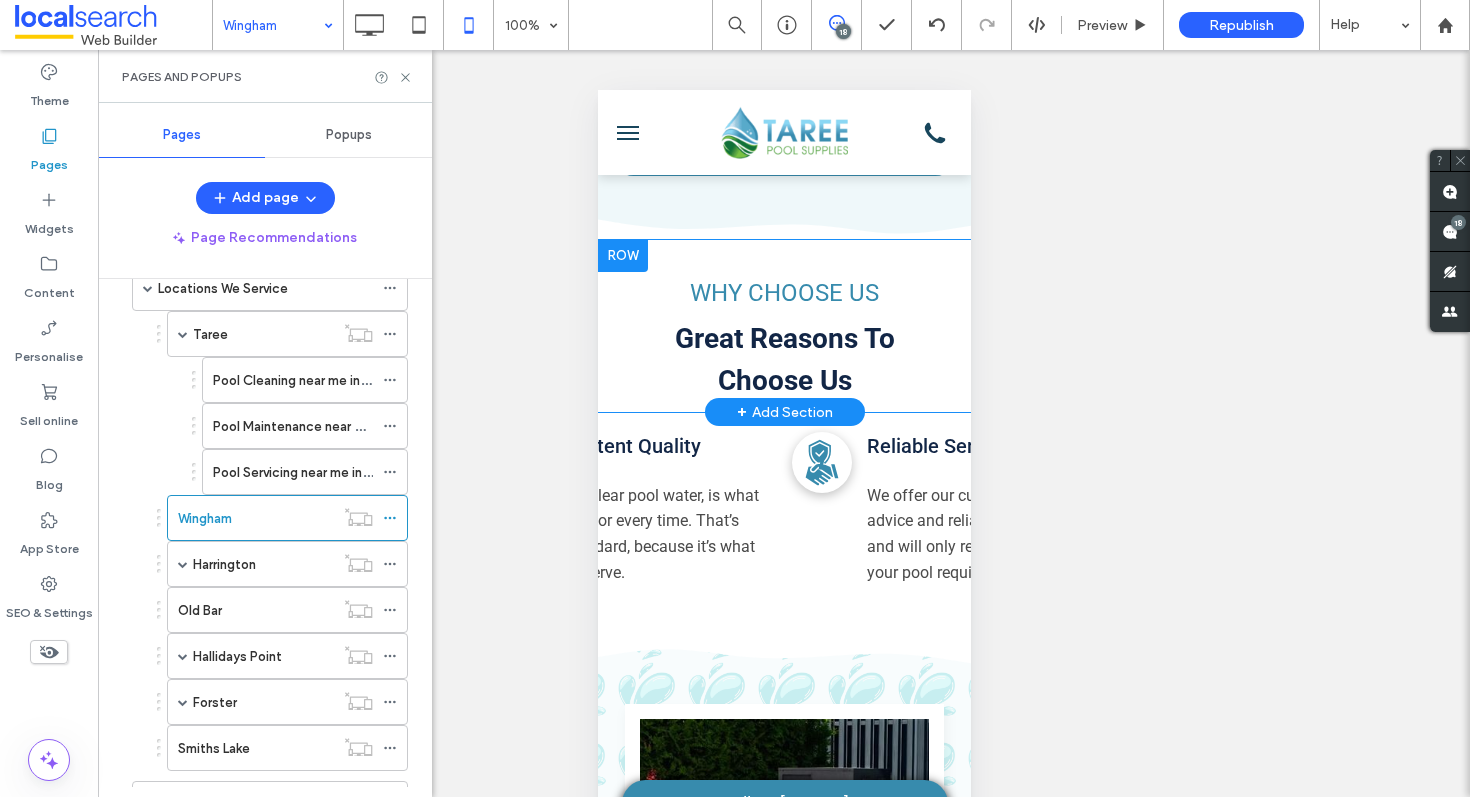 scroll, scrollTop: 530, scrollLeft: 0, axis: vertical 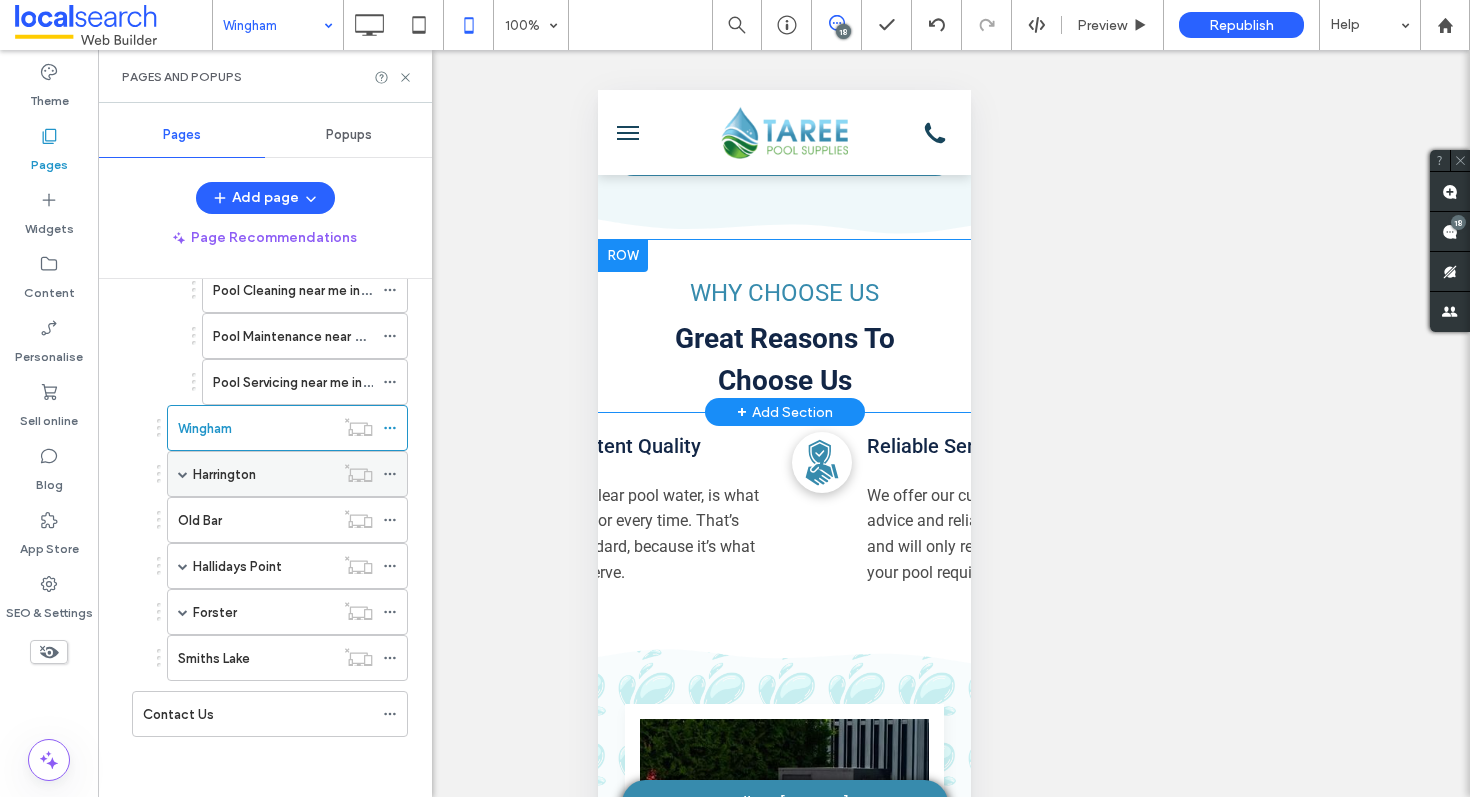 click on "Harrington" at bounding box center [224, 474] 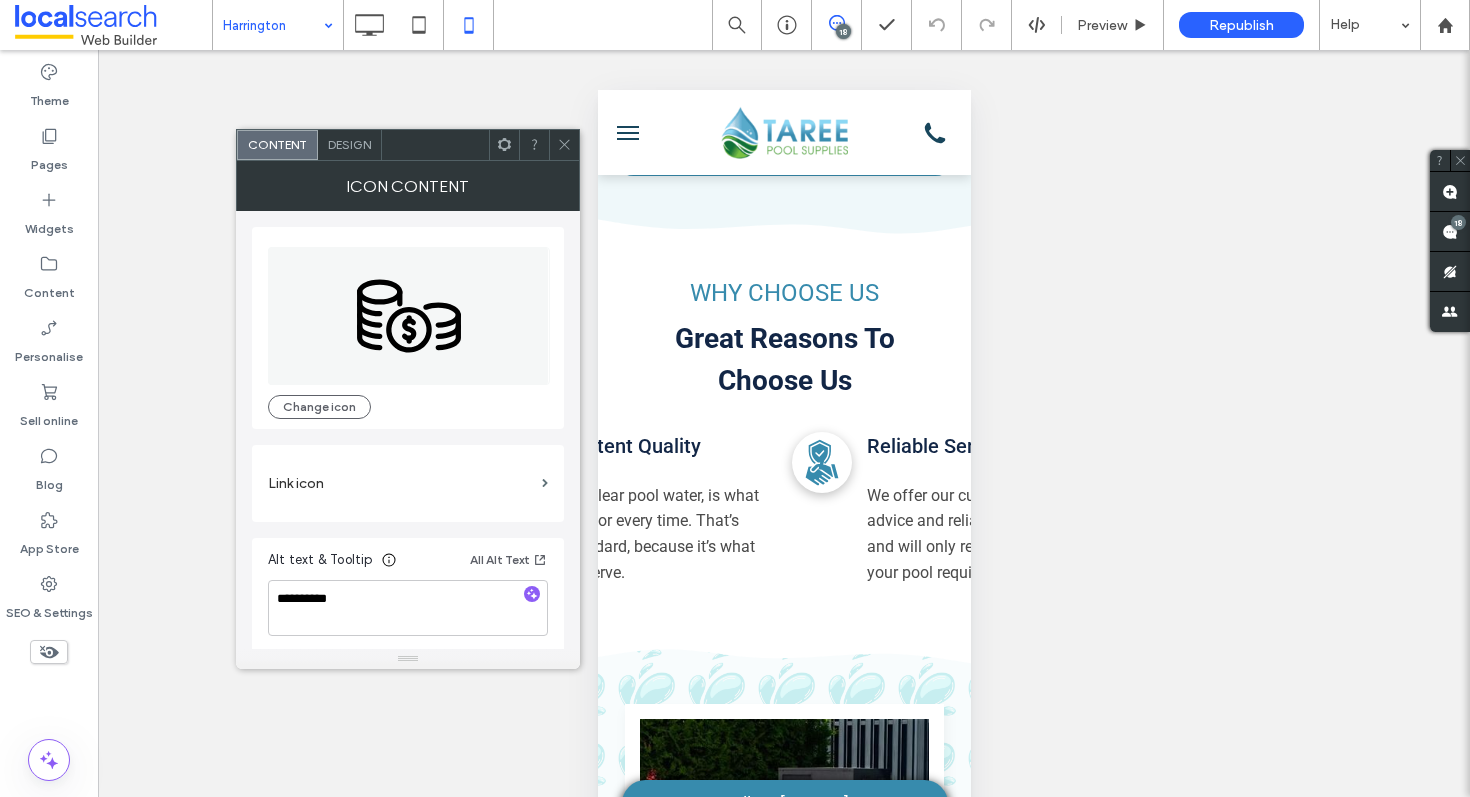 click on "Design" at bounding box center (349, 144) 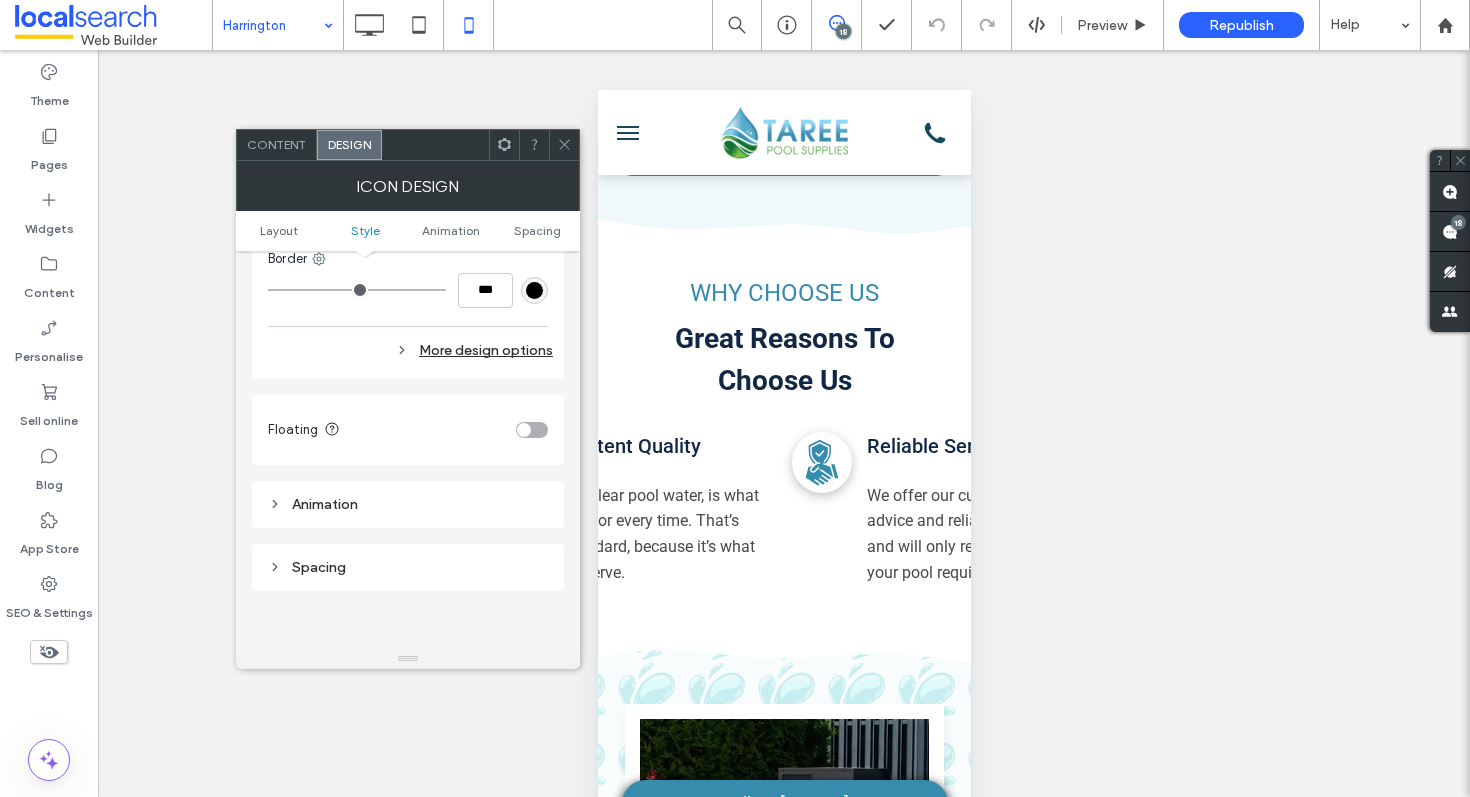 scroll, scrollTop: 685, scrollLeft: 0, axis: vertical 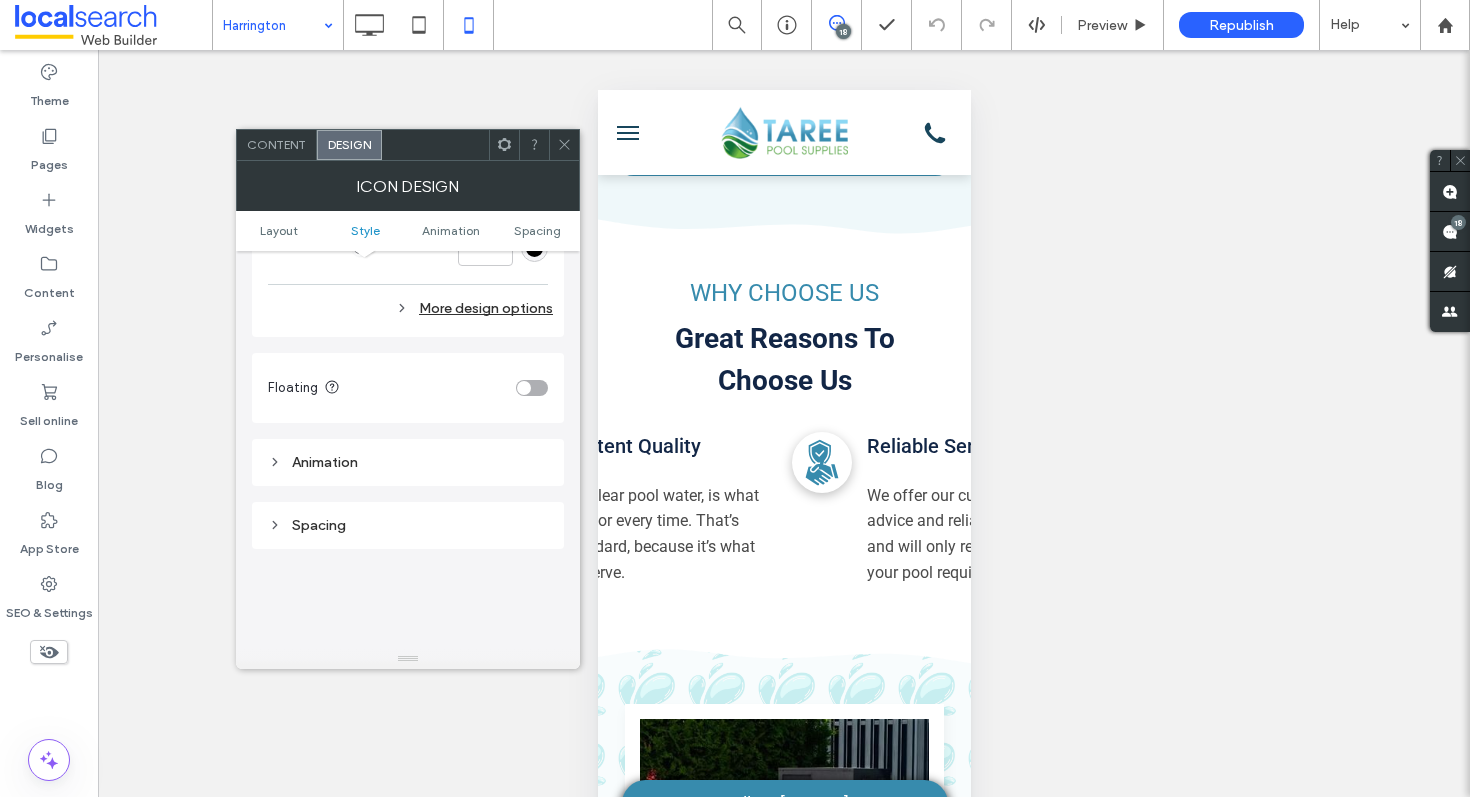click on "Spacing" at bounding box center [408, 525] 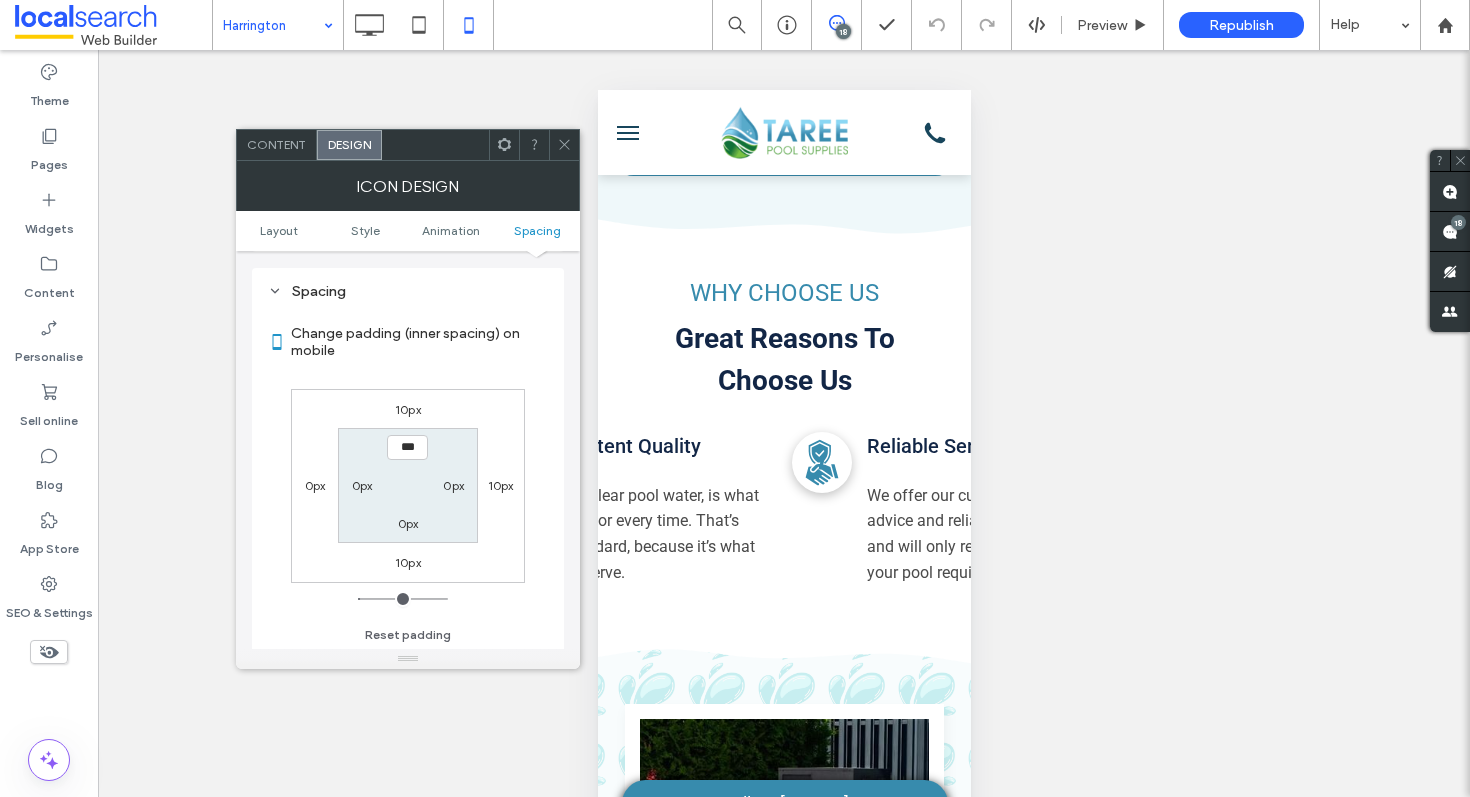 scroll, scrollTop: 923, scrollLeft: 0, axis: vertical 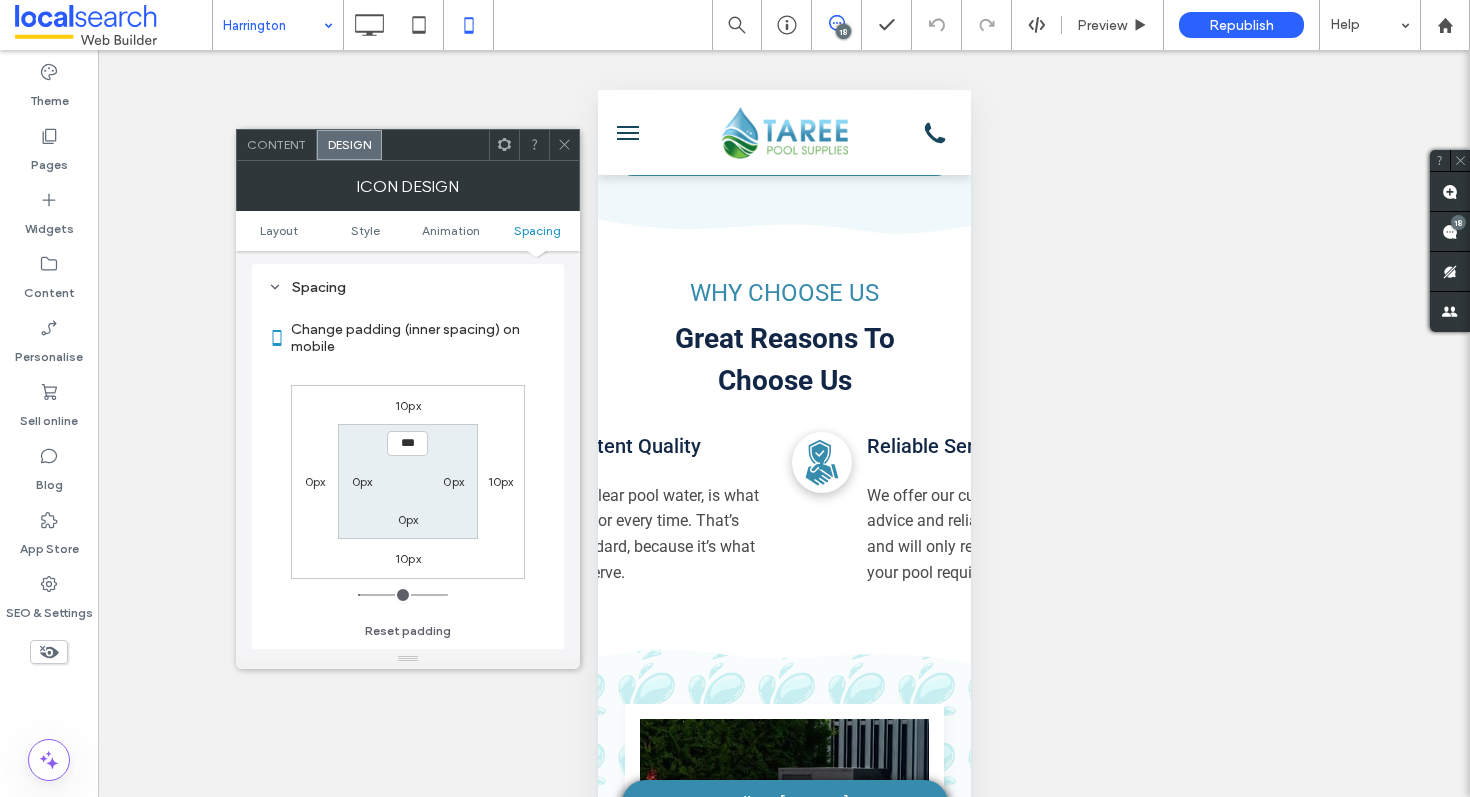 click on "10px" at bounding box center [501, 481] 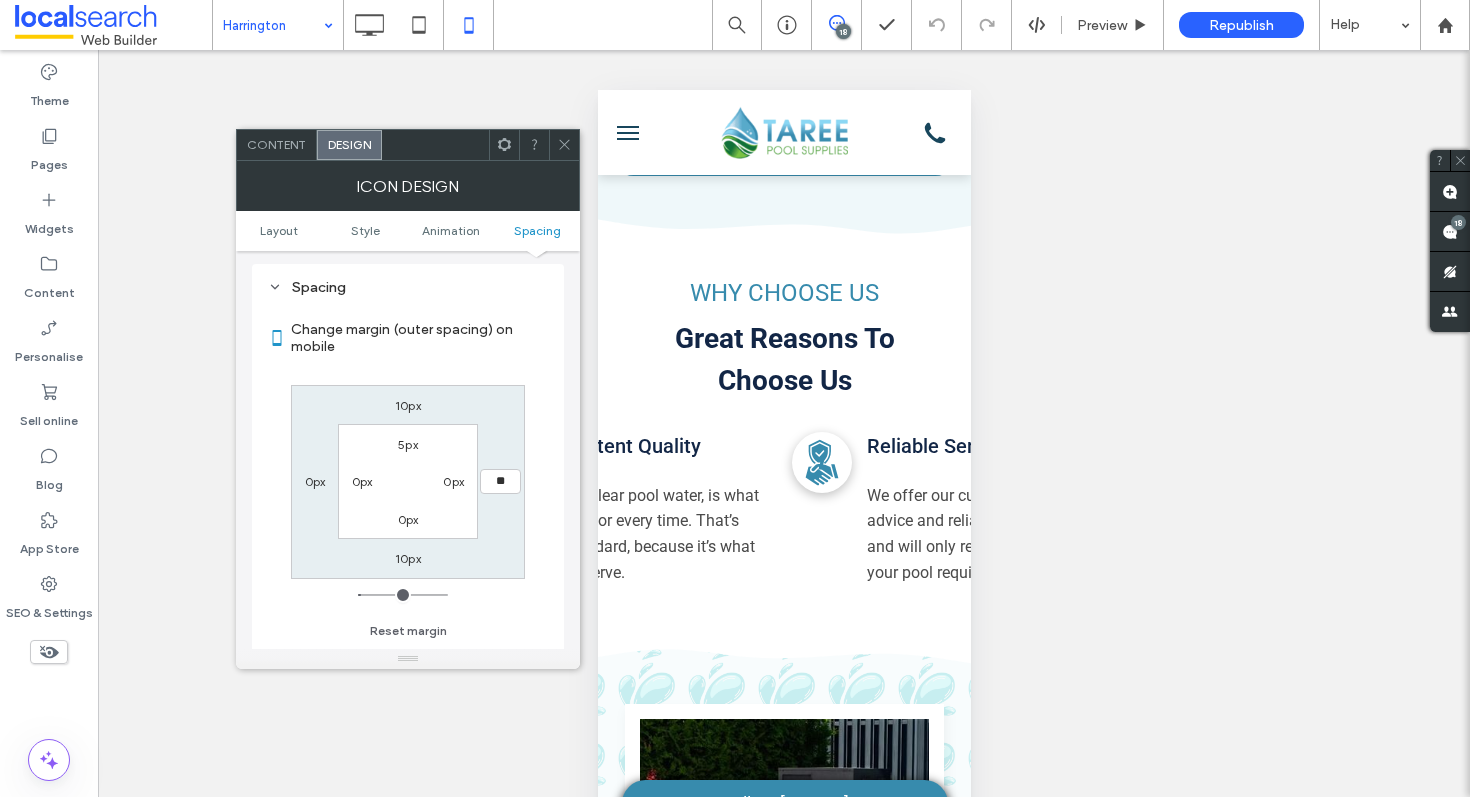 type on "**" 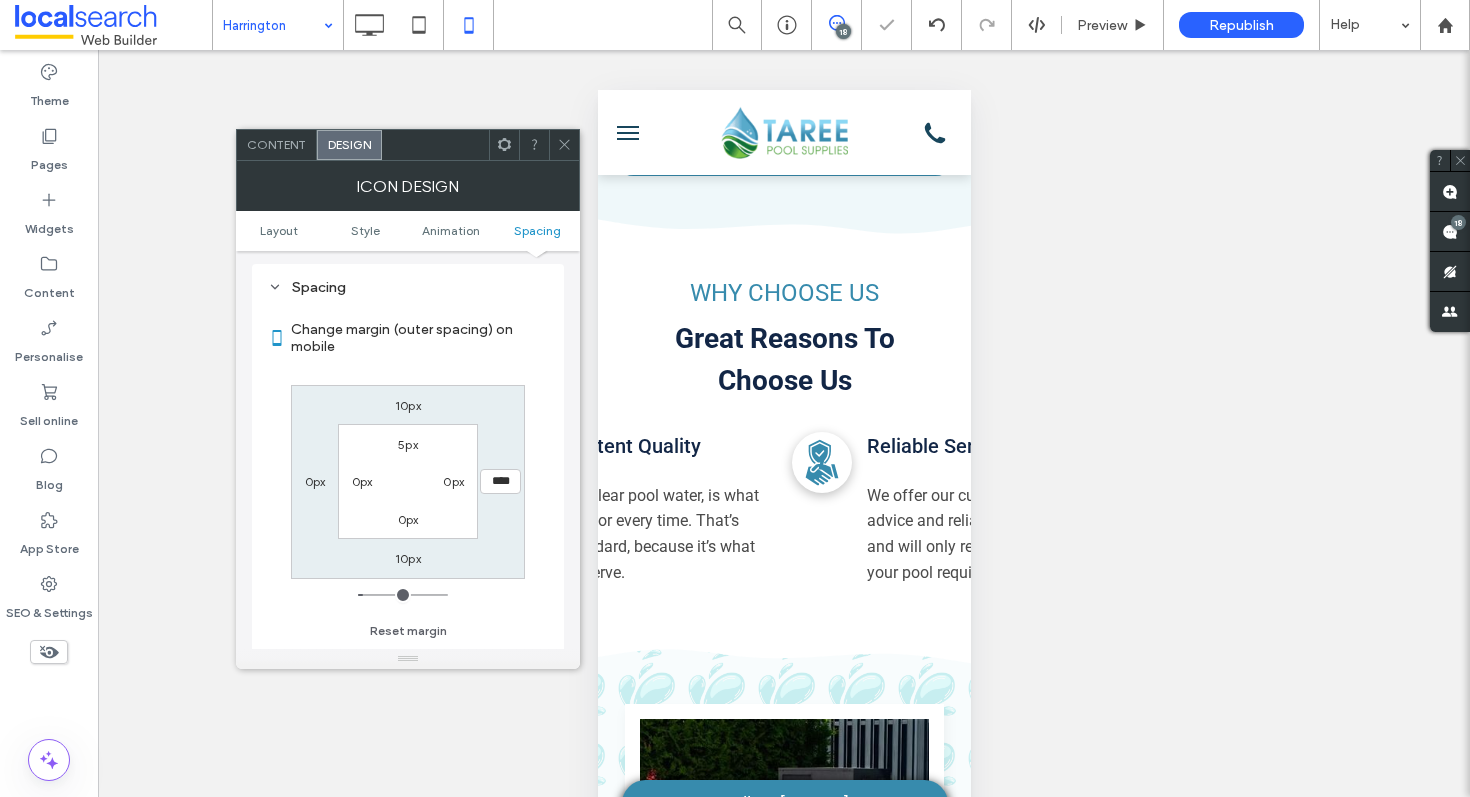click 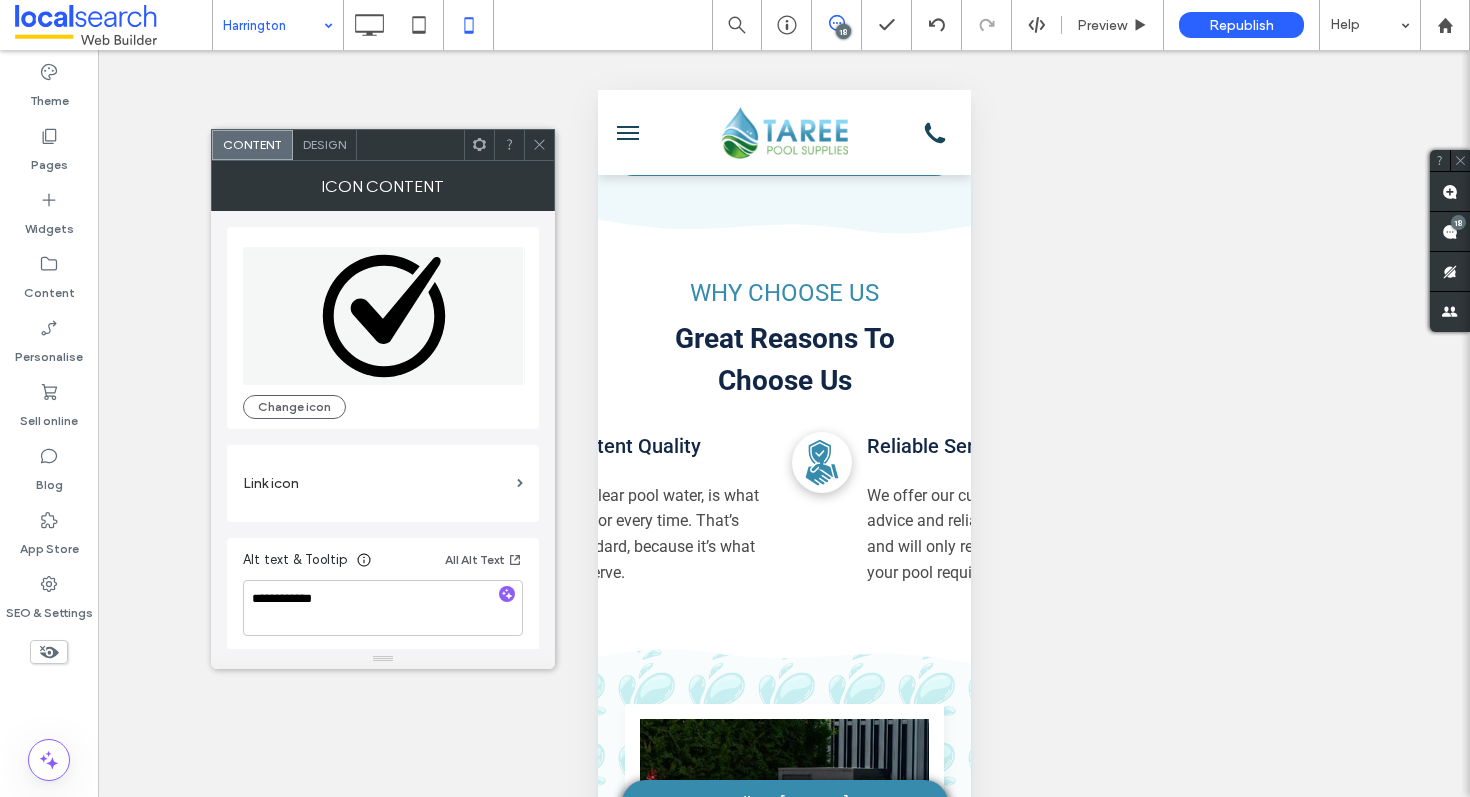 click on "Design" at bounding box center (324, 144) 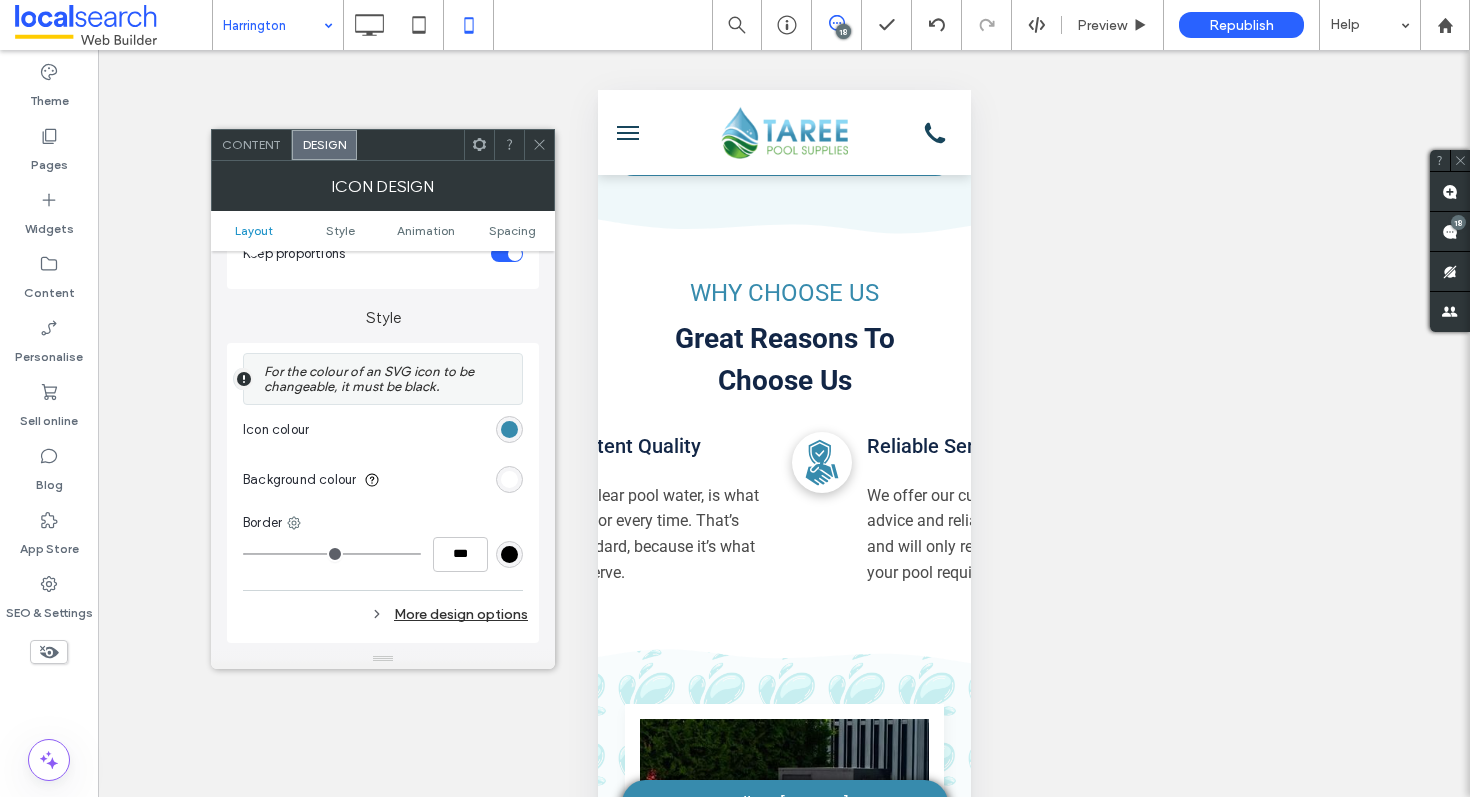 scroll, scrollTop: 670, scrollLeft: 0, axis: vertical 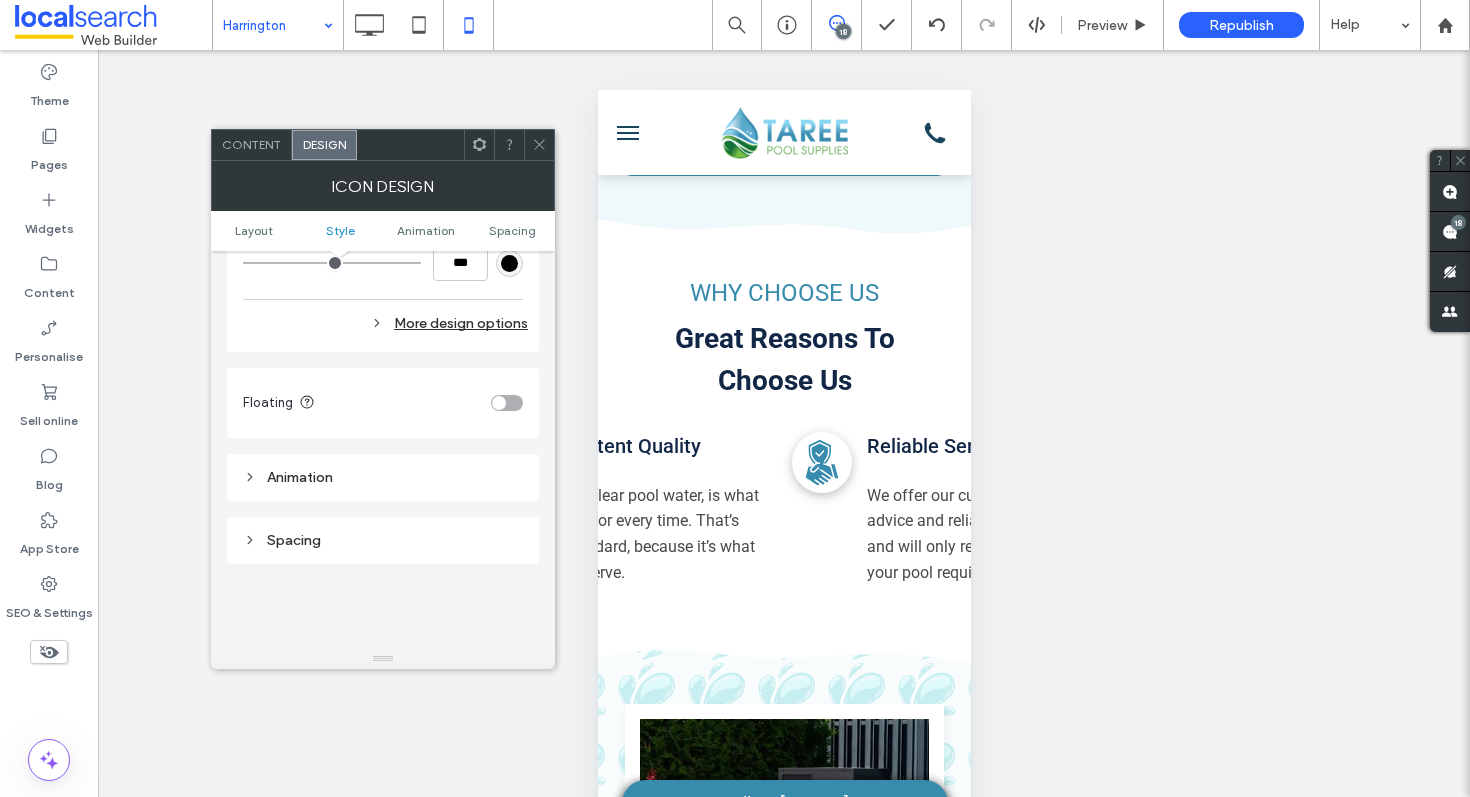 click on "Spacing" at bounding box center [383, 540] 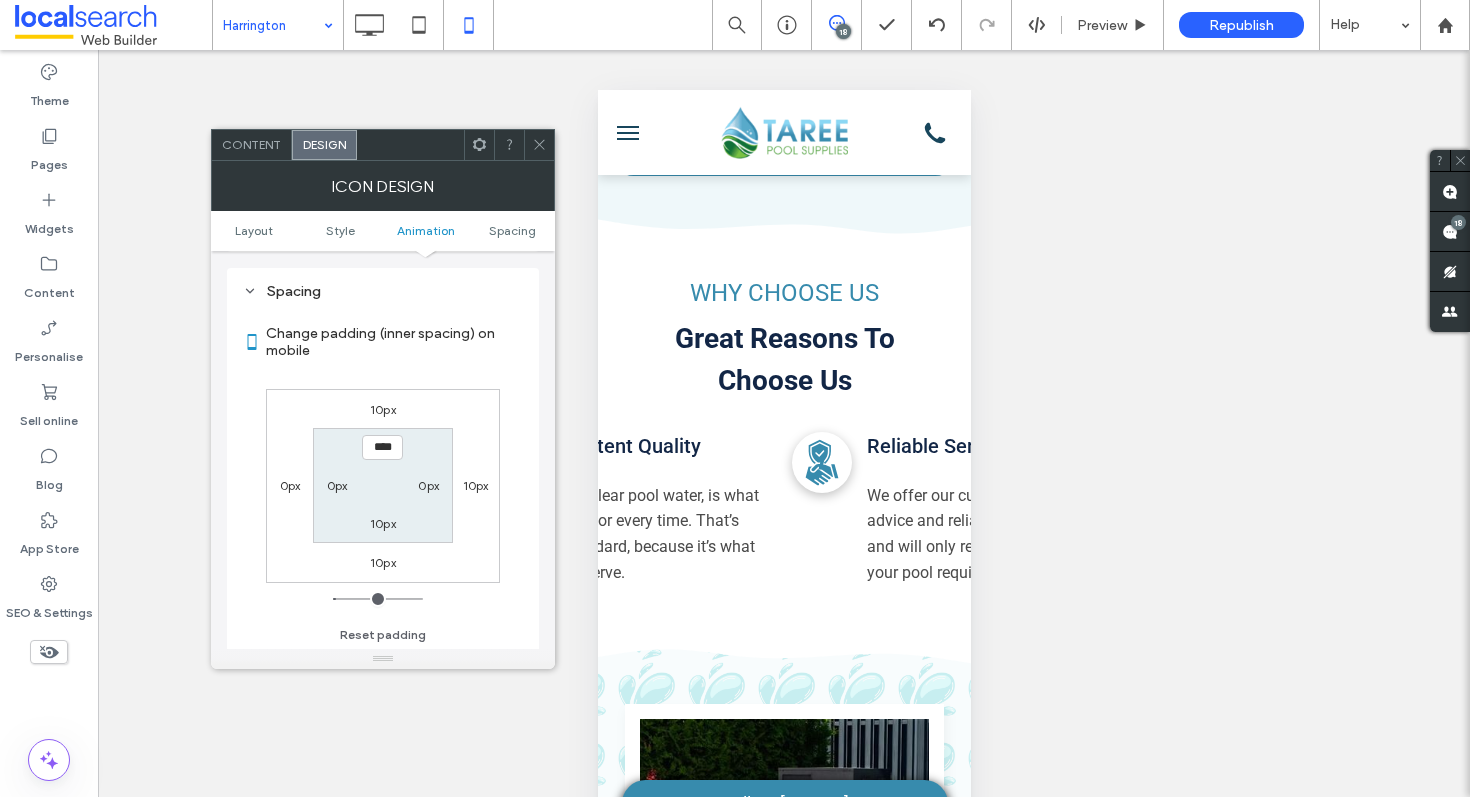 scroll, scrollTop: 938, scrollLeft: 0, axis: vertical 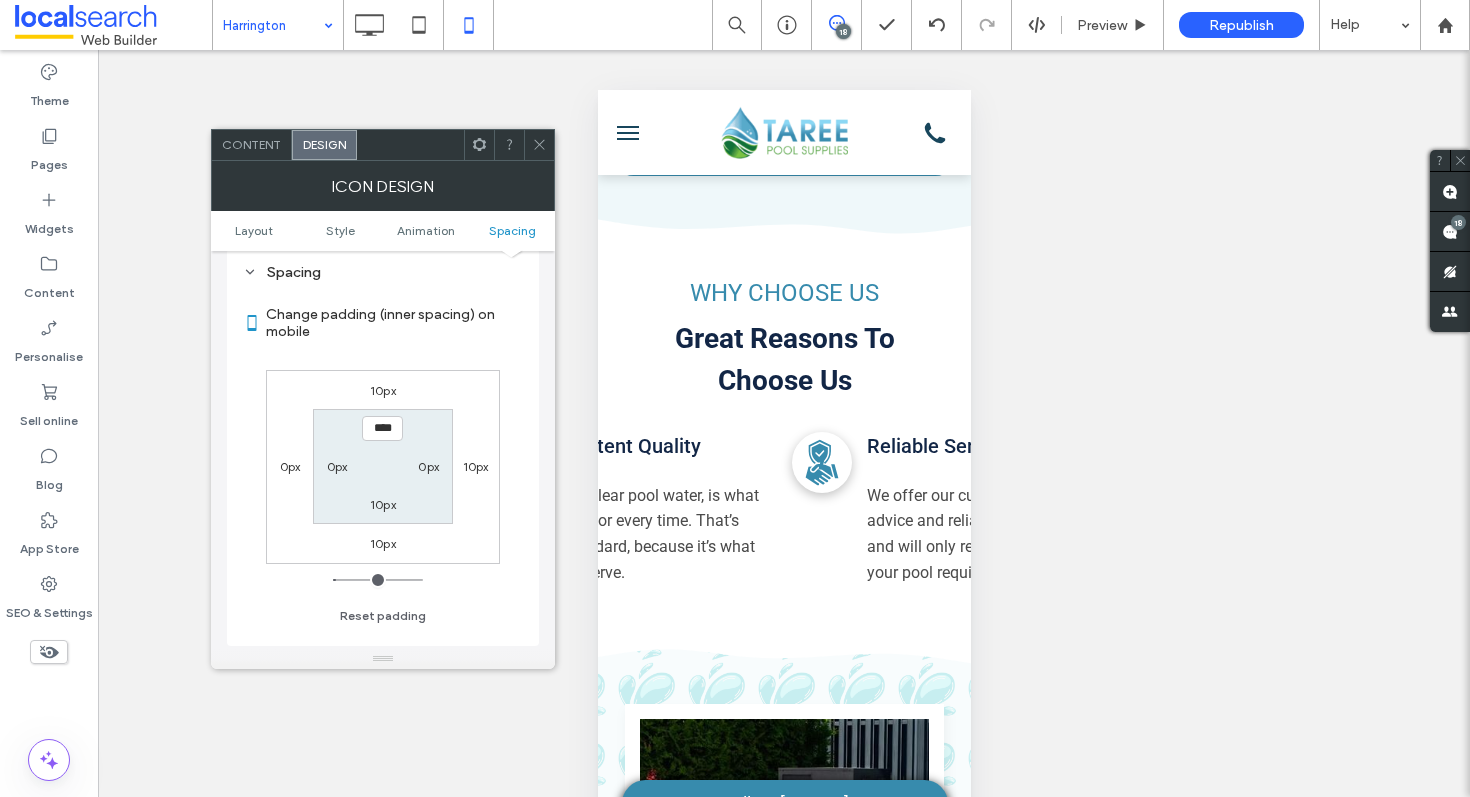 click on "10px" at bounding box center [476, 466] 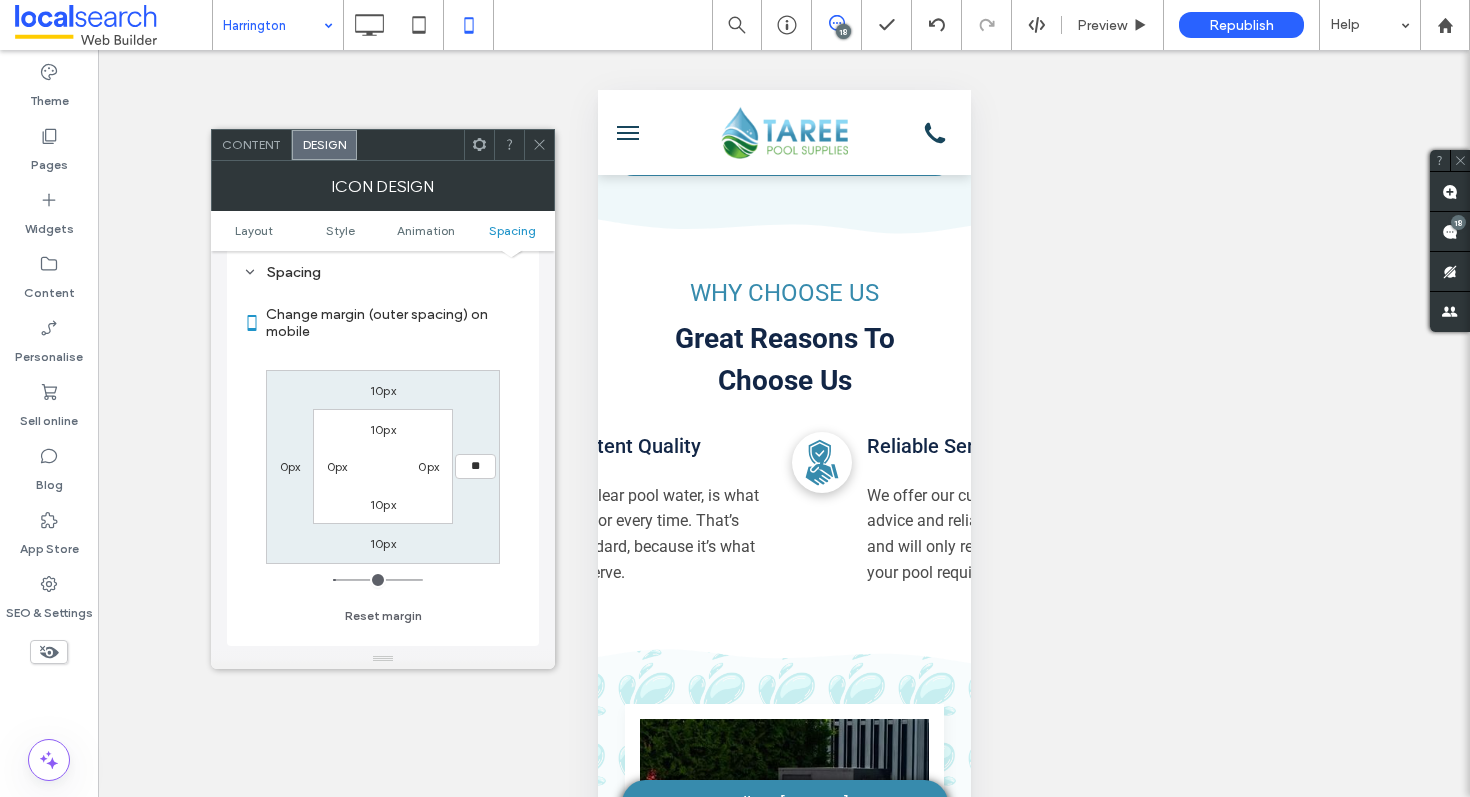 click on "**" at bounding box center (475, 466) 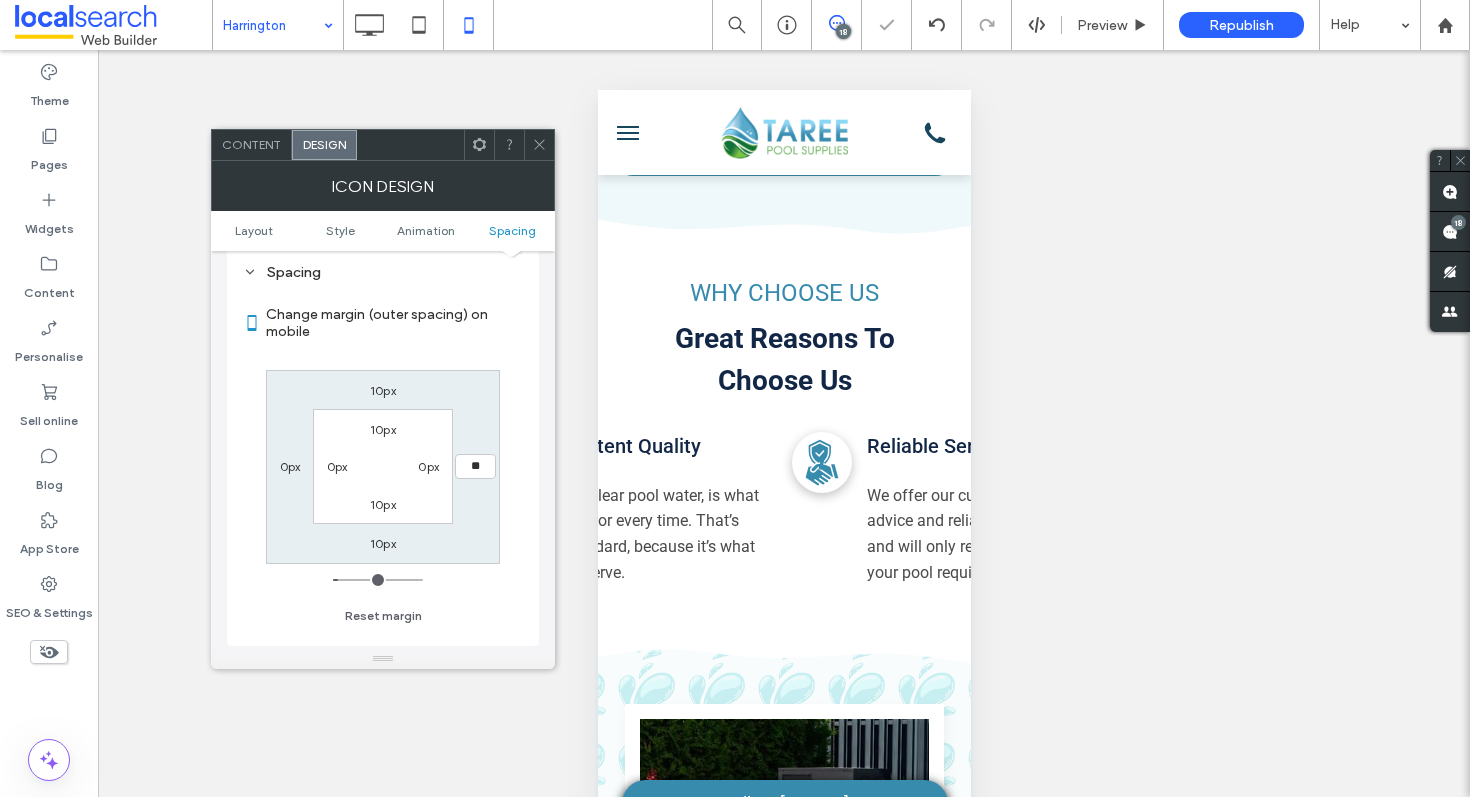 type on "**" 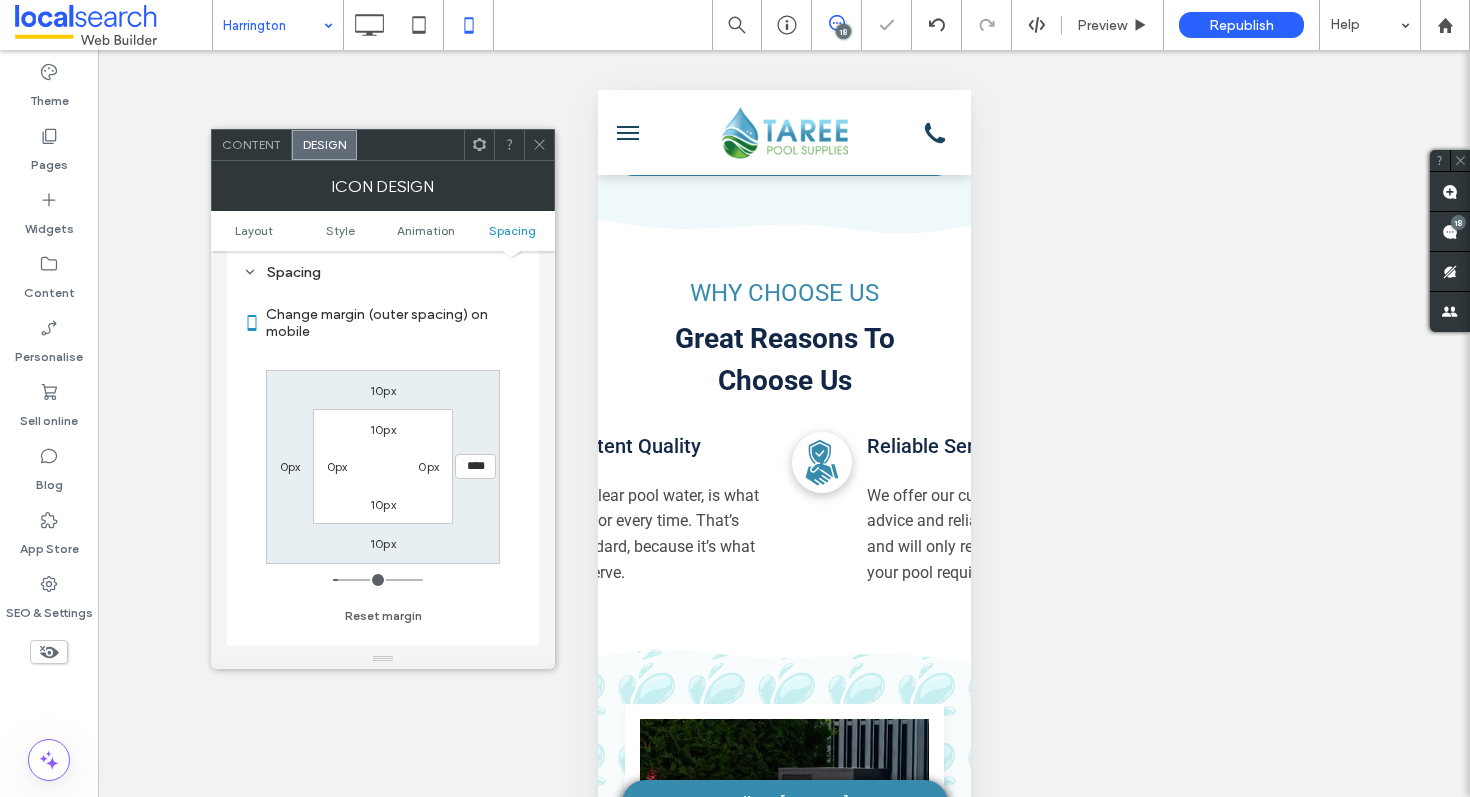 click 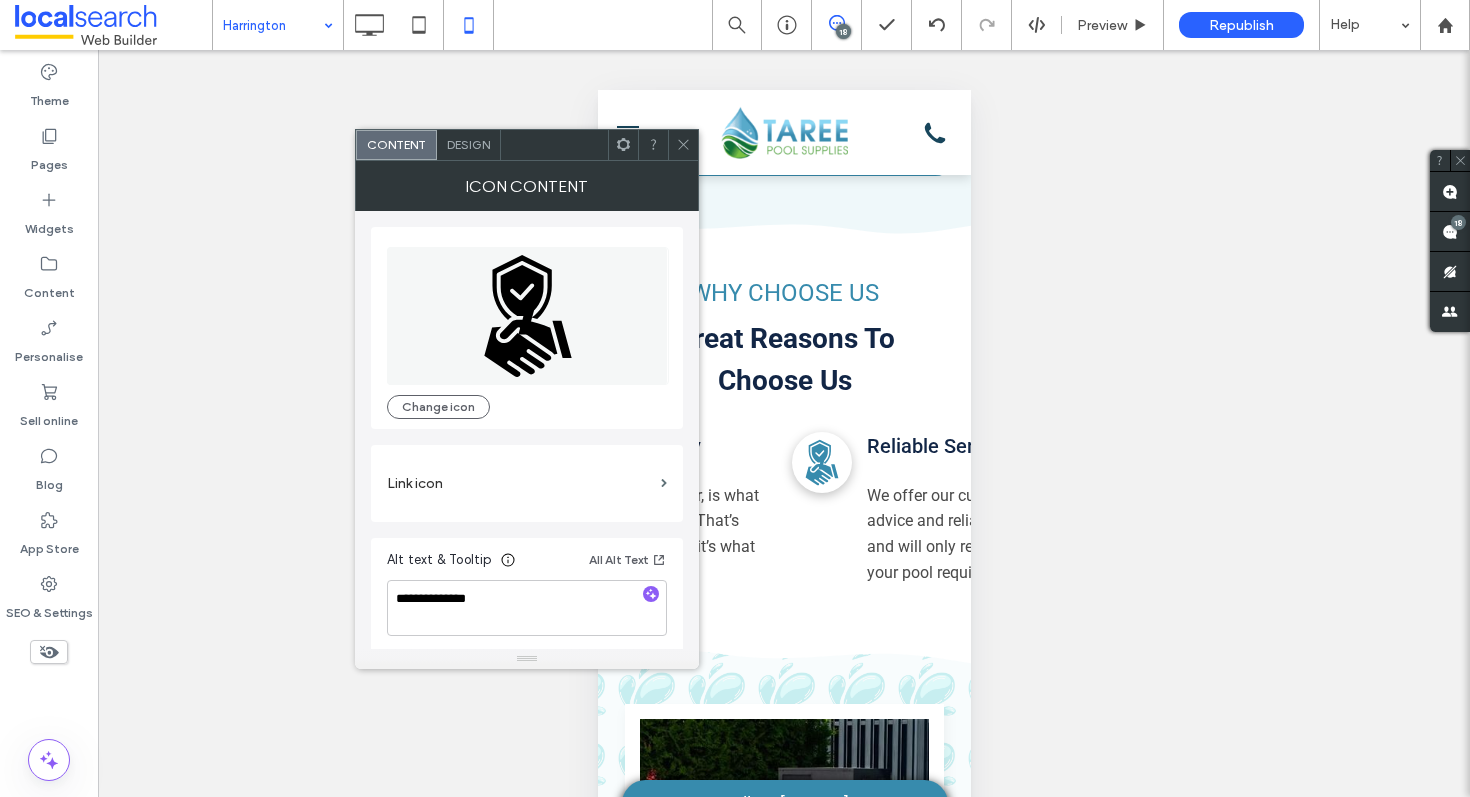 click on "Design" at bounding box center (468, 144) 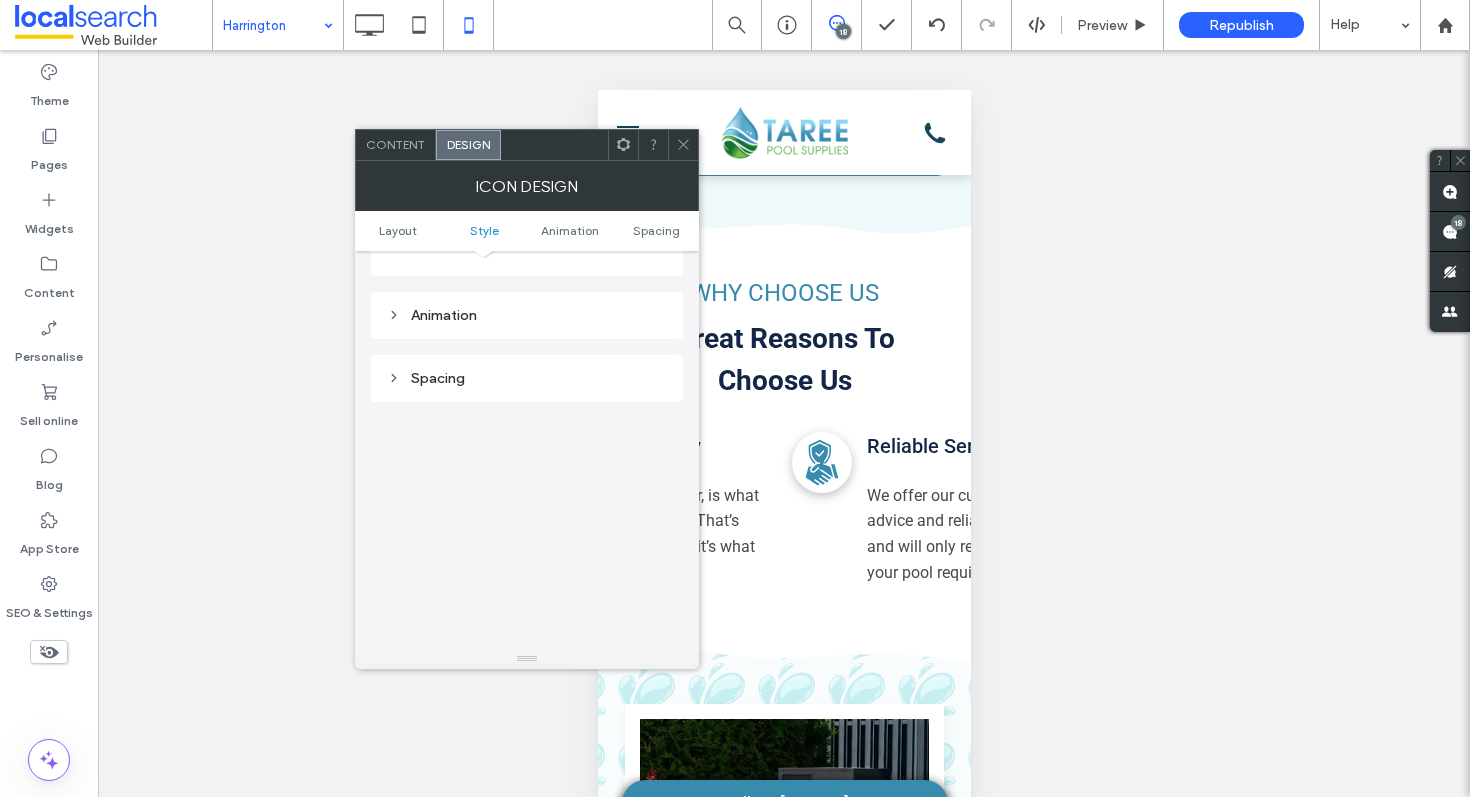 scroll, scrollTop: 845, scrollLeft: 0, axis: vertical 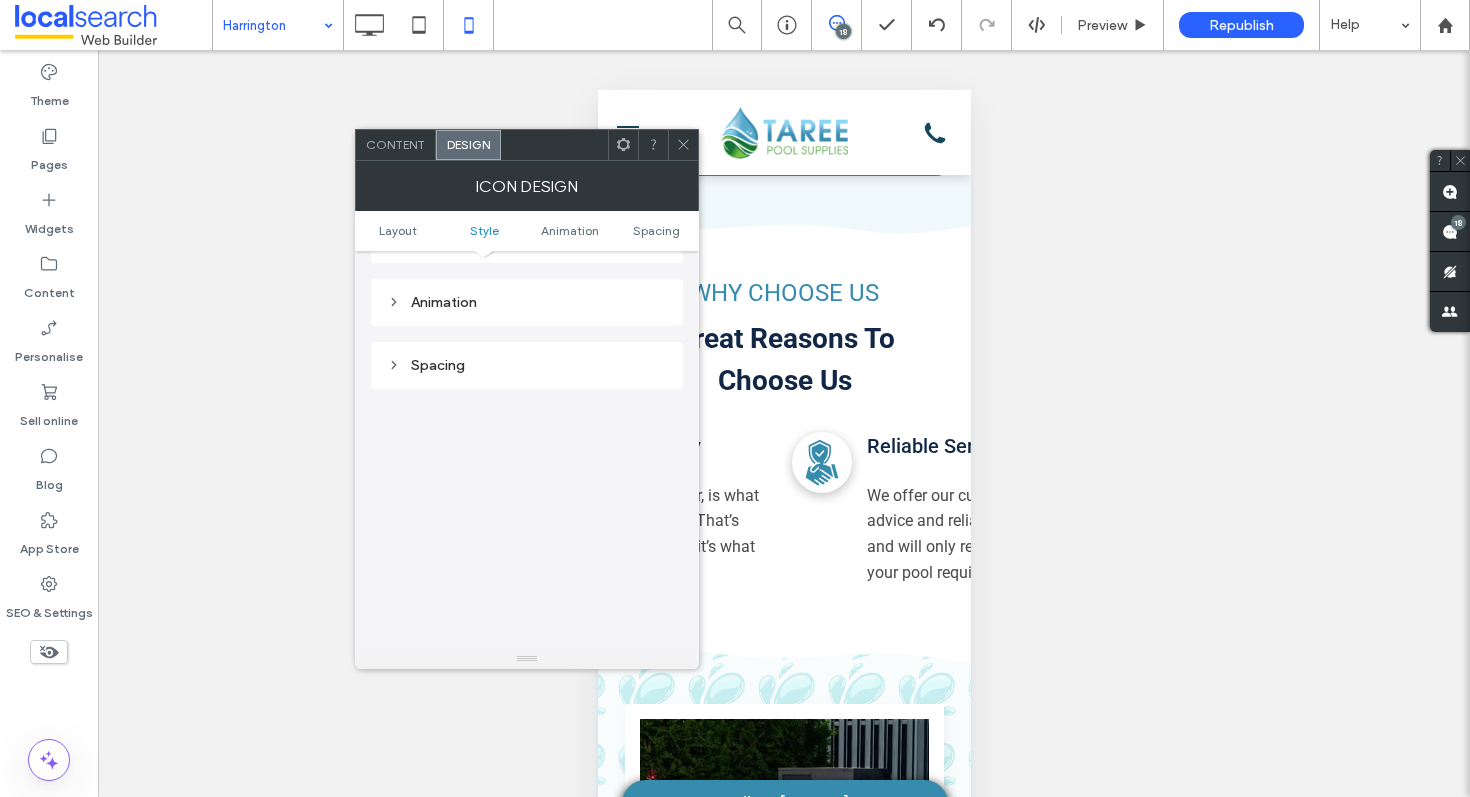 click on "Spacing" at bounding box center (527, 365) 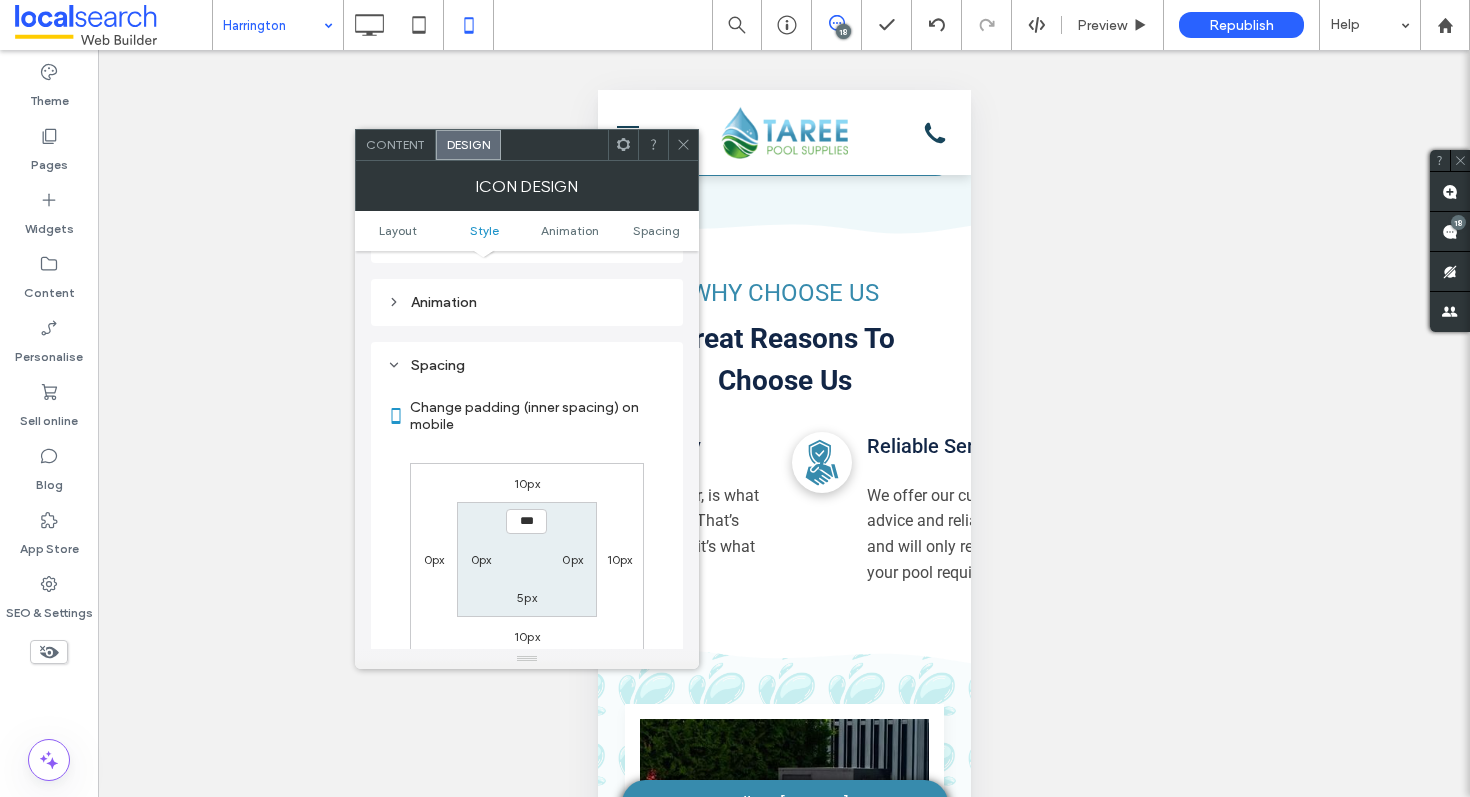 click on "10px" at bounding box center (620, 559) 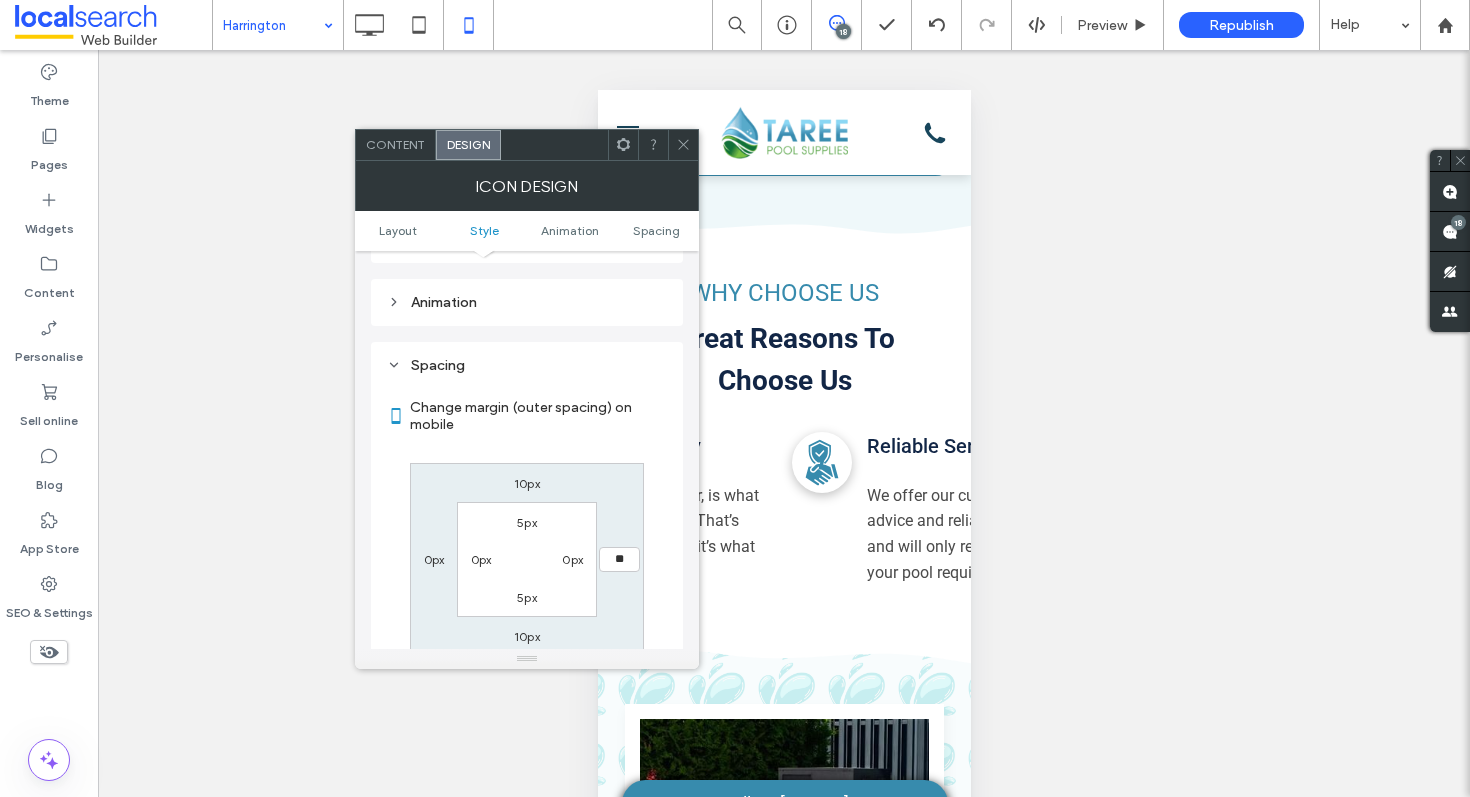 type on "**" 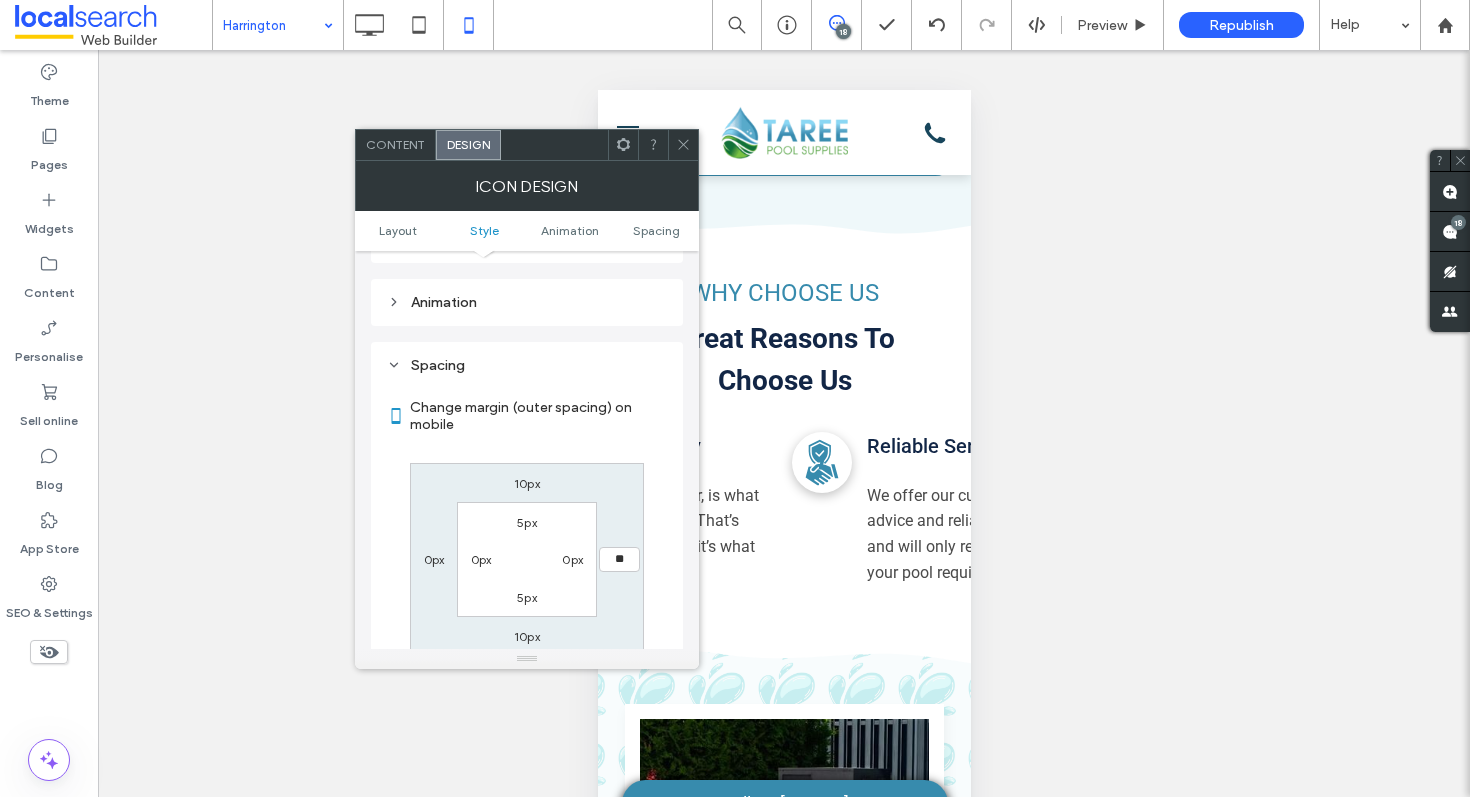 type on "**" 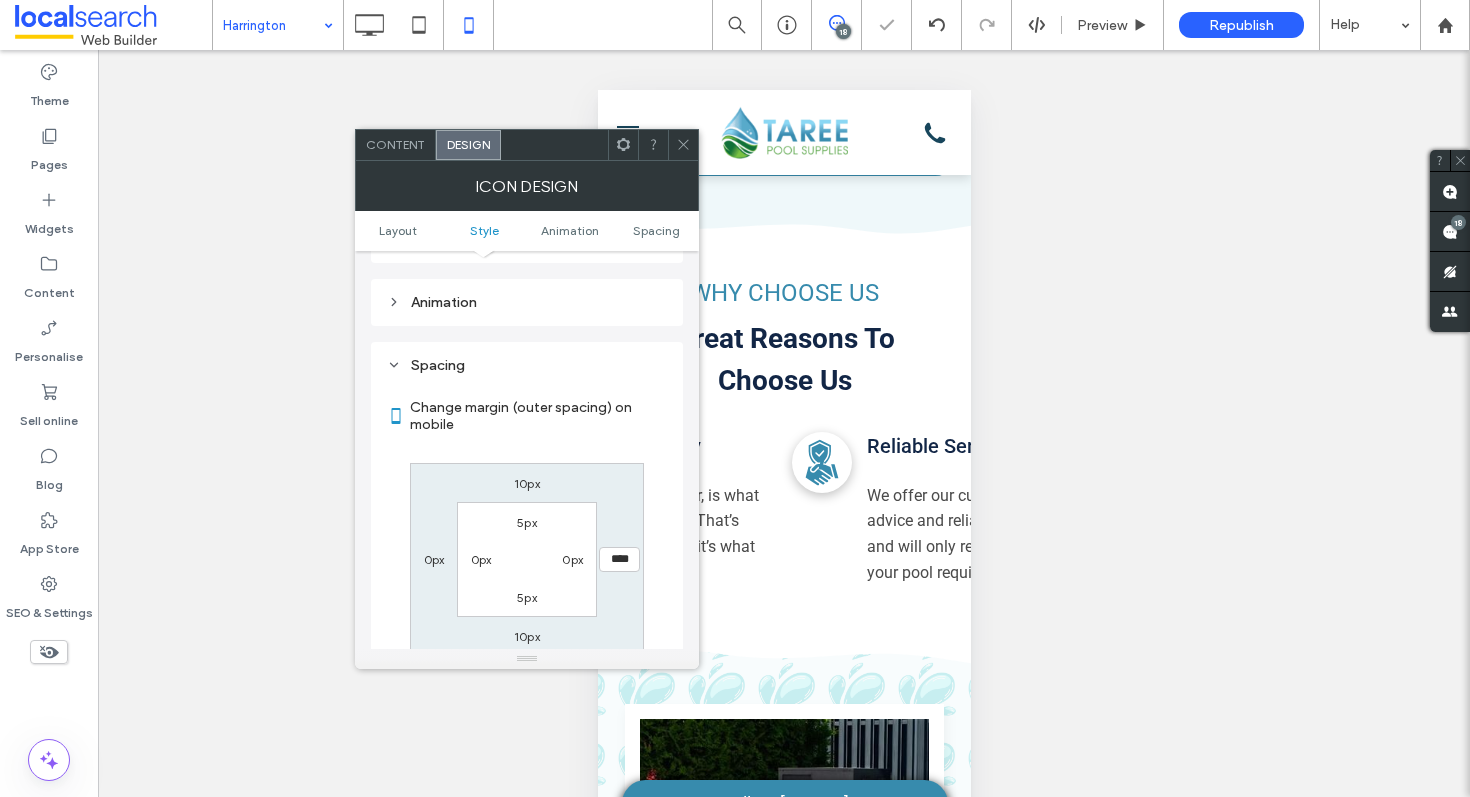 click 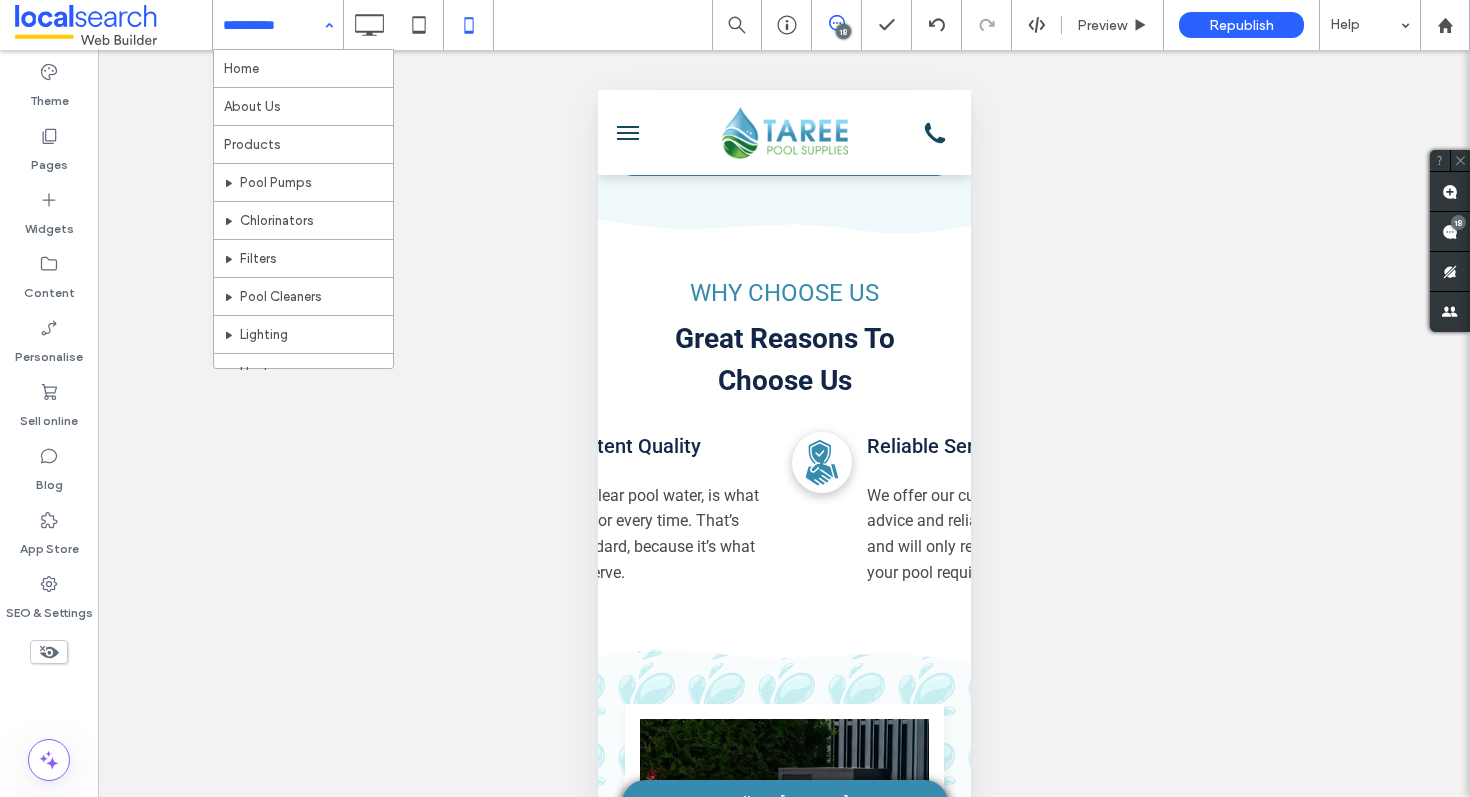 click at bounding box center (273, 25) 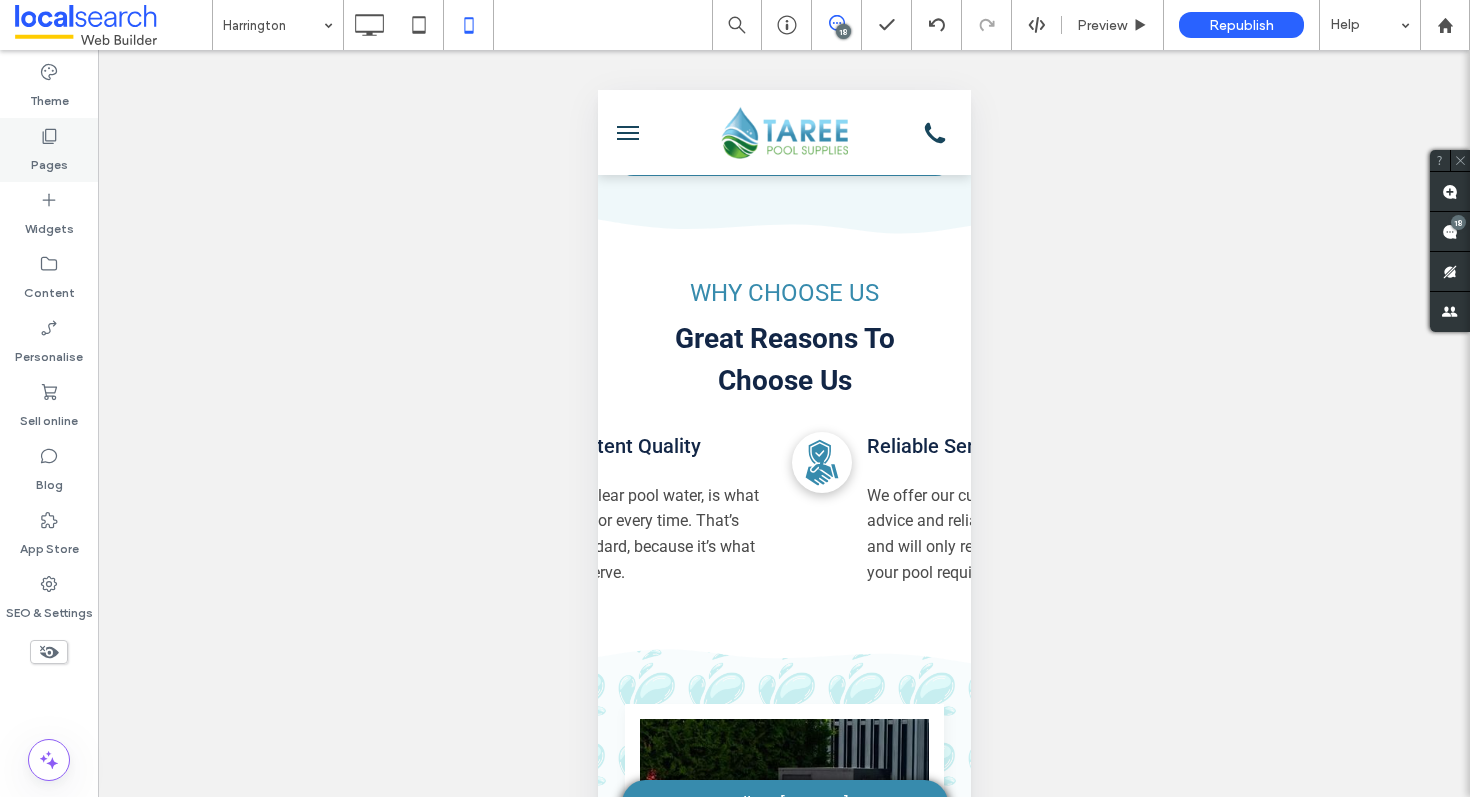 click on "Pages" at bounding box center (49, 150) 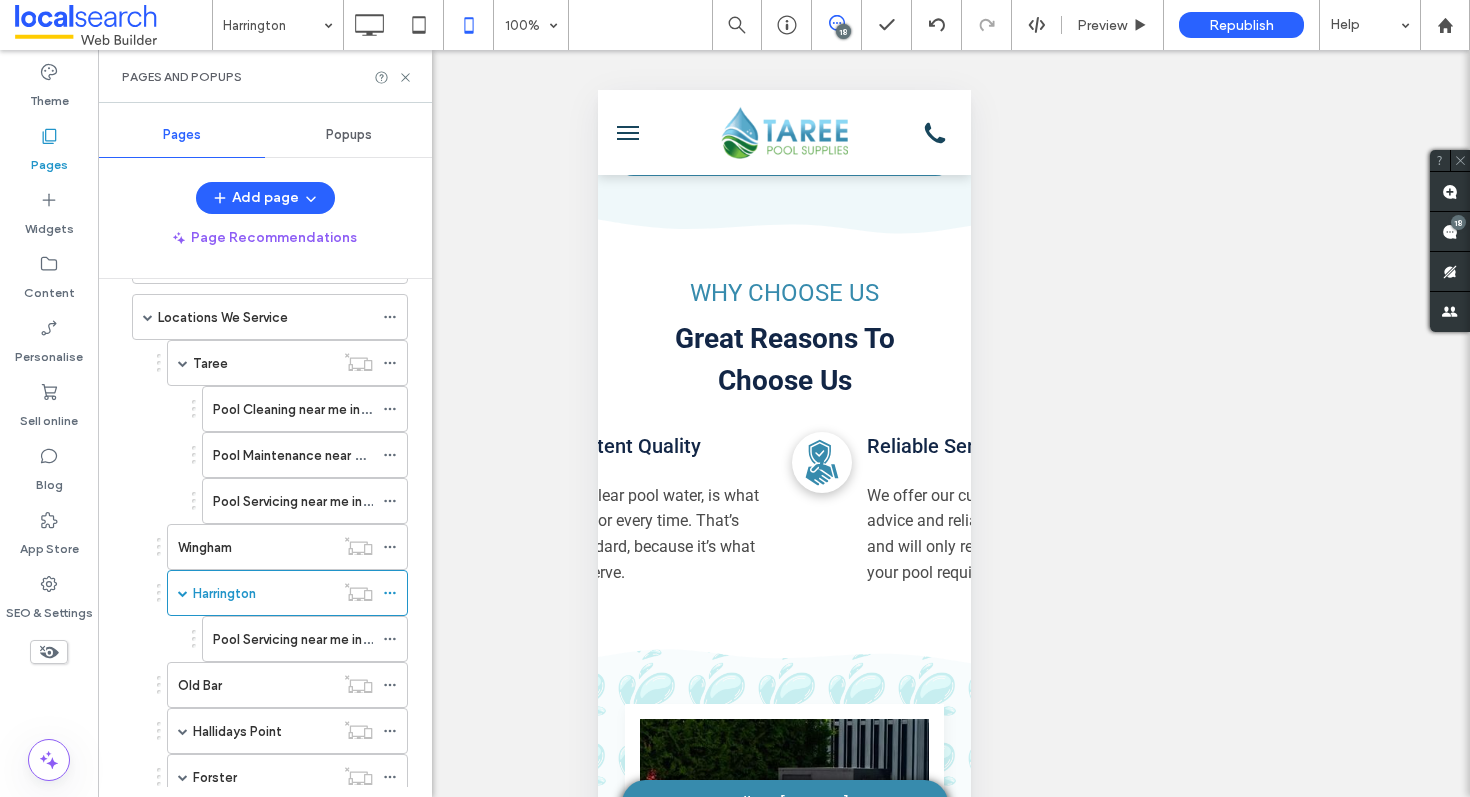 scroll, scrollTop: 576, scrollLeft: 0, axis: vertical 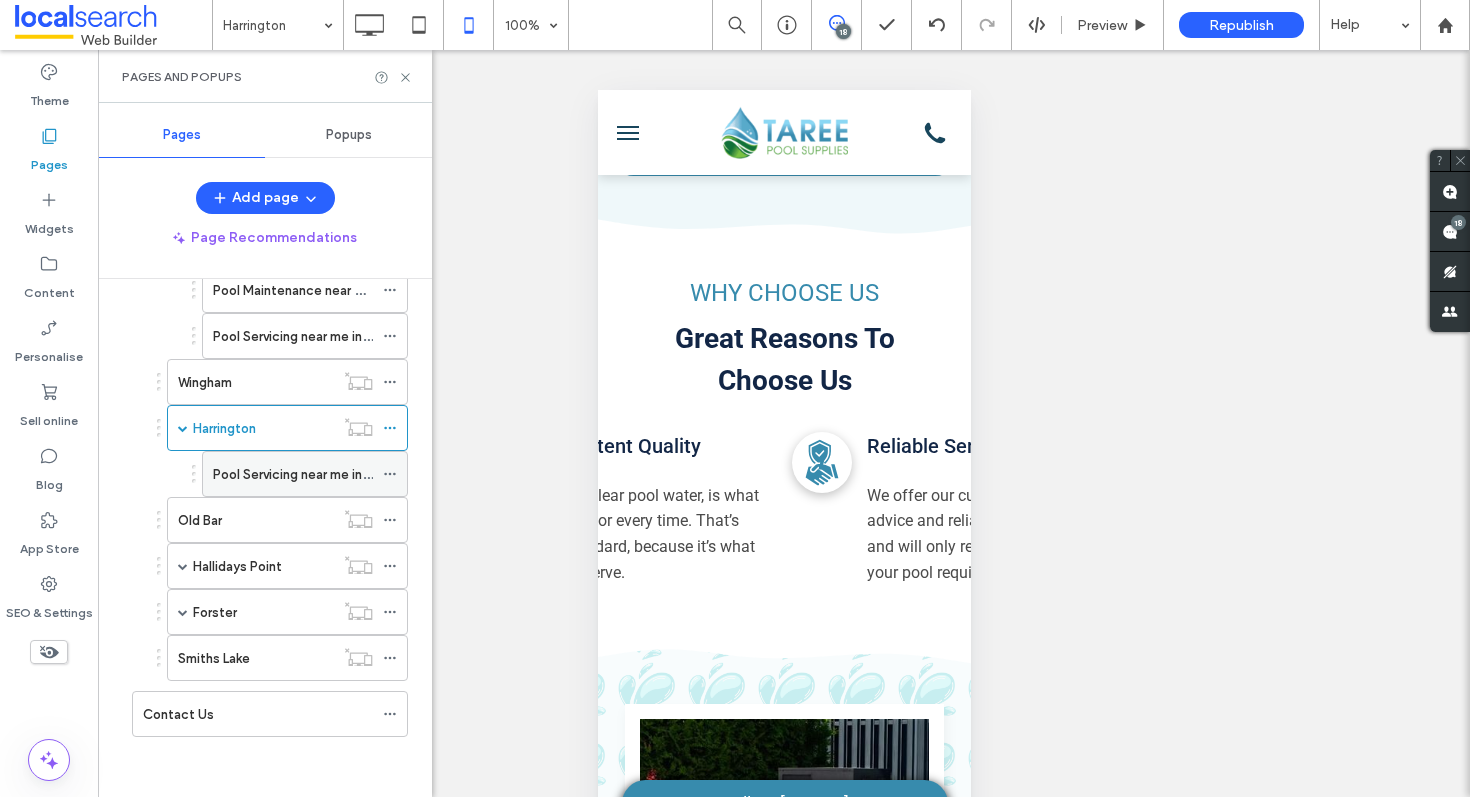 click on "Pool Servicing near me in Harrington" at bounding box center (320, 474) 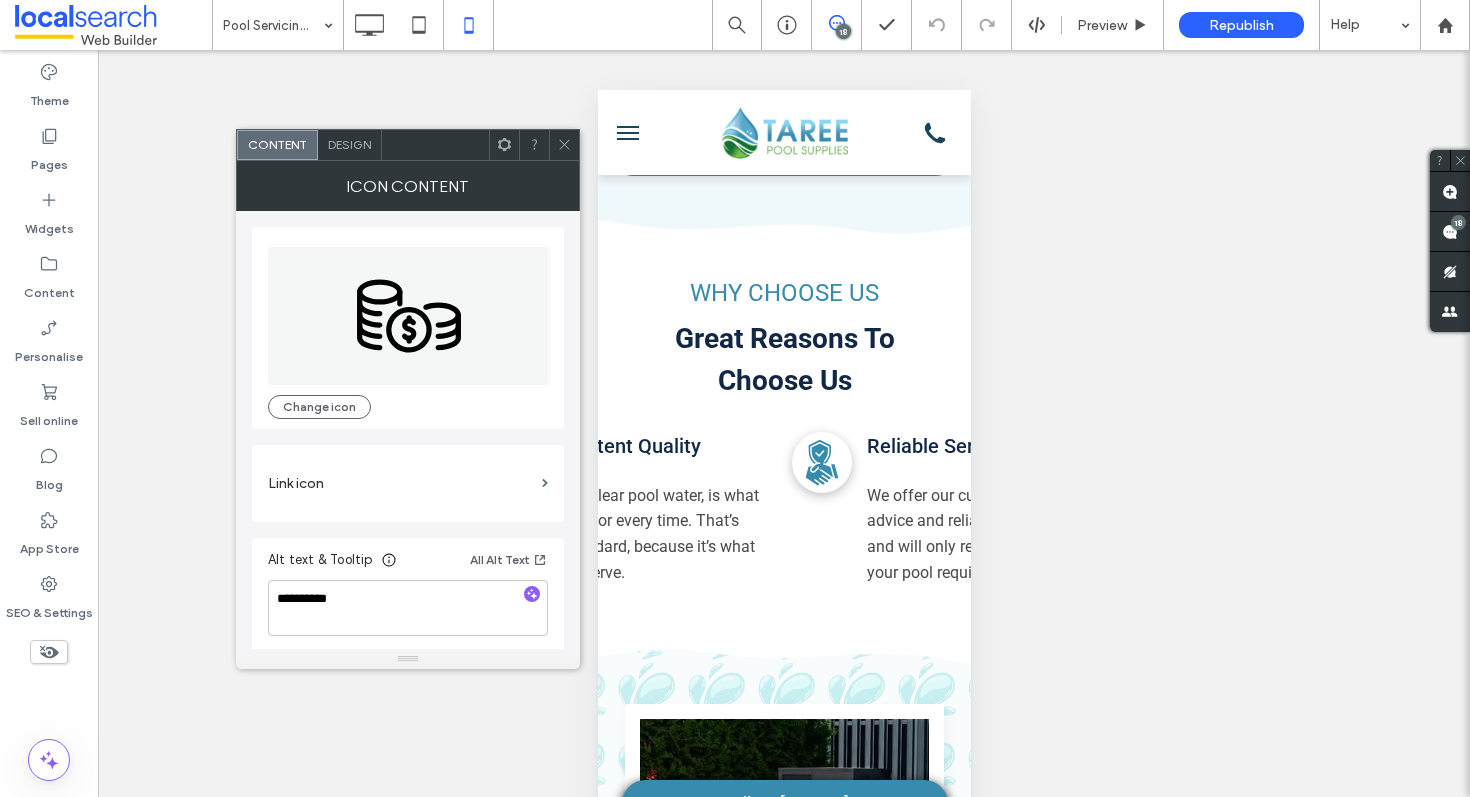 click on "Design" at bounding box center [350, 145] 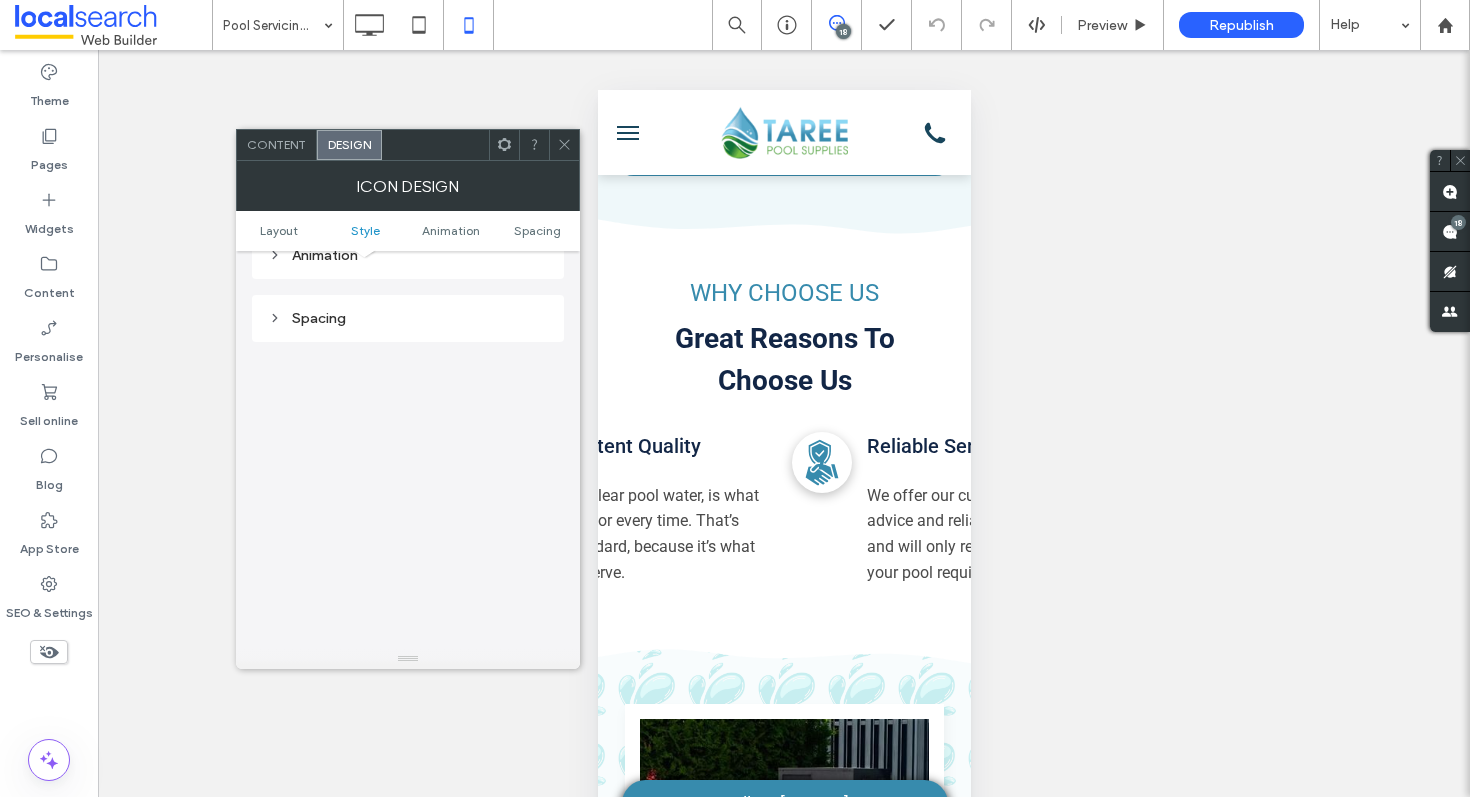 scroll, scrollTop: 923, scrollLeft: 0, axis: vertical 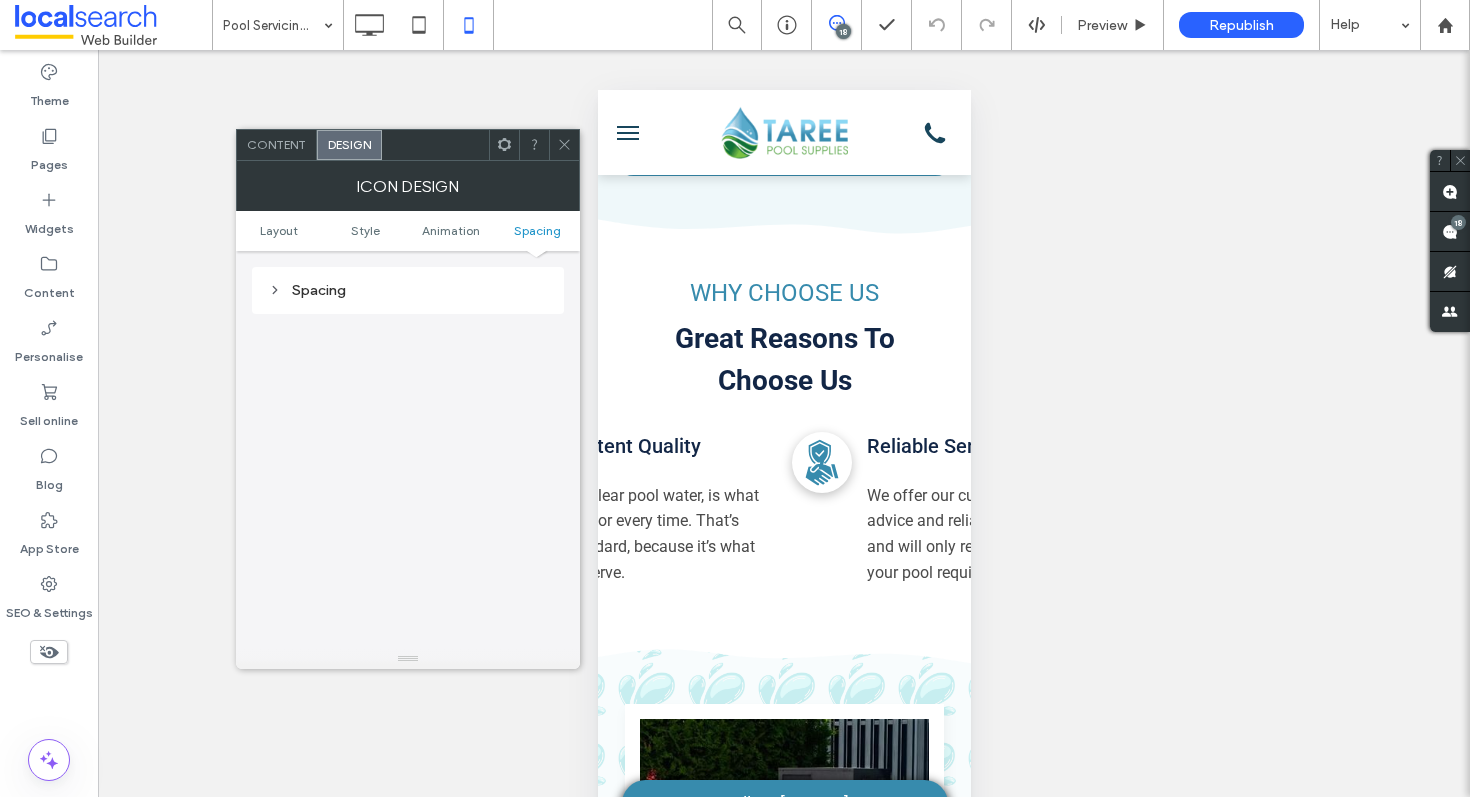 click on "Spacing" at bounding box center (408, 290) 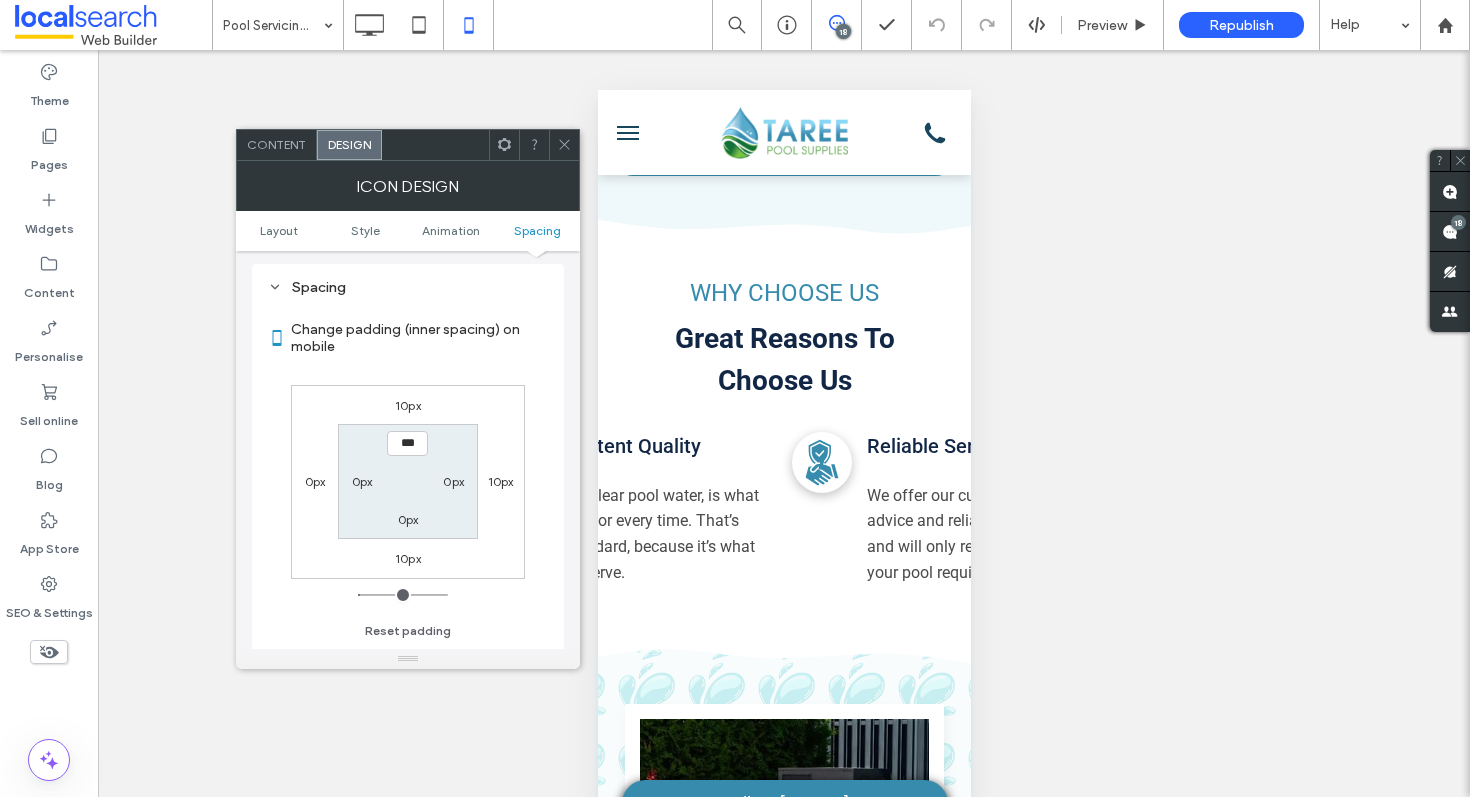 click on "10px" at bounding box center [501, 481] 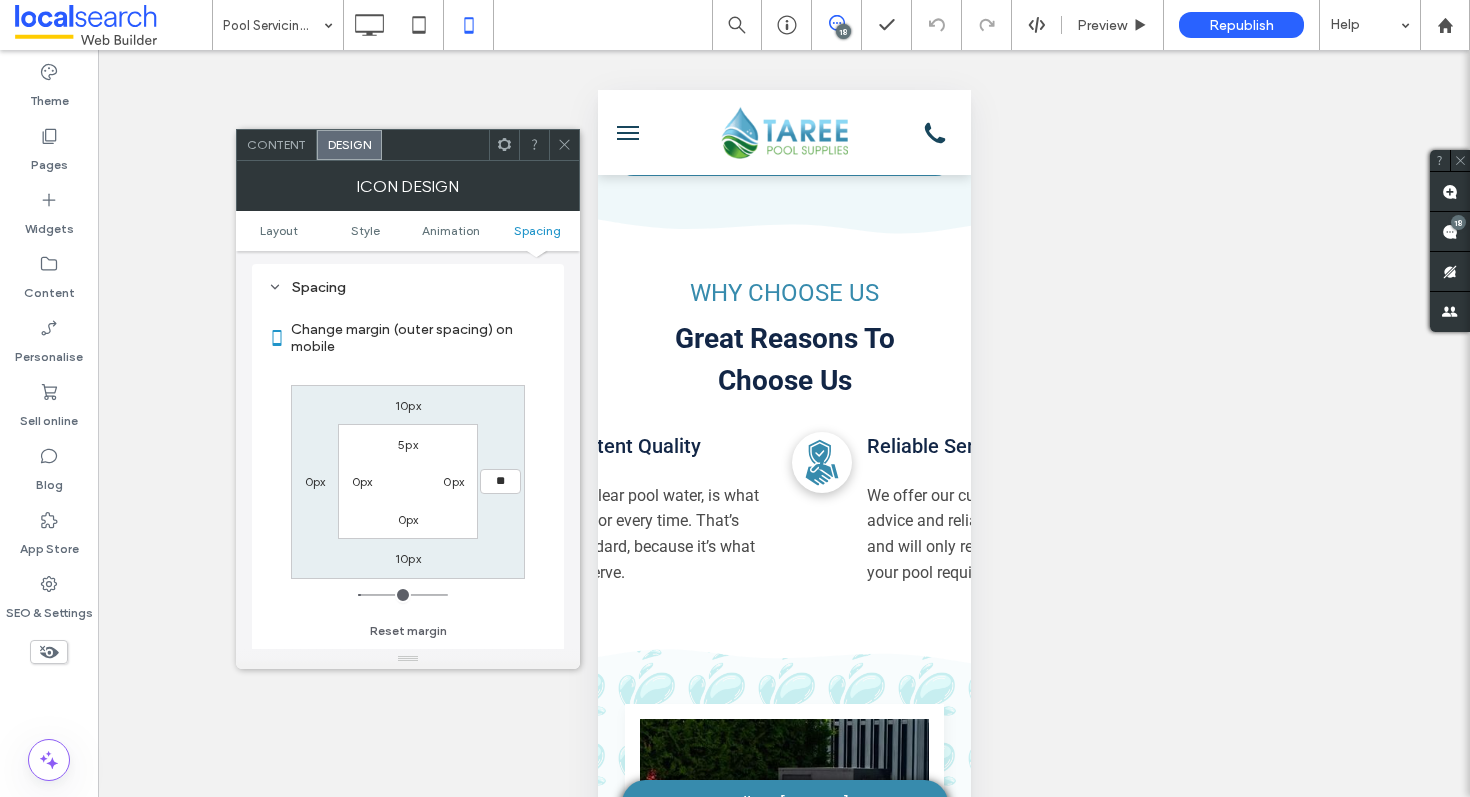 type on "**" 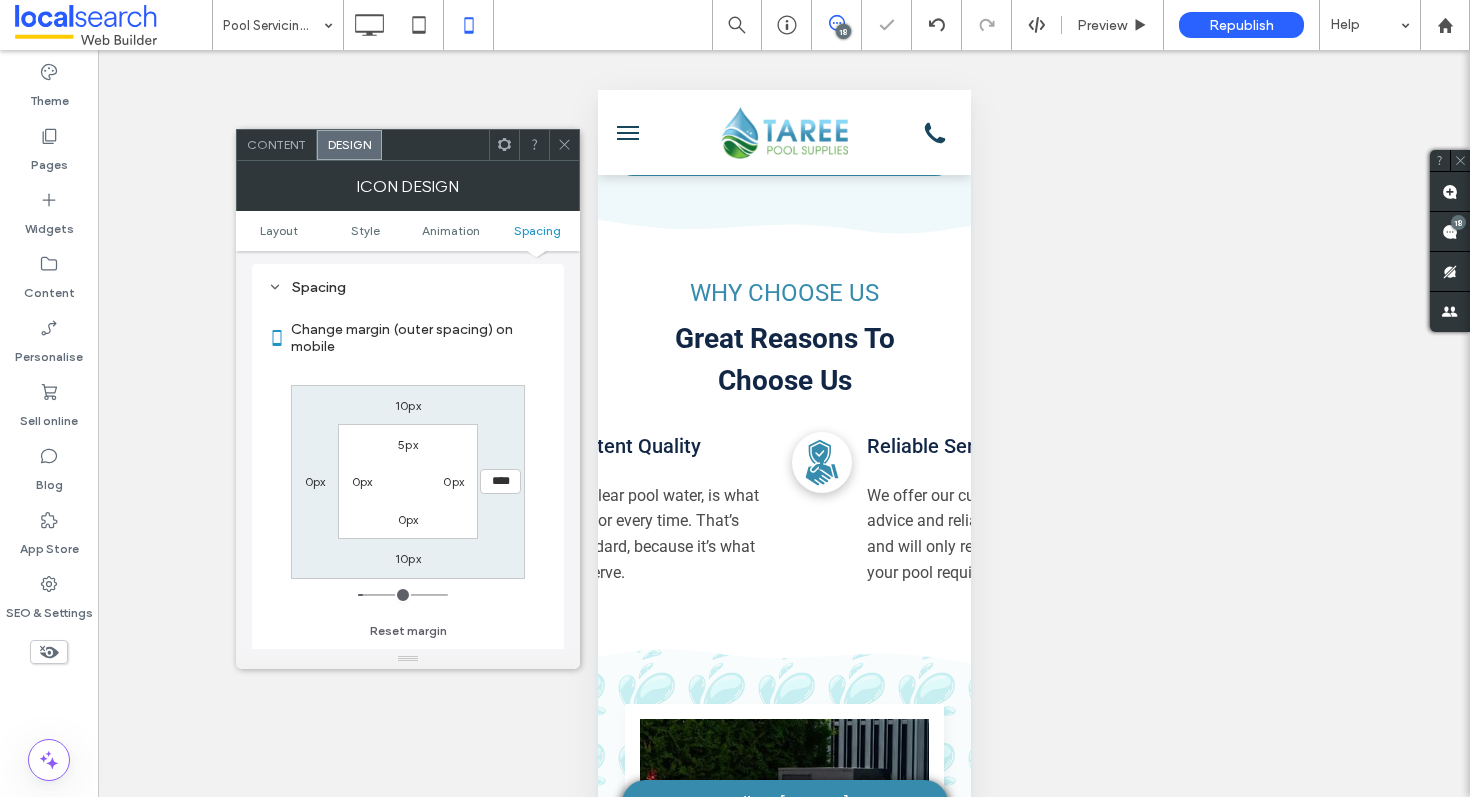 click 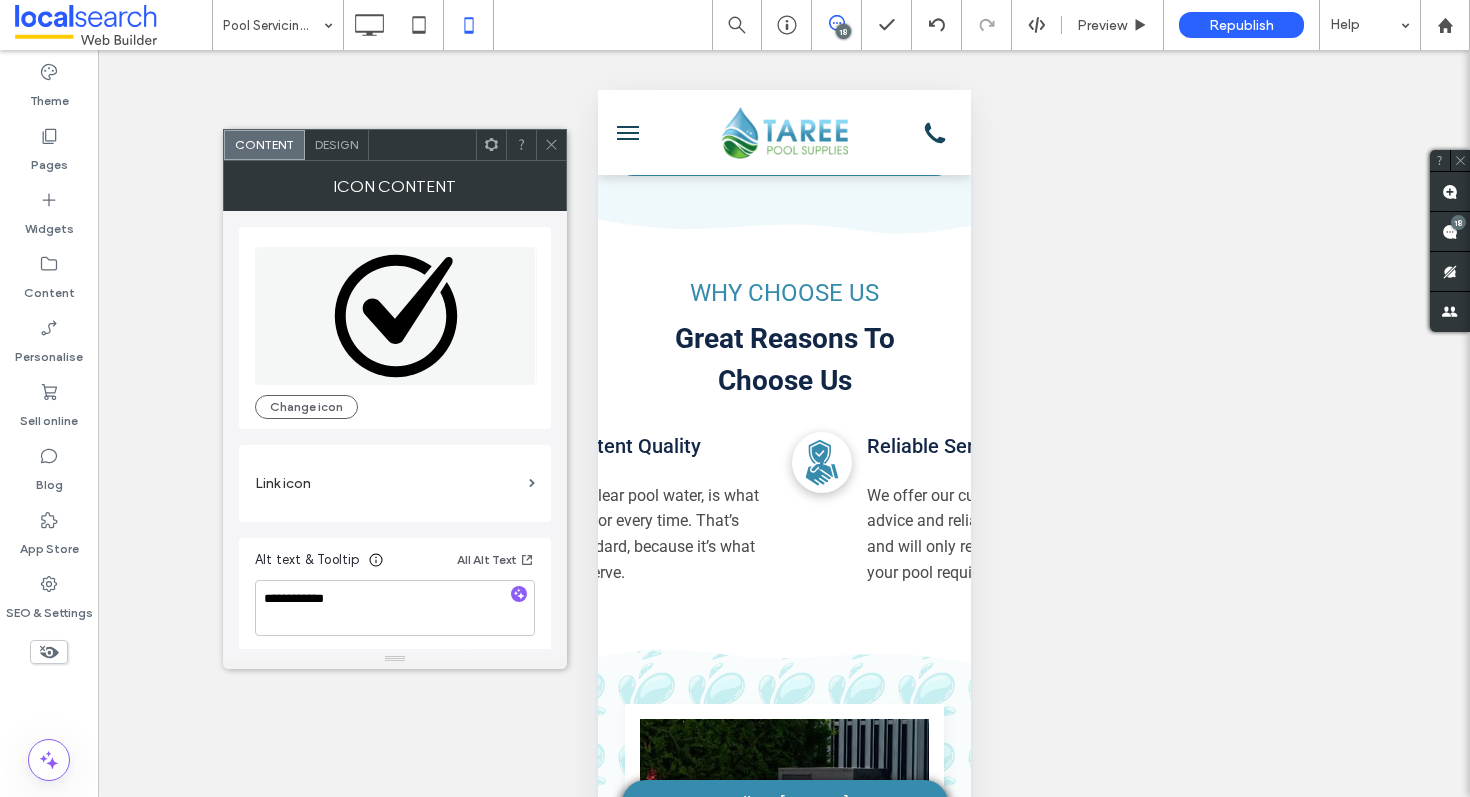 click on "Design" at bounding box center (336, 144) 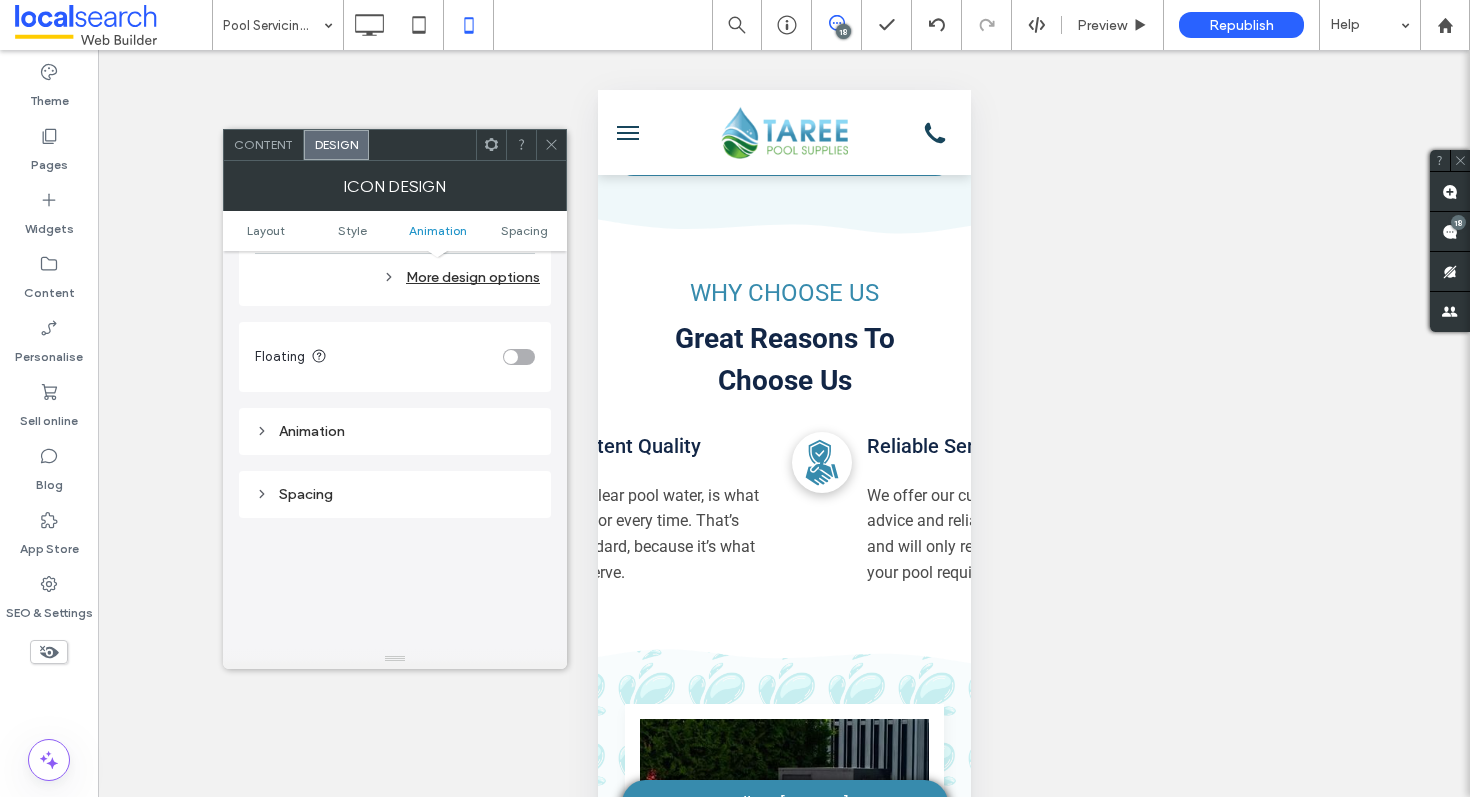 scroll, scrollTop: 923, scrollLeft: 0, axis: vertical 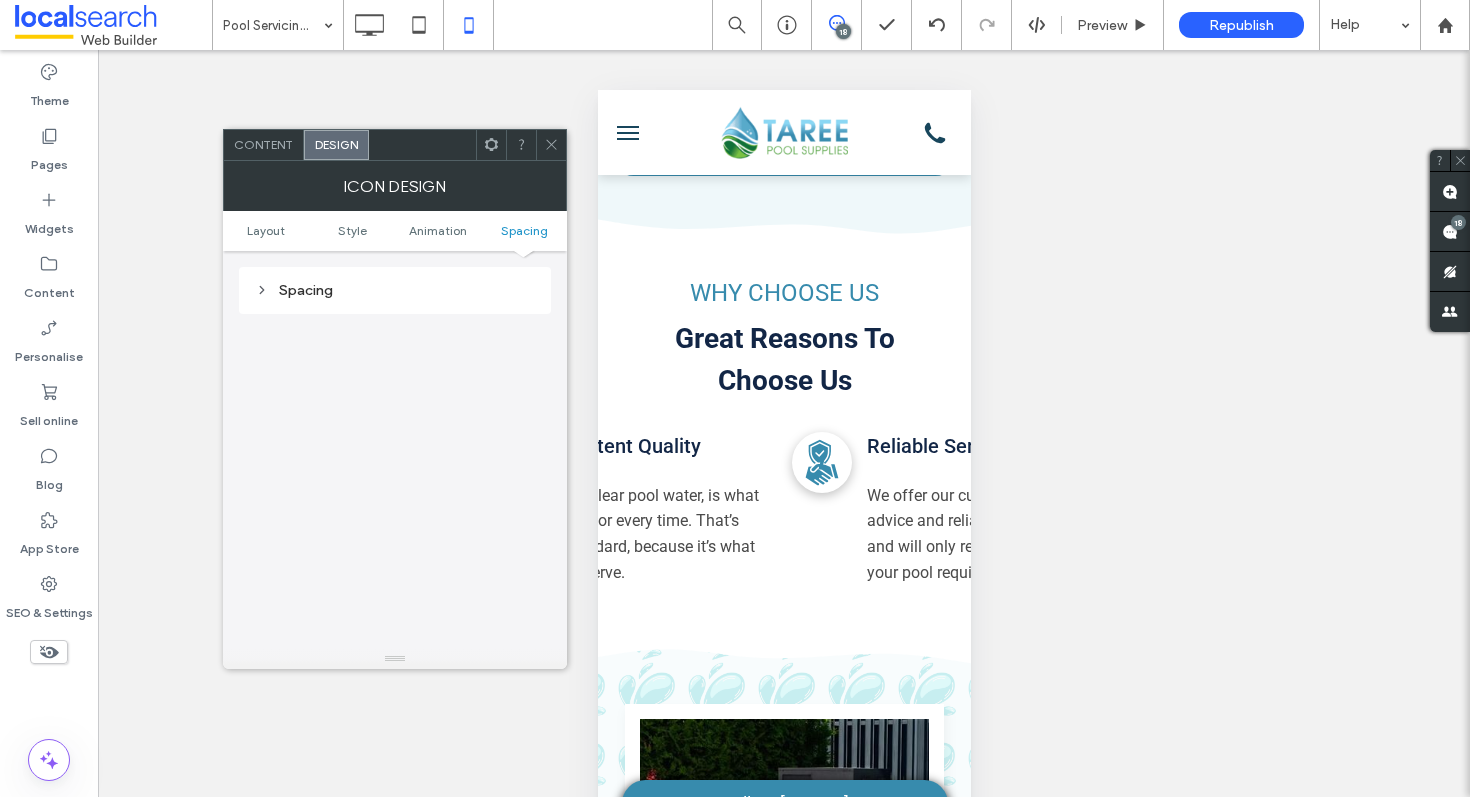 click on "Spacing" at bounding box center [395, 290] 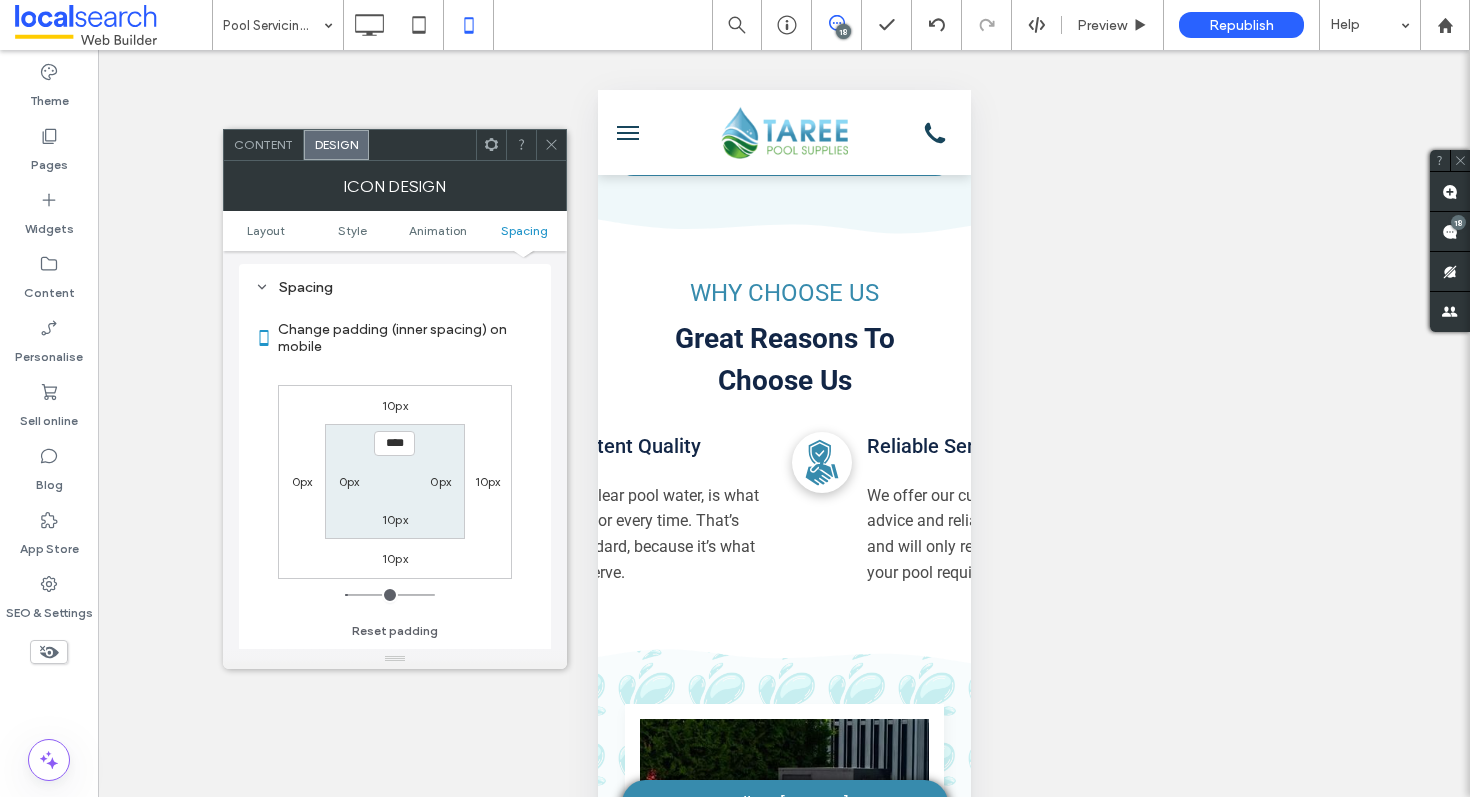 click on "10px" at bounding box center [488, 481] 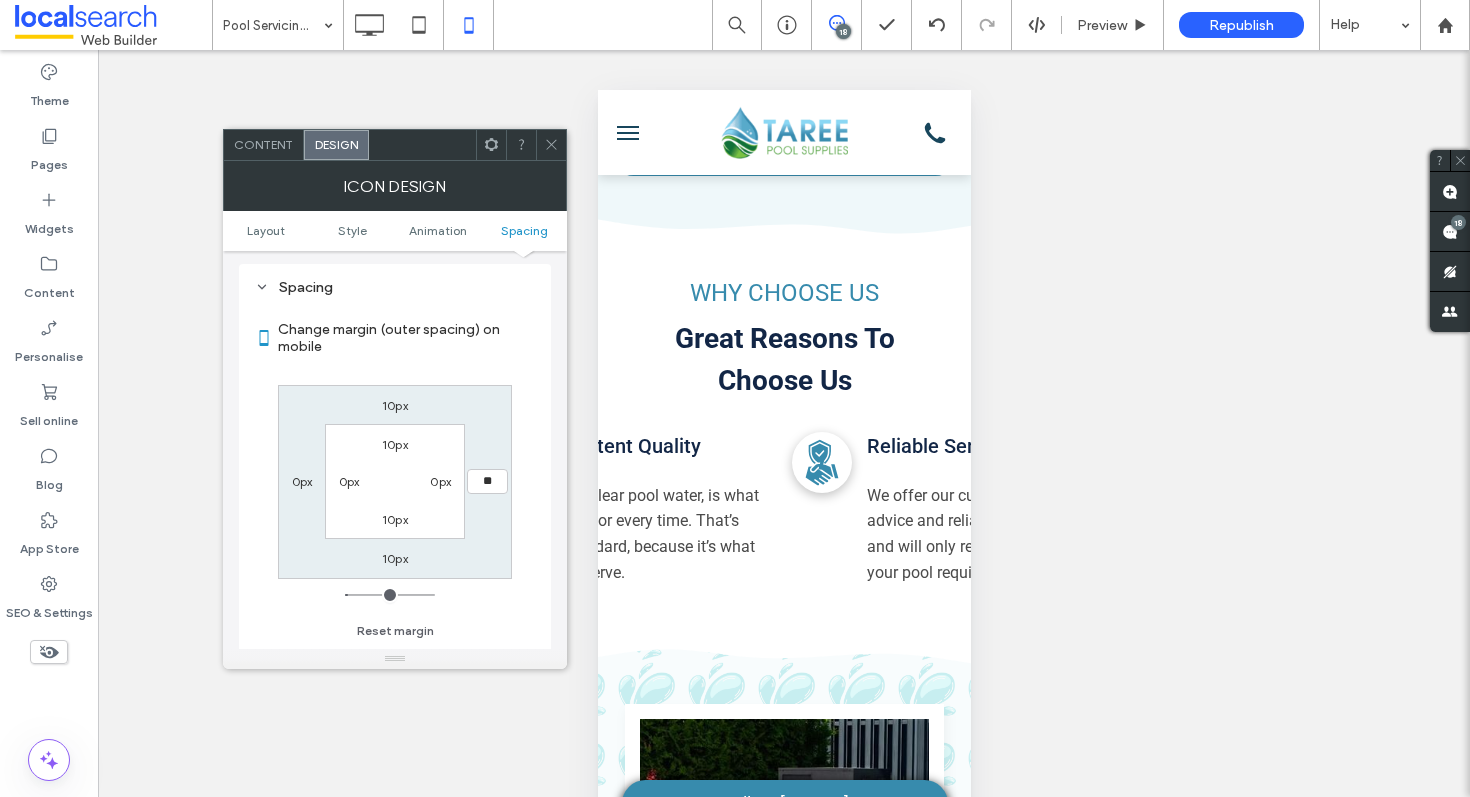 type on "**" 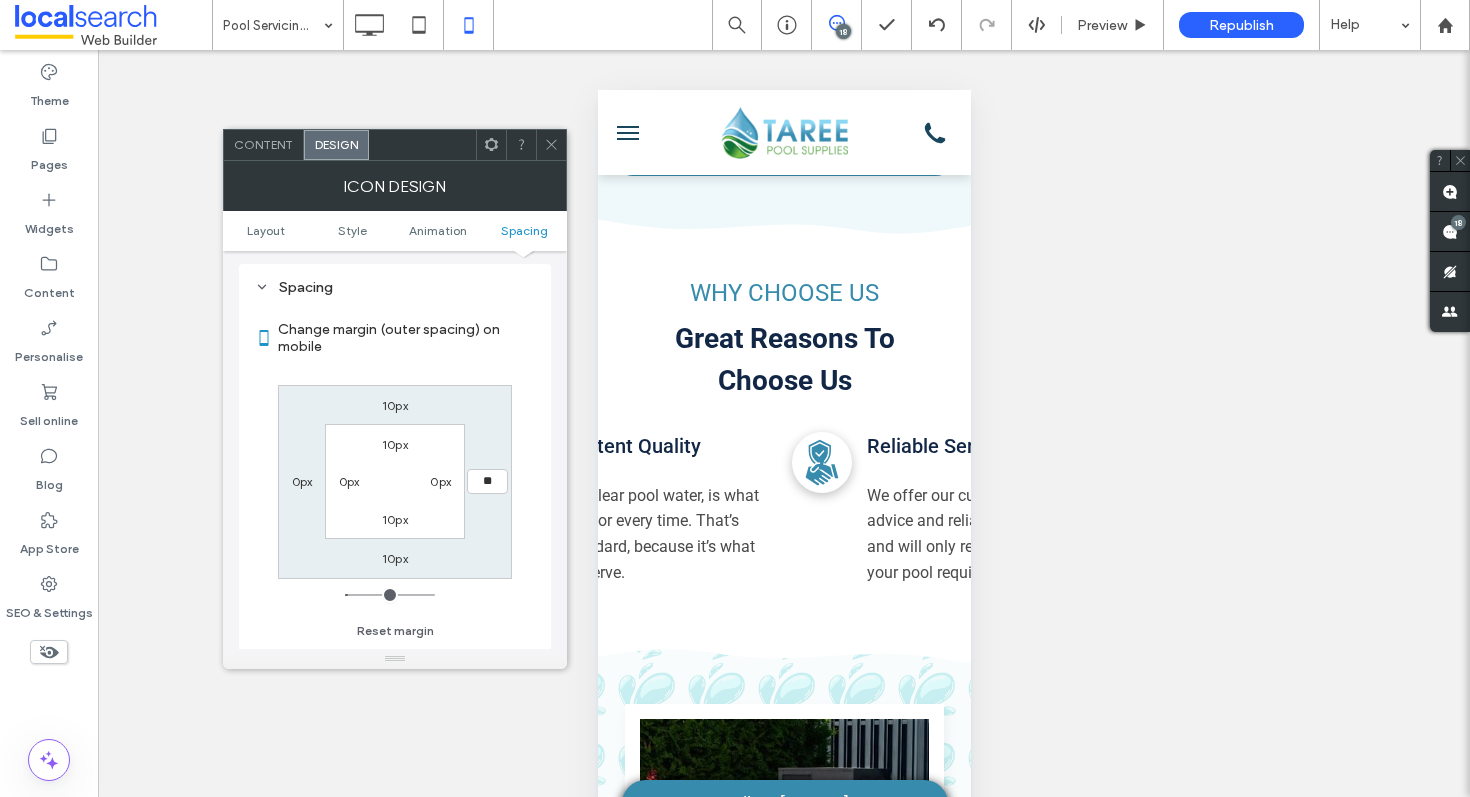 type on "****" 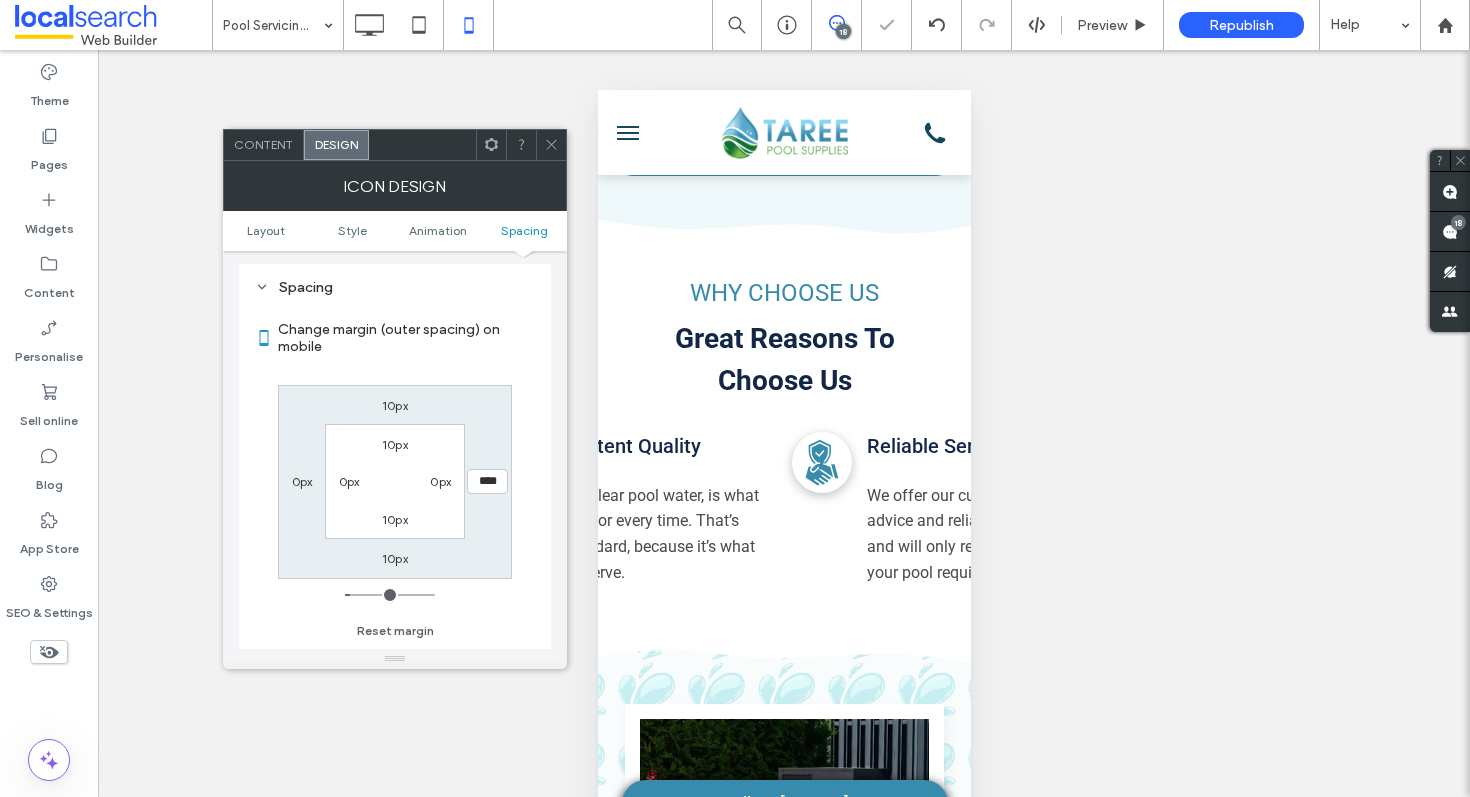 click 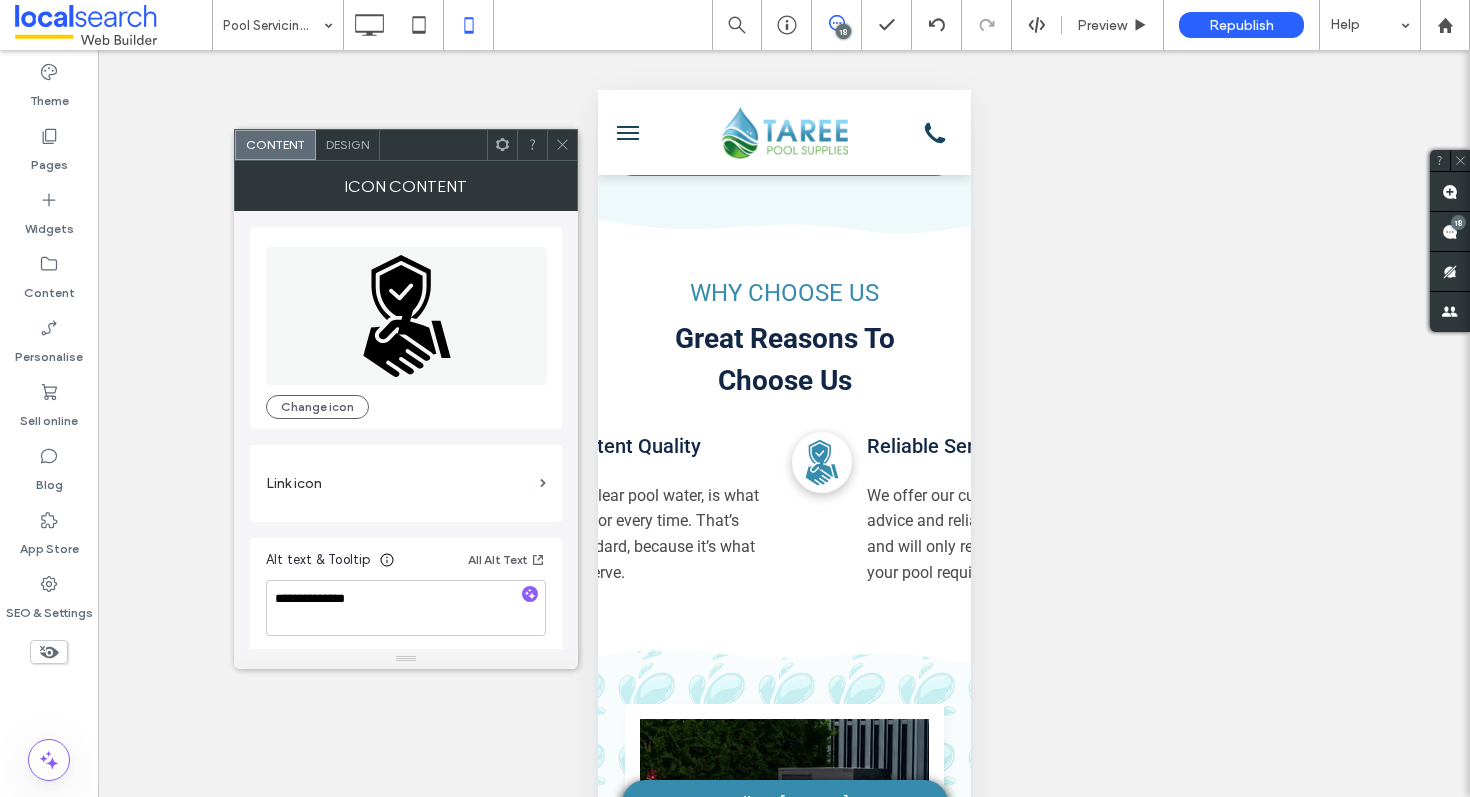 click on "Design" at bounding box center [347, 144] 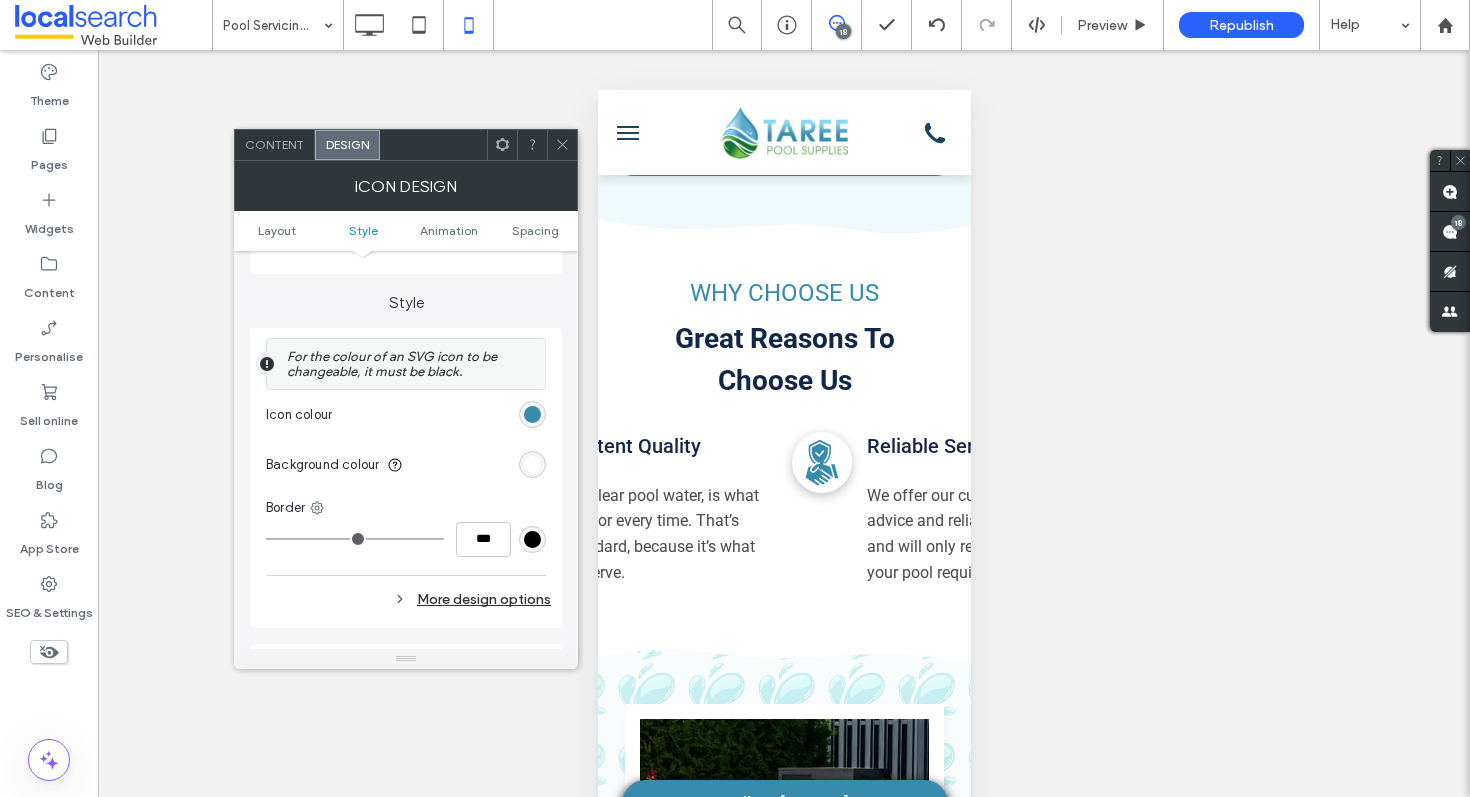 scroll, scrollTop: 923, scrollLeft: 0, axis: vertical 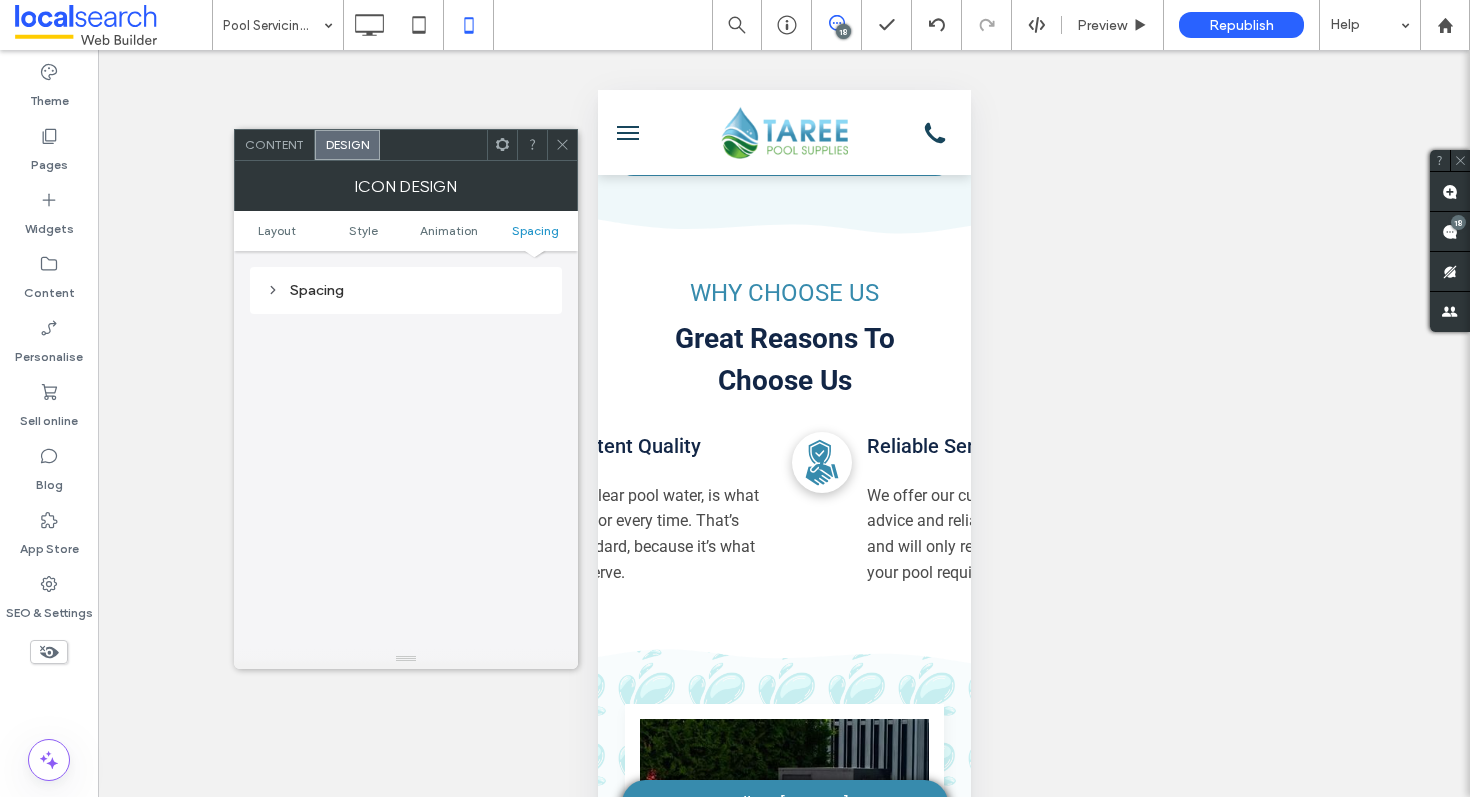 click on "Spacing" at bounding box center [406, 290] 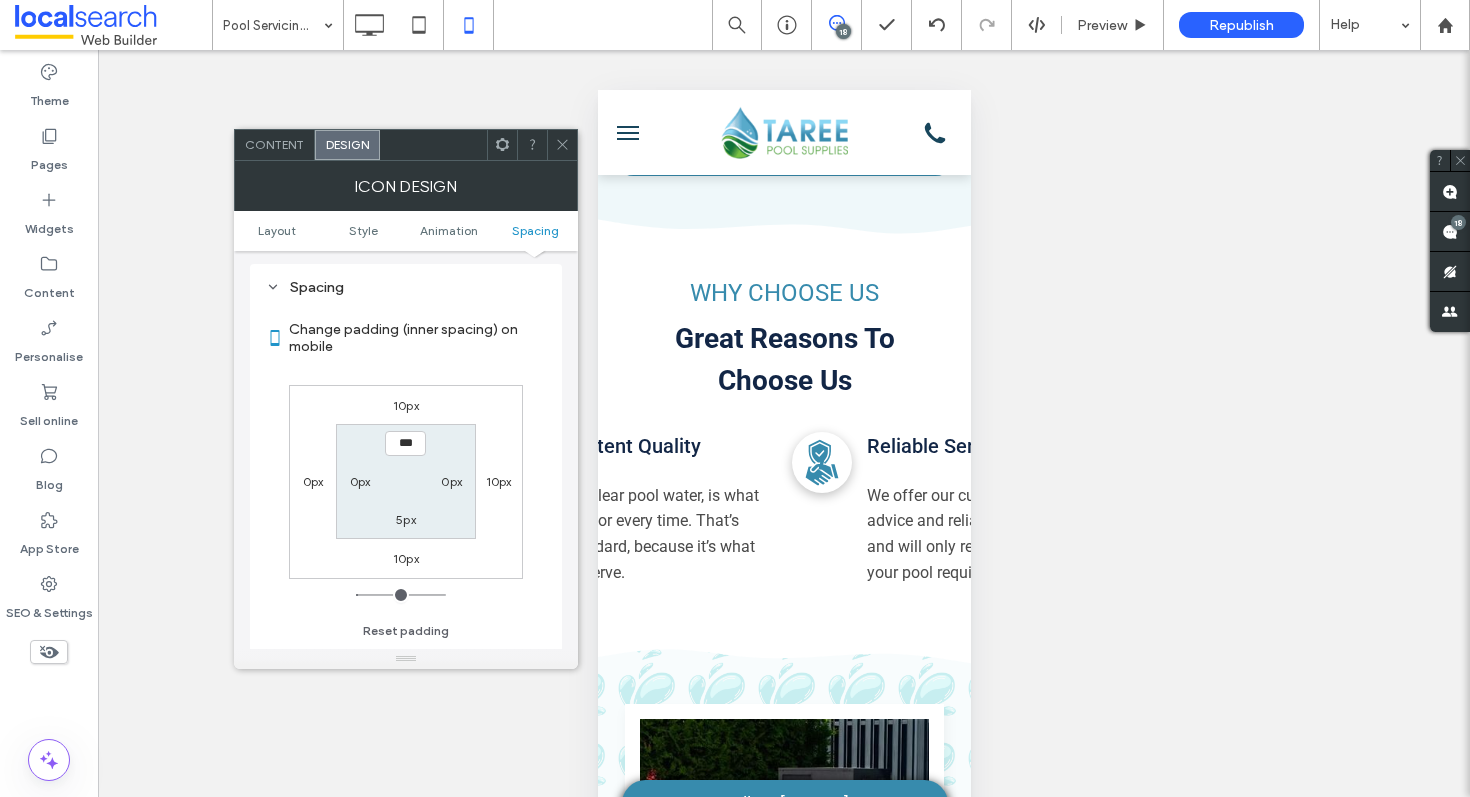 click on "10px" at bounding box center (499, 481) 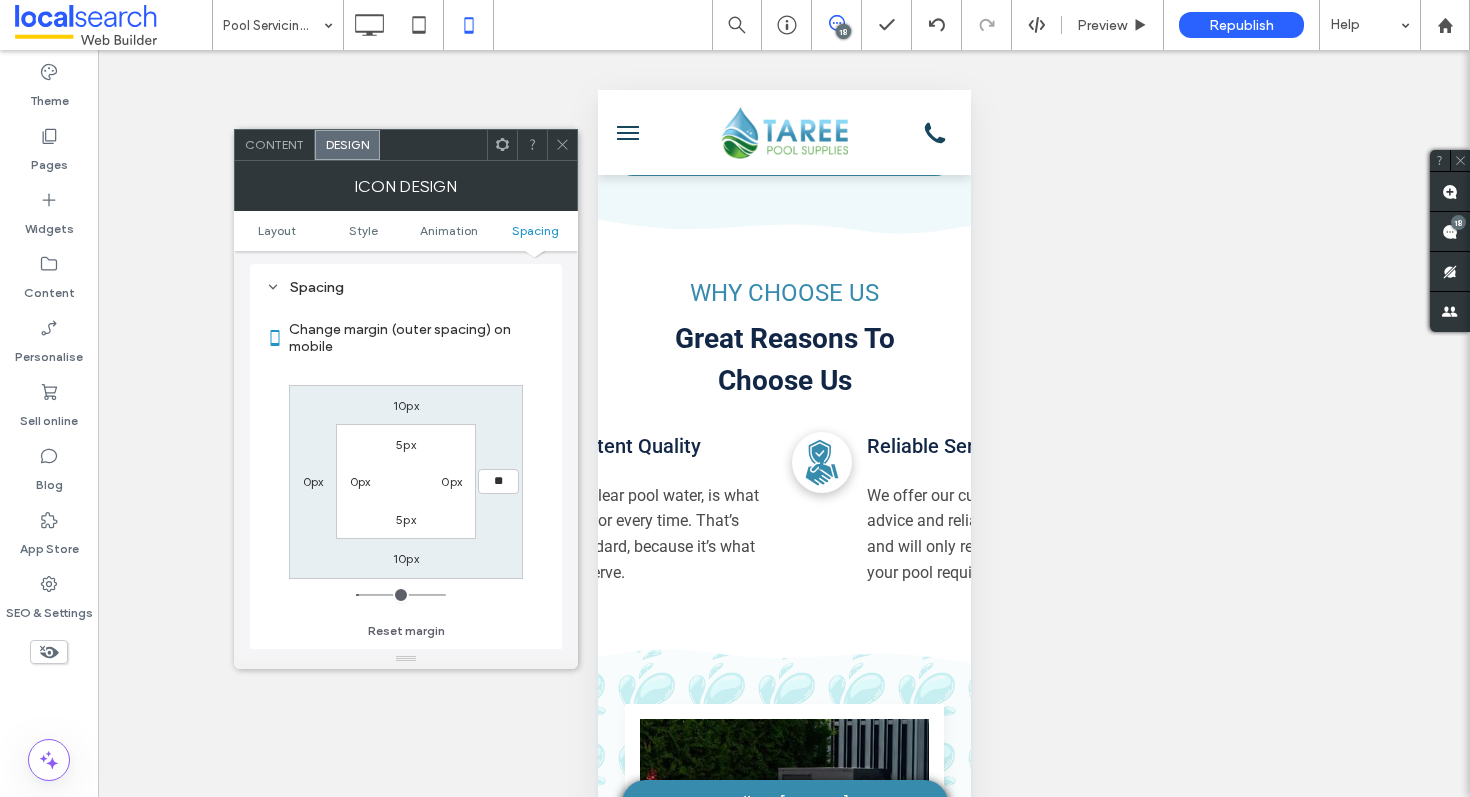 type on "**" 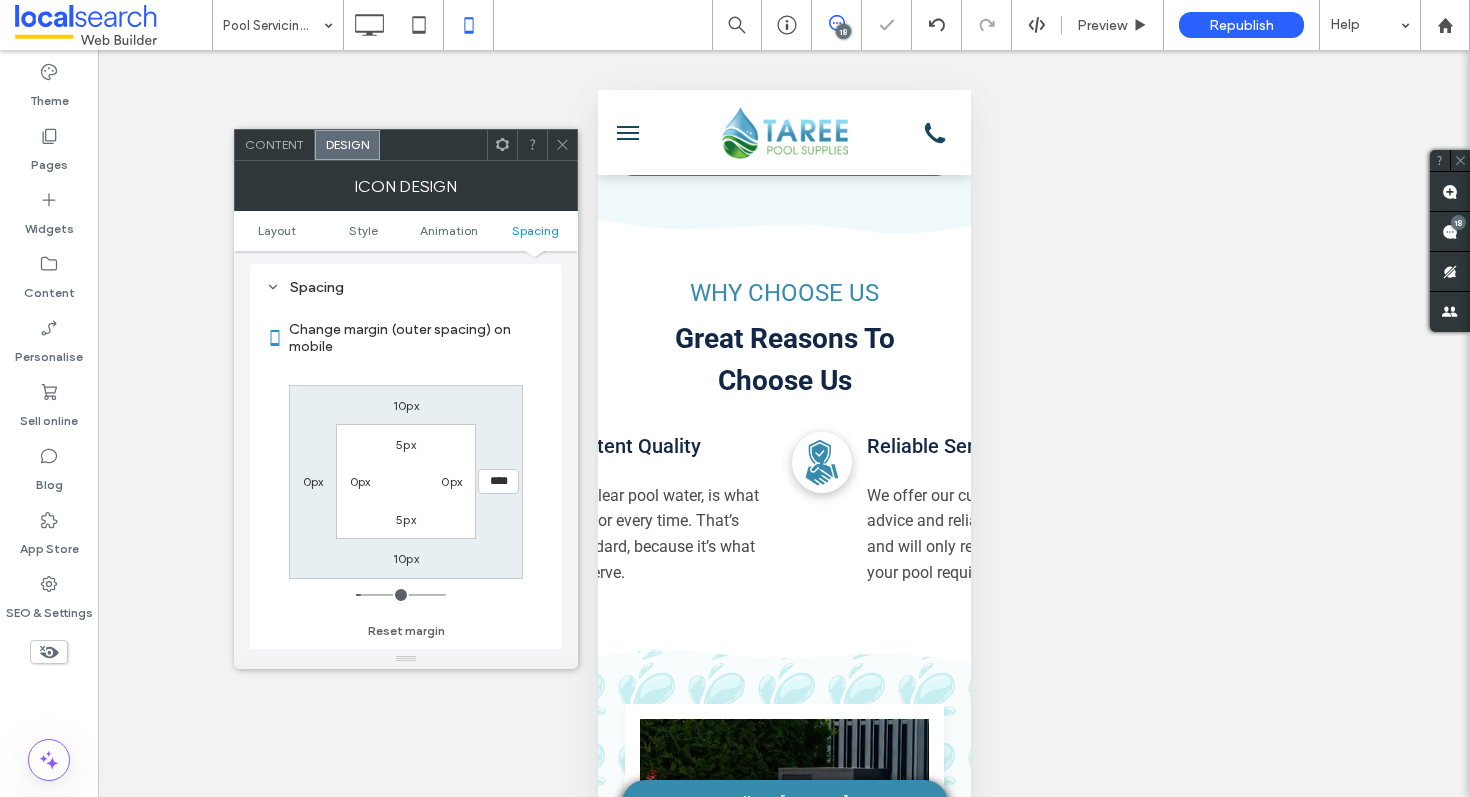 click 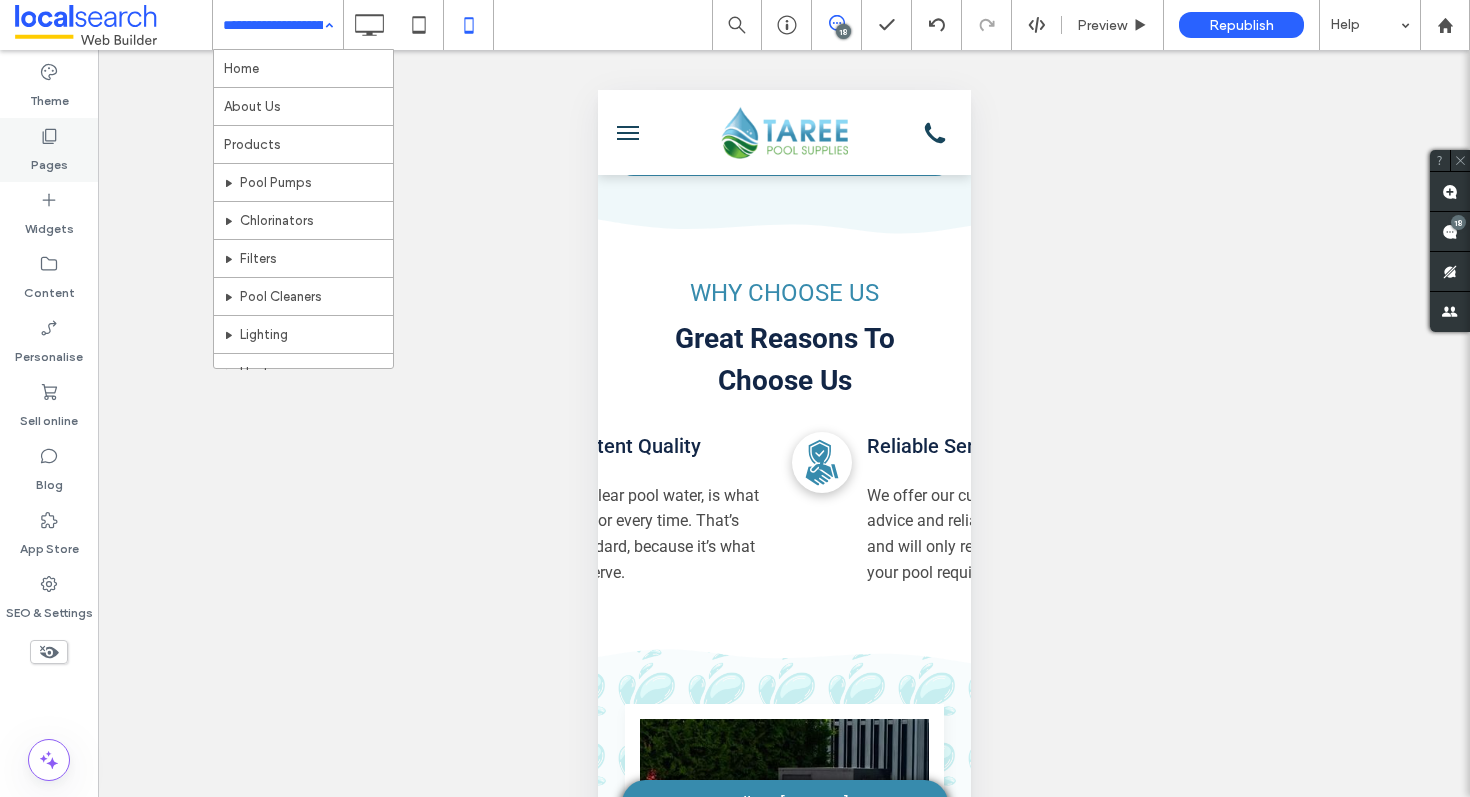 click on "Pages" at bounding box center [49, 160] 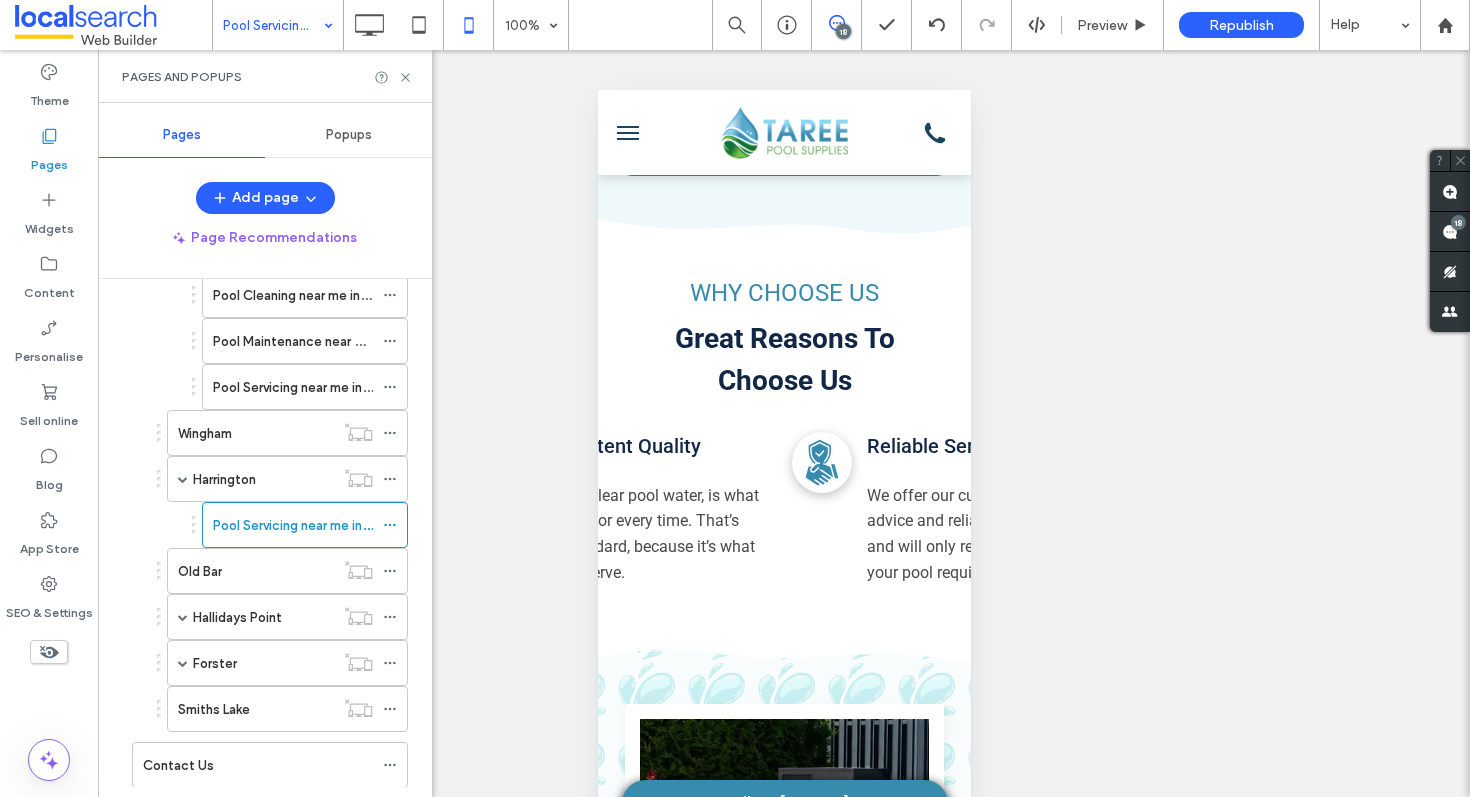 scroll, scrollTop: 576, scrollLeft: 0, axis: vertical 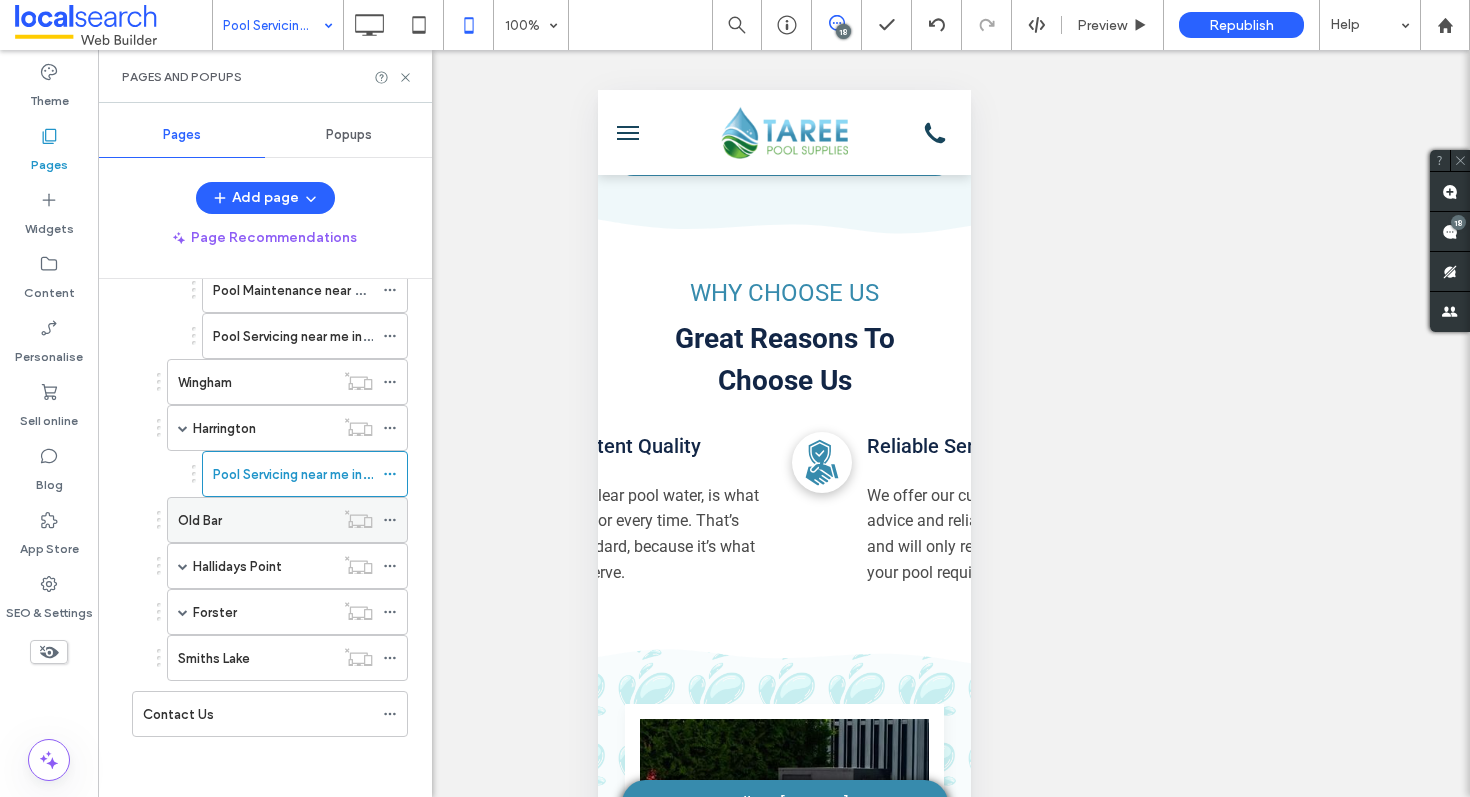 click on "Old Bar" at bounding box center (256, 520) 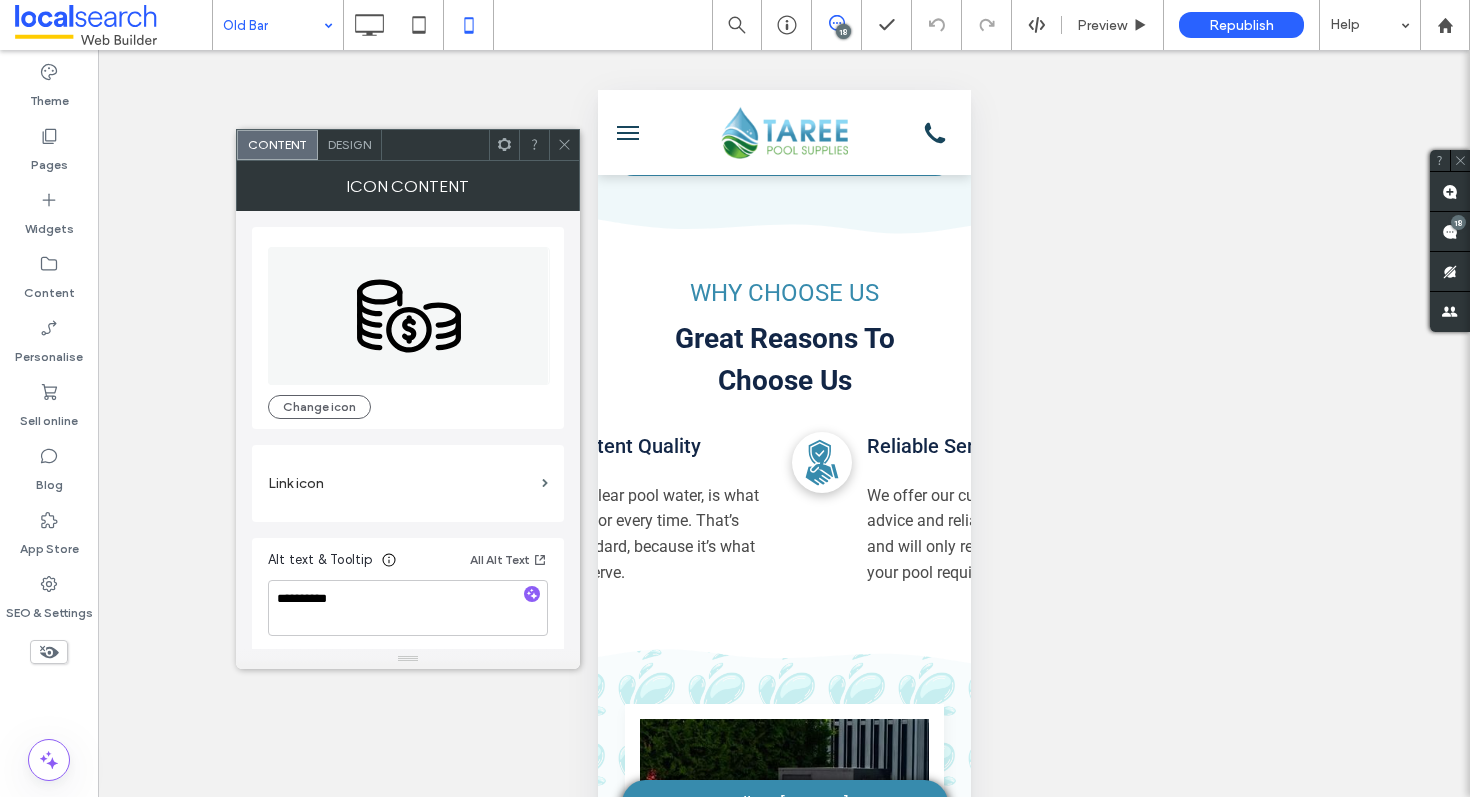 click on "Design" at bounding box center (349, 144) 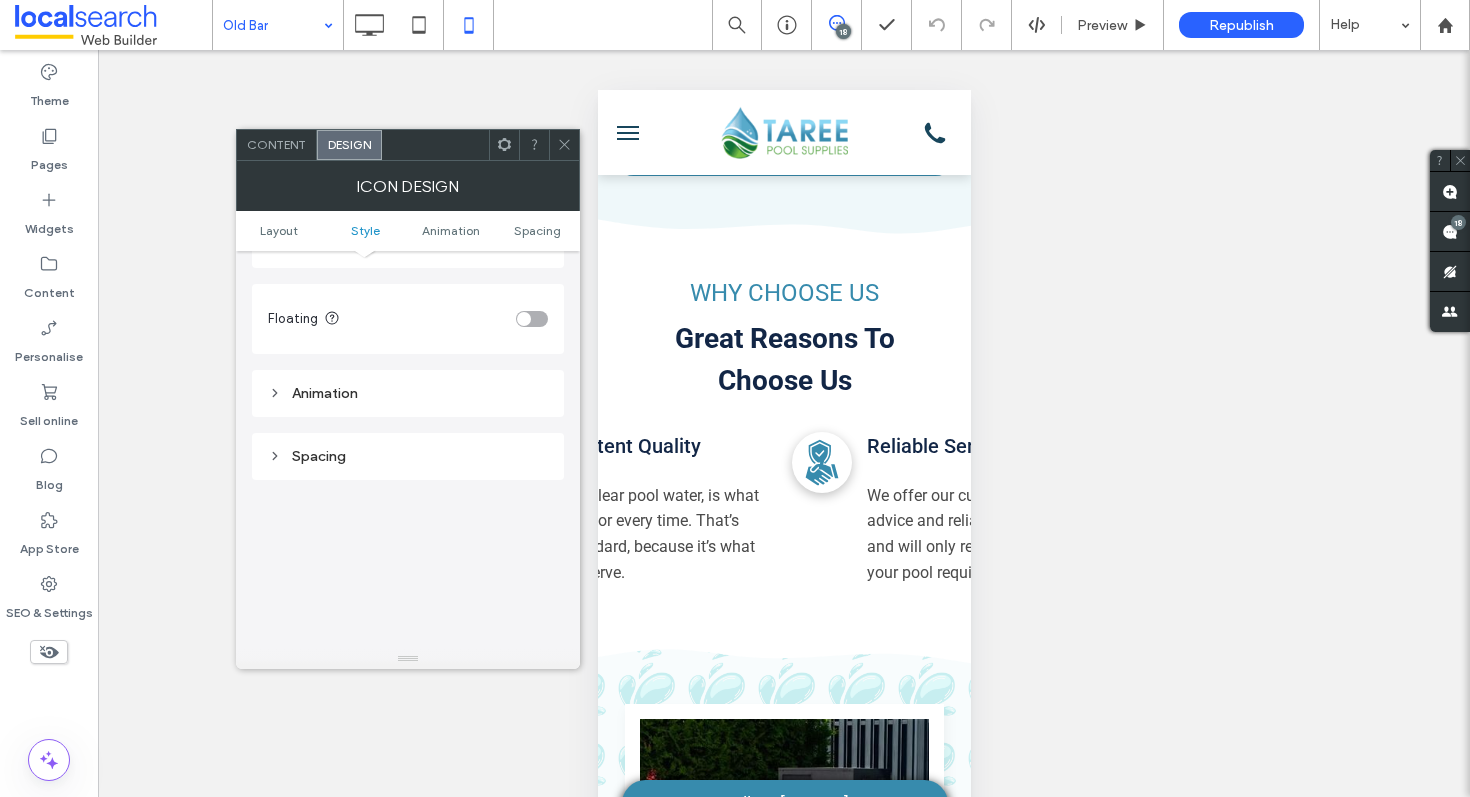 scroll, scrollTop: 744, scrollLeft: 0, axis: vertical 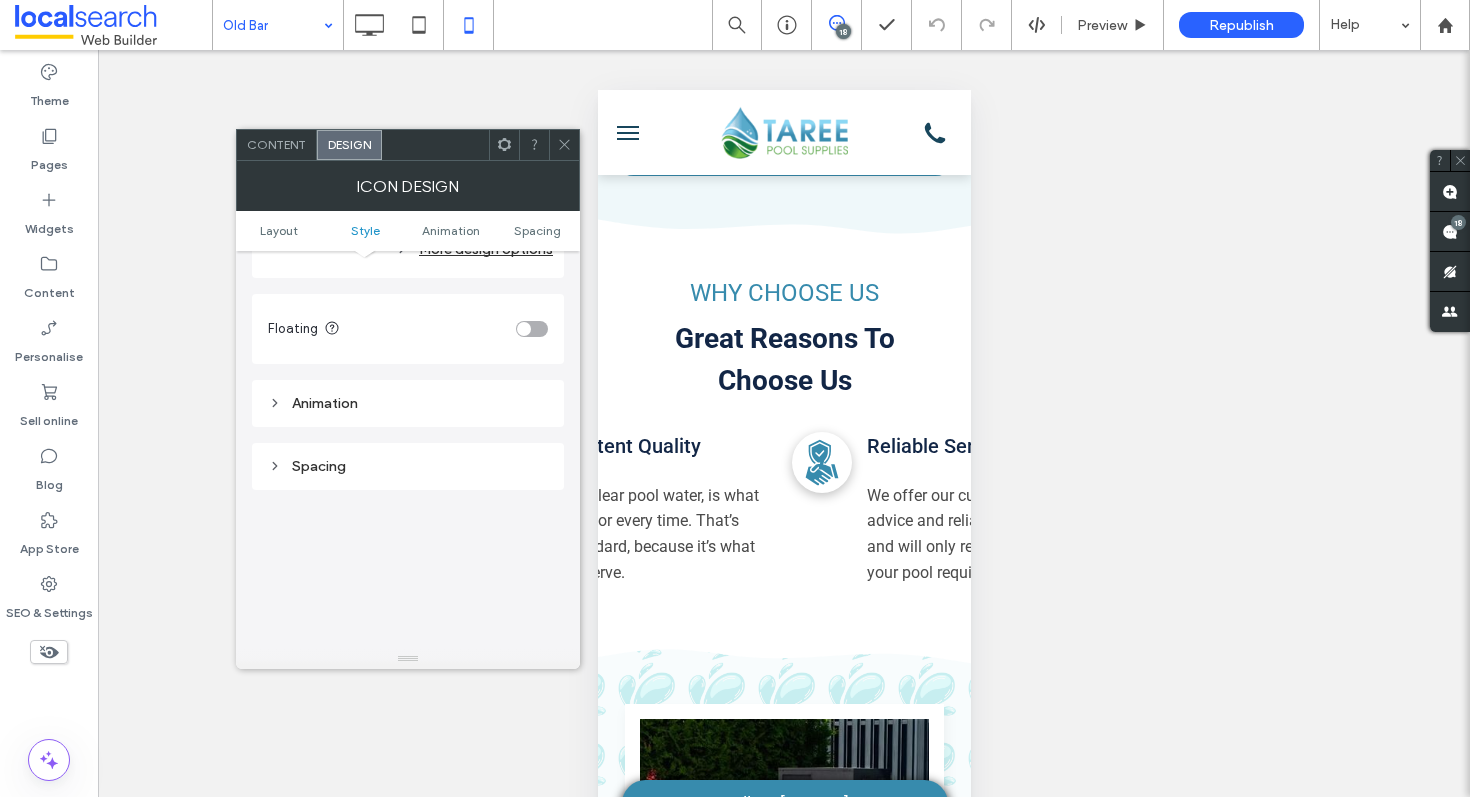 click on "Spacing" at bounding box center [408, 466] 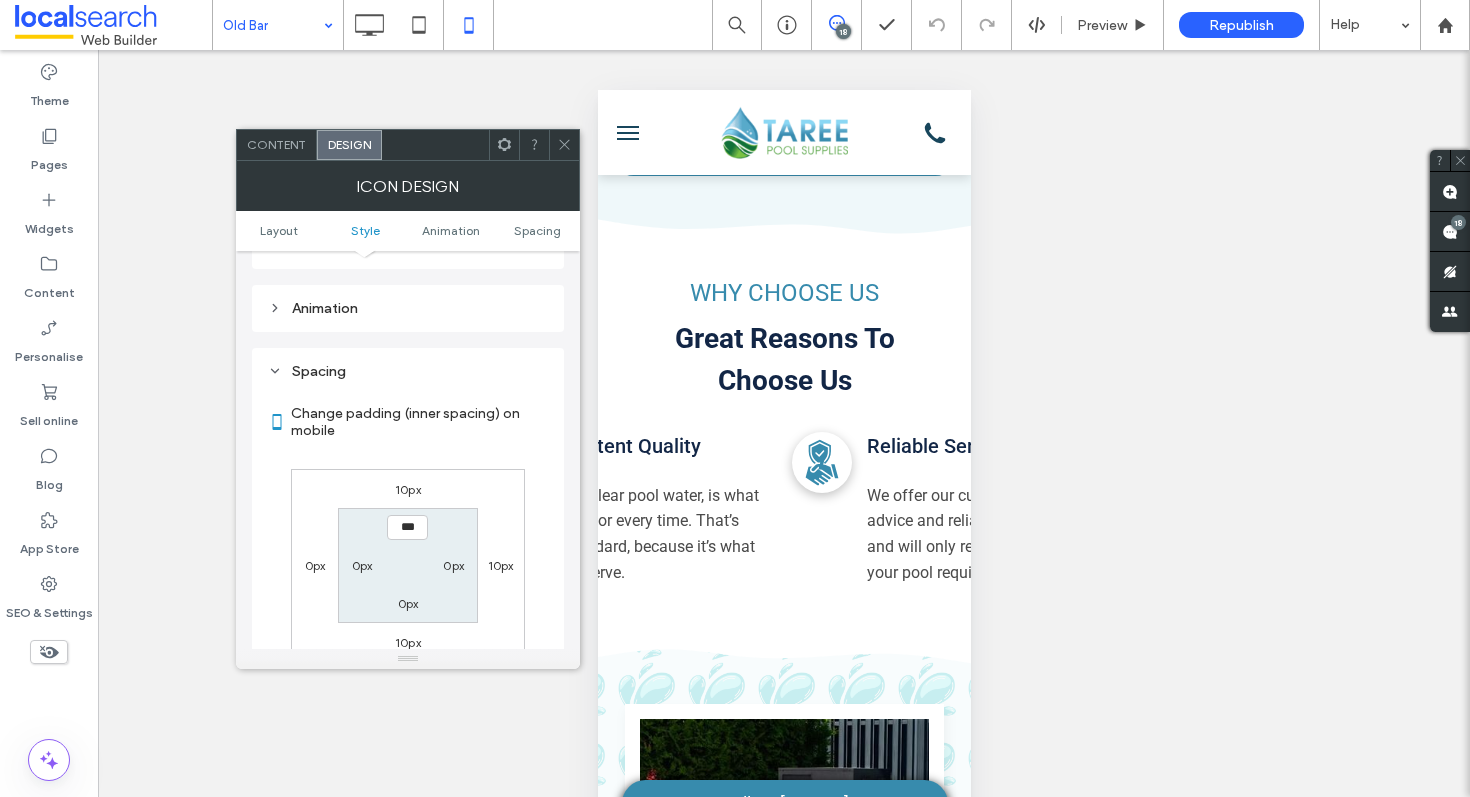 scroll, scrollTop: 871, scrollLeft: 0, axis: vertical 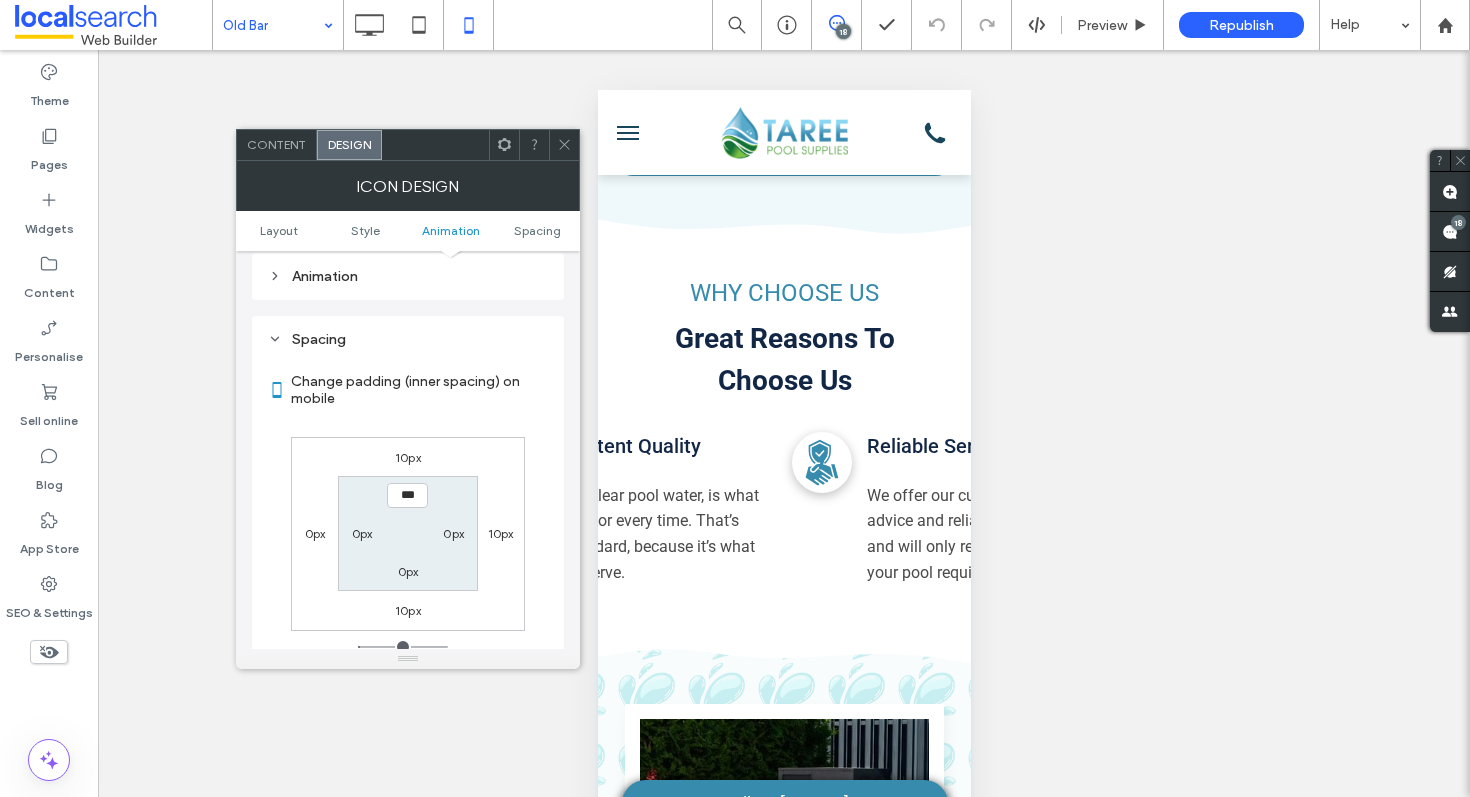 click on "10px" at bounding box center [501, 533] 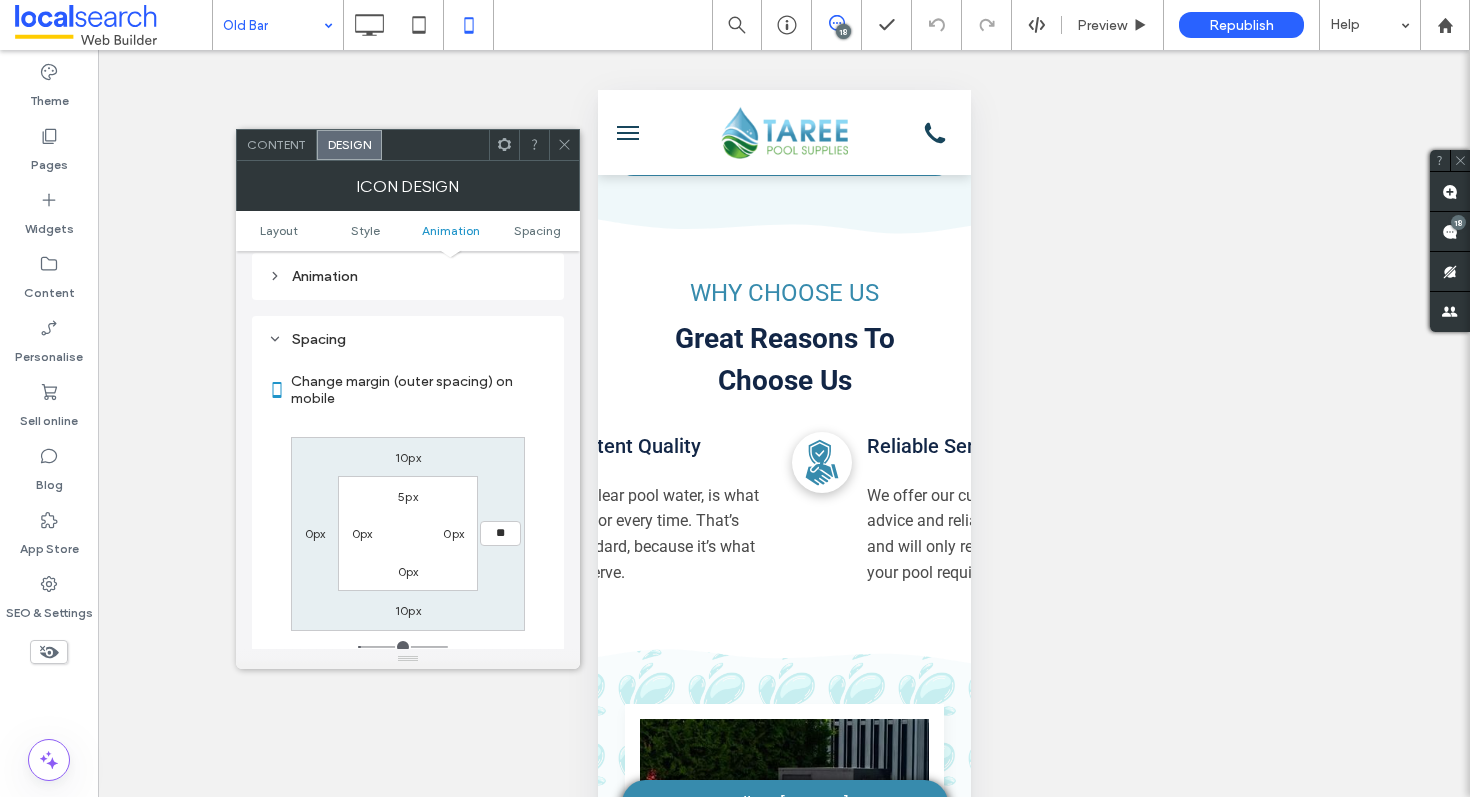 type on "**" 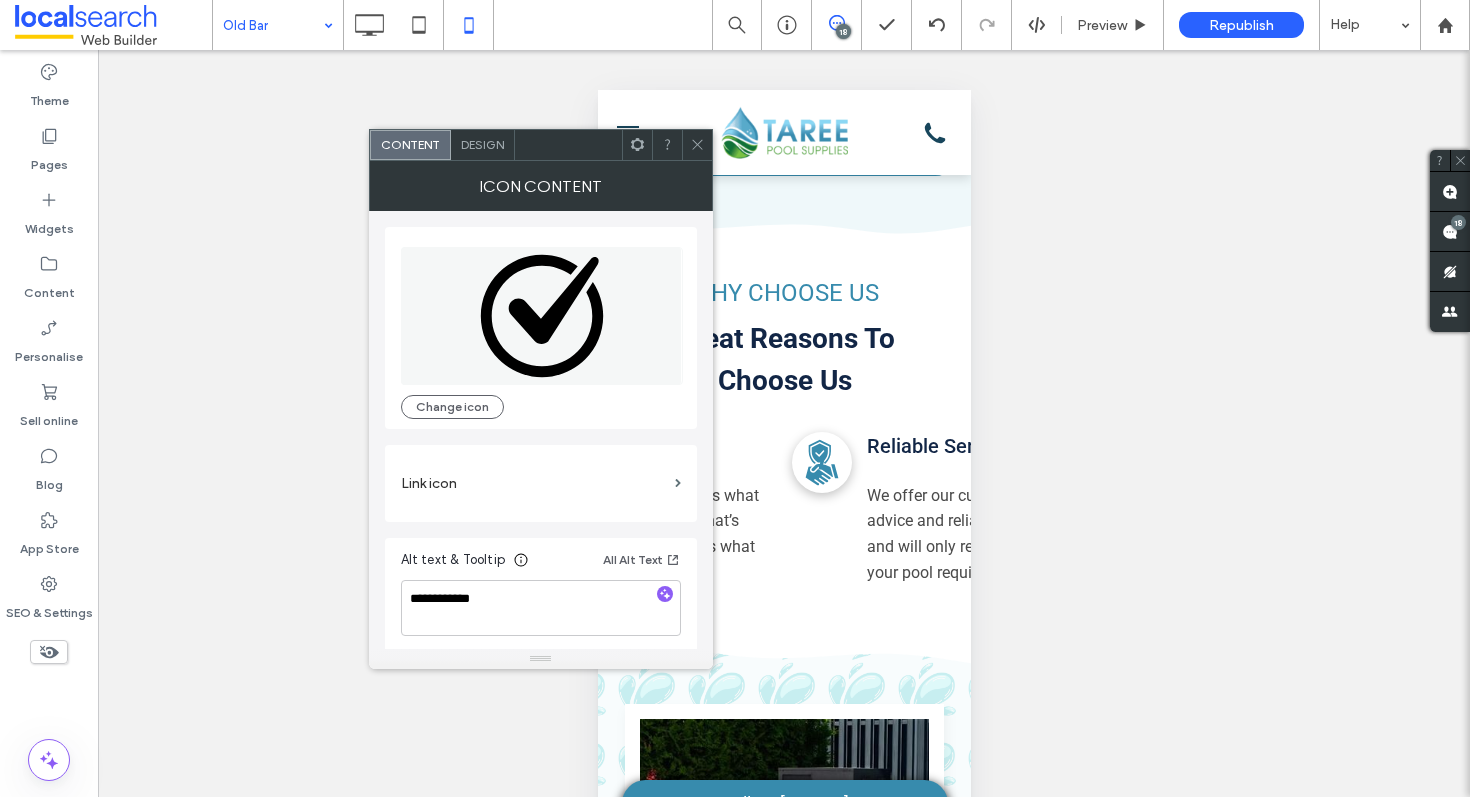 click on "Design" at bounding box center [482, 144] 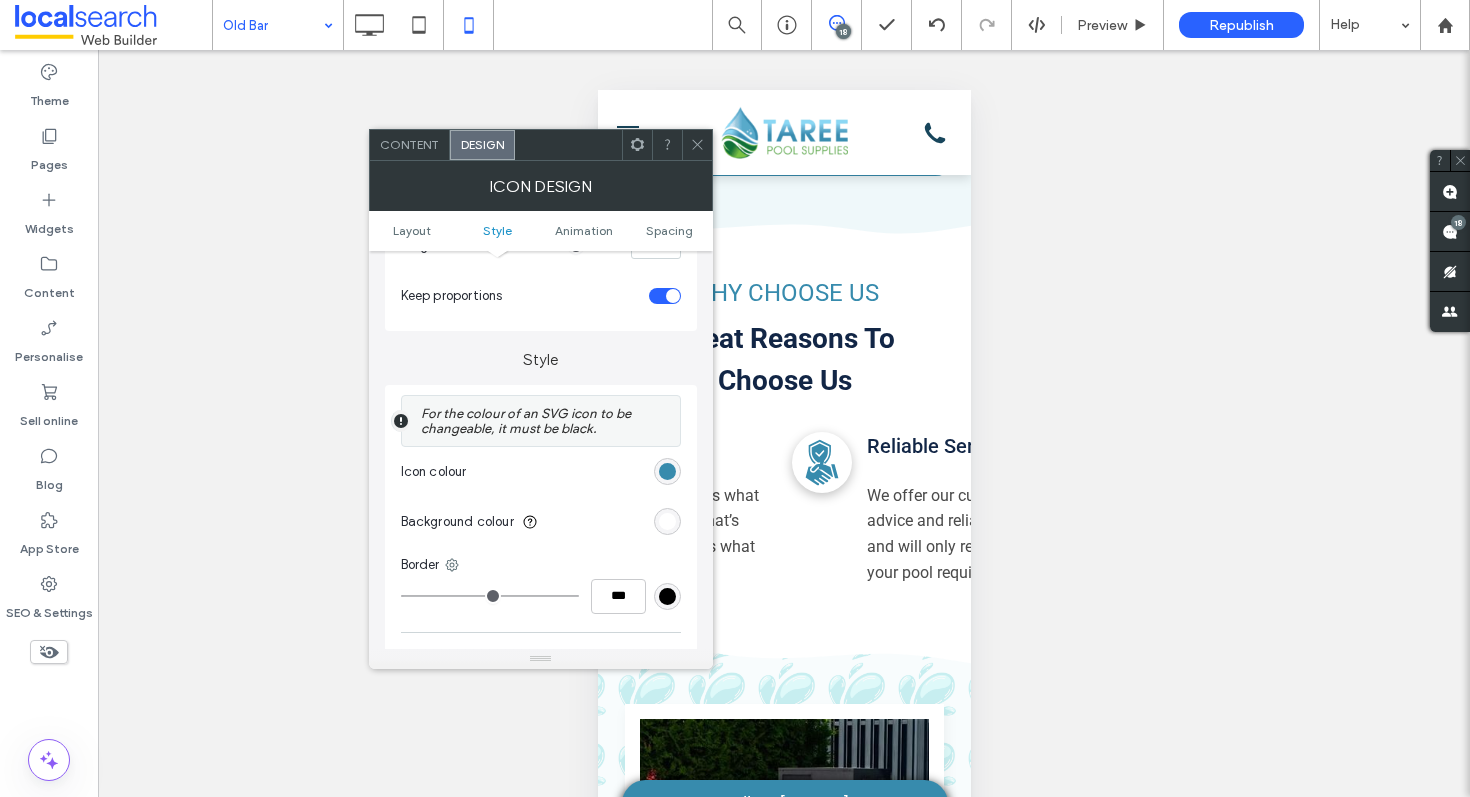scroll, scrollTop: 923, scrollLeft: 0, axis: vertical 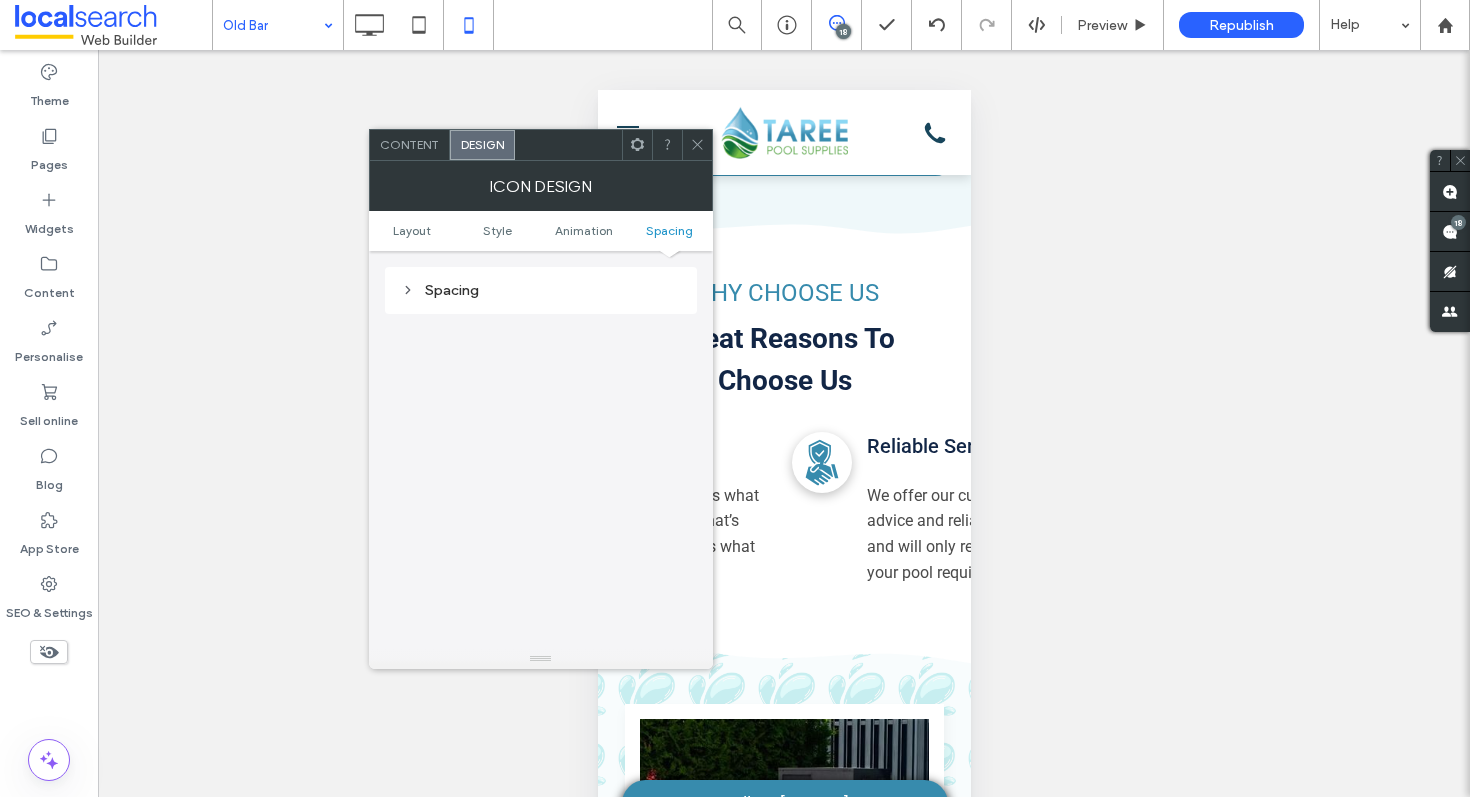 click on "Spacing" at bounding box center (541, 290) 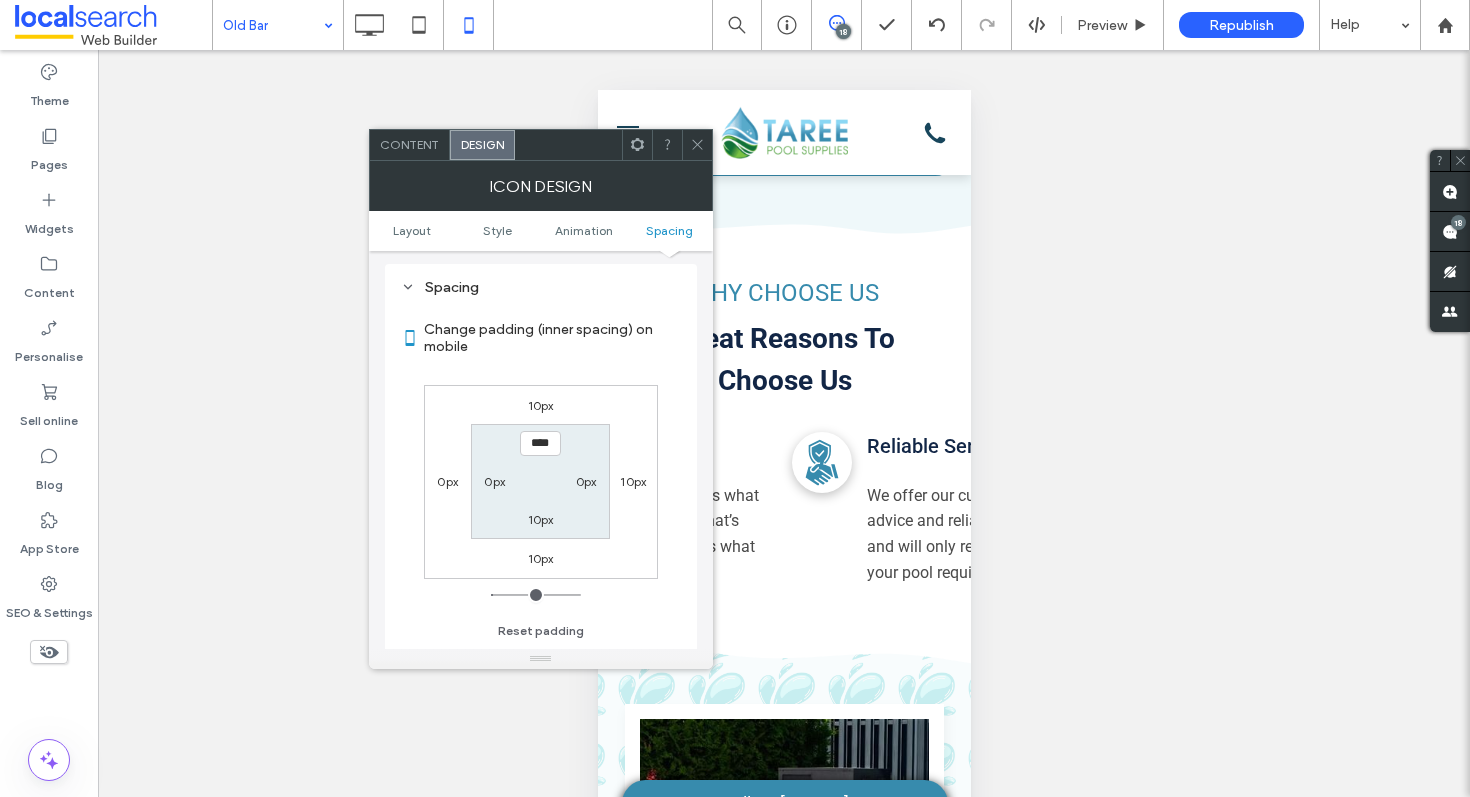 click on "10px" at bounding box center [633, 481] 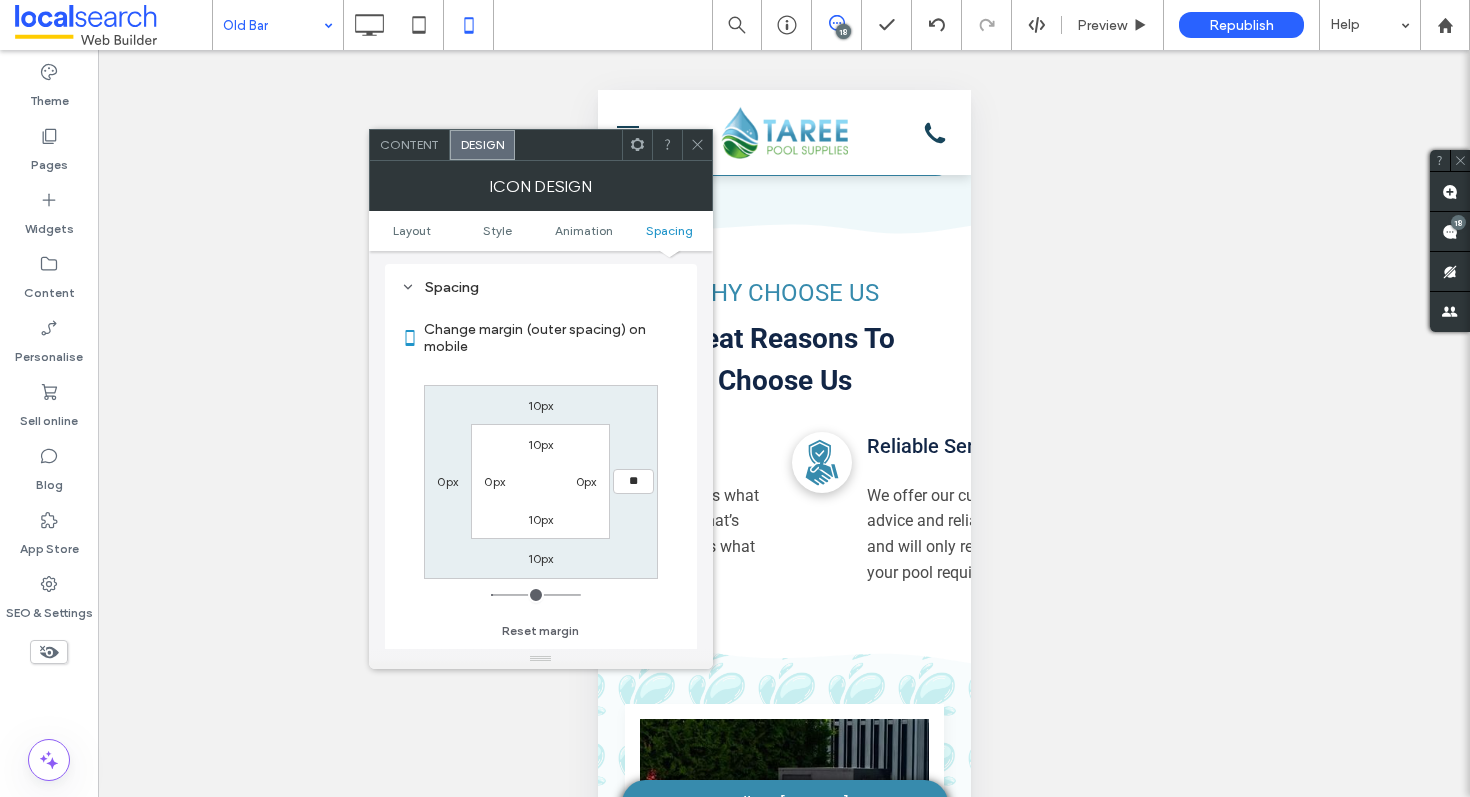 type on "**" 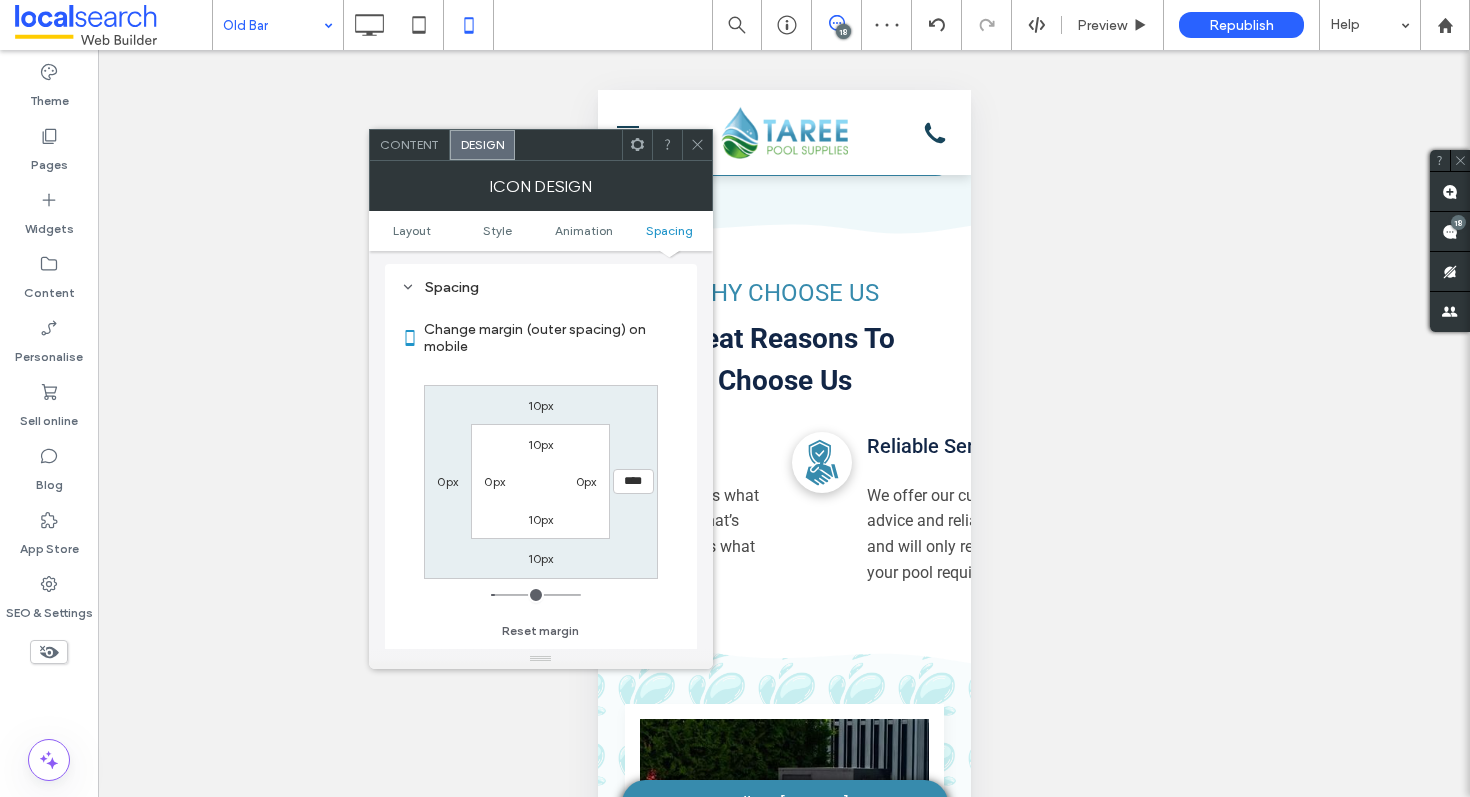 click 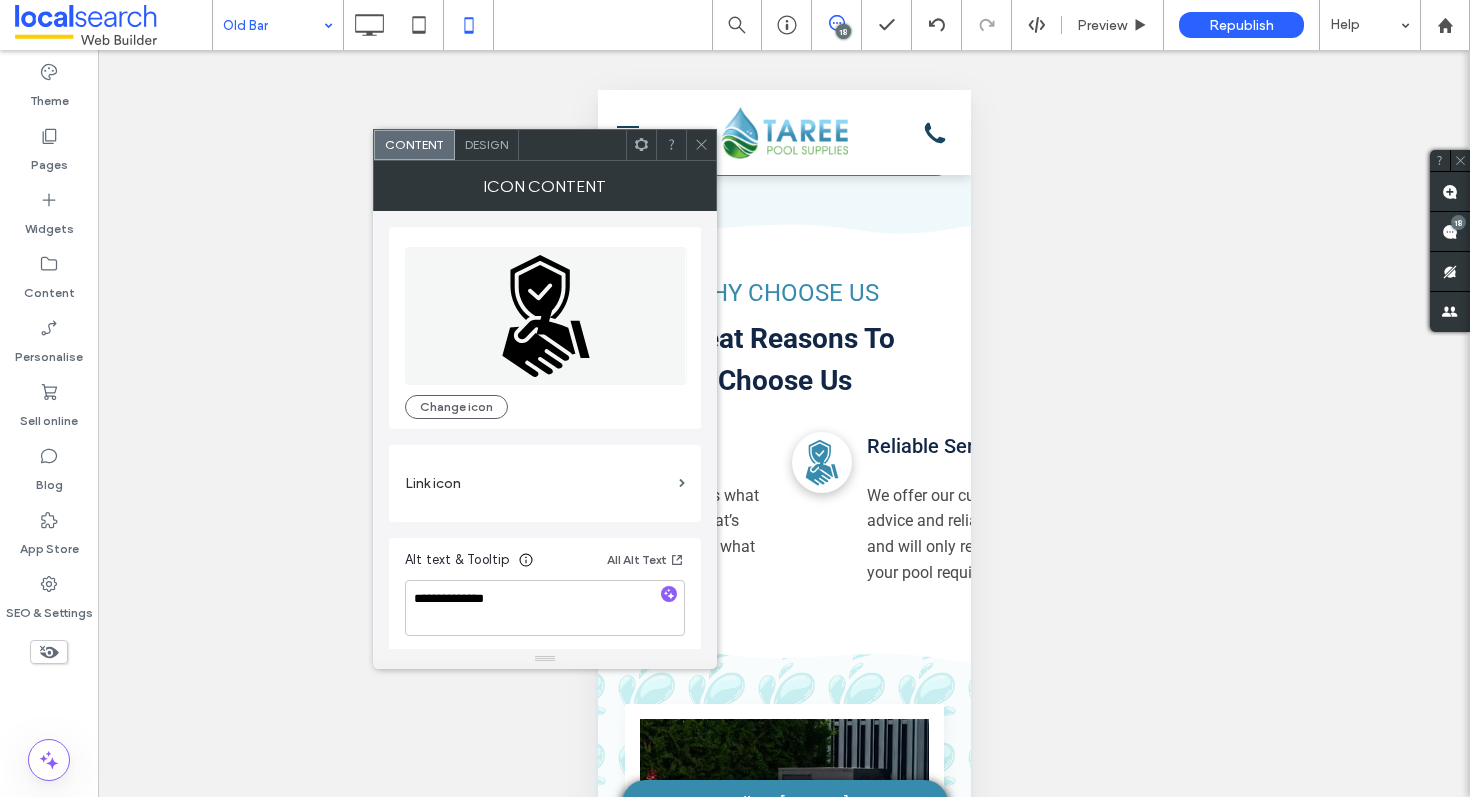 click on "Design" at bounding box center [486, 144] 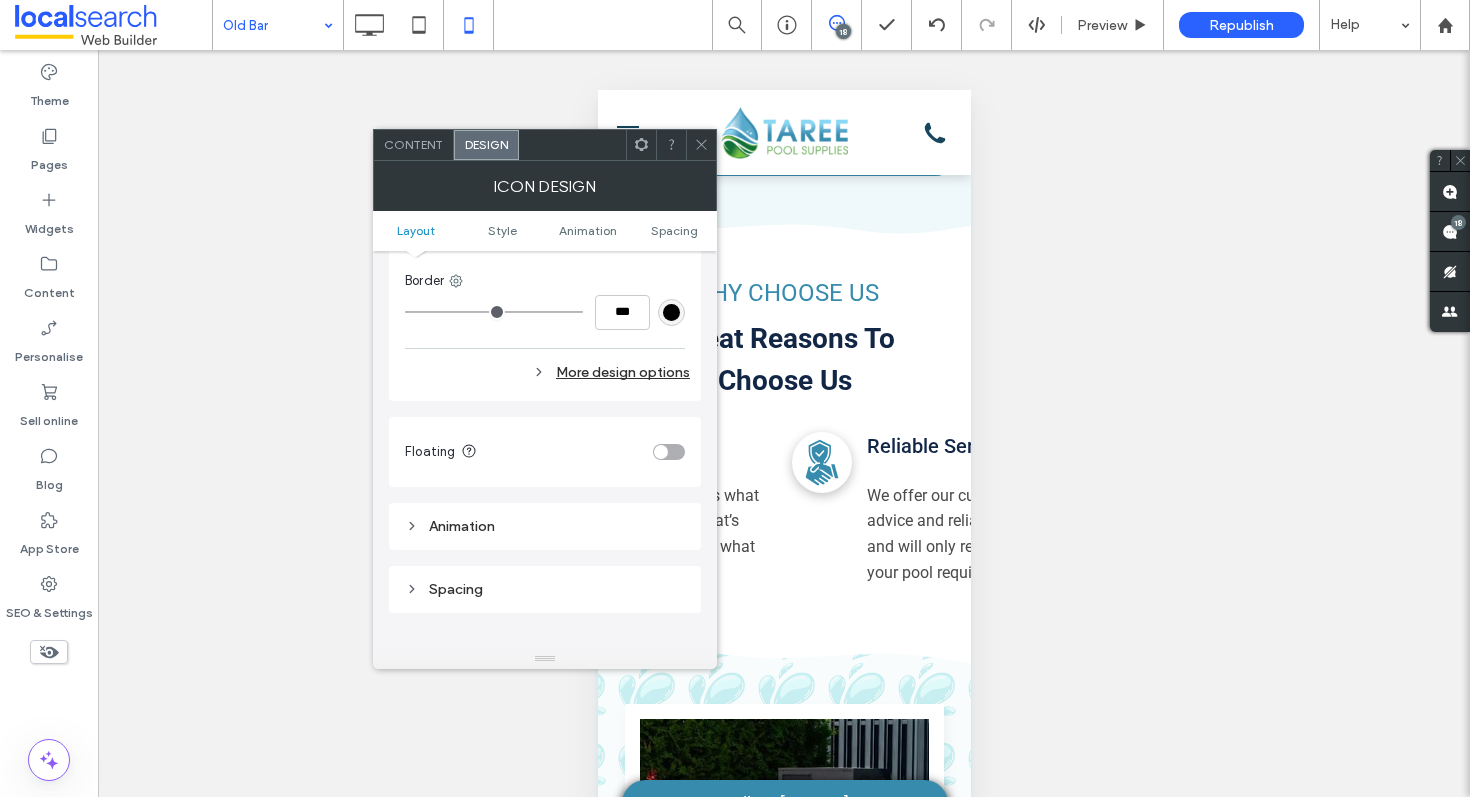 scroll, scrollTop: 923, scrollLeft: 0, axis: vertical 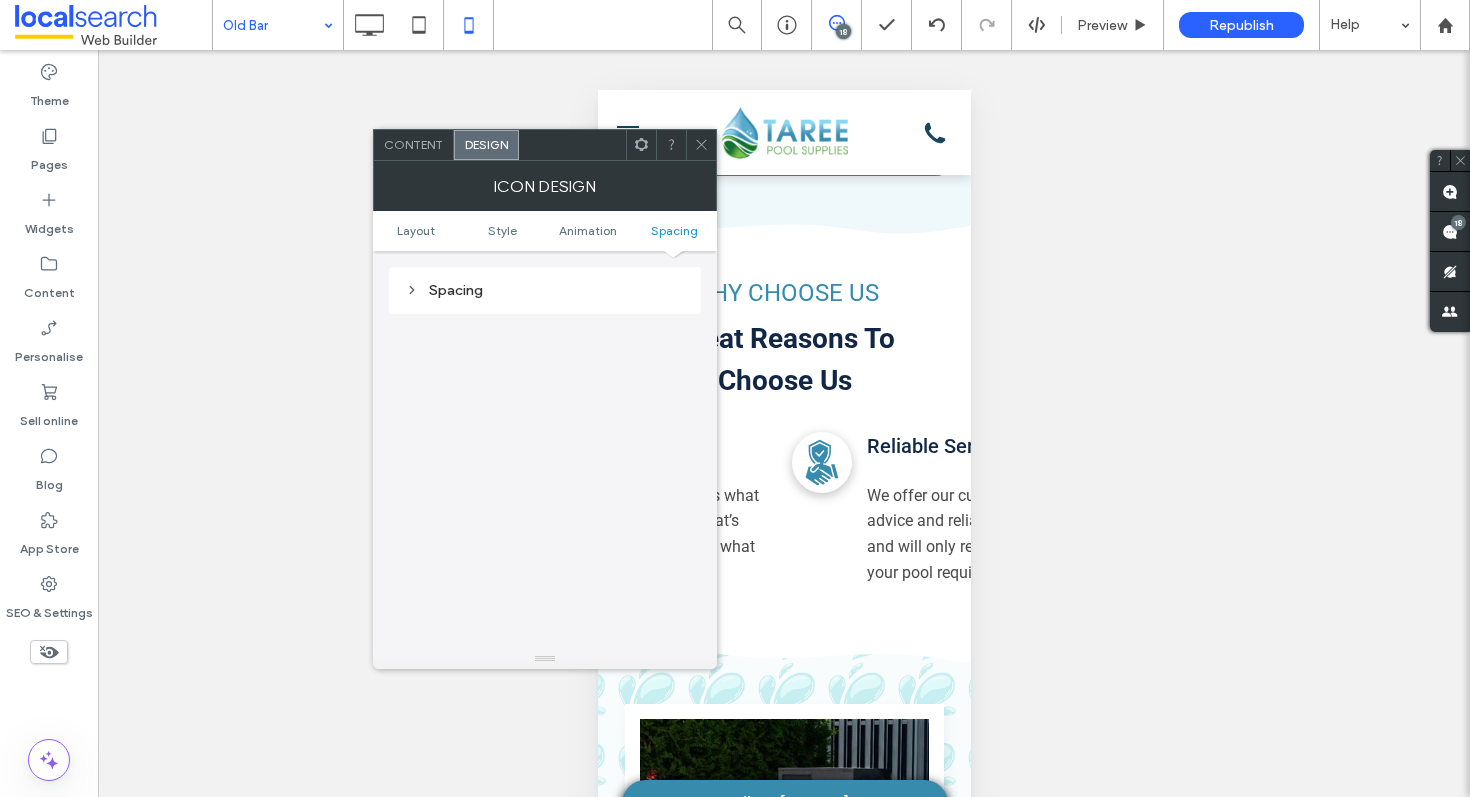 click on "Spacing" at bounding box center (545, 290) 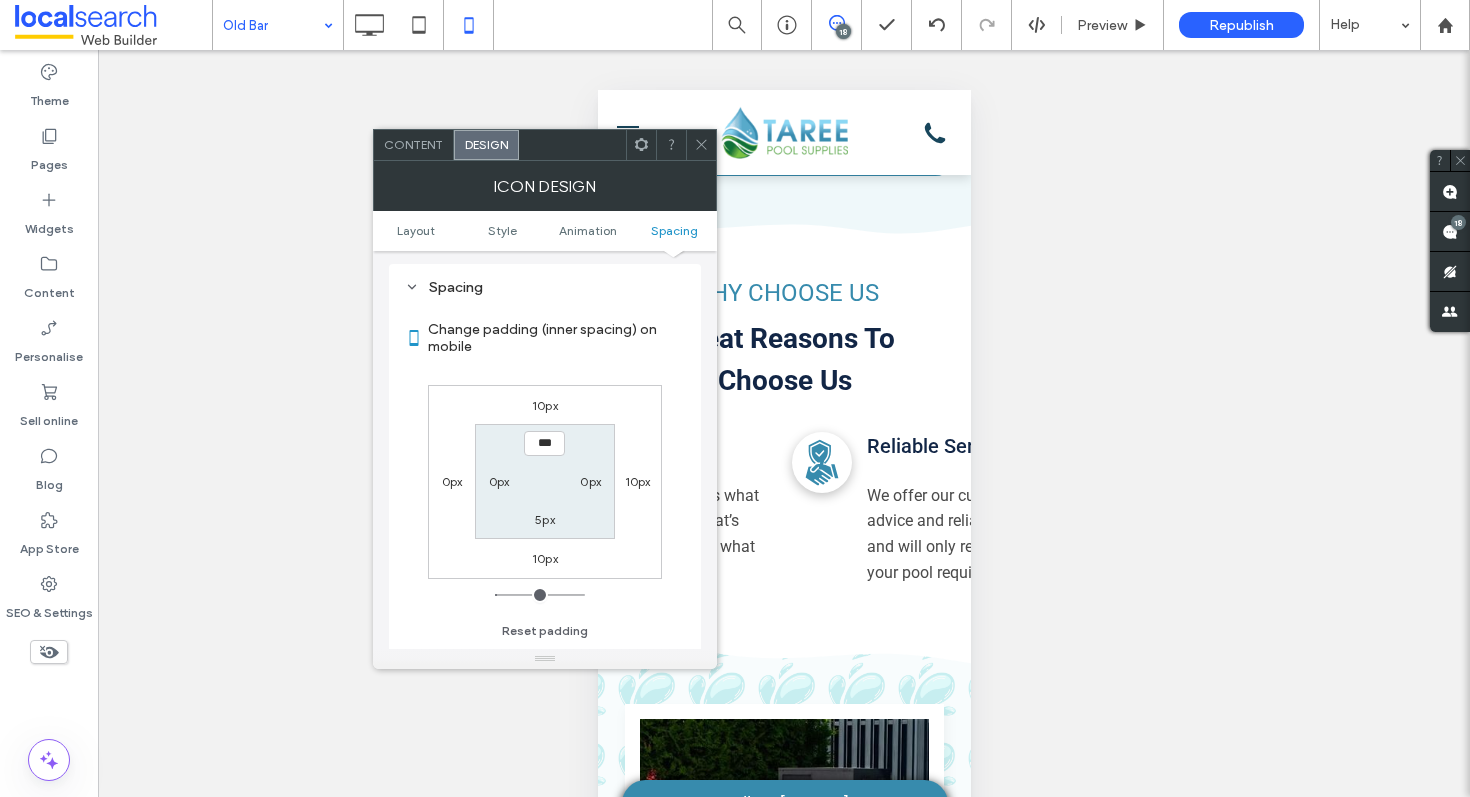 click on "10px" at bounding box center (638, 481) 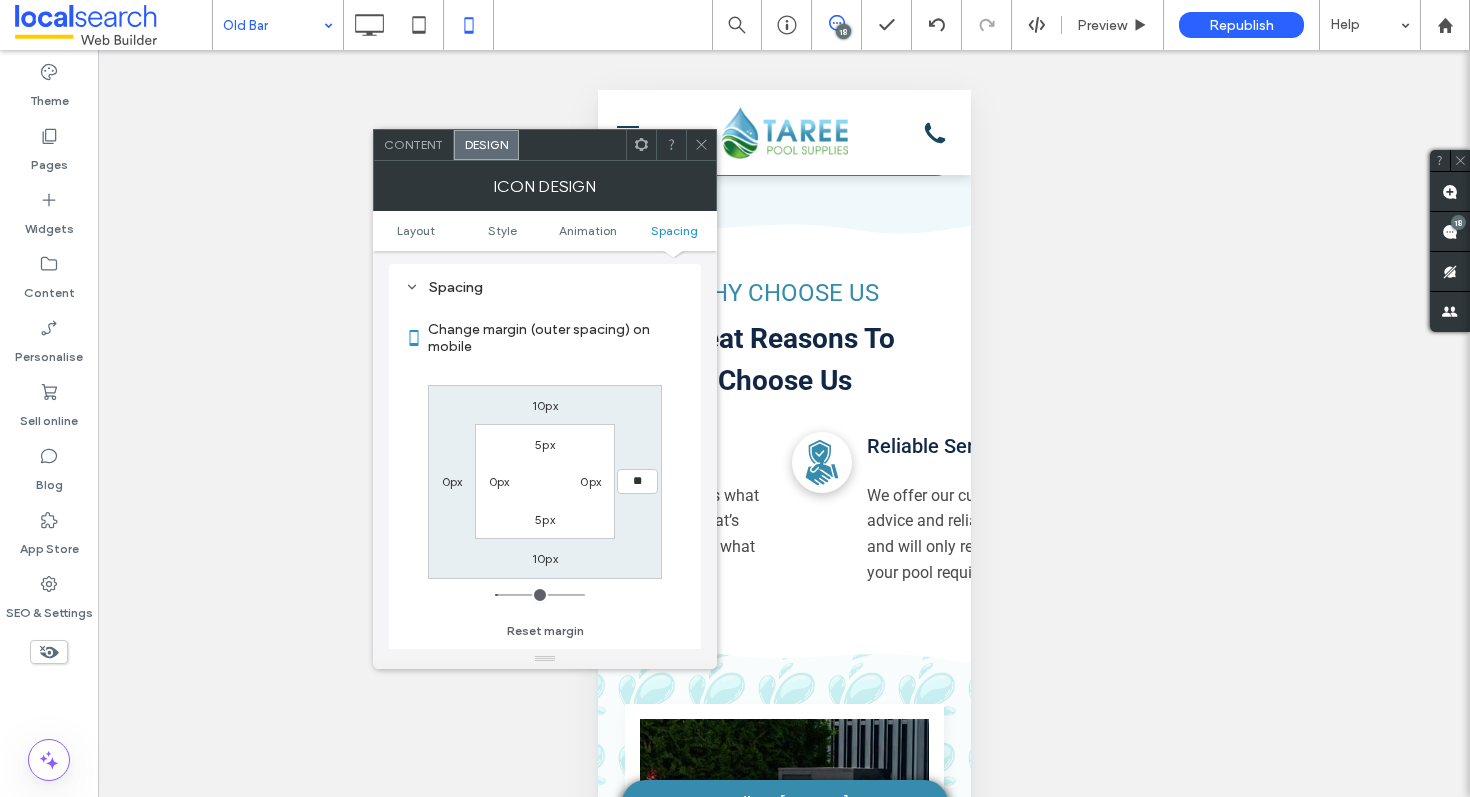type on "**" 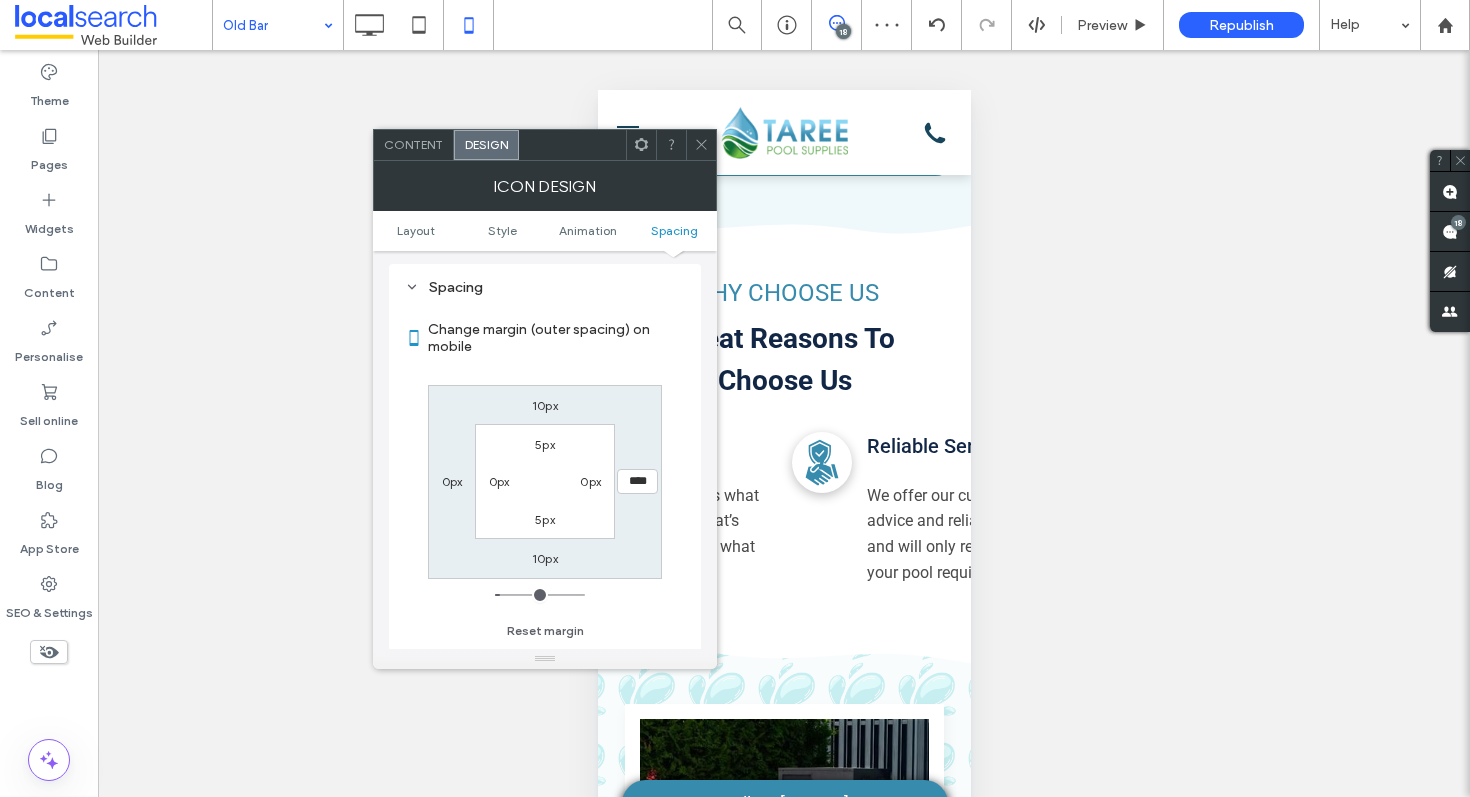 click 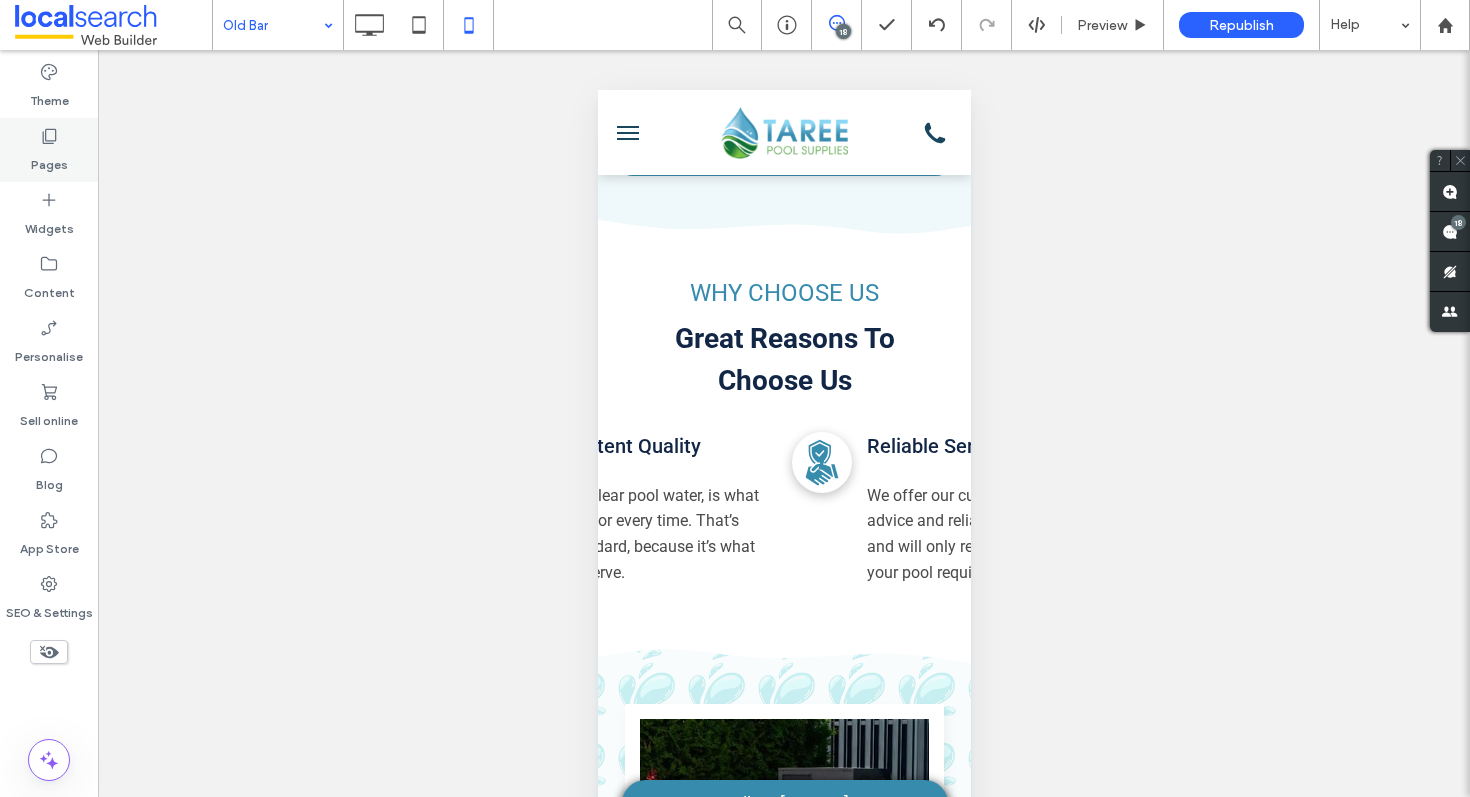 click on "Pages" at bounding box center [49, 160] 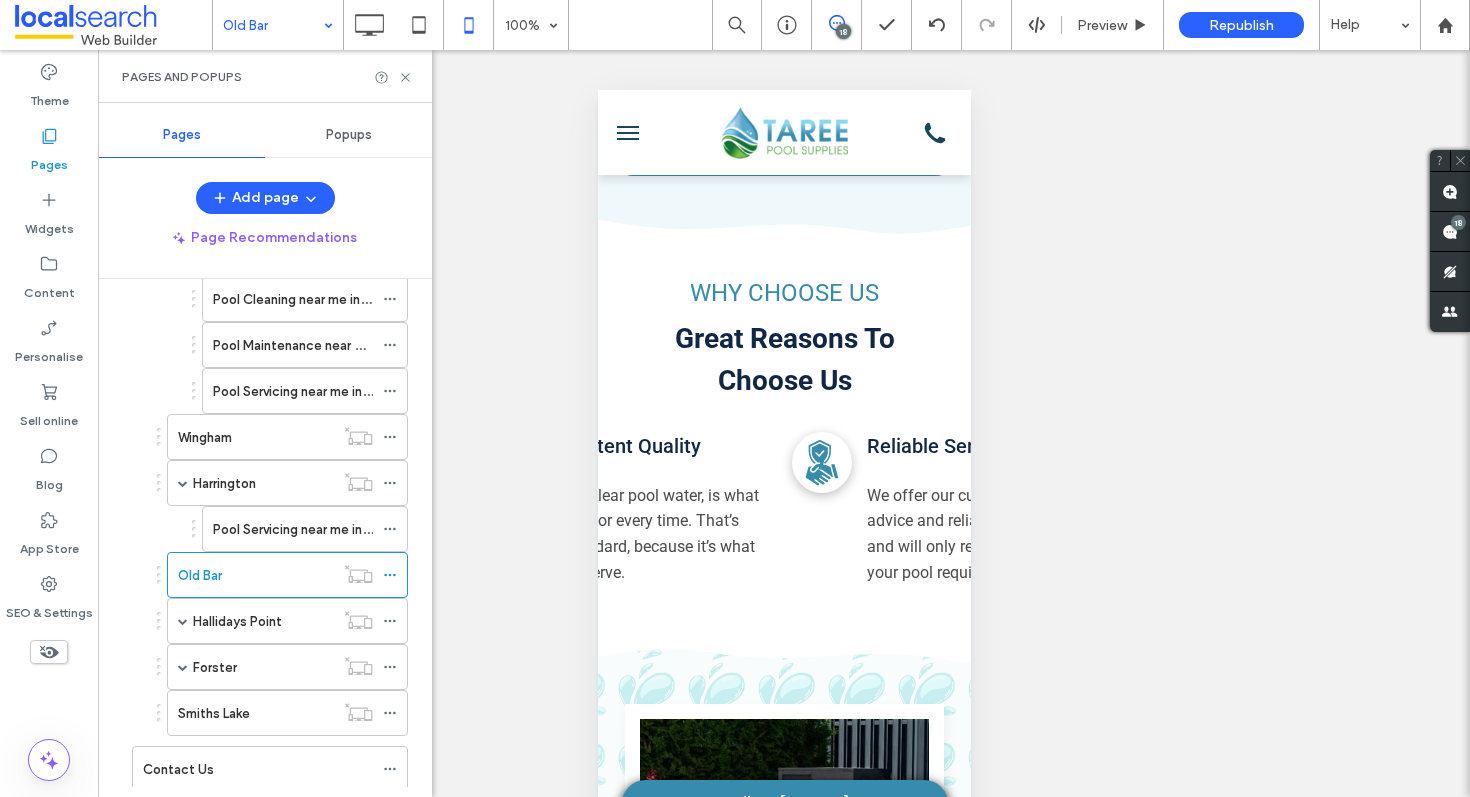 scroll, scrollTop: 576, scrollLeft: 0, axis: vertical 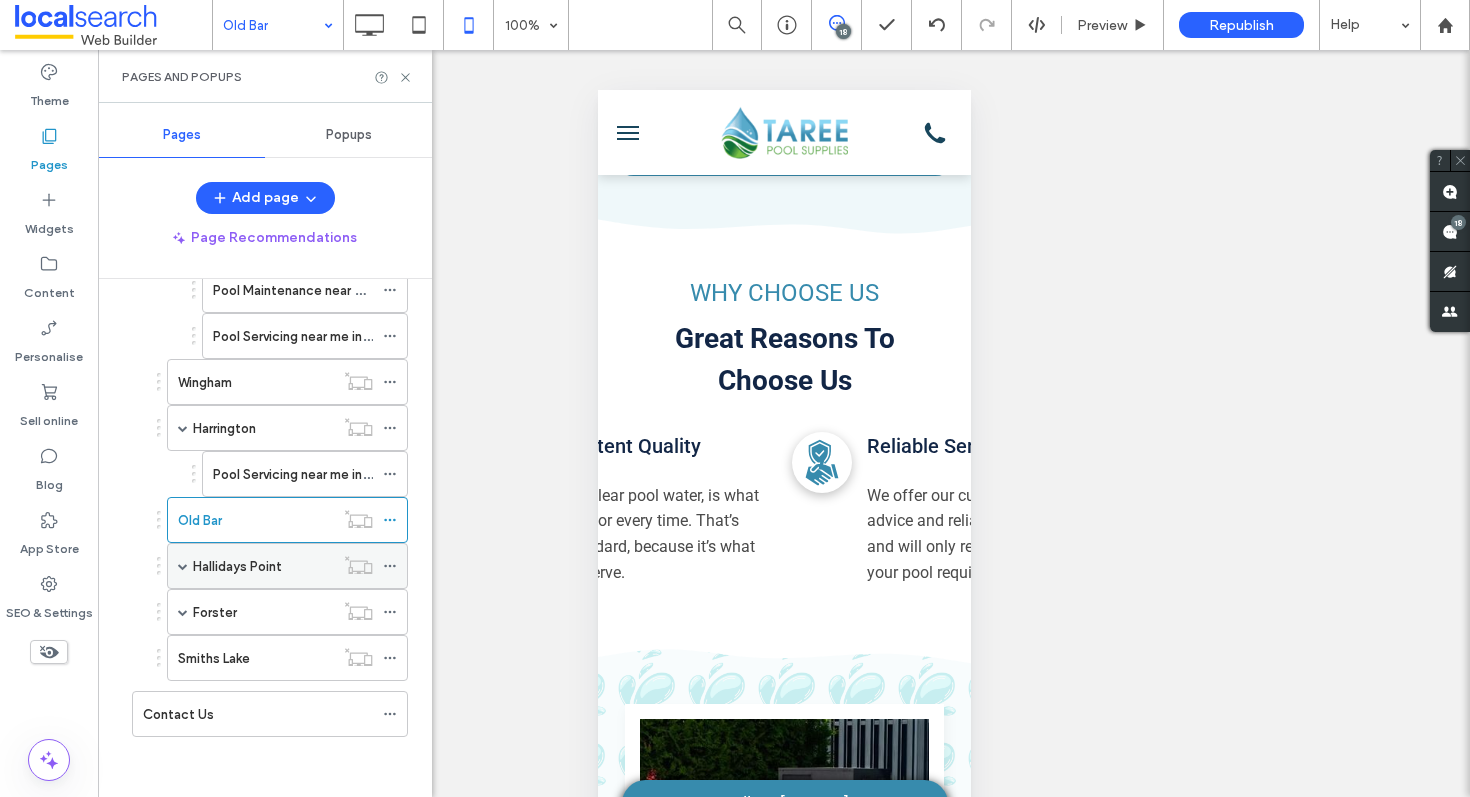 click on "Hallidays Point" at bounding box center [237, 566] 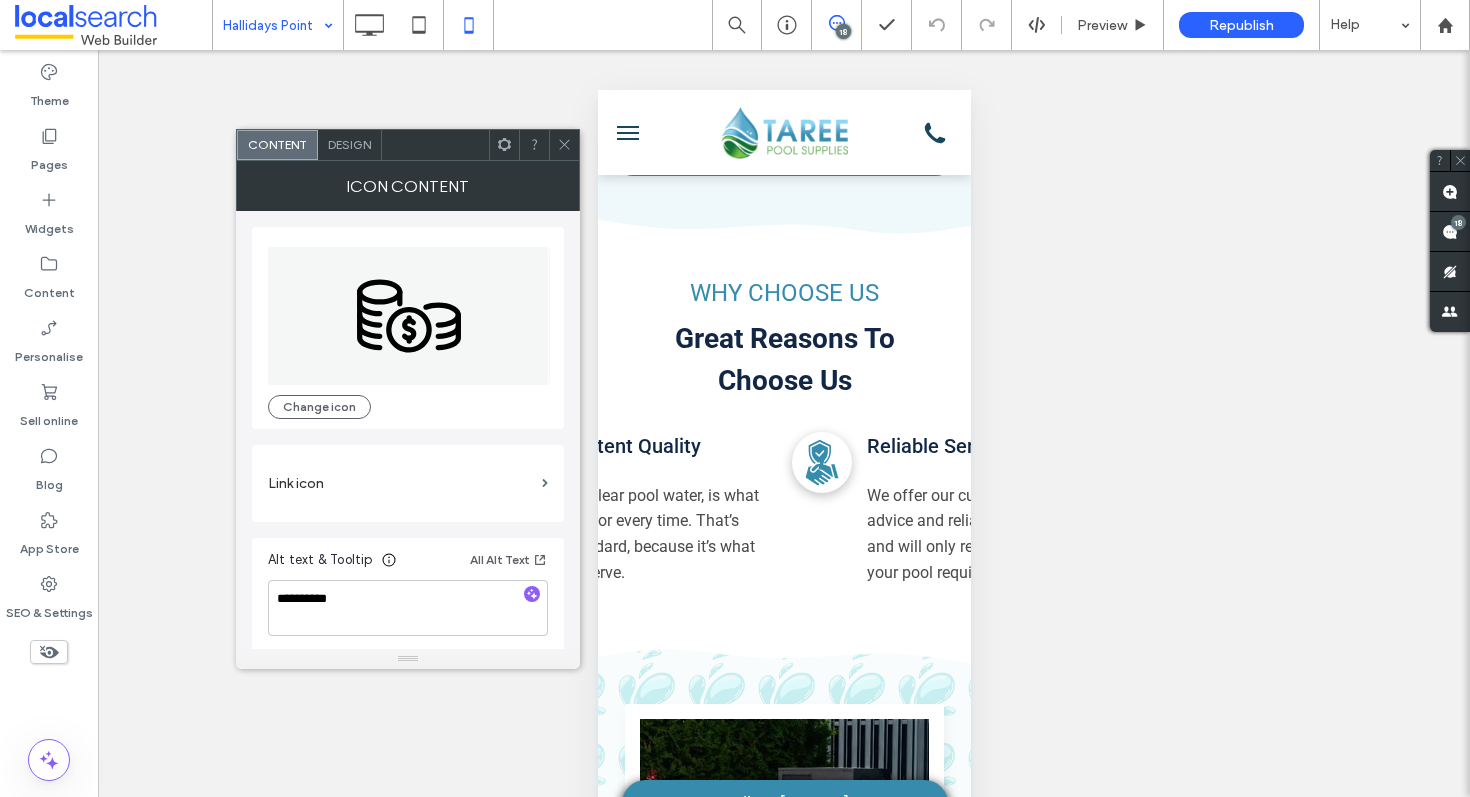 click on "Design" at bounding box center [349, 144] 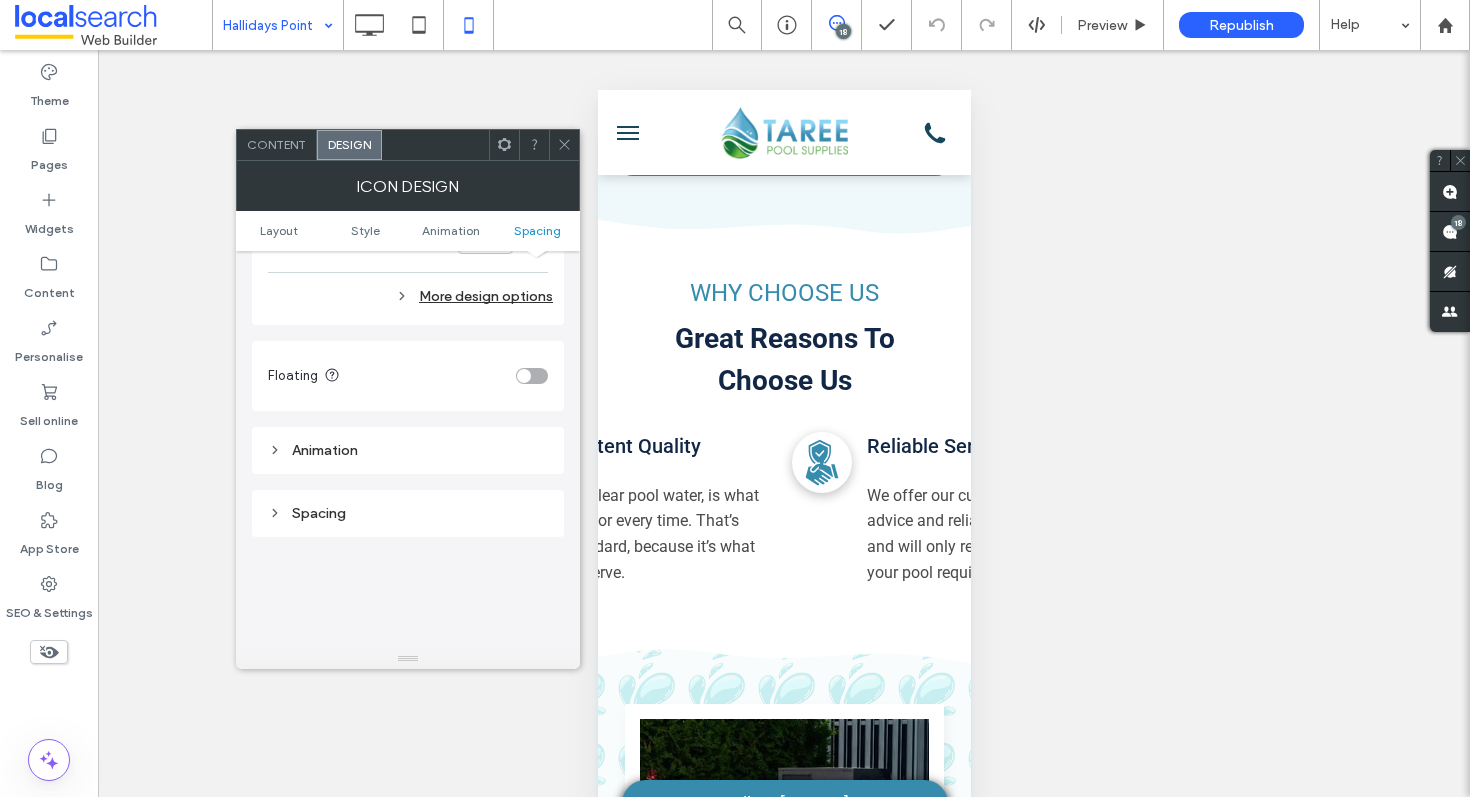 scroll, scrollTop: 923, scrollLeft: 0, axis: vertical 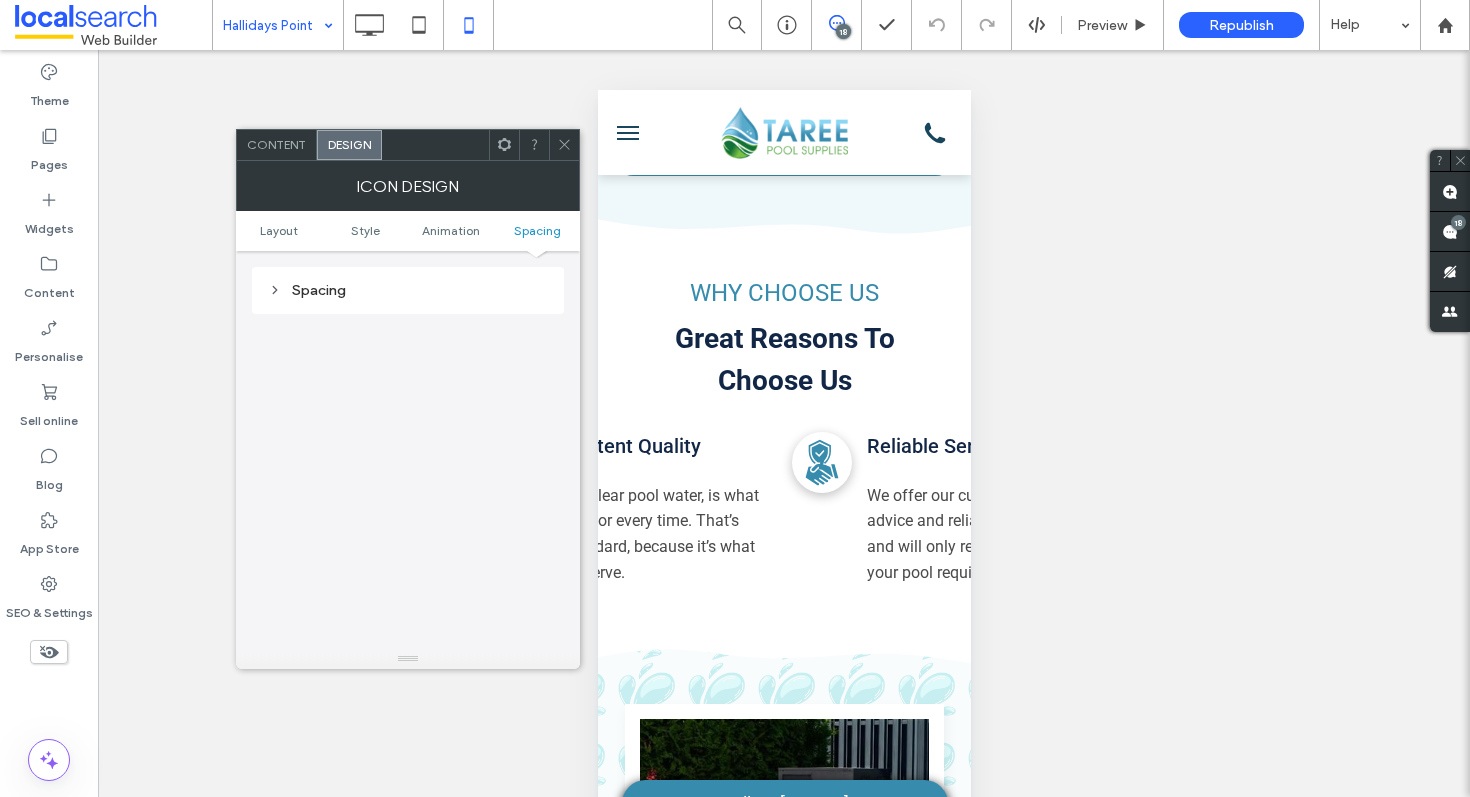 click on "Layout Change affects mobile Width **** Height **** Keep proportions Style For the colour of an SVG icon to be changeable, it must be black. Icon colour Background colour Border *** More design options Floating Animation Spacing" at bounding box center (408, -10) 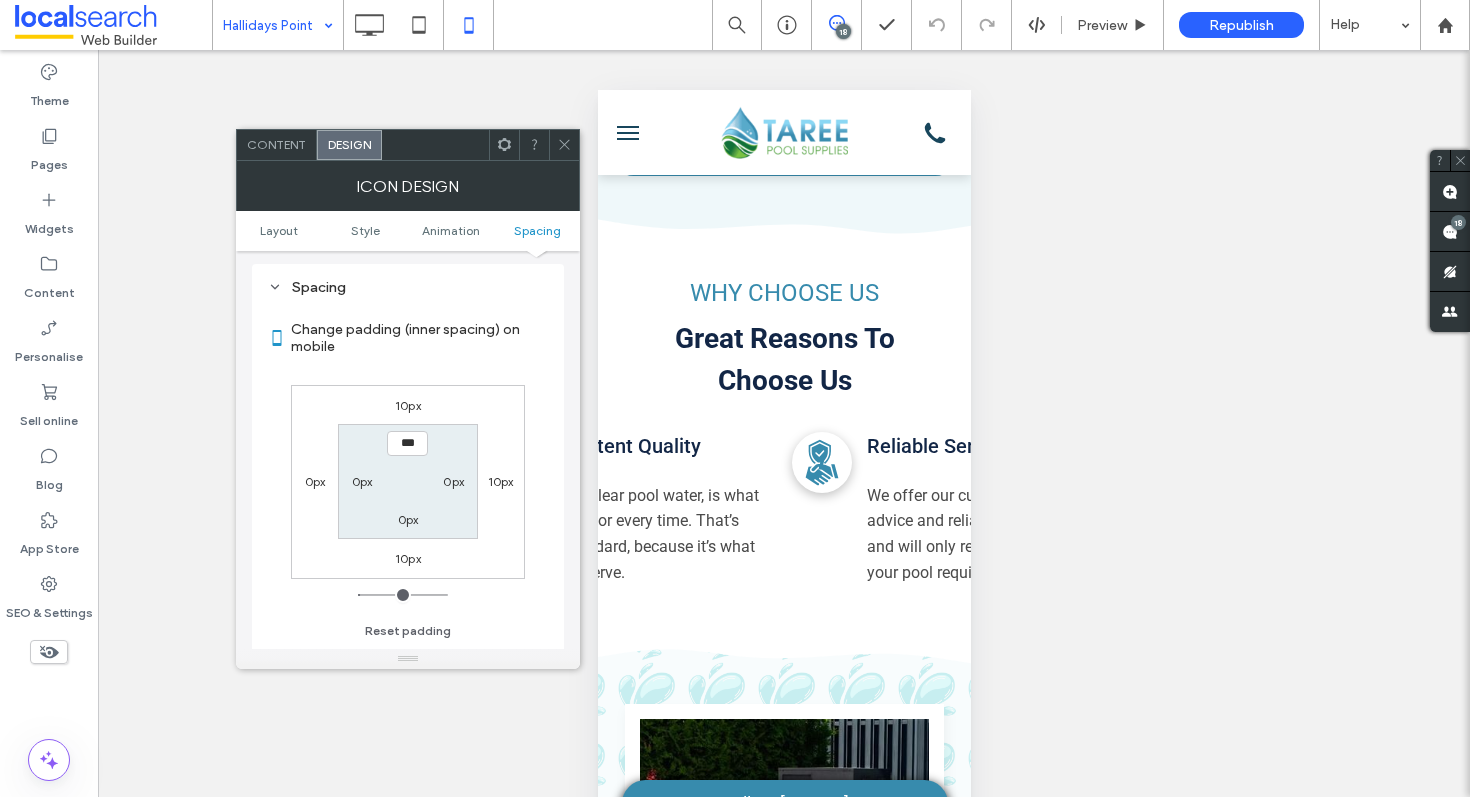 click on "10px" at bounding box center [501, 481] 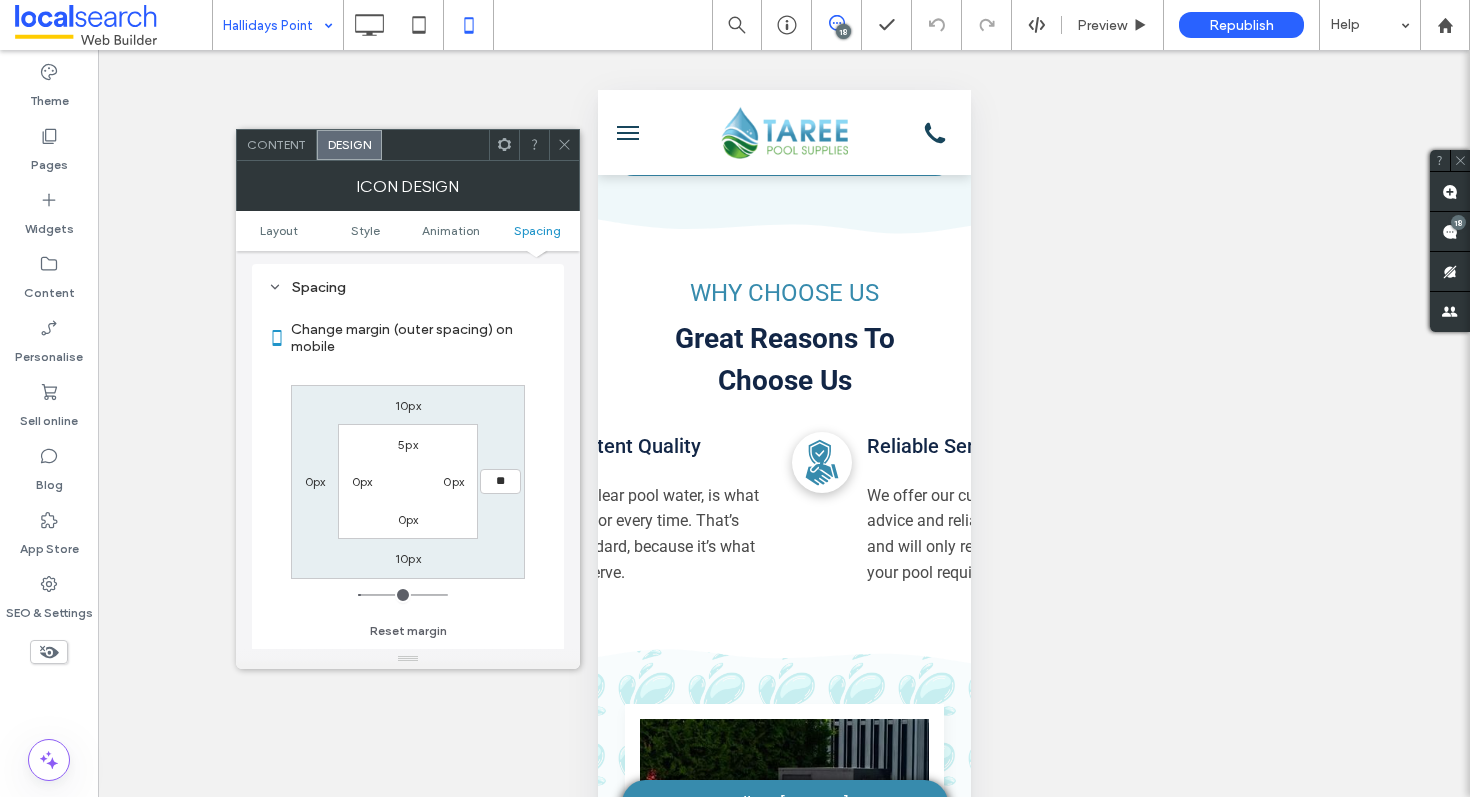 type on "**" 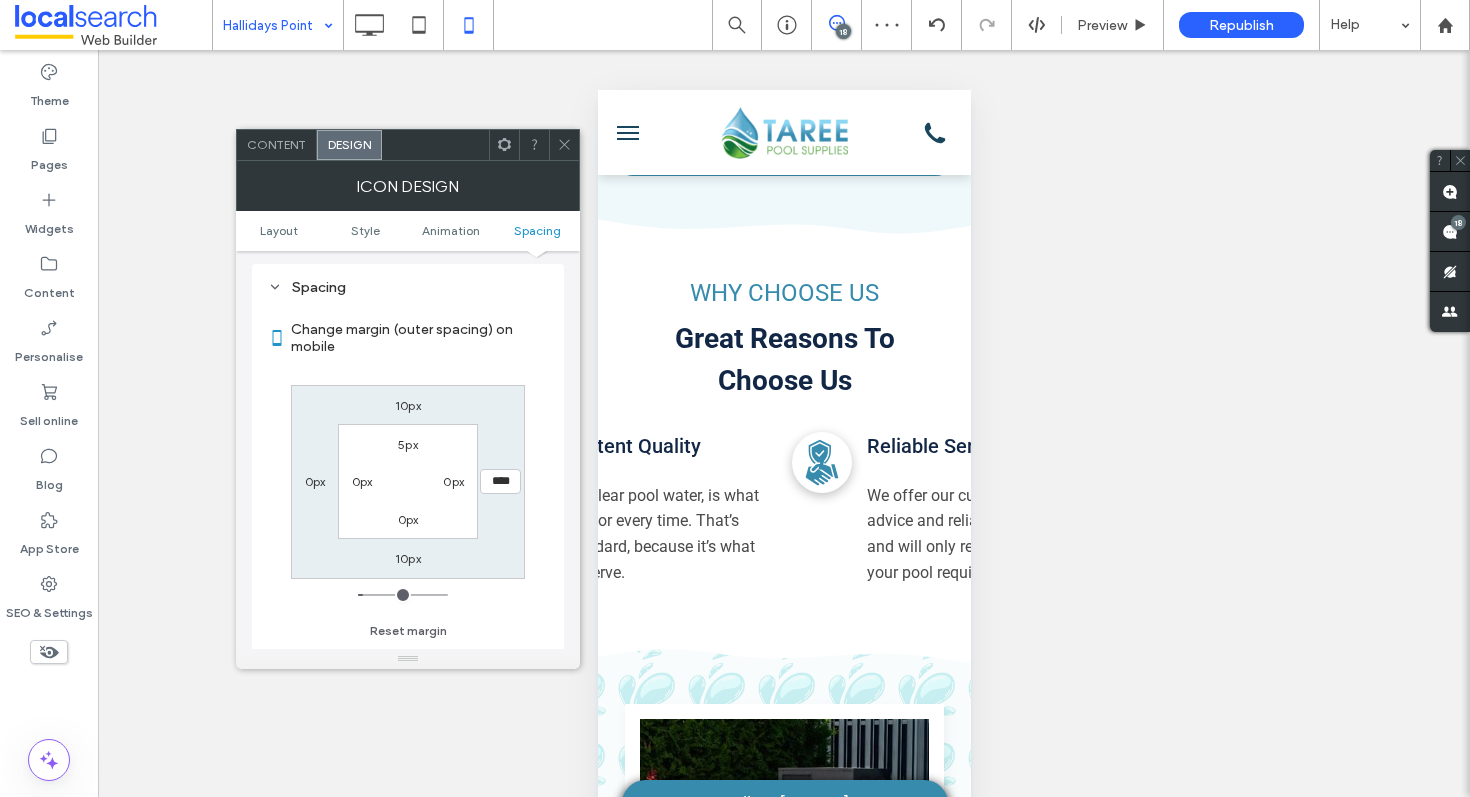 click 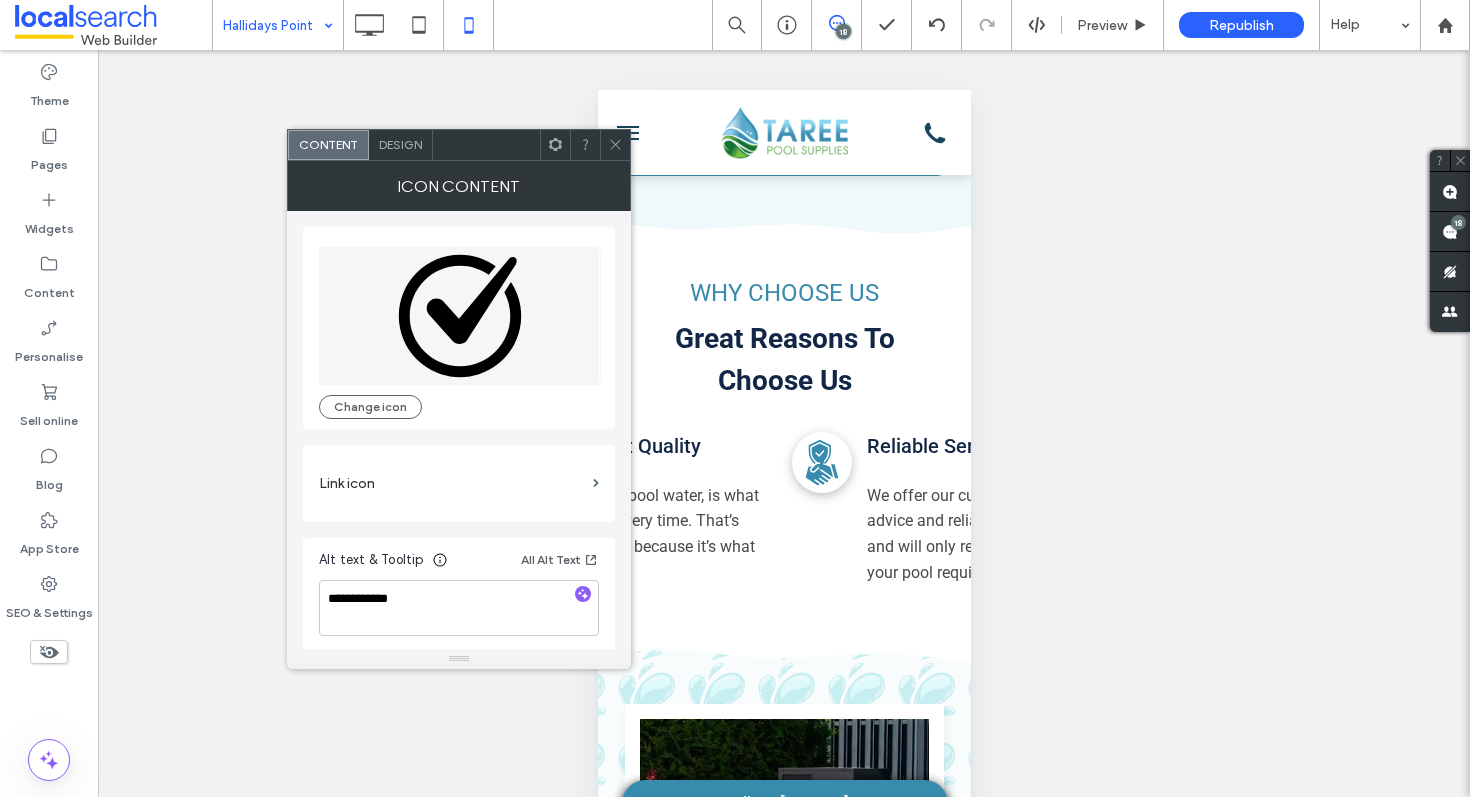 click on "Design" at bounding box center (401, 145) 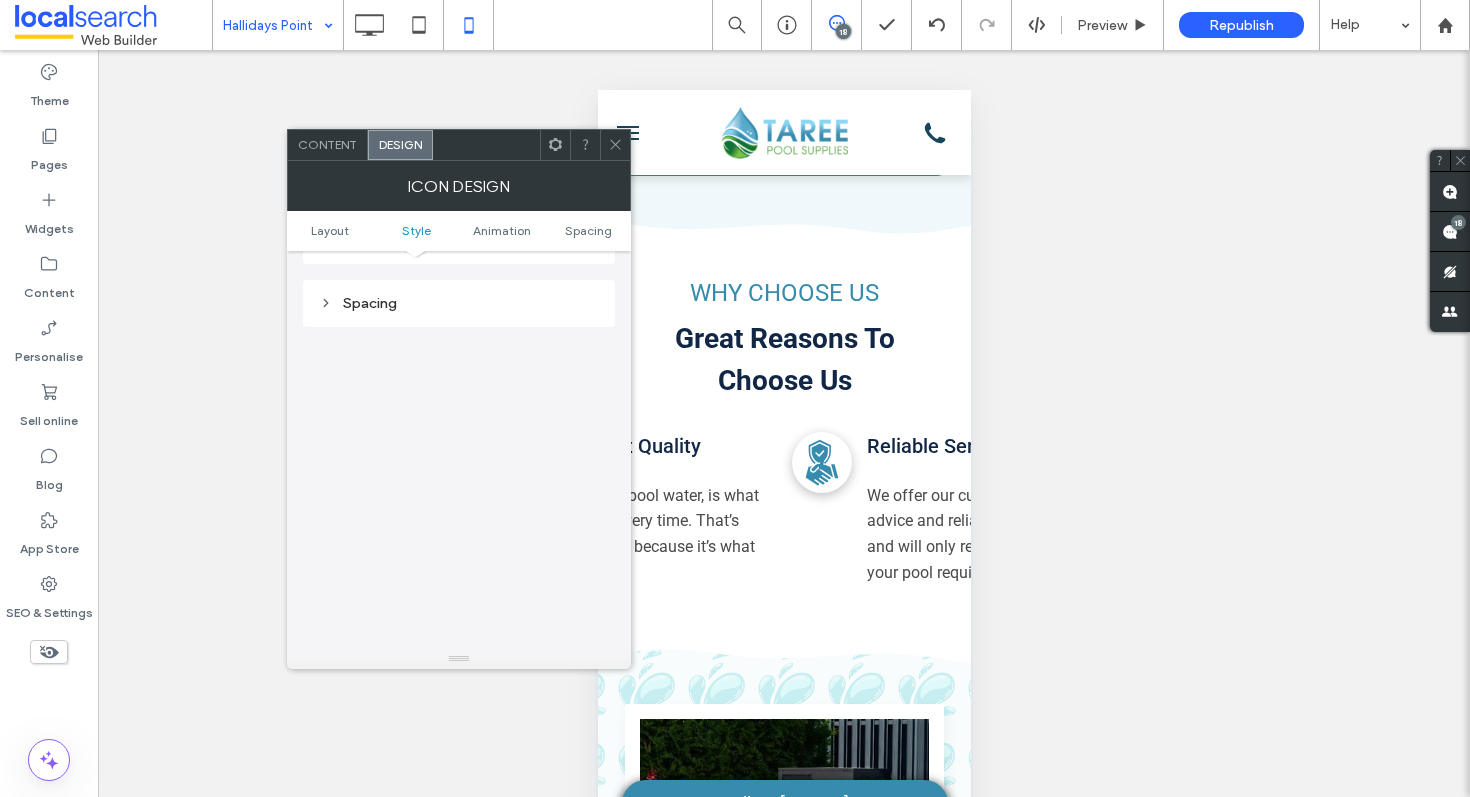 scroll, scrollTop: 923, scrollLeft: 0, axis: vertical 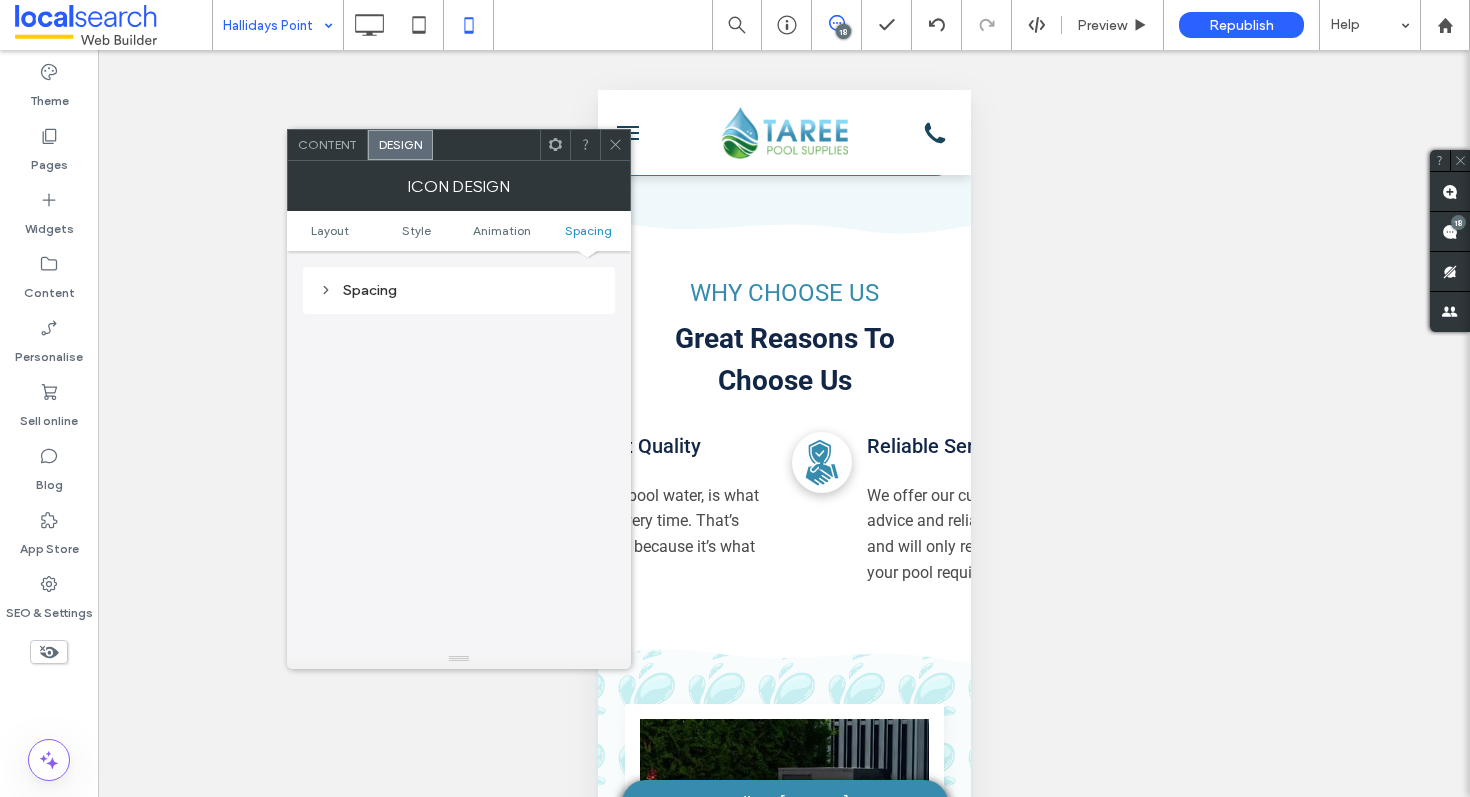 click on "Layout Change affects mobile Width **** Height **** Keep proportions Style For the colour of an SVG icon to be changeable, it must be black. Icon colour Background colour Border *** More design options Floating Animation Spacing" at bounding box center [459, -10] 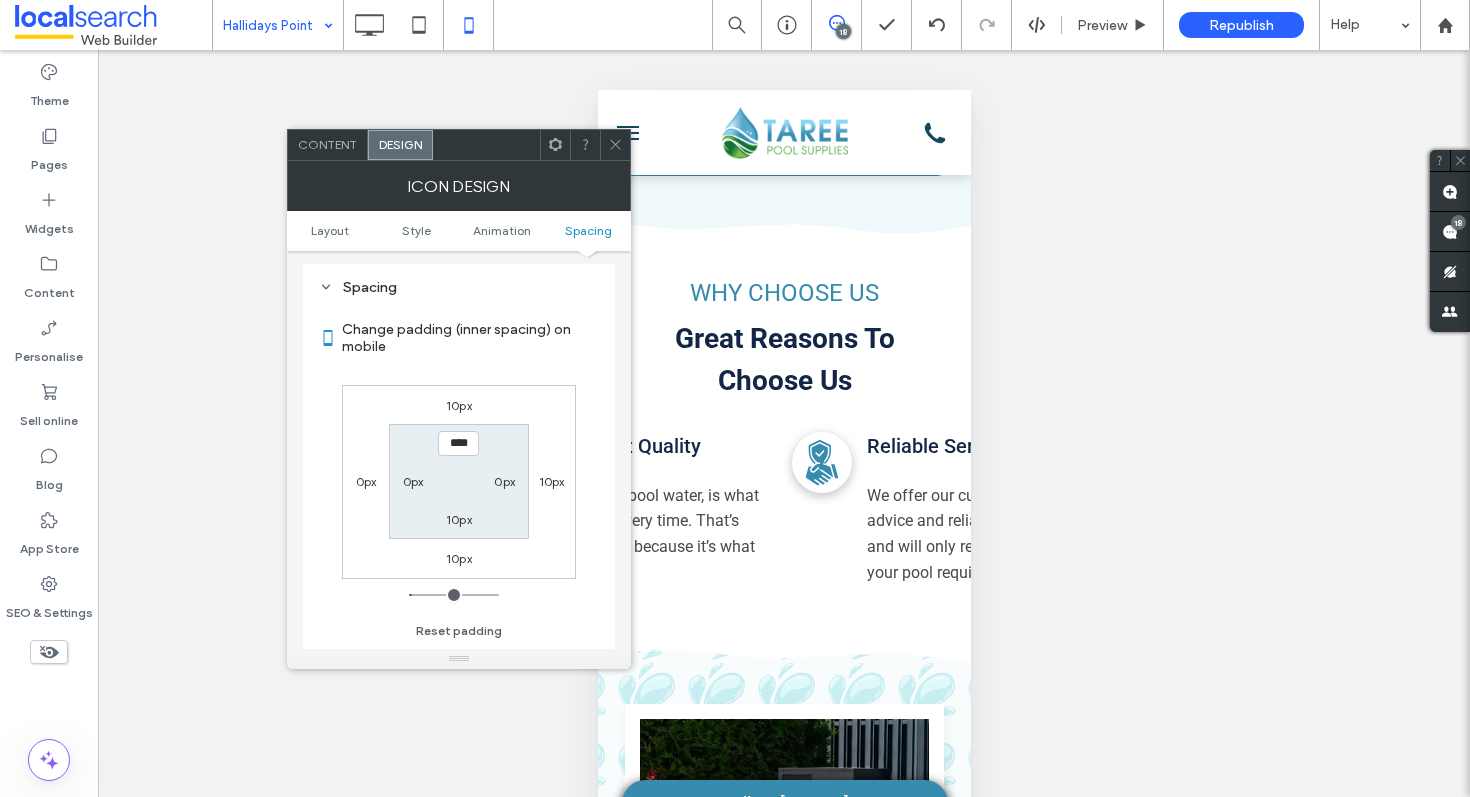 click on "10px" at bounding box center (552, 481) 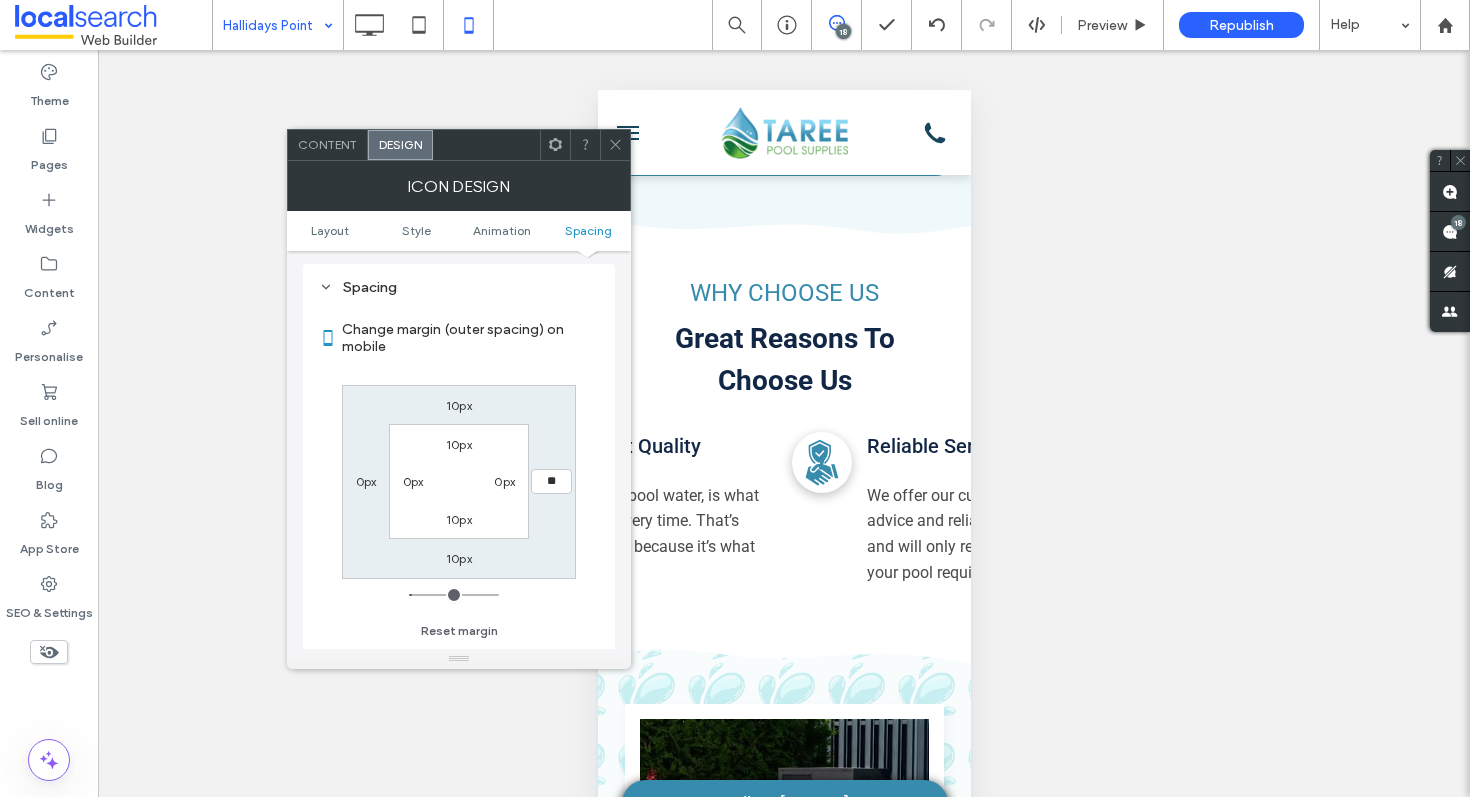 type on "**" 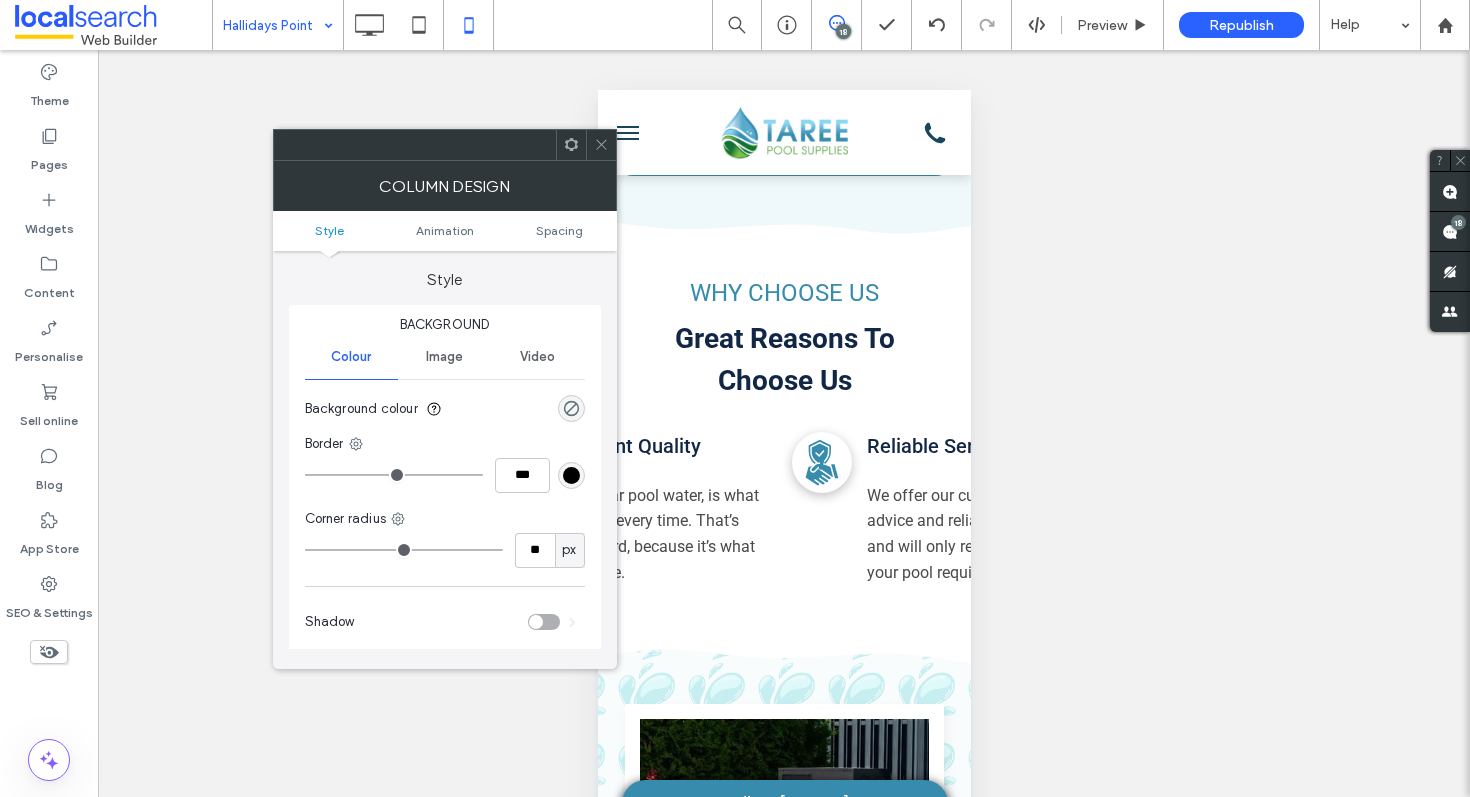 click on "Style Animation Spacing" at bounding box center [445, 231] 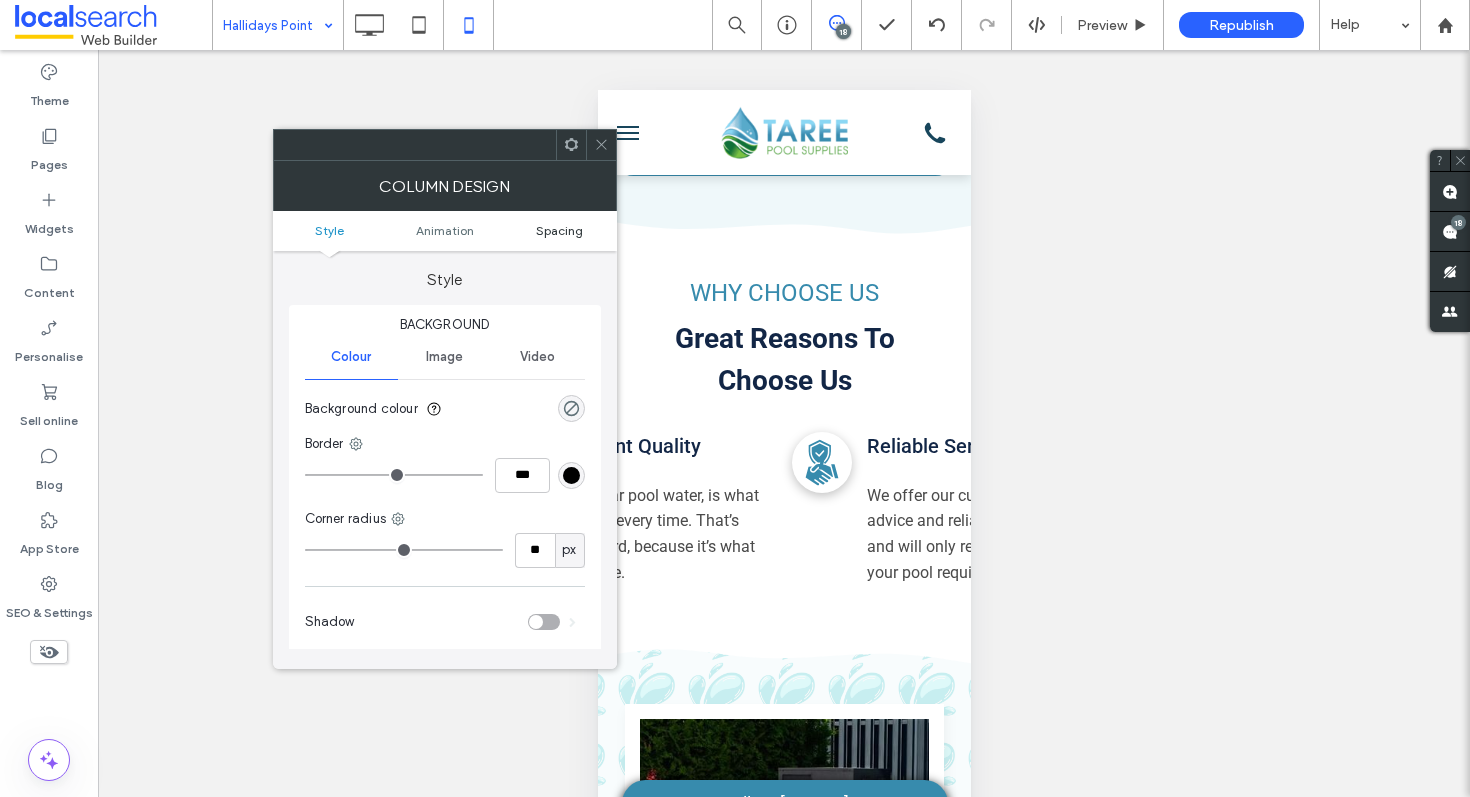 click on "Spacing" at bounding box center (559, 230) 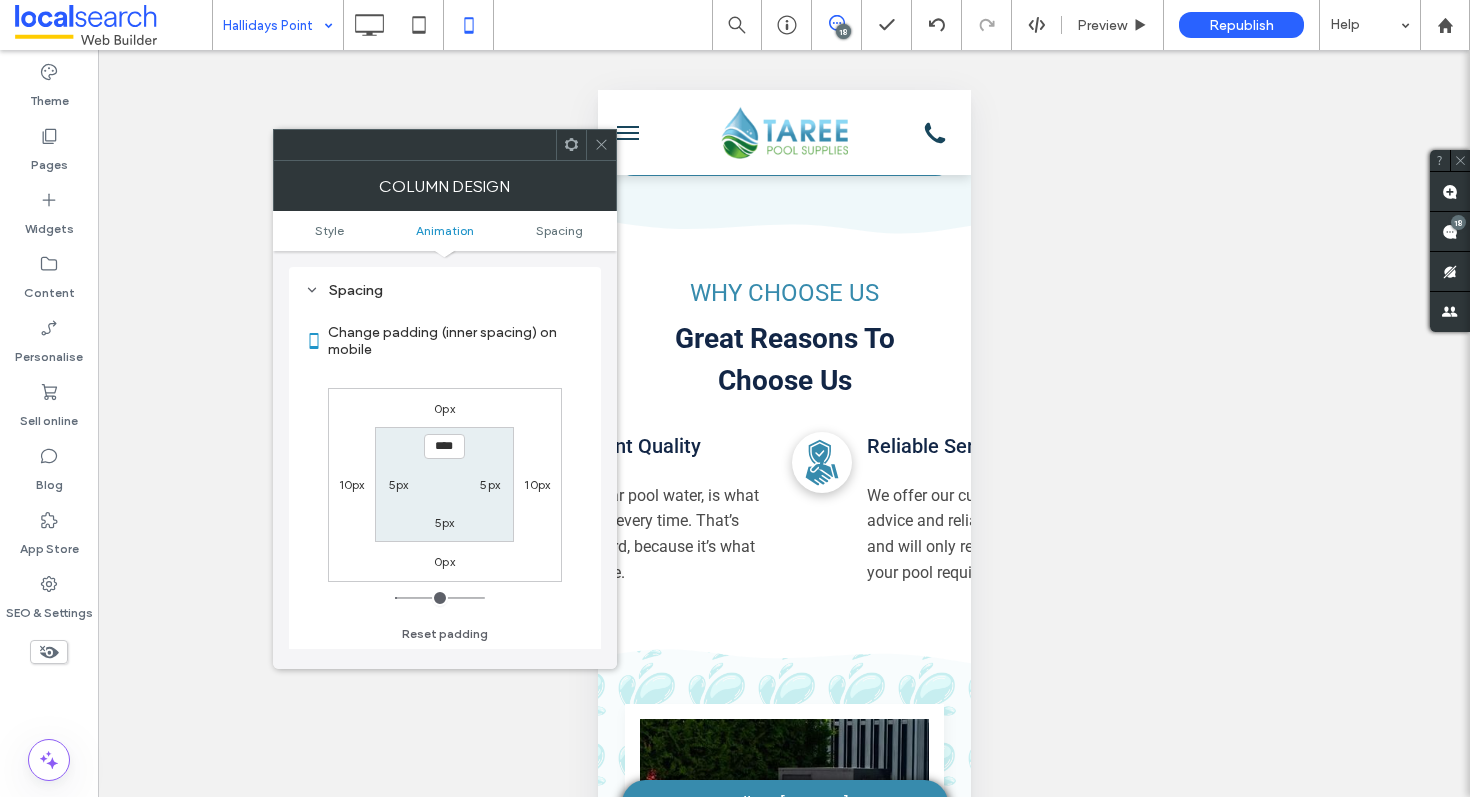 scroll, scrollTop: 470, scrollLeft: 0, axis: vertical 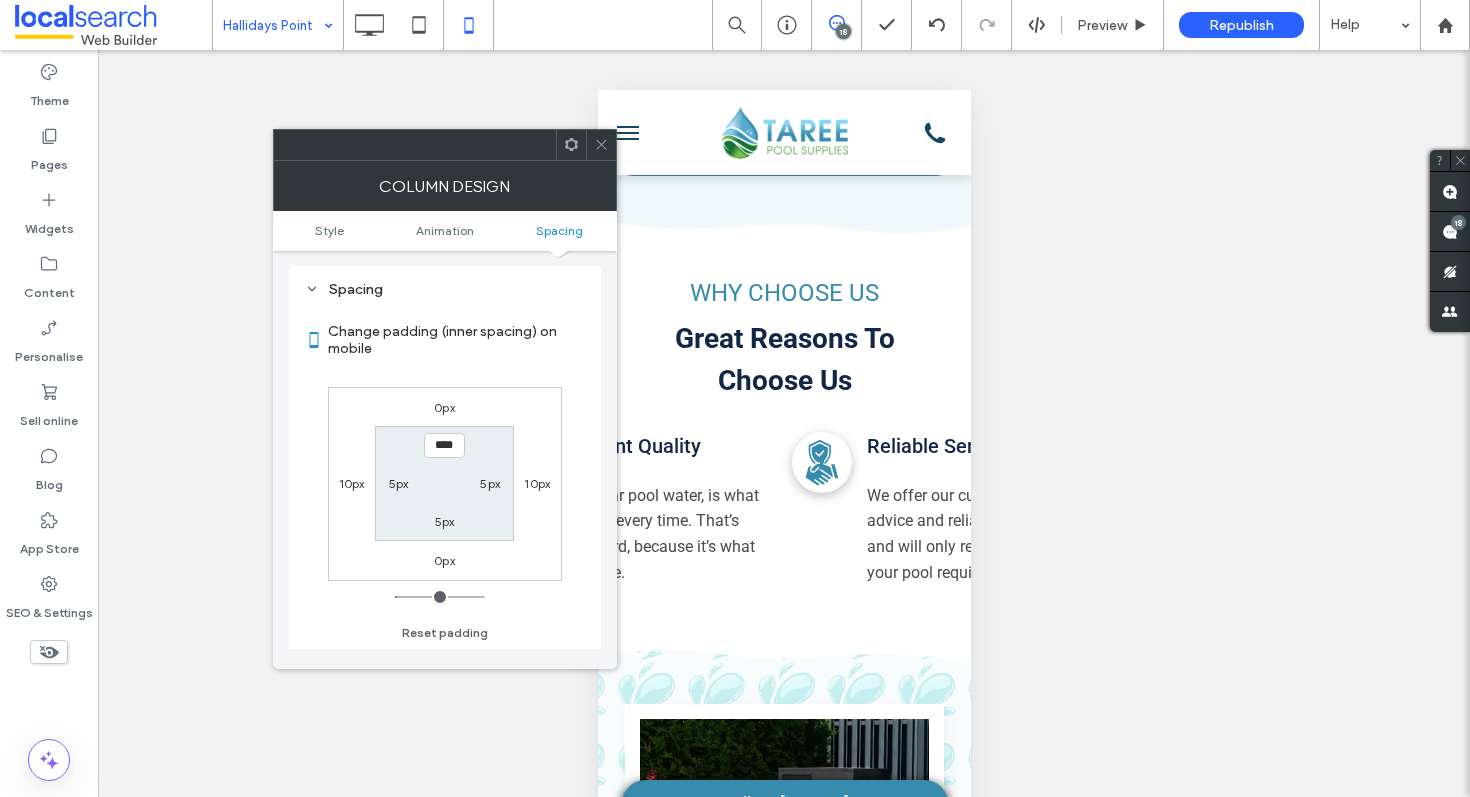 click on "10px" at bounding box center (537, 483) 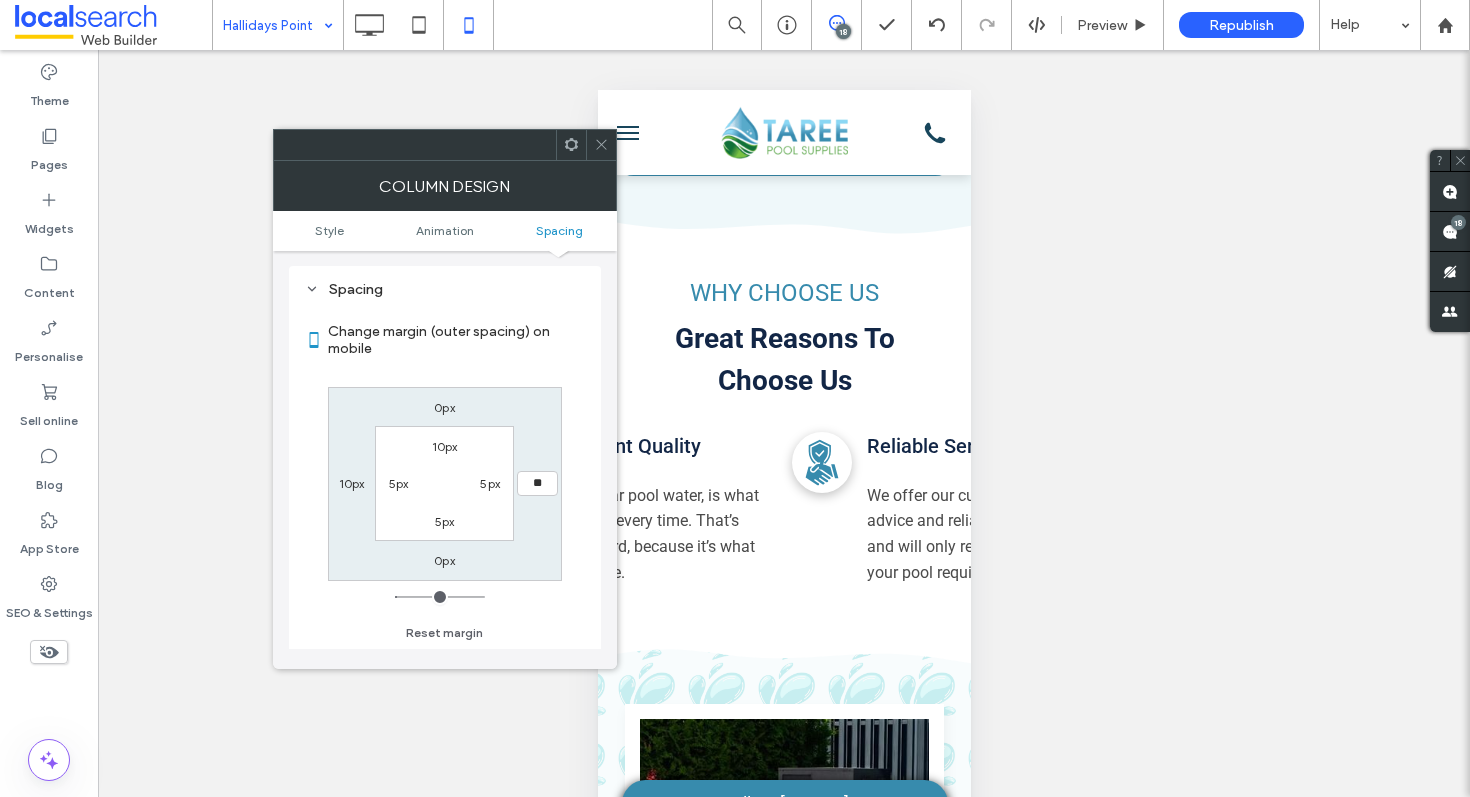 type on "**" 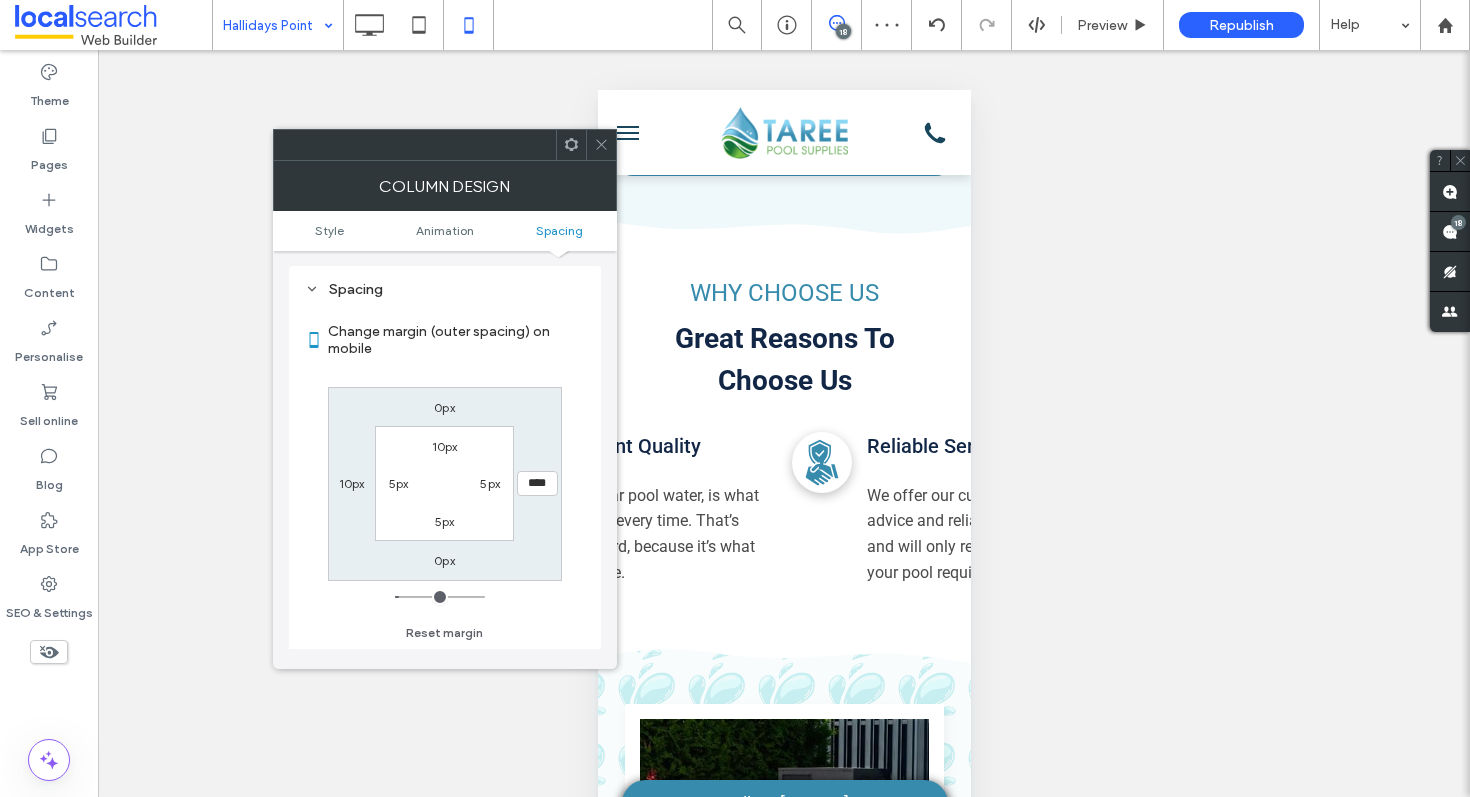 click 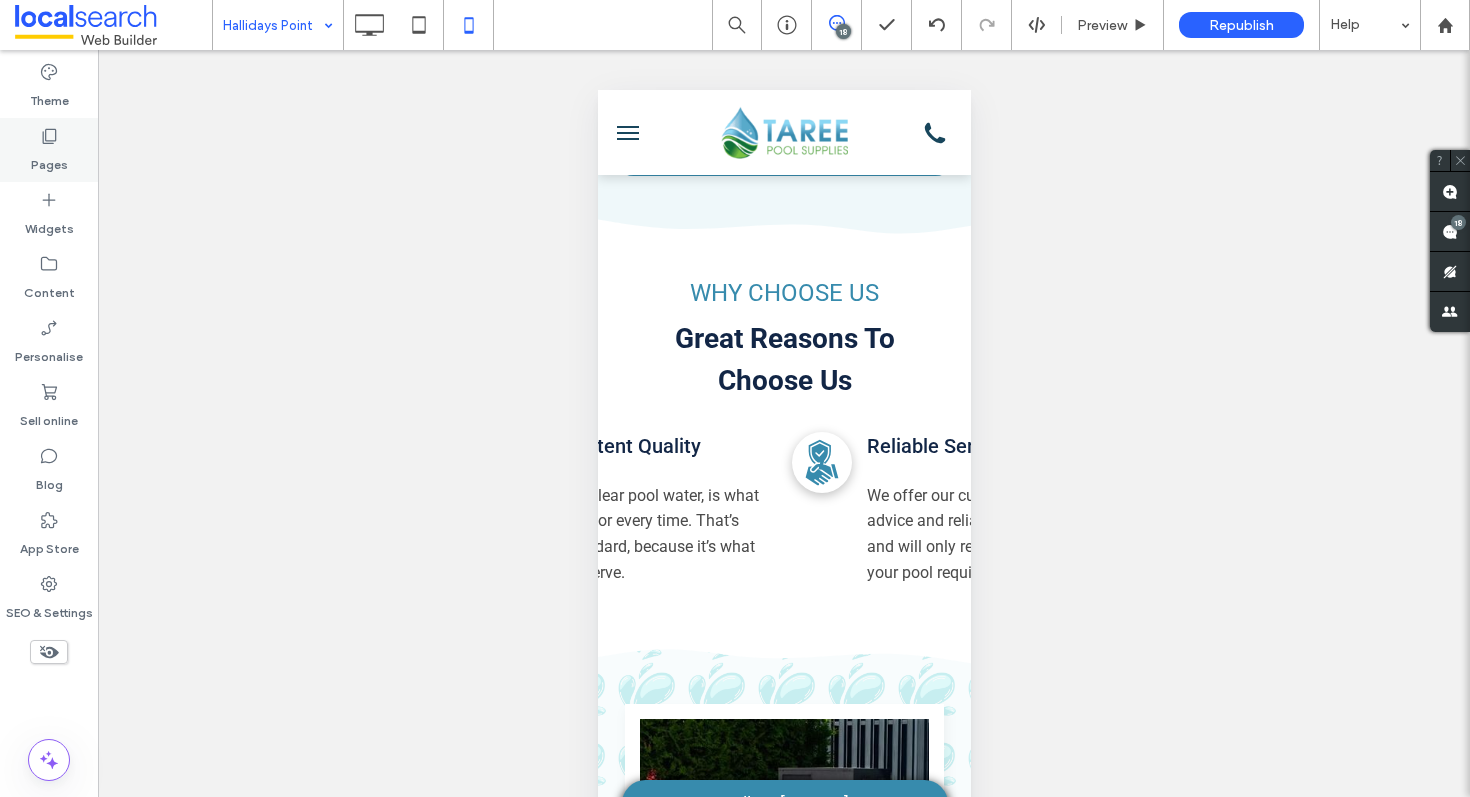 click on "Pages" at bounding box center (49, 150) 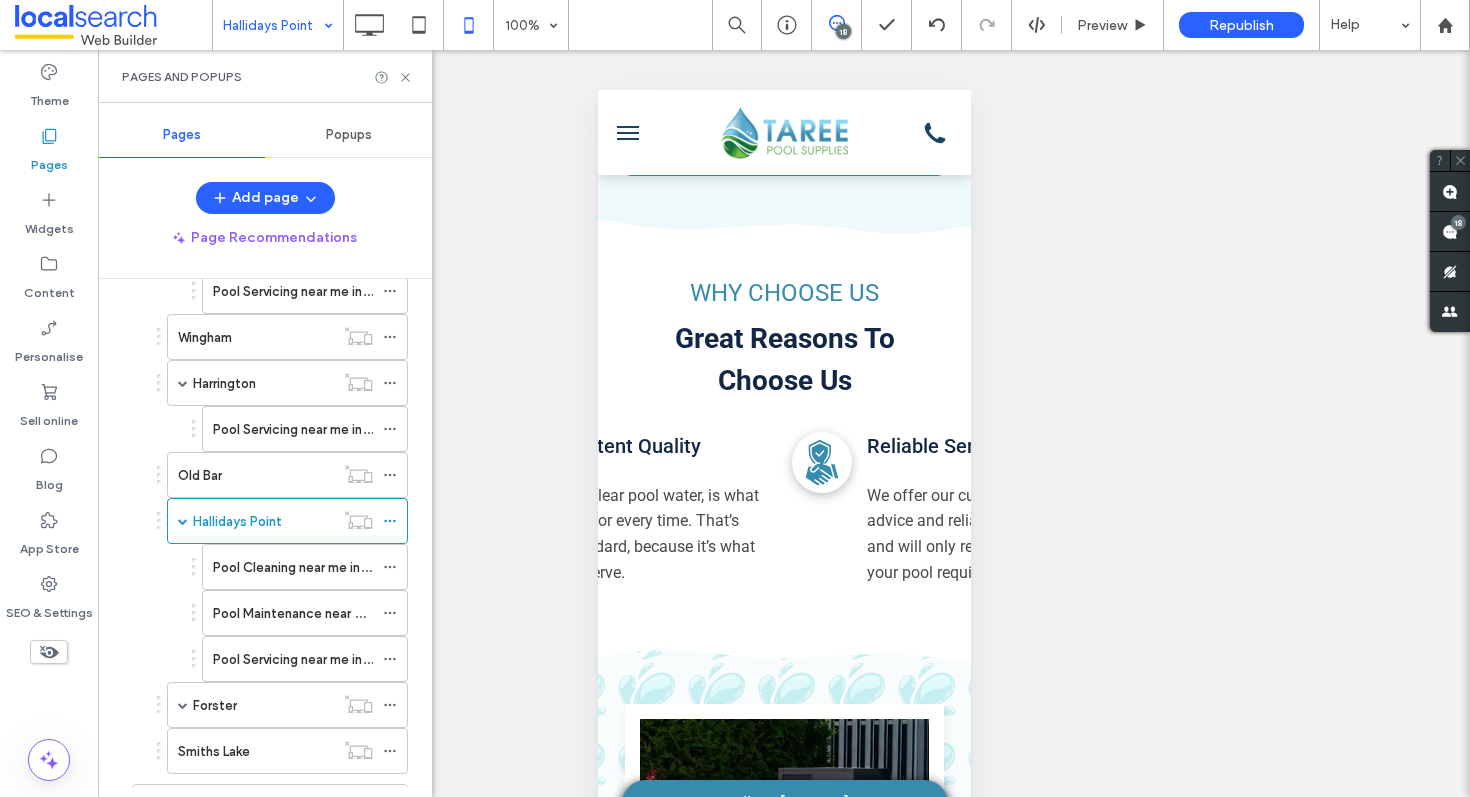 scroll, scrollTop: 714, scrollLeft: 0, axis: vertical 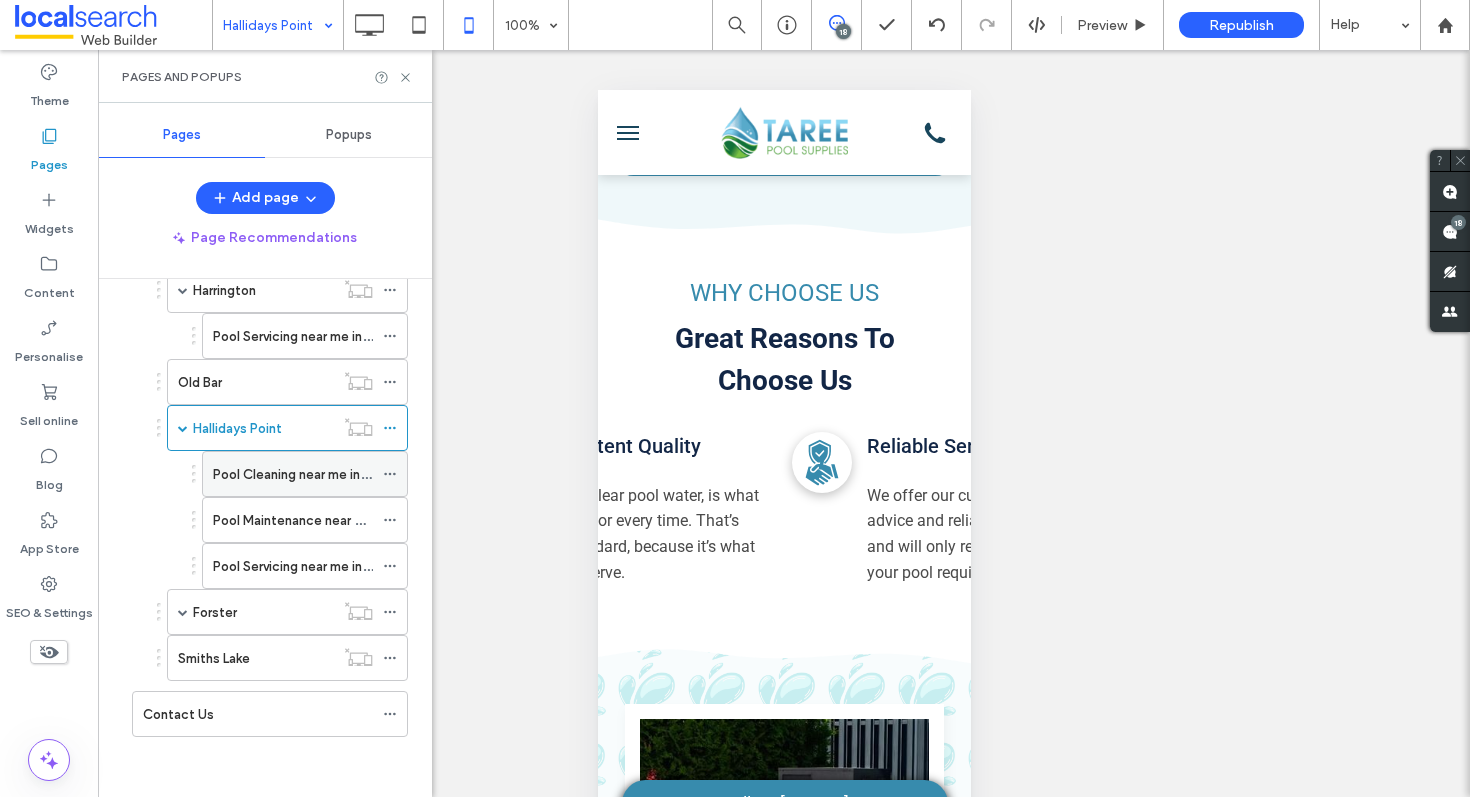 click on "Pool Cleaning near me in Hallidays Point" at bounding box center [332, 474] 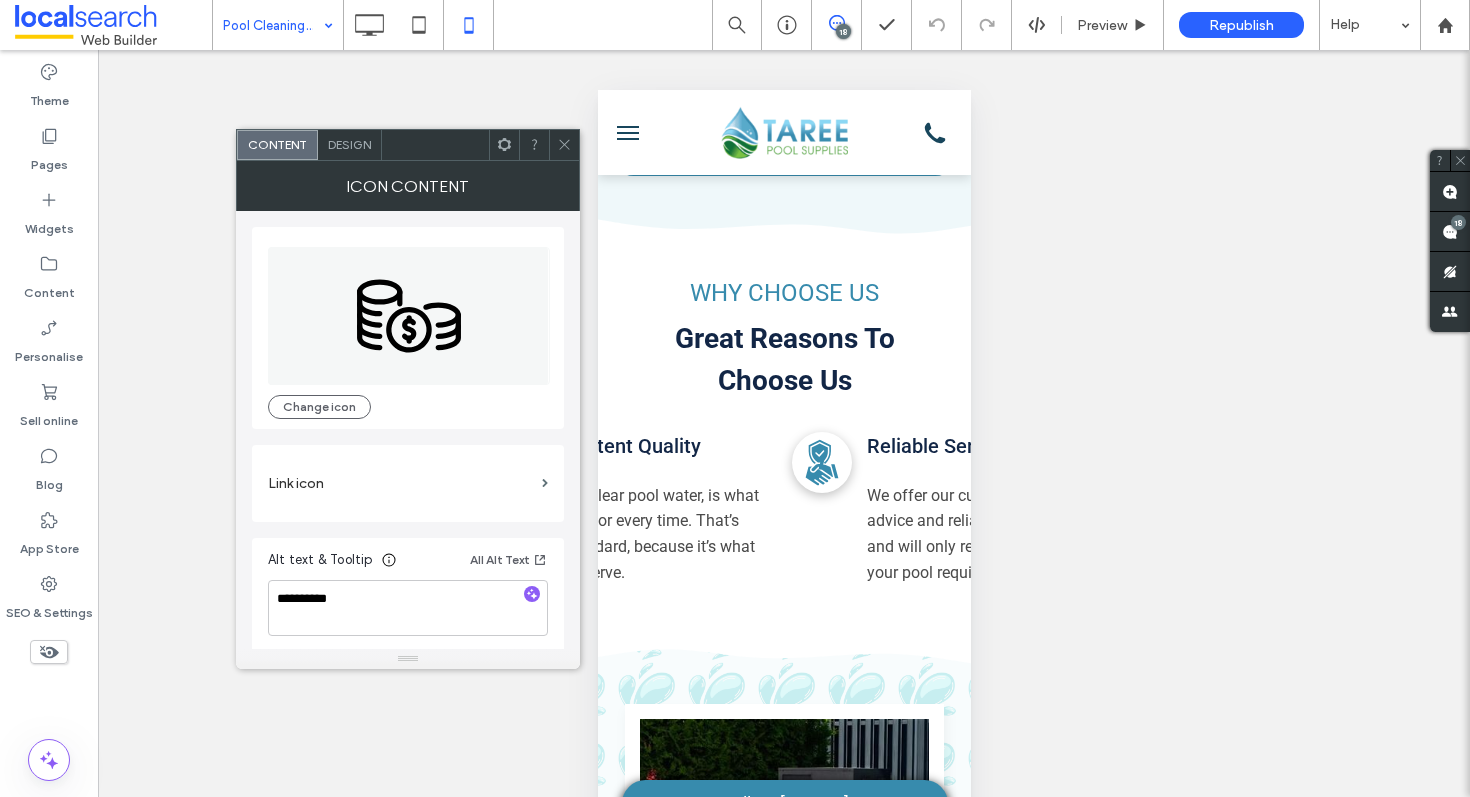 click on "Design" at bounding box center [350, 145] 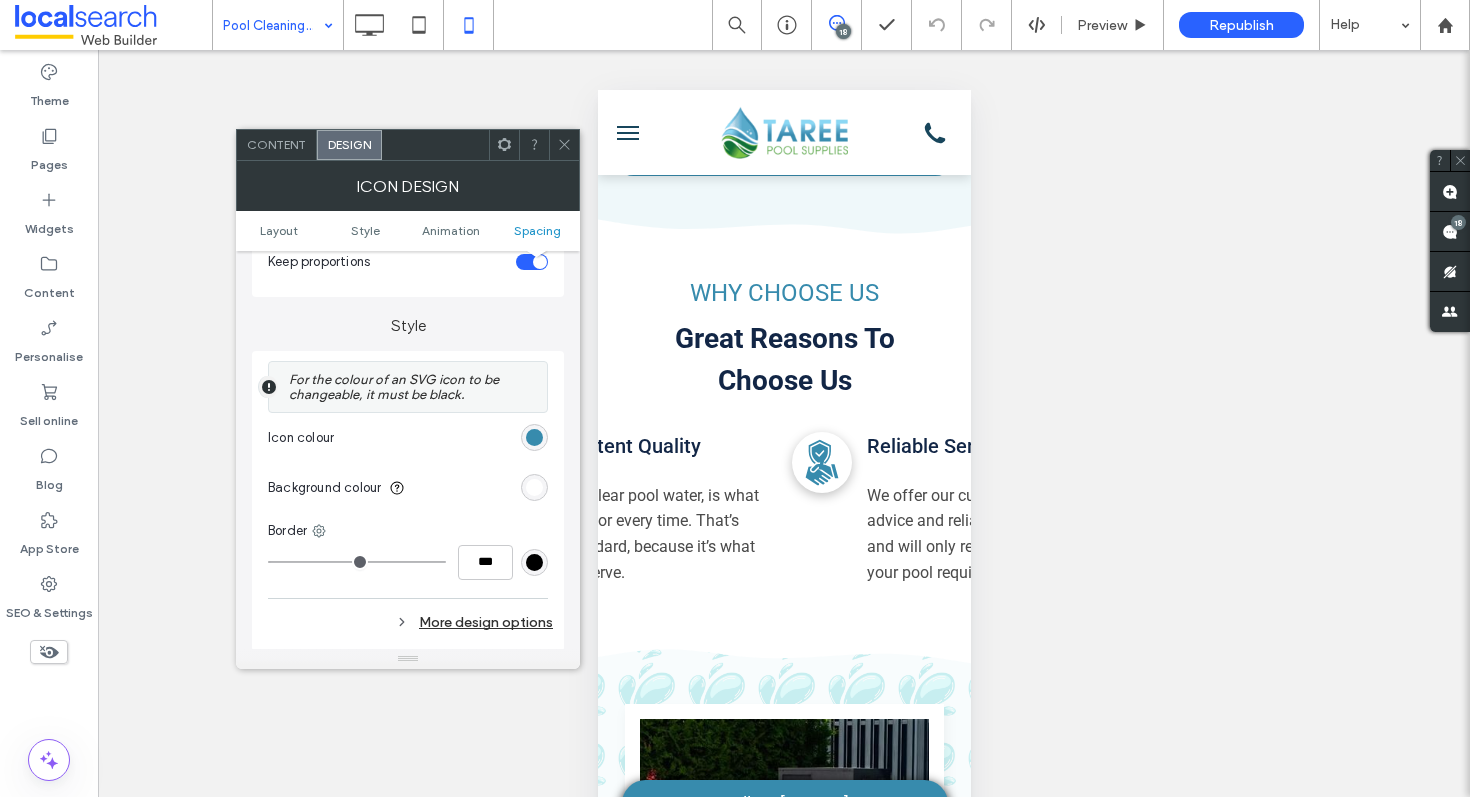 scroll, scrollTop: 923, scrollLeft: 0, axis: vertical 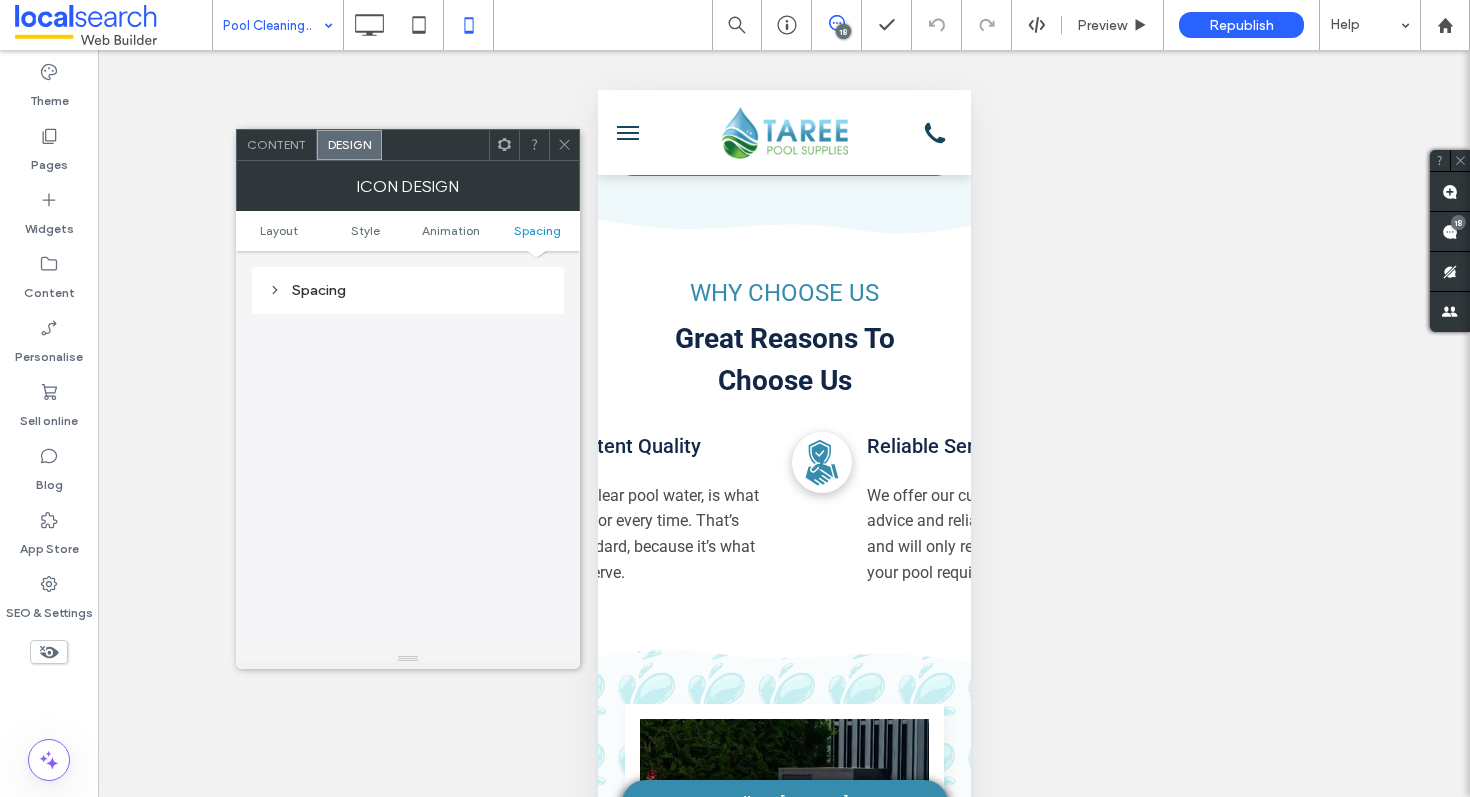 click on "Spacing" at bounding box center [408, 290] 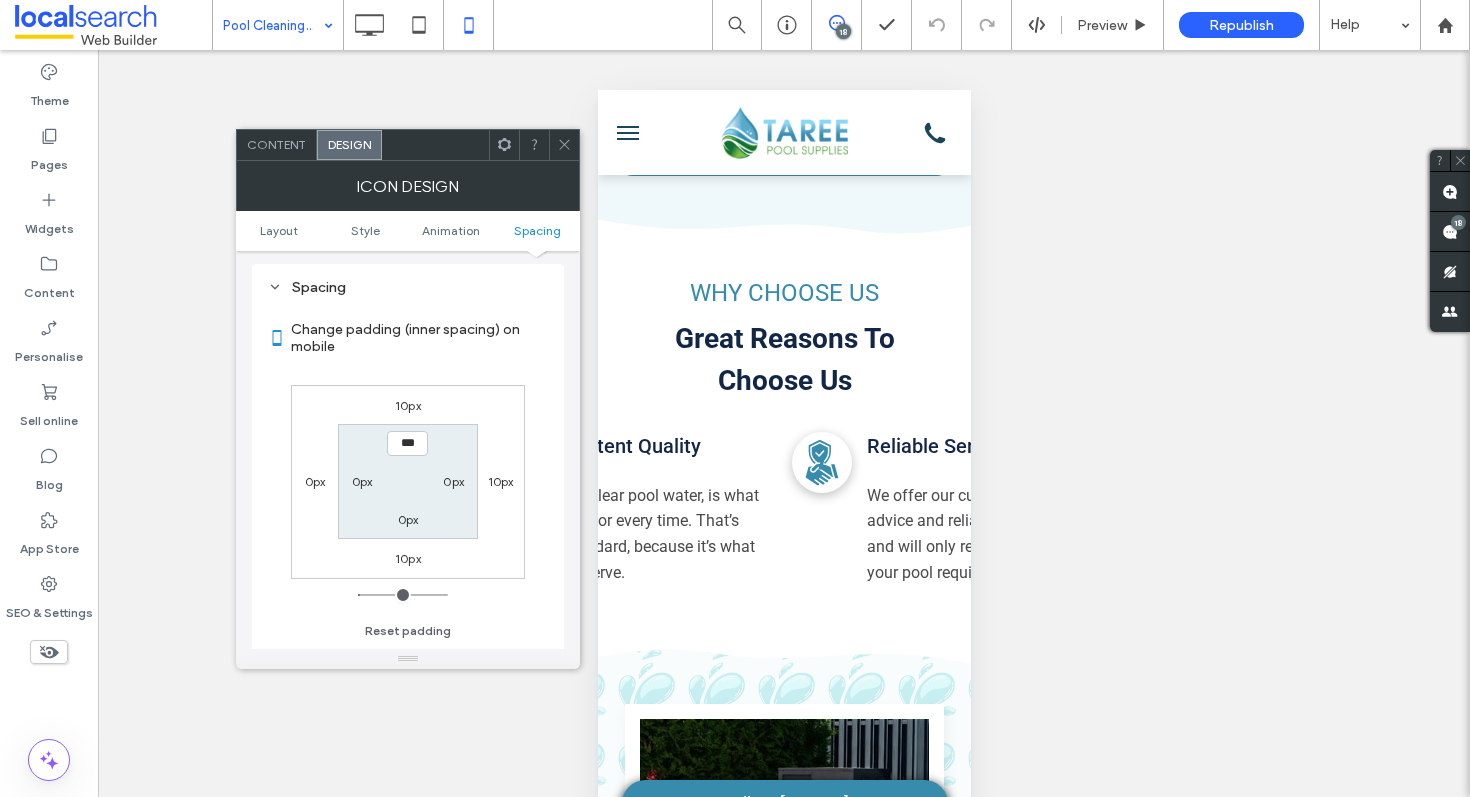 click on "10px" at bounding box center [501, 481] 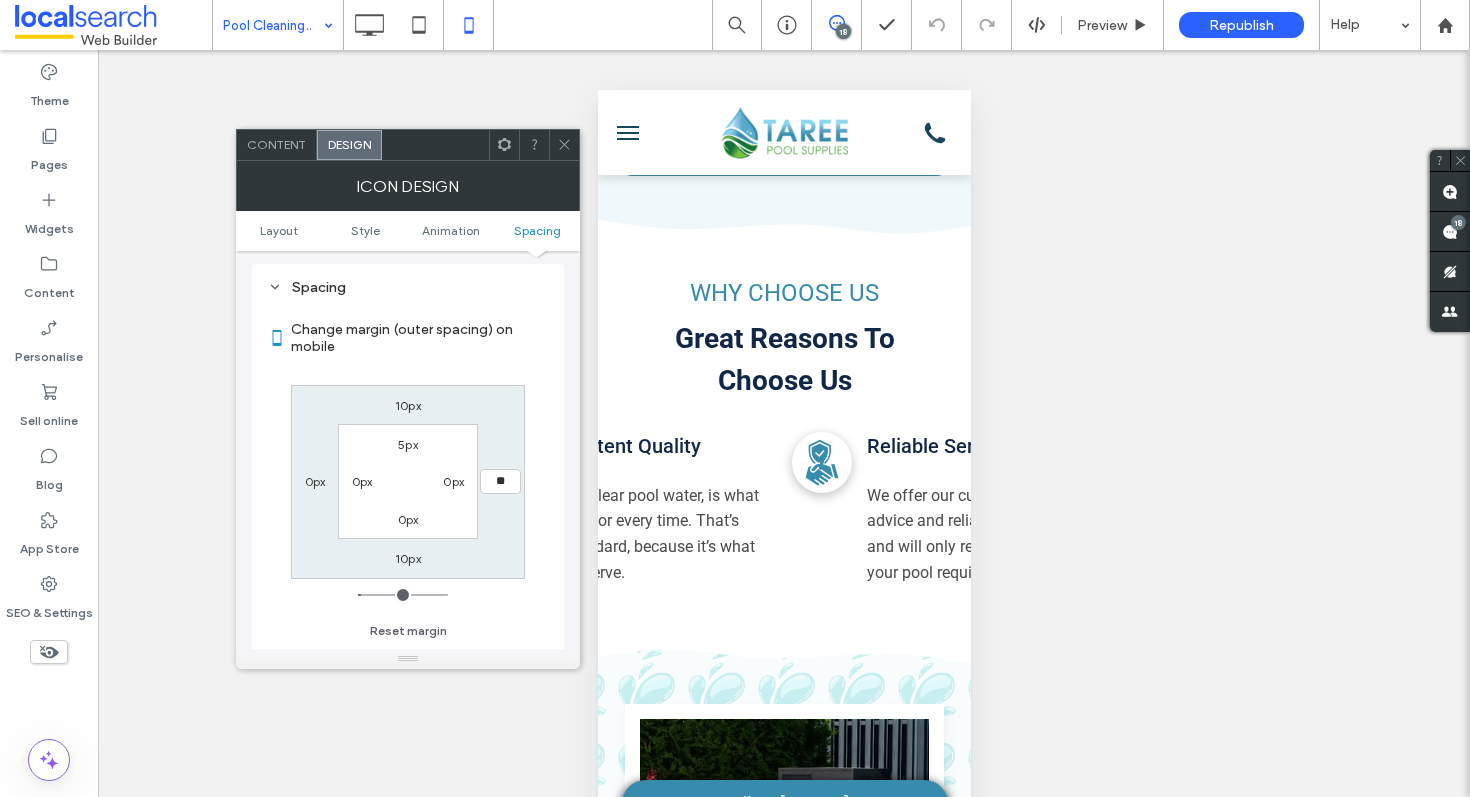 type on "**" 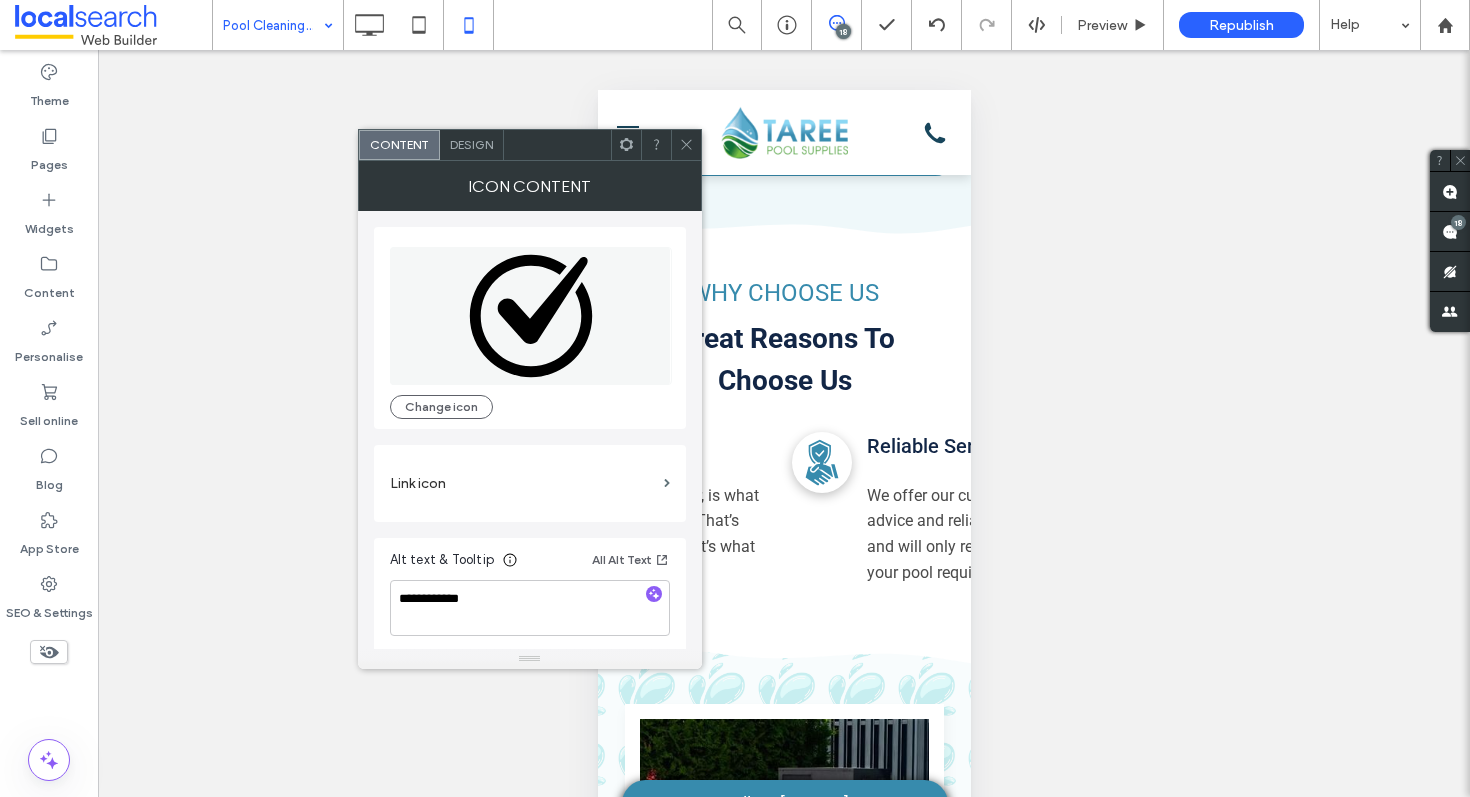 click on "Design" at bounding box center [471, 144] 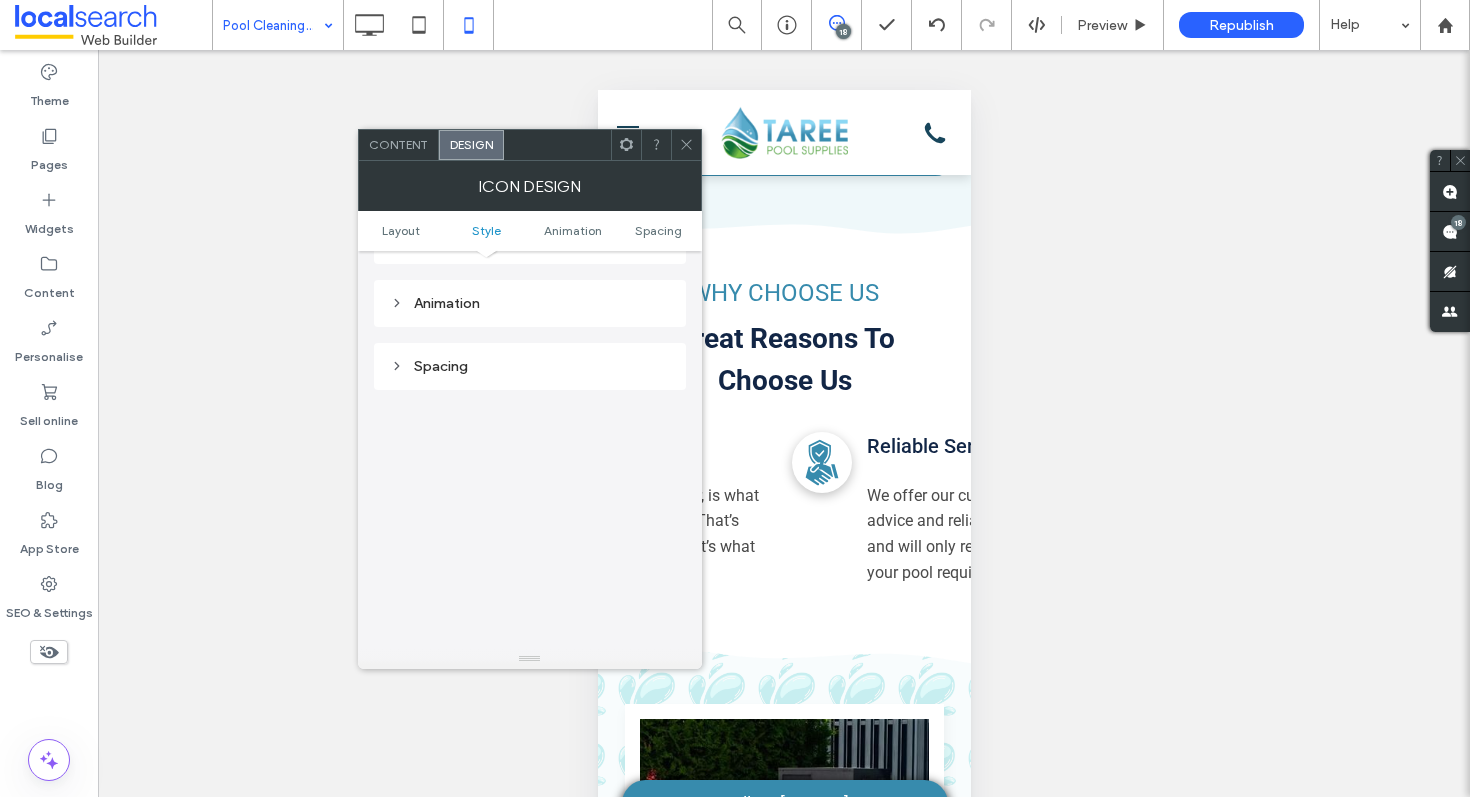 scroll, scrollTop: 850, scrollLeft: 0, axis: vertical 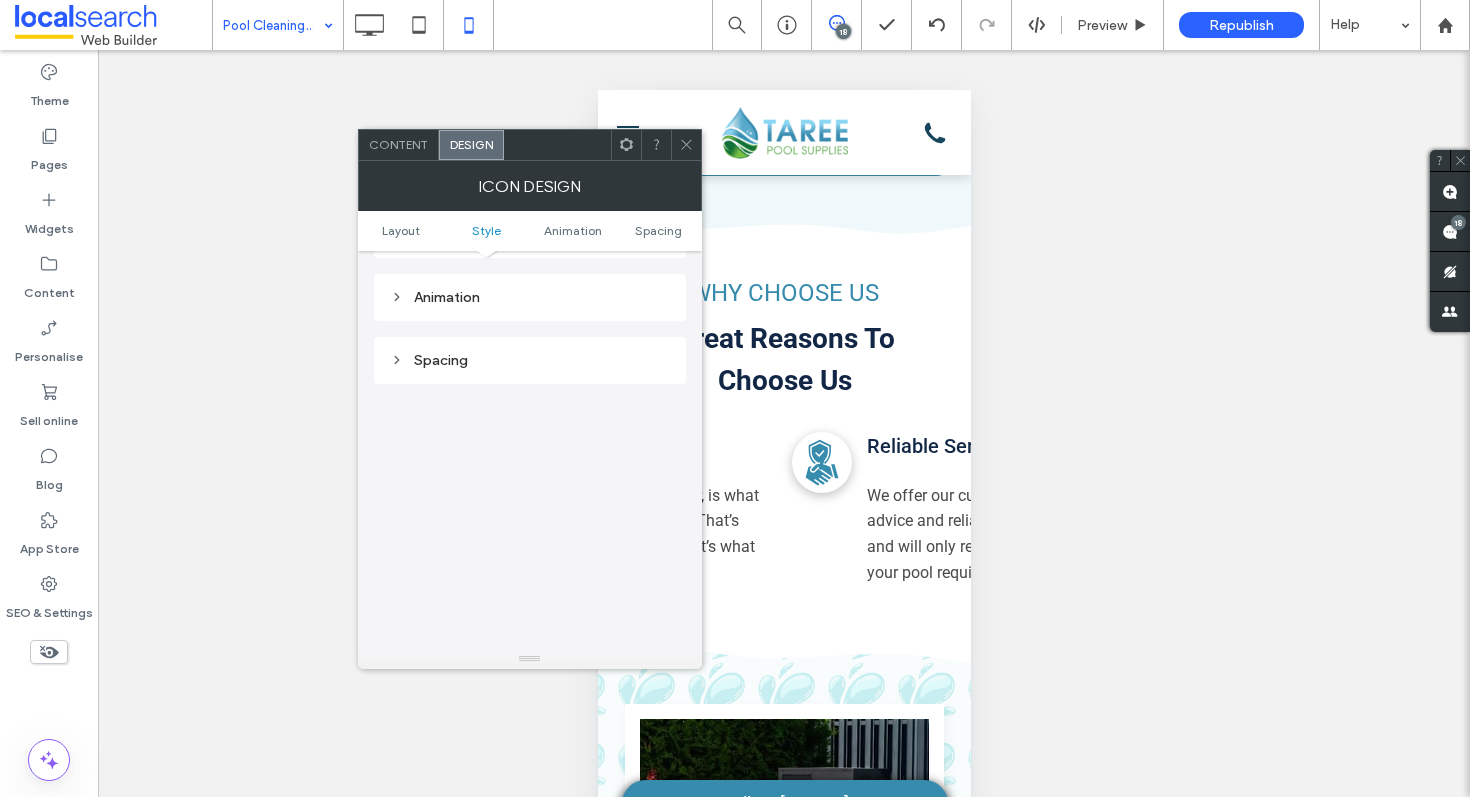 click on "Spacing" at bounding box center (530, 360) 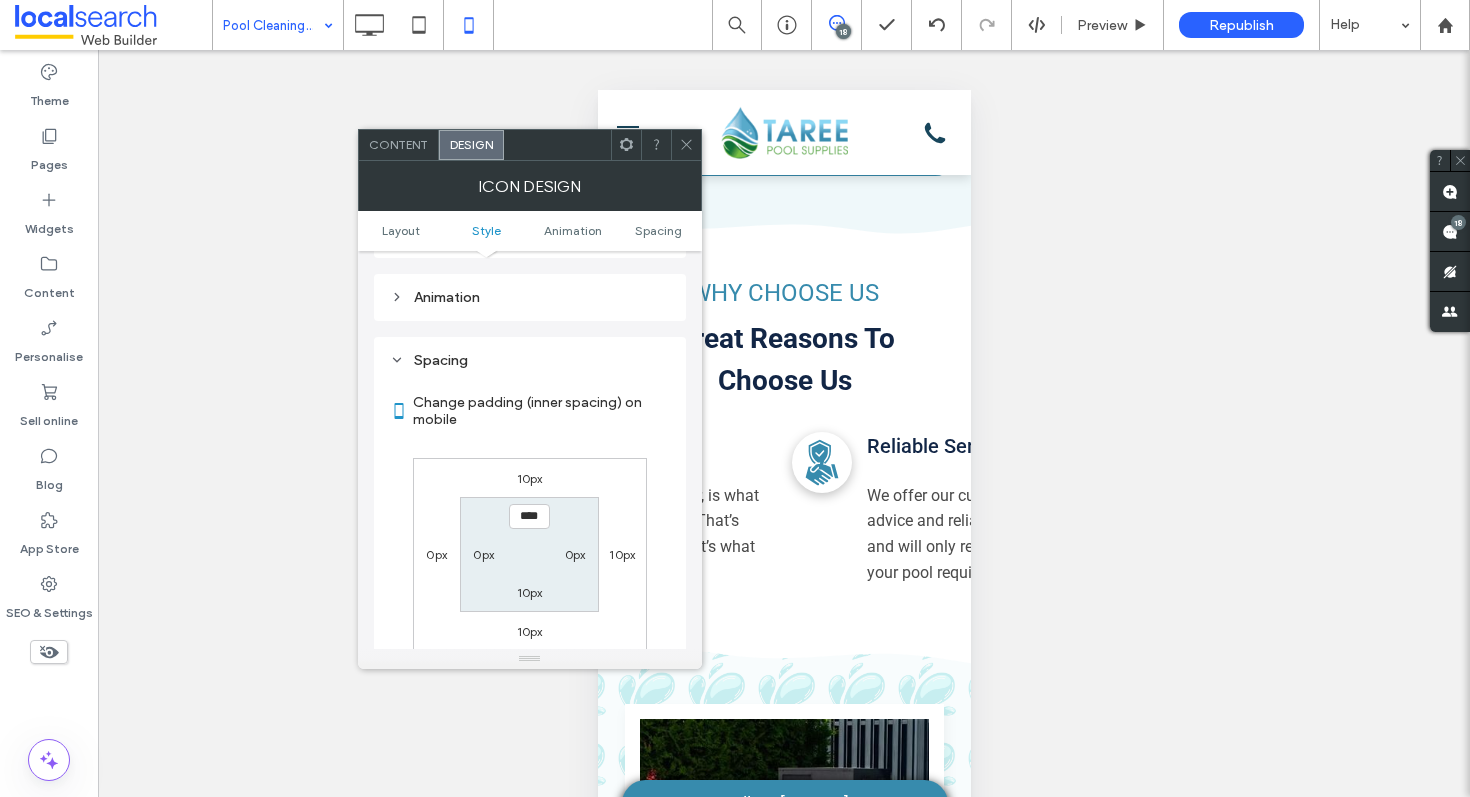 click on "10px" at bounding box center (622, 554) 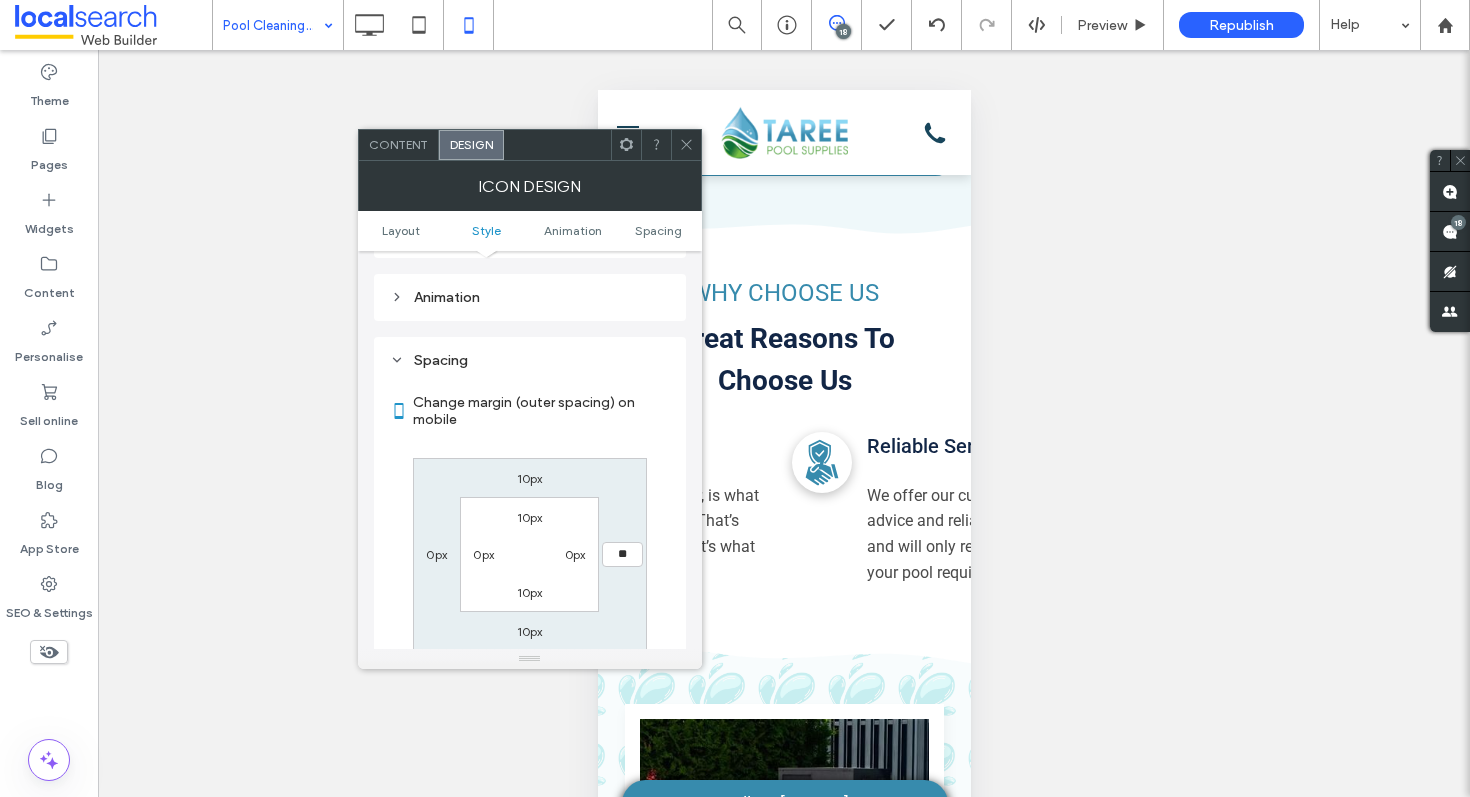 type on "**" 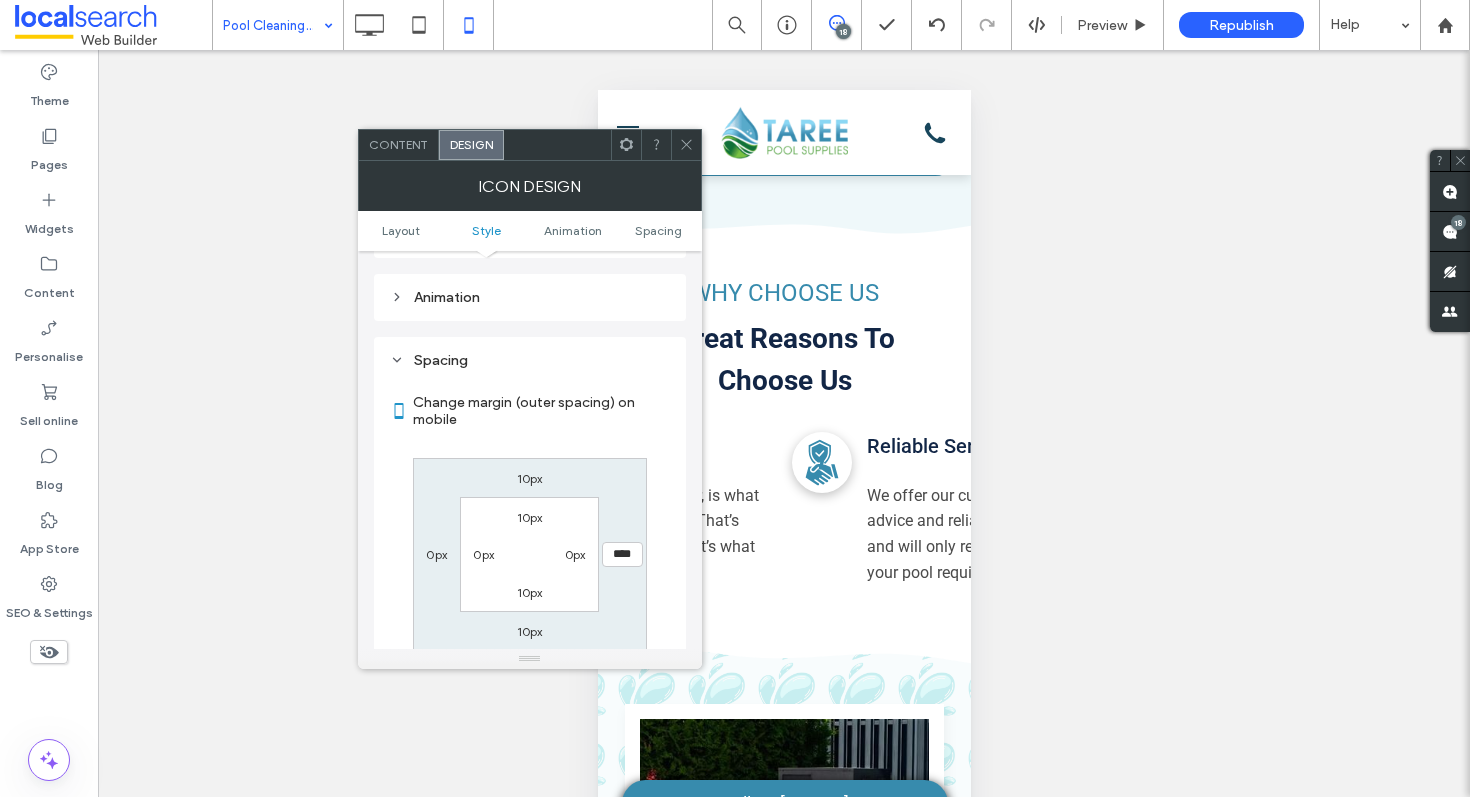 click at bounding box center [686, 145] 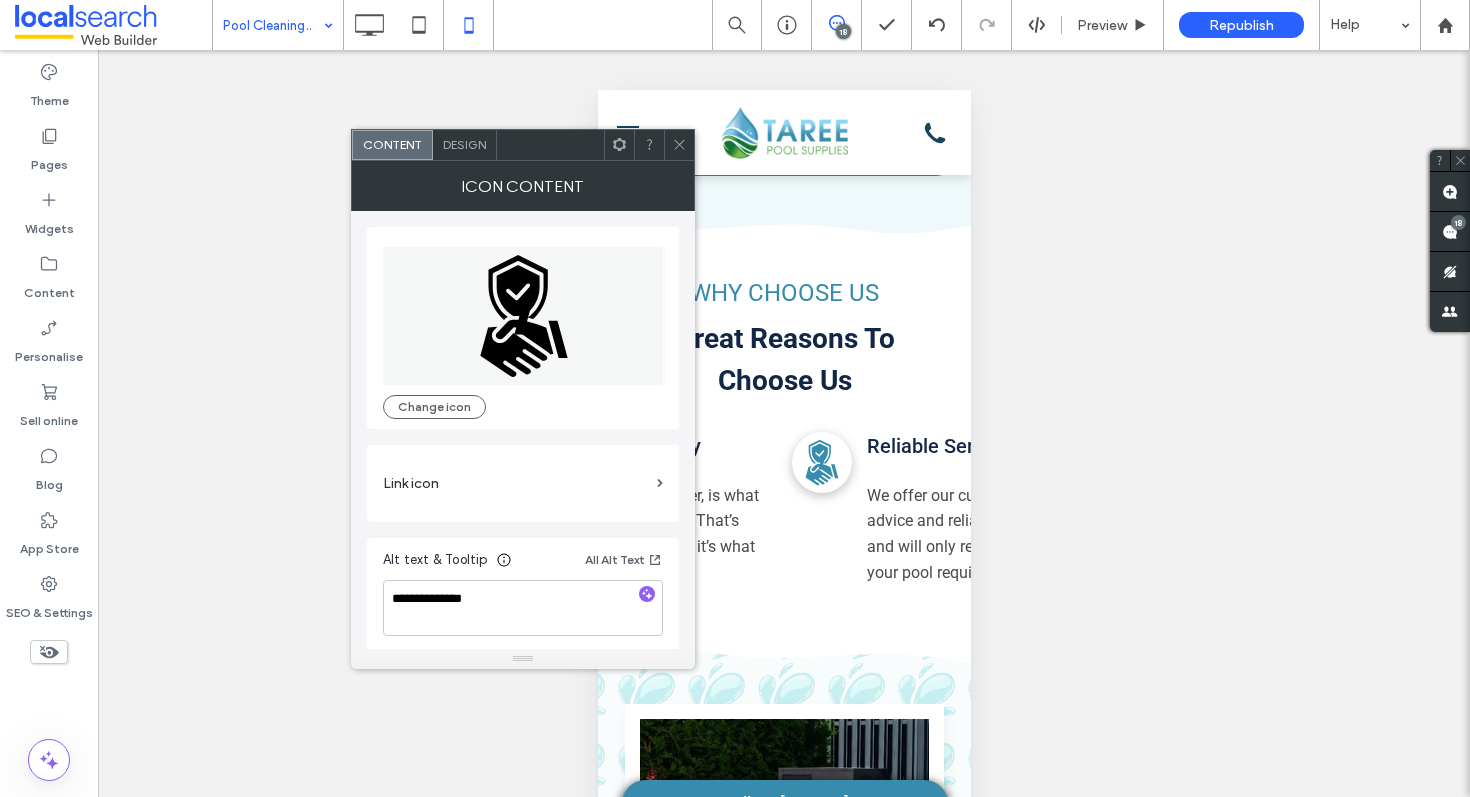 click on "Design" at bounding box center (464, 144) 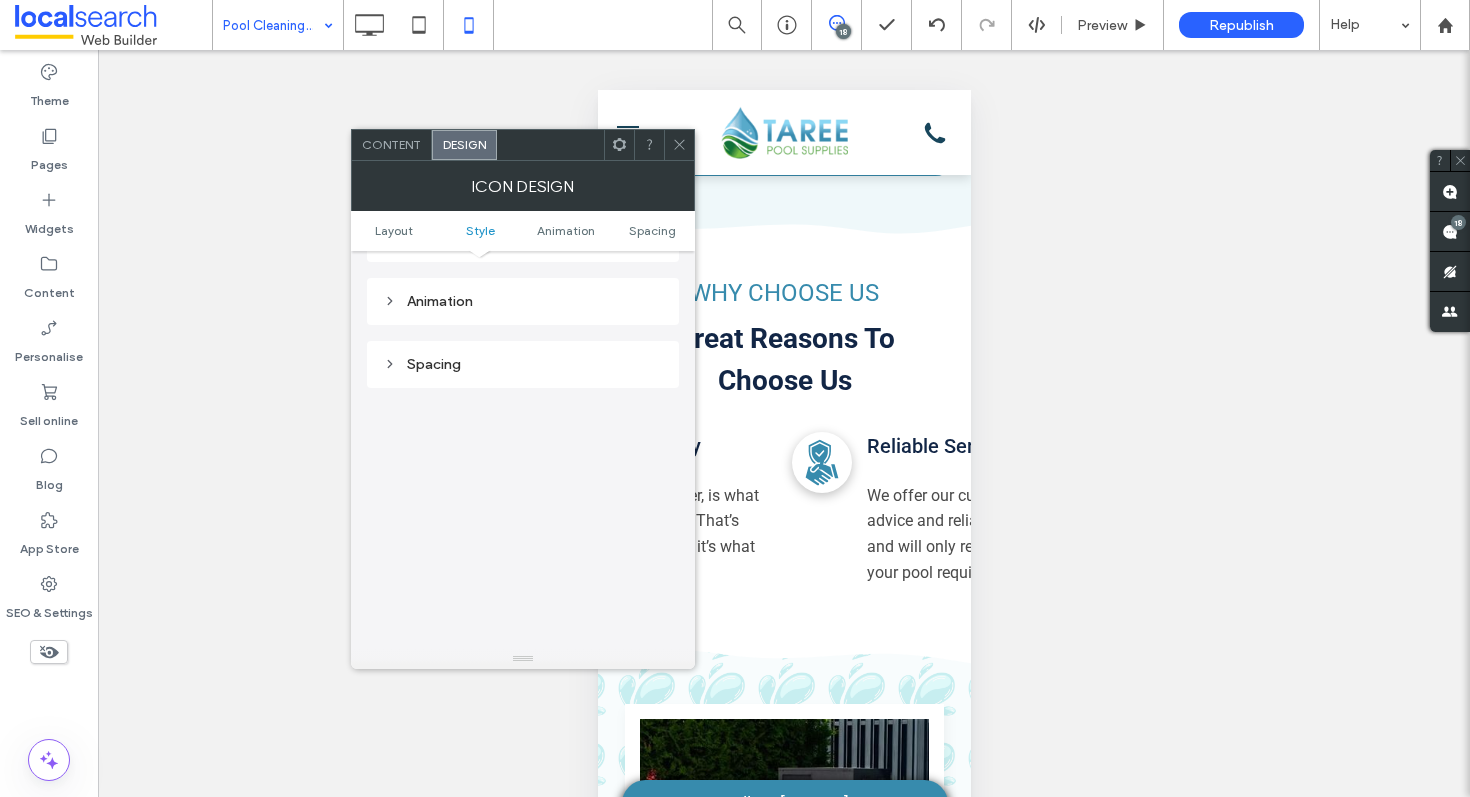 scroll, scrollTop: 847, scrollLeft: 0, axis: vertical 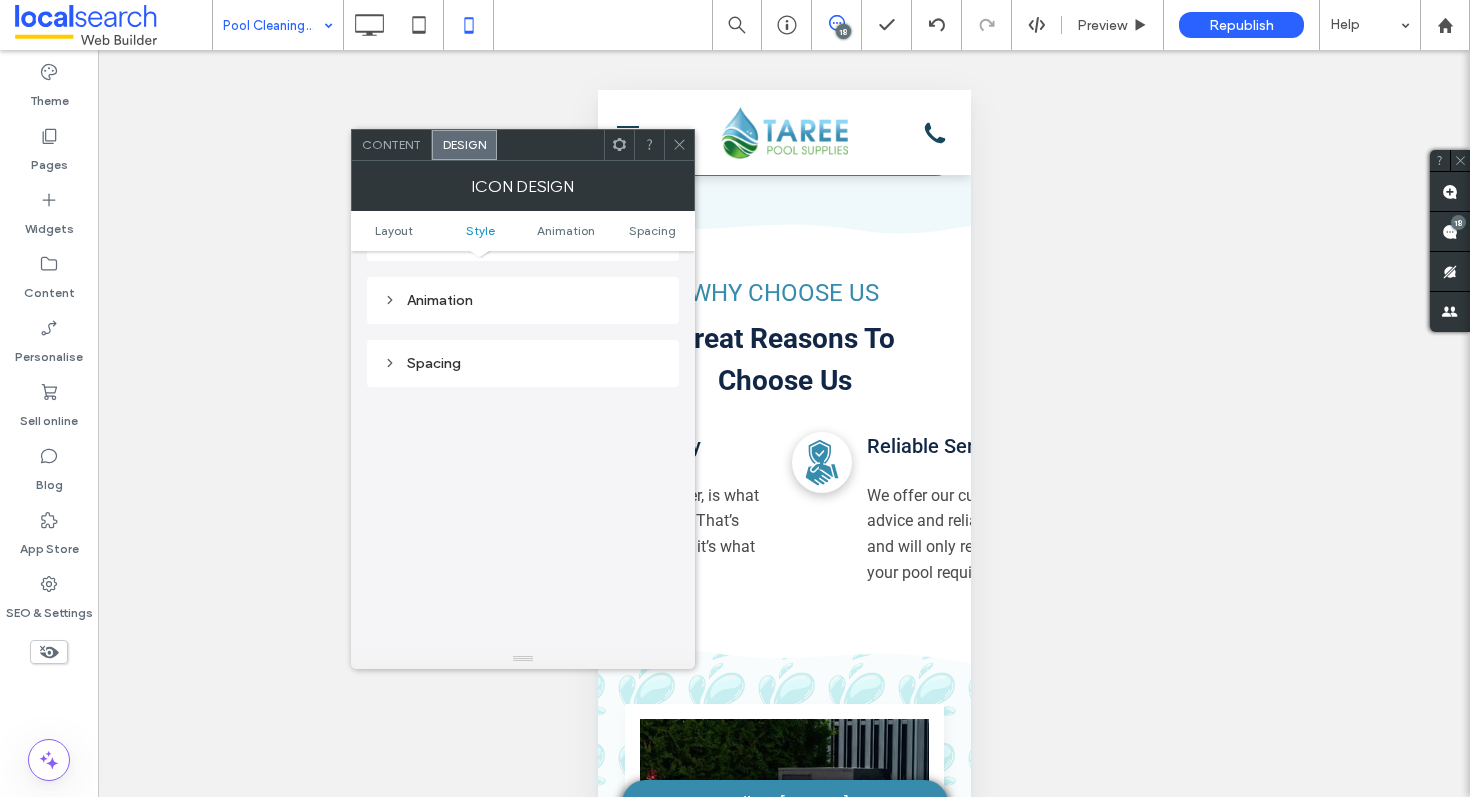 click on "Spacing" at bounding box center [523, 363] 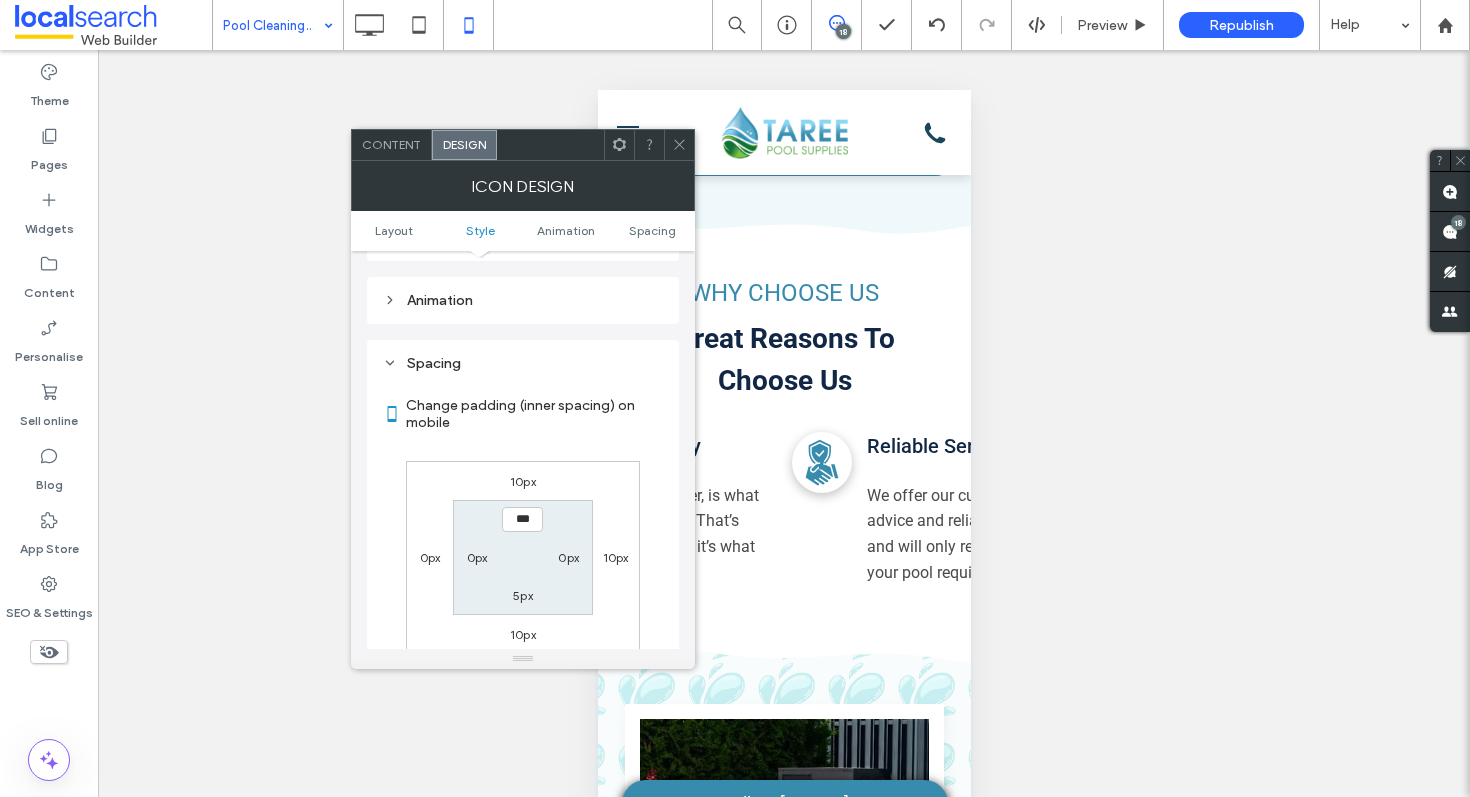 click on "10px" at bounding box center [616, 557] 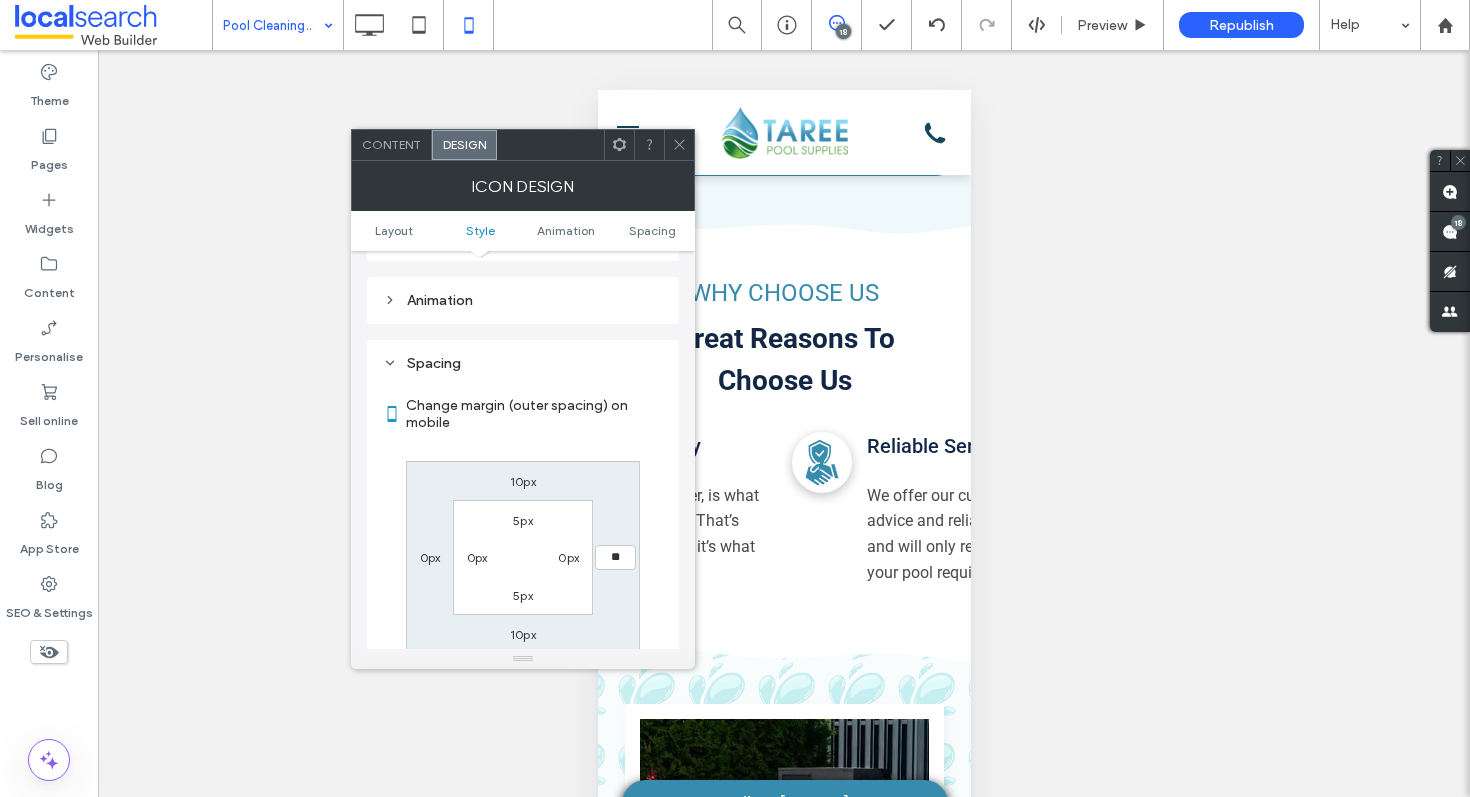 type on "**" 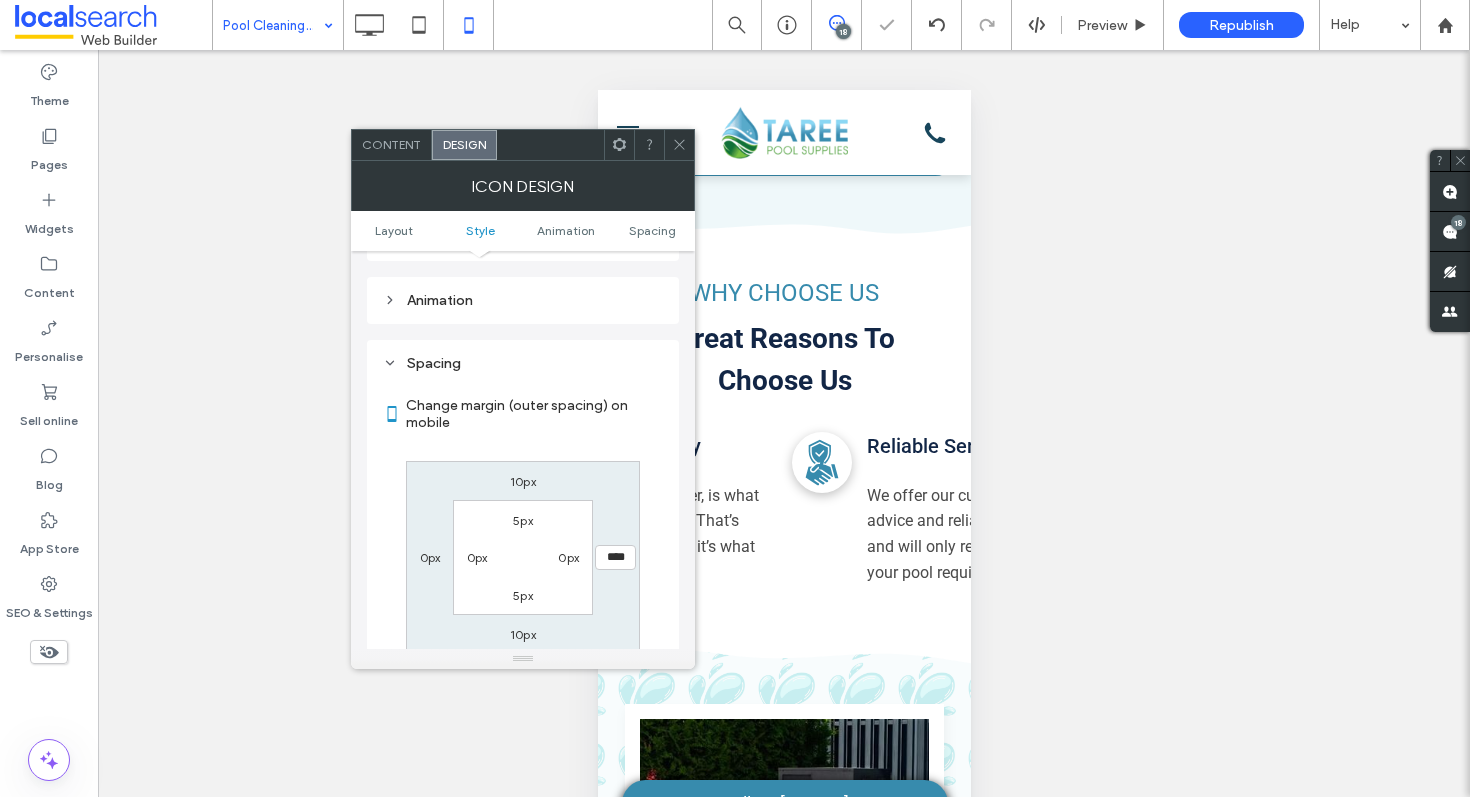 click 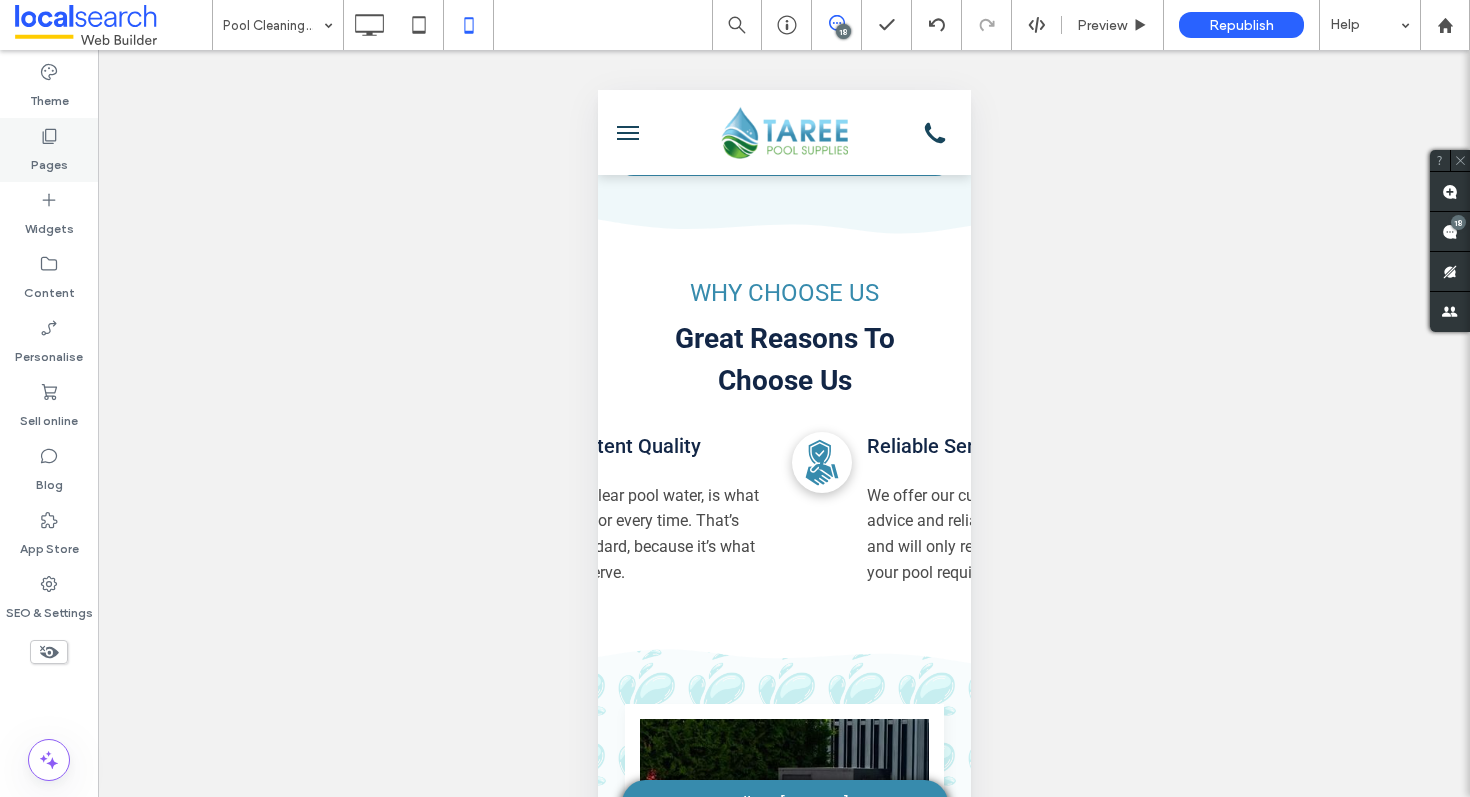 click 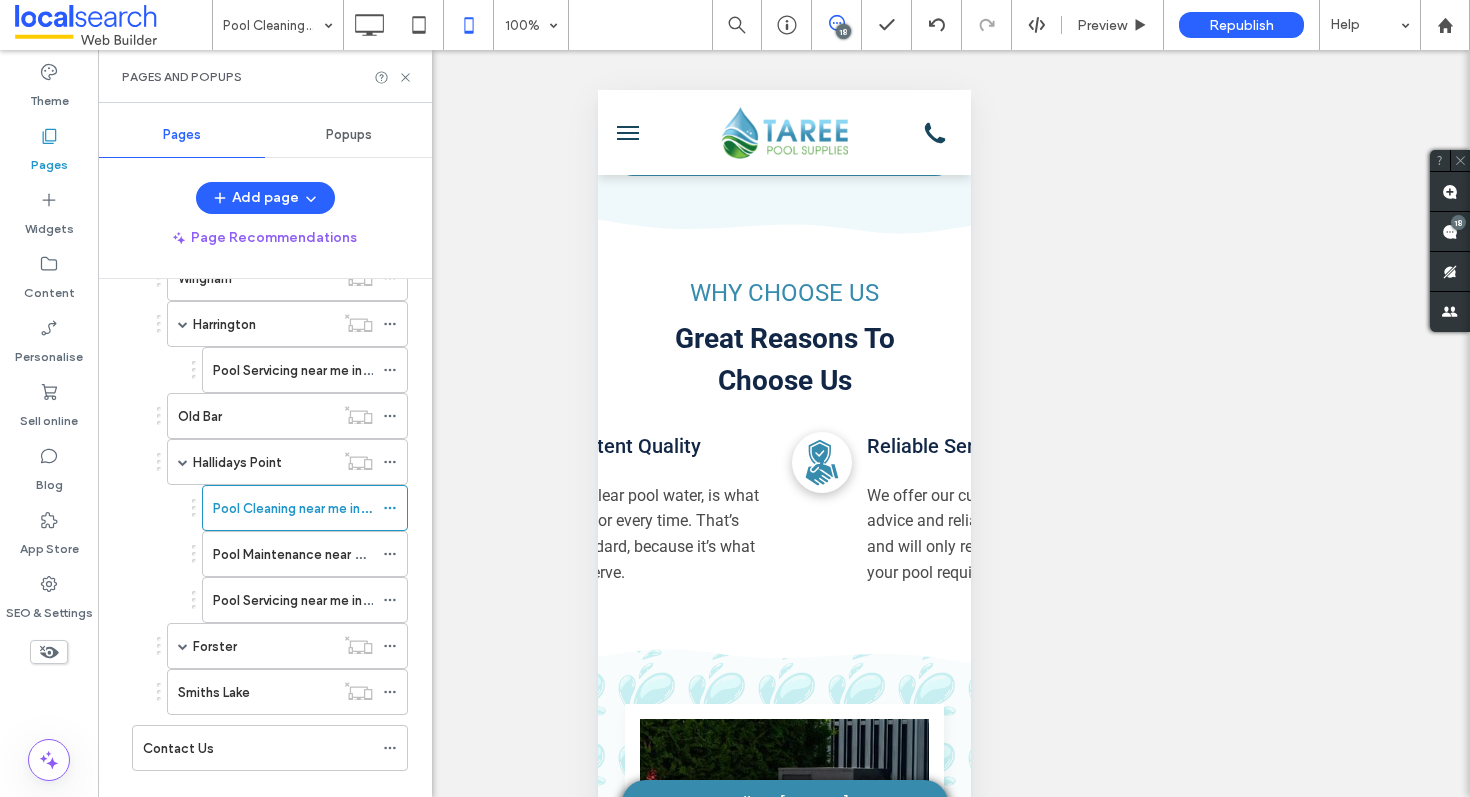 scroll, scrollTop: 714, scrollLeft: 0, axis: vertical 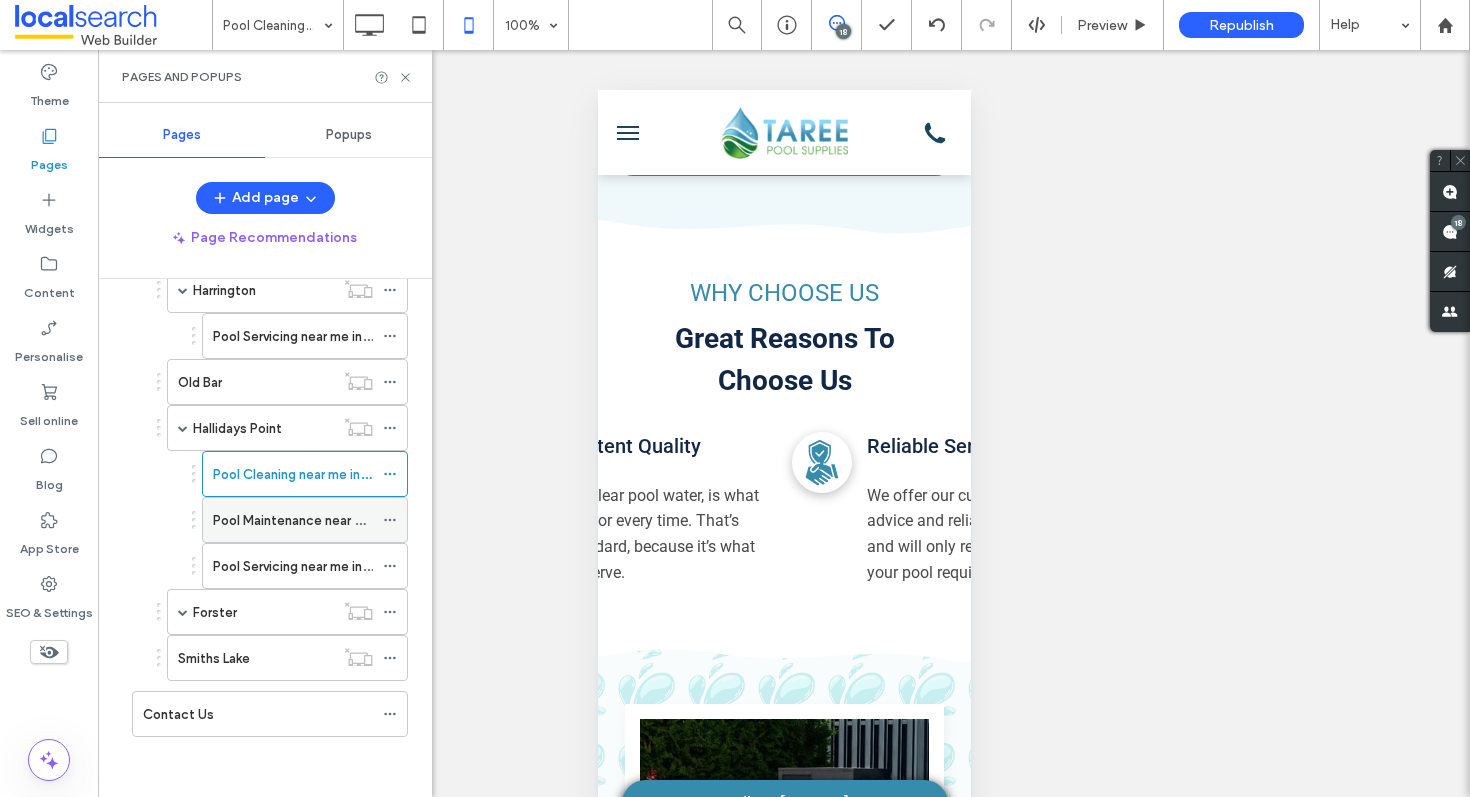 click on "Pool Maintenance near me in Hallidays Point" at bounding box center (345, 520) 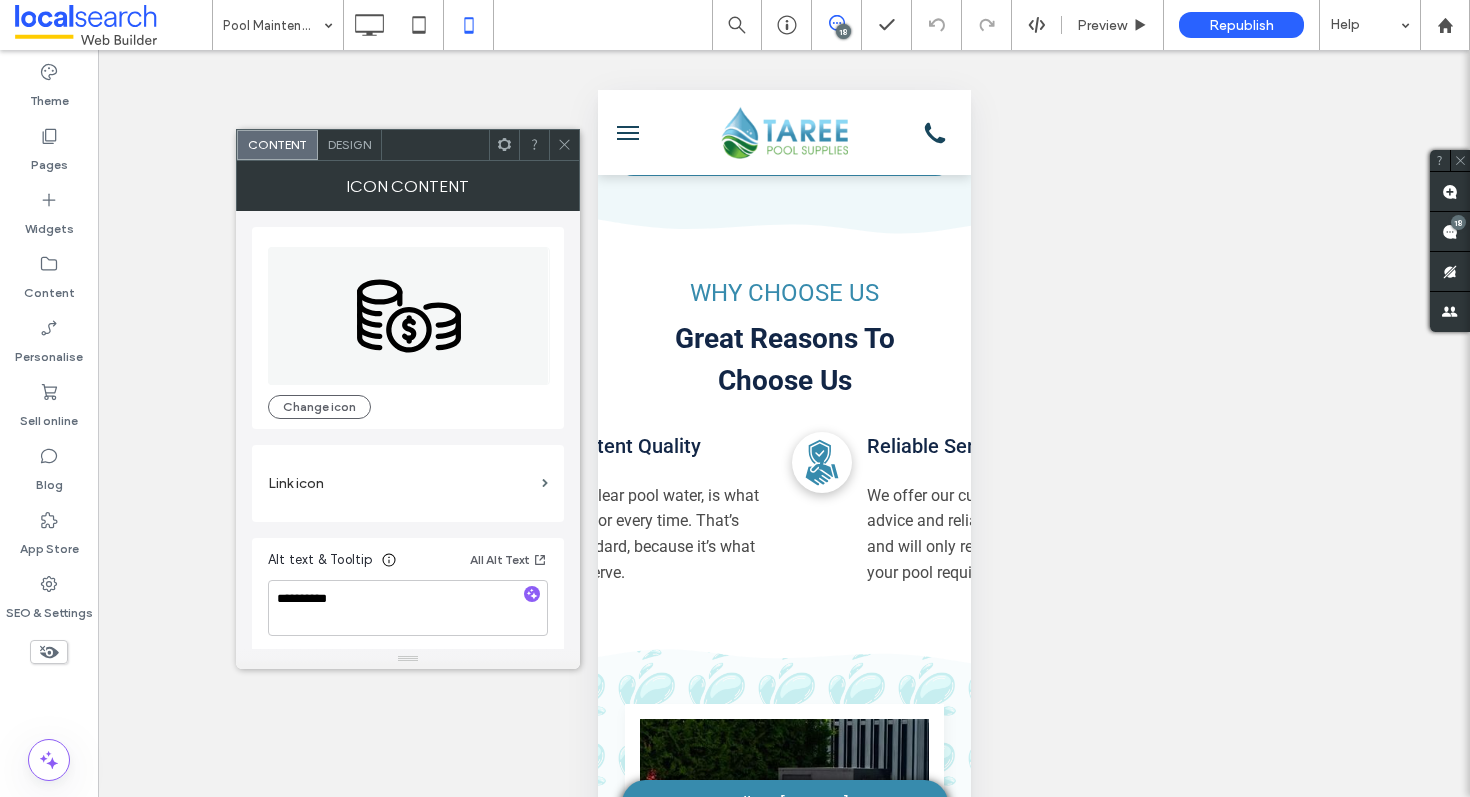 click on "Design" at bounding box center (349, 144) 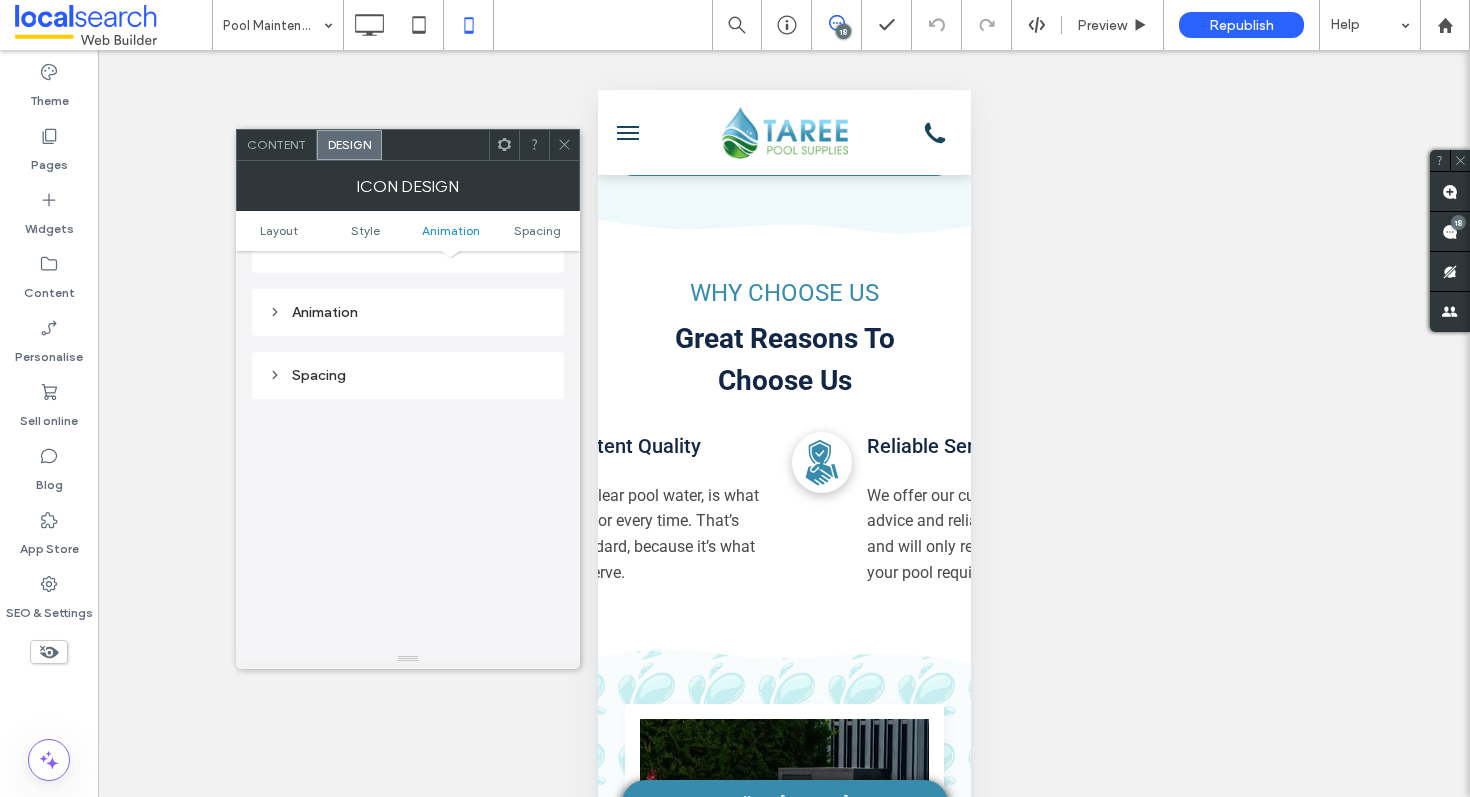 scroll, scrollTop: 923, scrollLeft: 0, axis: vertical 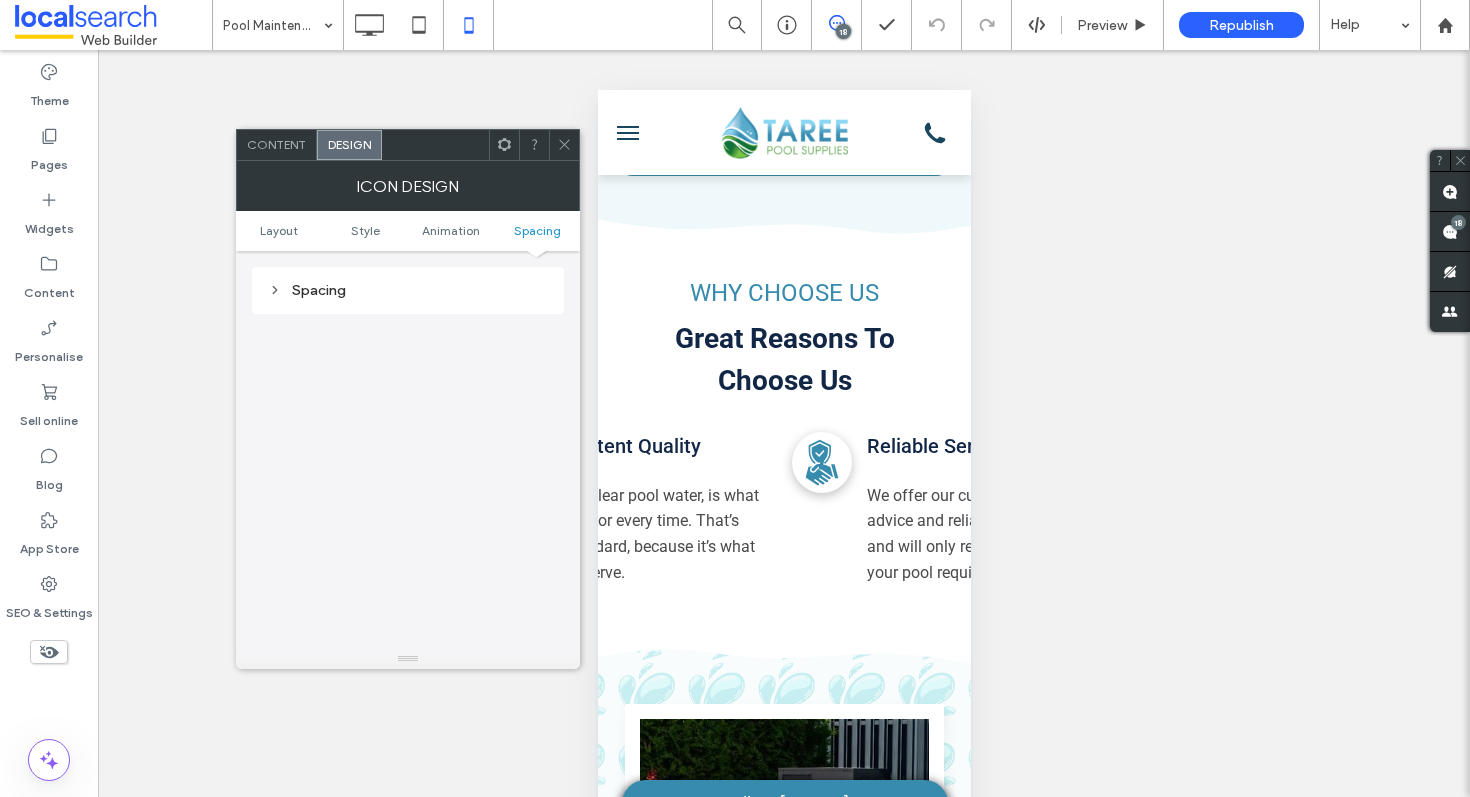 click on "Spacing" at bounding box center (408, 290) 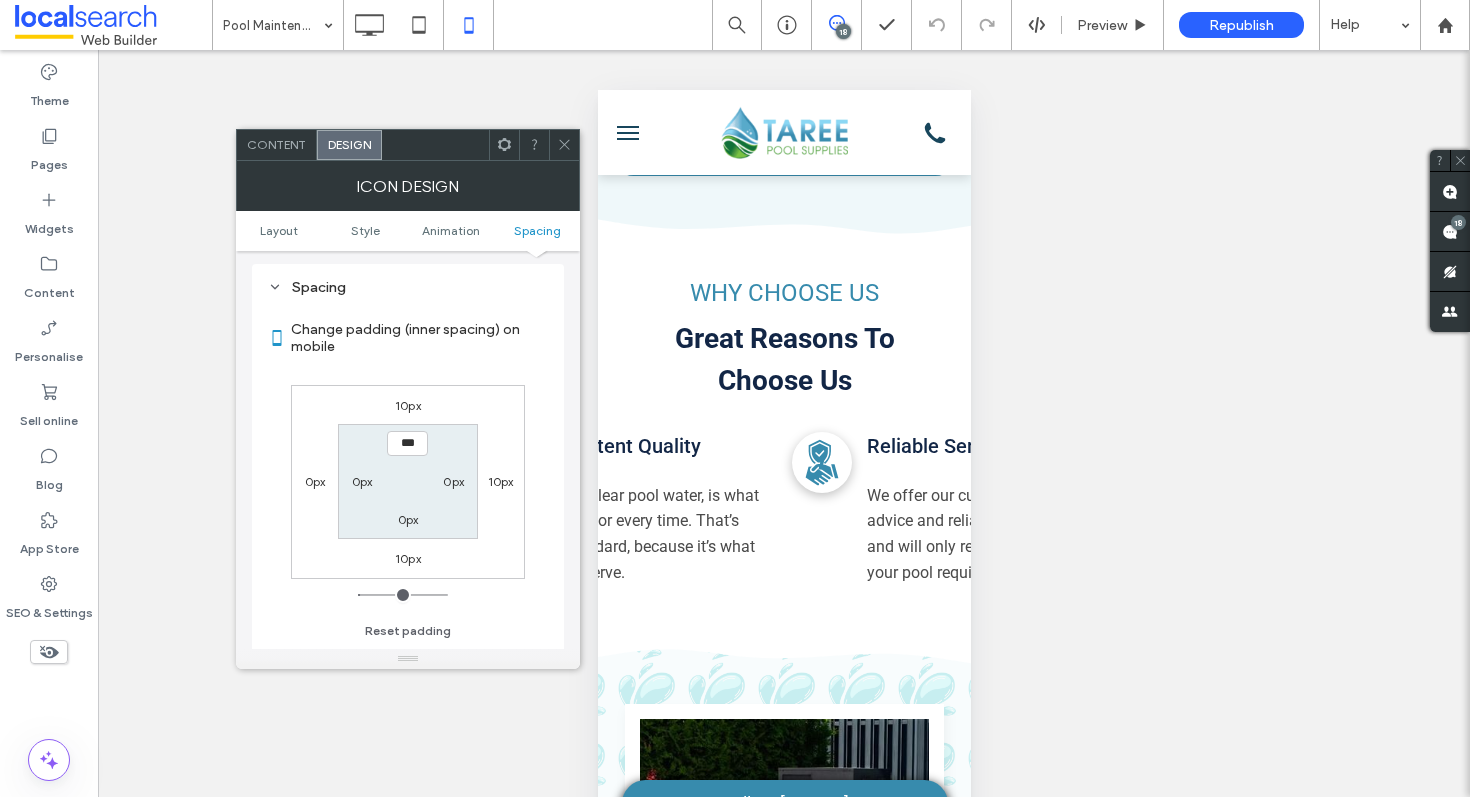 click on "10px" at bounding box center [501, 481] 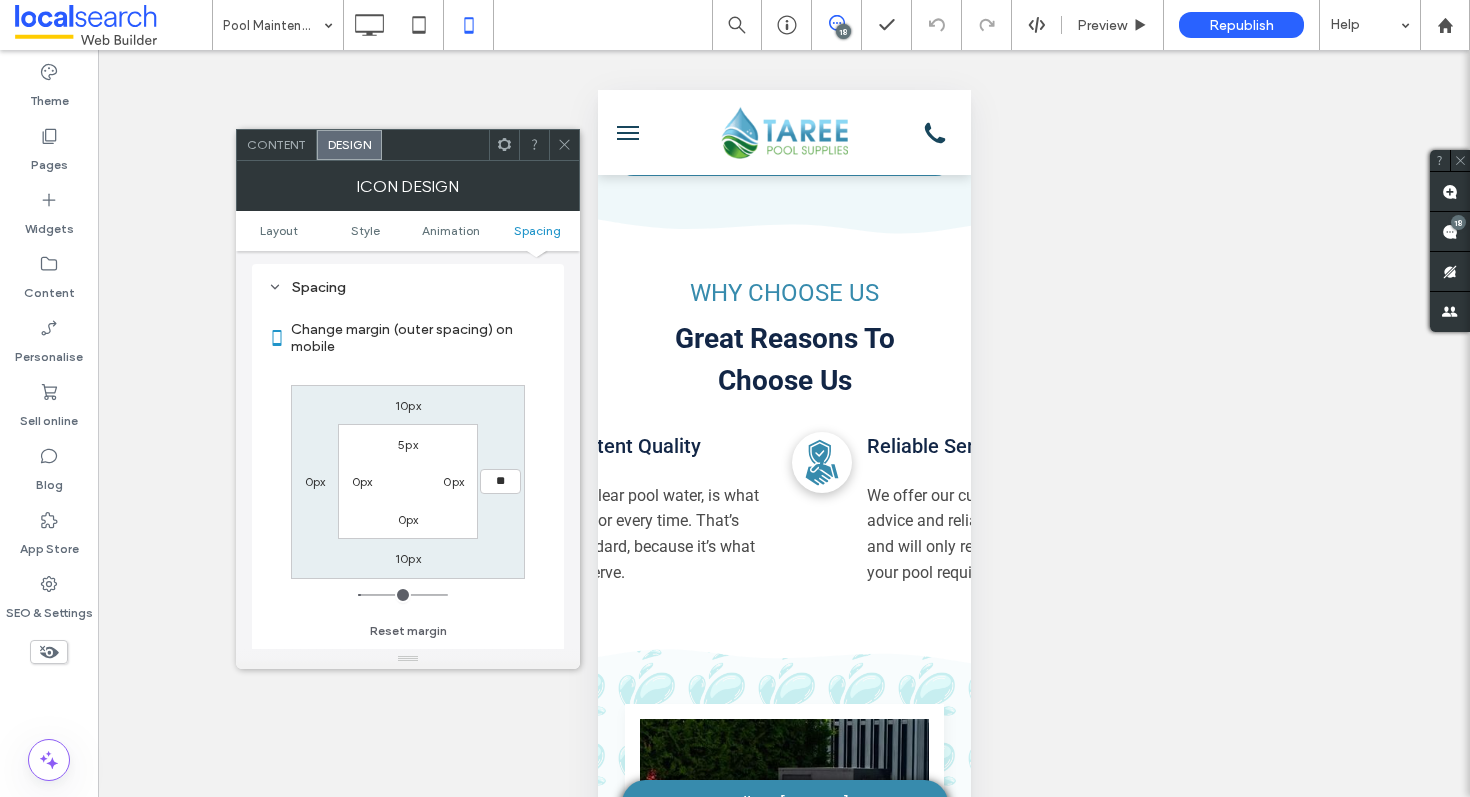 type on "**" 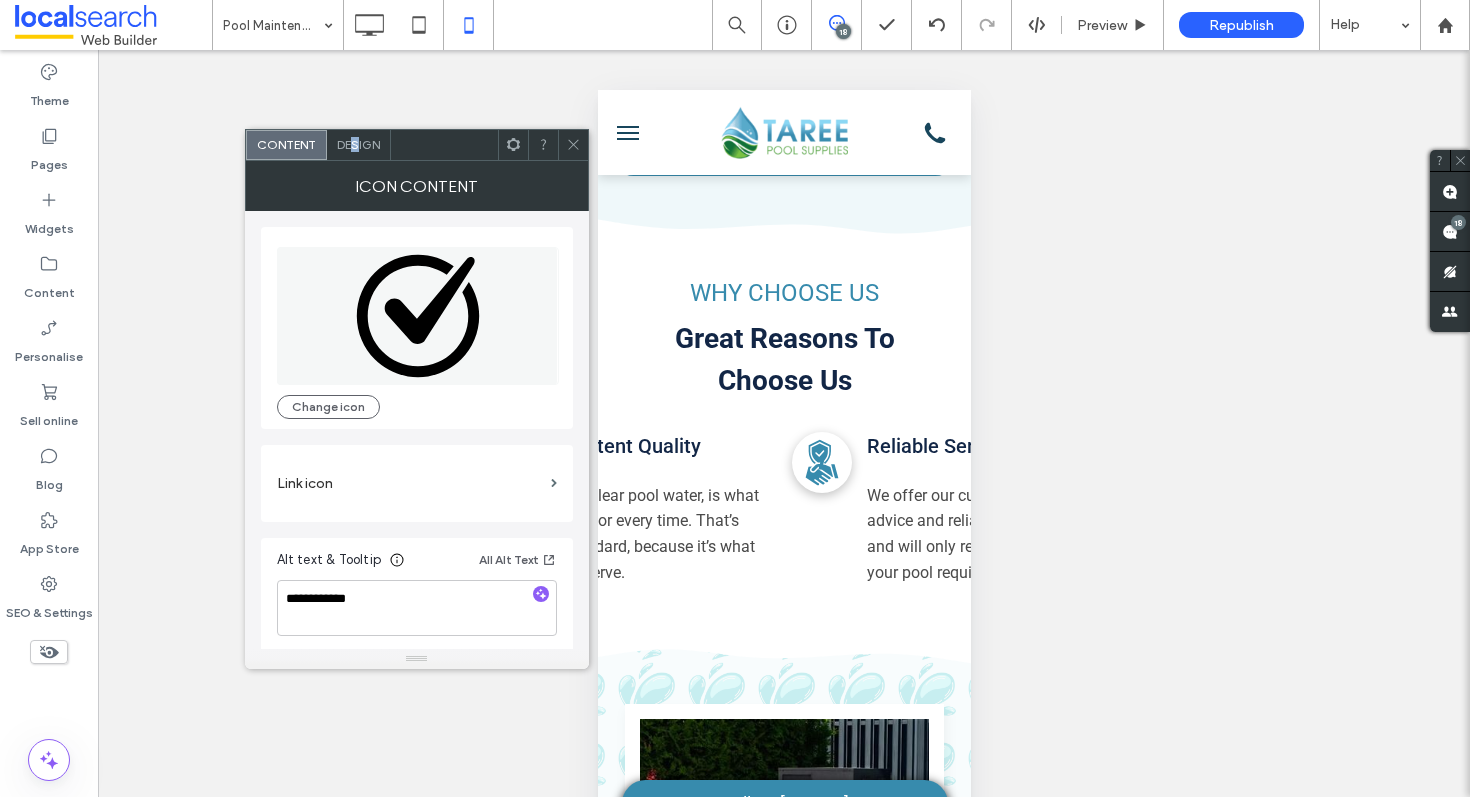 click on "Design" at bounding box center (358, 144) 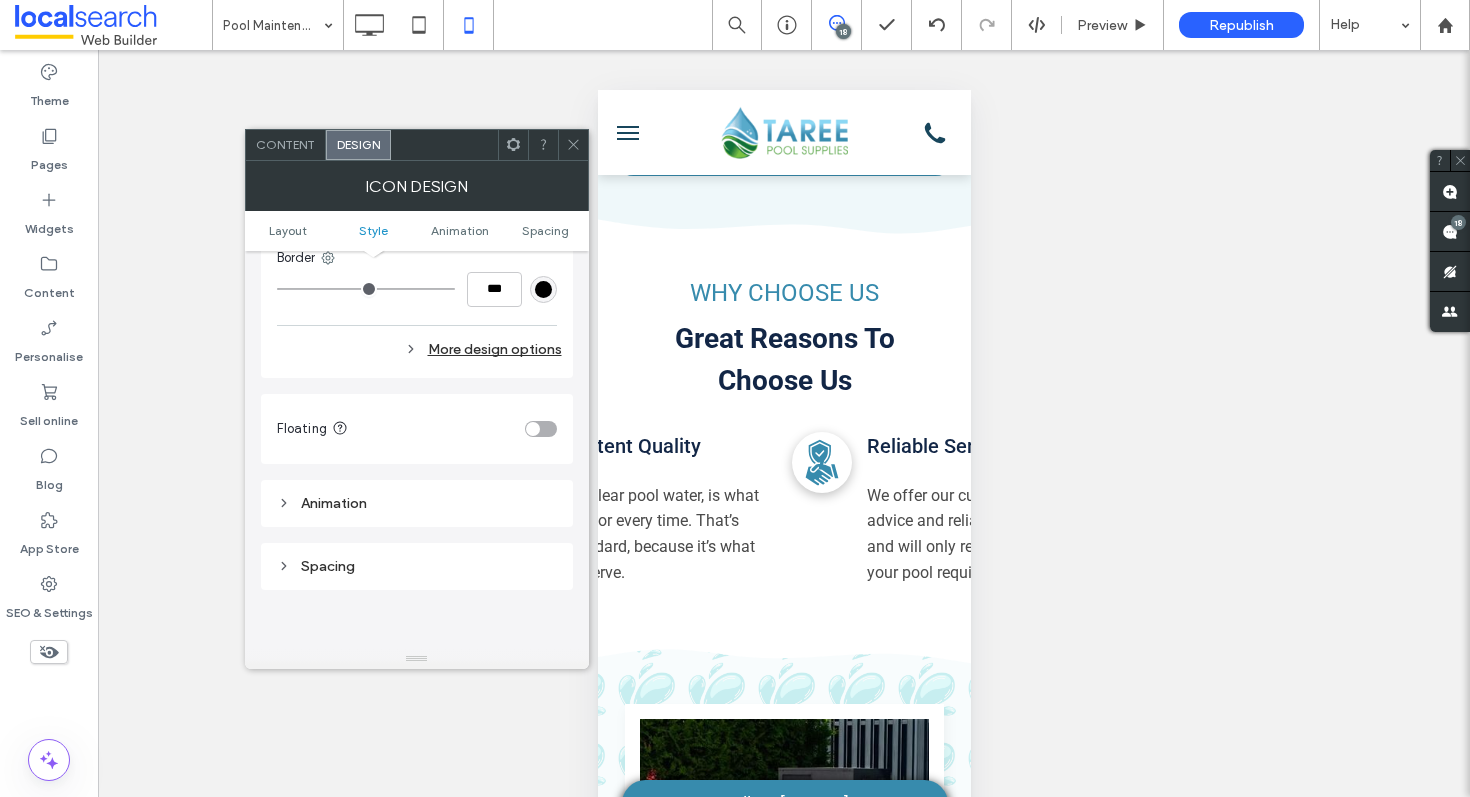 scroll, scrollTop: 709, scrollLeft: 0, axis: vertical 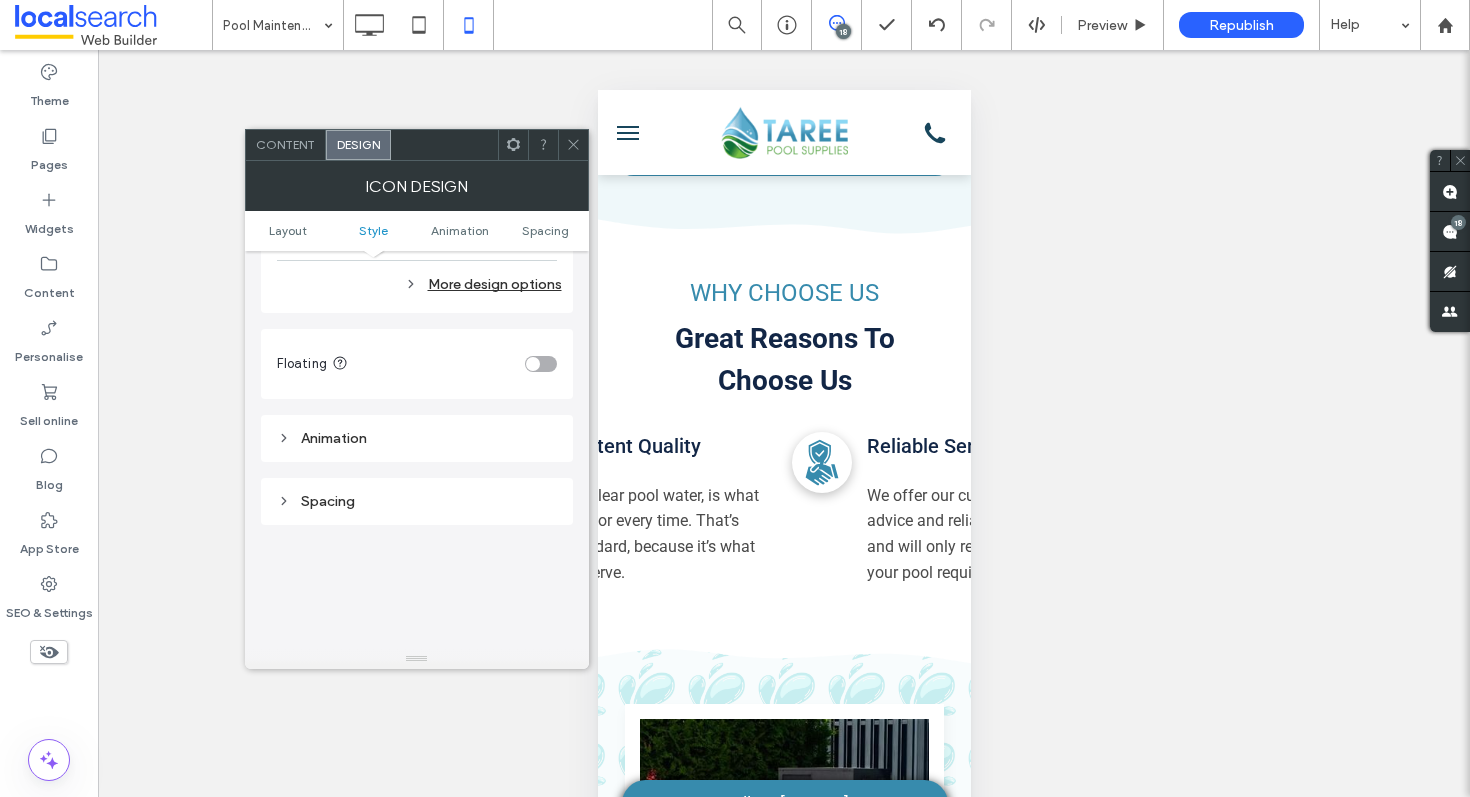 click on "Spacing" at bounding box center [417, 501] 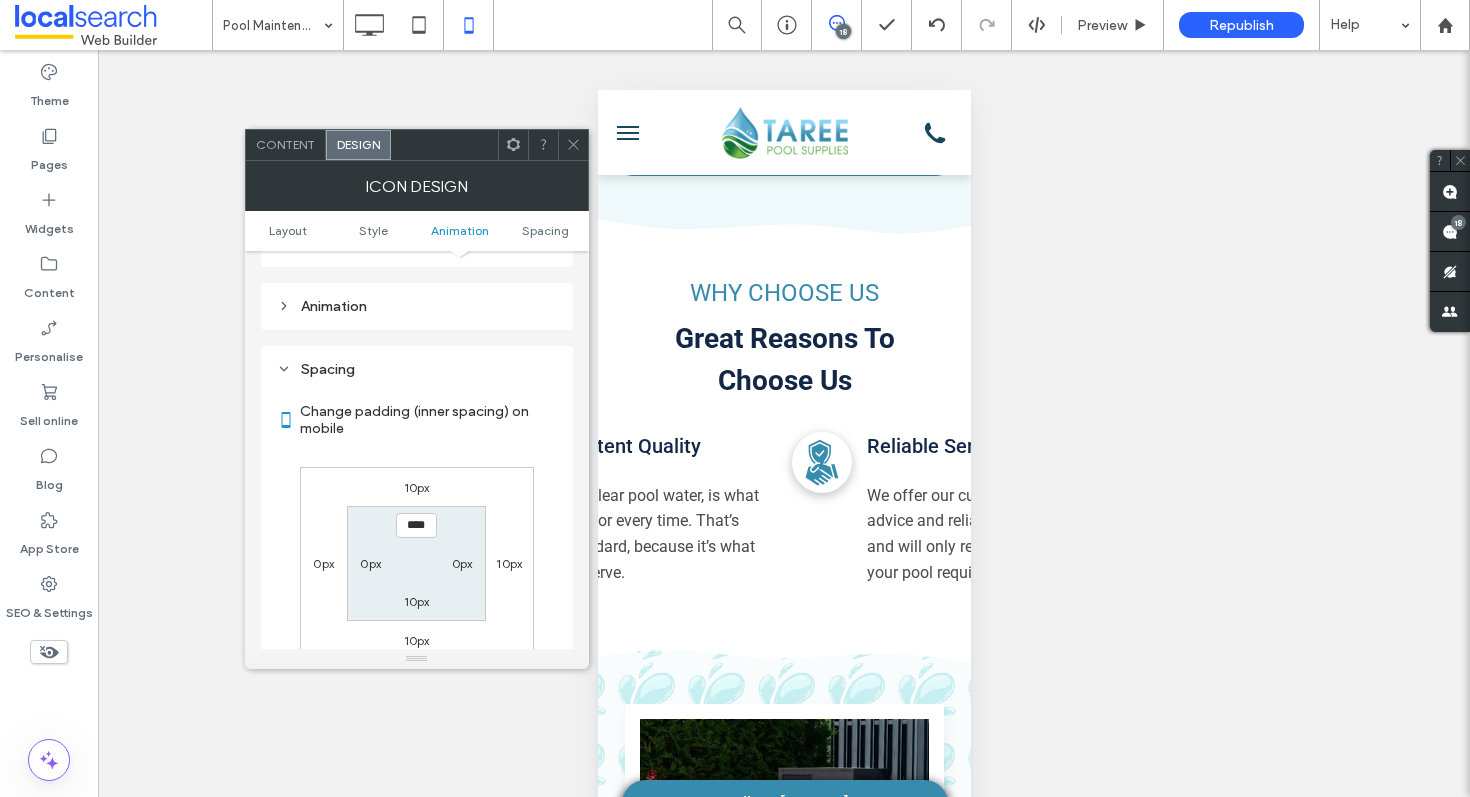 scroll, scrollTop: 939, scrollLeft: 0, axis: vertical 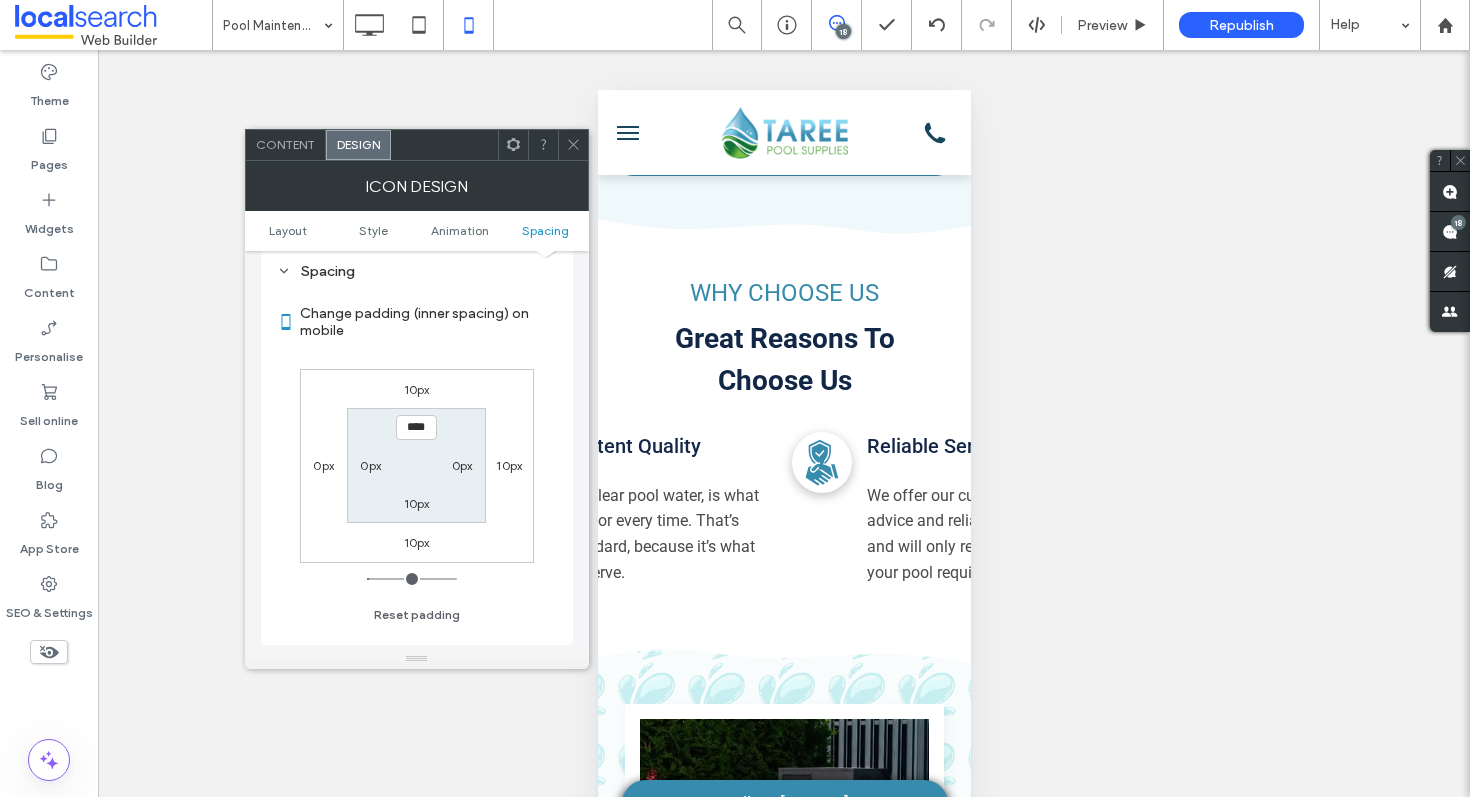click on "10px 10px 10px 0px **** 0px 10px 0px" at bounding box center [417, 466] 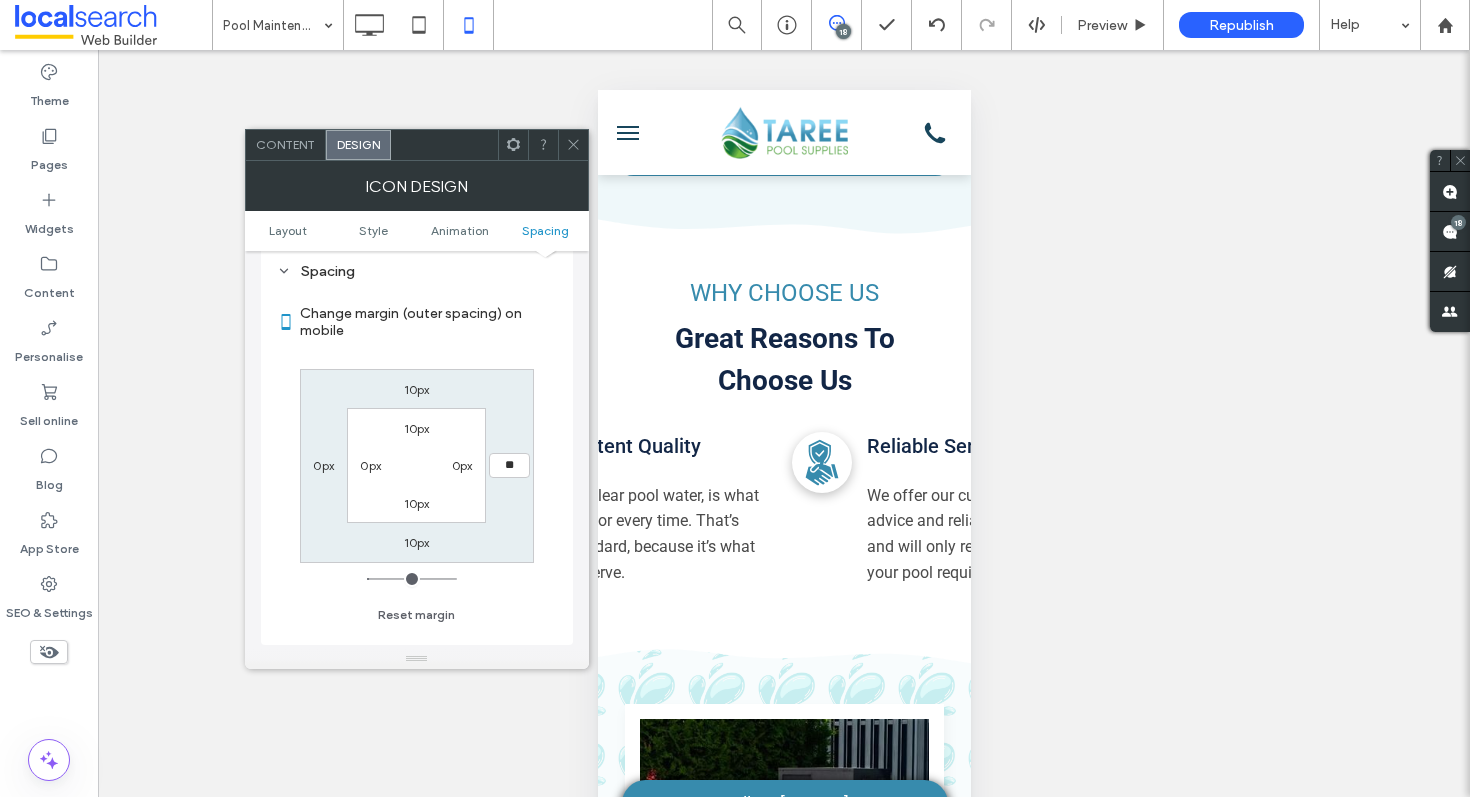 type on "**" 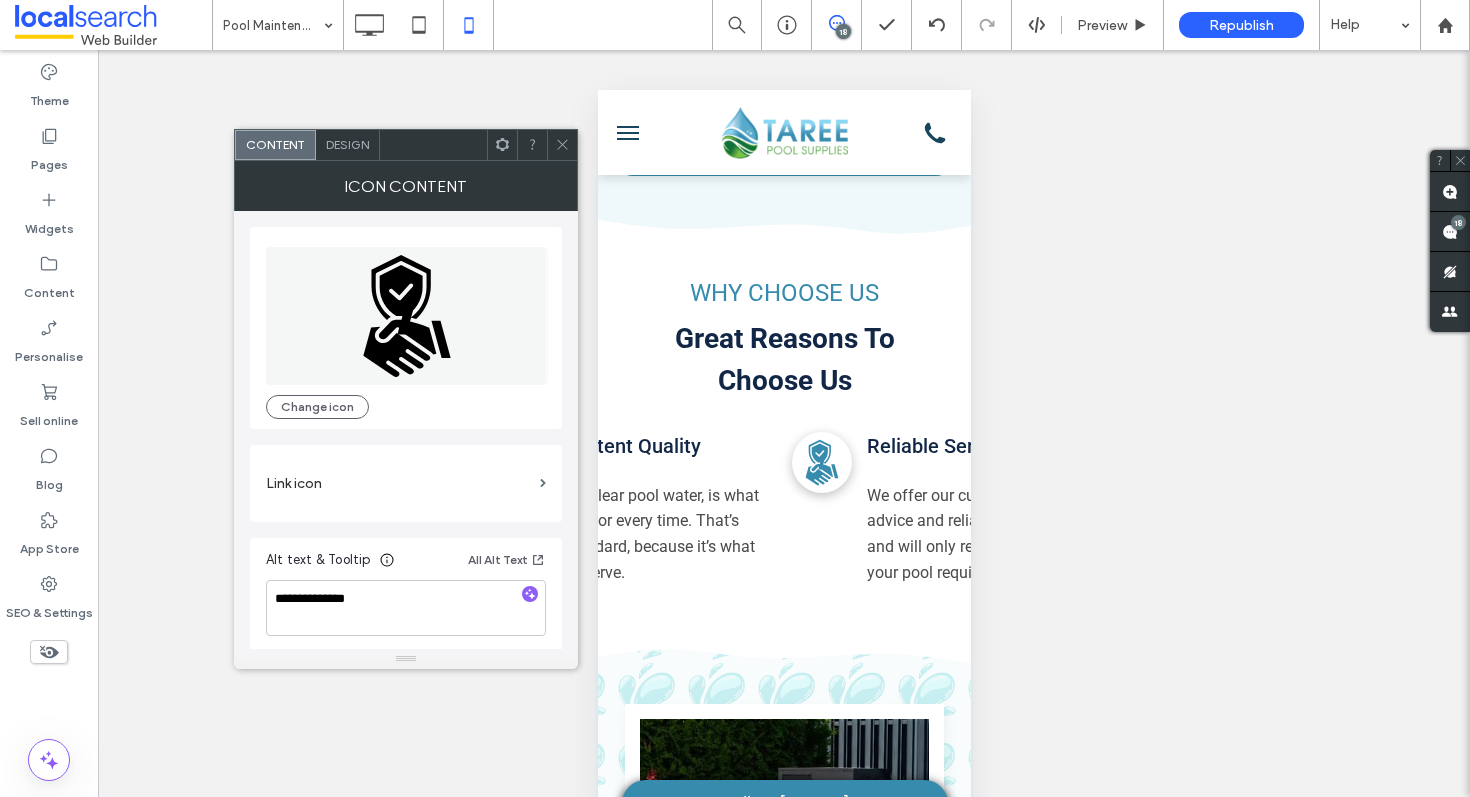 click on "Design" at bounding box center (348, 145) 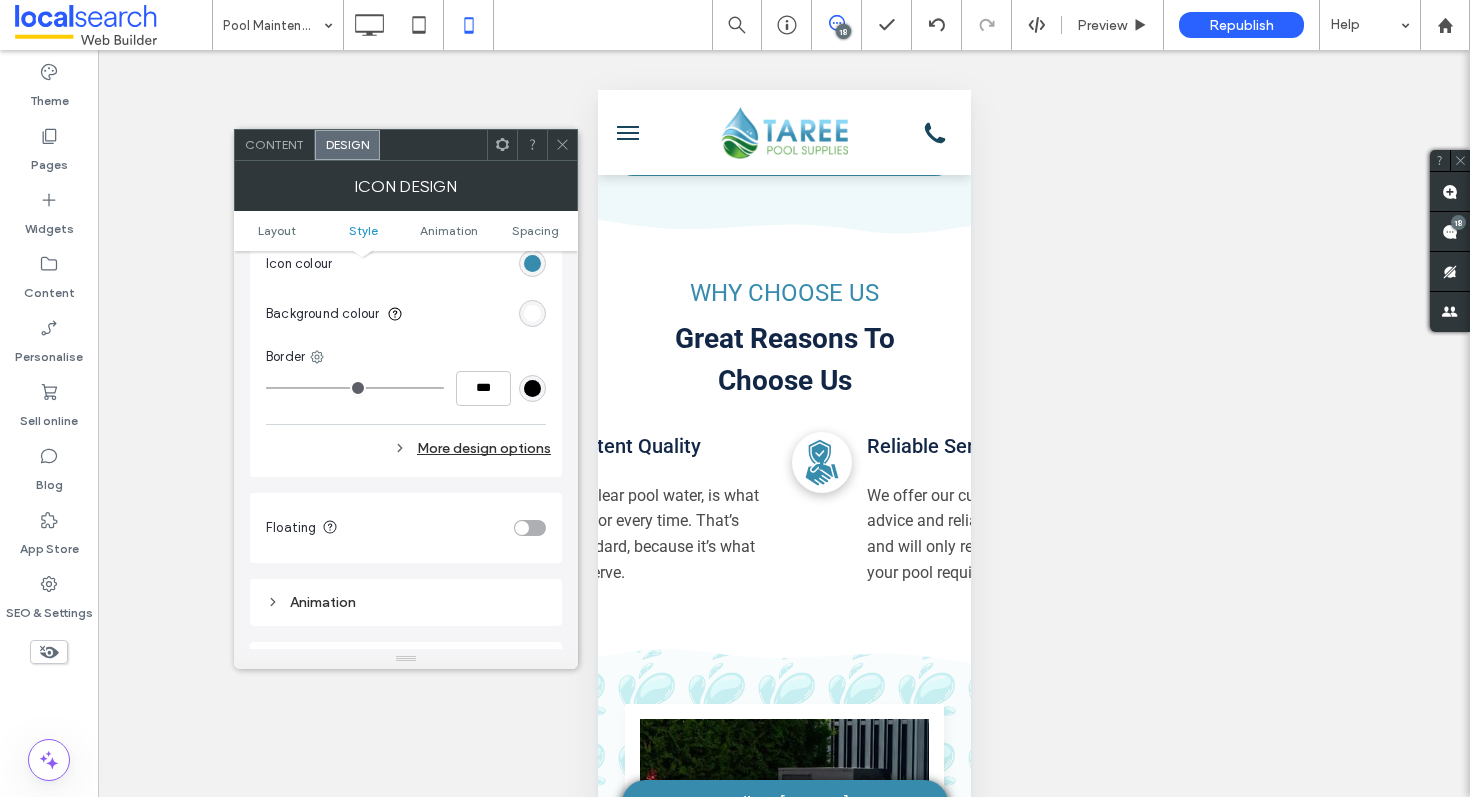scroll, scrollTop: 728, scrollLeft: 0, axis: vertical 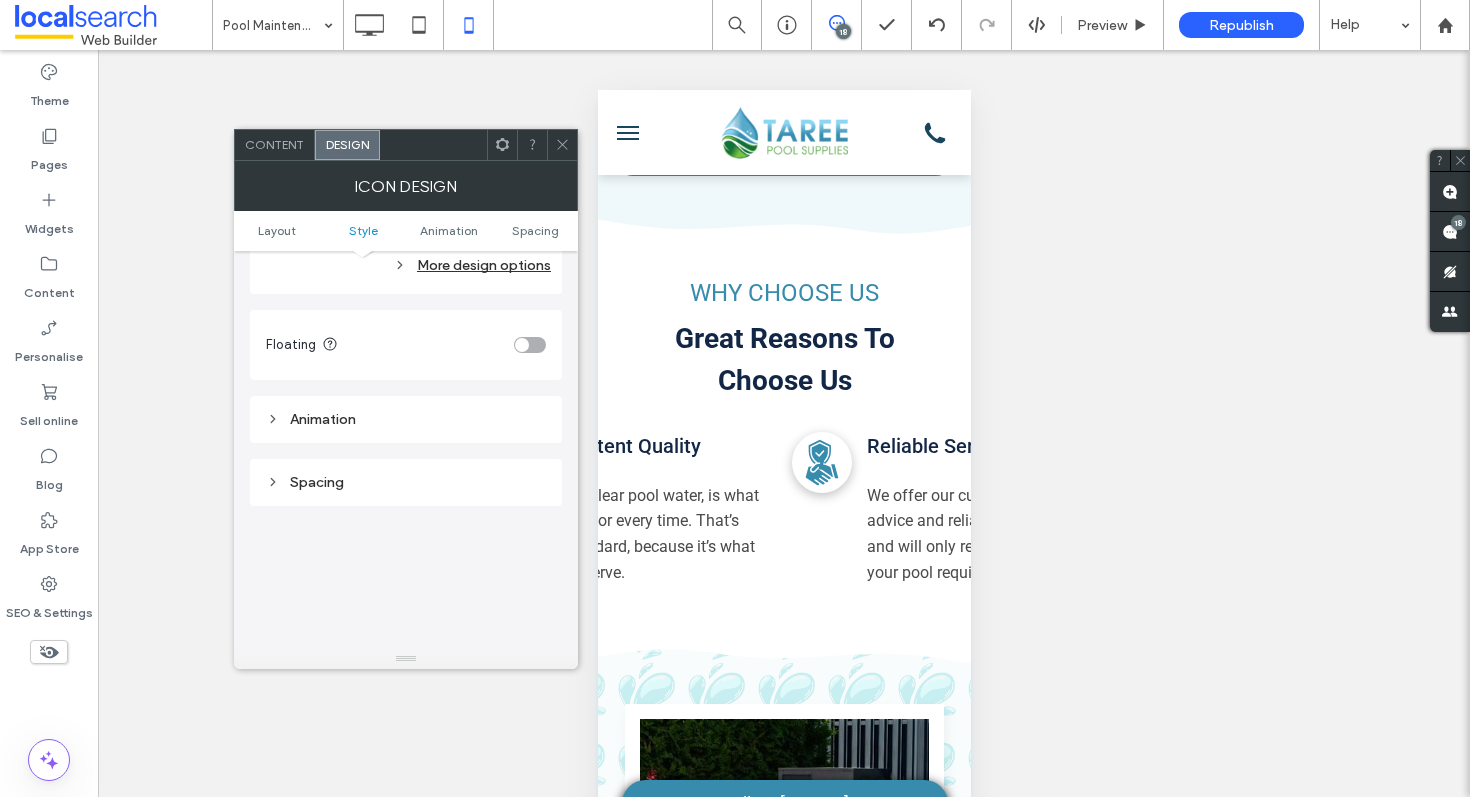 click on "Spacing" at bounding box center [406, 482] 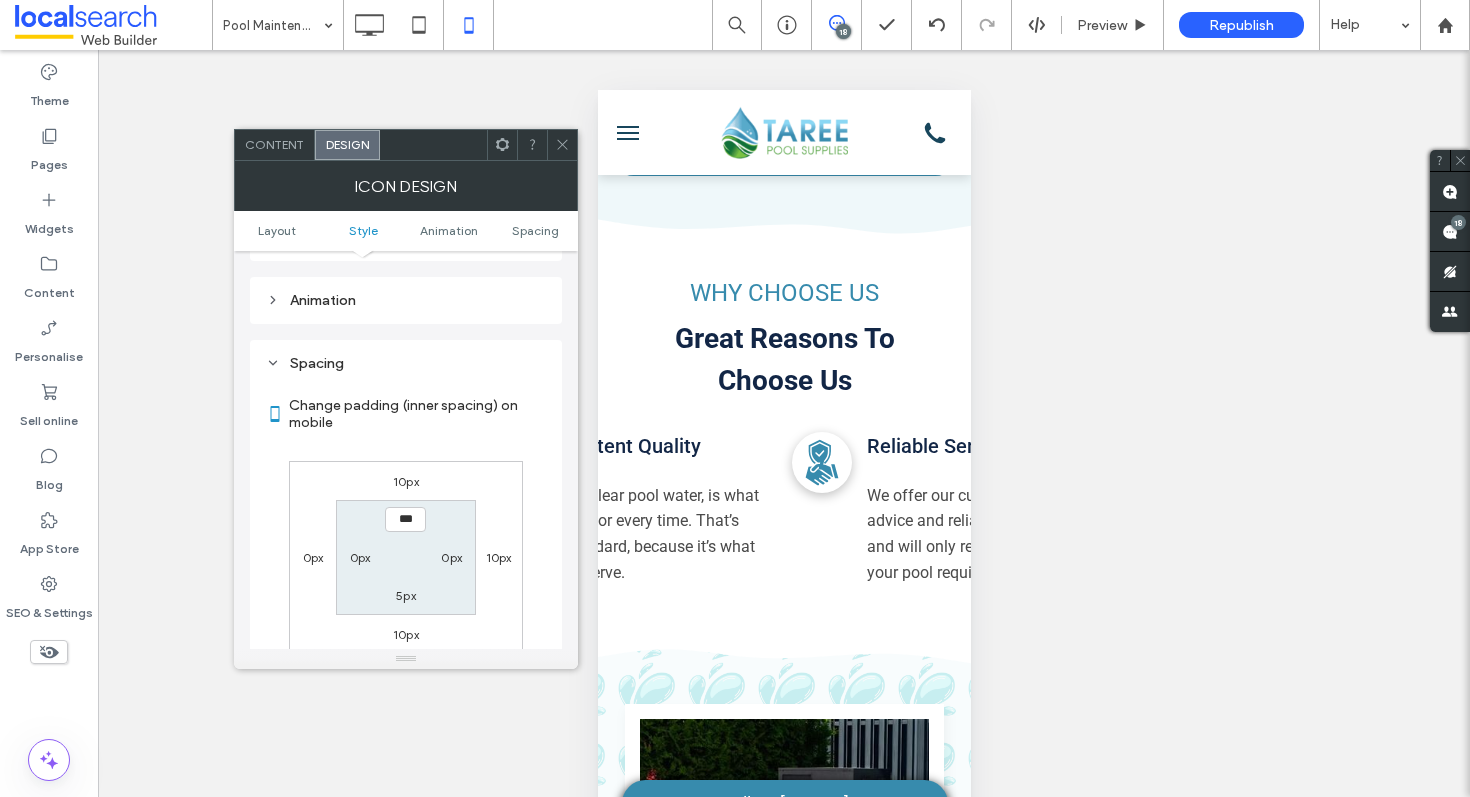scroll, scrollTop: 867, scrollLeft: 0, axis: vertical 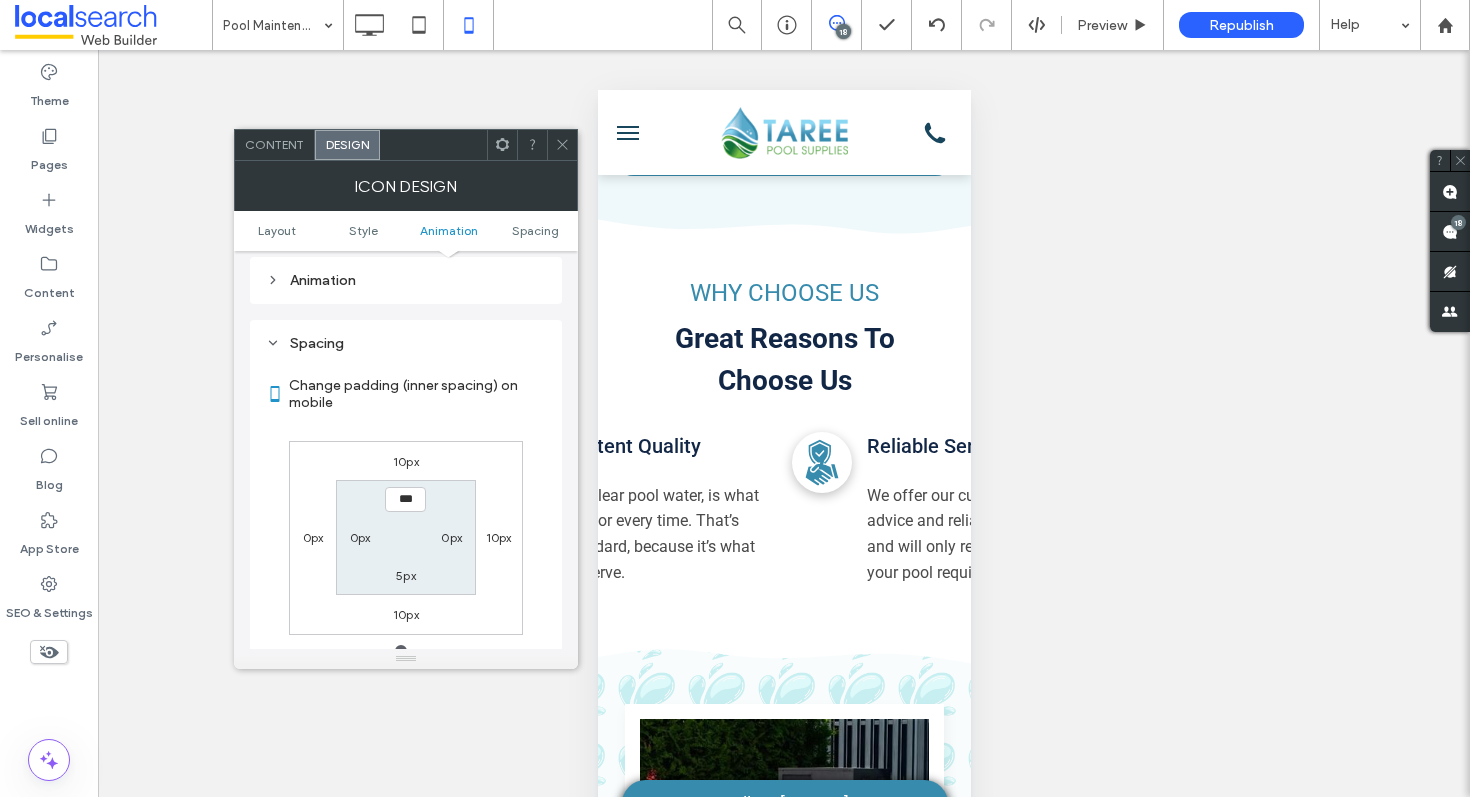 click on "10px" at bounding box center (499, 537) 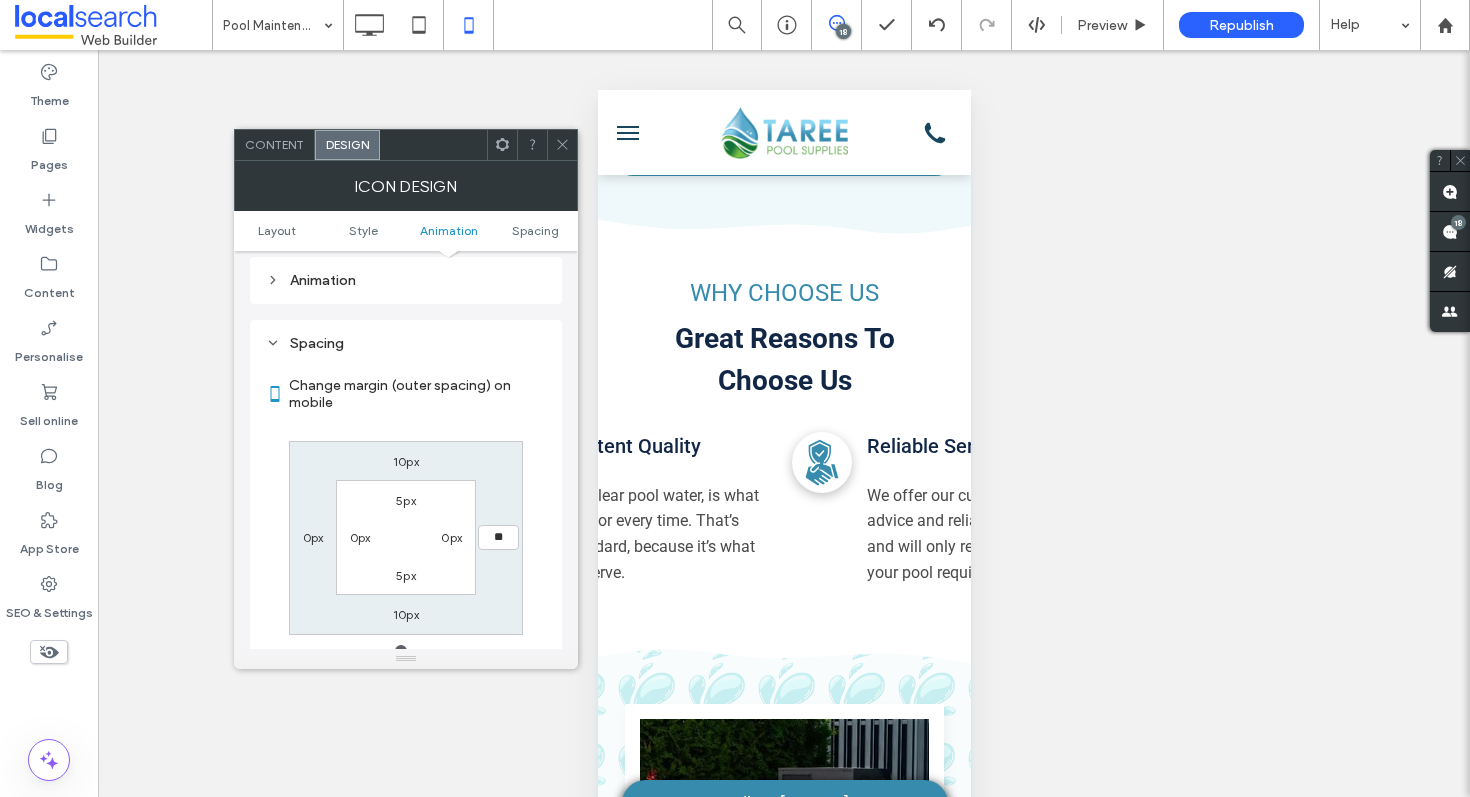 type on "**" 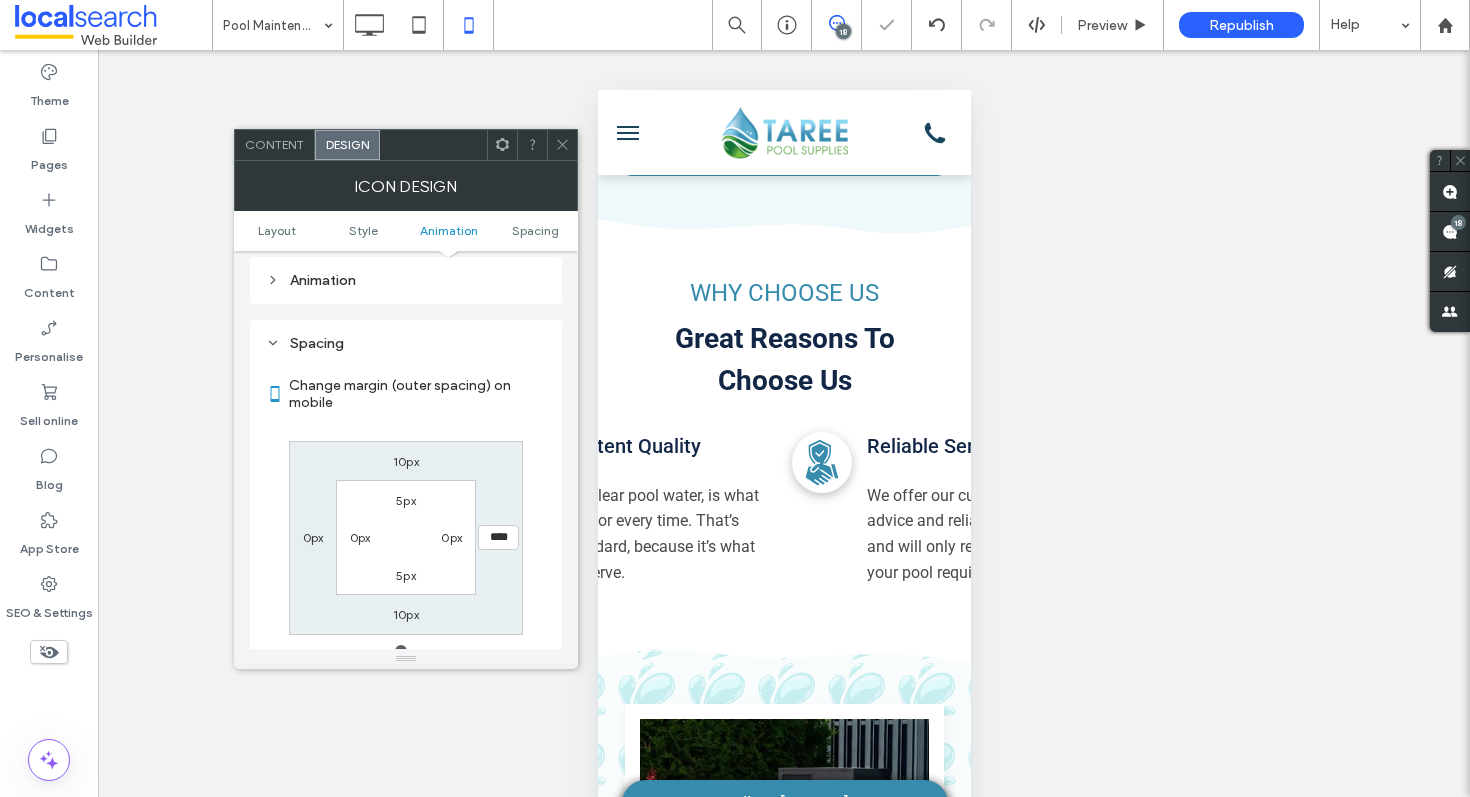 click at bounding box center [562, 145] 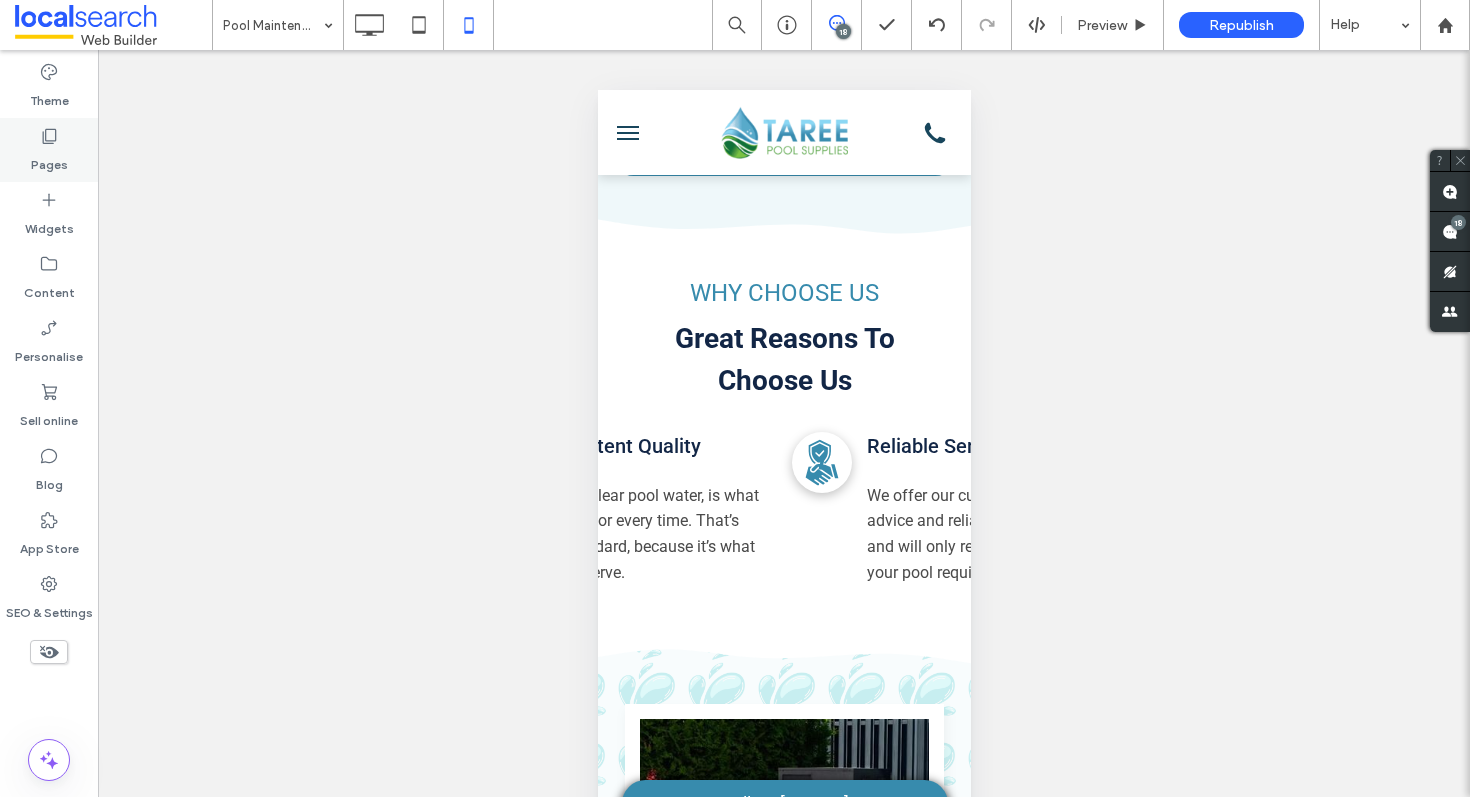 click on "Pages" at bounding box center [49, 160] 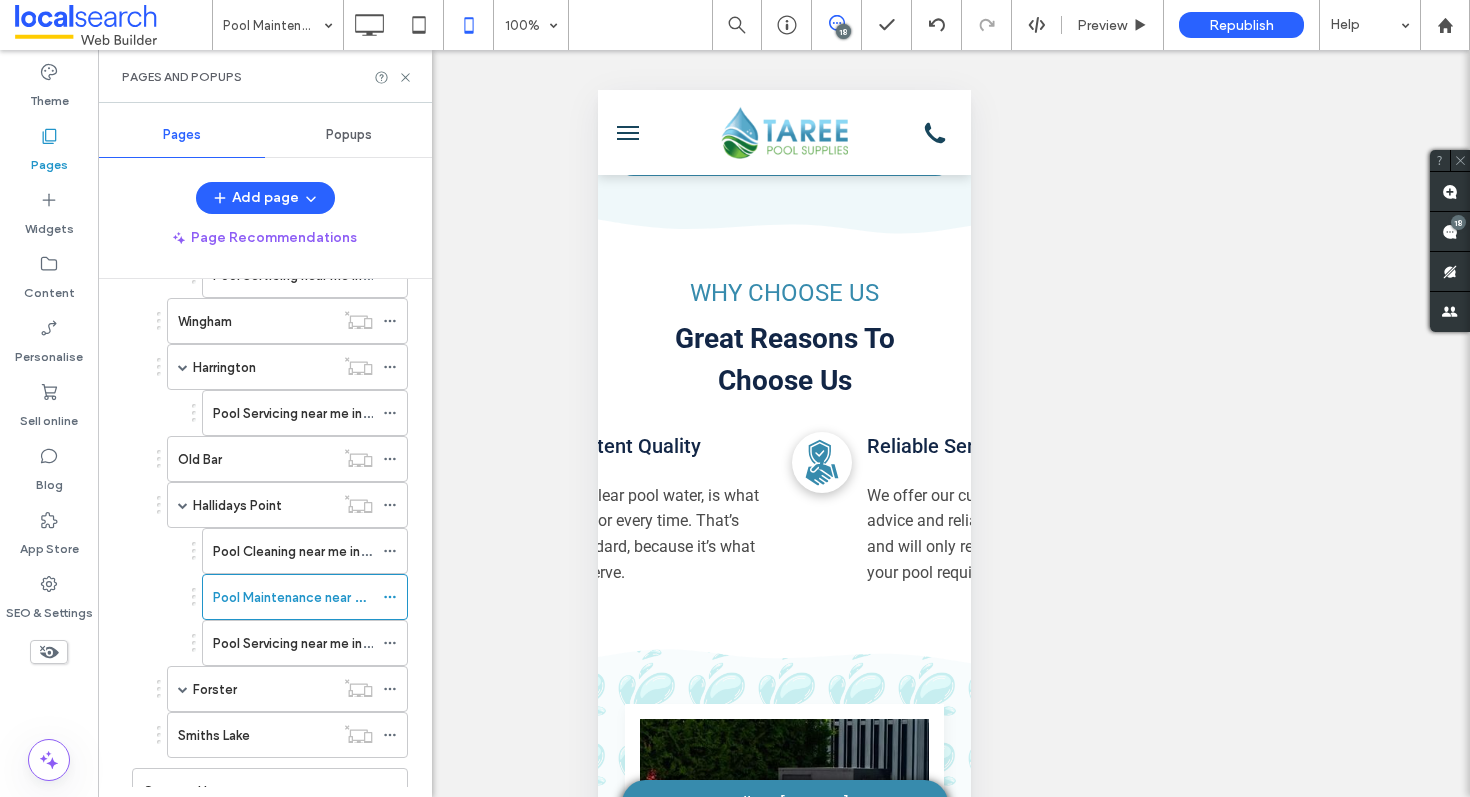 scroll, scrollTop: 714, scrollLeft: 0, axis: vertical 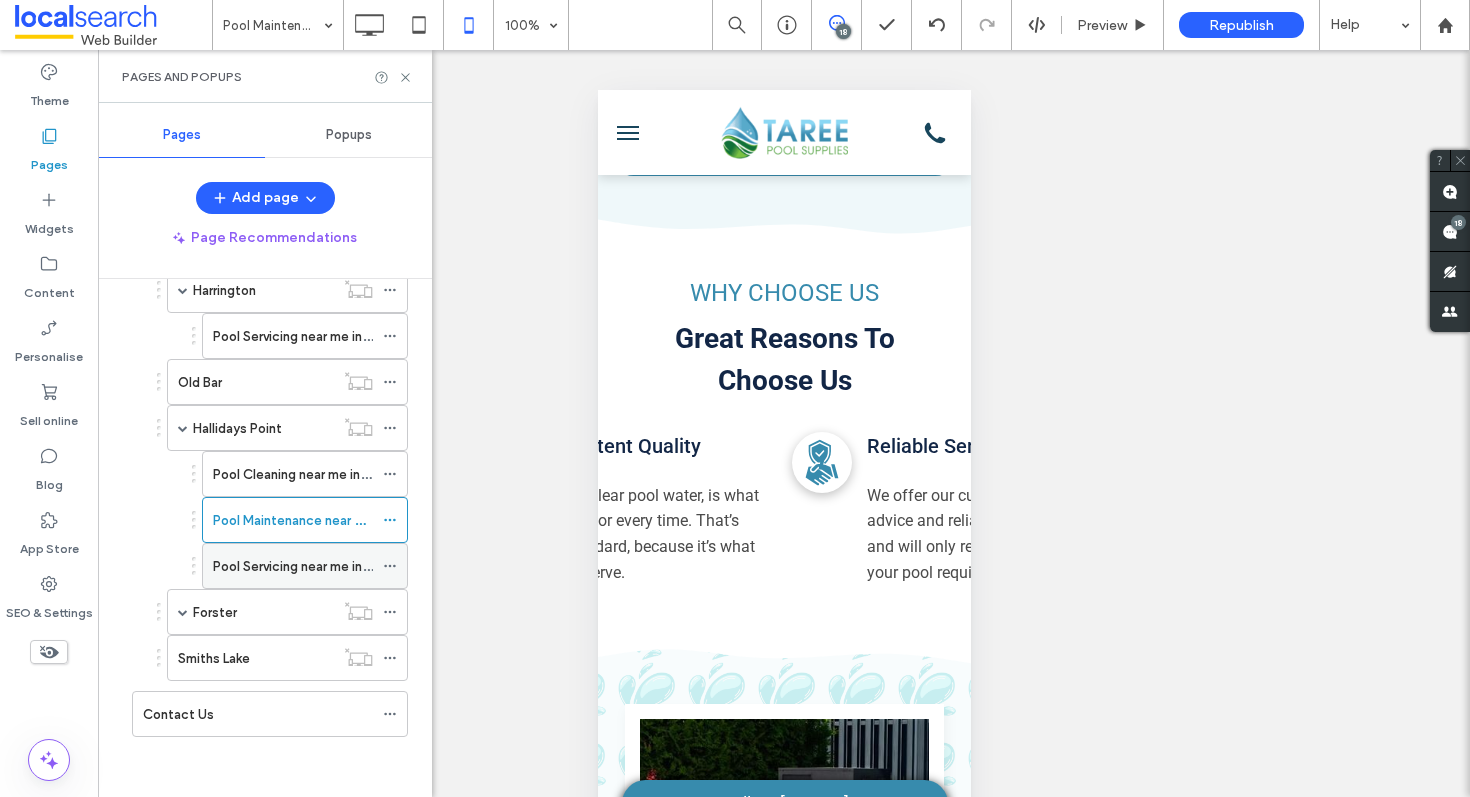 click on "Pool Servicing near me in Hallidays Point" at bounding box center (333, 566) 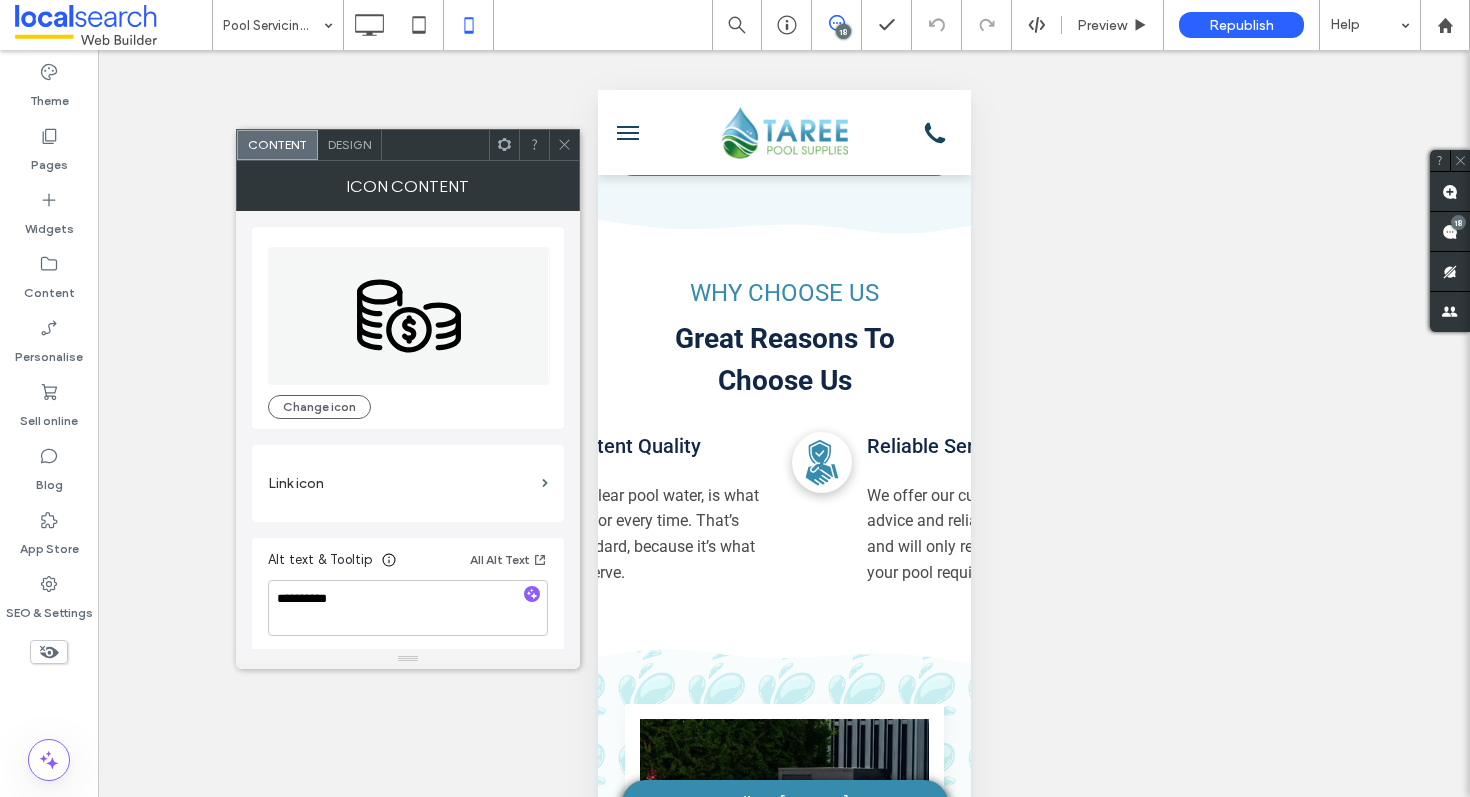 click on "Design" at bounding box center (349, 144) 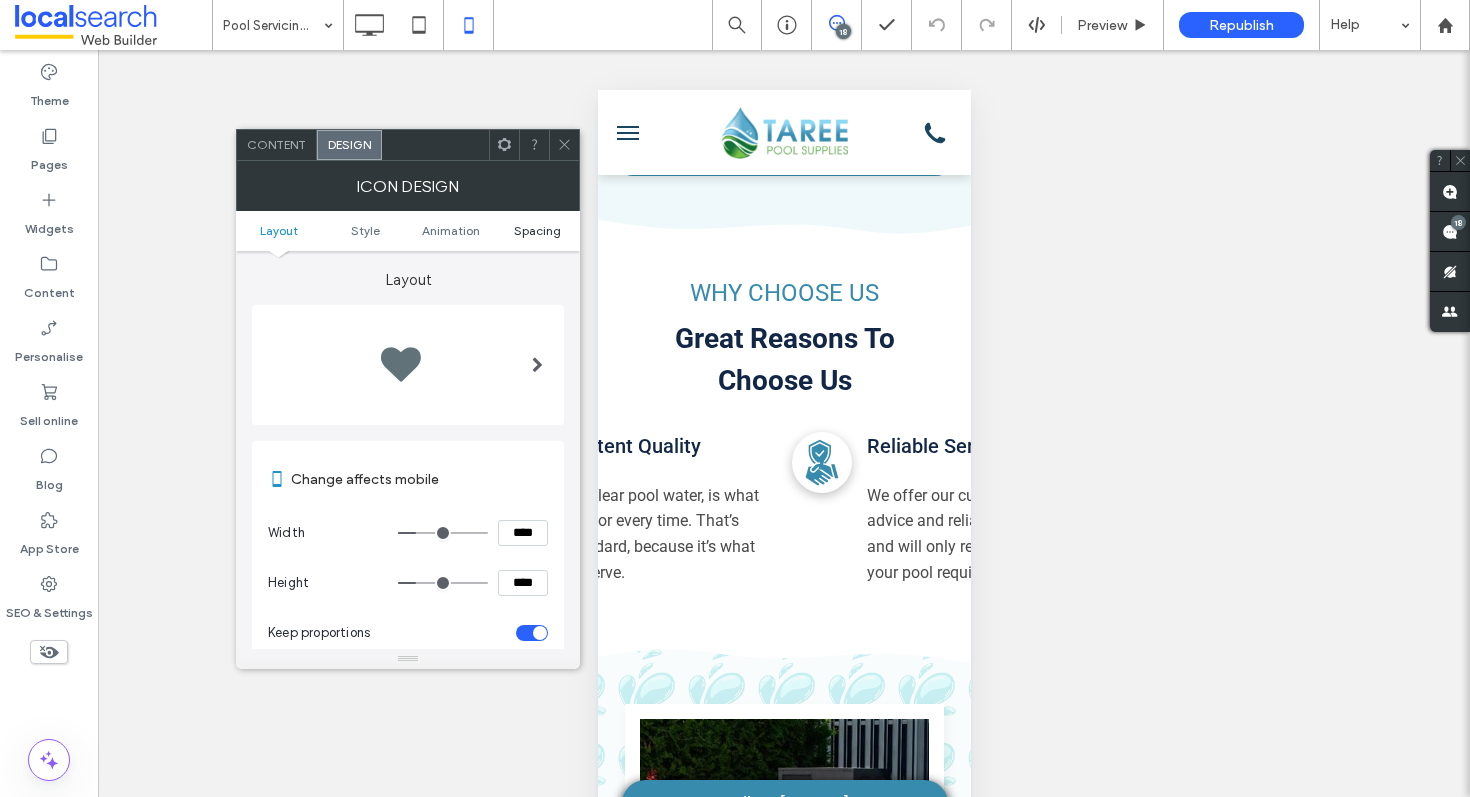 click on "Spacing" at bounding box center [537, 230] 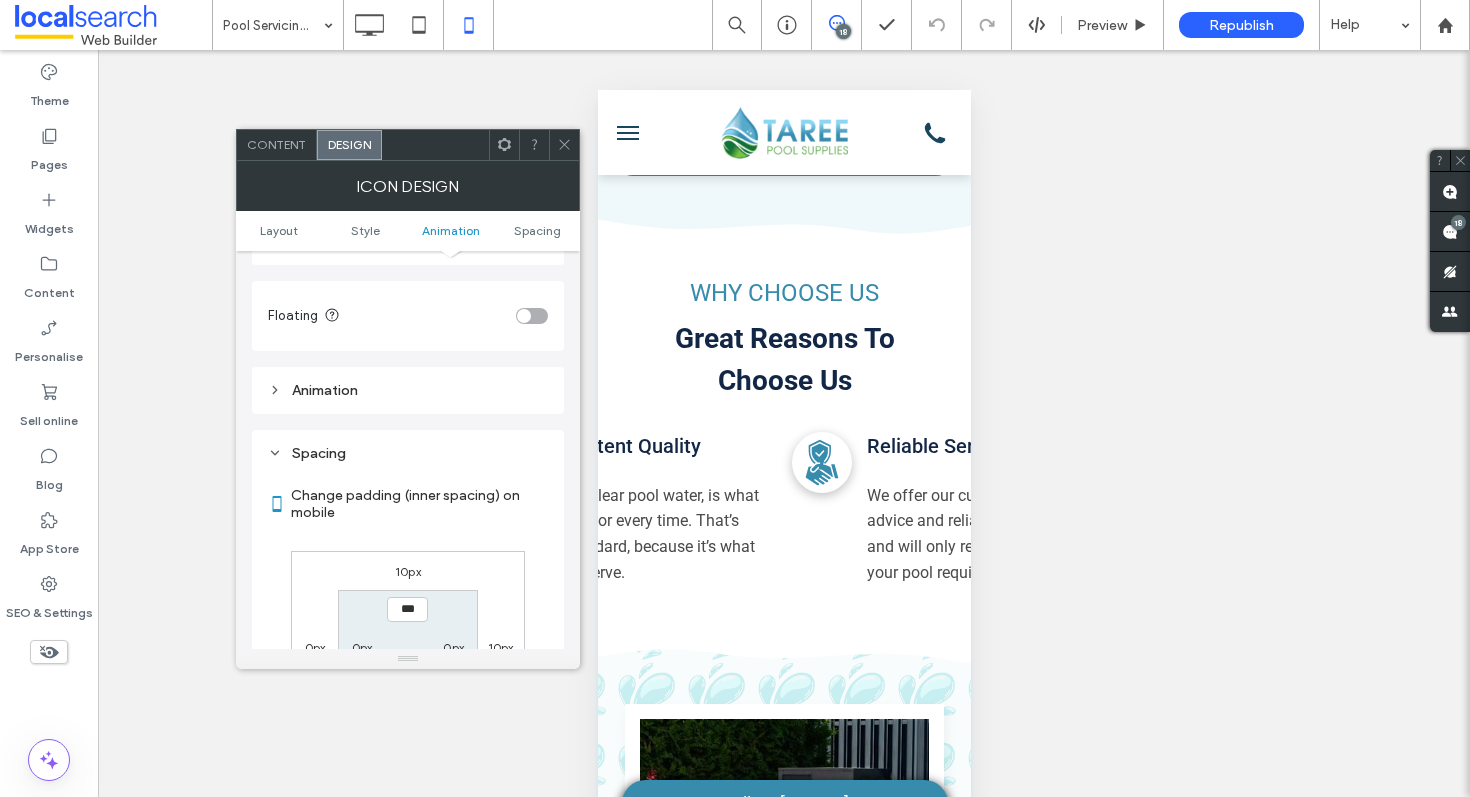 scroll, scrollTop: 923, scrollLeft: 0, axis: vertical 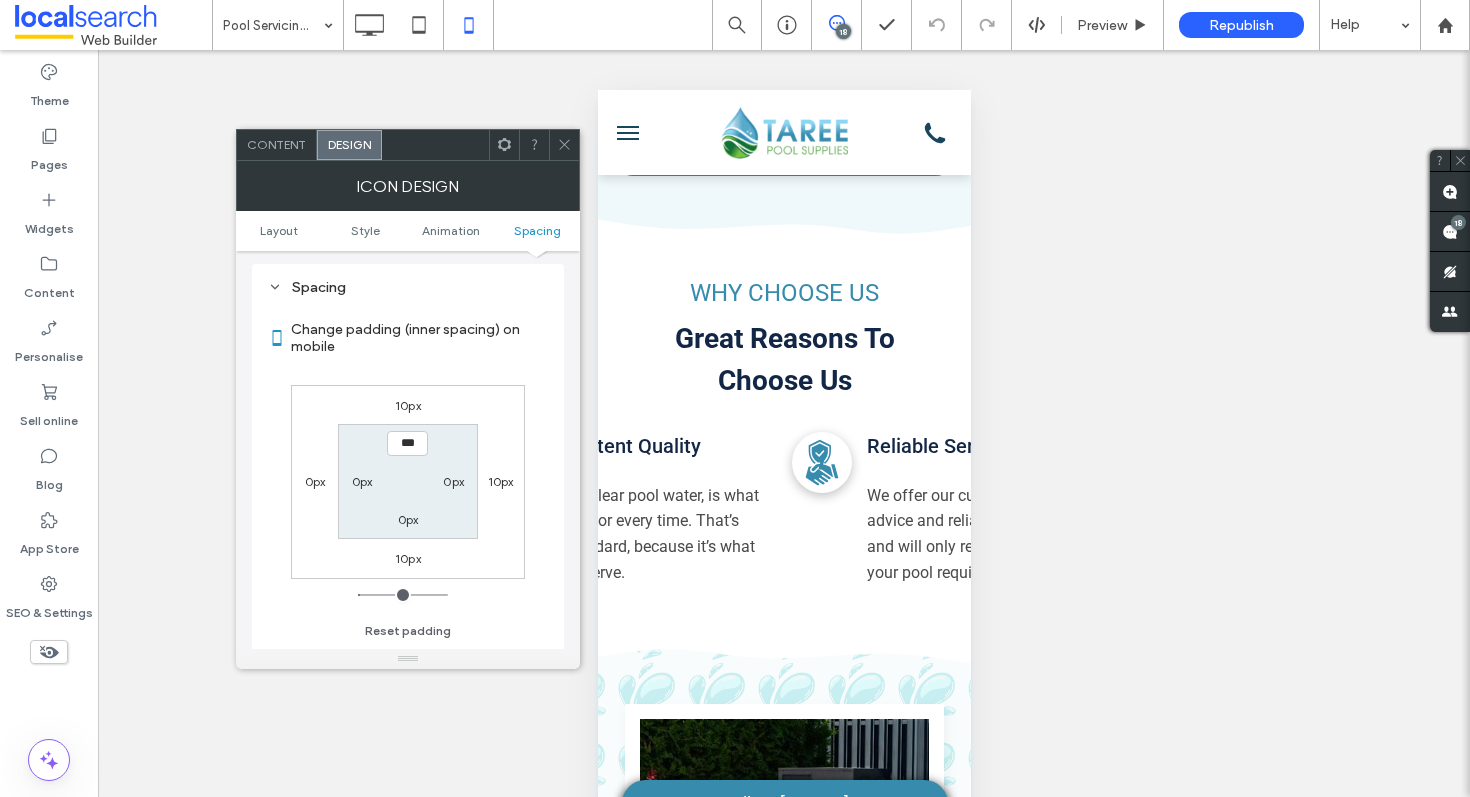 click on "10px" at bounding box center (501, 481) 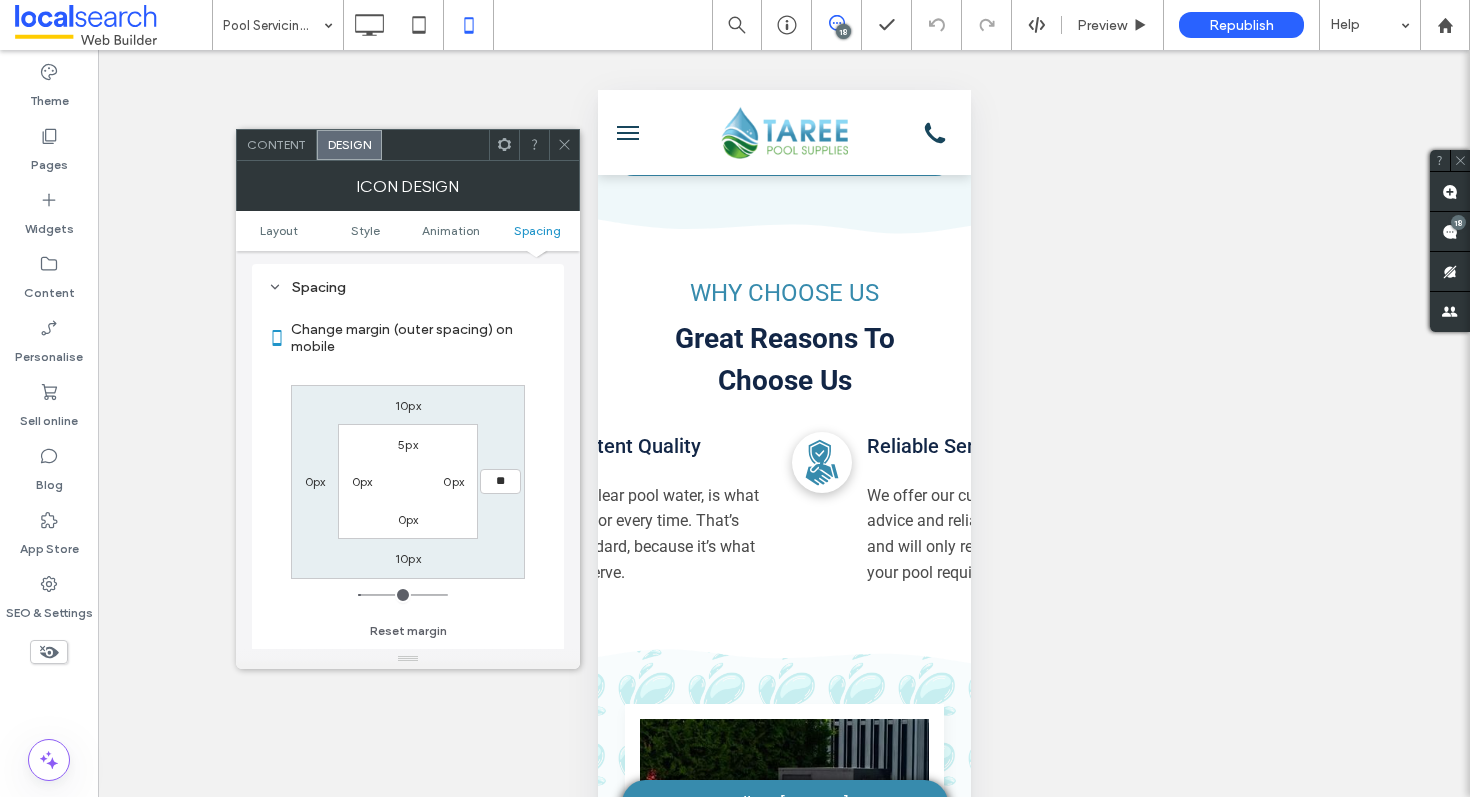 type on "**" 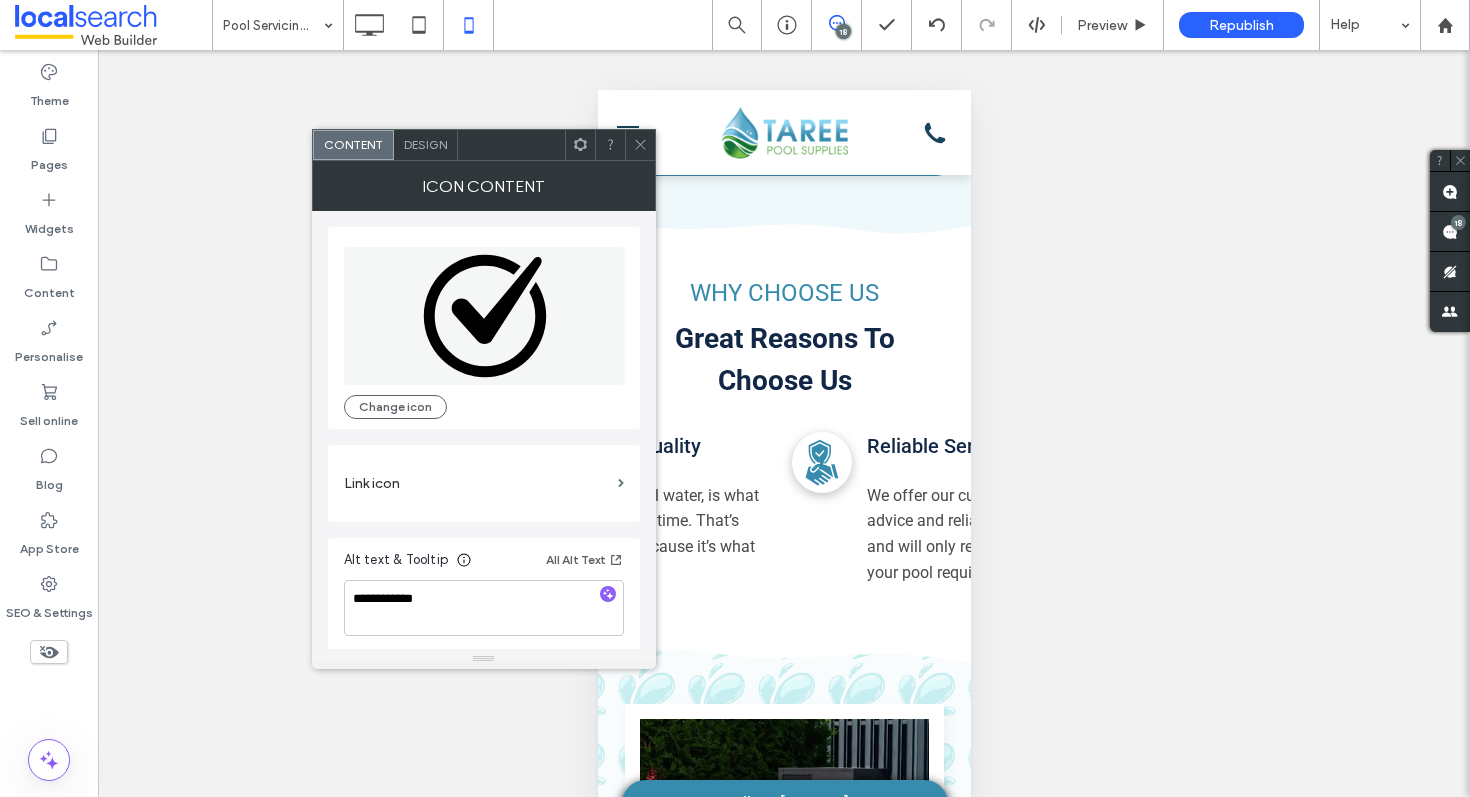 click on "Design" at bounding box center (425, 144) 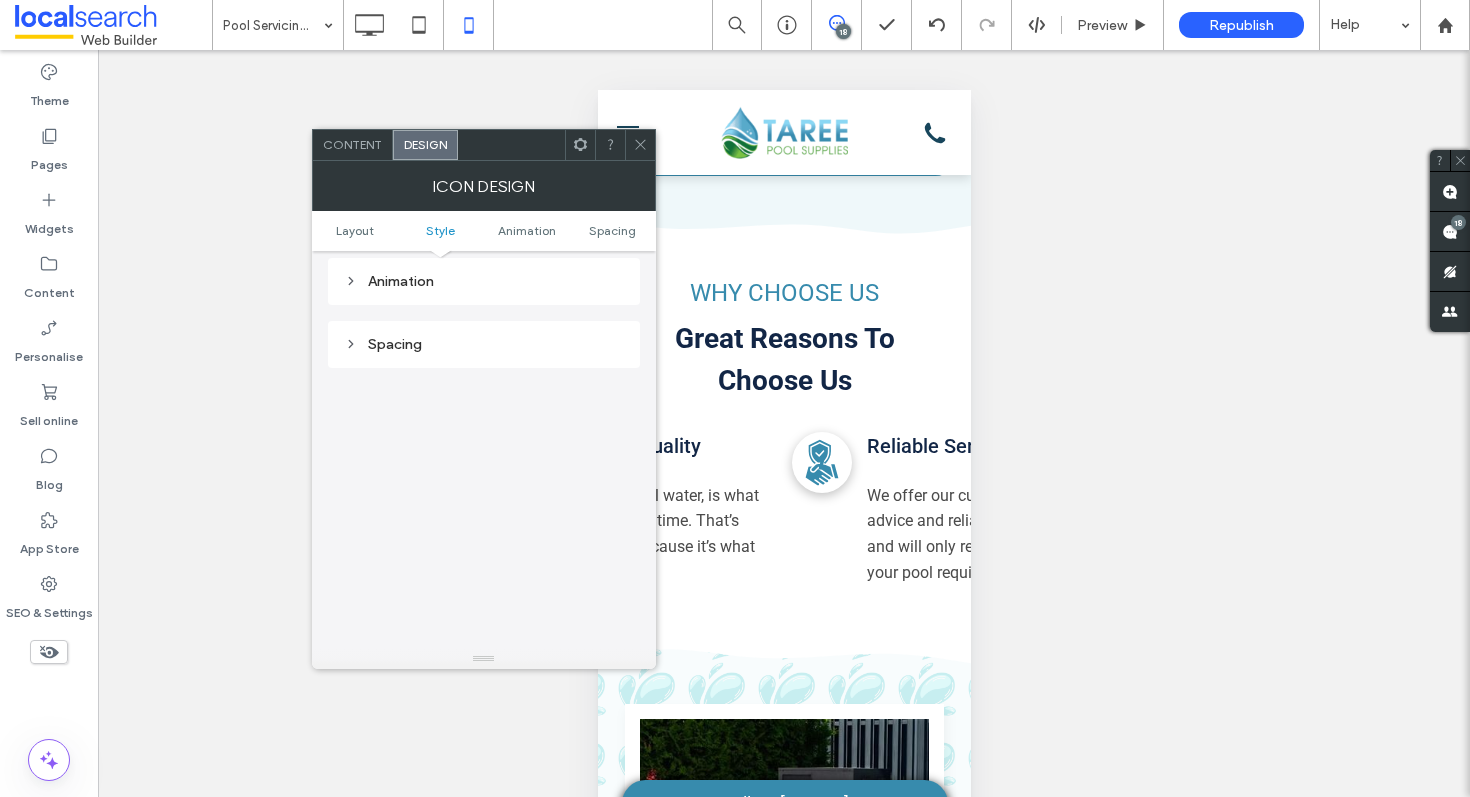 scroll, scrollTop: 882, scrollLeft: 0, axis: vertical 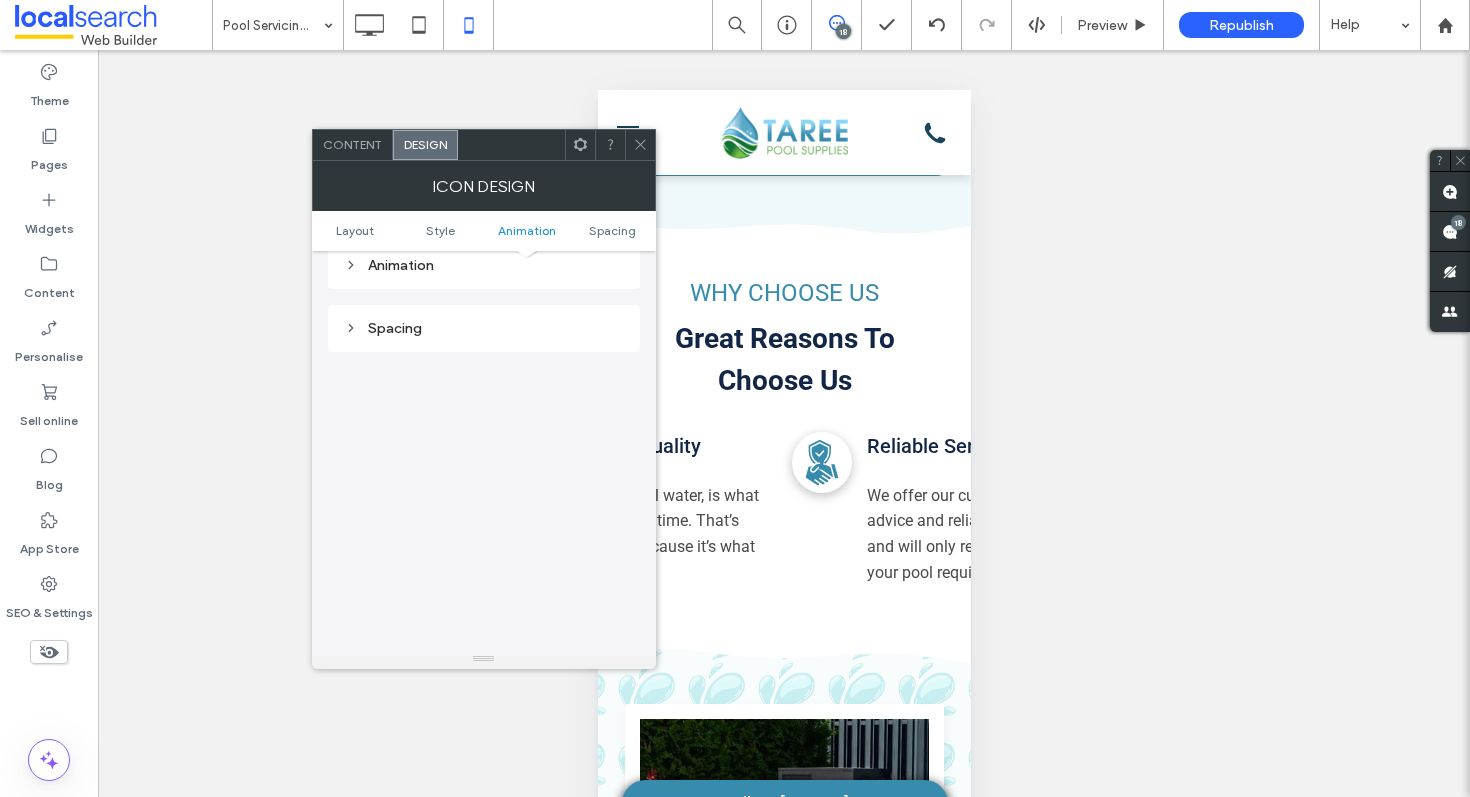 click on "Spacing" at bounding box center (484, 328) 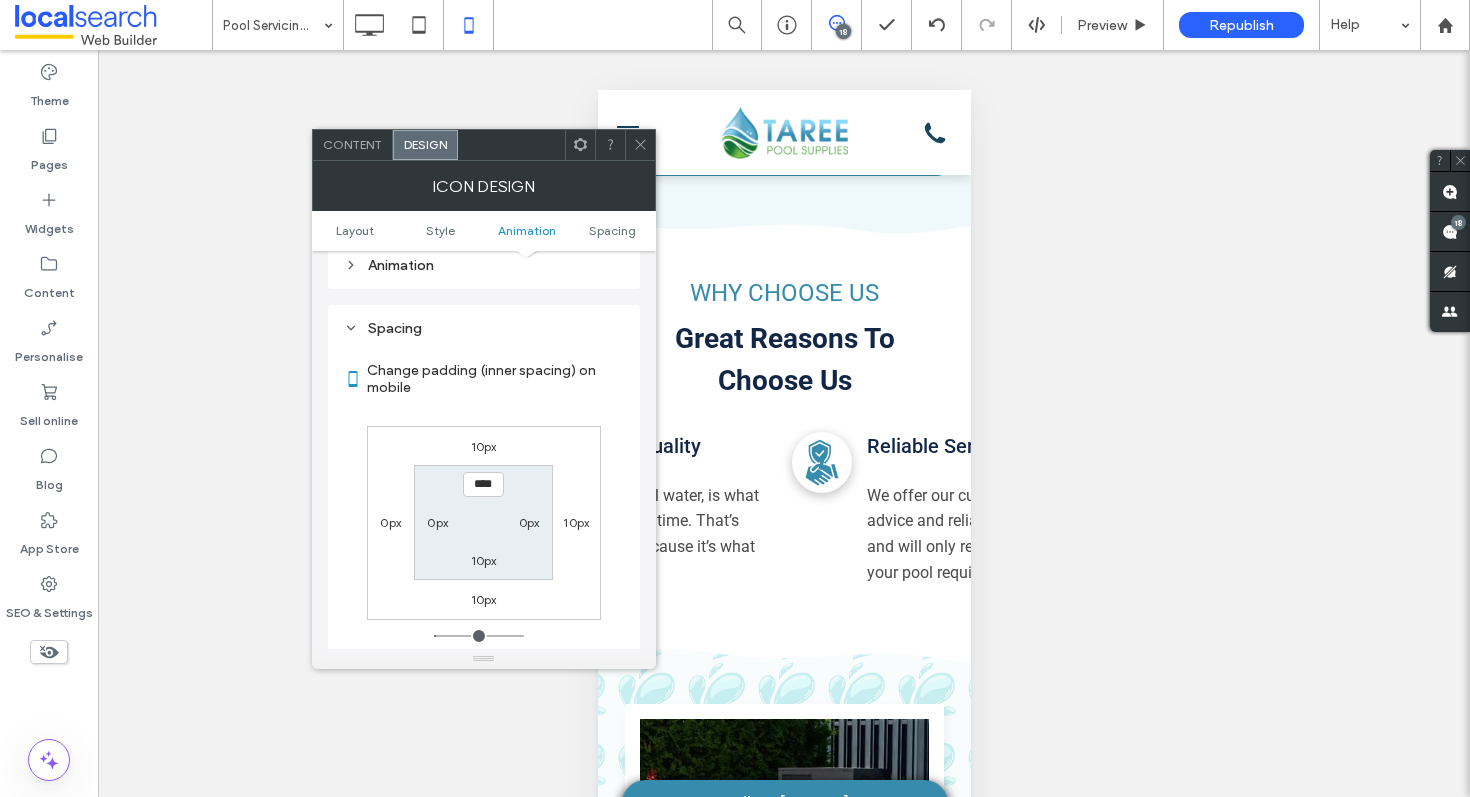 click on "10px" at bounding box center [576, 522] 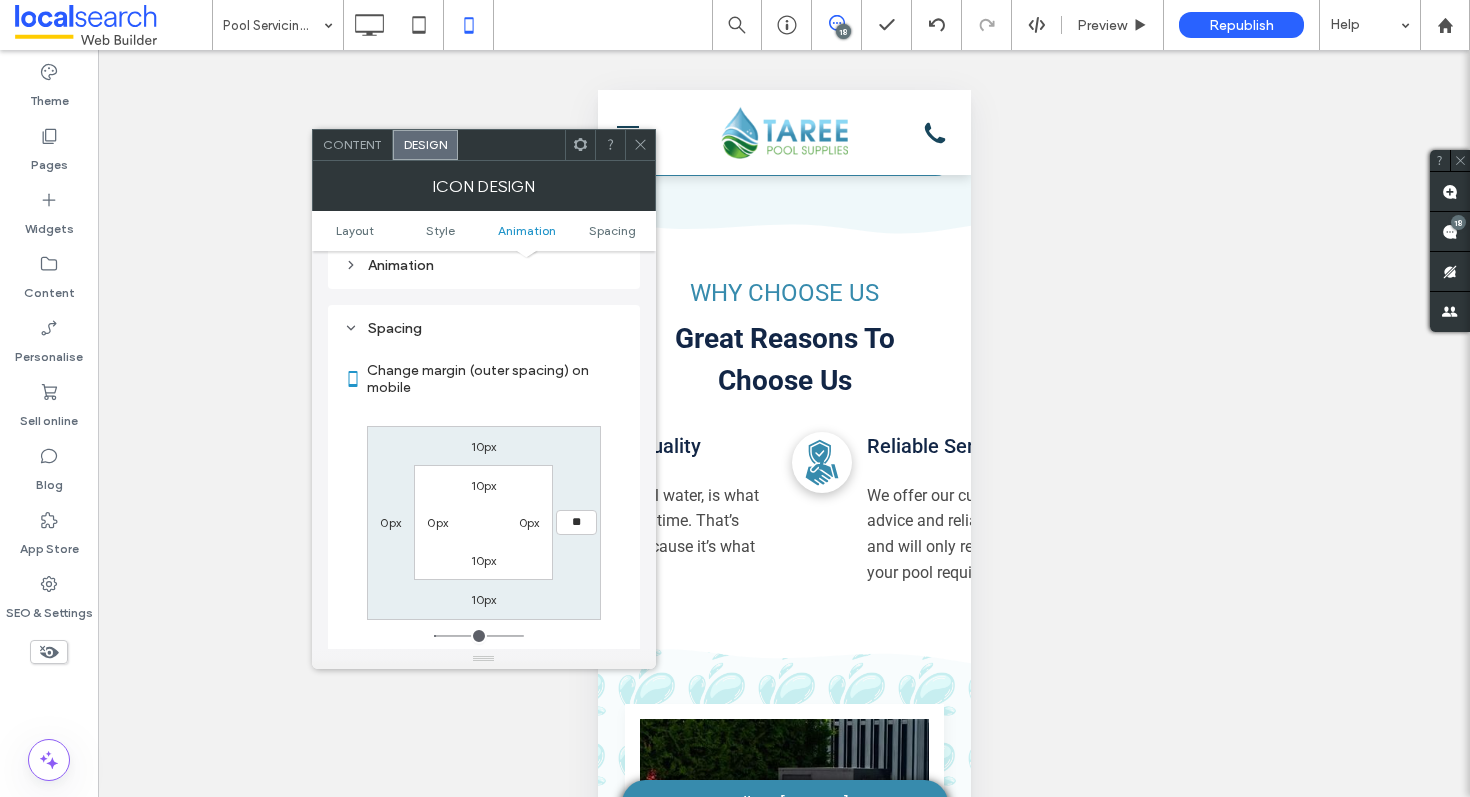 type on "**" 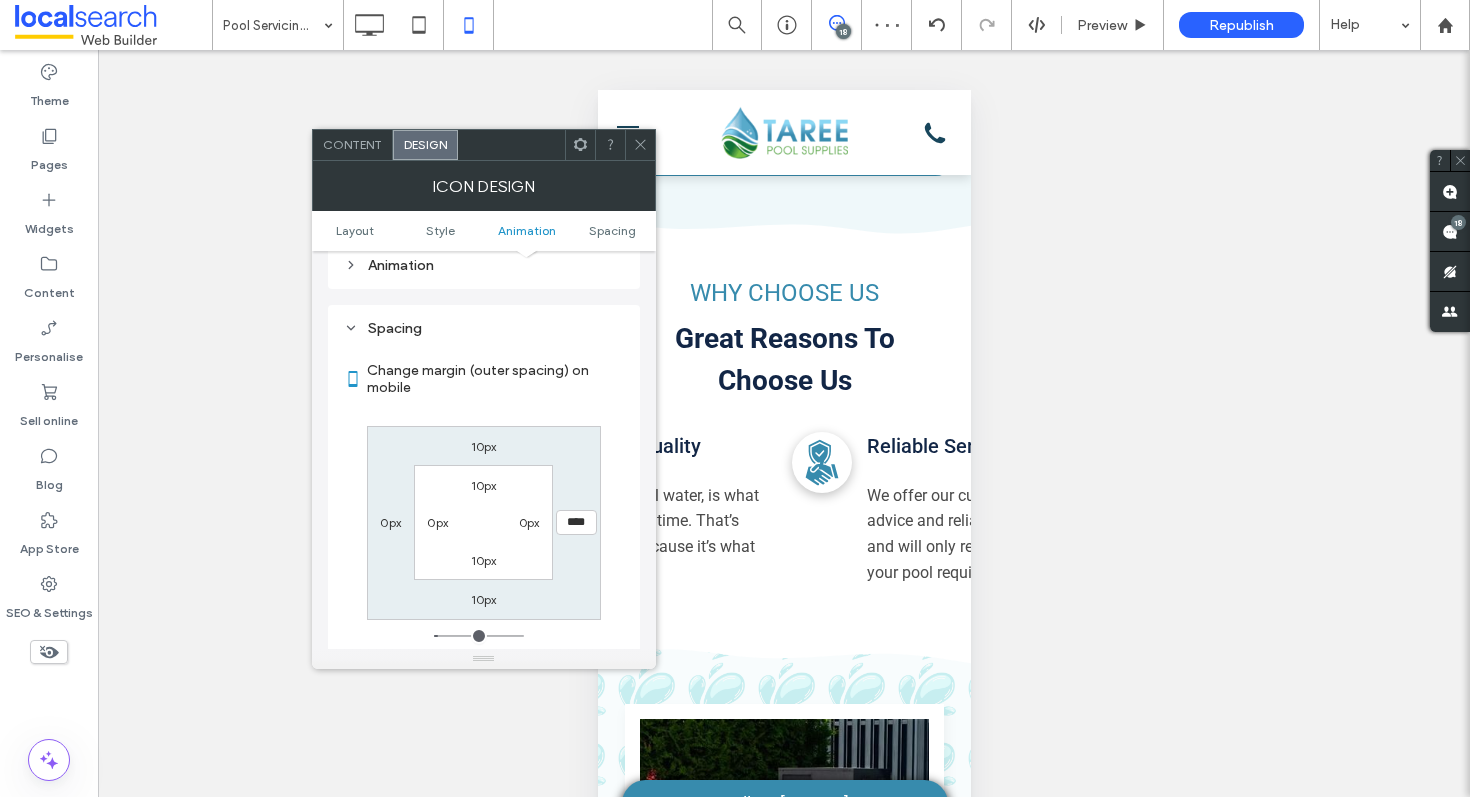 click 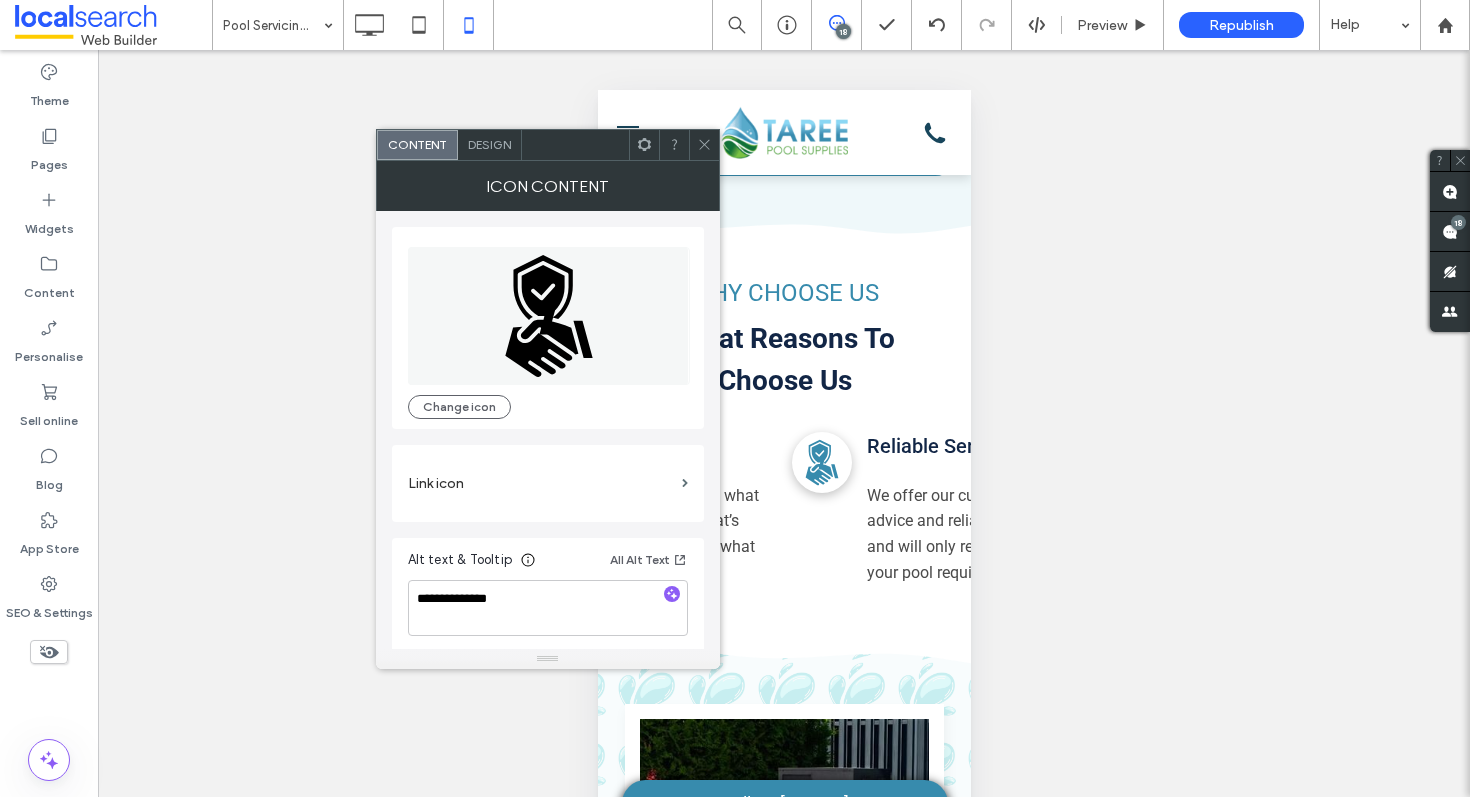 click on "Design" at bounding box center [489, 144] 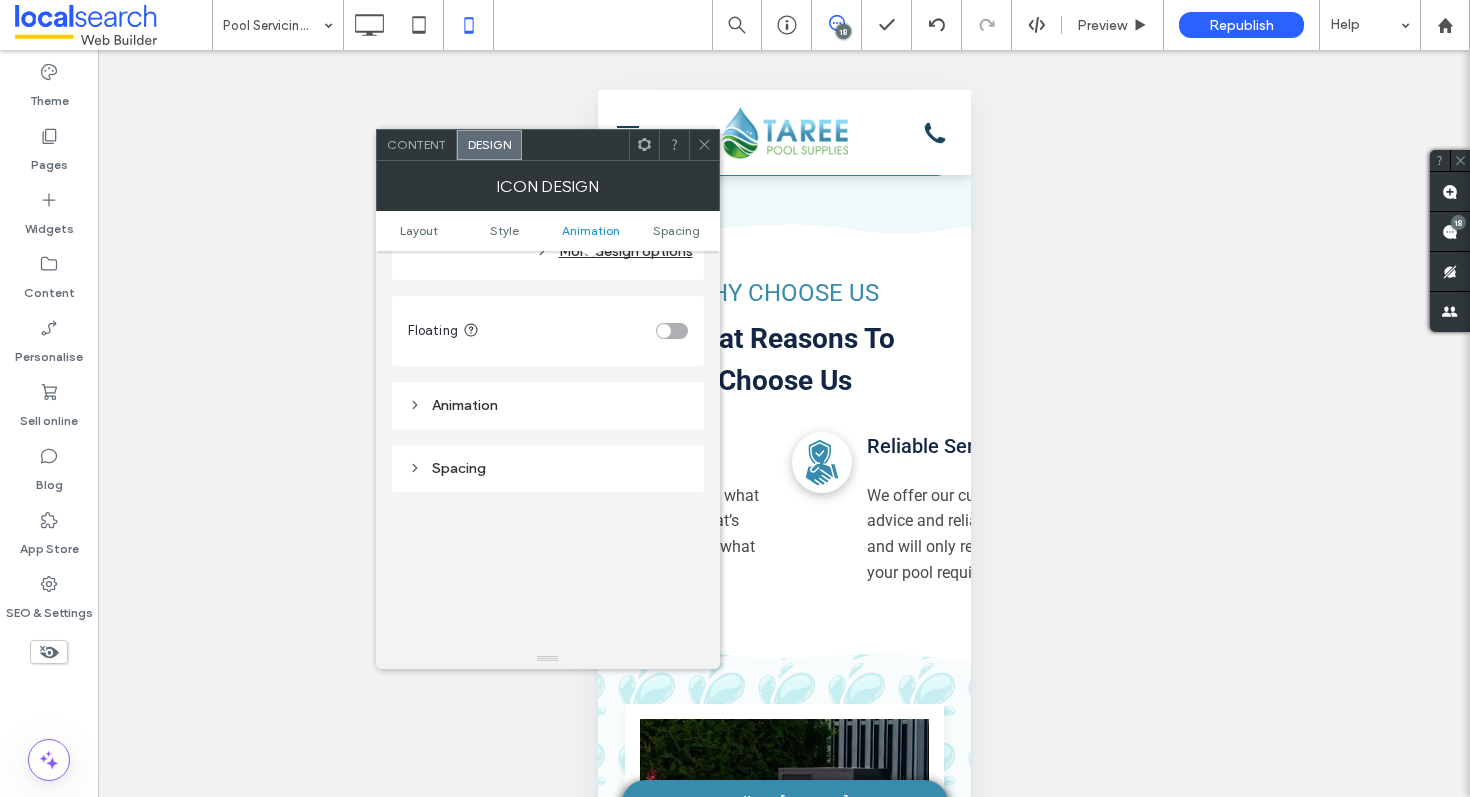 scroll, scrollTop: 923, scrollLeft: 0, axis: vertical 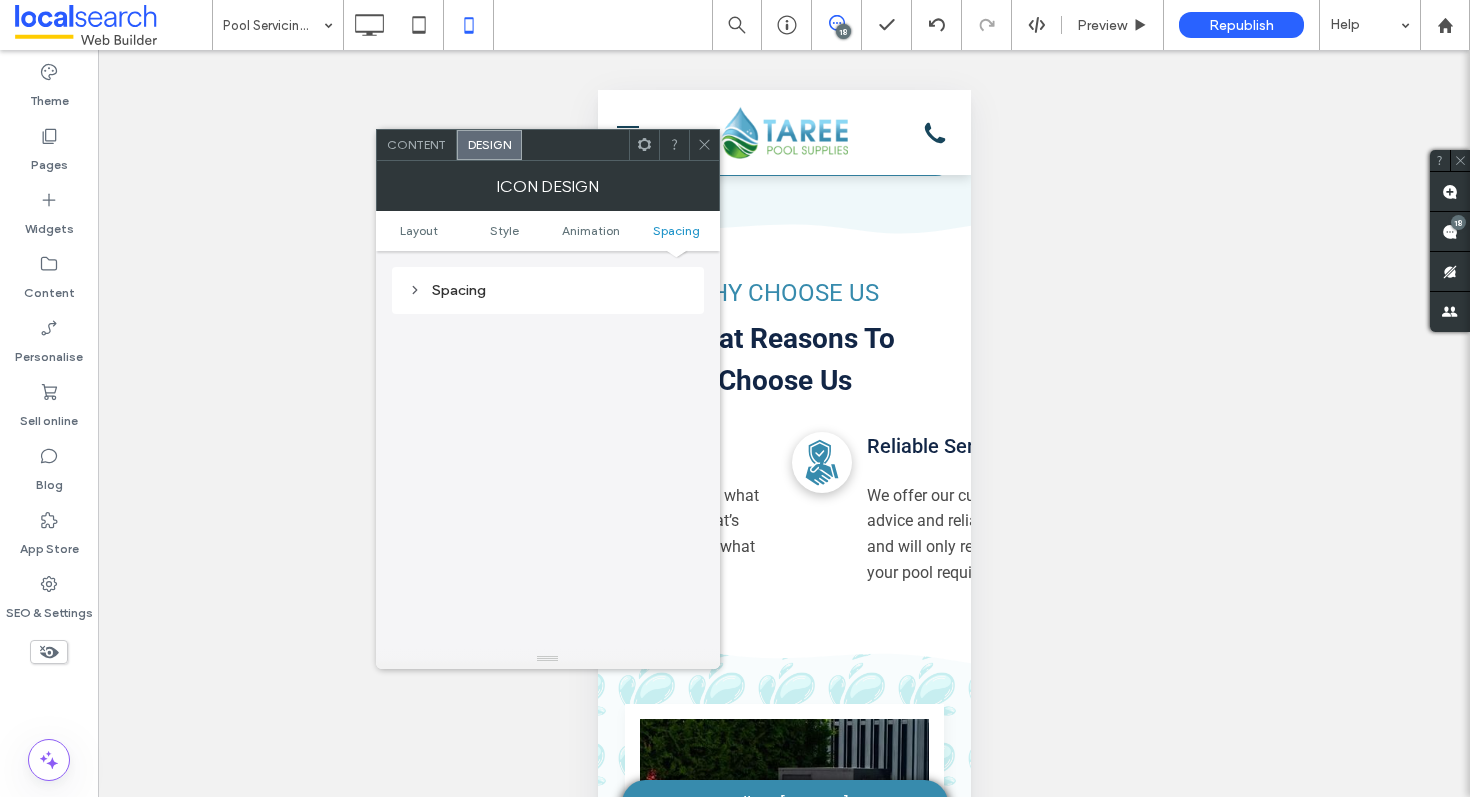 click on "Spacing" at bounding box center [548, 290] 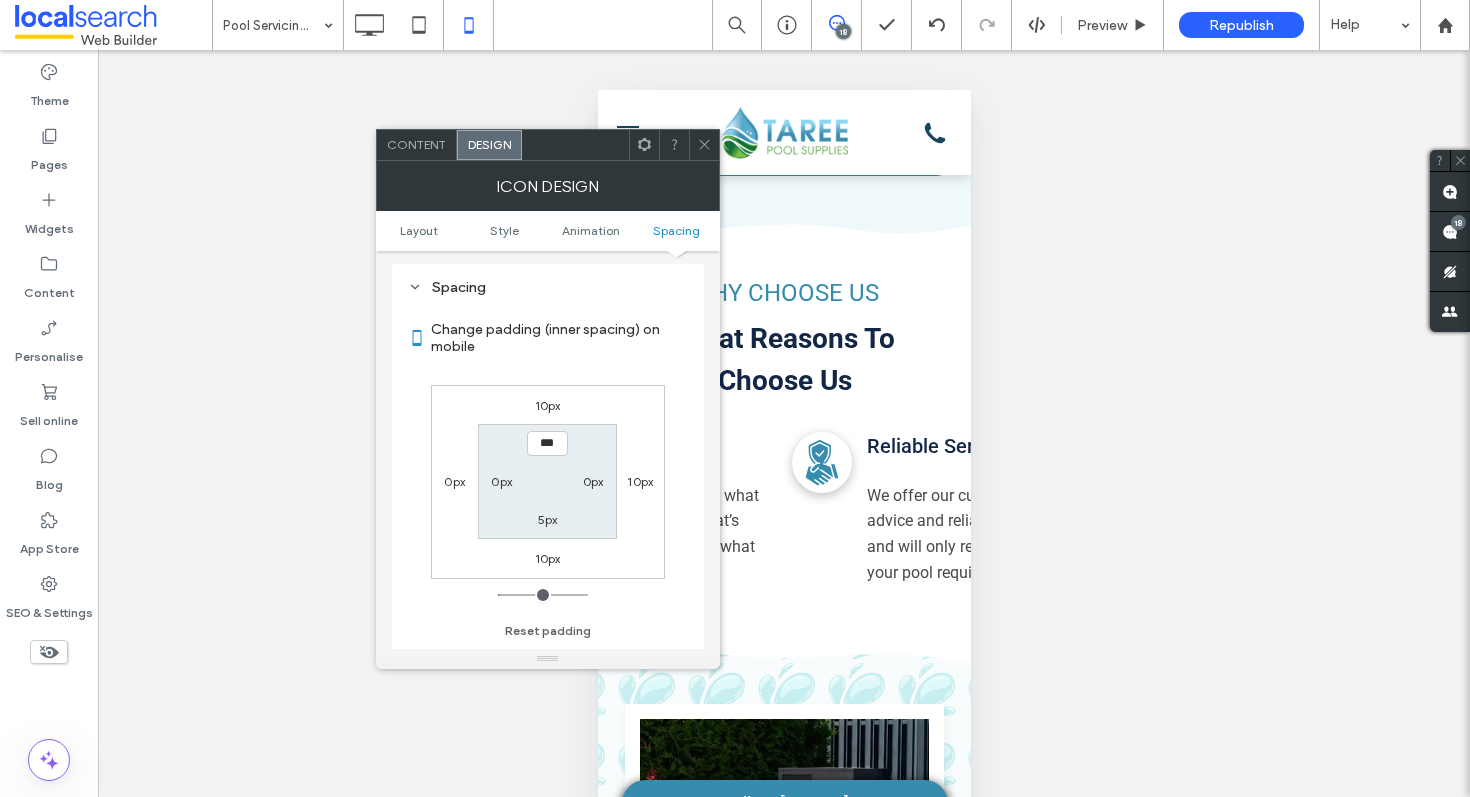 click on "10px" at bounding box center (640, 481) 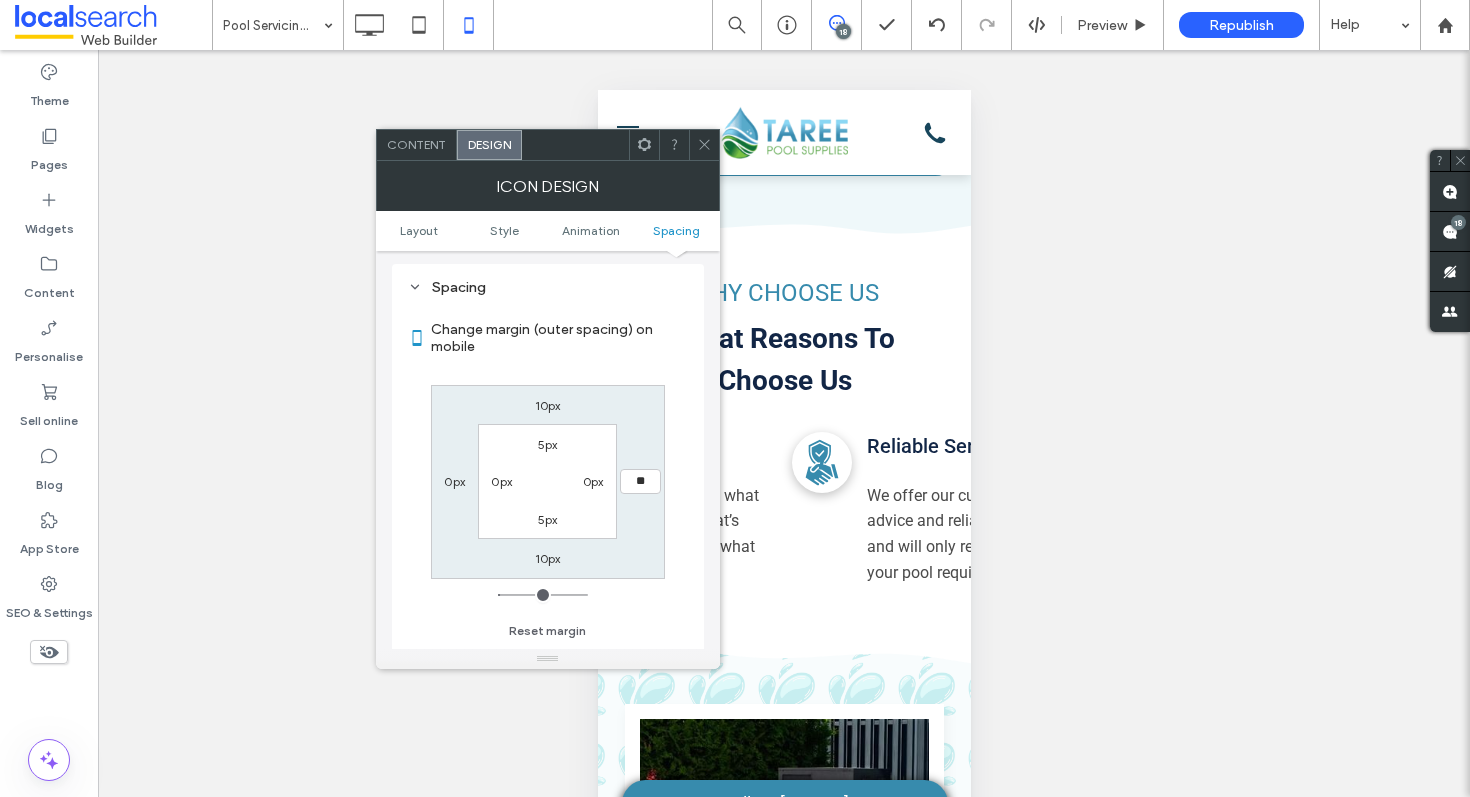 type on "**" 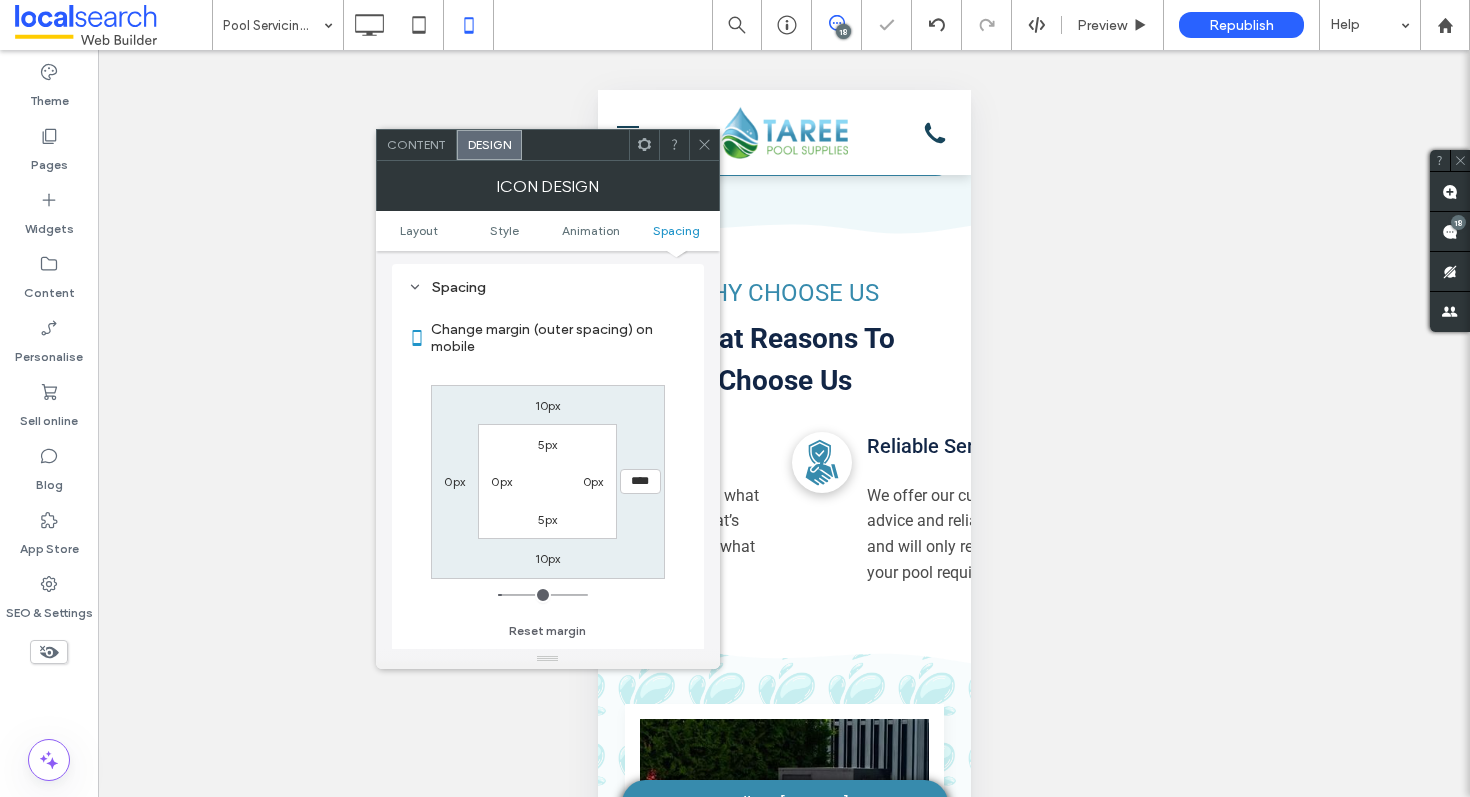 click 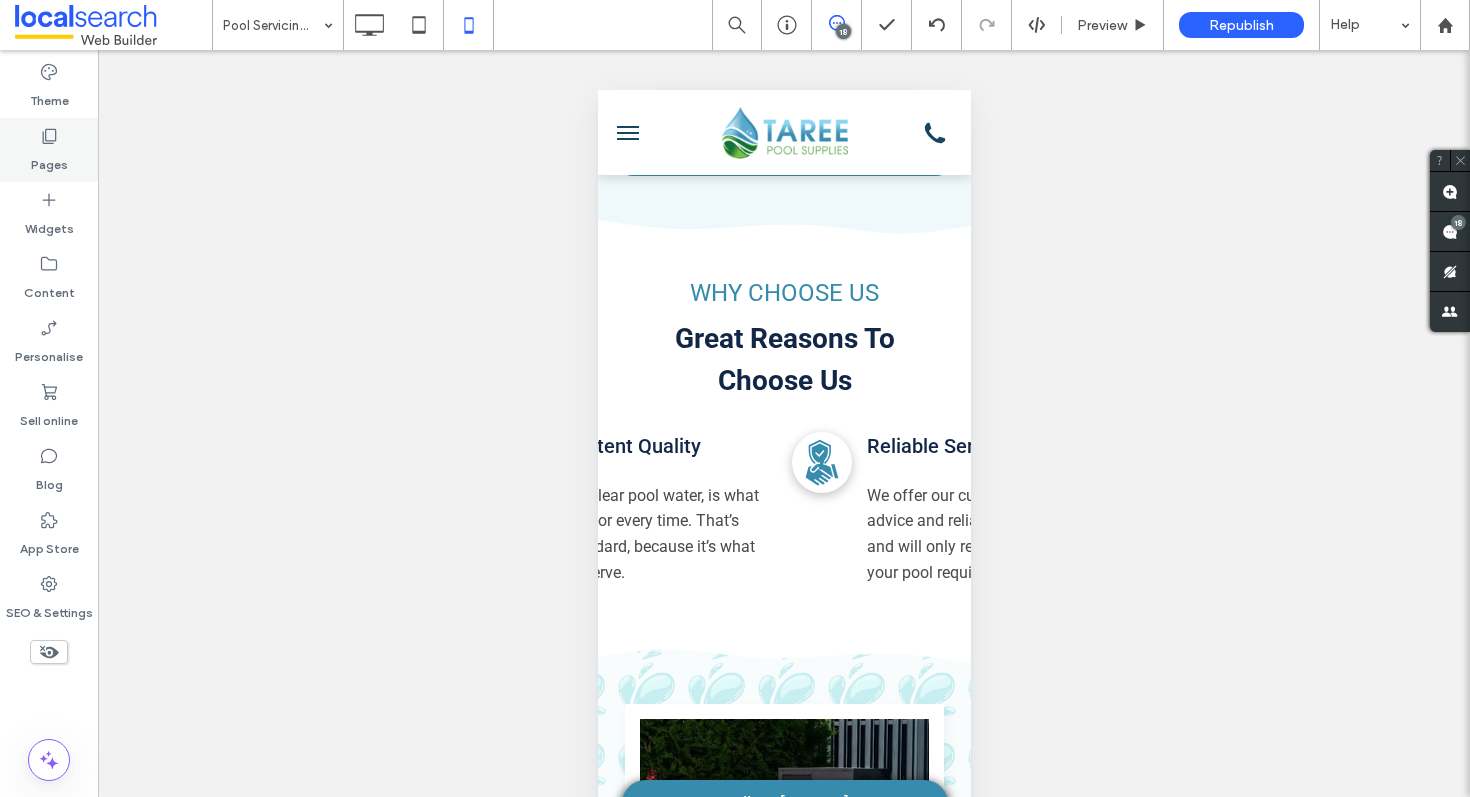 click on "Pages" at bounding box center [49, 160] 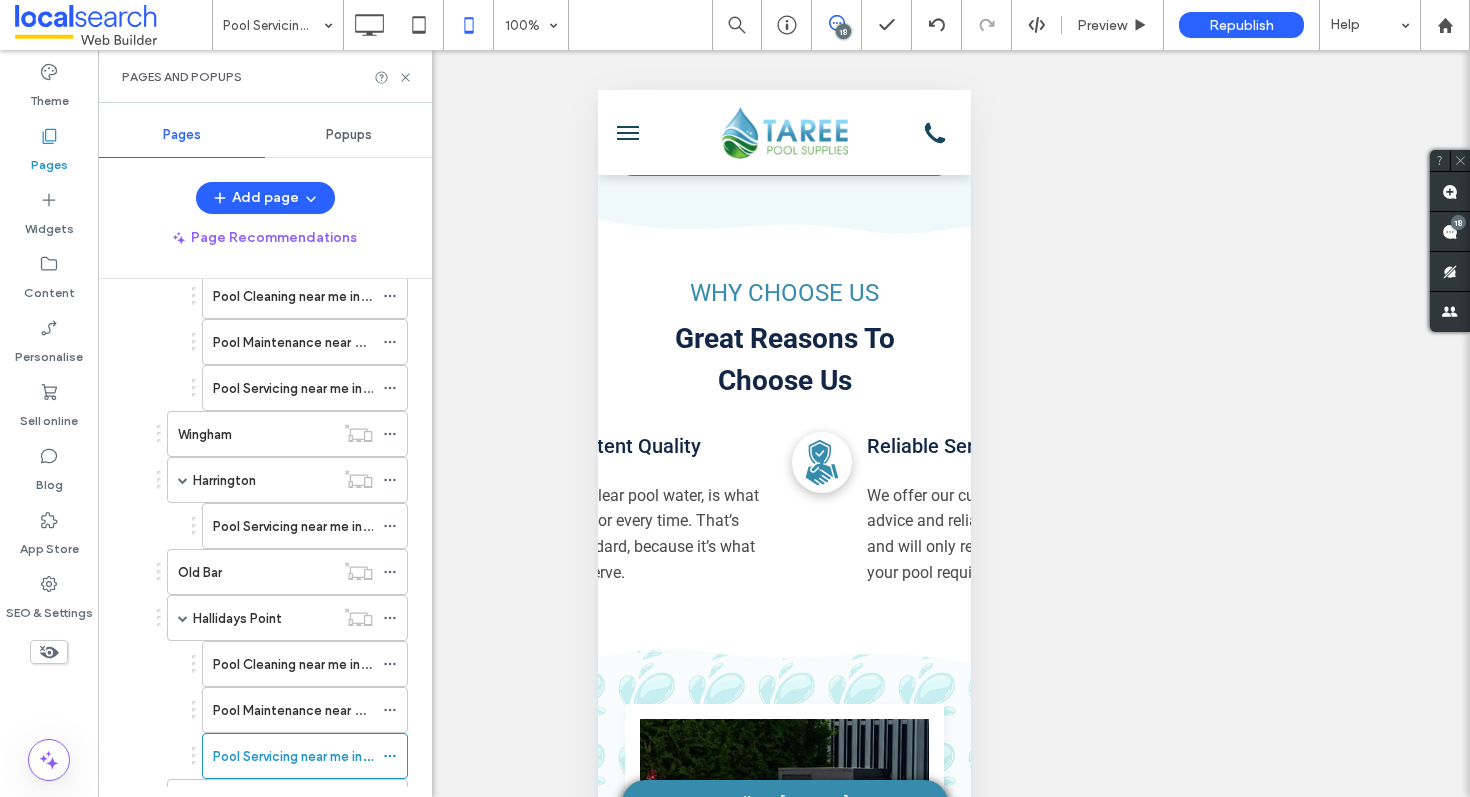 scroll, scrollTop: 714, scrollLeft: 0, axis: vertical 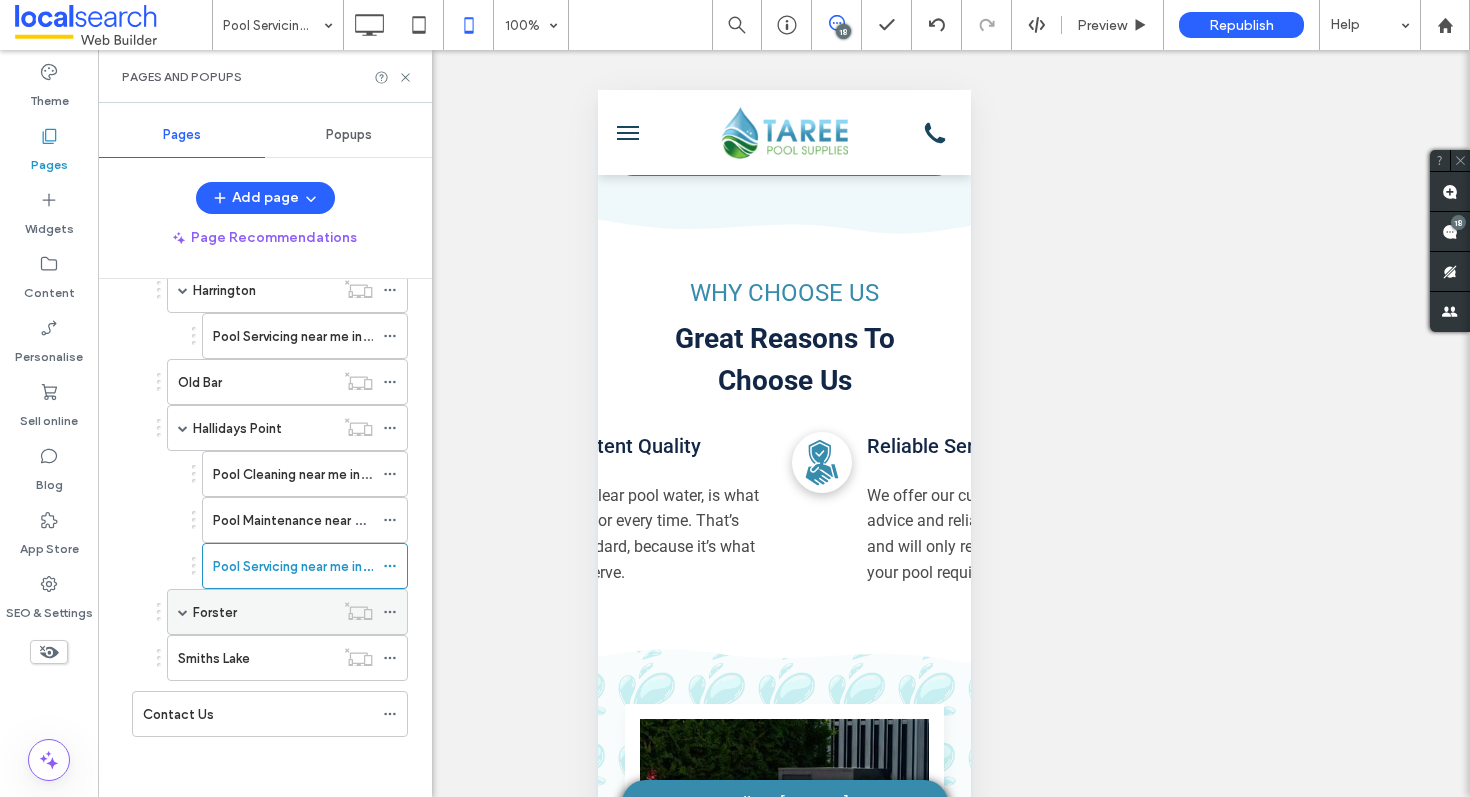 click at bounding box center [183, 612] 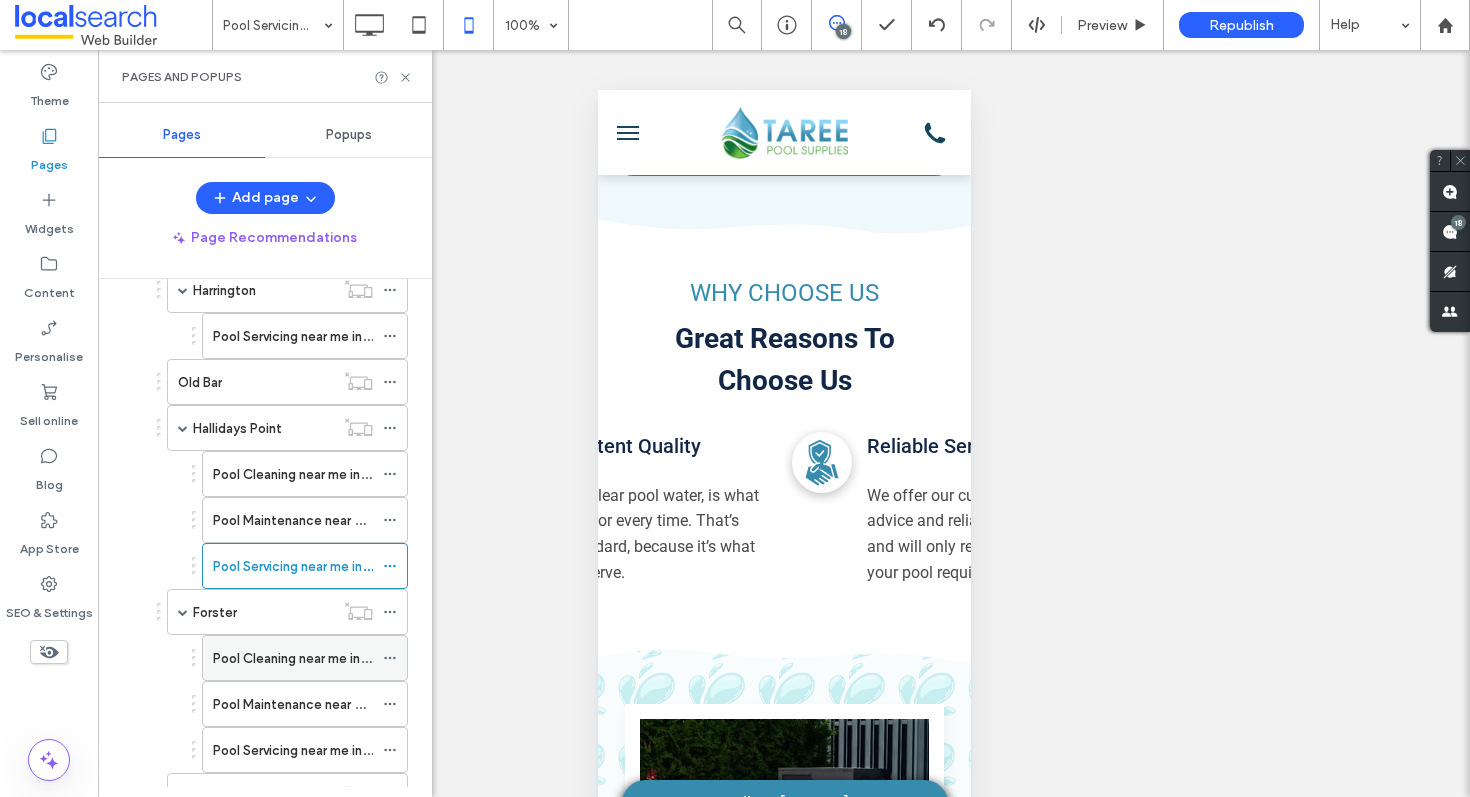 click on "Pool Cleaning near me in Forster" at bounding box center (310, 658) 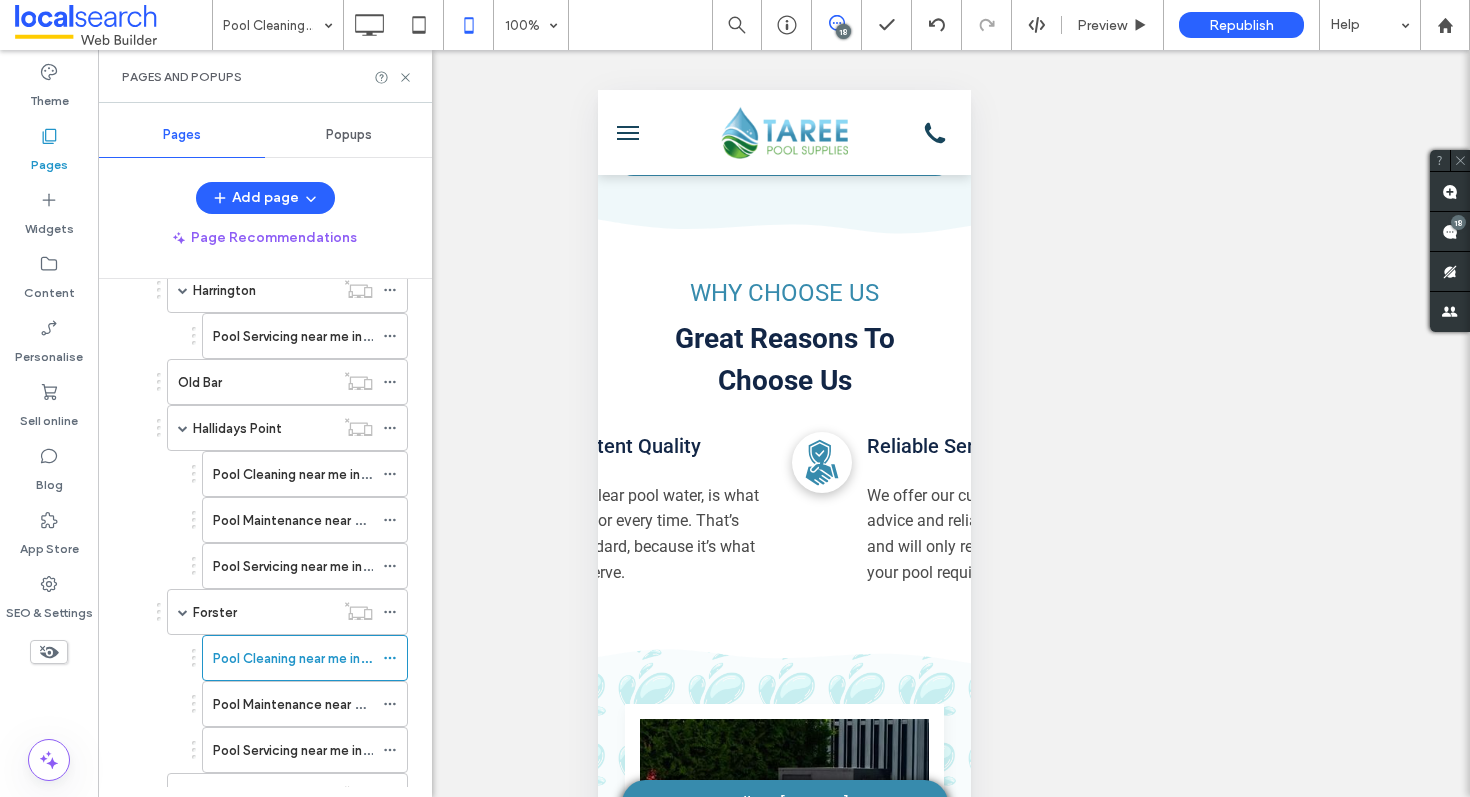 click at bounding box center (735, 398) 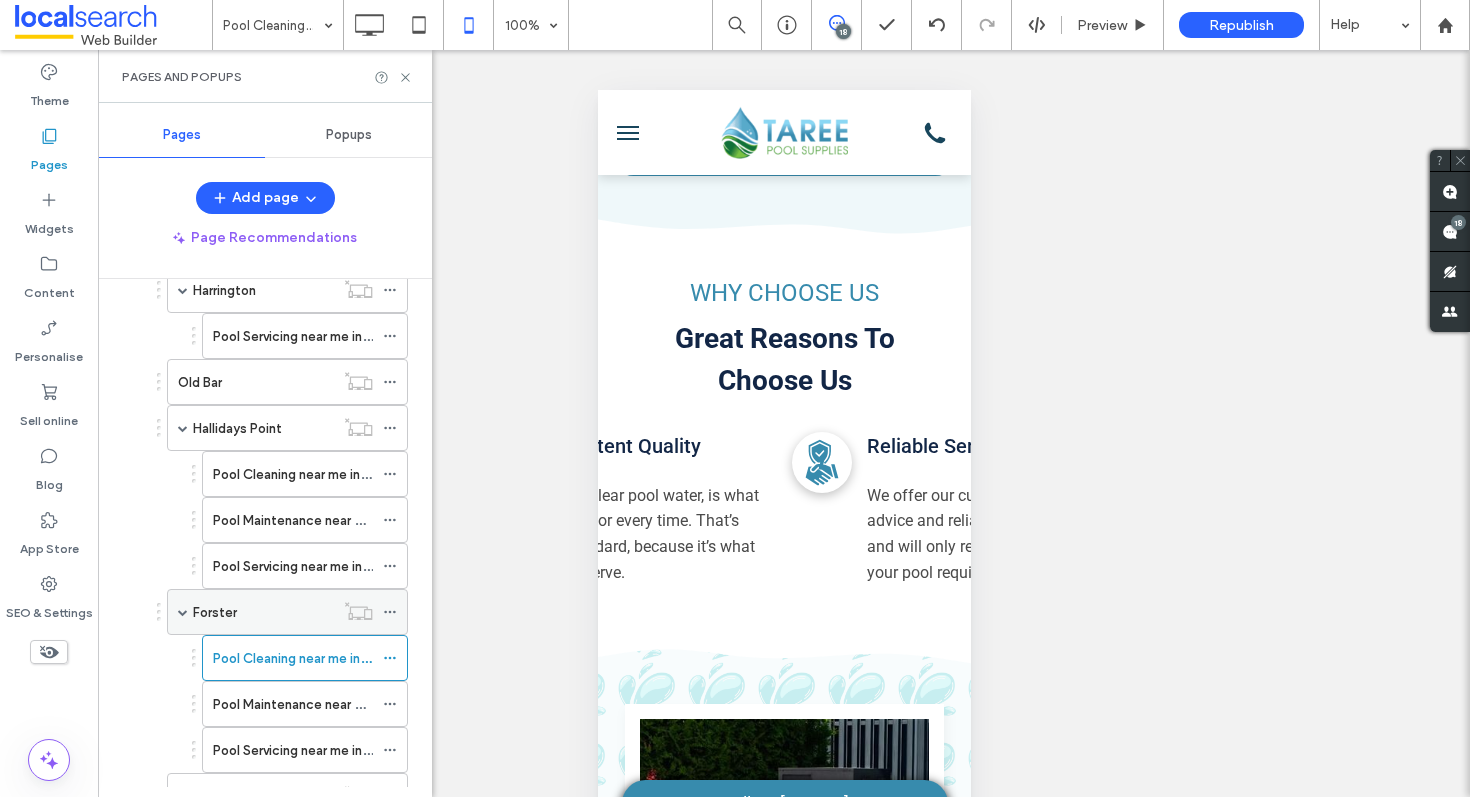 click on "Forster" at bounding box center [215, 612] 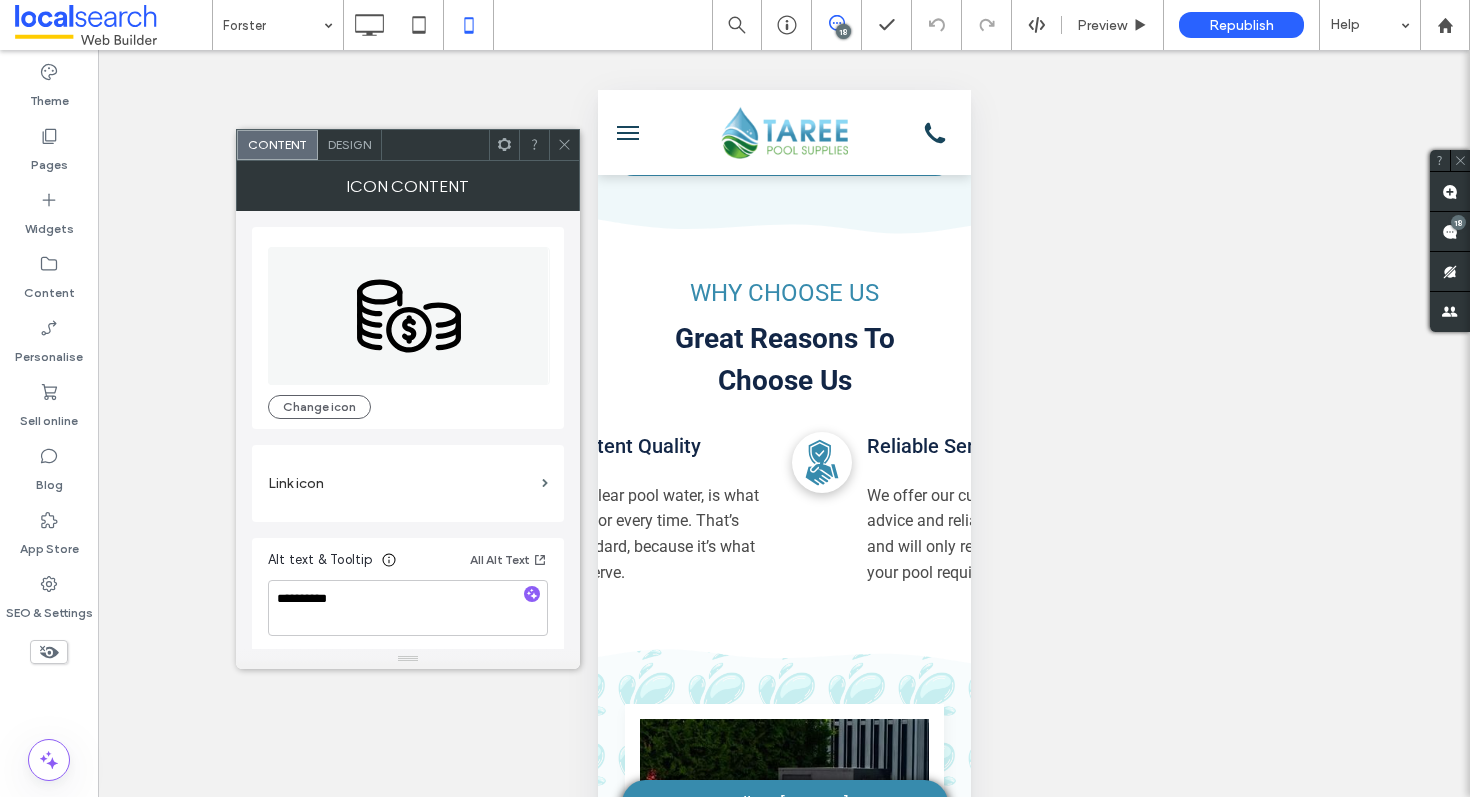 scroll, scrollTop: 5, scrollLeft: 0, axis: vertical 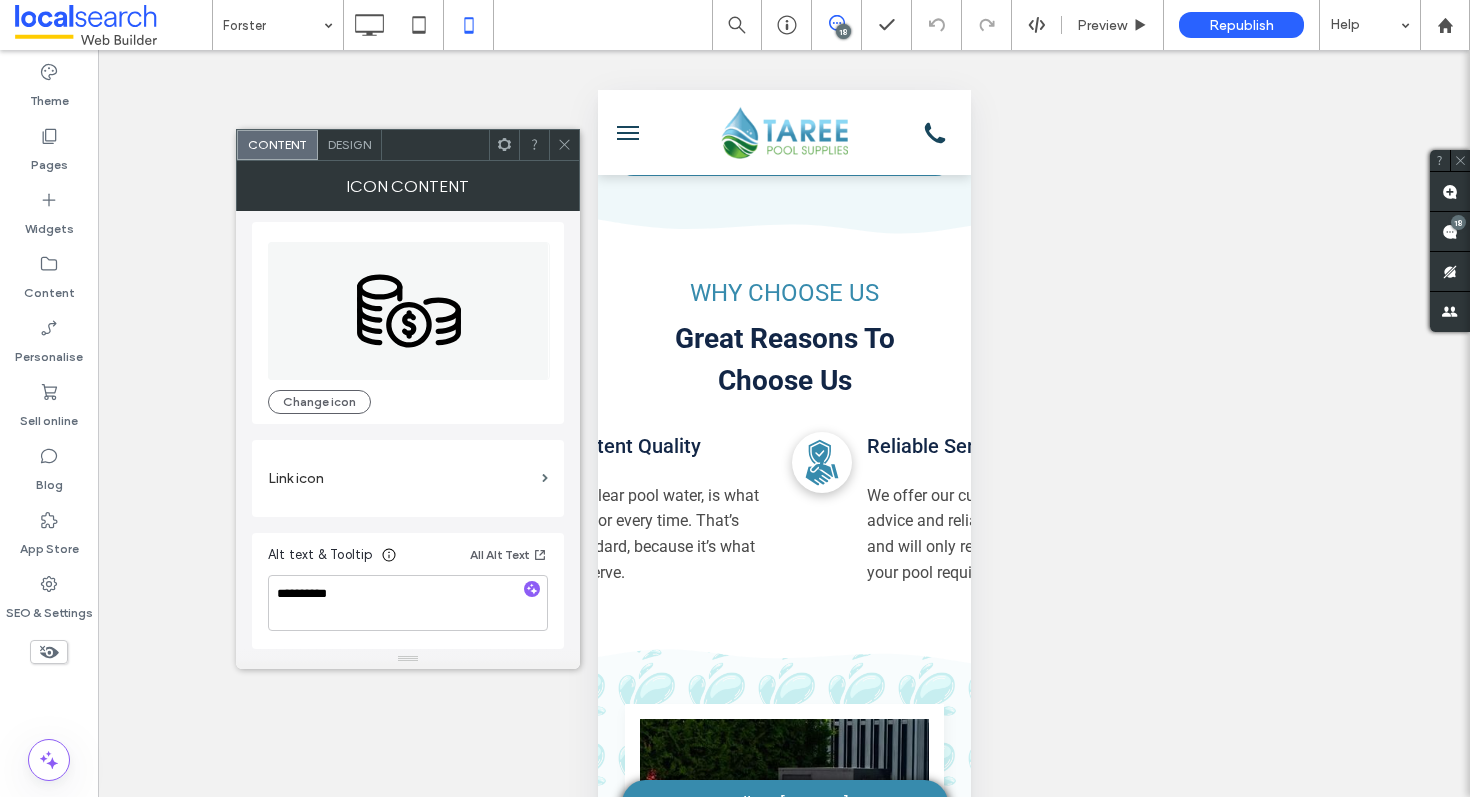 click on "Design" at bounding box center (349, 144) 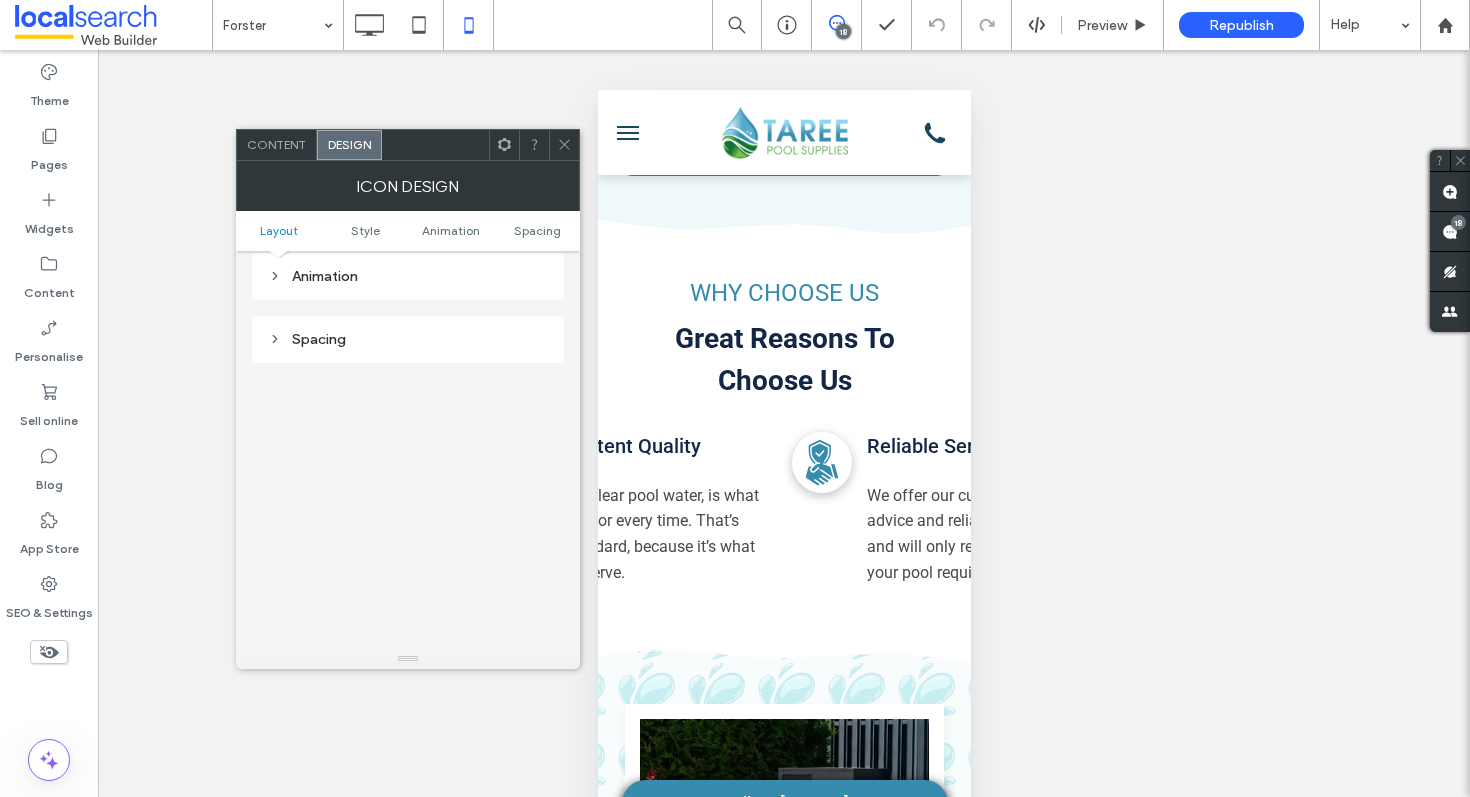 scroll, scrollTop: 923, scrollLeft: 0, axis: vertical 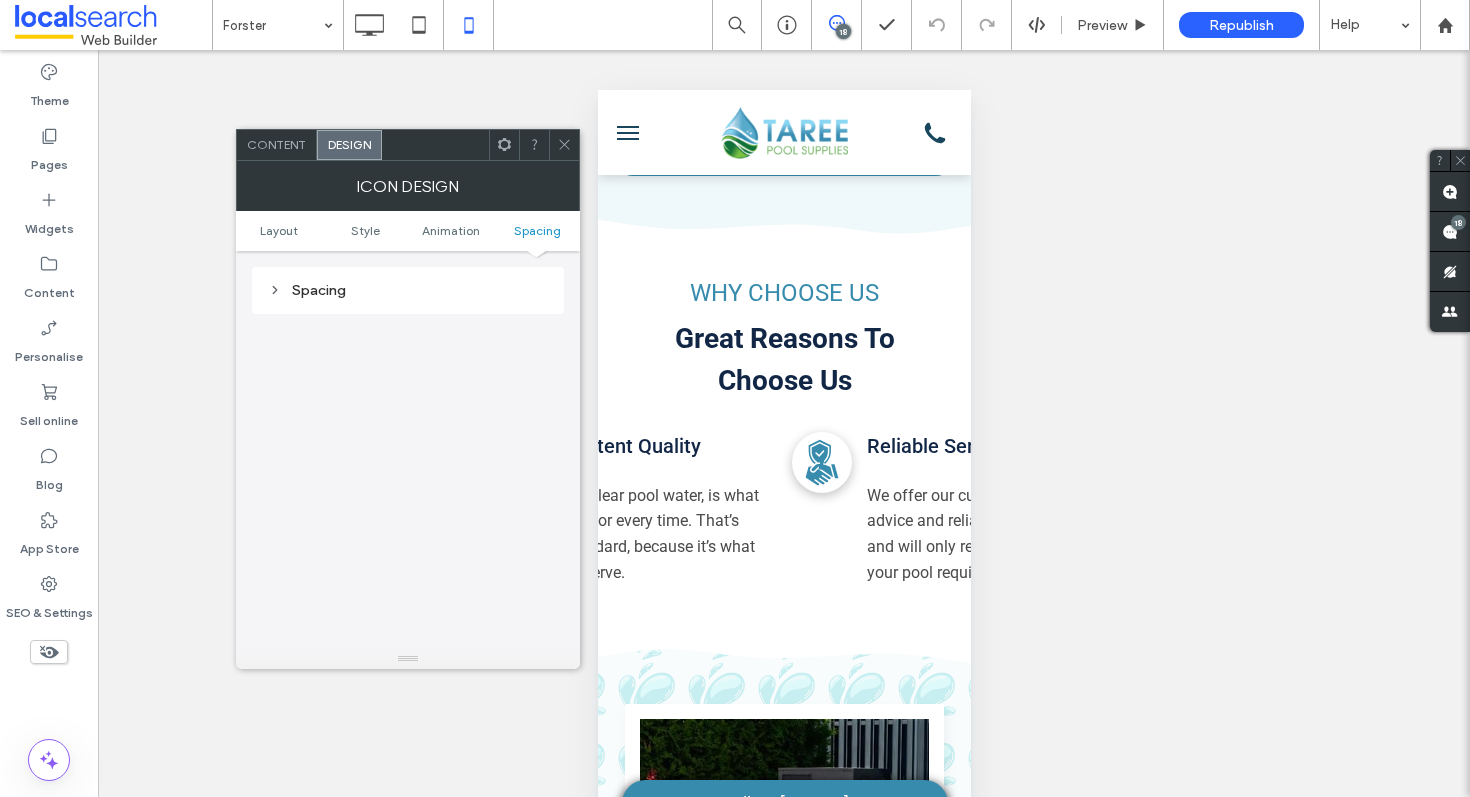 click on "Spacing" at bounding box center (408, 290) 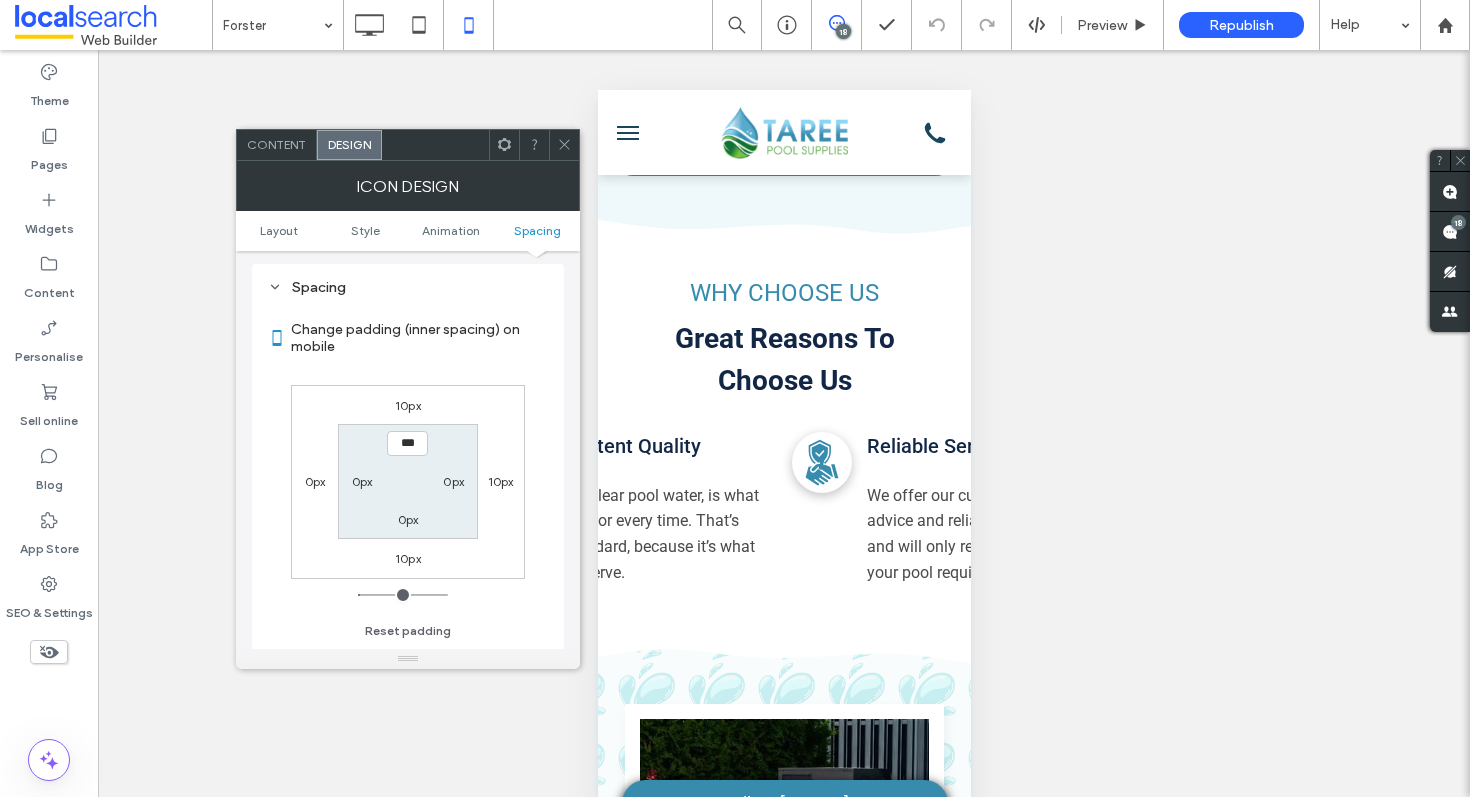 click on "10px" at bounding box center [501, 481] 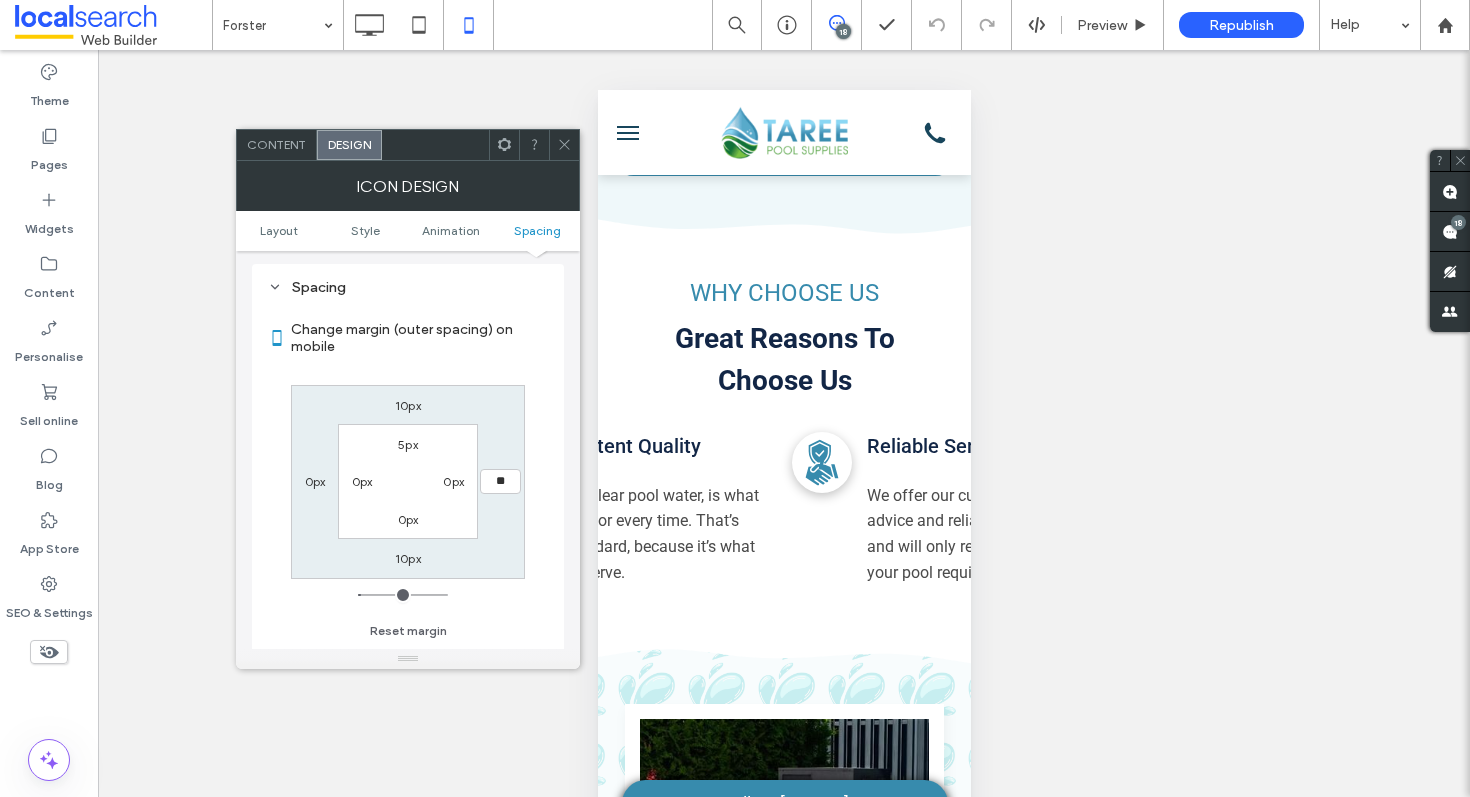 type on "**" 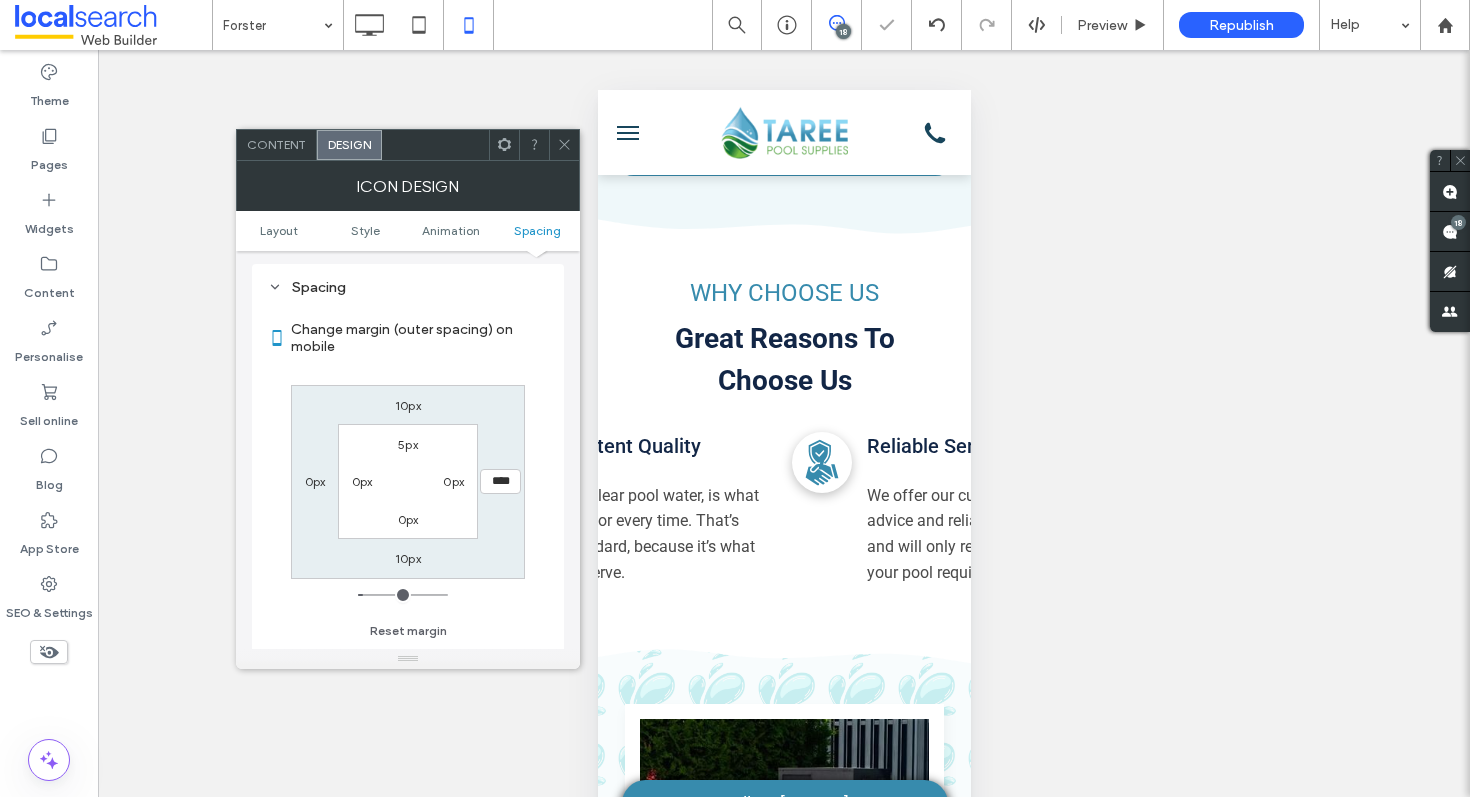 click 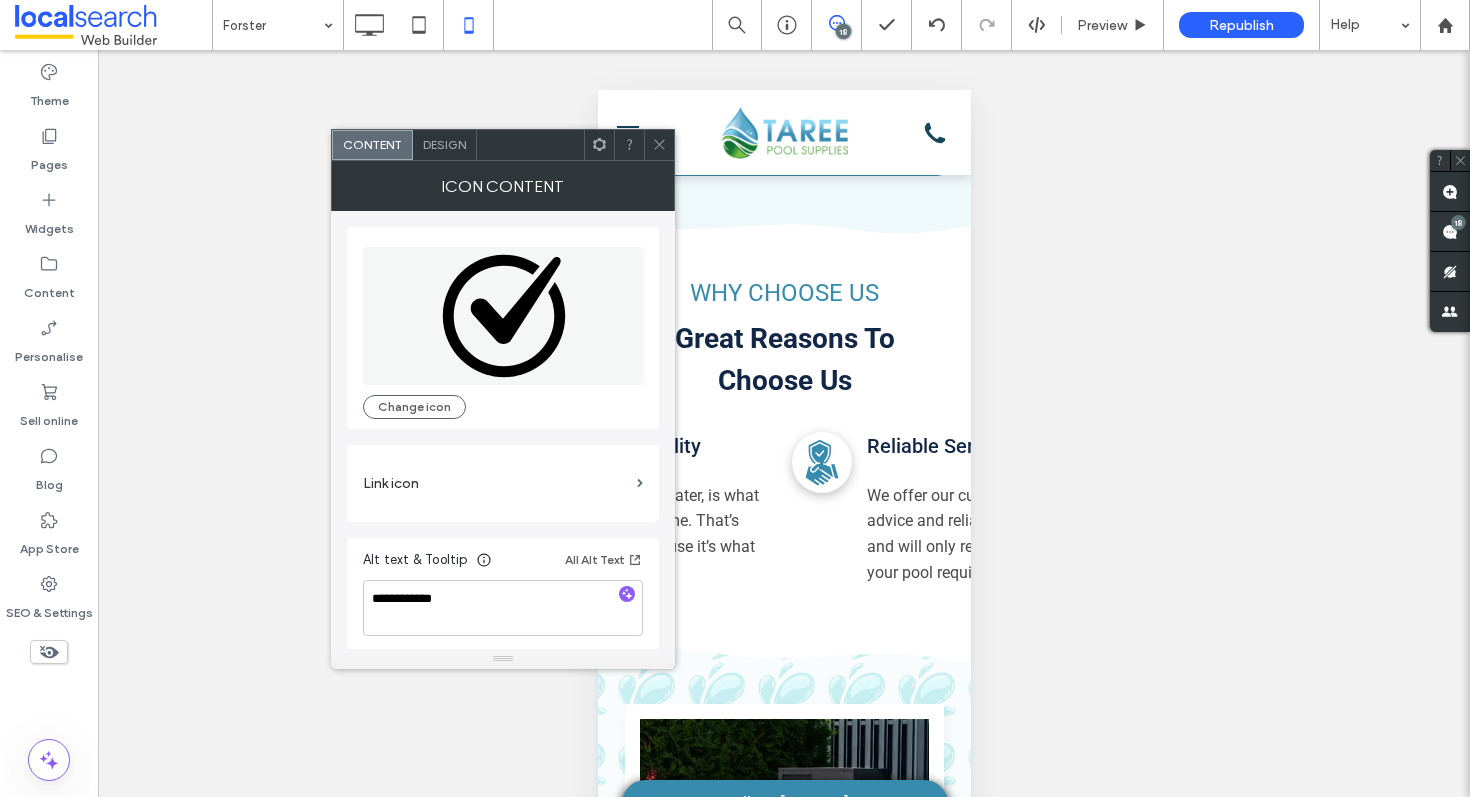 click on "Design" at bounding box center (444, 144) 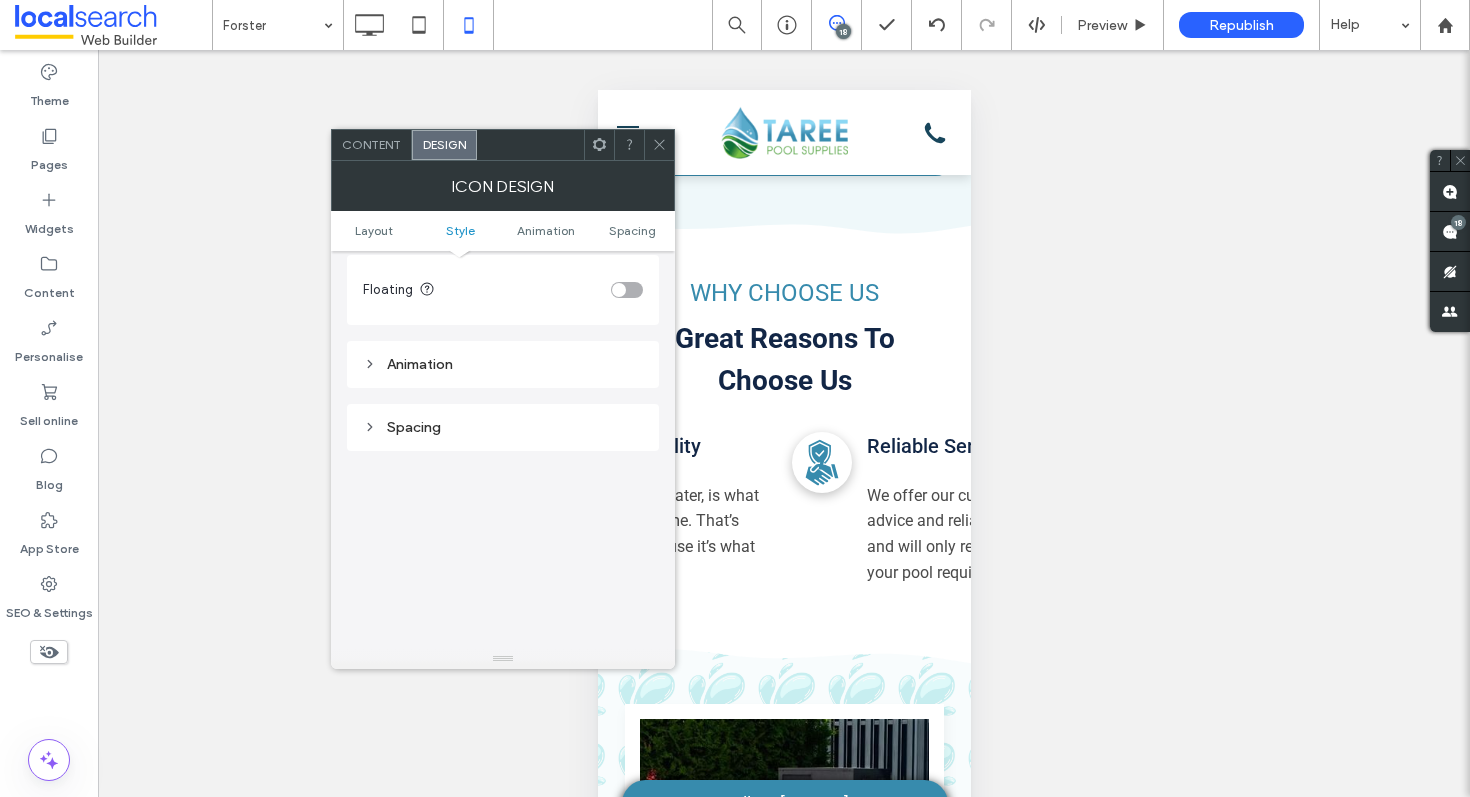 scroll, scrollTop: 923, scrollLeft: 0, axis: vertical 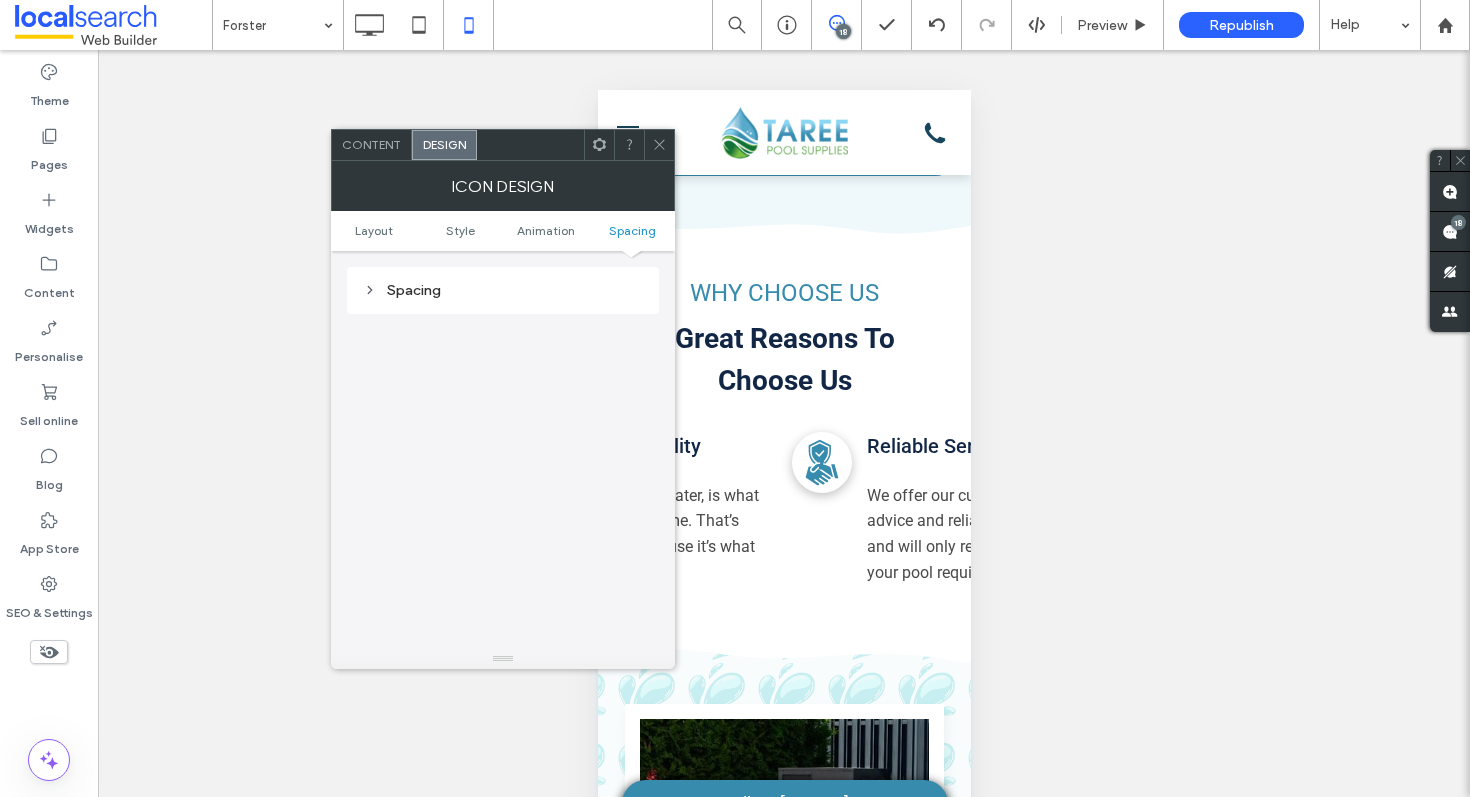 click on "Spacing" at bounding box center [503, 290] 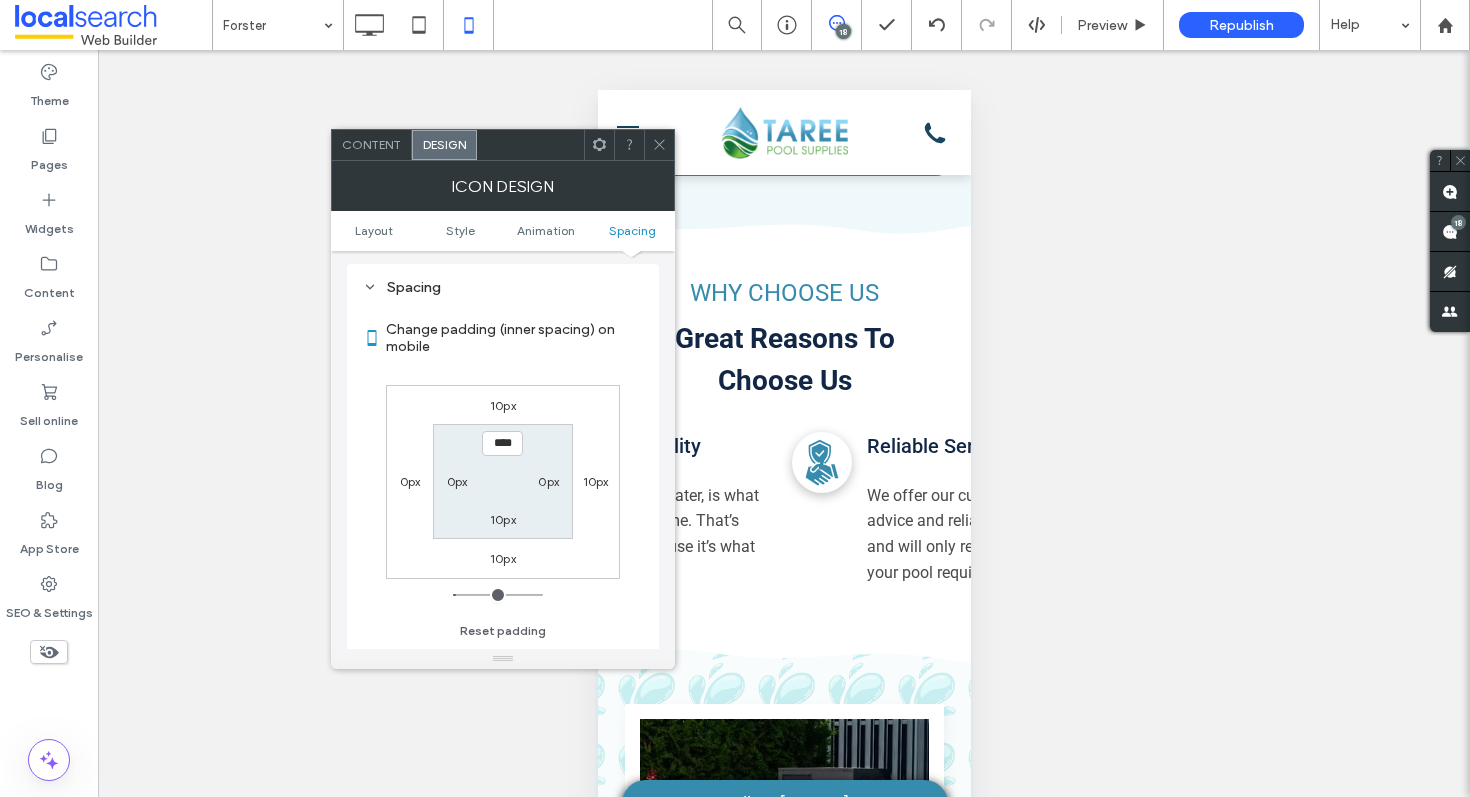 click on "10px" at bounding box center [596, 481] 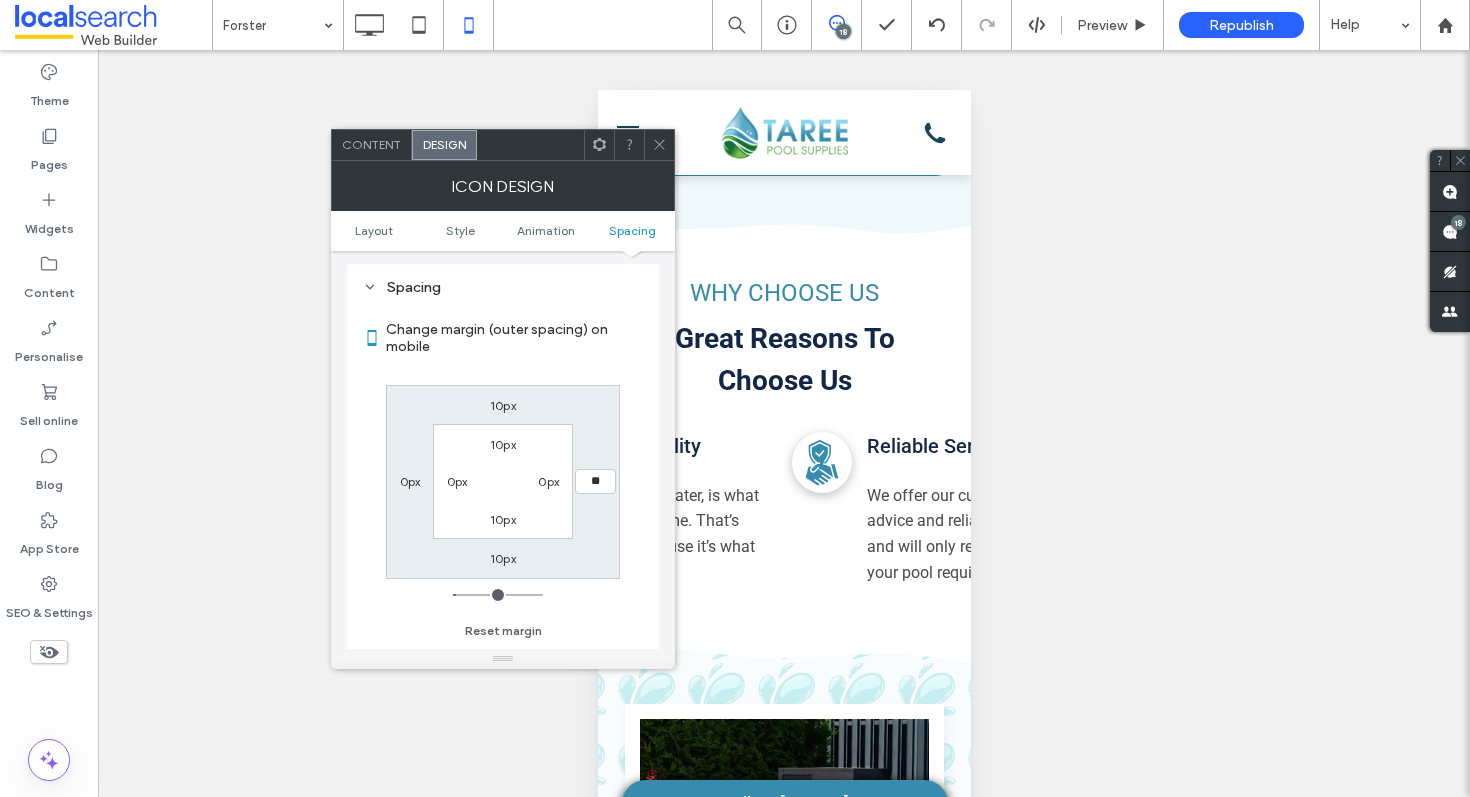 type on "**" 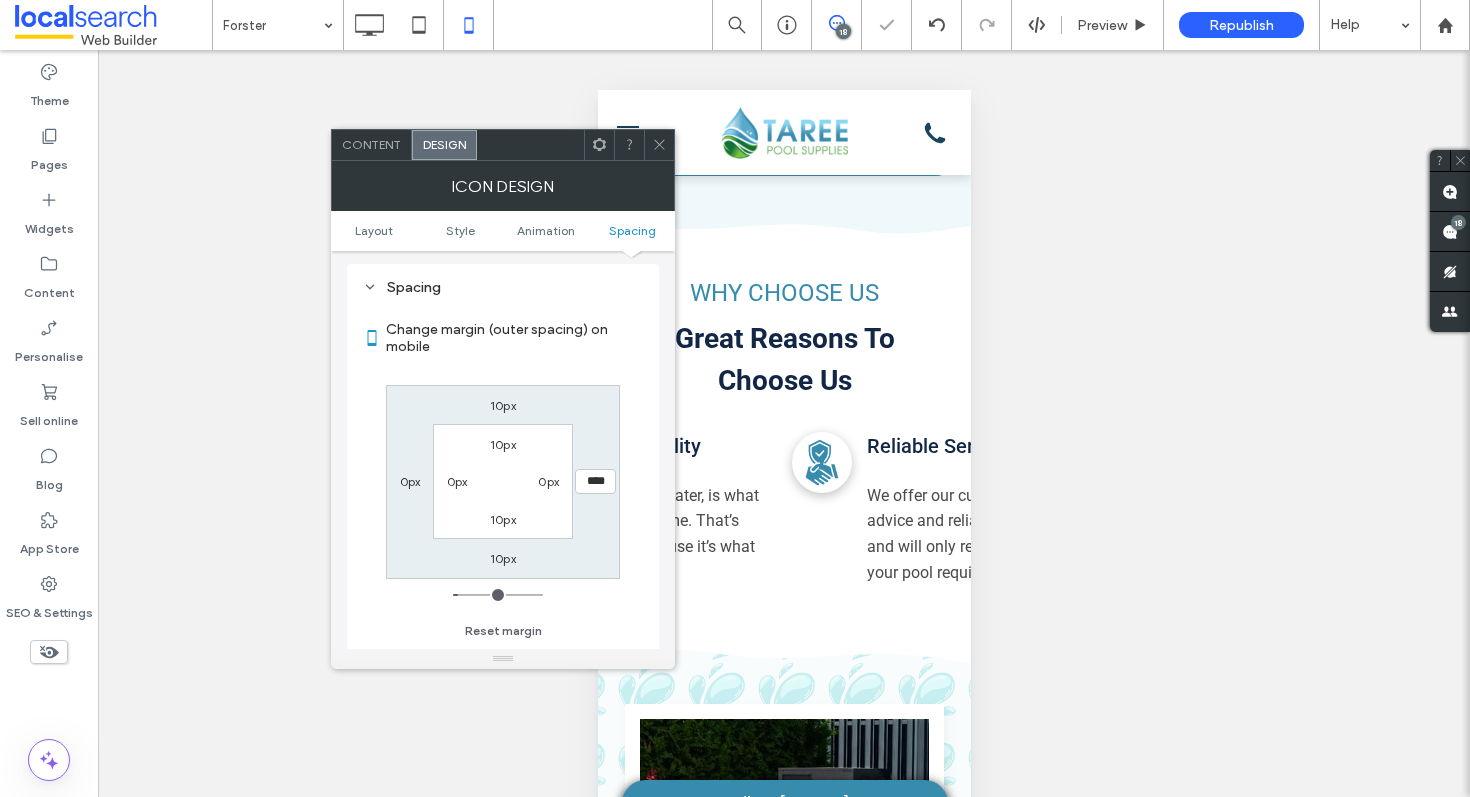 click 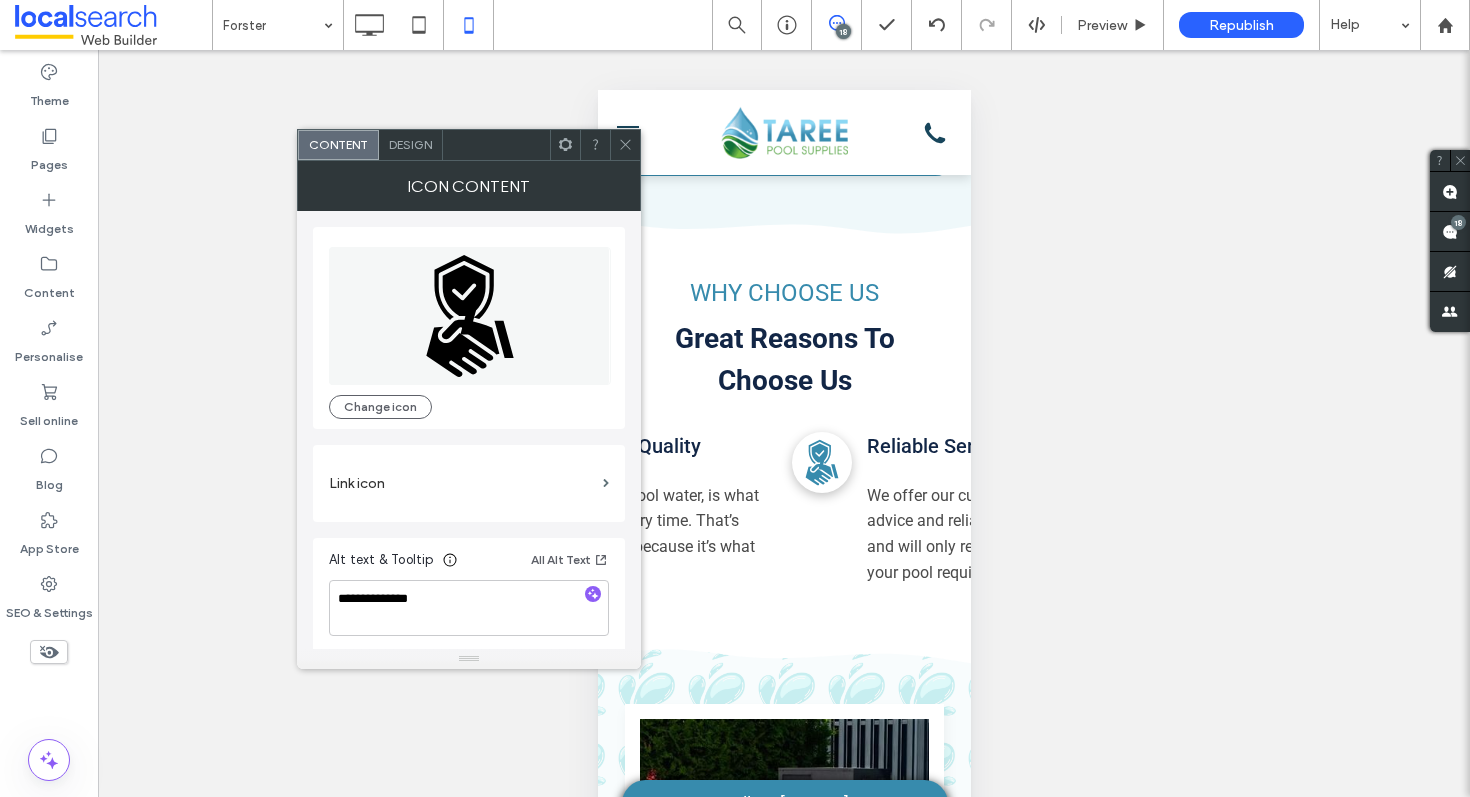 click on "Design" at bounding box center [410, 144] 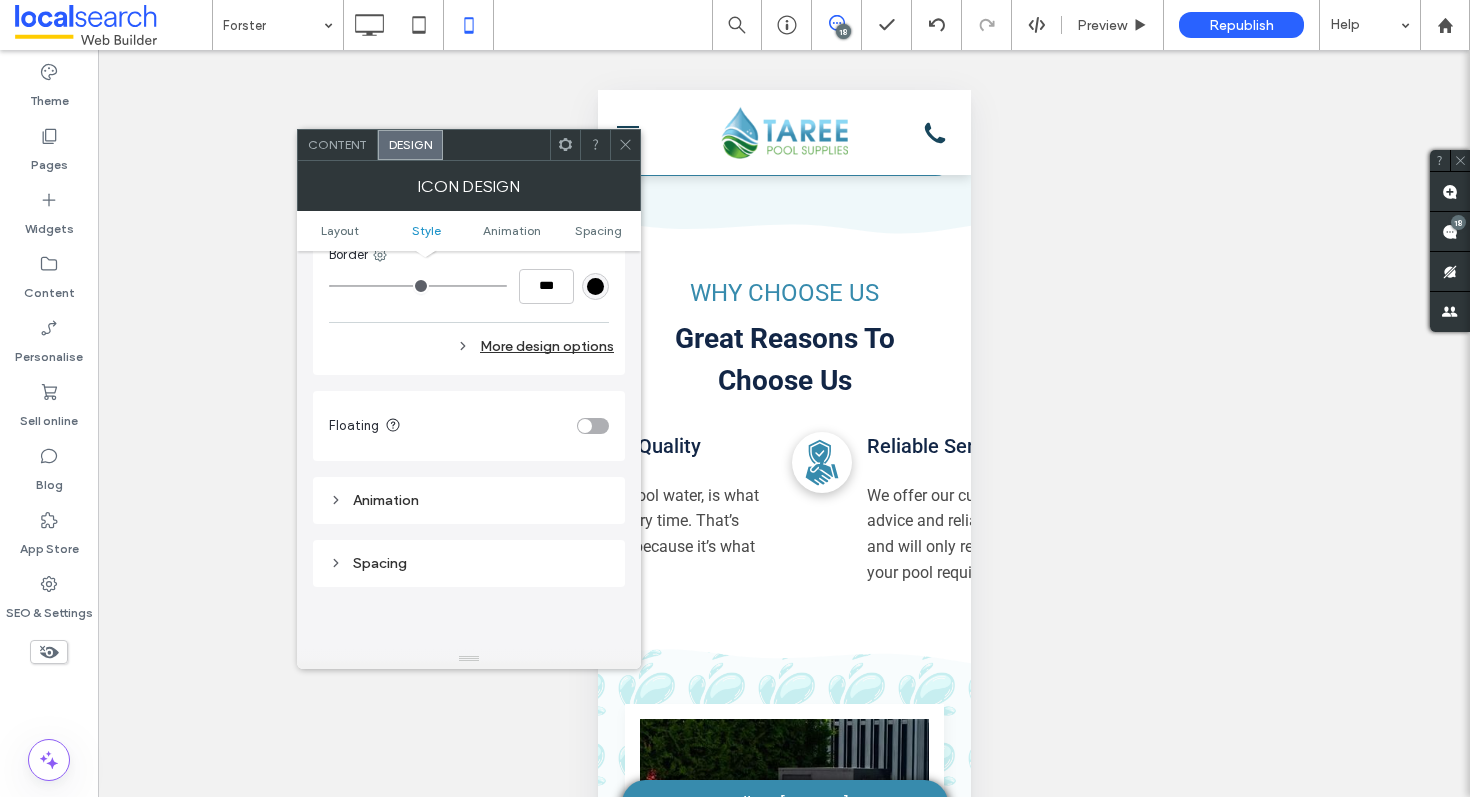 scroll, scrollTop: 923, scrollLeft: 0, axis: vertical 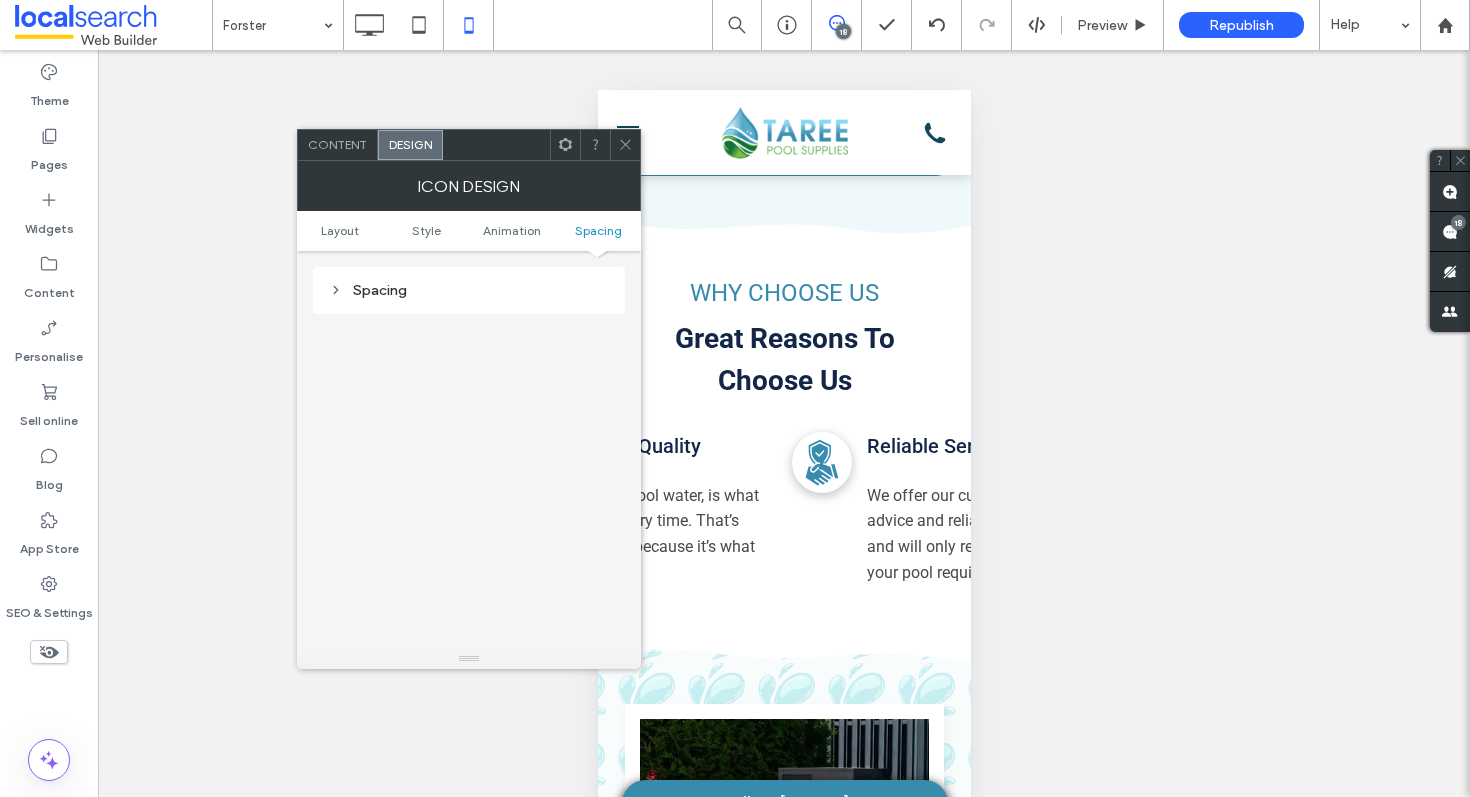 click on "Spacing" at bounding box center [469, 290] 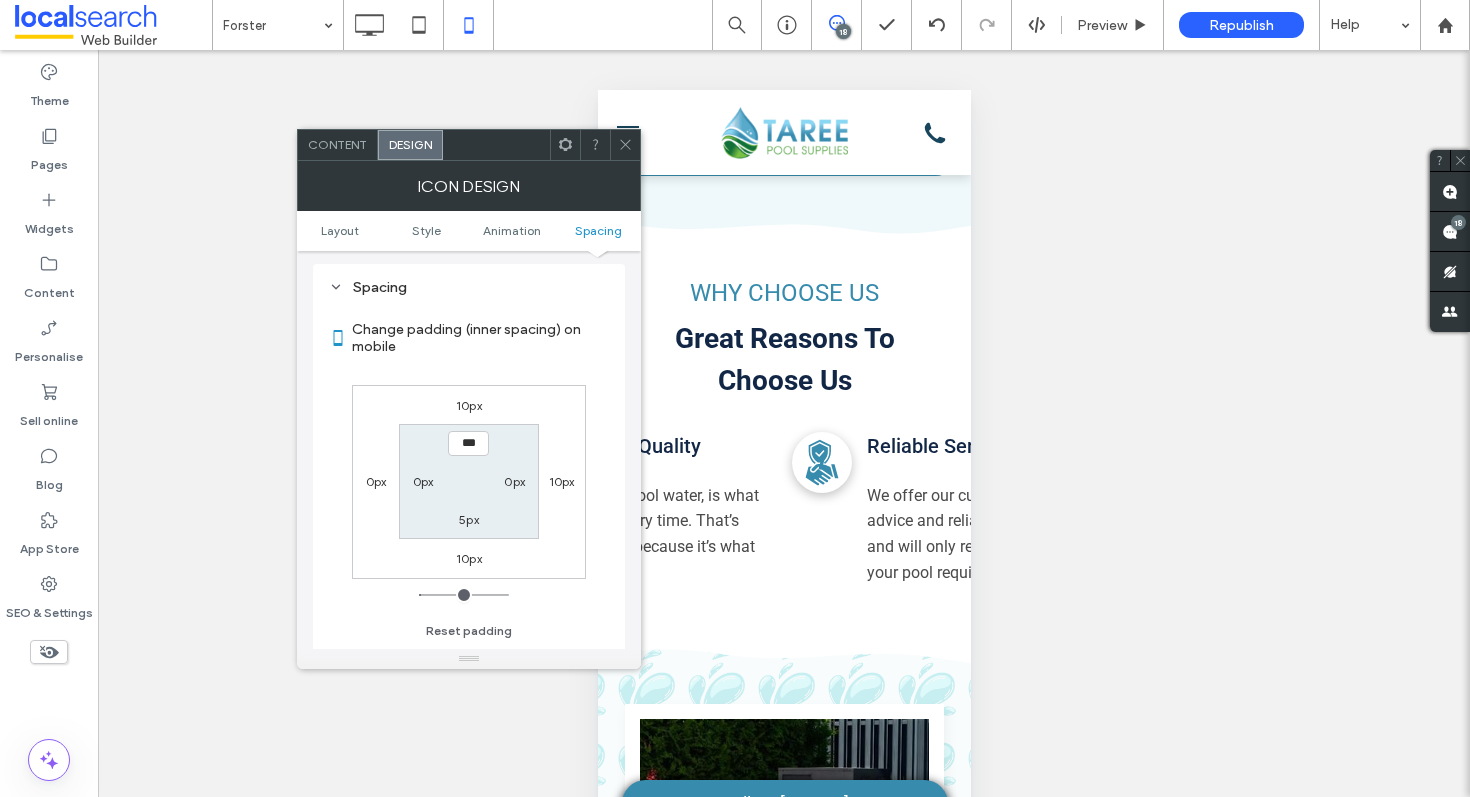 click on "10px" at bounding box center (562, 481) 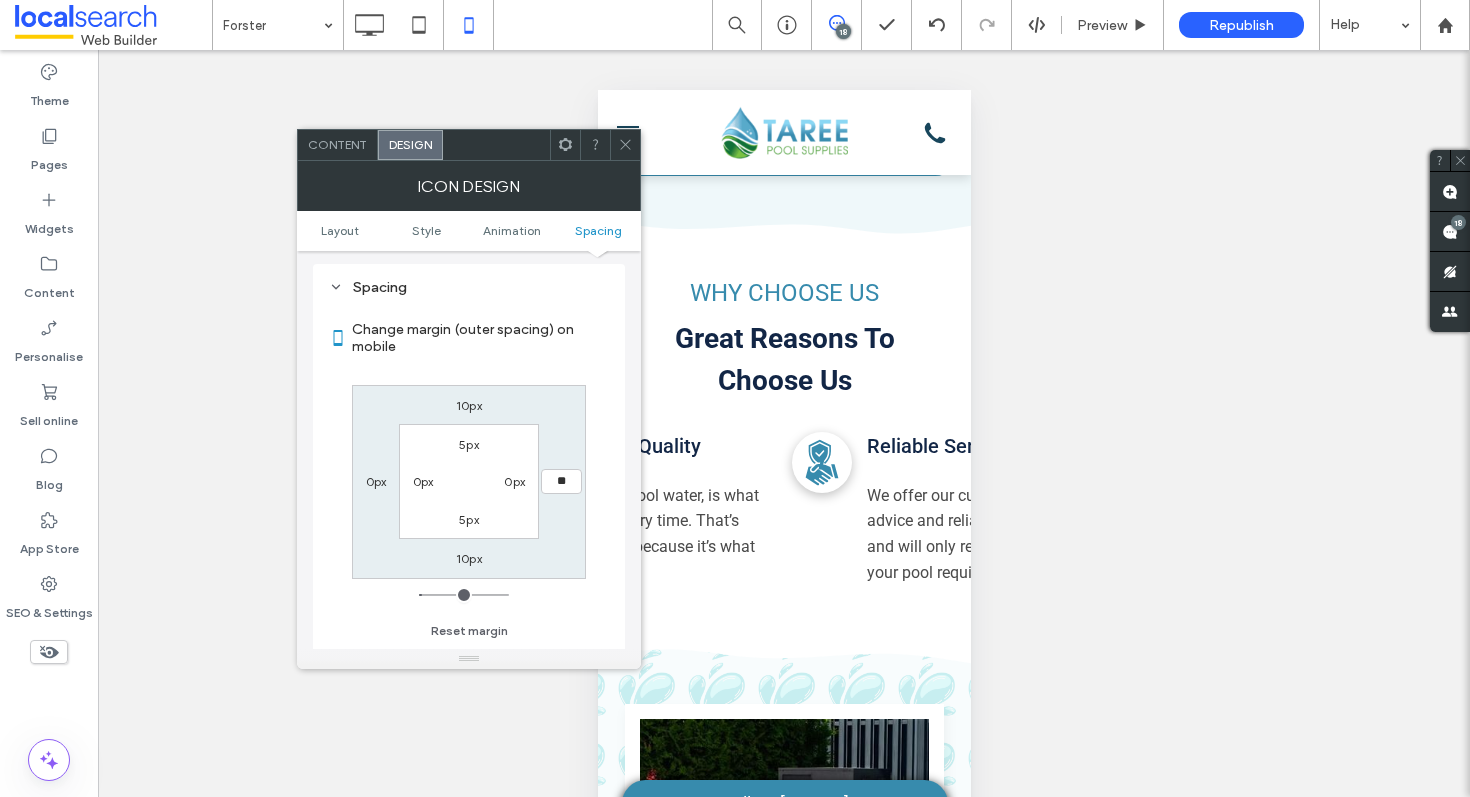 type on "**" 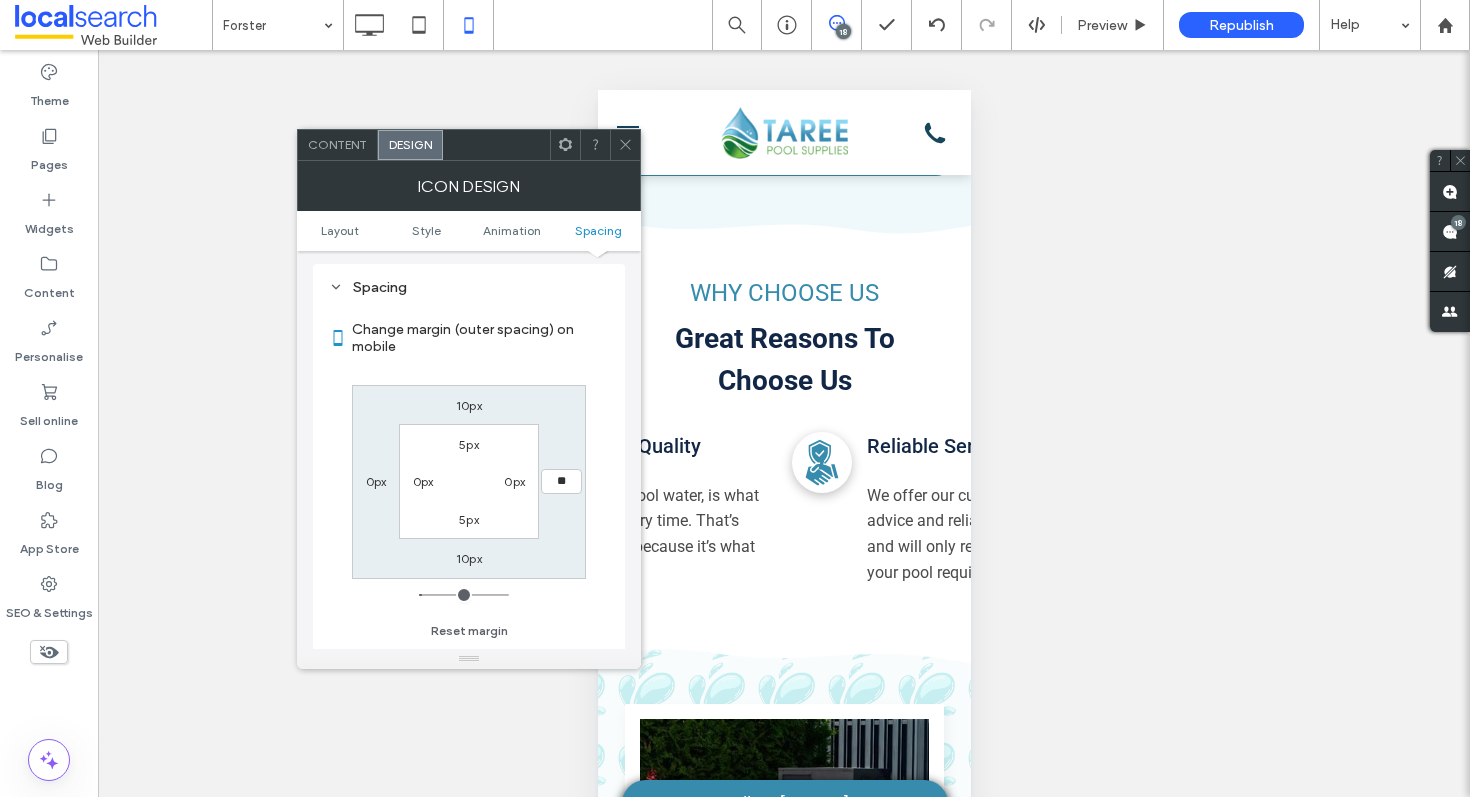 type on "**" 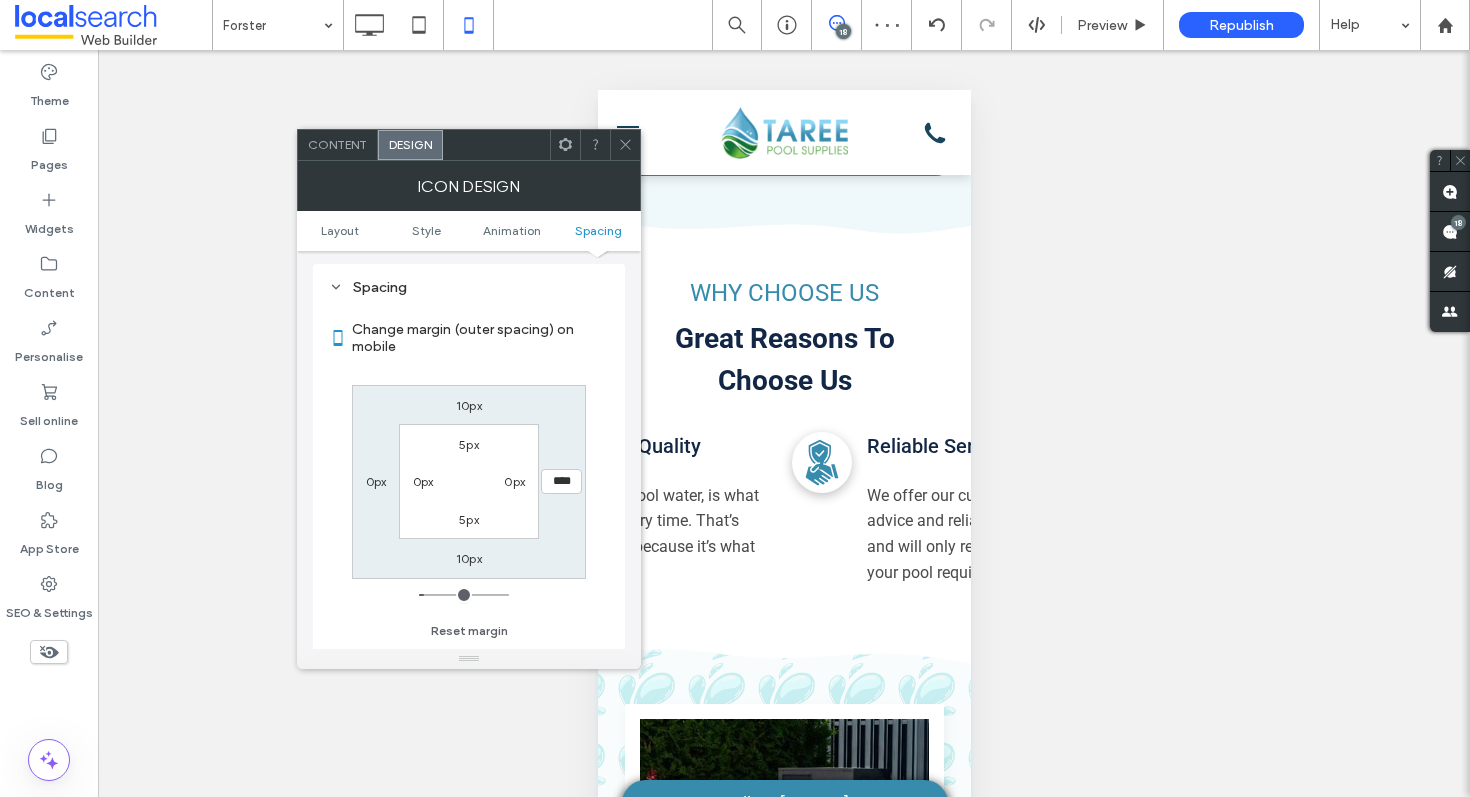 click 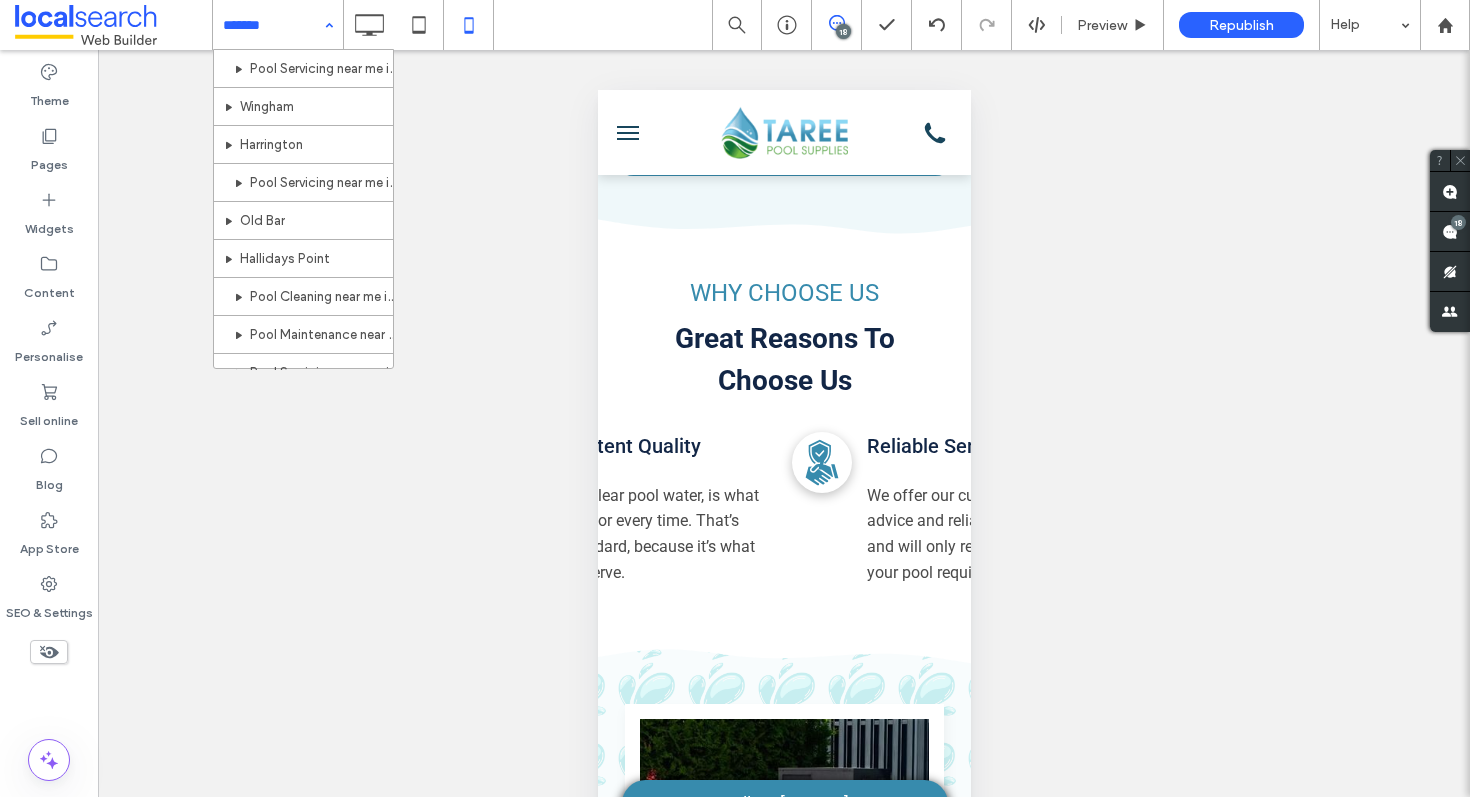scroll, scrollTop: 1061, scrollLeft: 0, axis: vertical 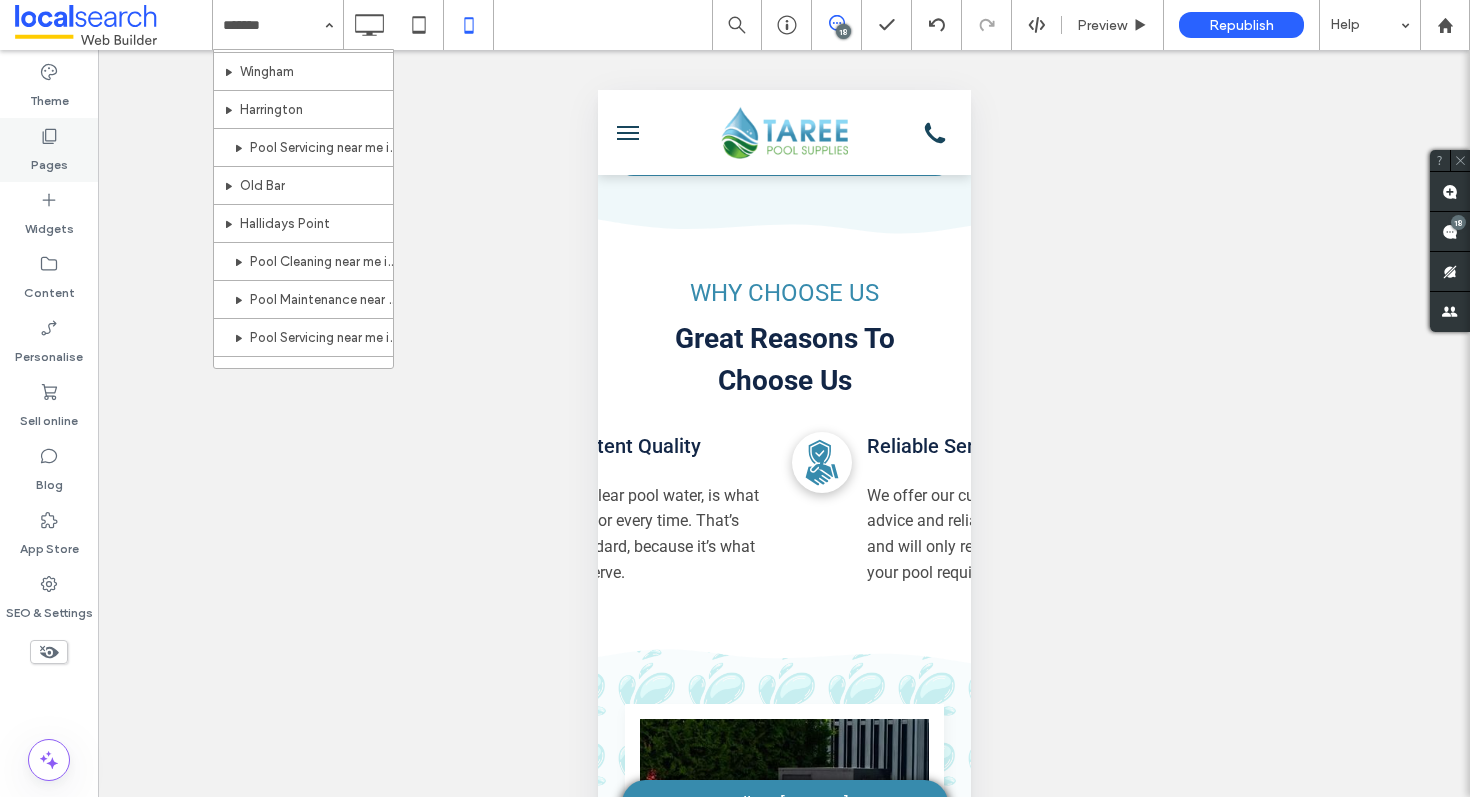 click on "Pages" at bounding box center [49, 160] 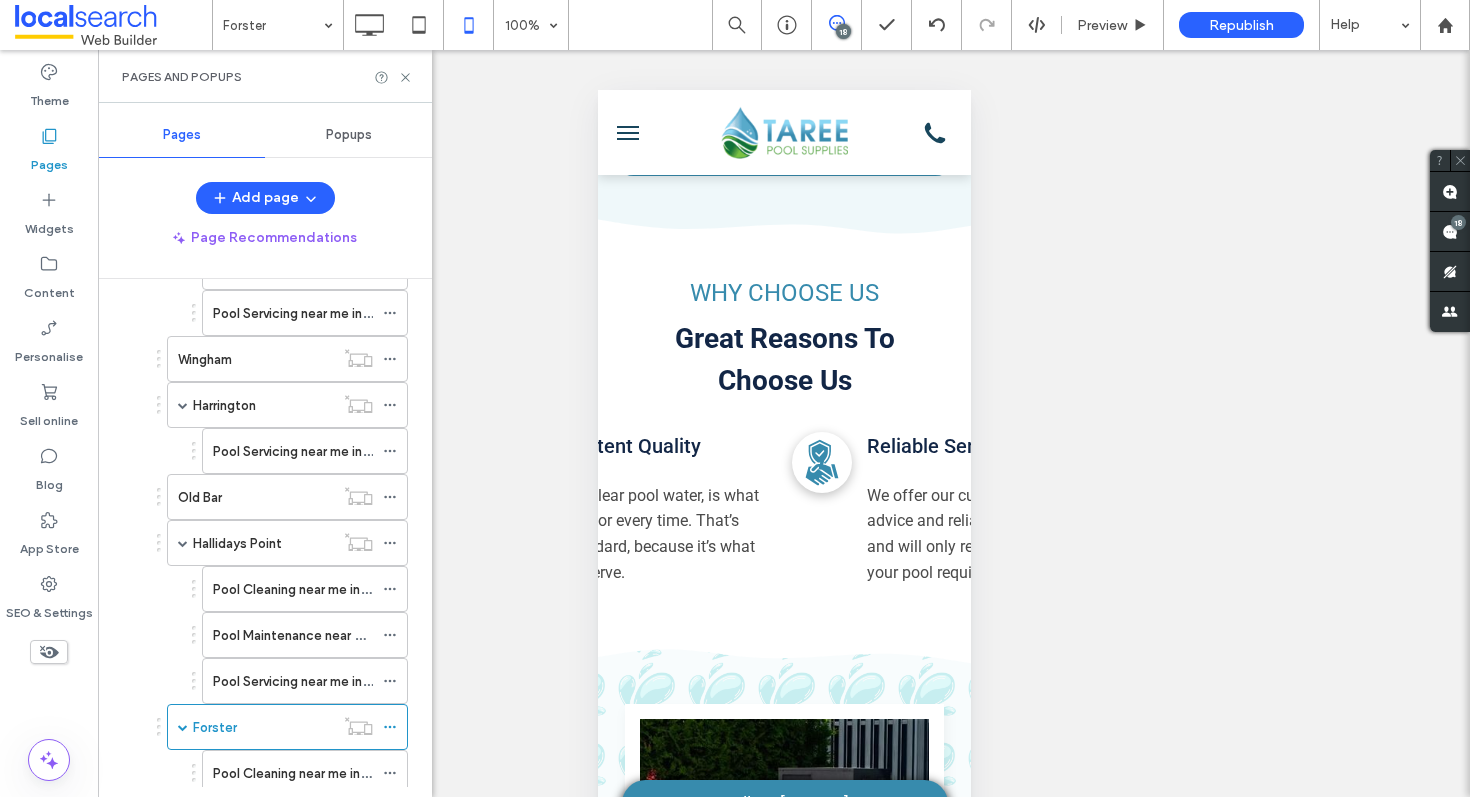 scroll, scrollTop: 852, scrollLeft: 0, axis: vertical 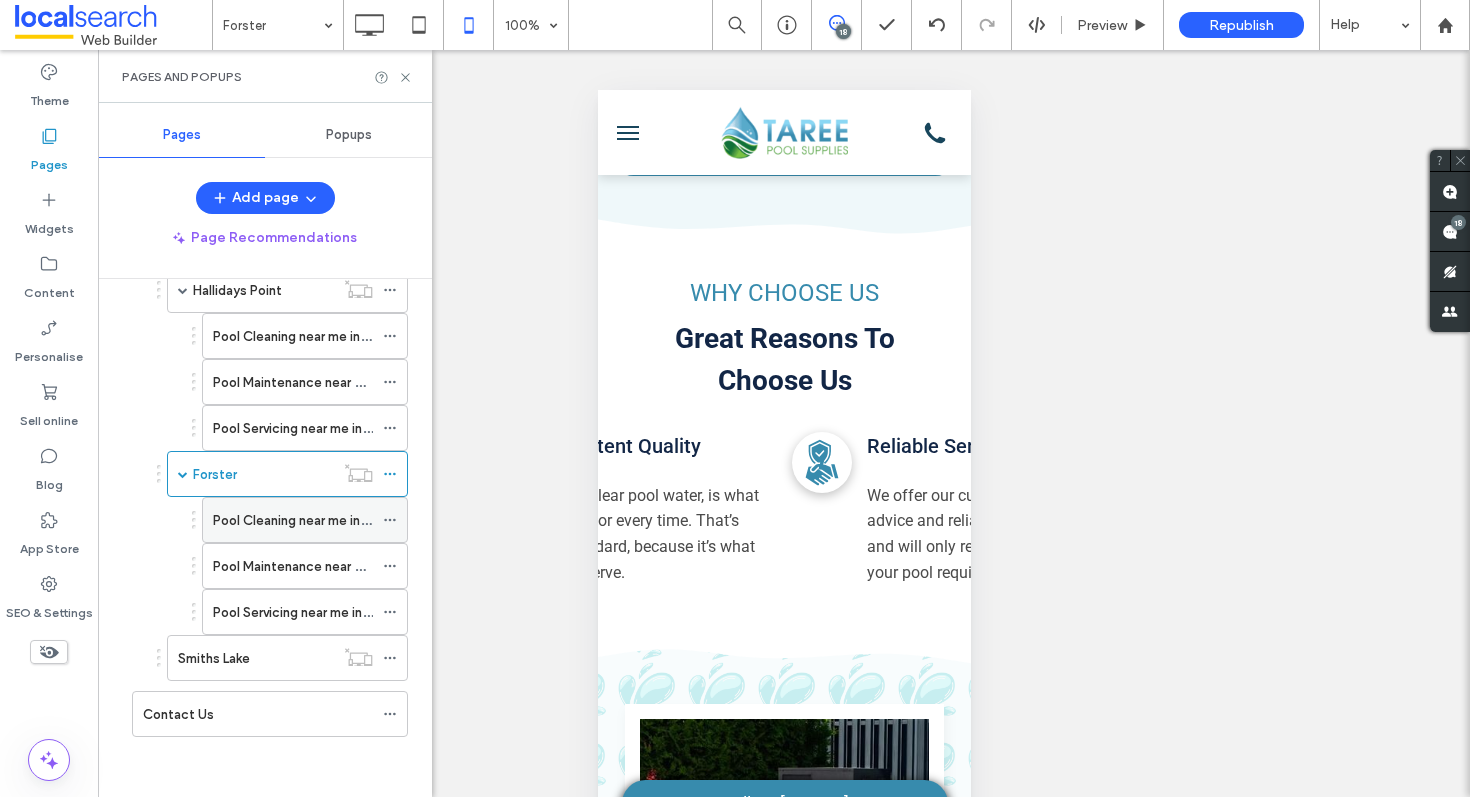 click on "Pool Cleaning near me in Forster" at bounding box center (310, 520) 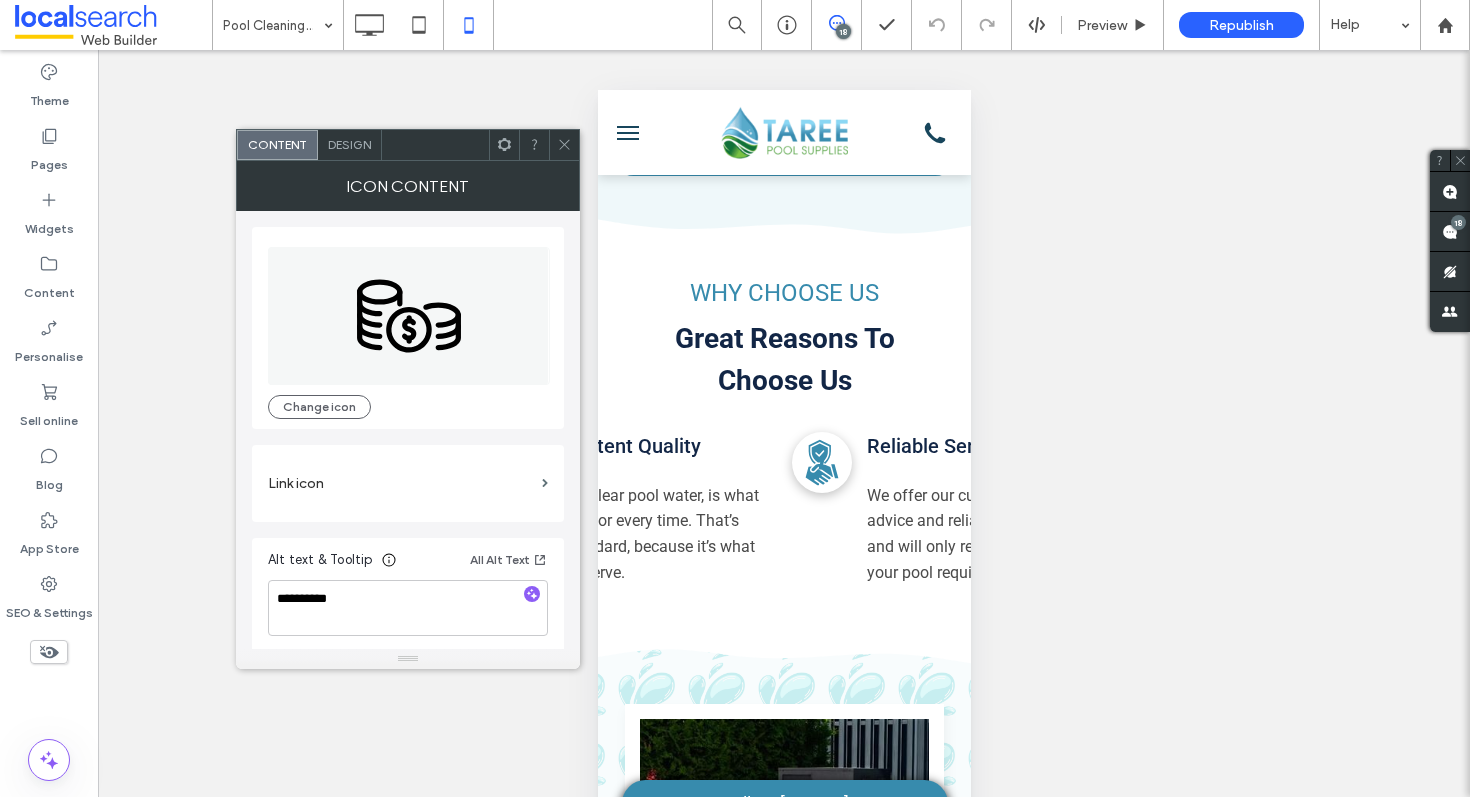 click on "Design" at bounding box center [349, 144] 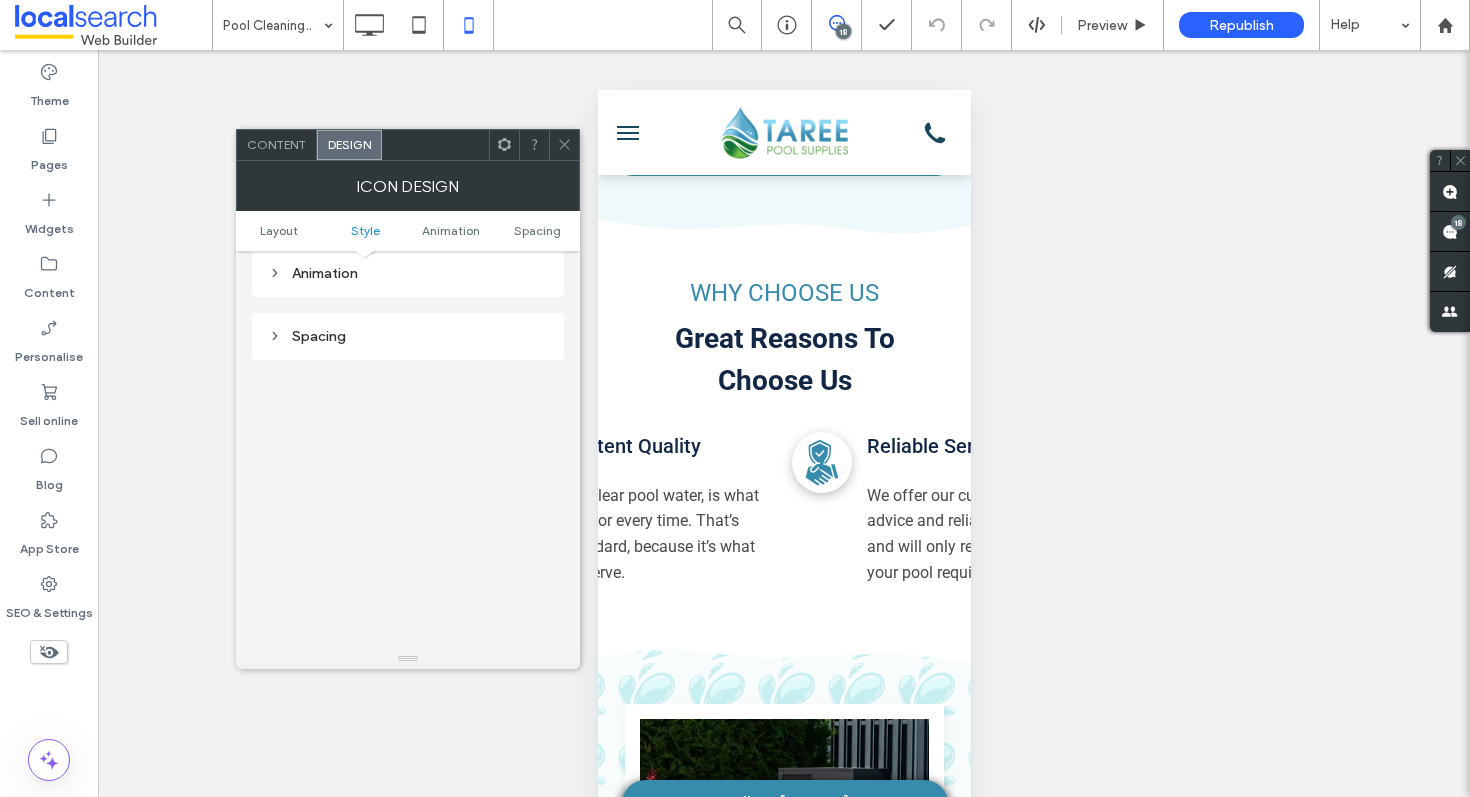 scroll, scrollTop: 923, scrollLeft: 0, axis: vertical 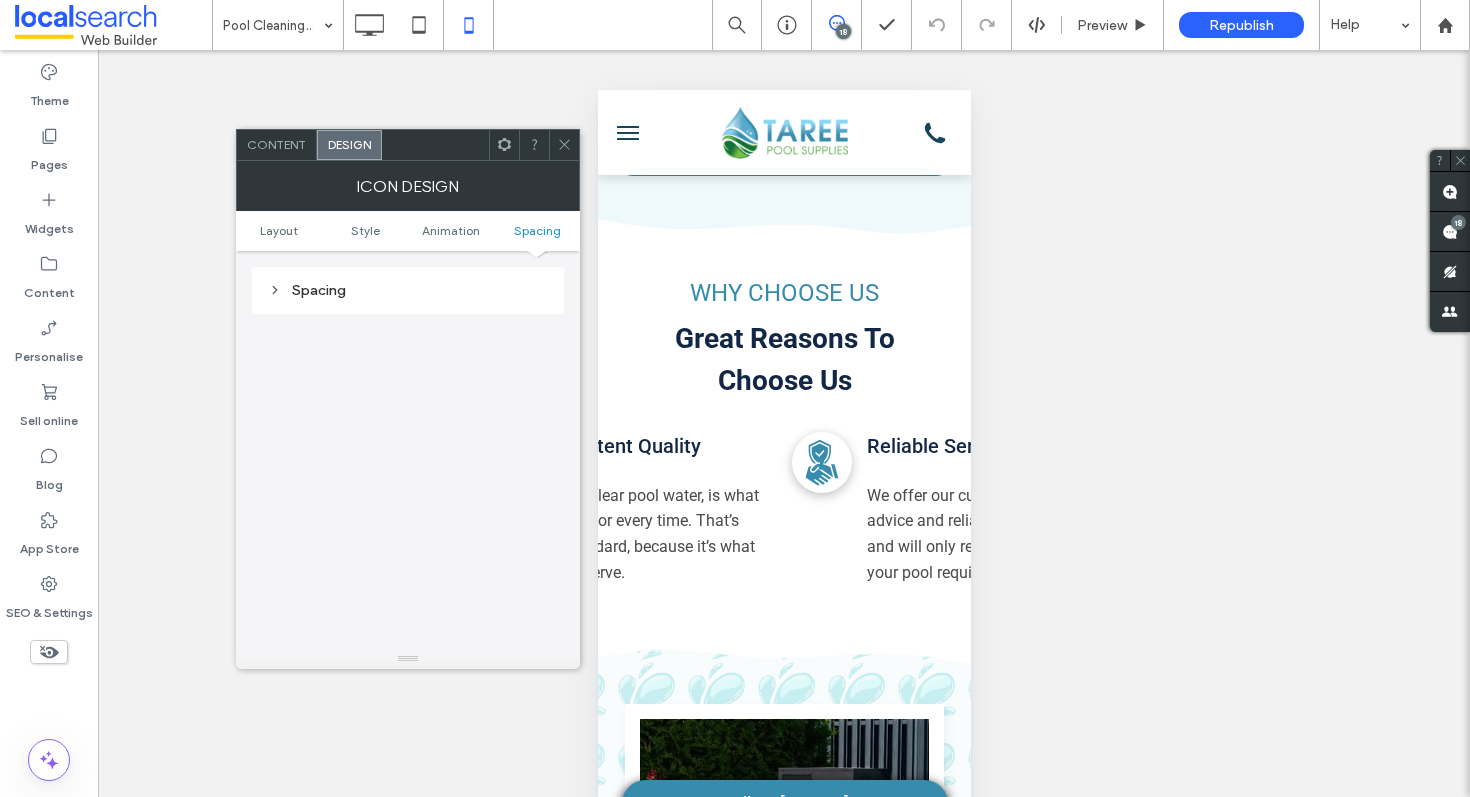 click on "Spacing" at bounding box center (408, 290) 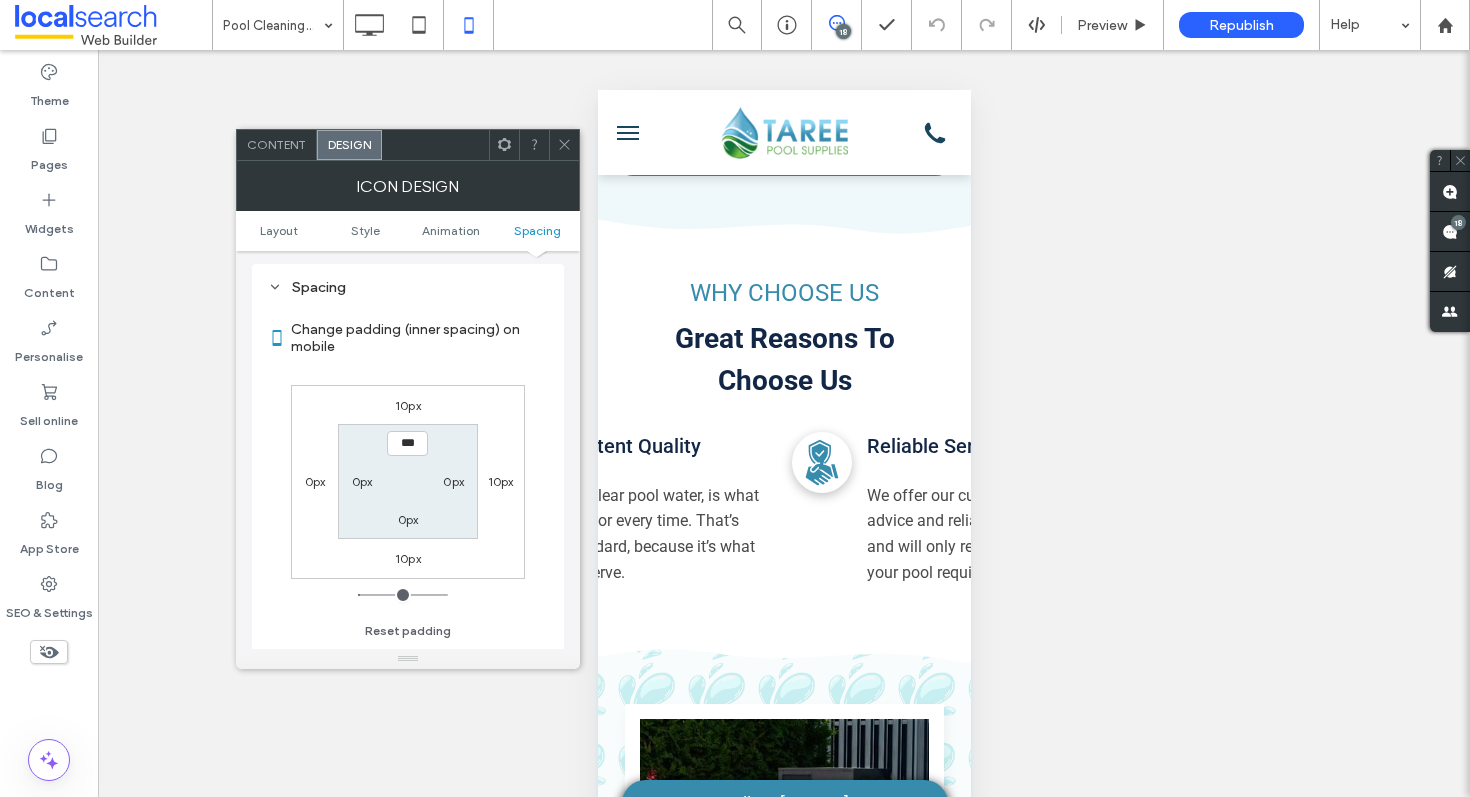 click on "10px" at bounding box center (501, 481) 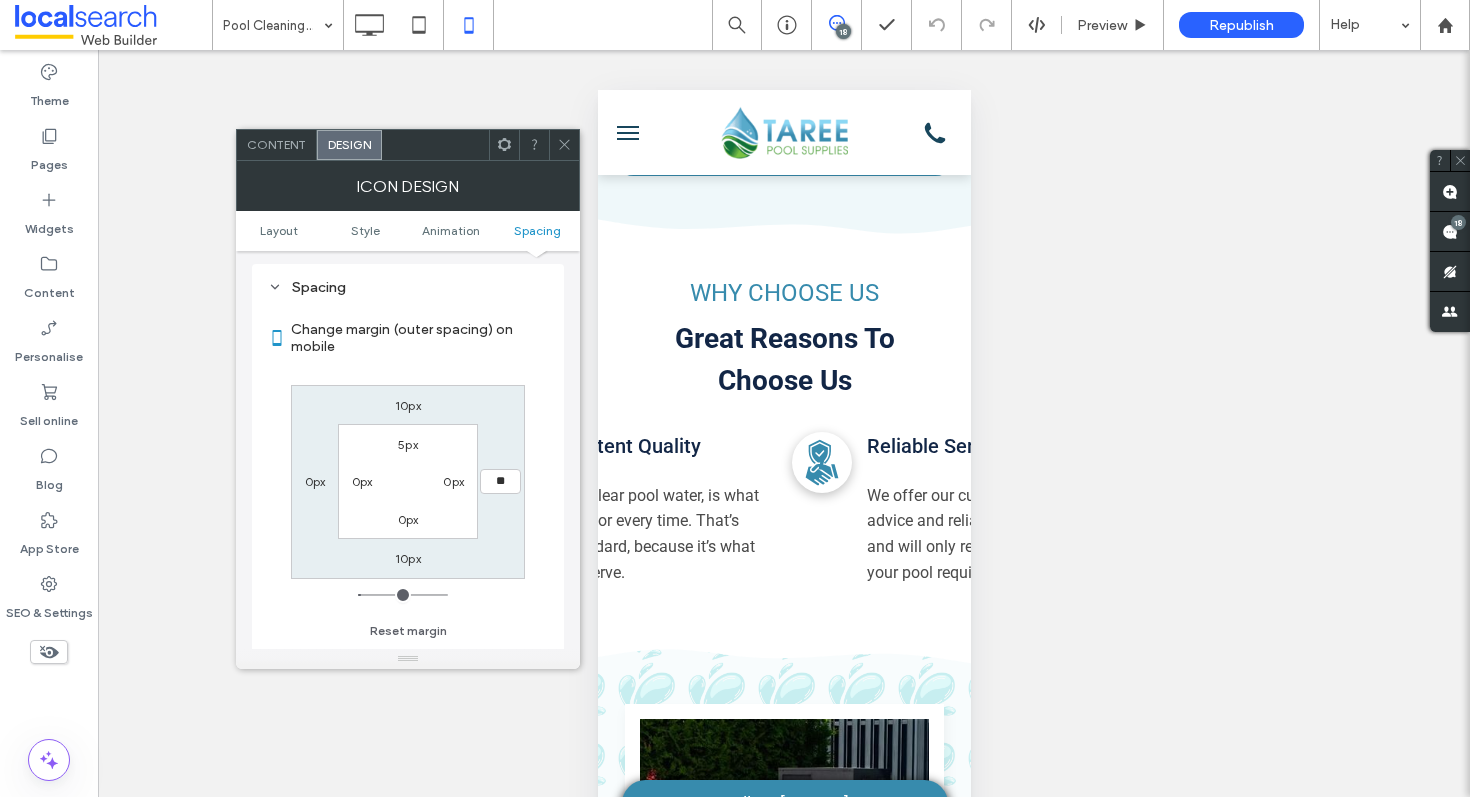 type on "**" 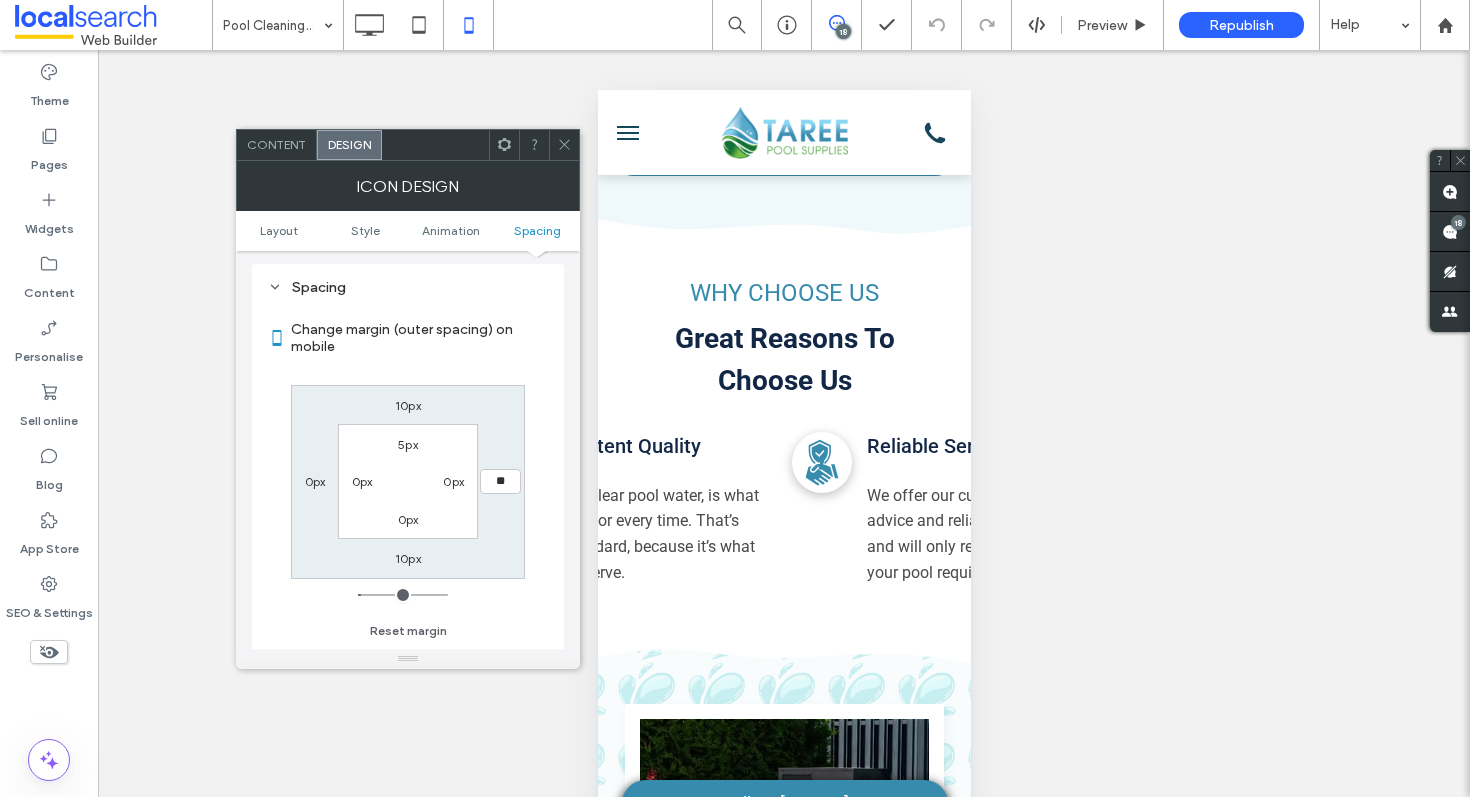 type on "****" 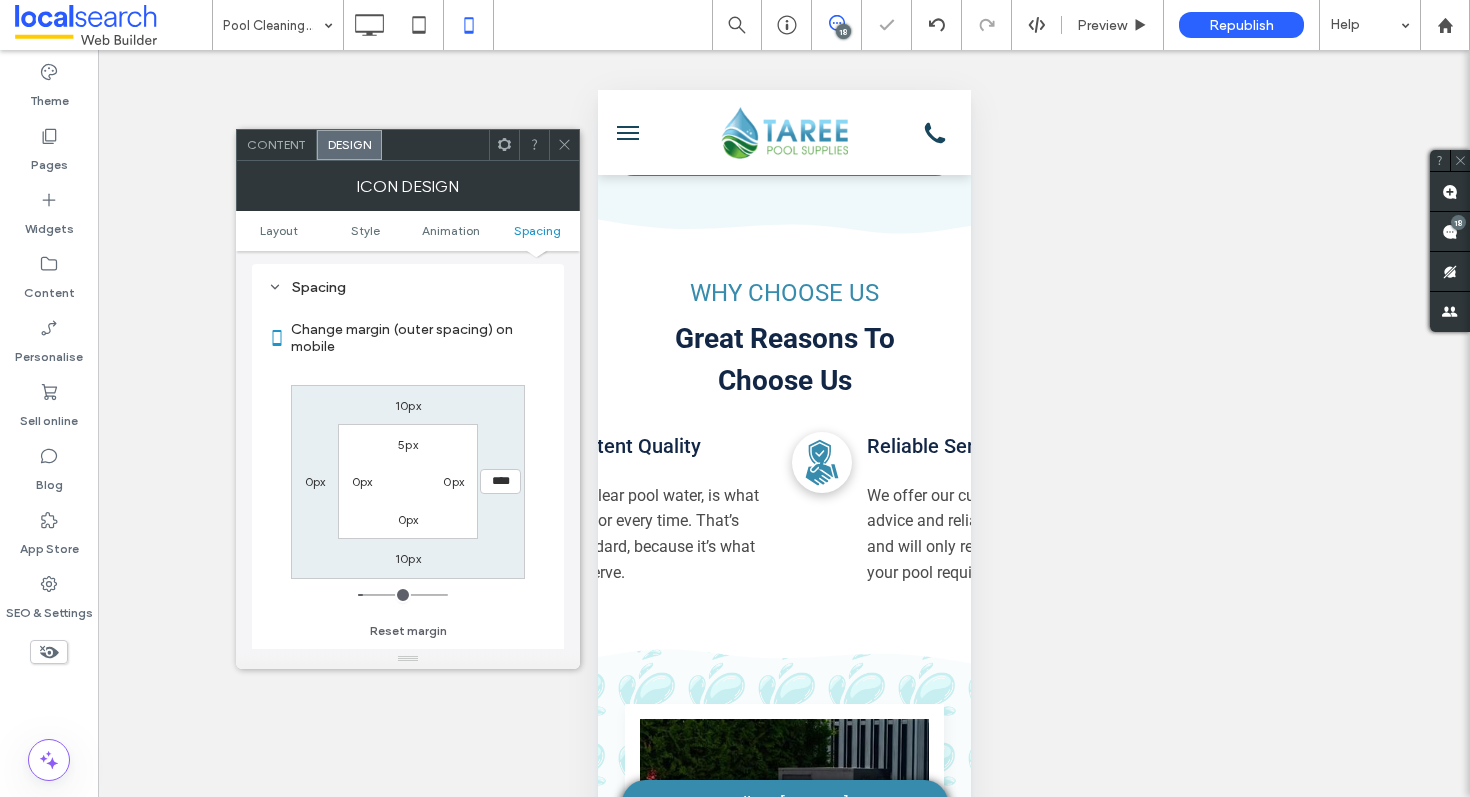 click 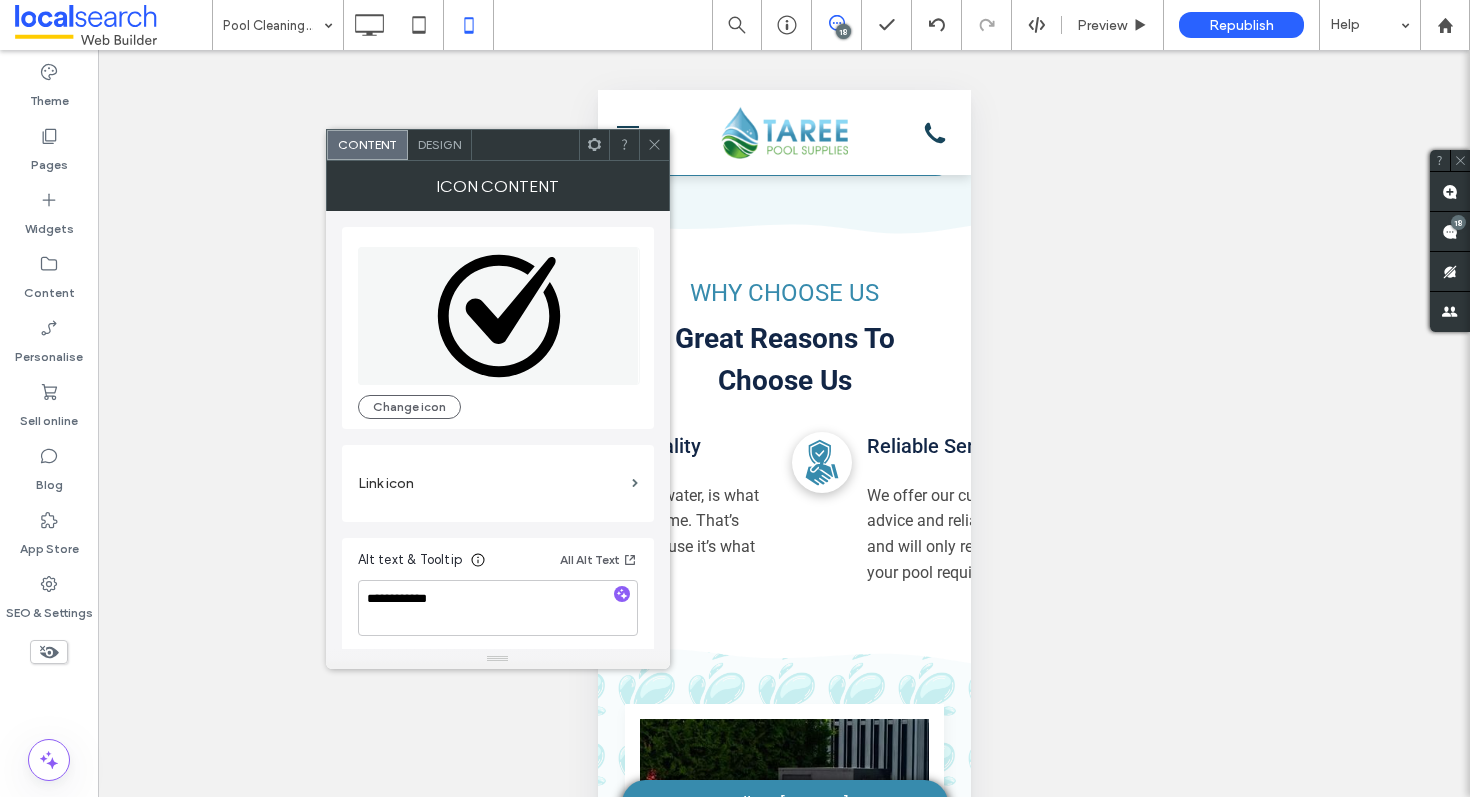 click on "Design" at bounding box center [439, 144] 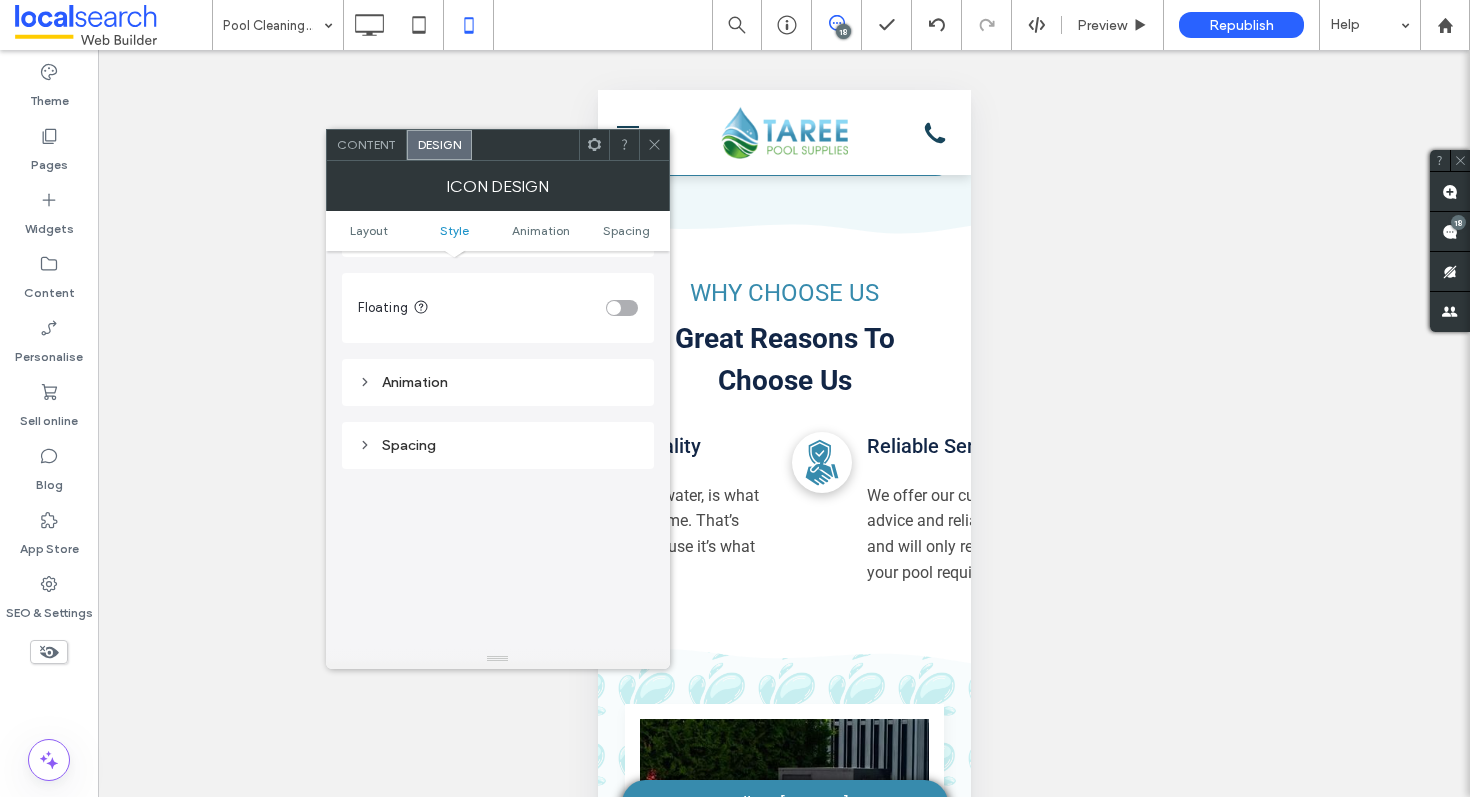 scroll, scrollTop: 878, scrollLeft: 0, axis: vertical 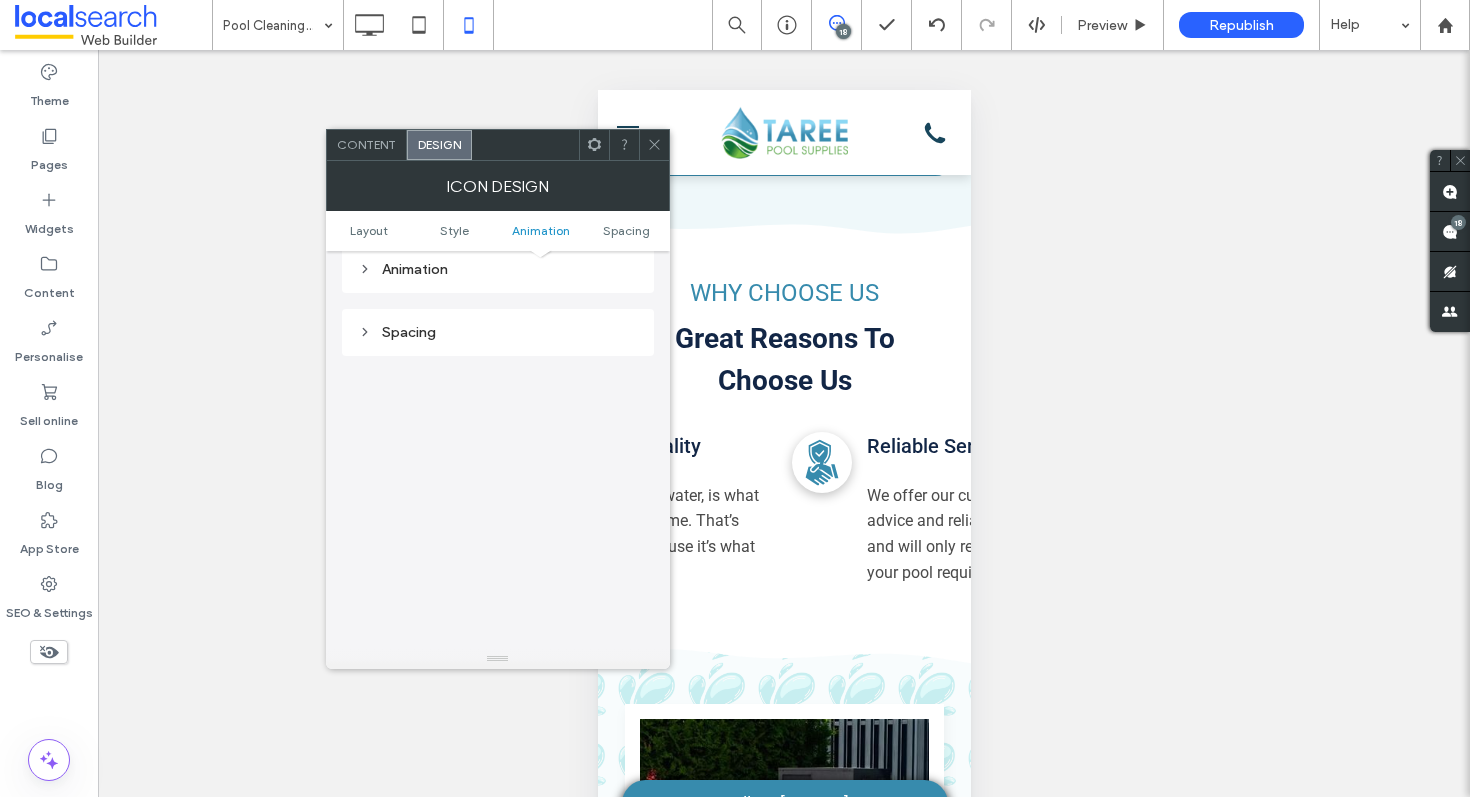 click on "Spacing" at bounding box center (498, 332) 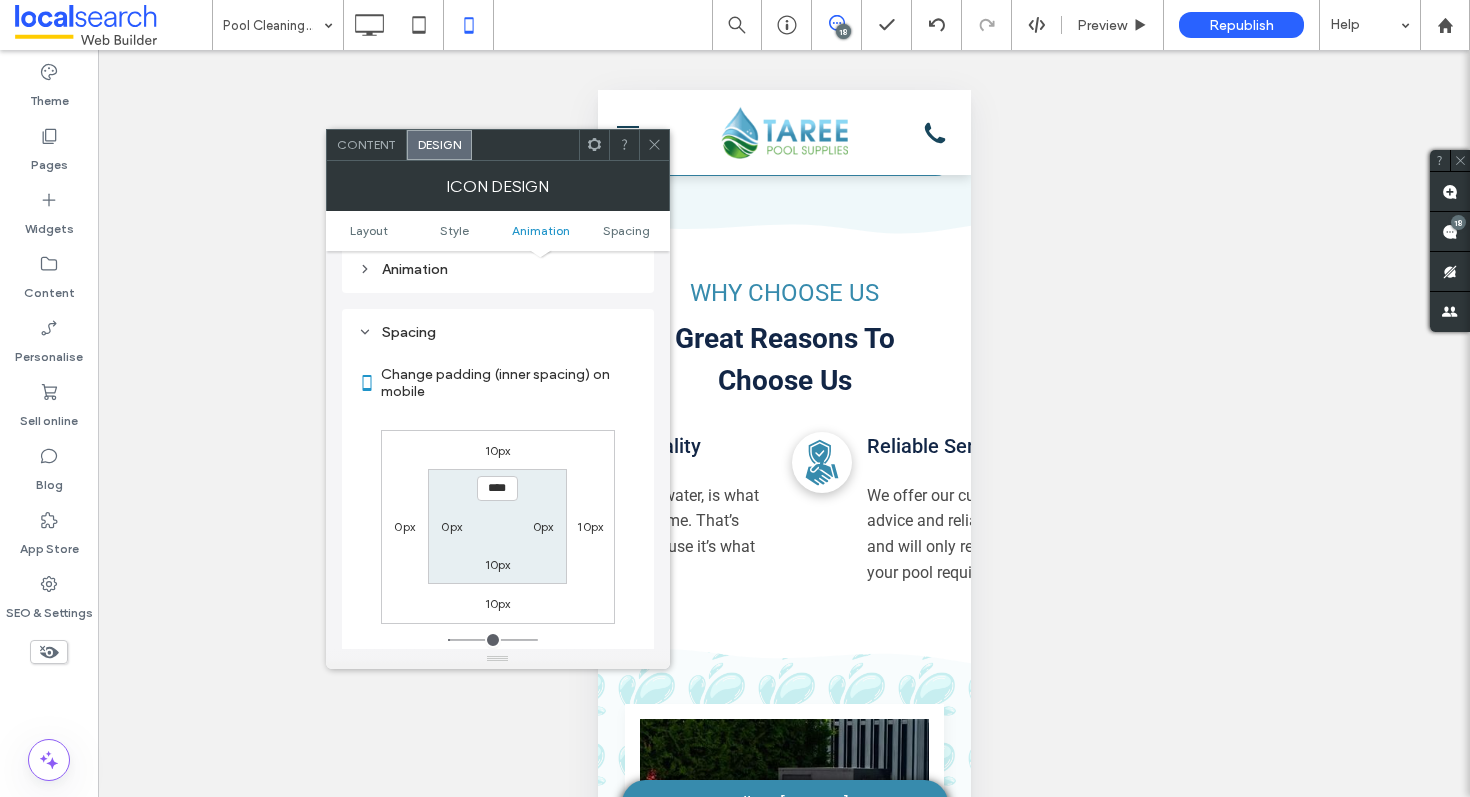 click on "10px" at bounding box center (590, 526) 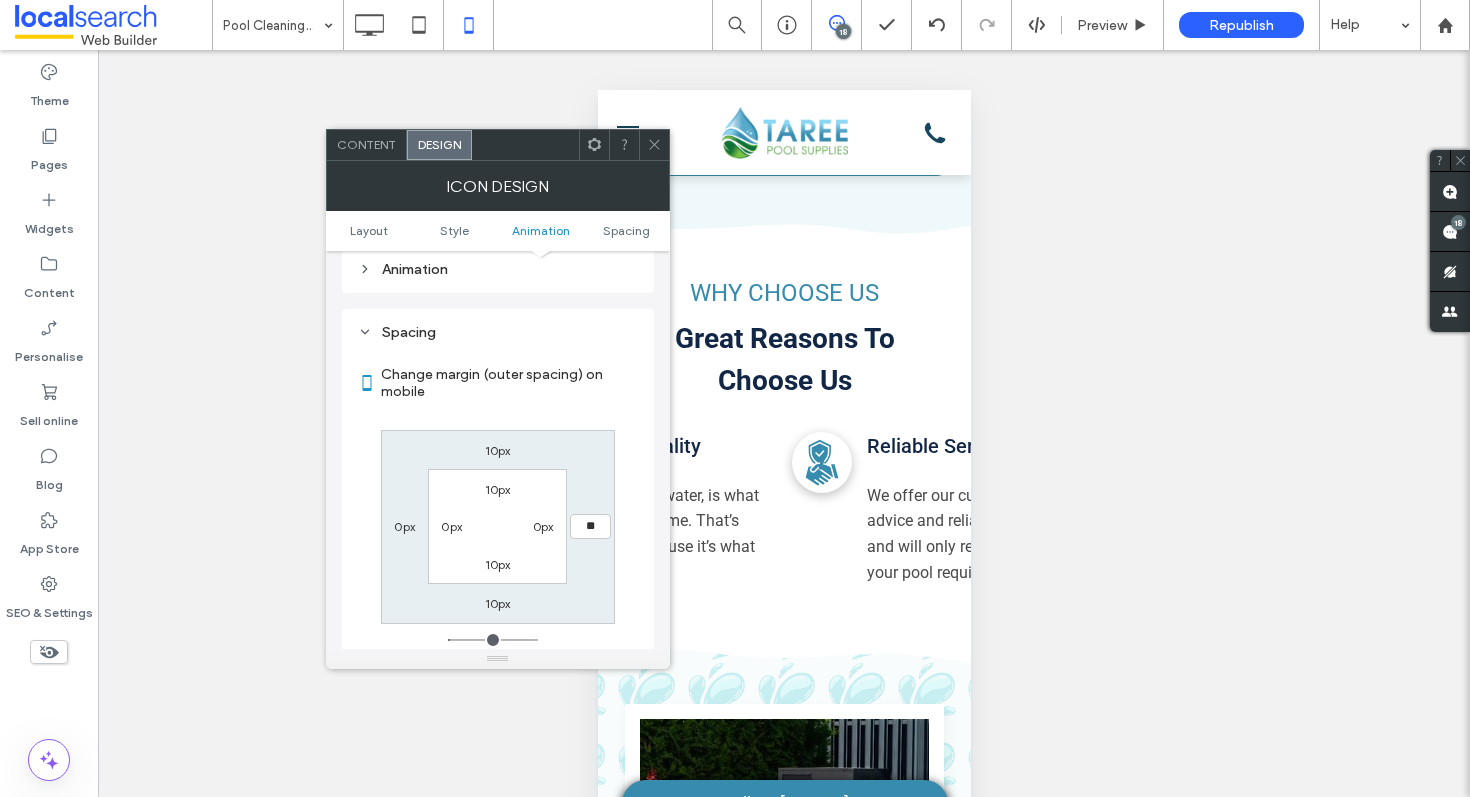 type on "**" 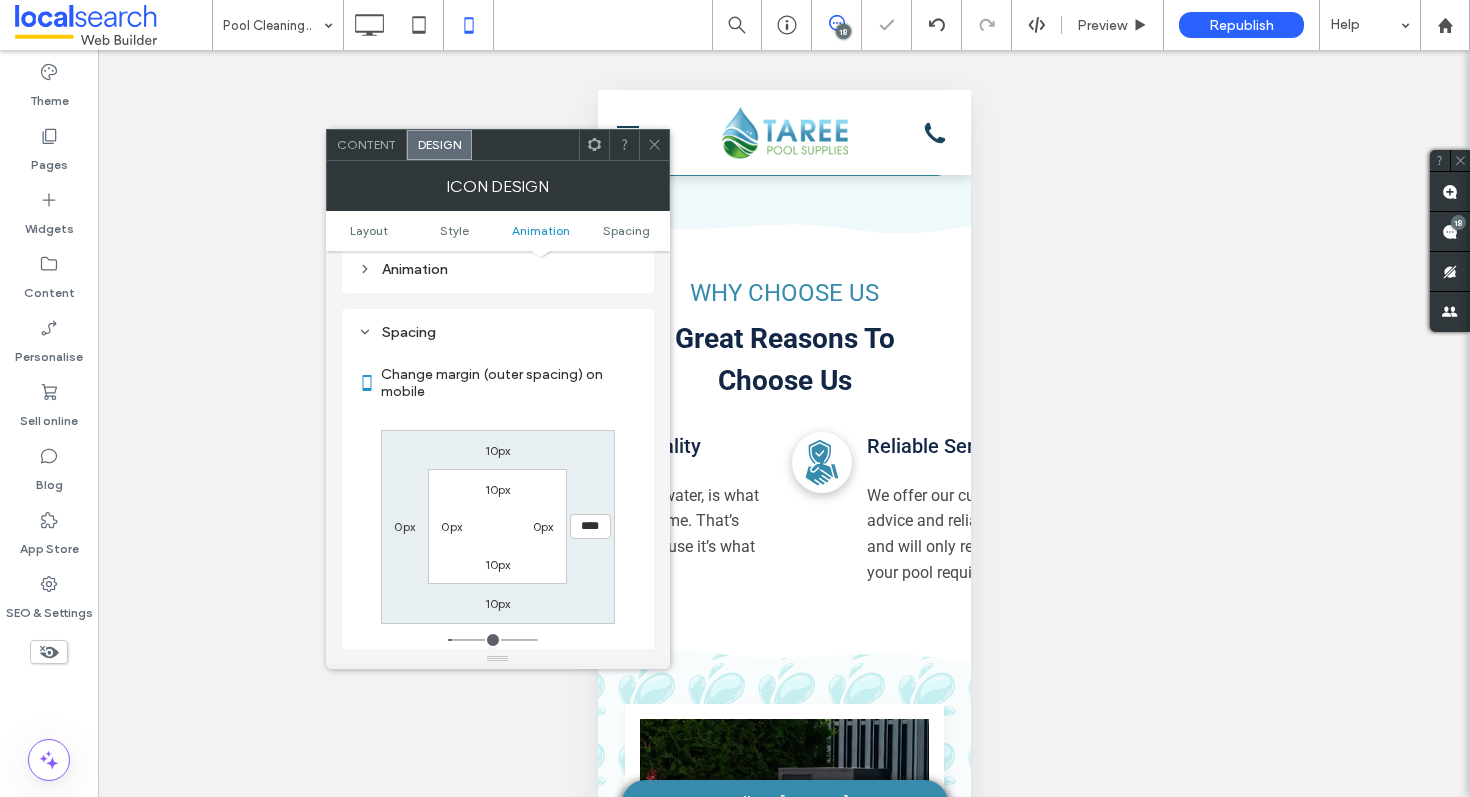 click at bounding box center [654, 145] 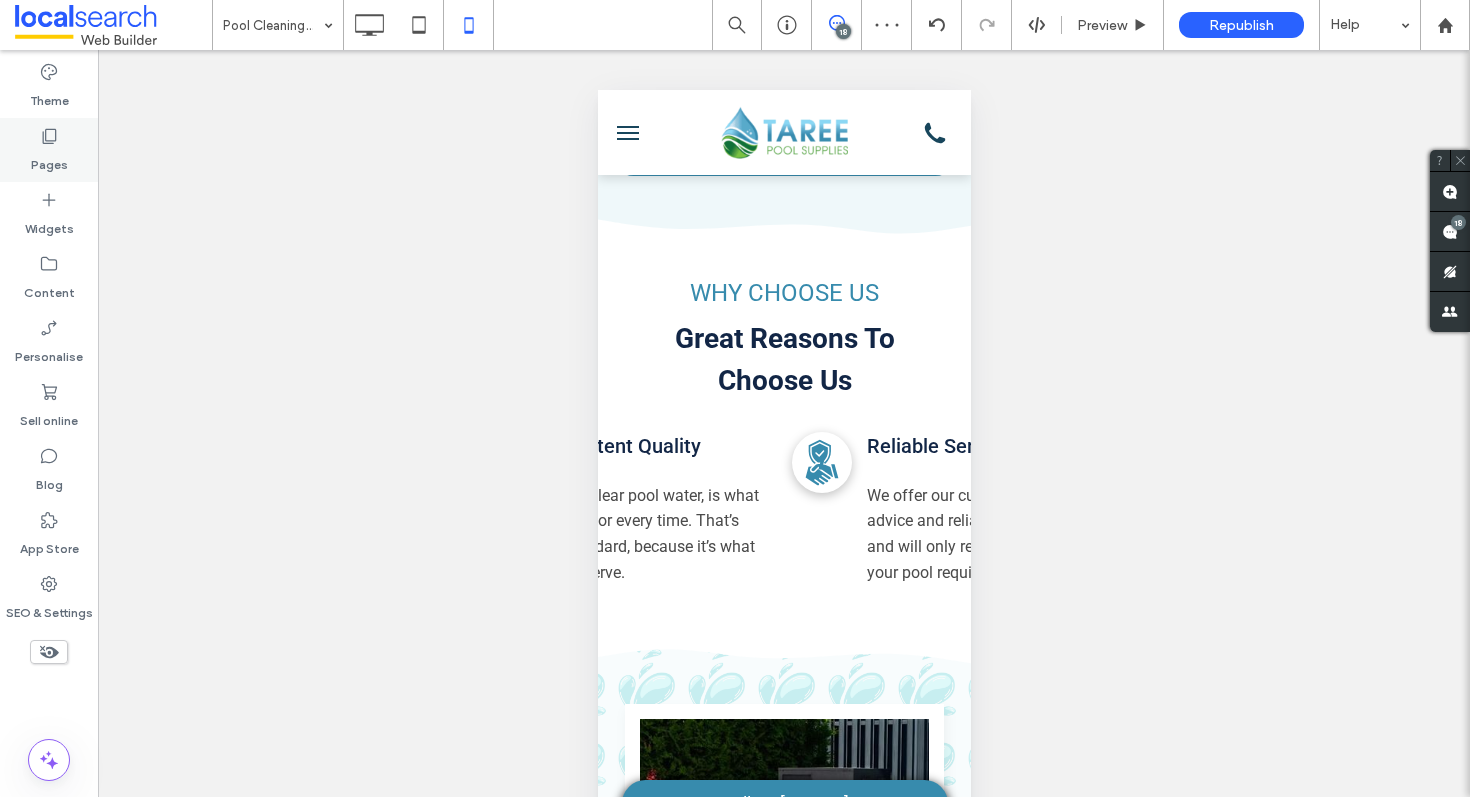 click on "Pages" at bounding box center (49, 160) 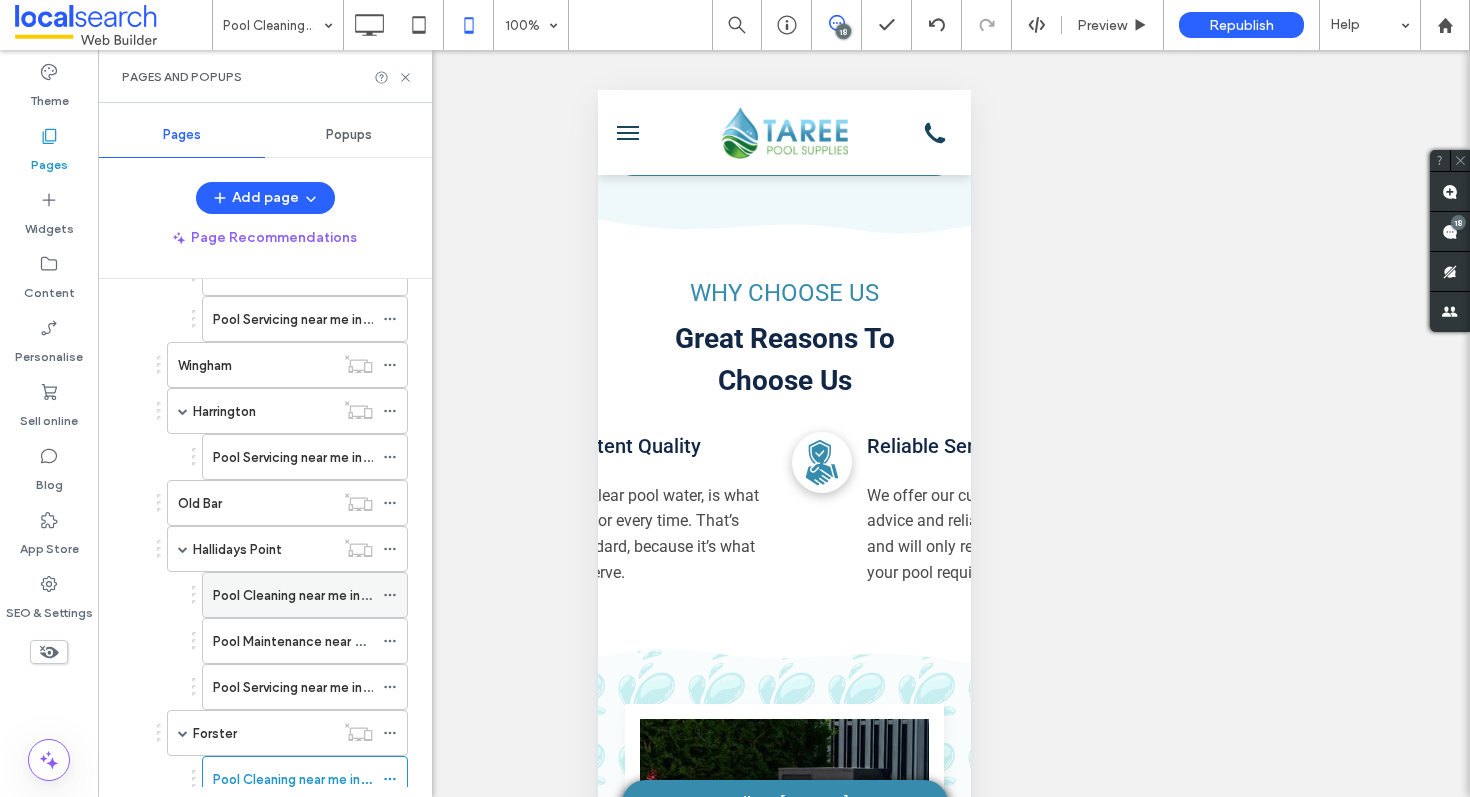 scroll, scrollTop: 852, scrollLeft: 0, axis: vertical 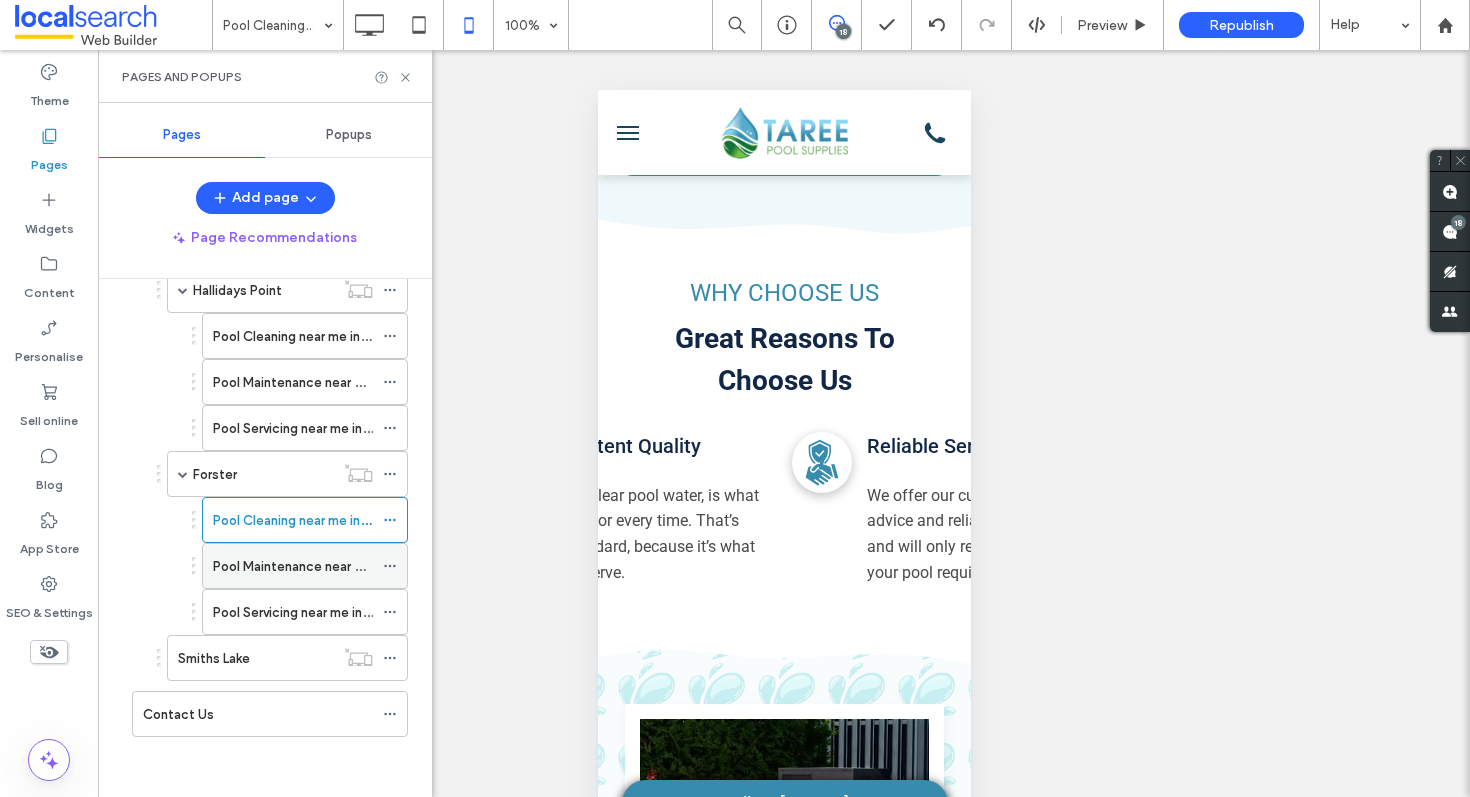 click on "Pool Maintenance near me in Forster" at bounding box center [323, 566] 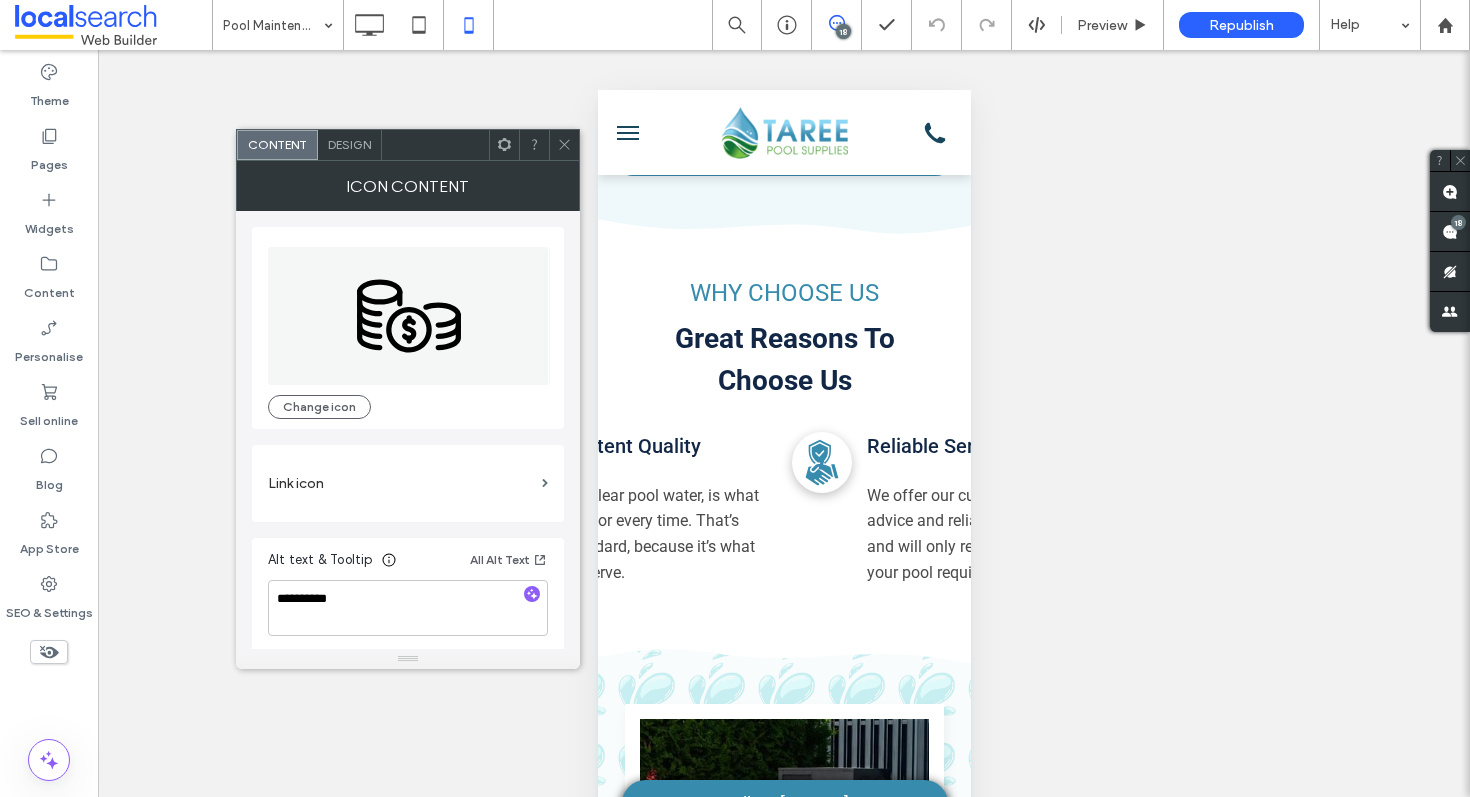 click on "Design" at bounding box center (349, 144) 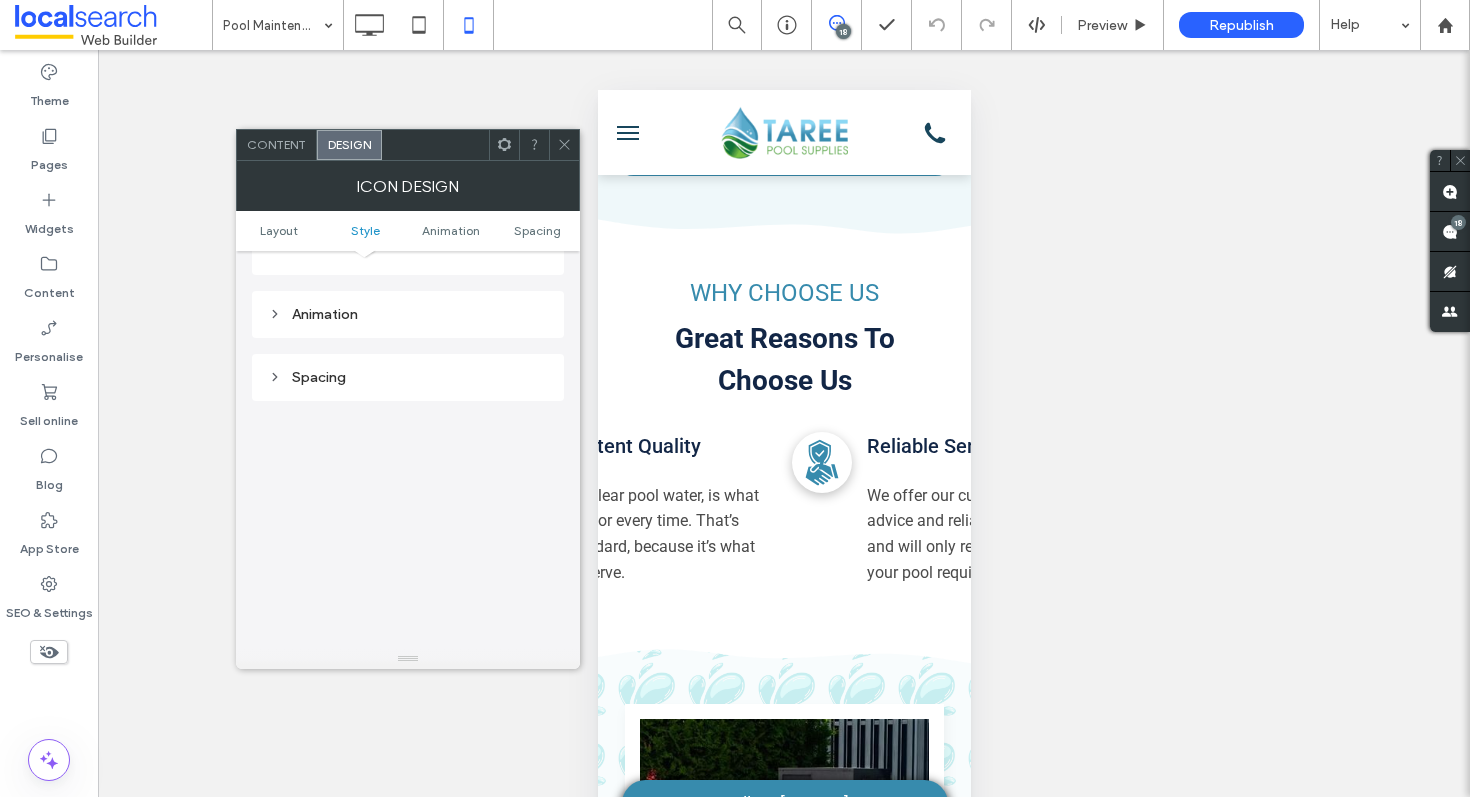 scroll, scrollTop: 923, scrollLeft: 0, axis: vertical 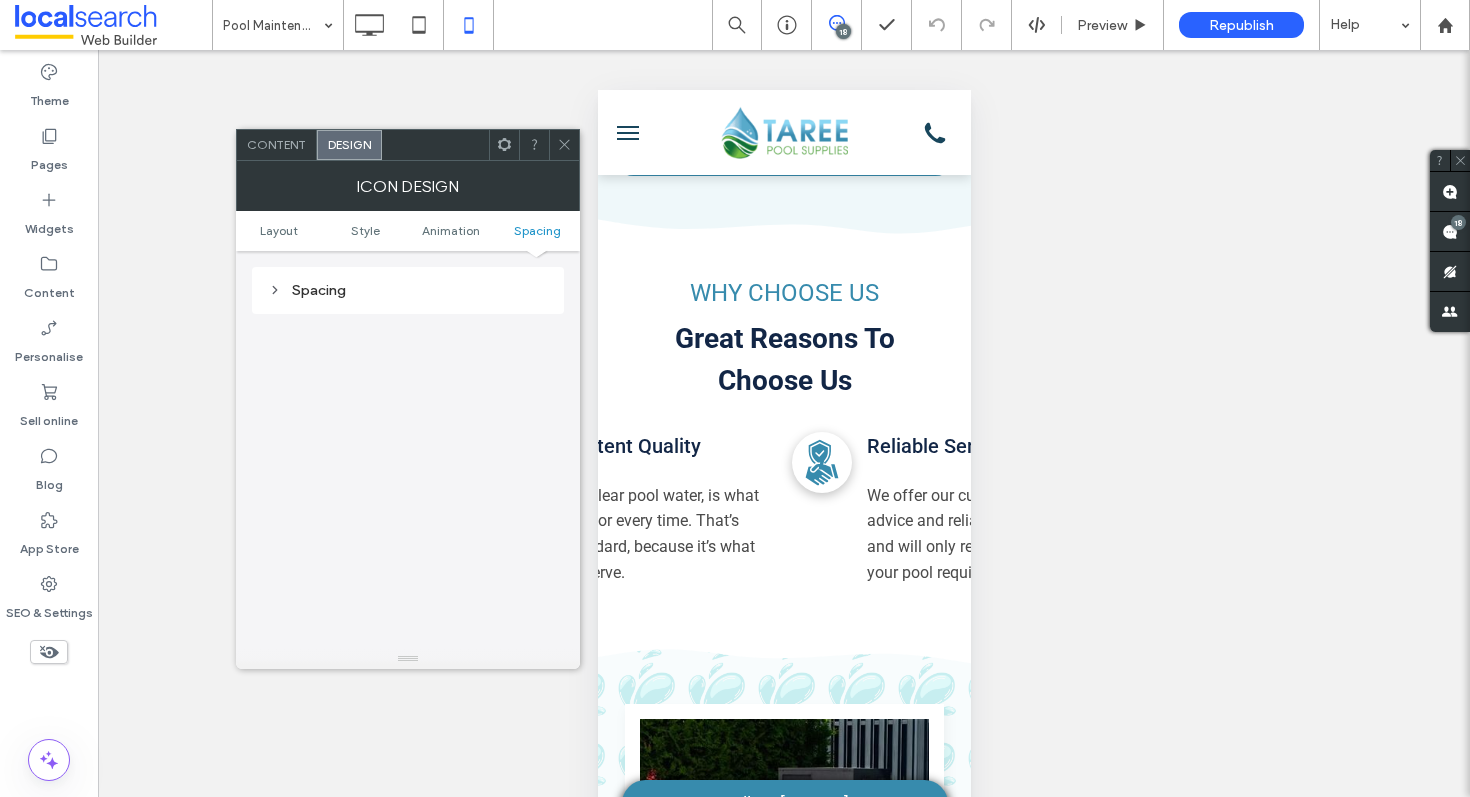 click on "Spacing" at bounding box center (408, 290) 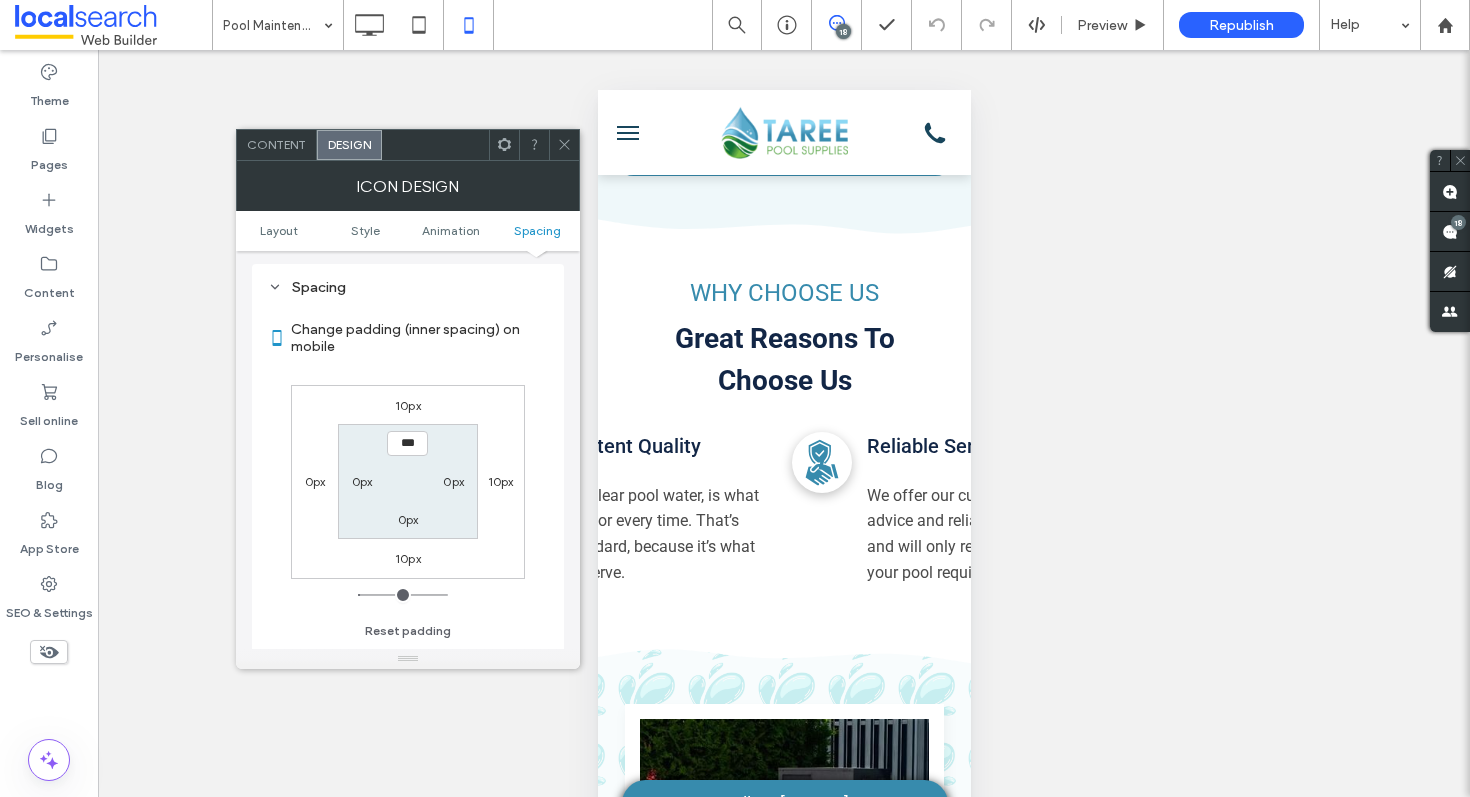 click on "10px" at bounding box center (501, 481) 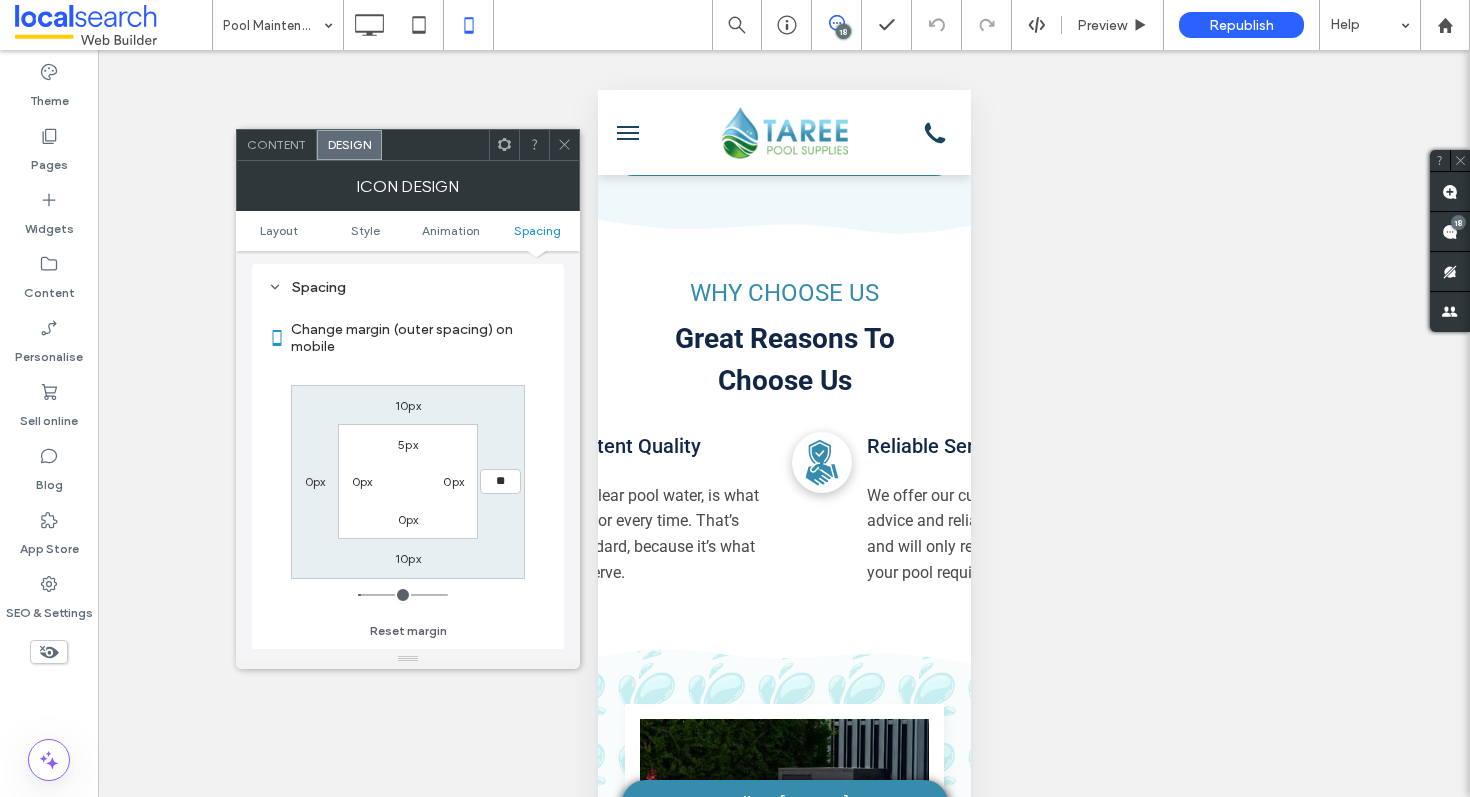 type on "**" 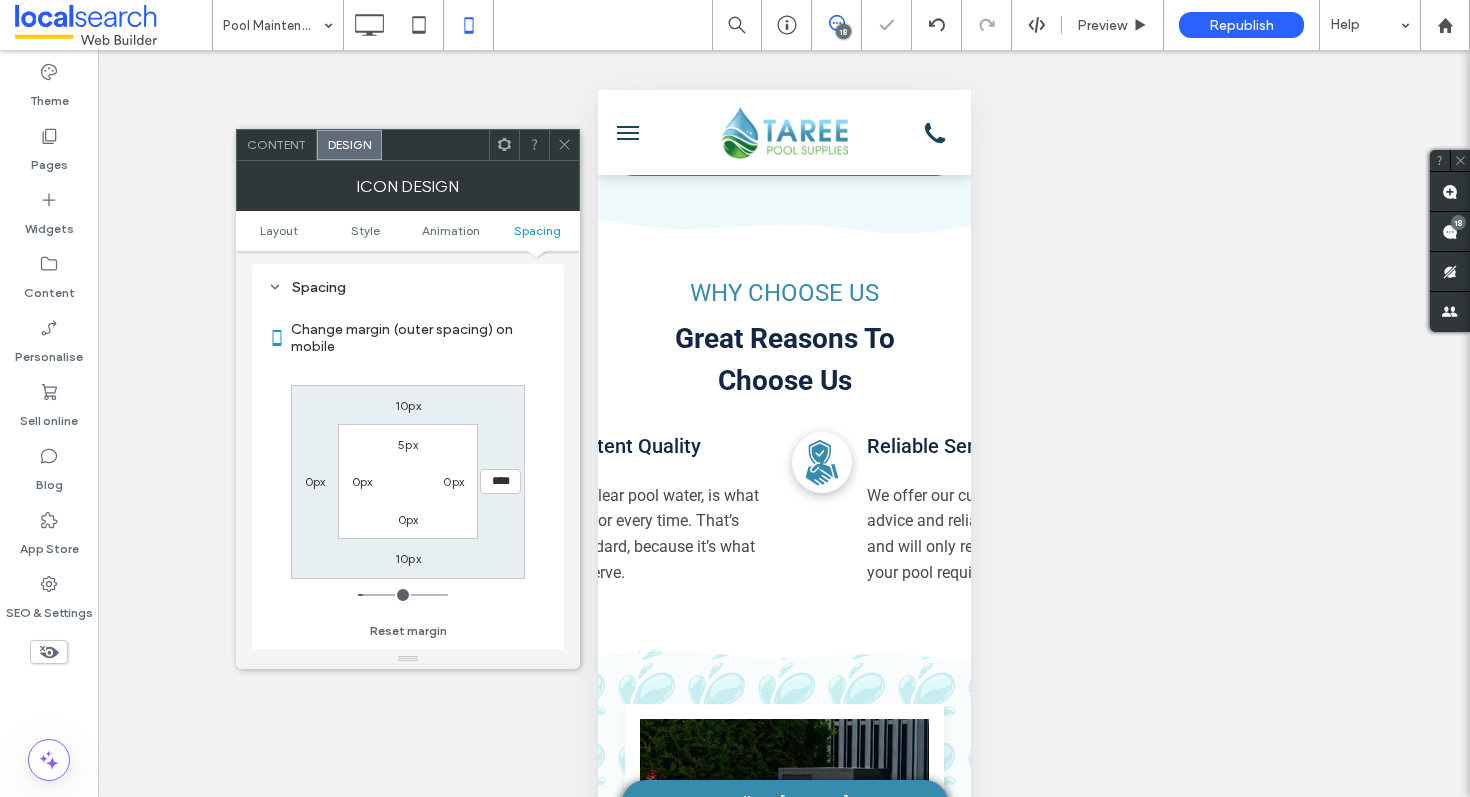 click 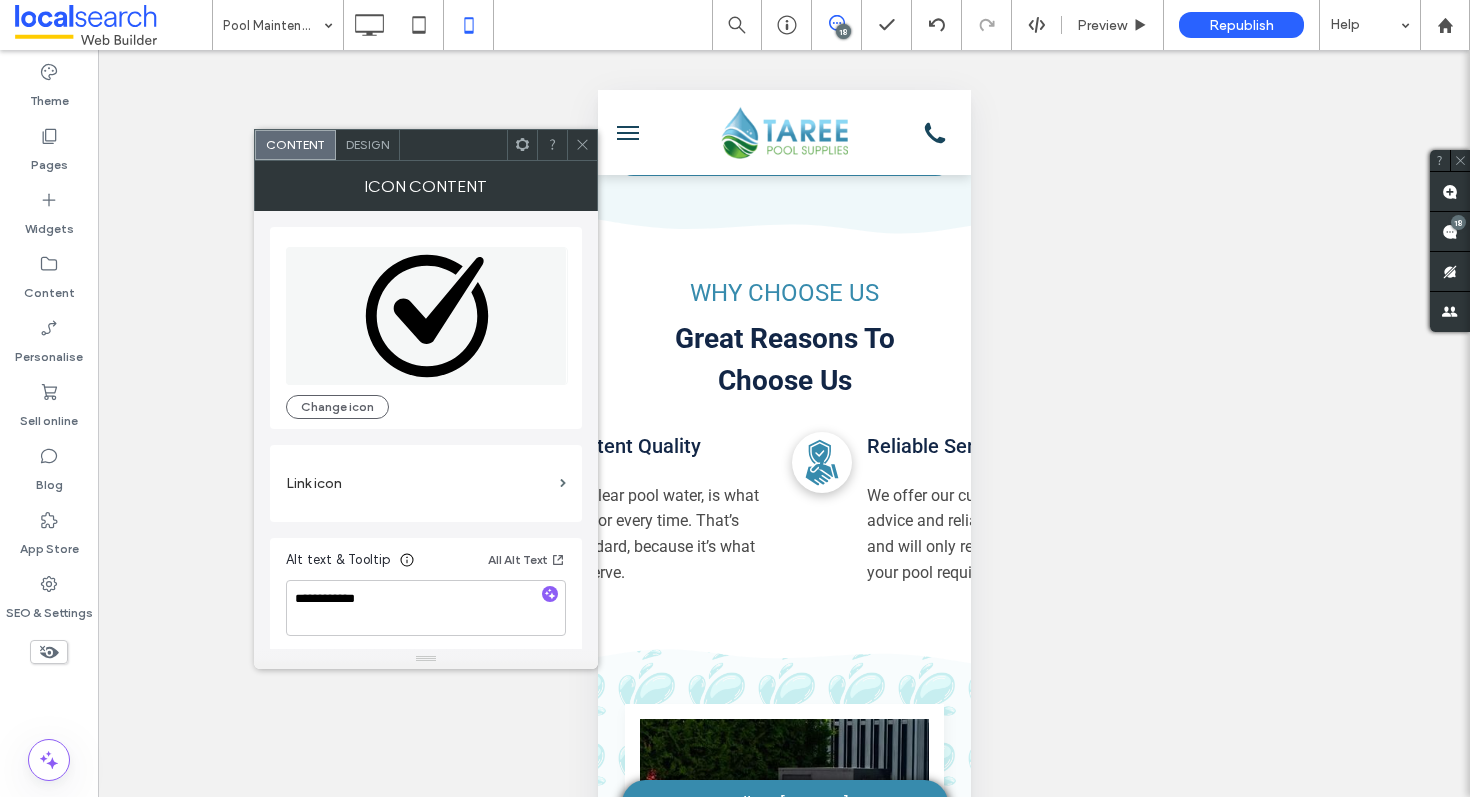 click on "Design" at bounding box center [367, 144] 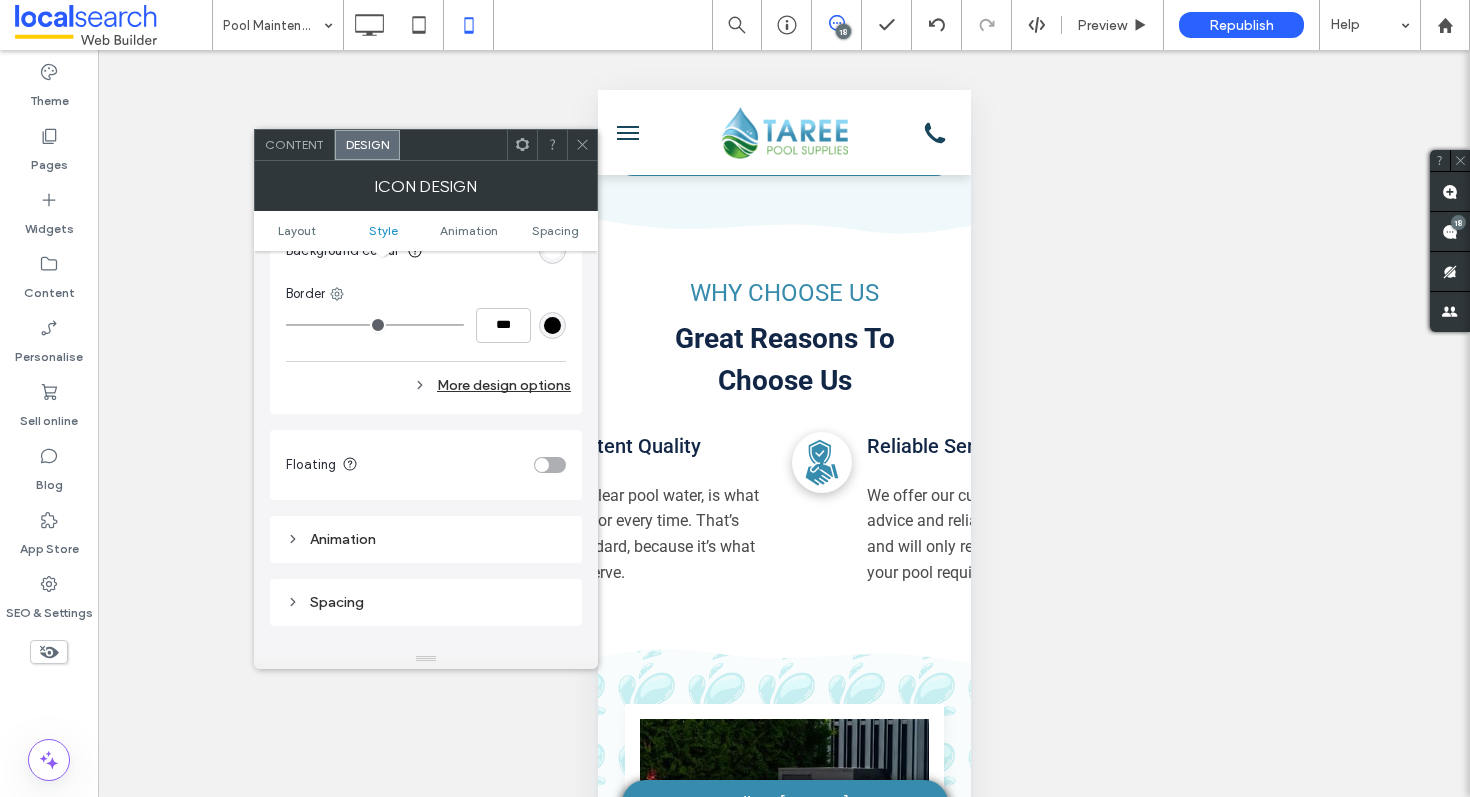scroll, scrollTop: 624, scrollLeft: 0, axis: vertical 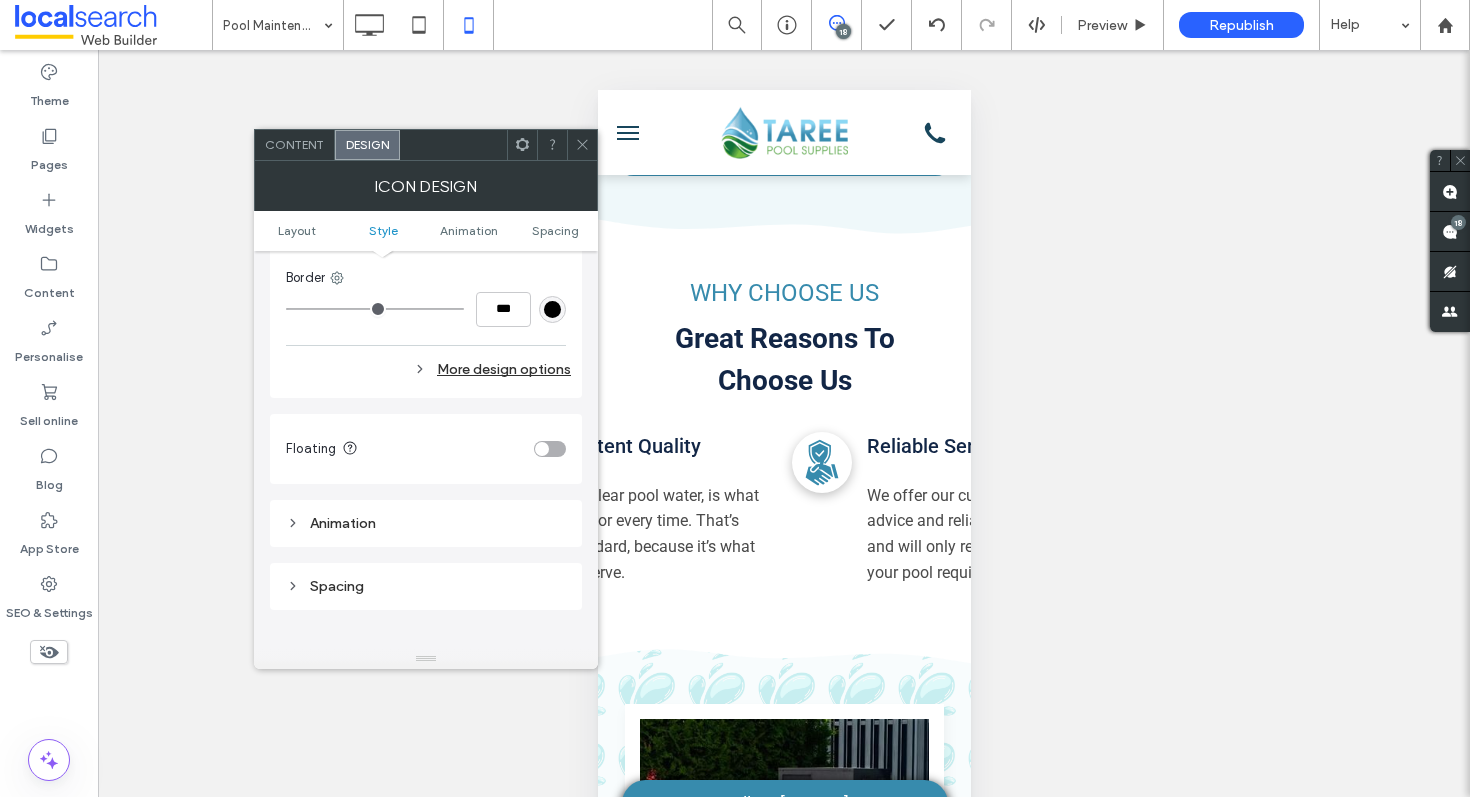 click on "Spacing" at bounding box center [426, 586] 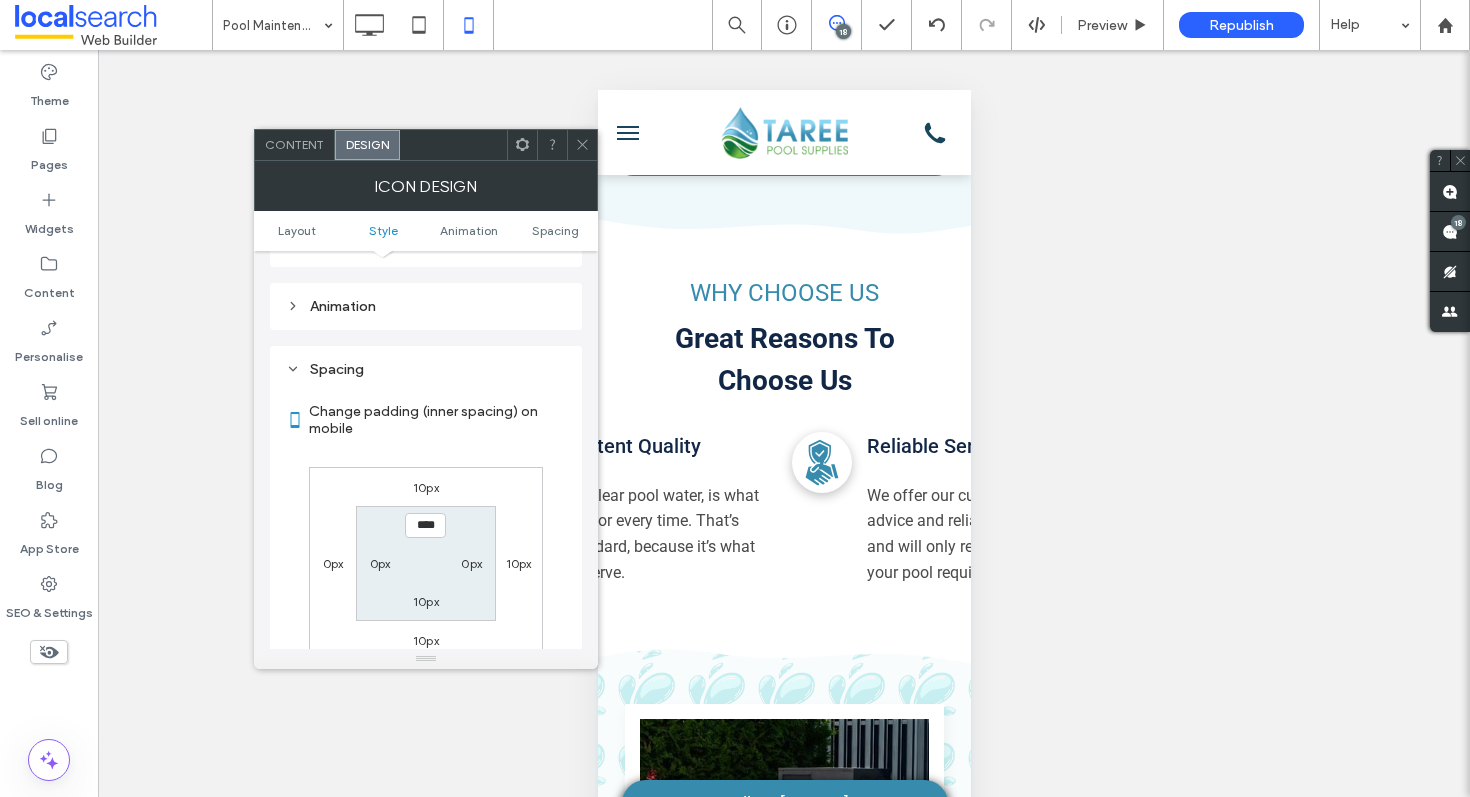 scroll, scrollTop: 857, scrollLeft: 0, axis: vertical 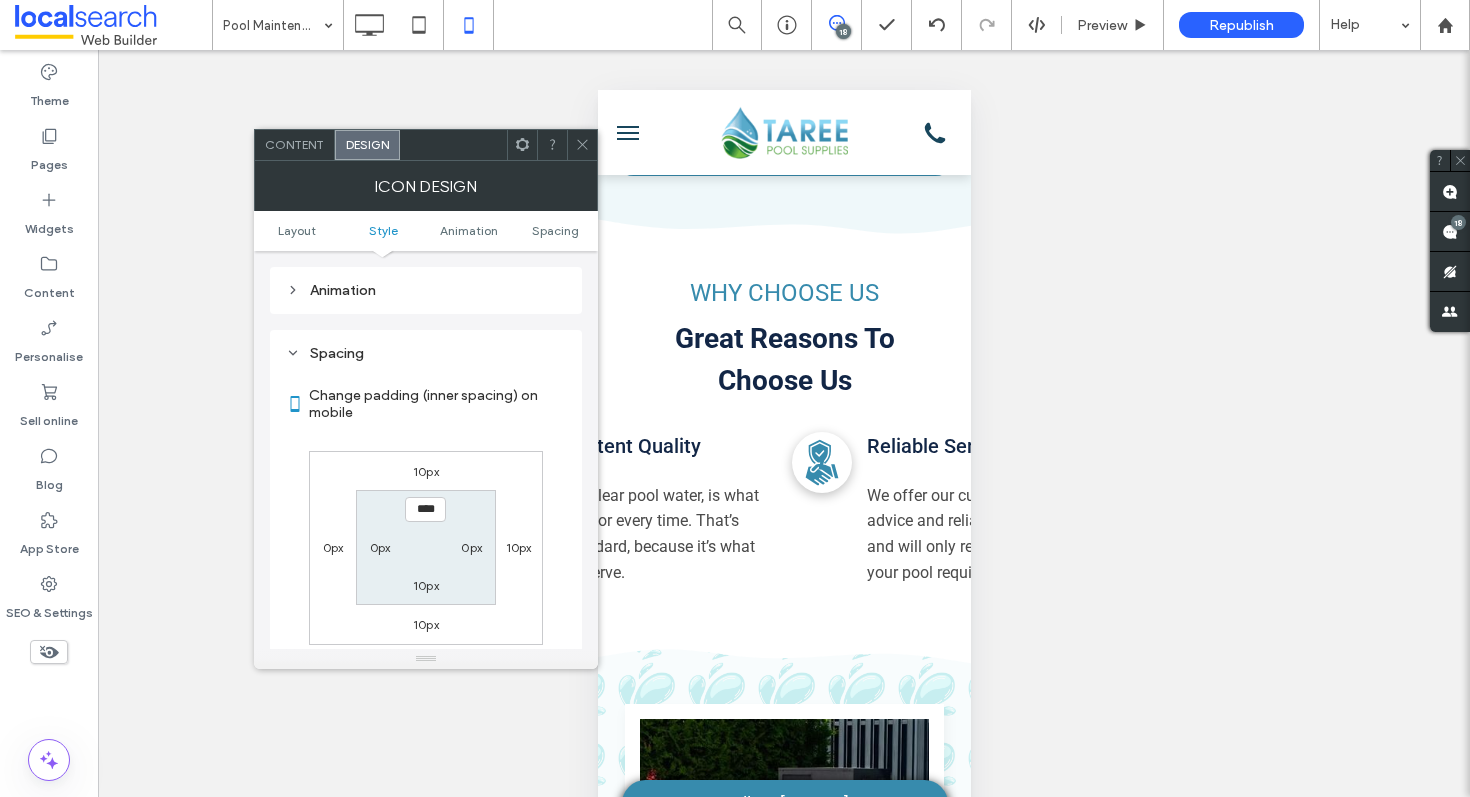 click on "10px" at bounding box center (519, 547) 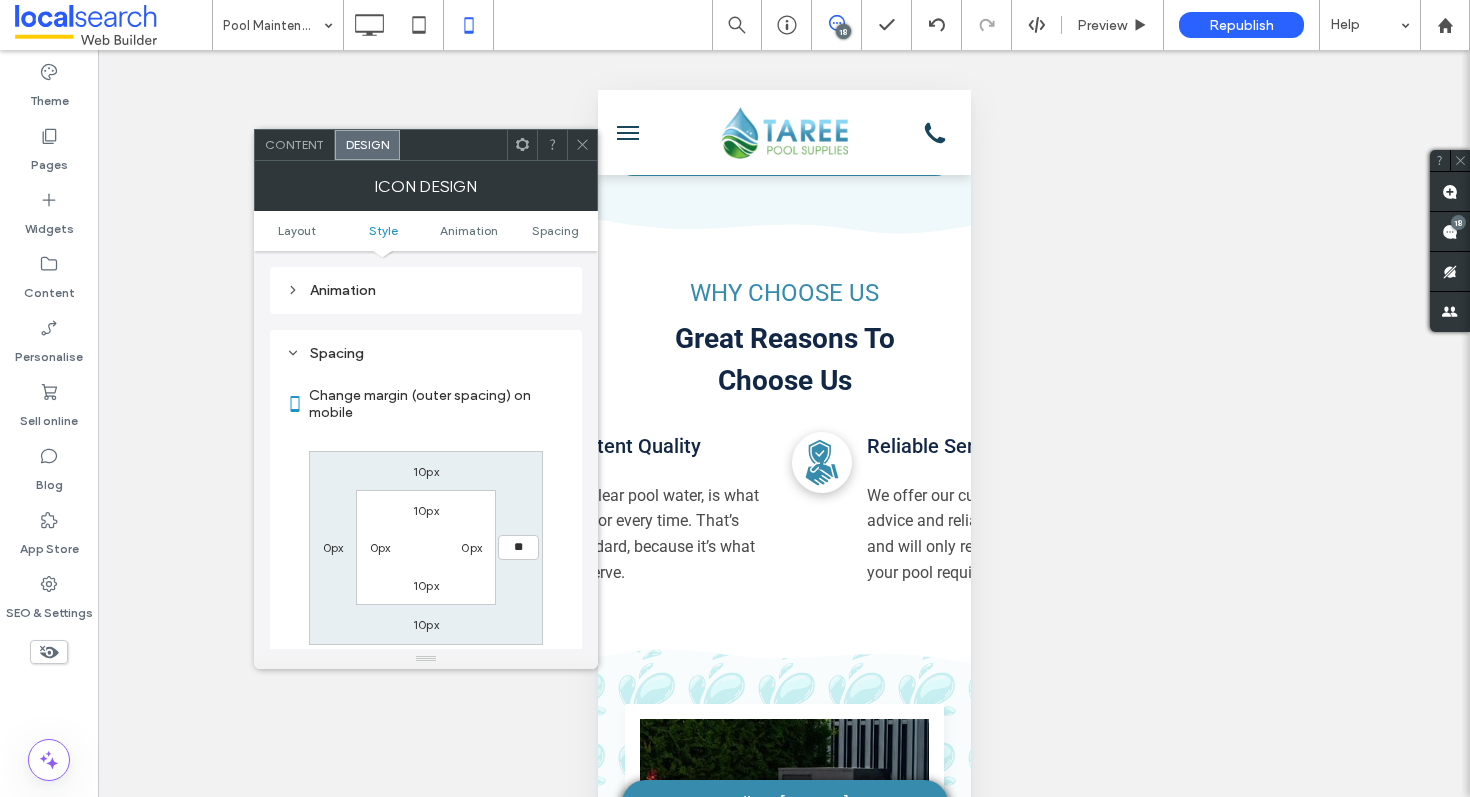 type on "**" 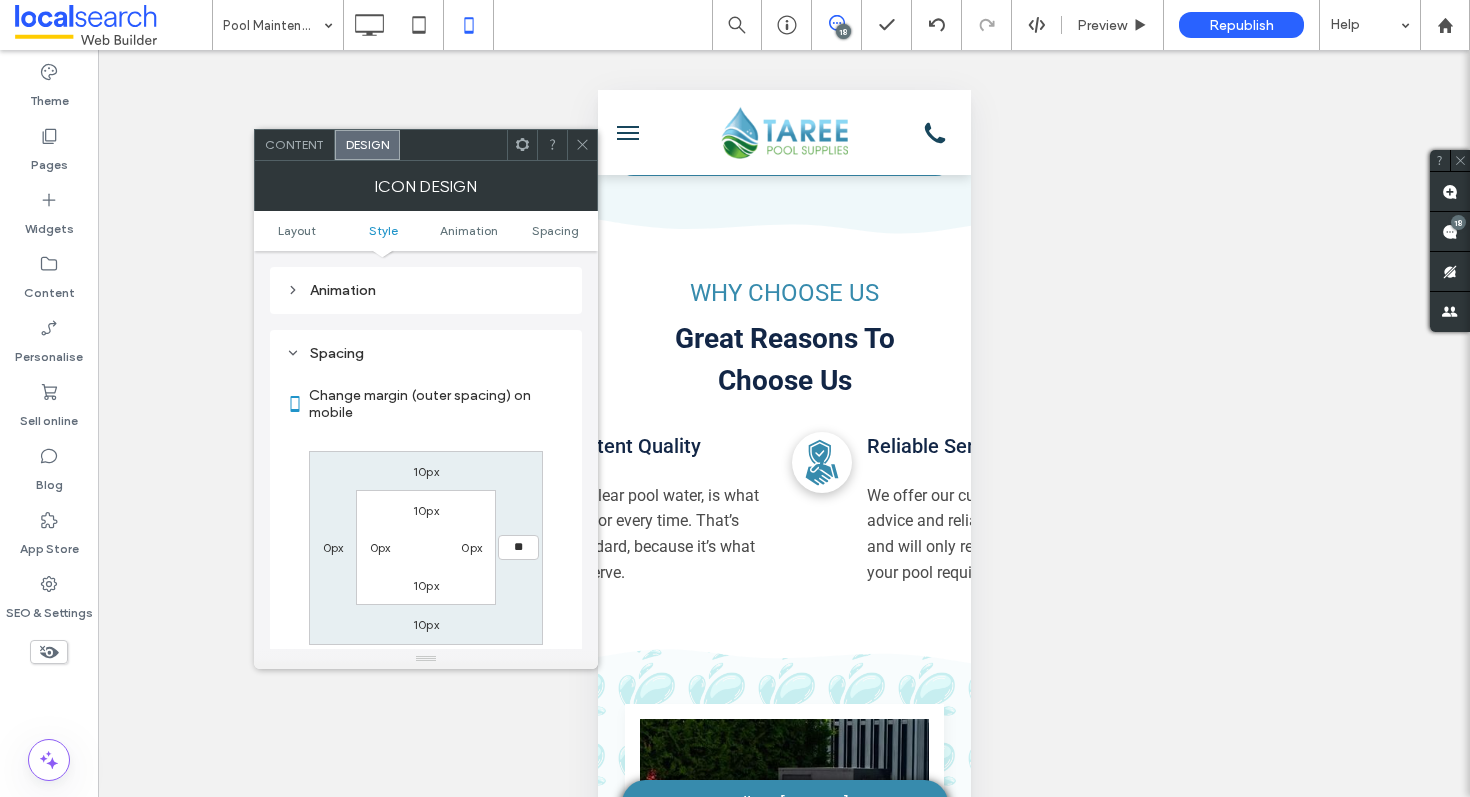 type on "**" 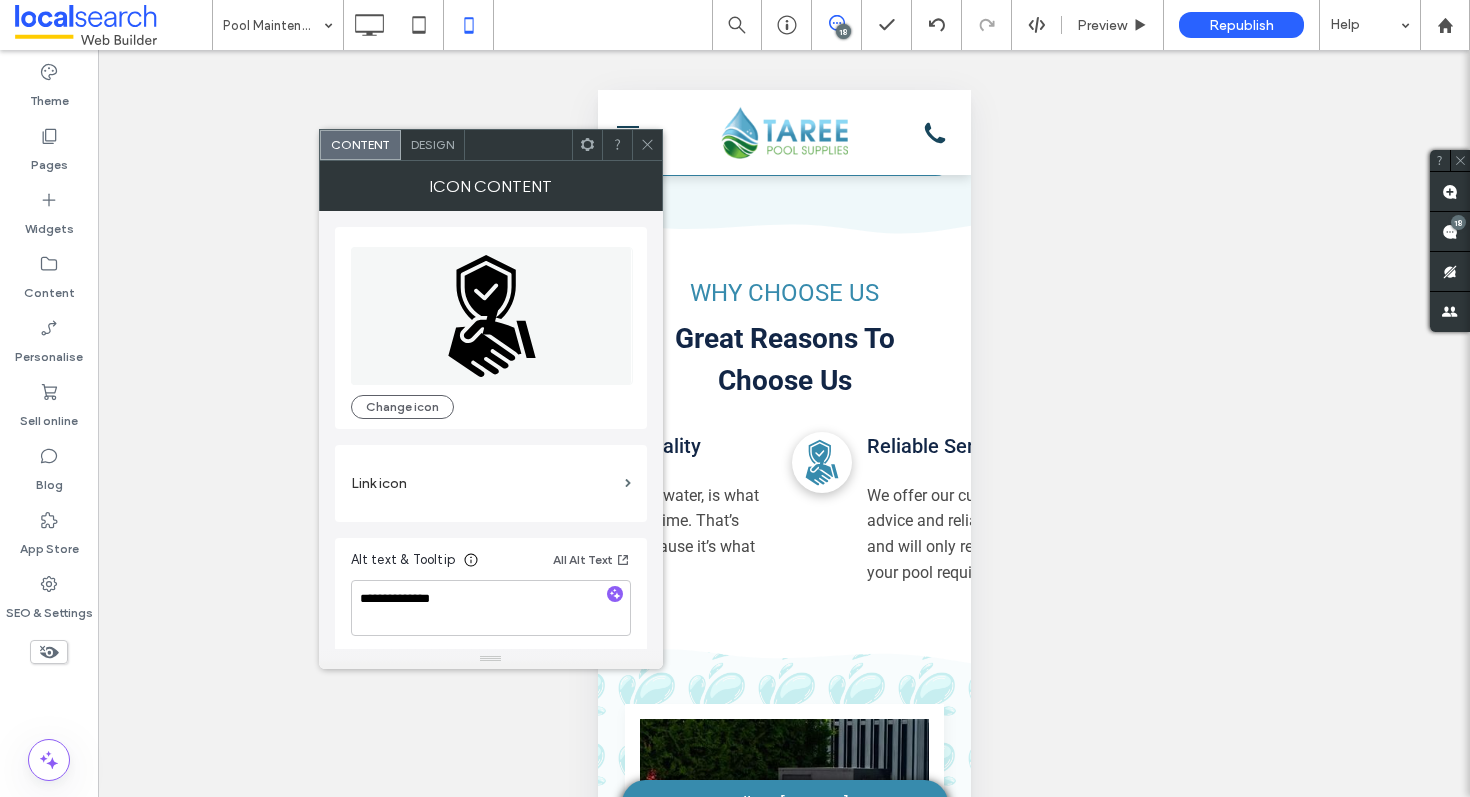 click on "Design" at bounding box center [432, 144] 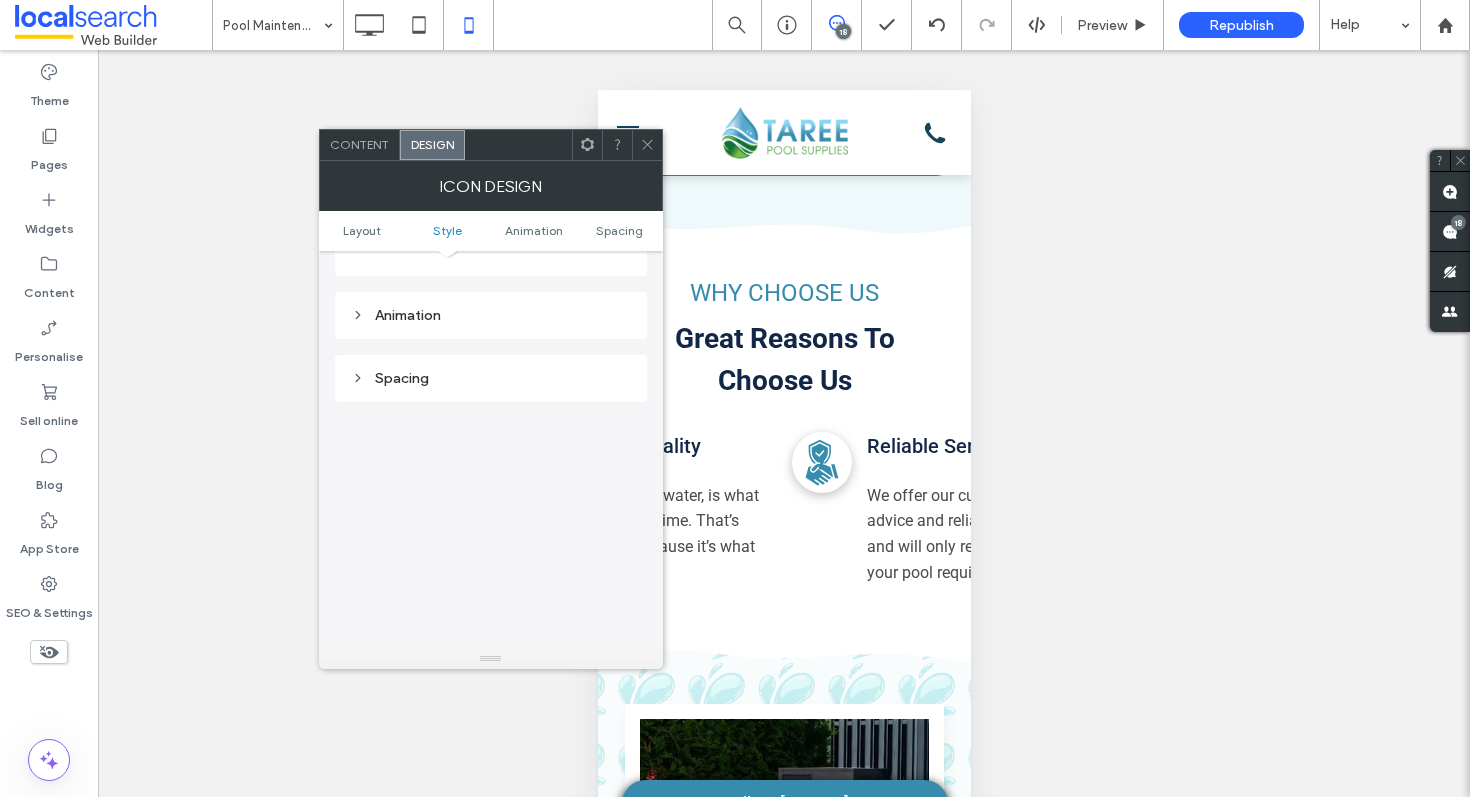 scroll, scrollTop: 839, scrollLeft: 0, axis: vertical 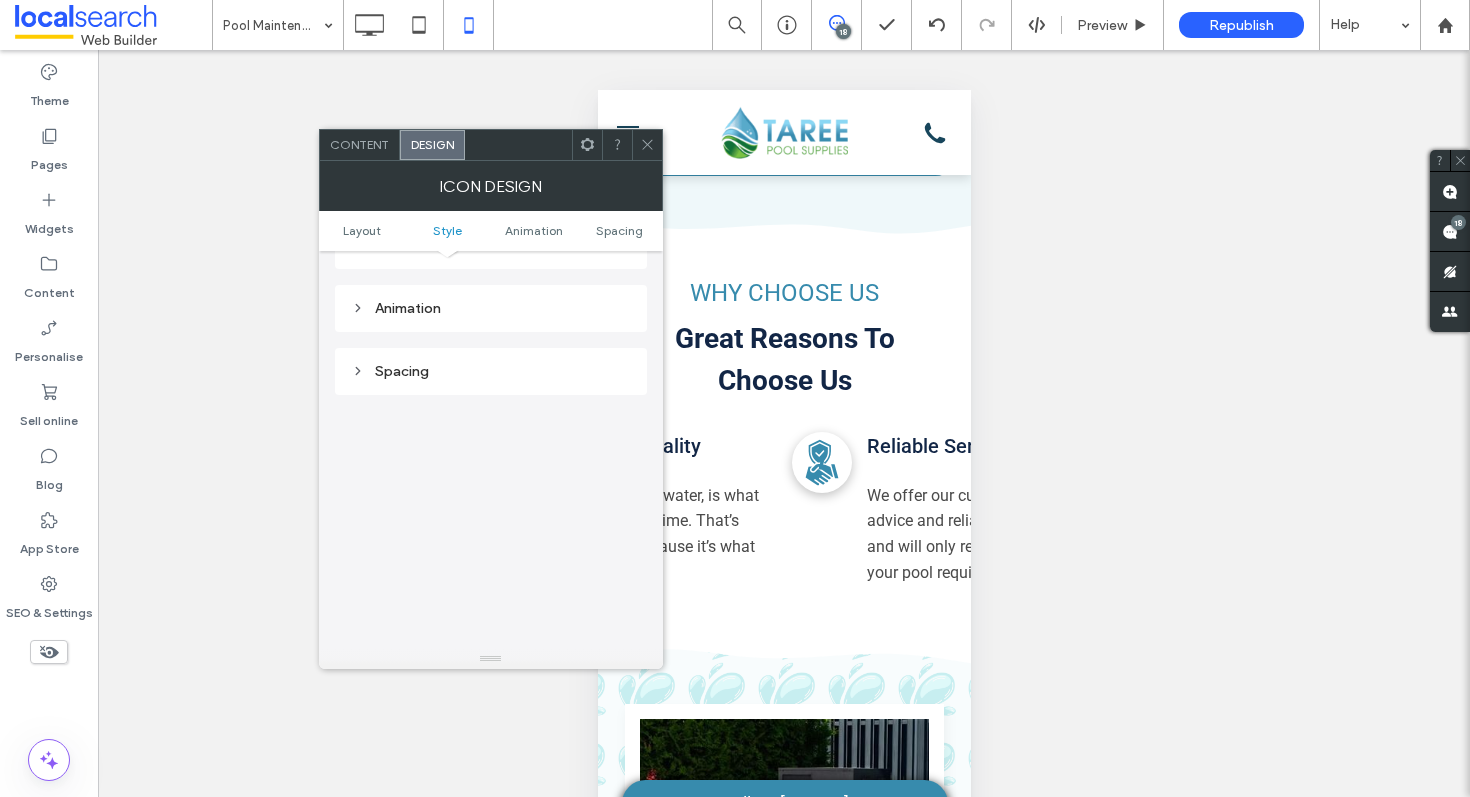 click on "Spacing" at bounding box center (491, 371) 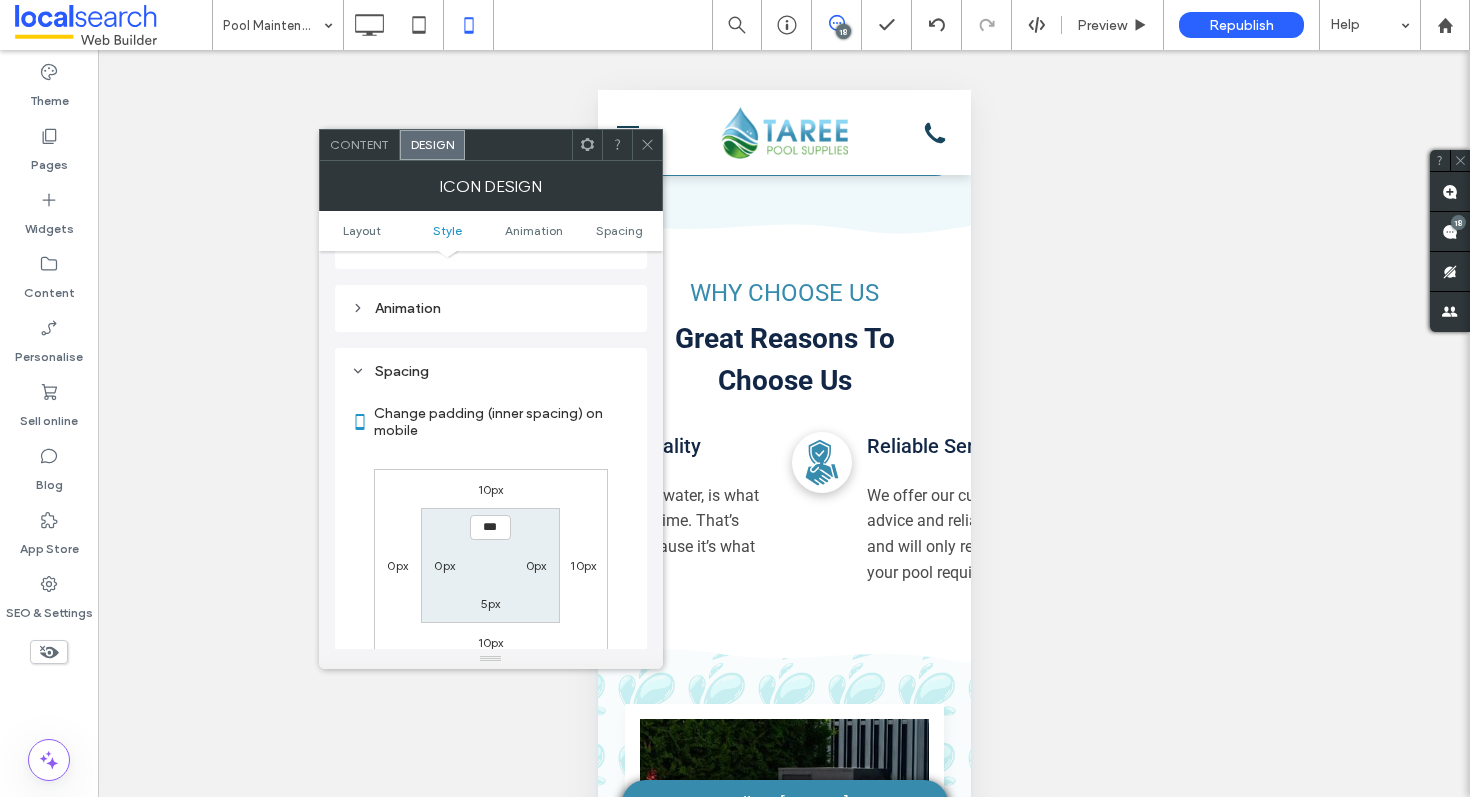 click on "10px" at bounding box center [583, 565] 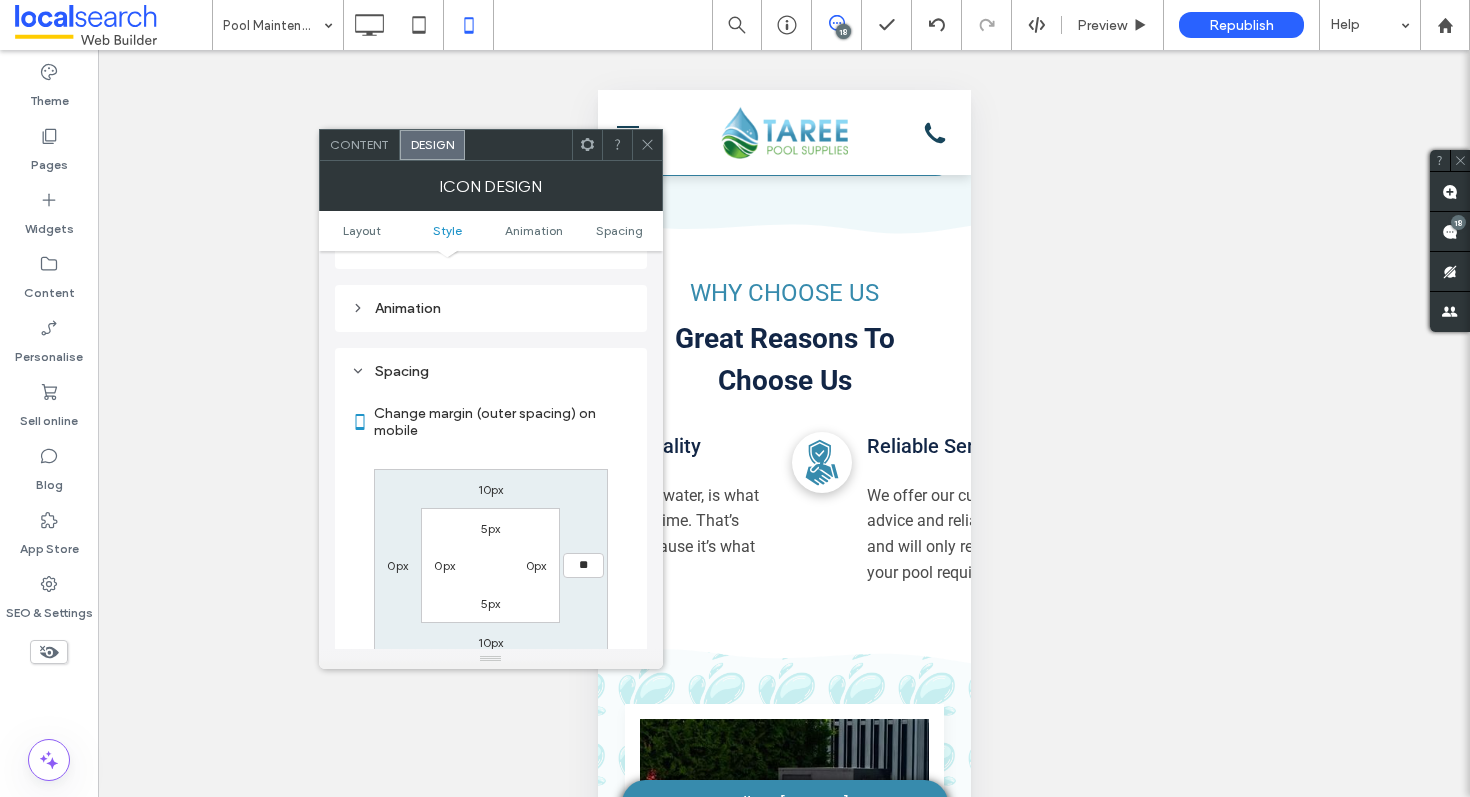 type on "**" 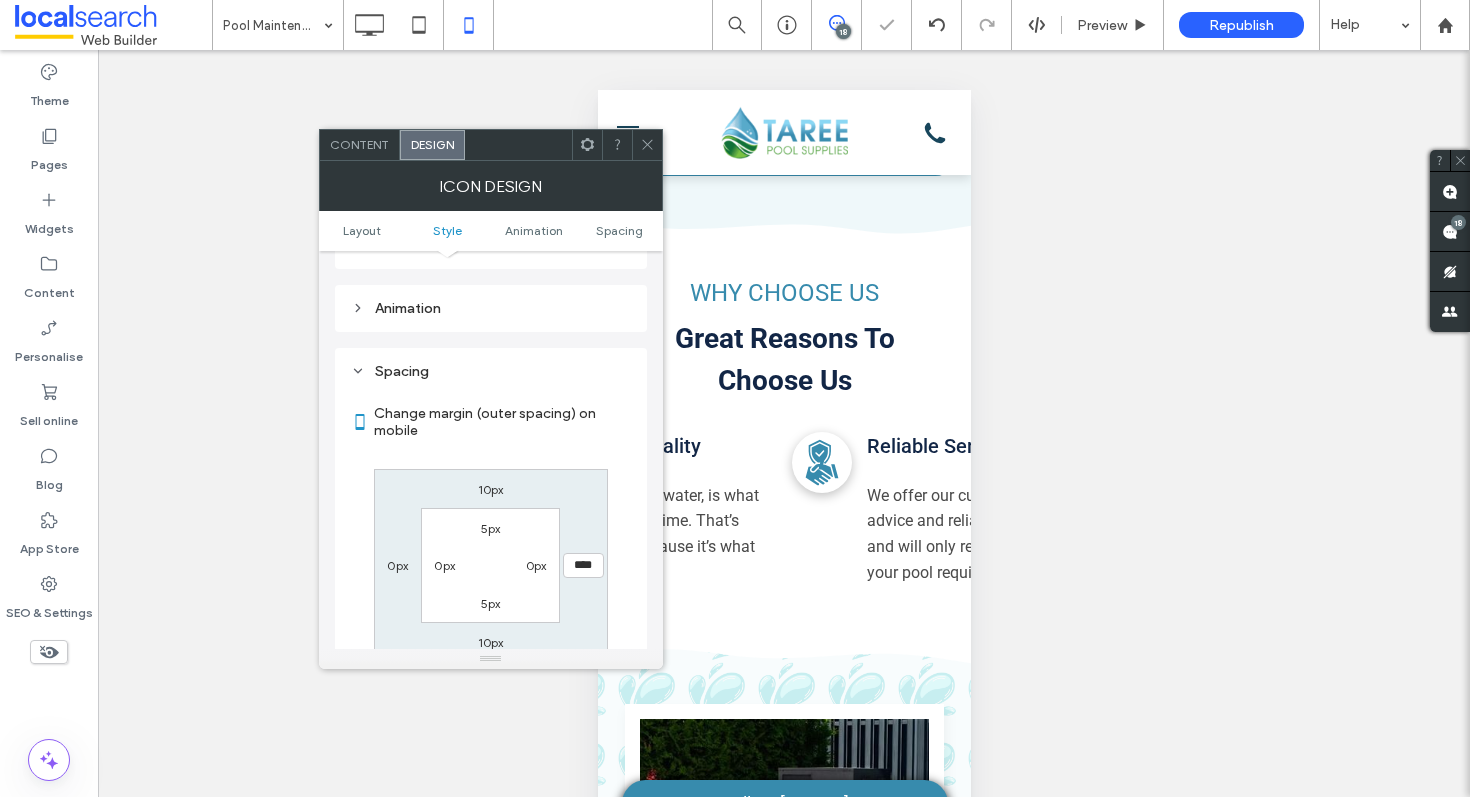 click 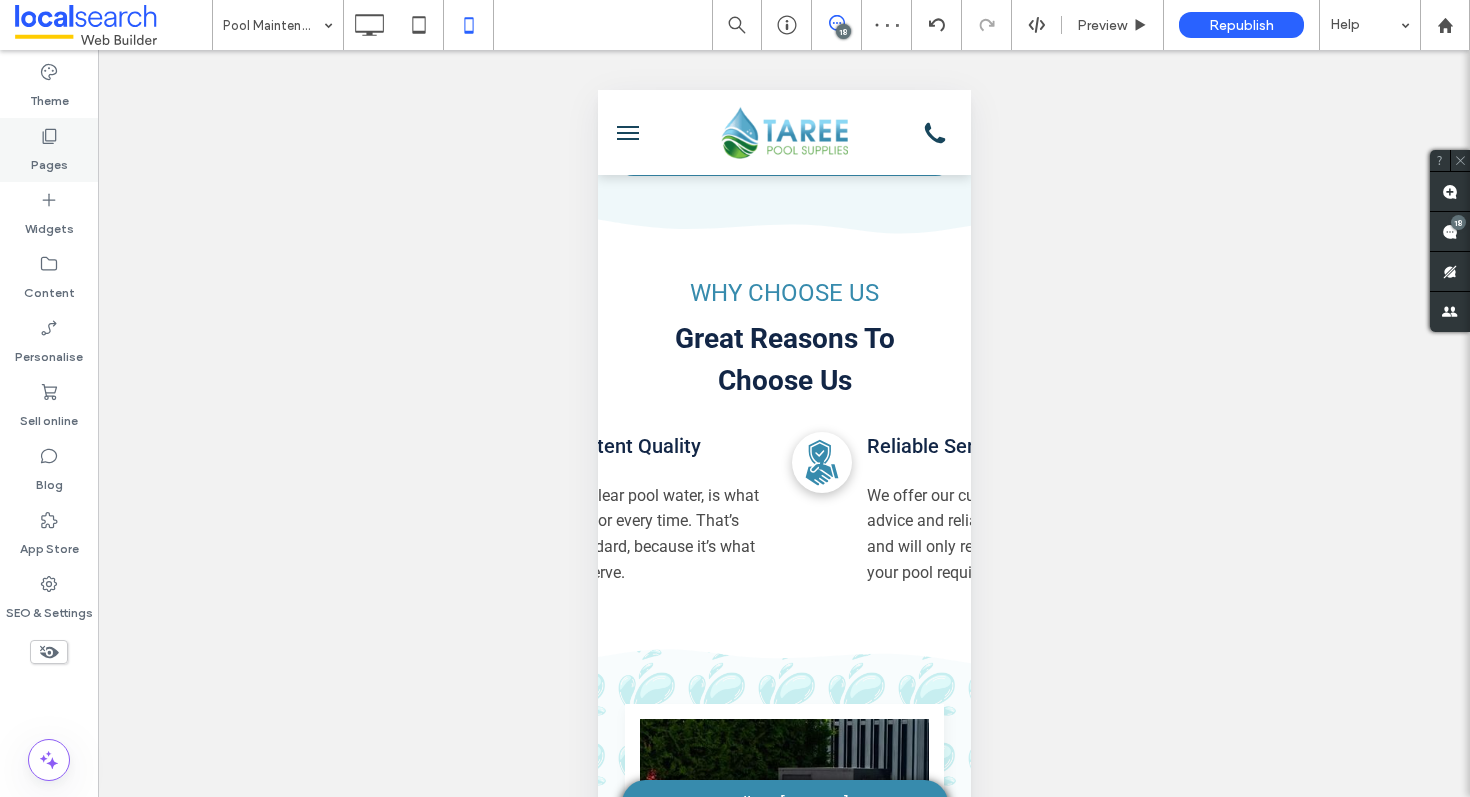 click 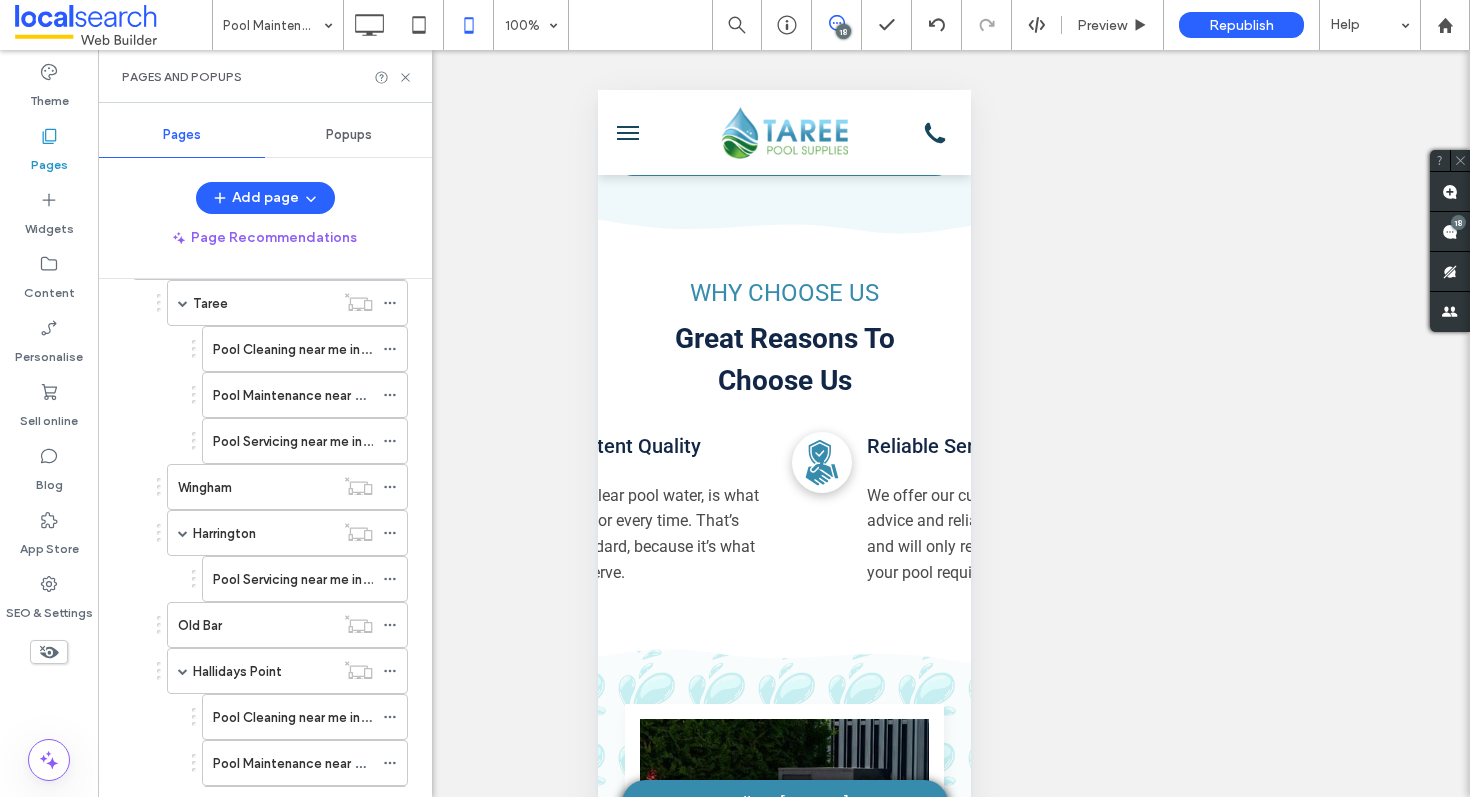 scroll, scrollTop: 852, scrollLeft: 0, axis: vertical 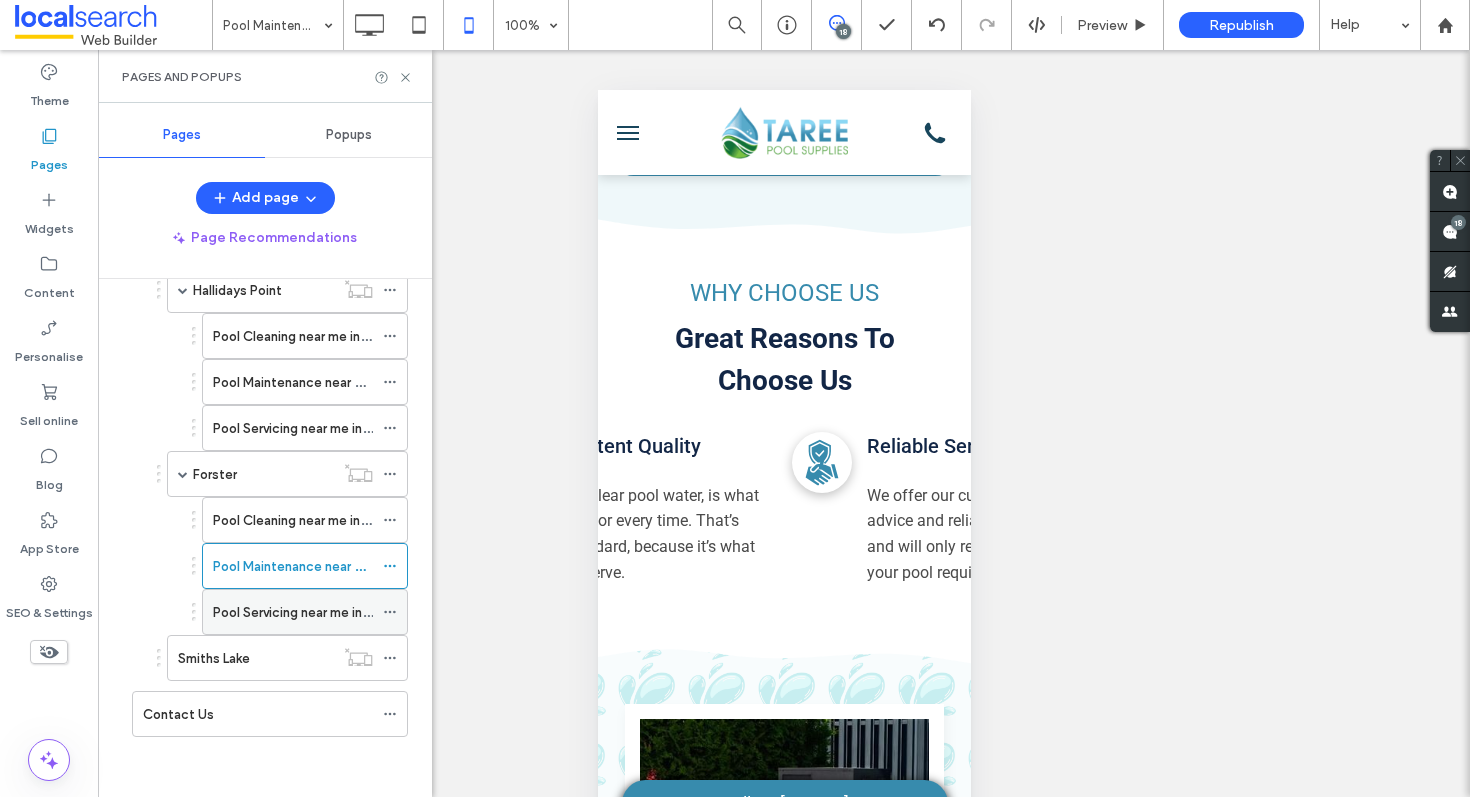 click on "Pool Servicing near me in Forster" at bounding box center (311, 612) 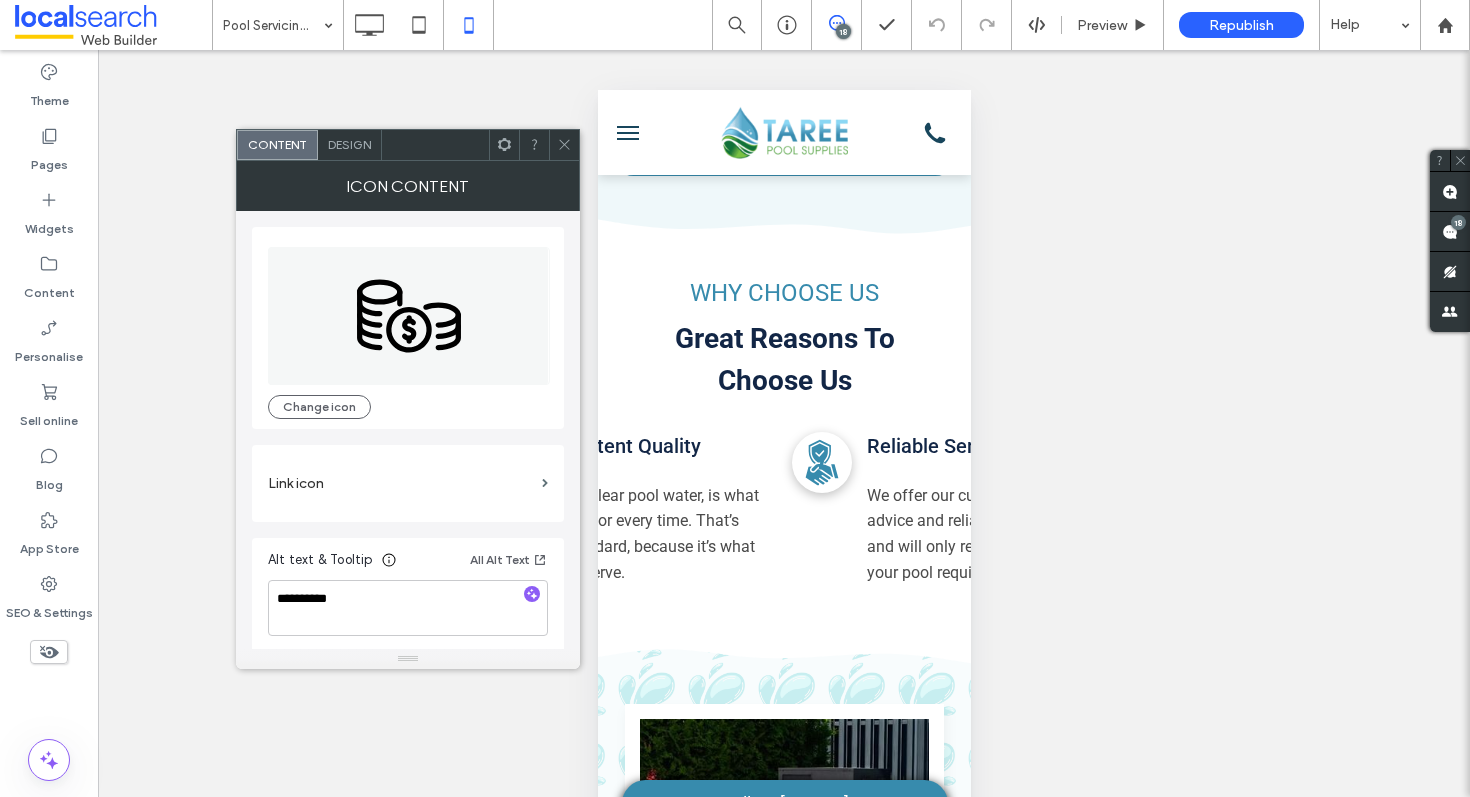 click on "Design" at bounding box center [349, 144] 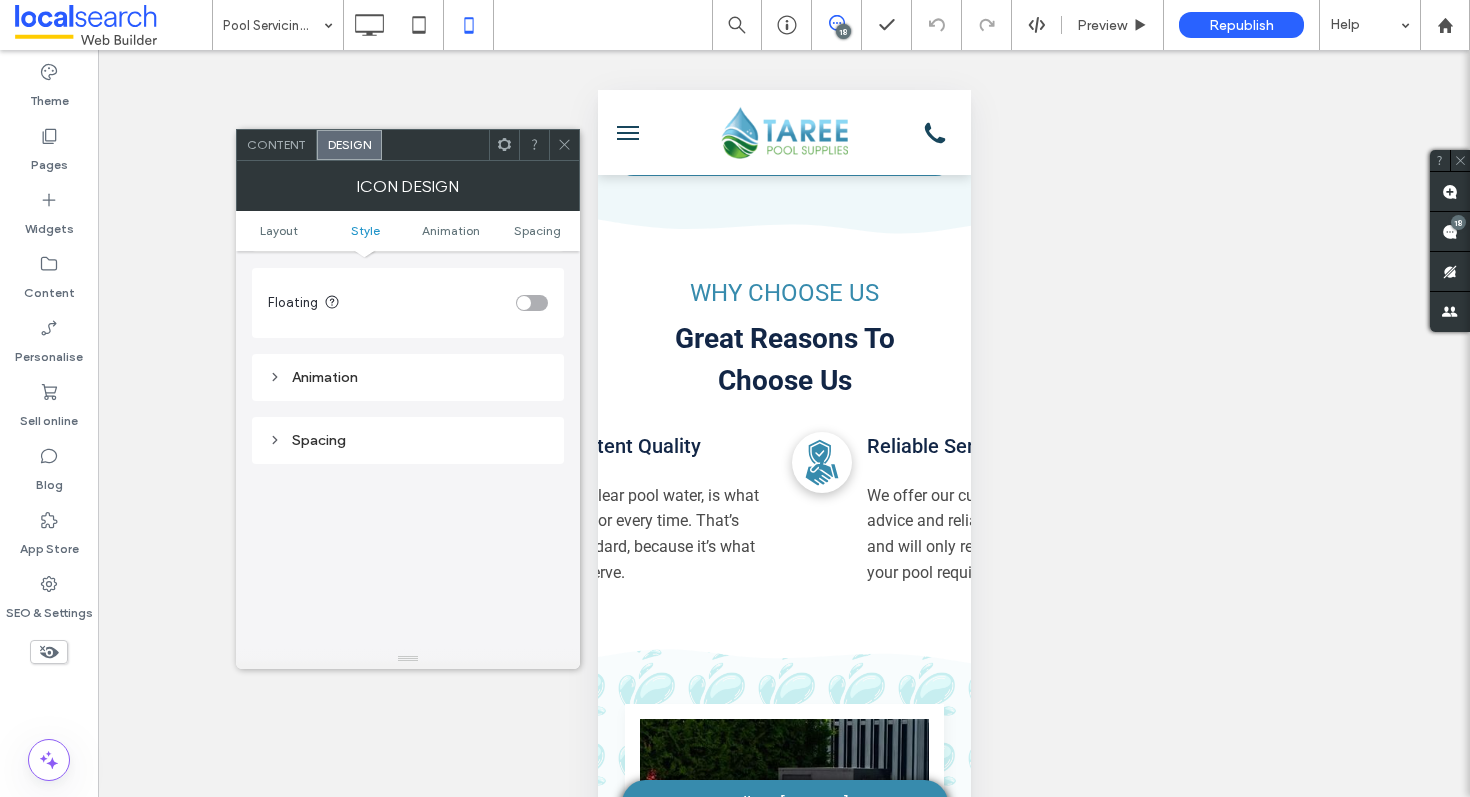 scroll, scrollTop: 923, scrollLeft: 0, axis: vertical 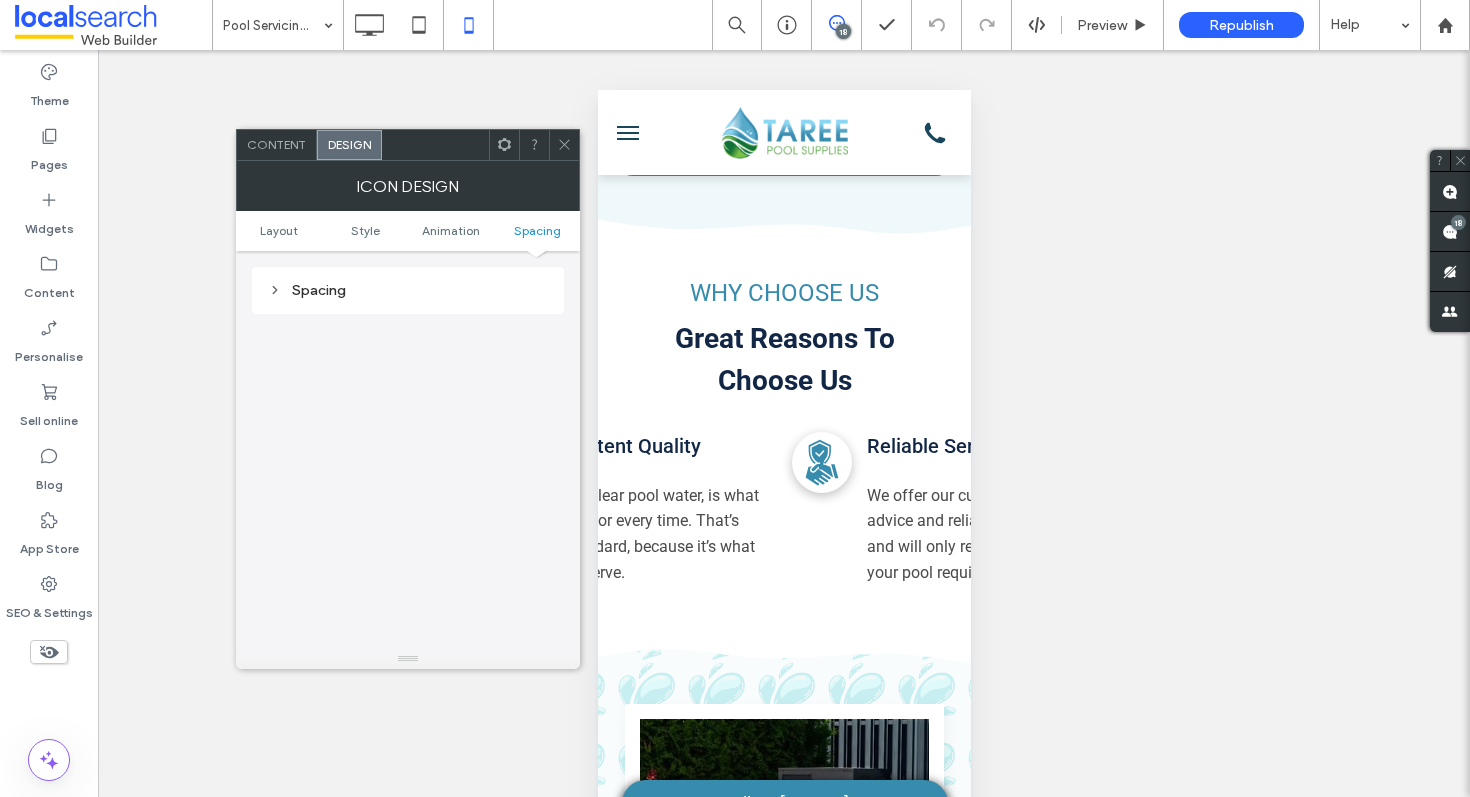 click on "Spacing" at bounding box center [408, 290] 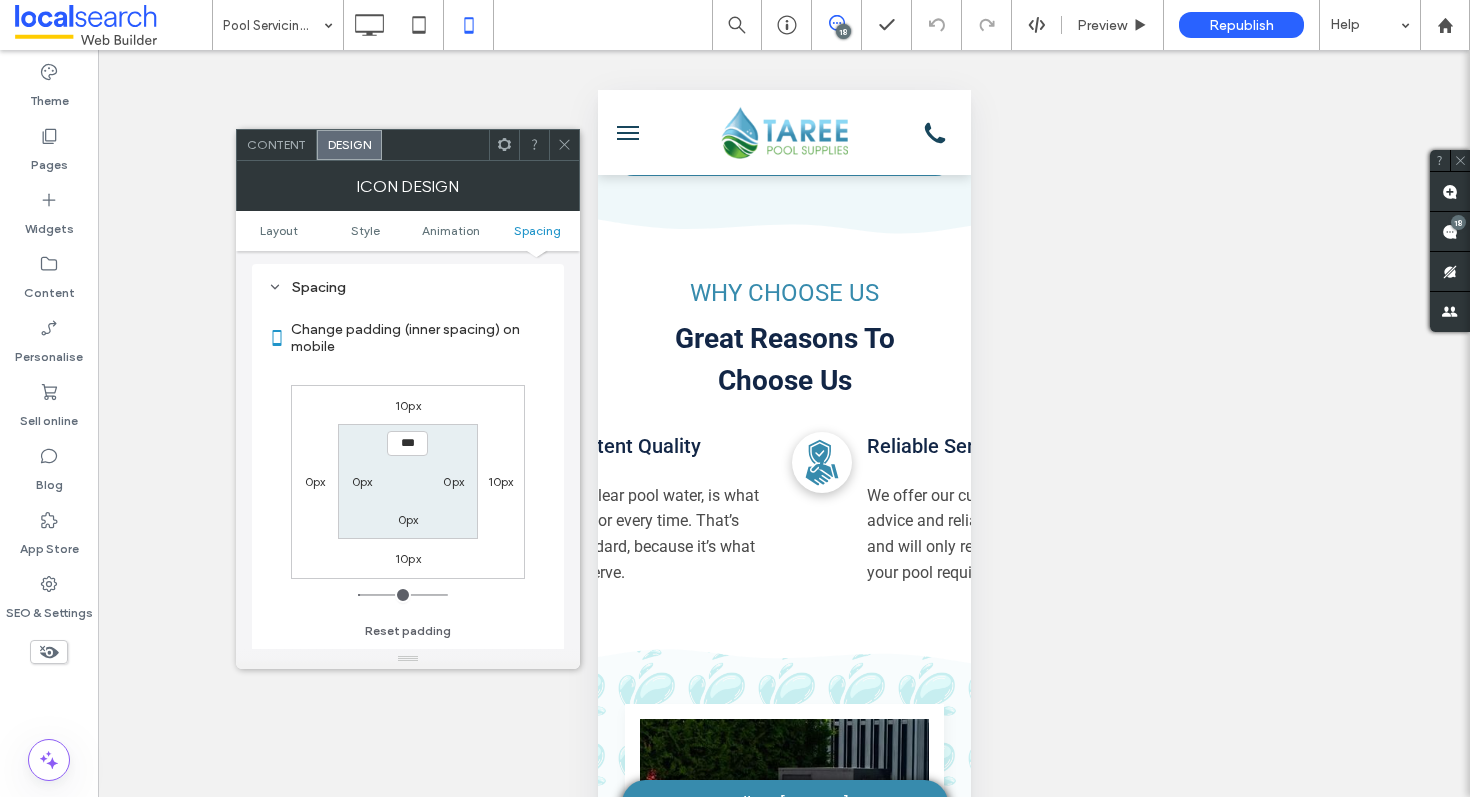 click on "10px" at bounding box center [501, 481] 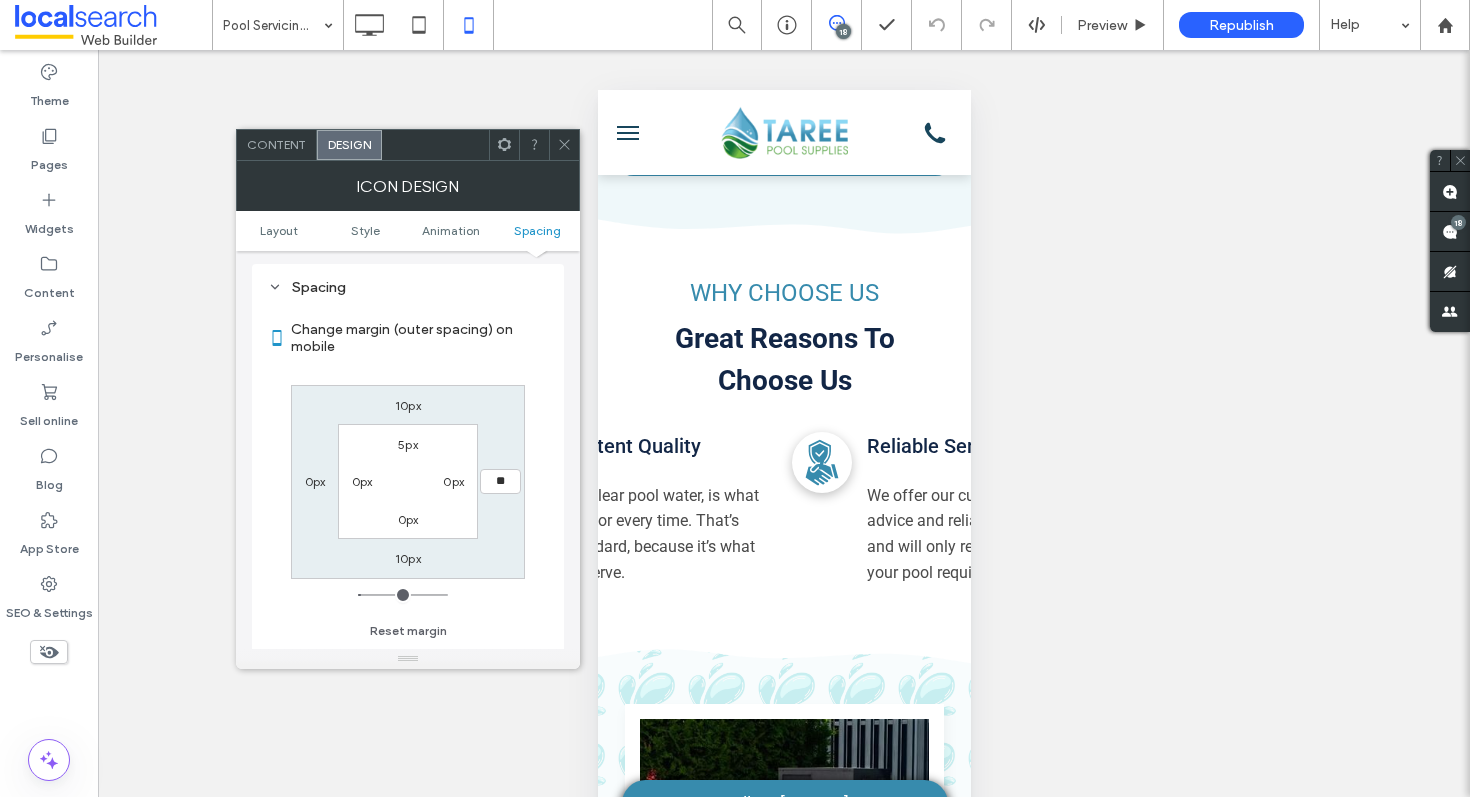 type on "**" 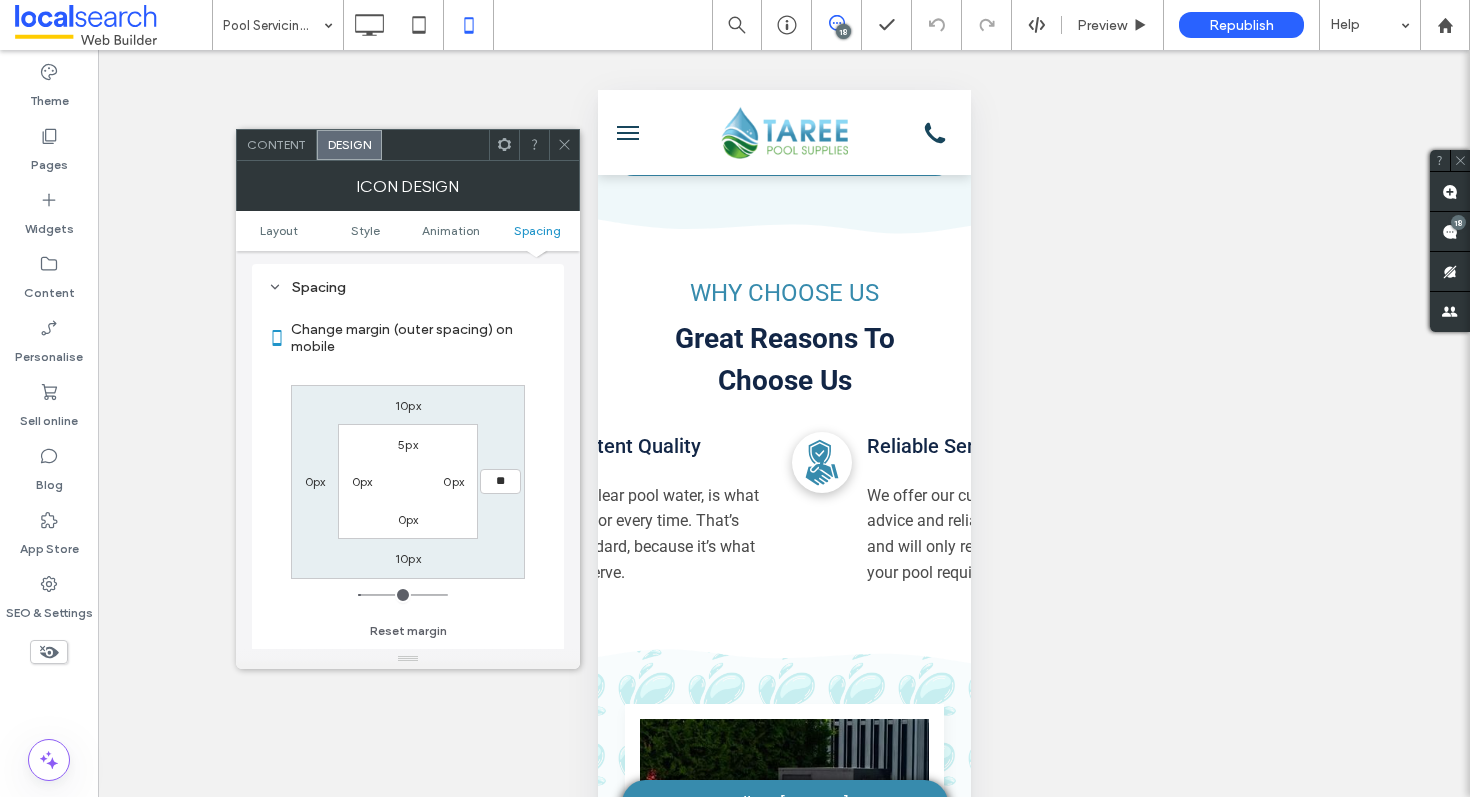 type on "****" 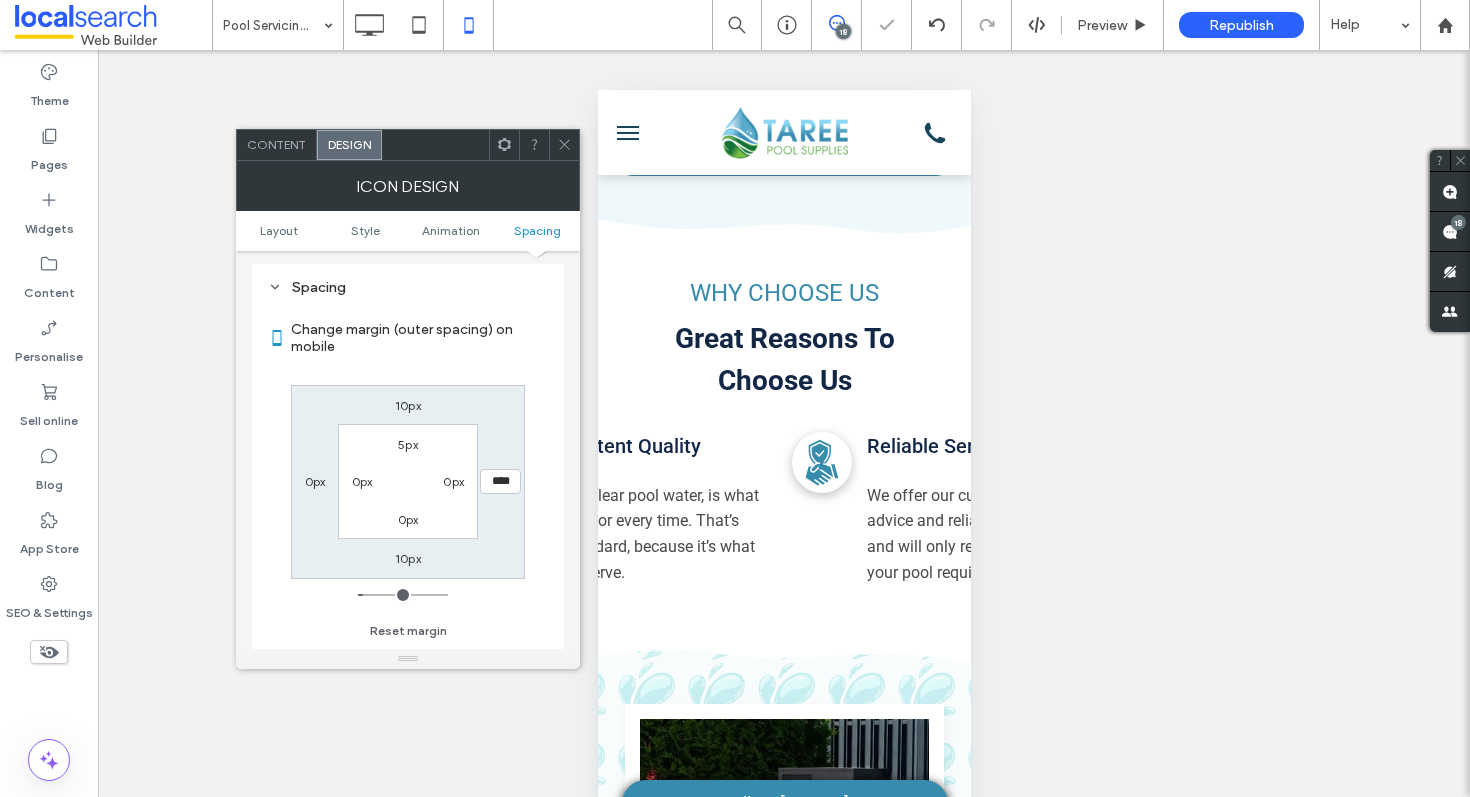 click 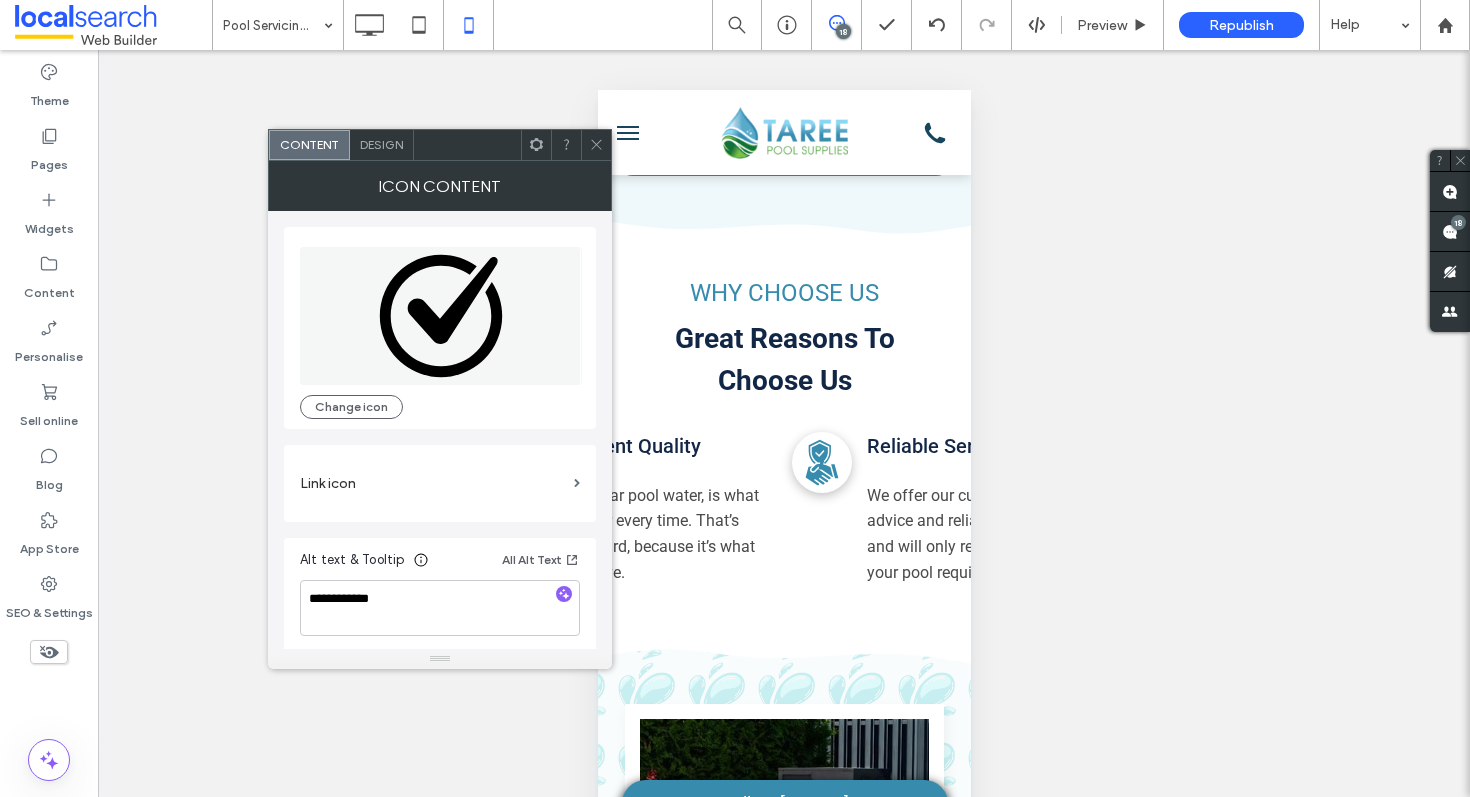 click on "Design" at bounding box center (381, 144) 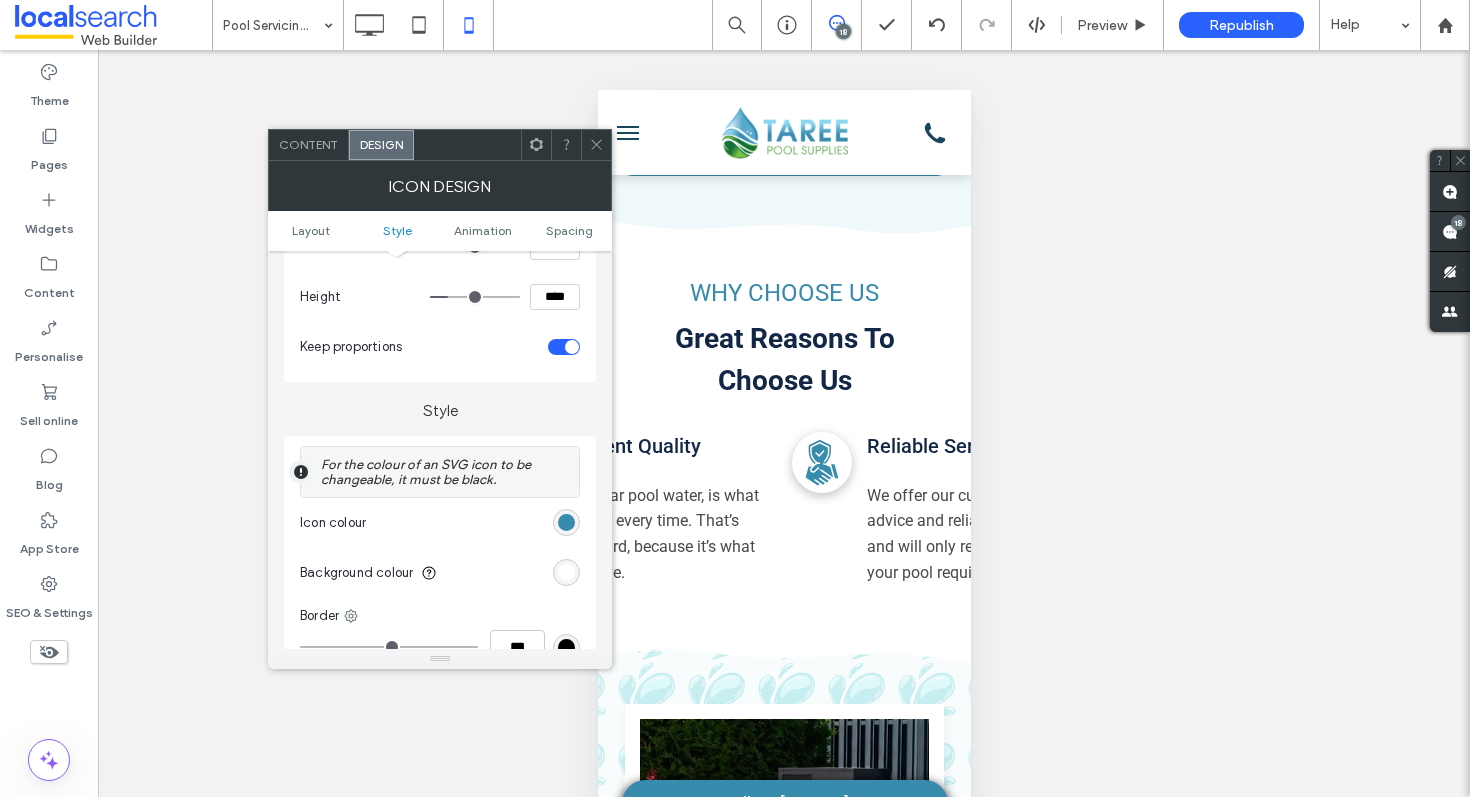 scroll, scrollTop: 923, scrollLeft: 0, axis: vertical 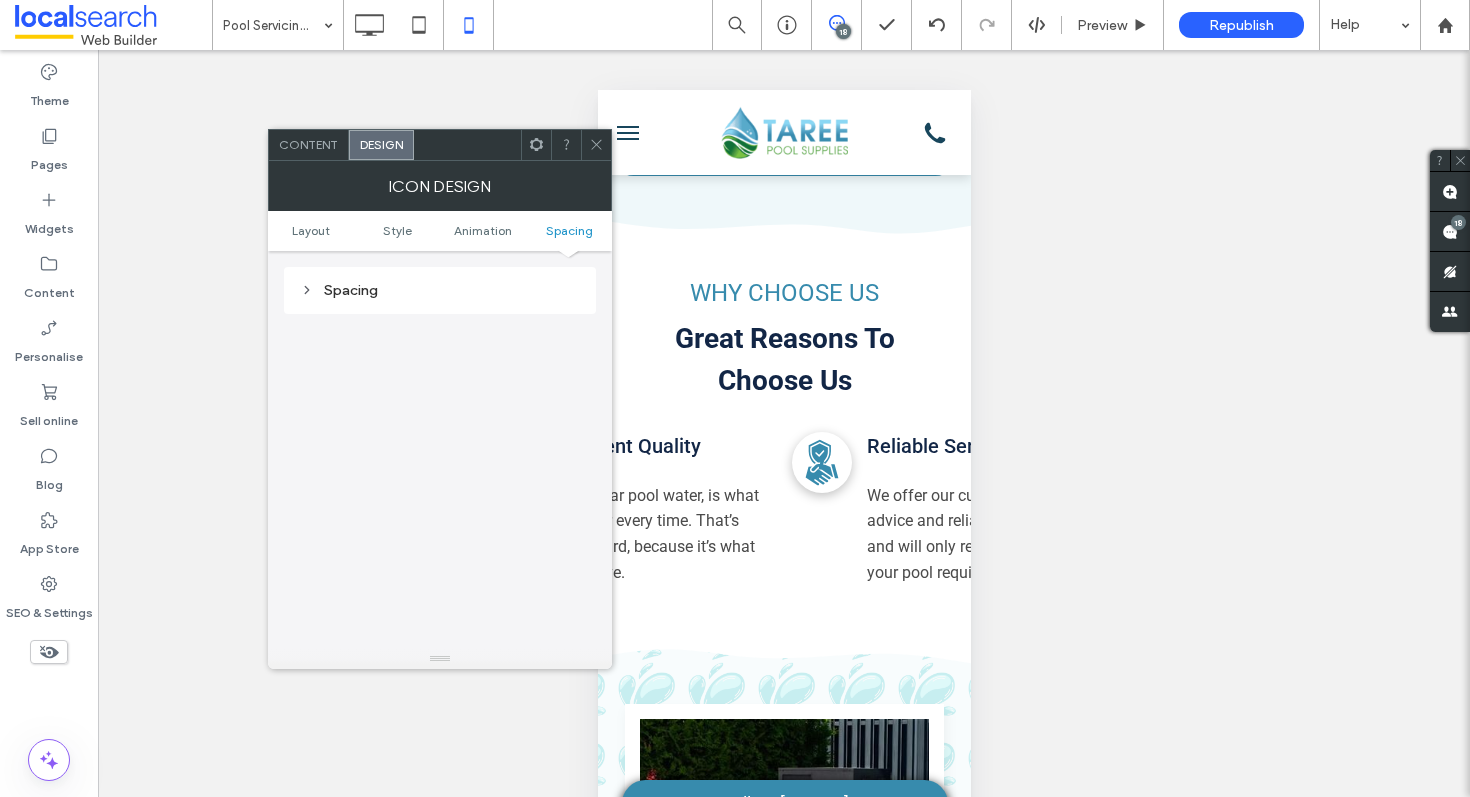 click on "Spacing" at bounding box center (440, 290) 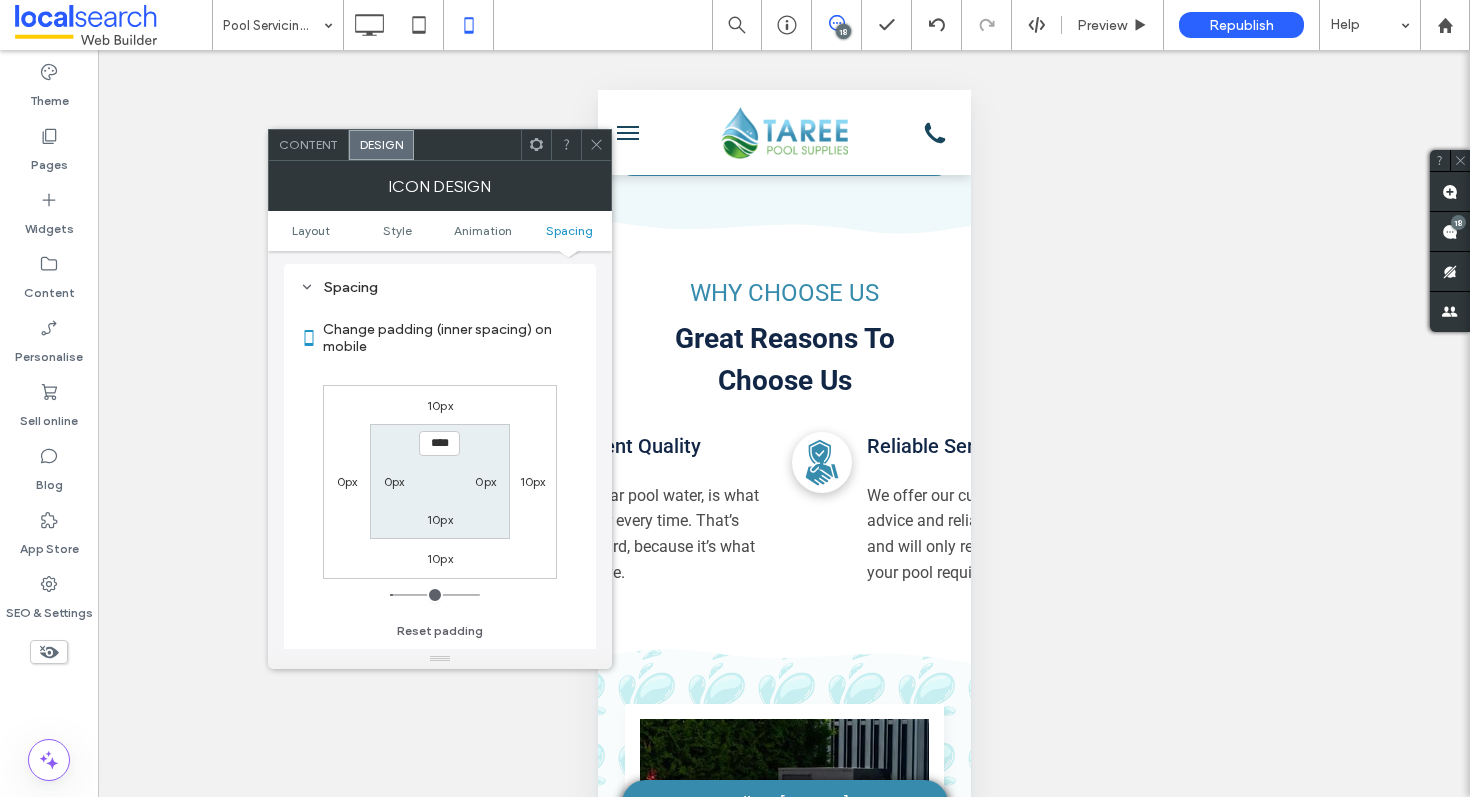 click on "10px" at bounding box center (533, 481) 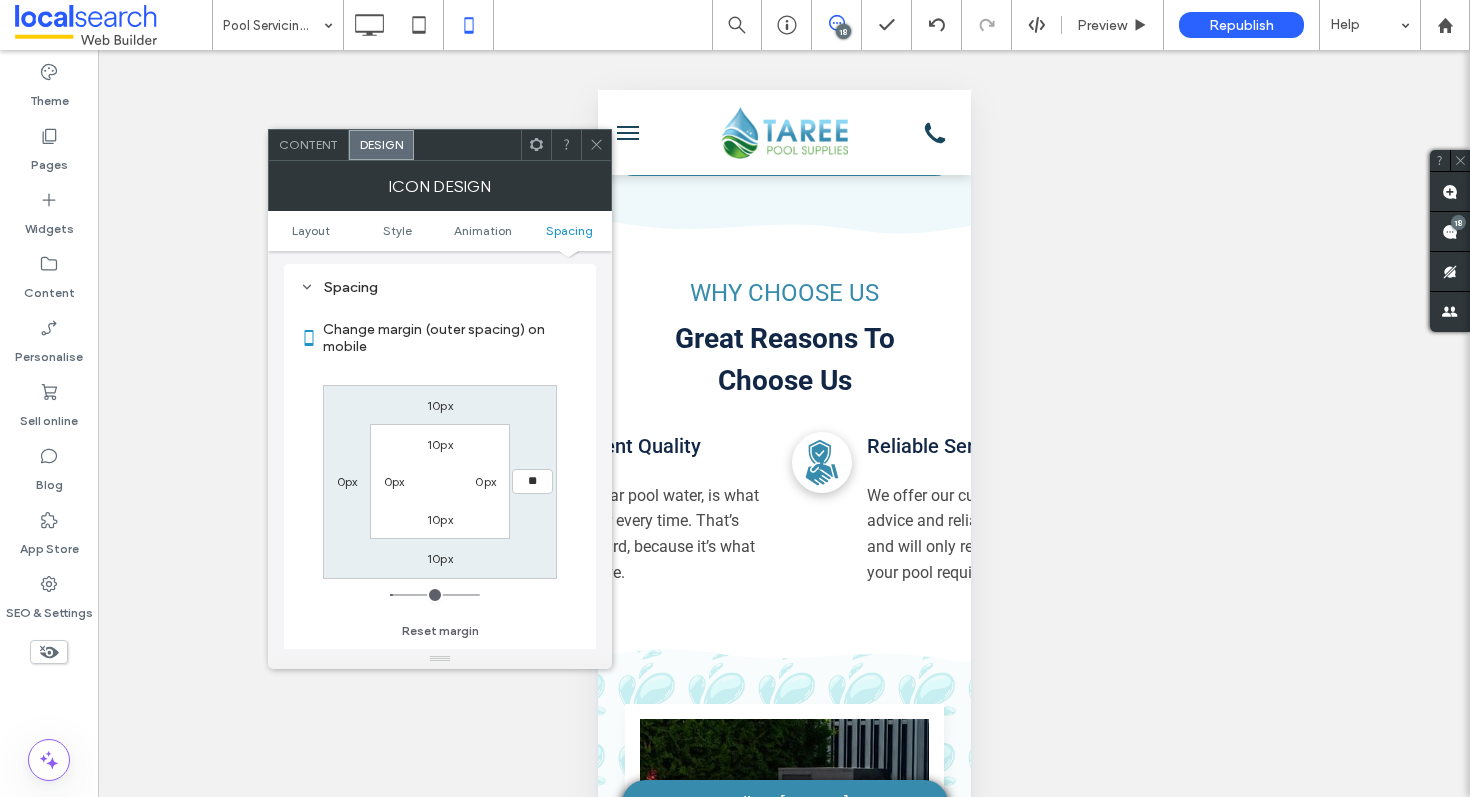 type on "**" 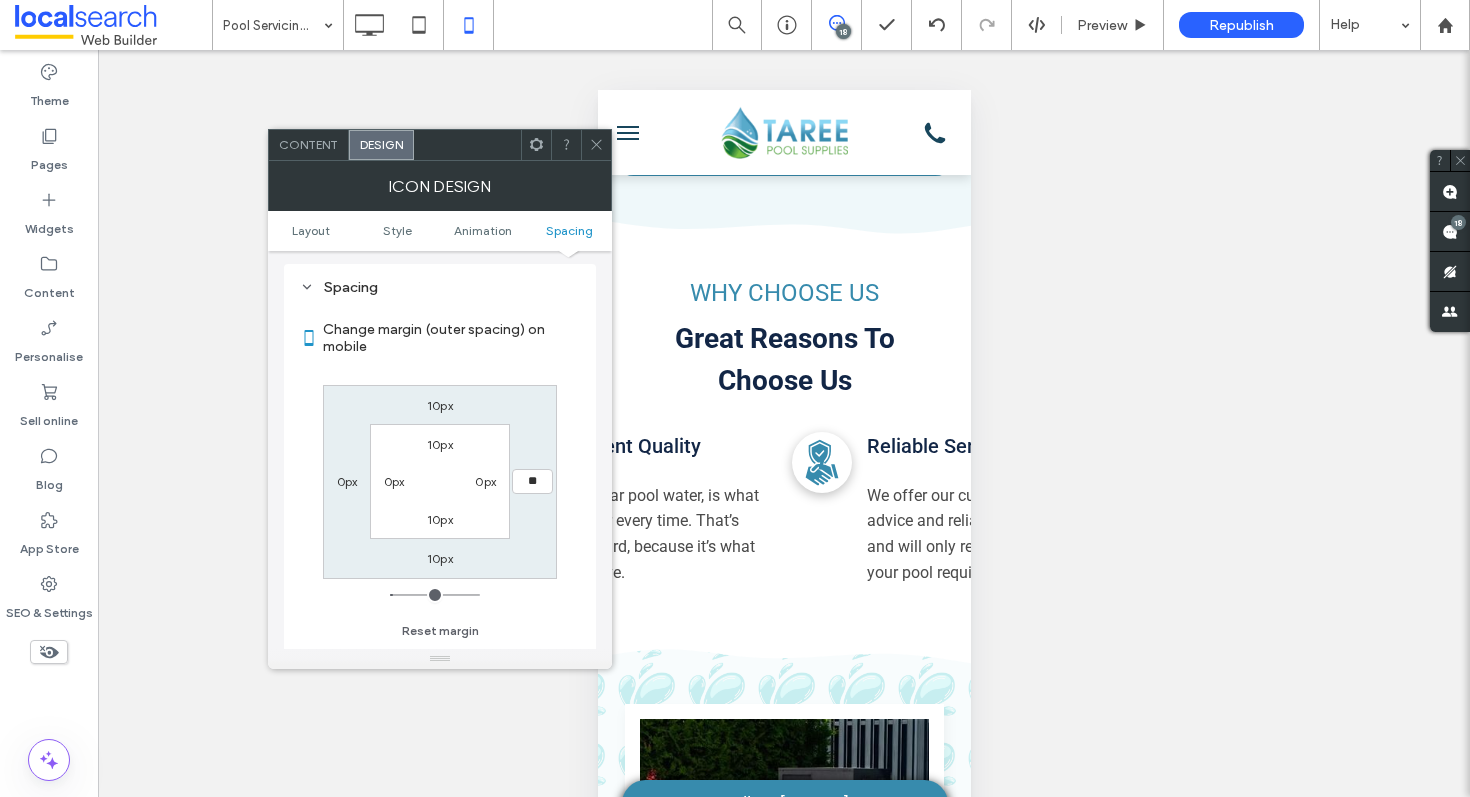 type on "**" 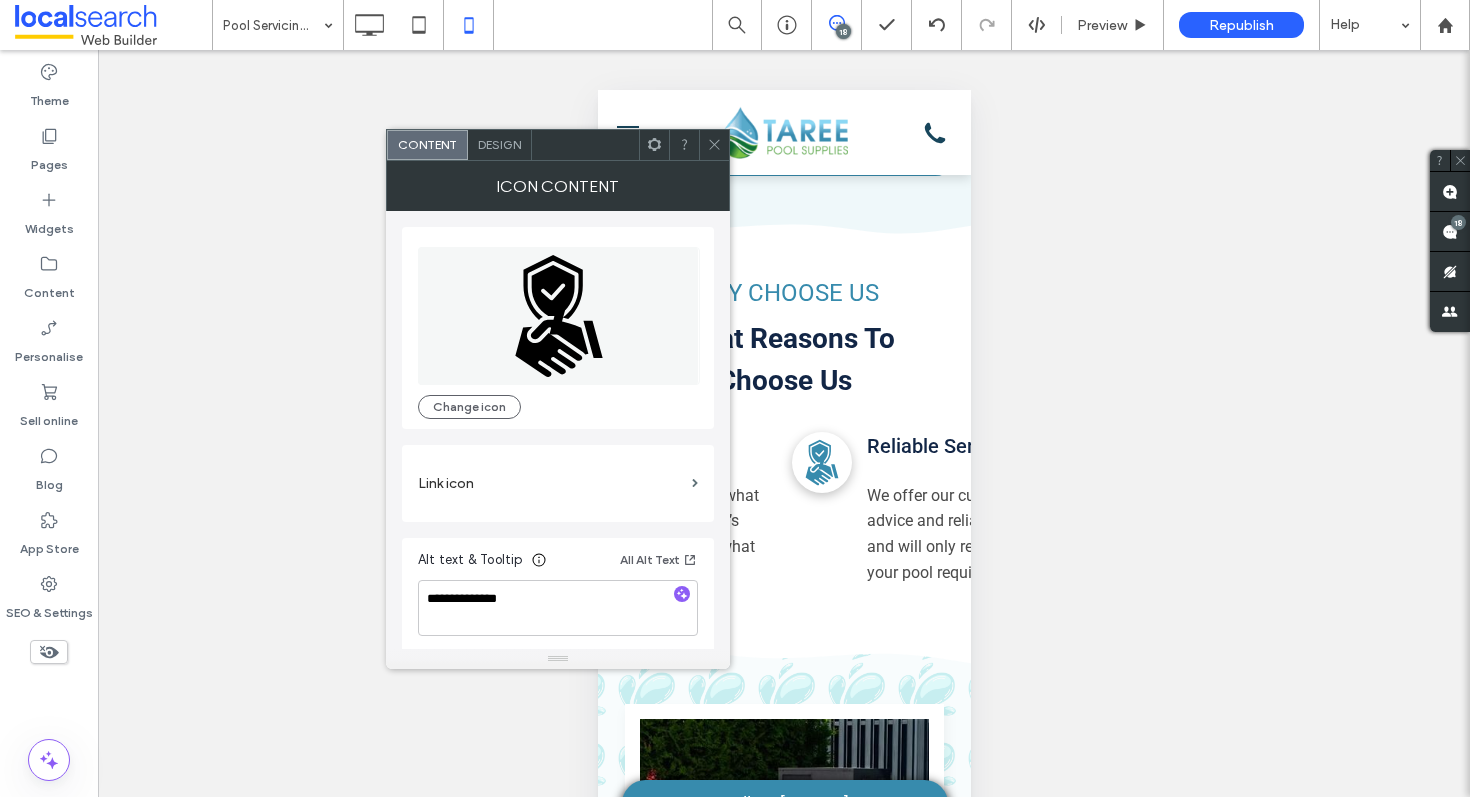 click on "Design" at bounding box center [499, 144] 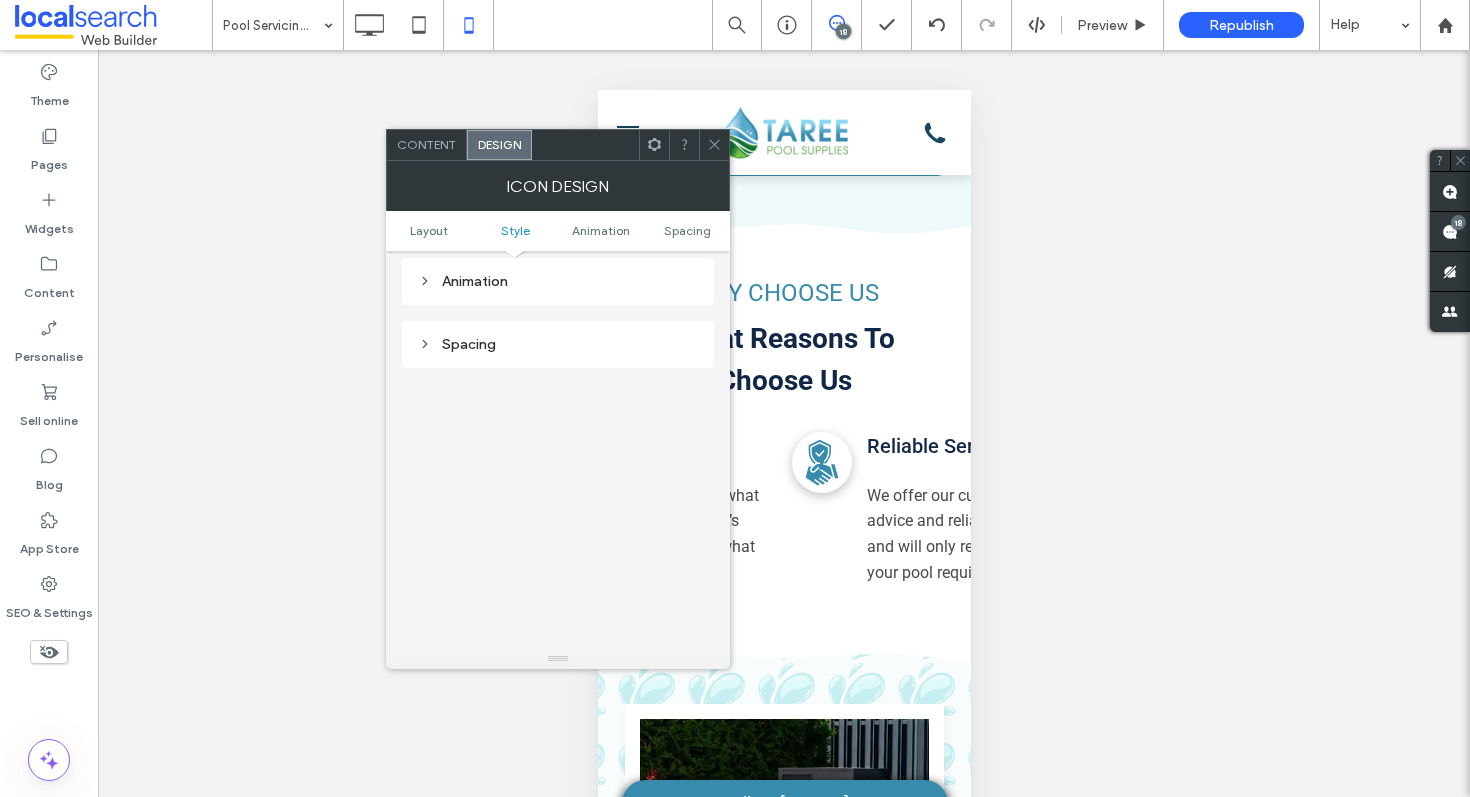 scroll, scrollTop: 843, scrollLeft: 0, axis: vertical 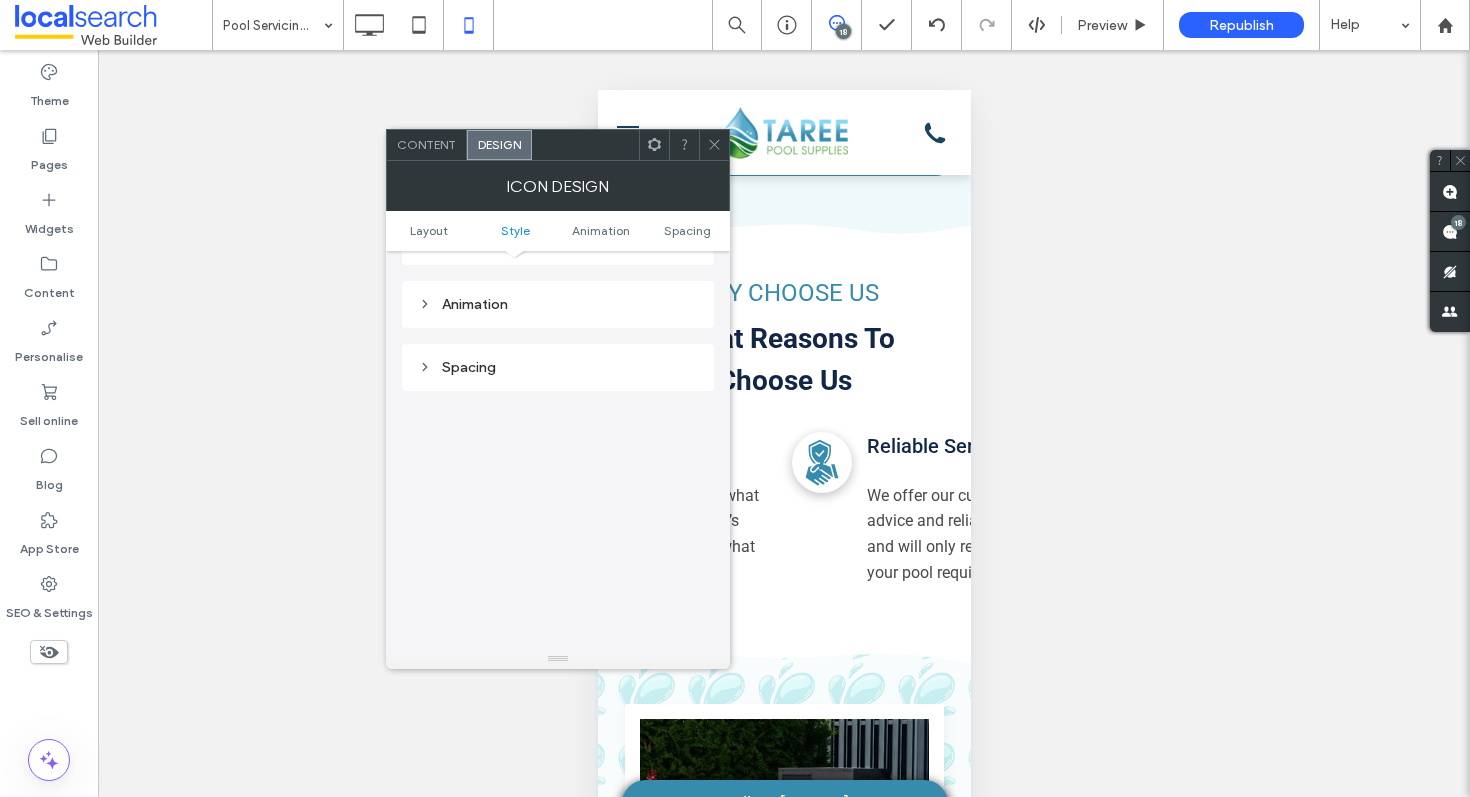 click on "Spacing" at bounding box center (558, 367) 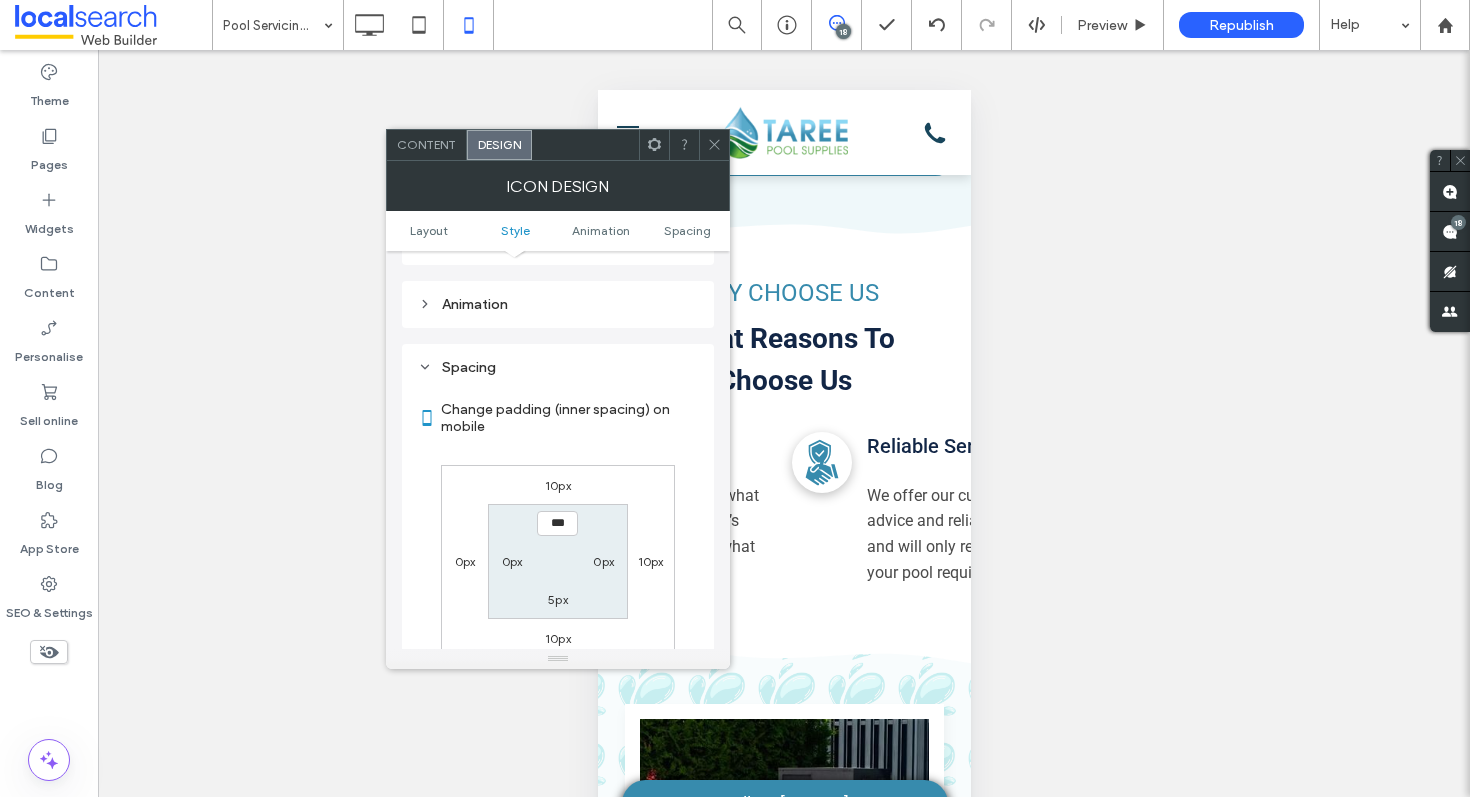 click on "10px" at bounding box center [651, 561] 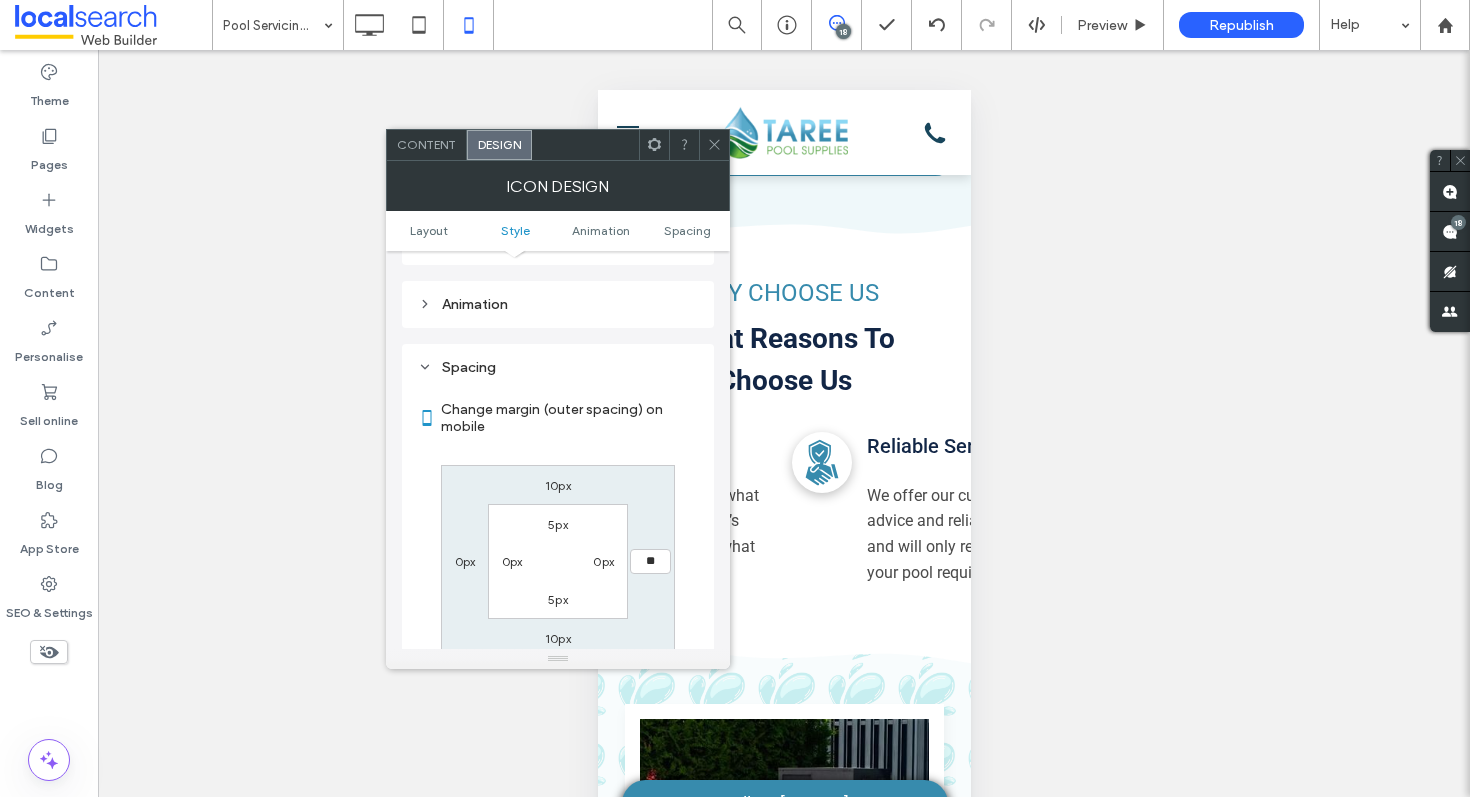 type on "**" 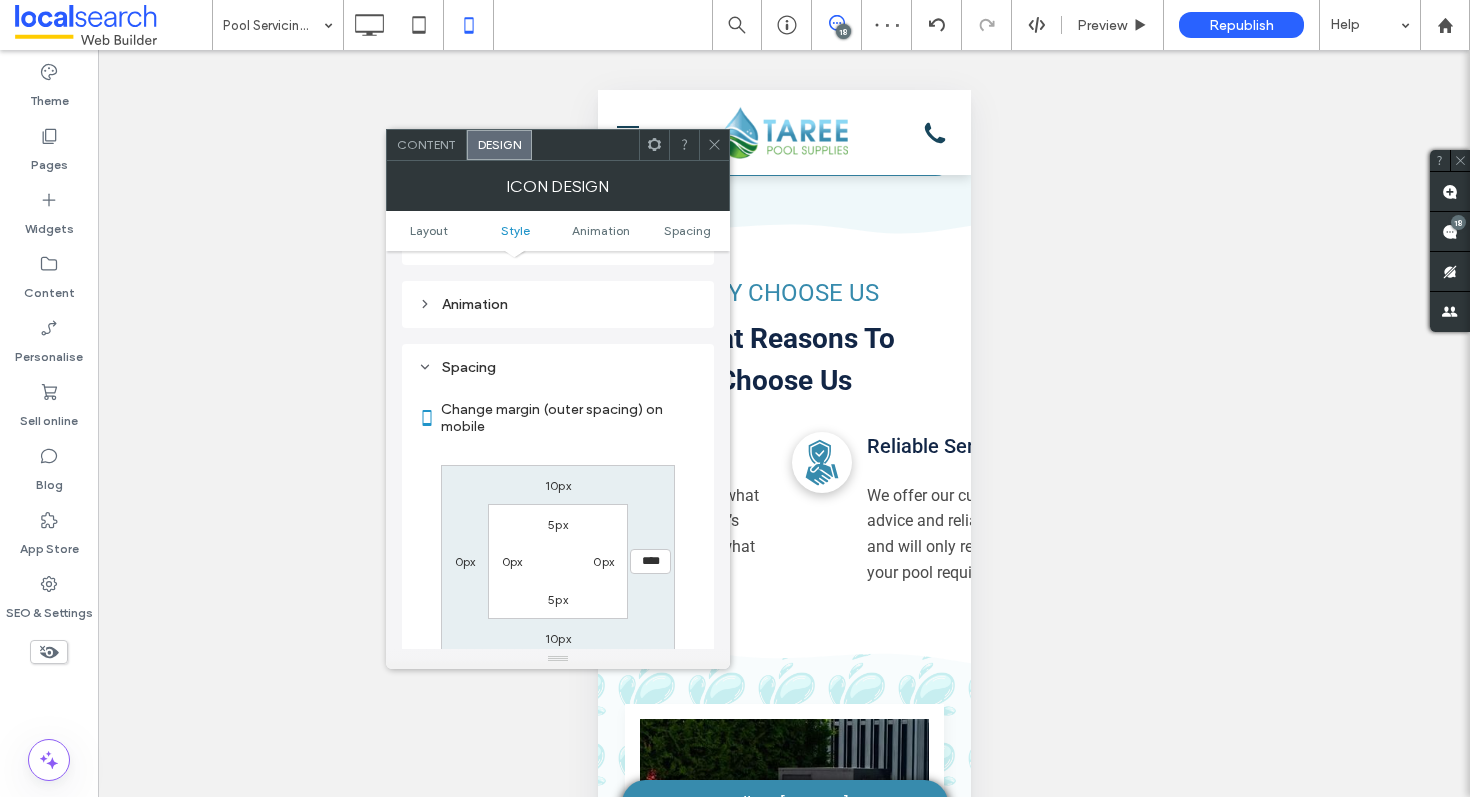 click 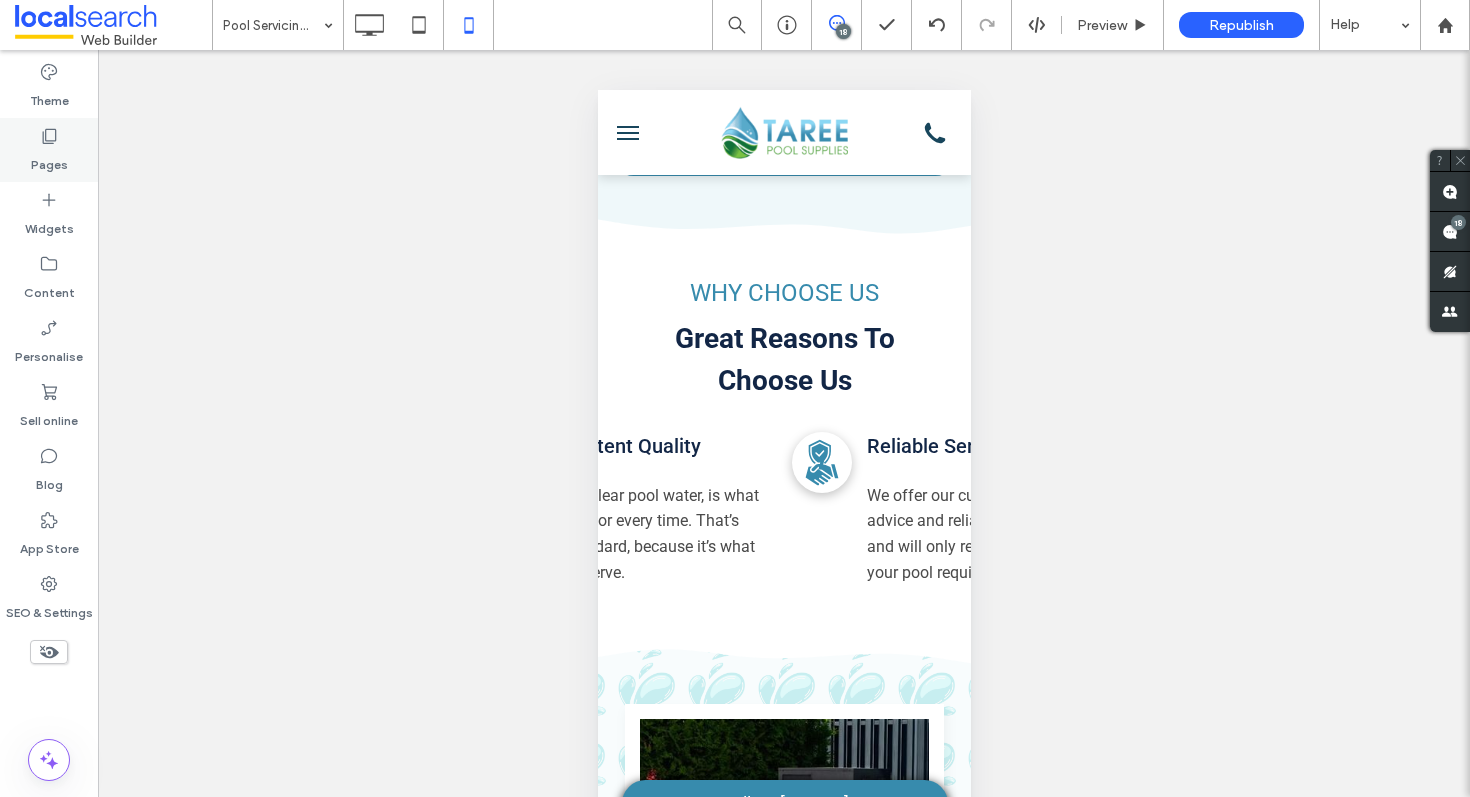 click on "Pages" at bounding box center (49, 160) 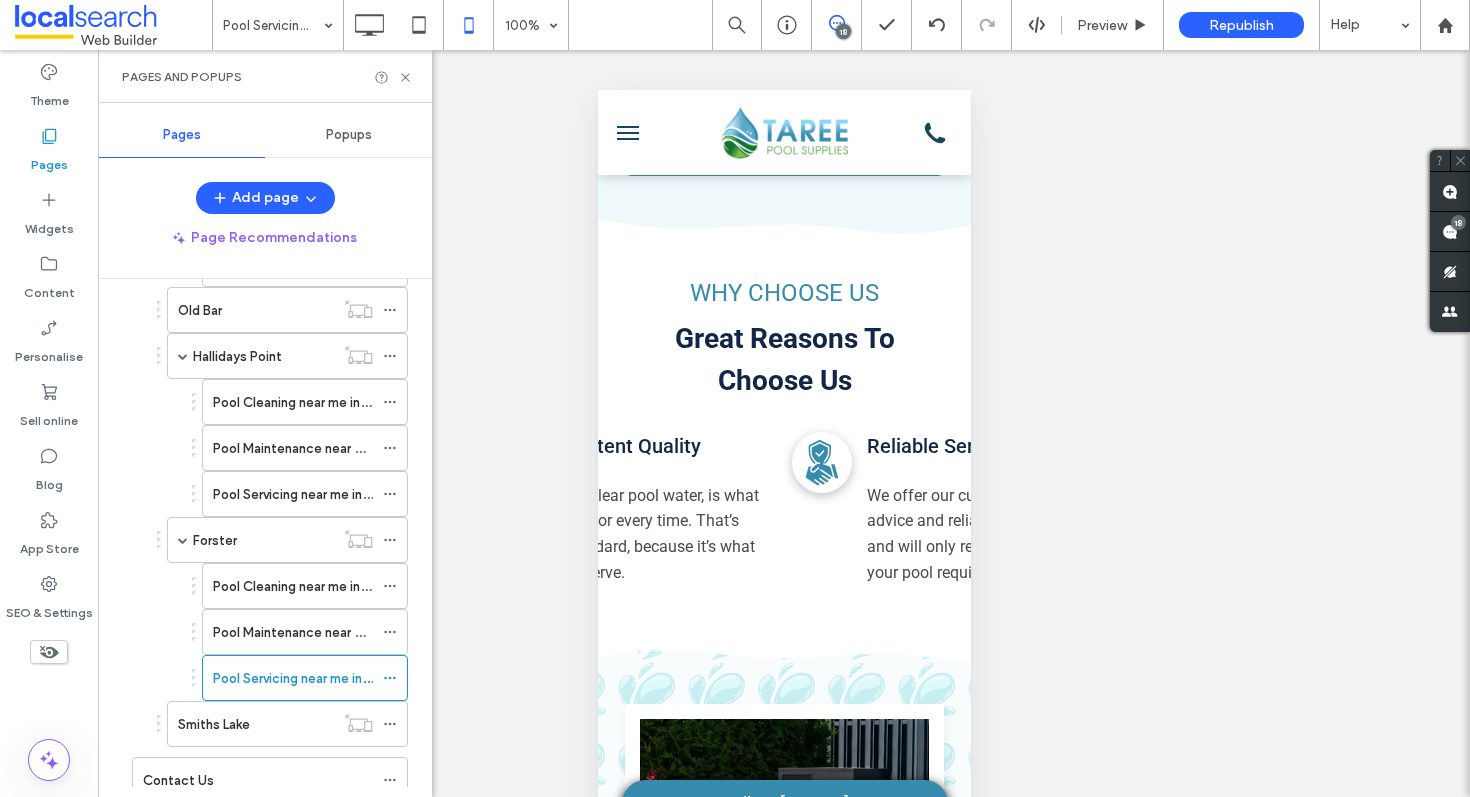 scroll, scrollTop: 852, scrollLeft: 0, axis: vertical 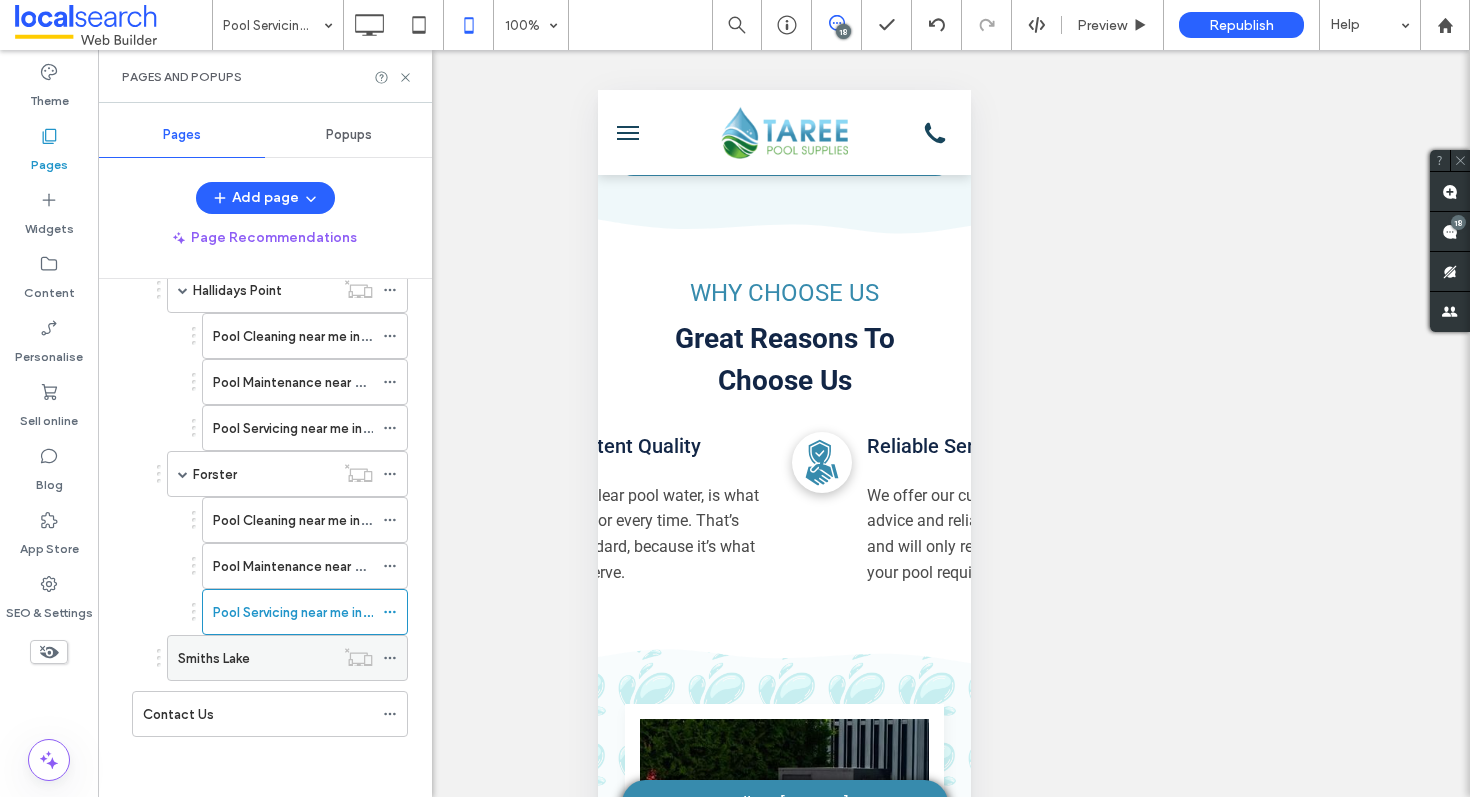 click on "Smiths Lake" at bounding box center (256, 658) 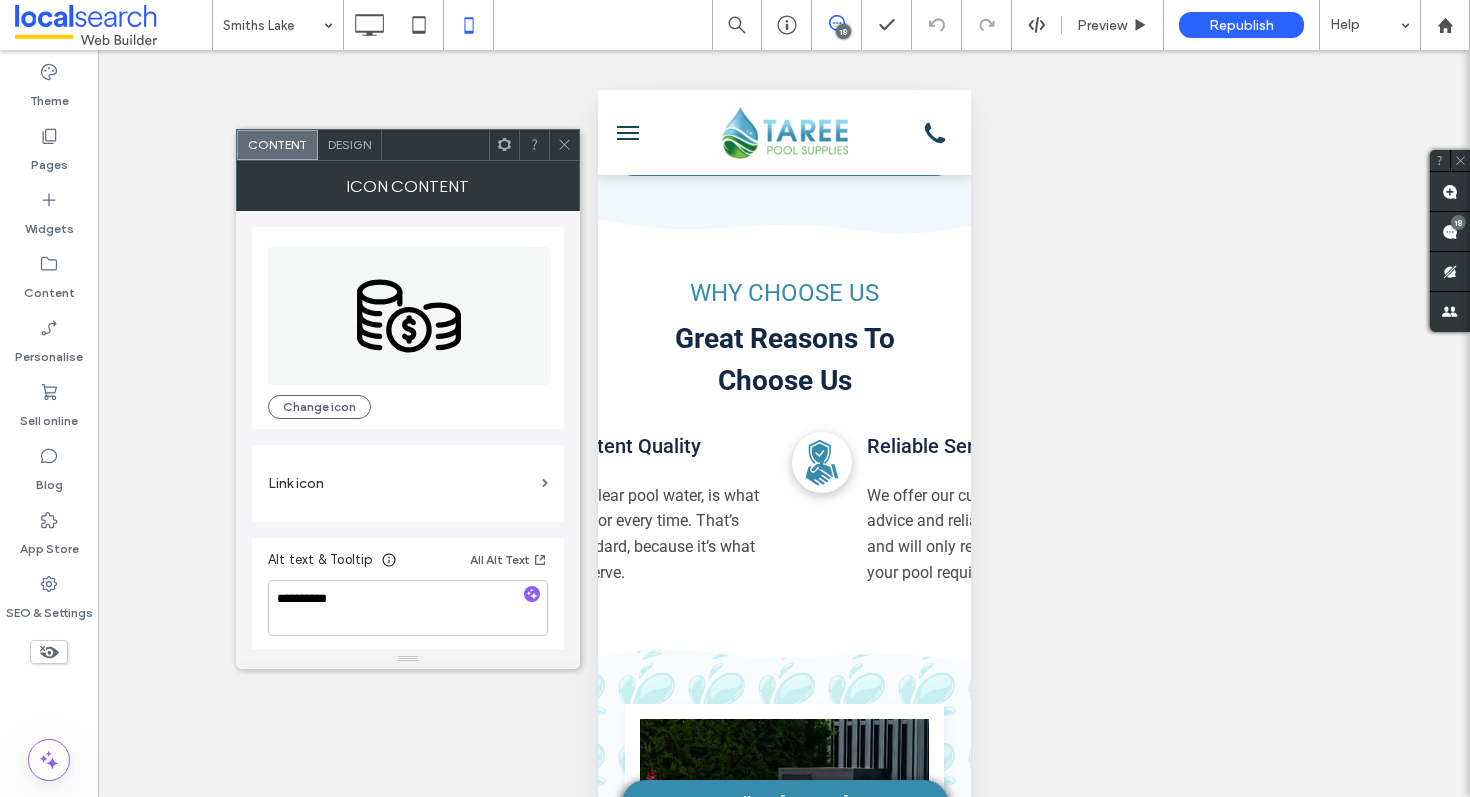 click on "Design" at bounding box center (349, 144) 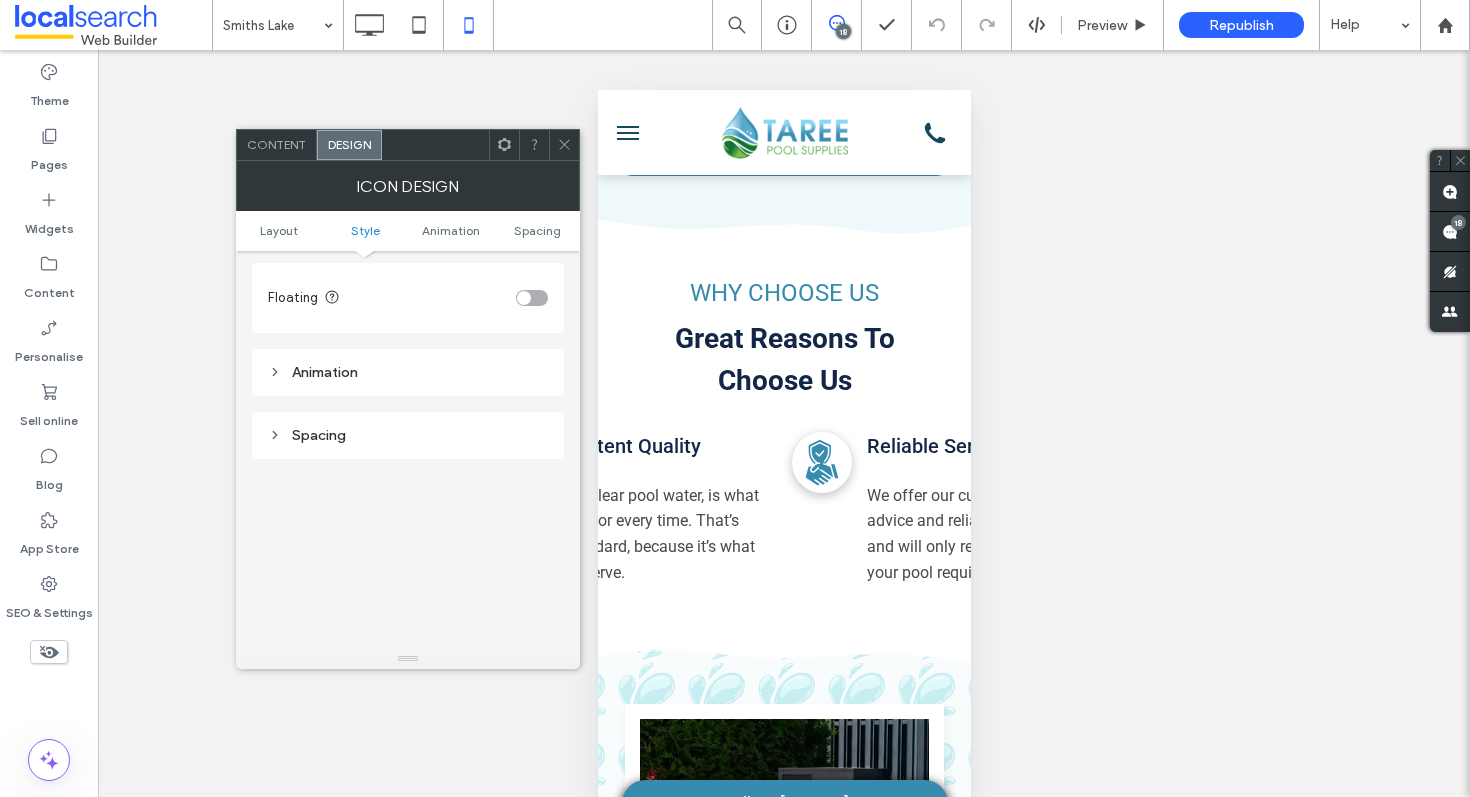 scroll, scrollTop: 923, scrollLeft: 0, axis: vertical 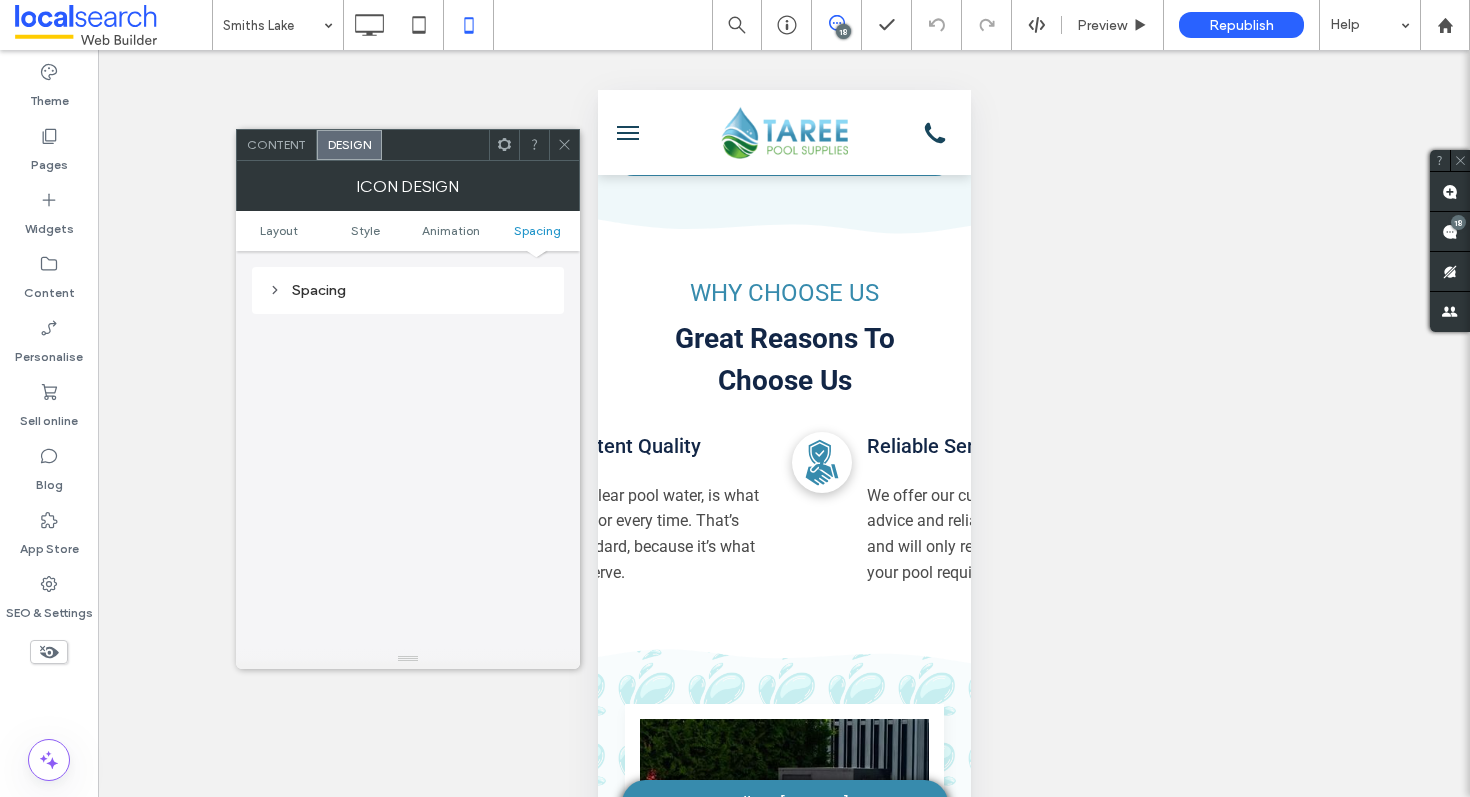 click on "Spacing" at bounding box center (408, 290) 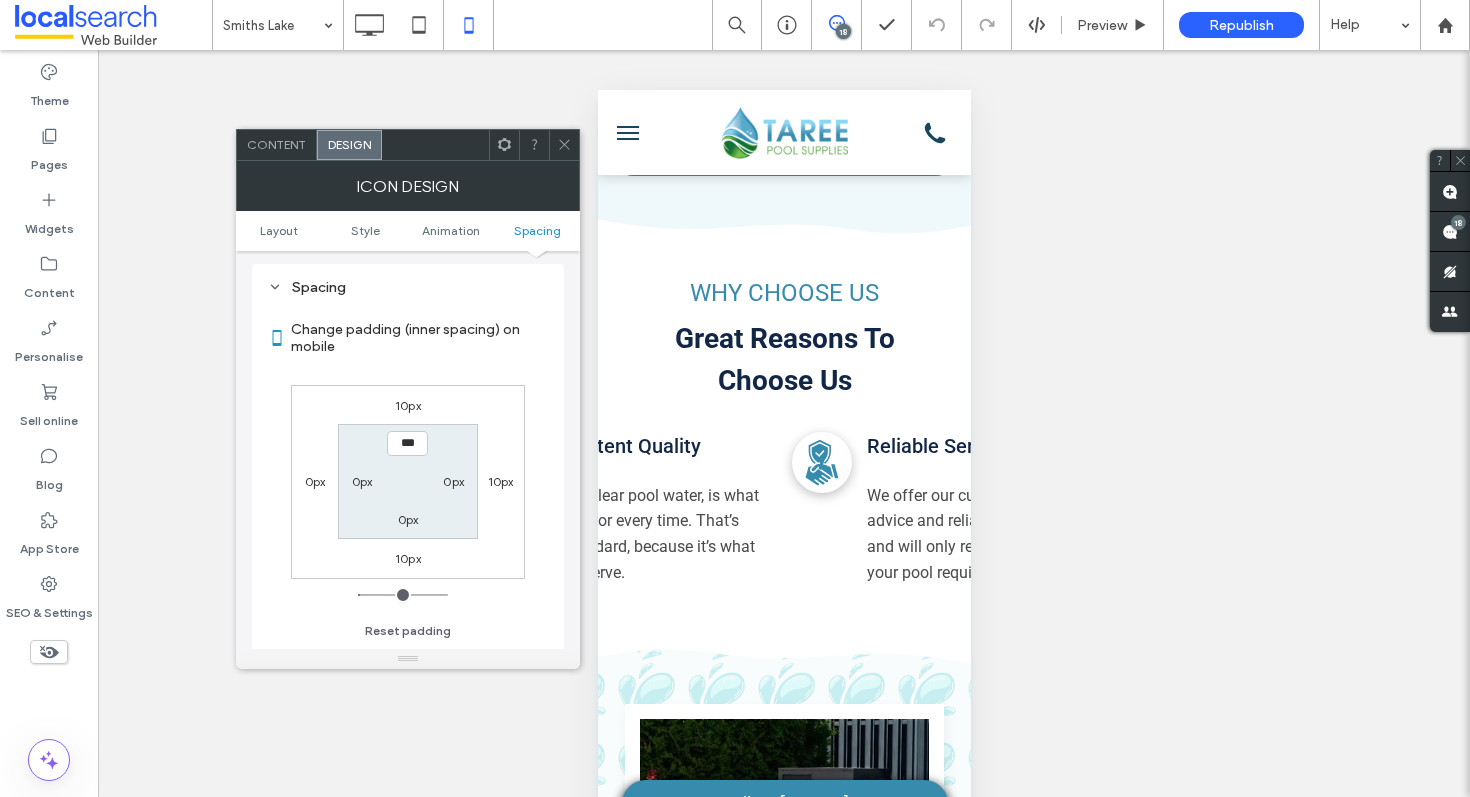 click on "10px" at bounding box center (501, 481) 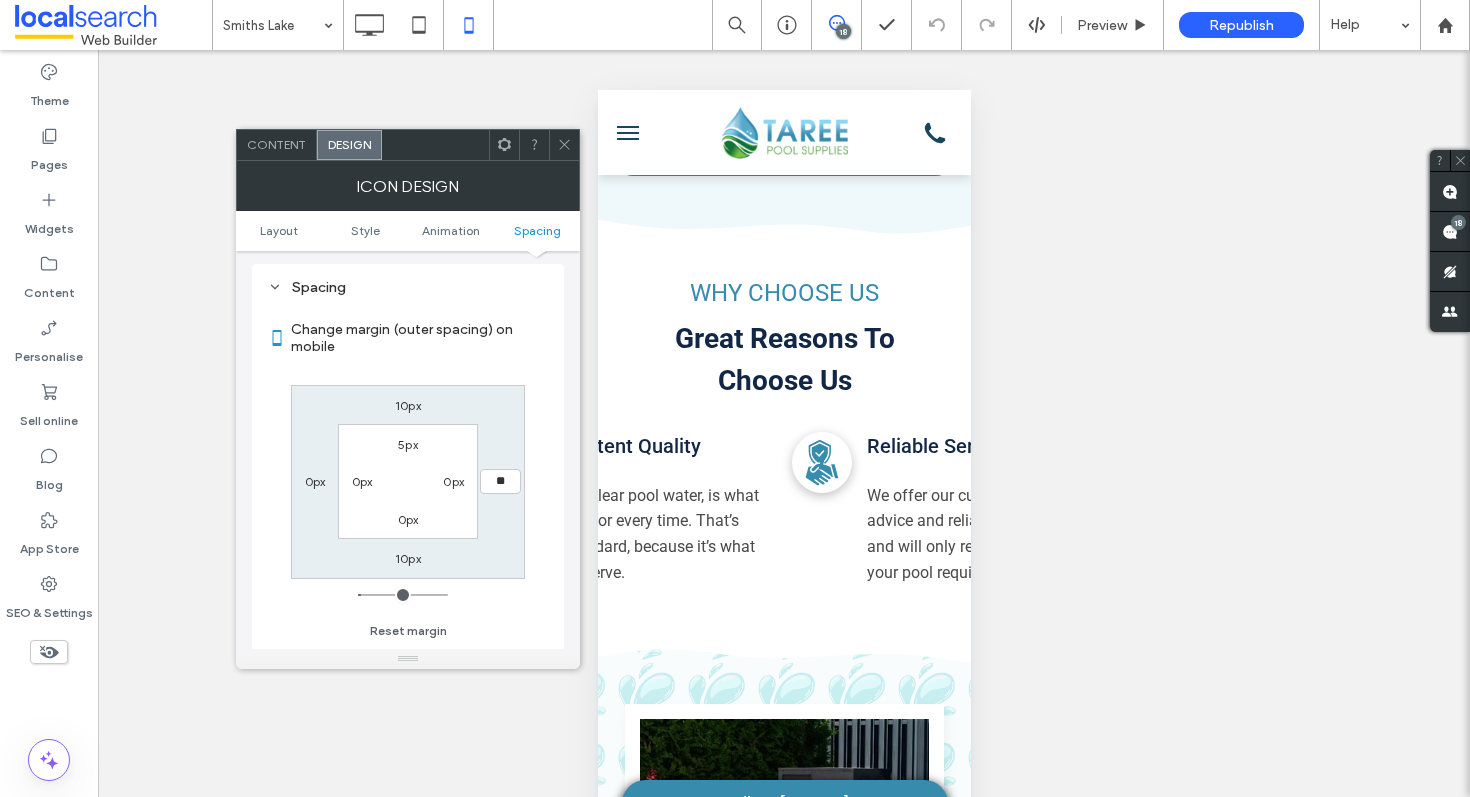 type on "**" 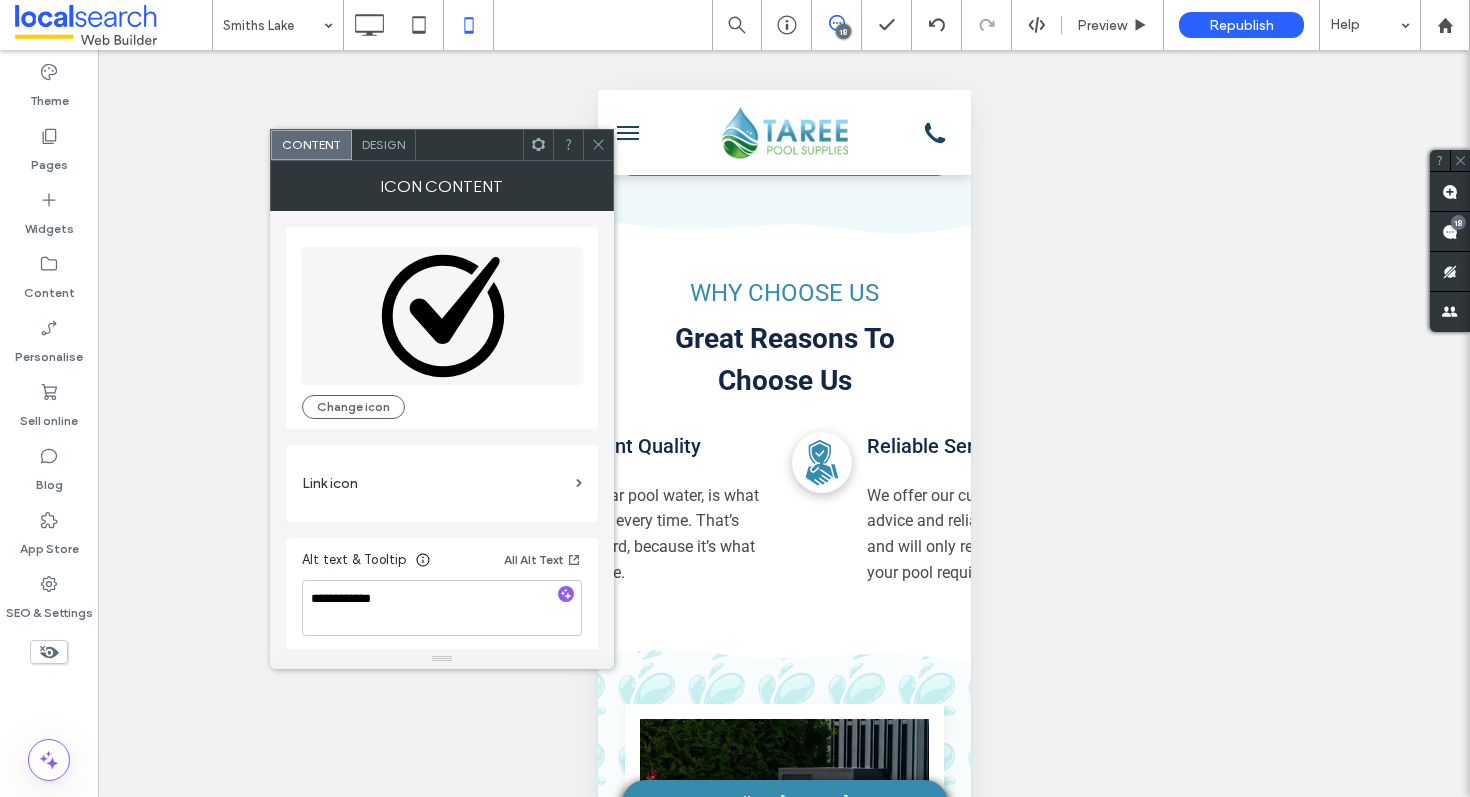 click on "Design" at bounding box center (383, 144) 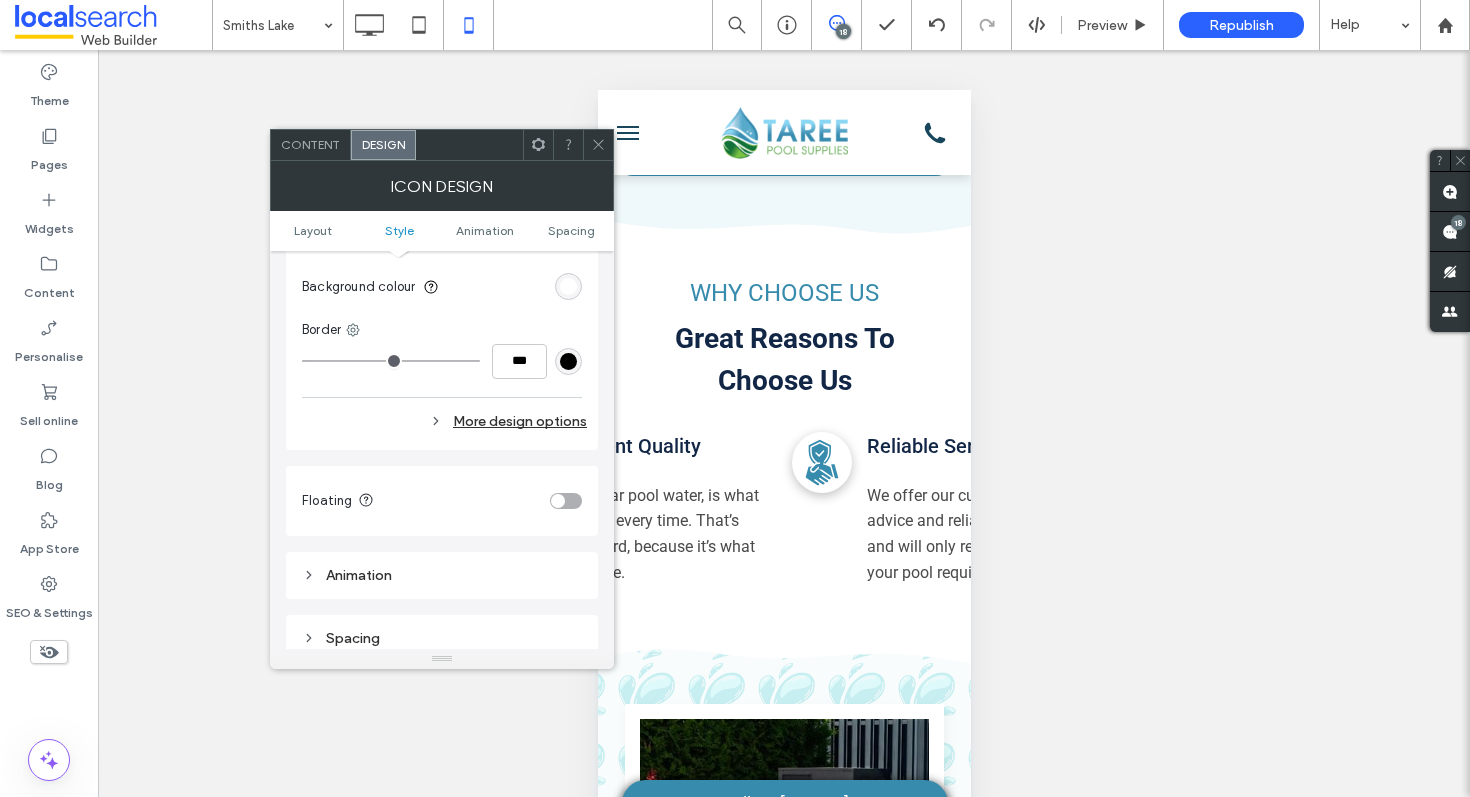 scroll, scrollTop: 904, scrollLeft: 0, axis: vertical 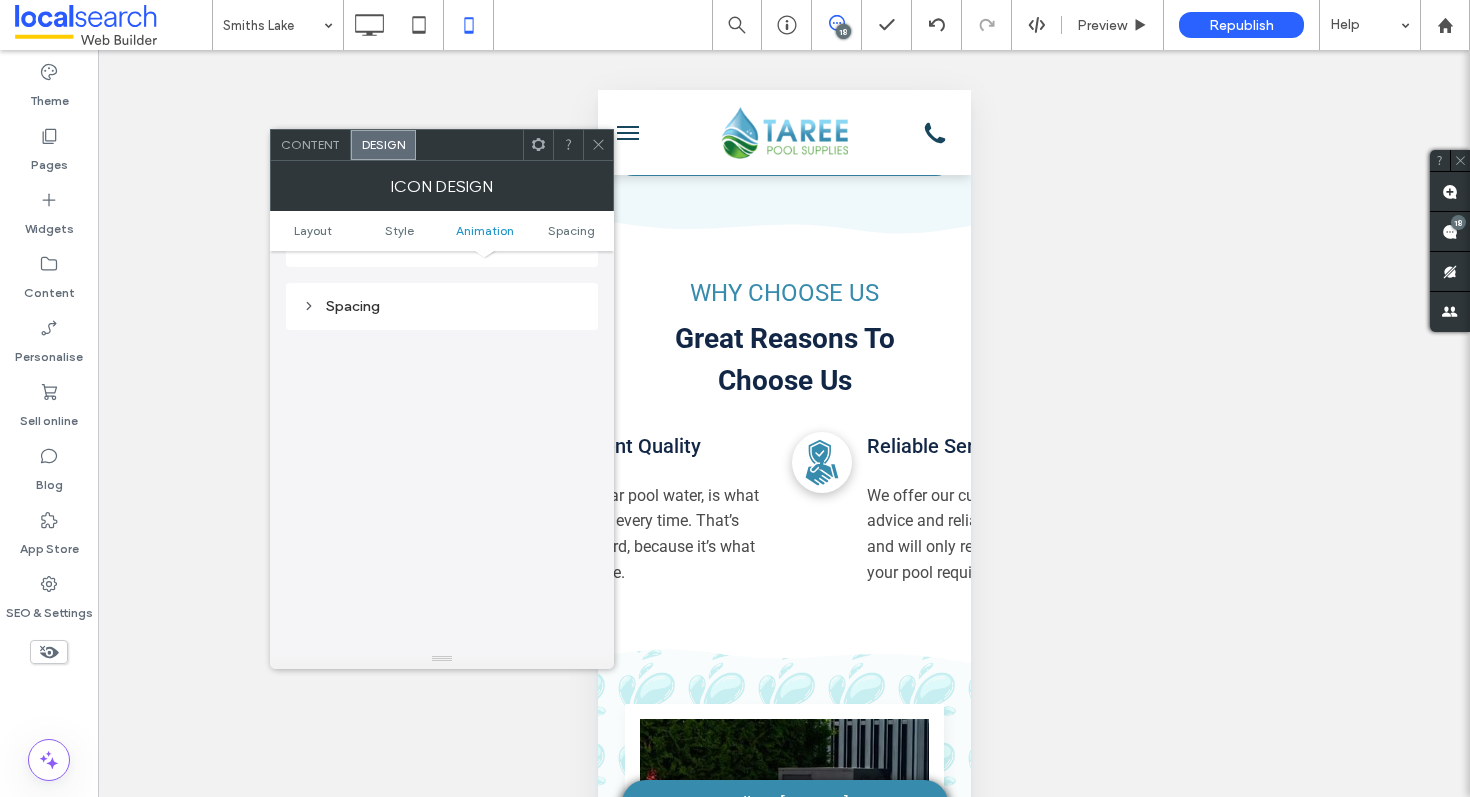 click on "Spacing" at bounding box center (442, 306) 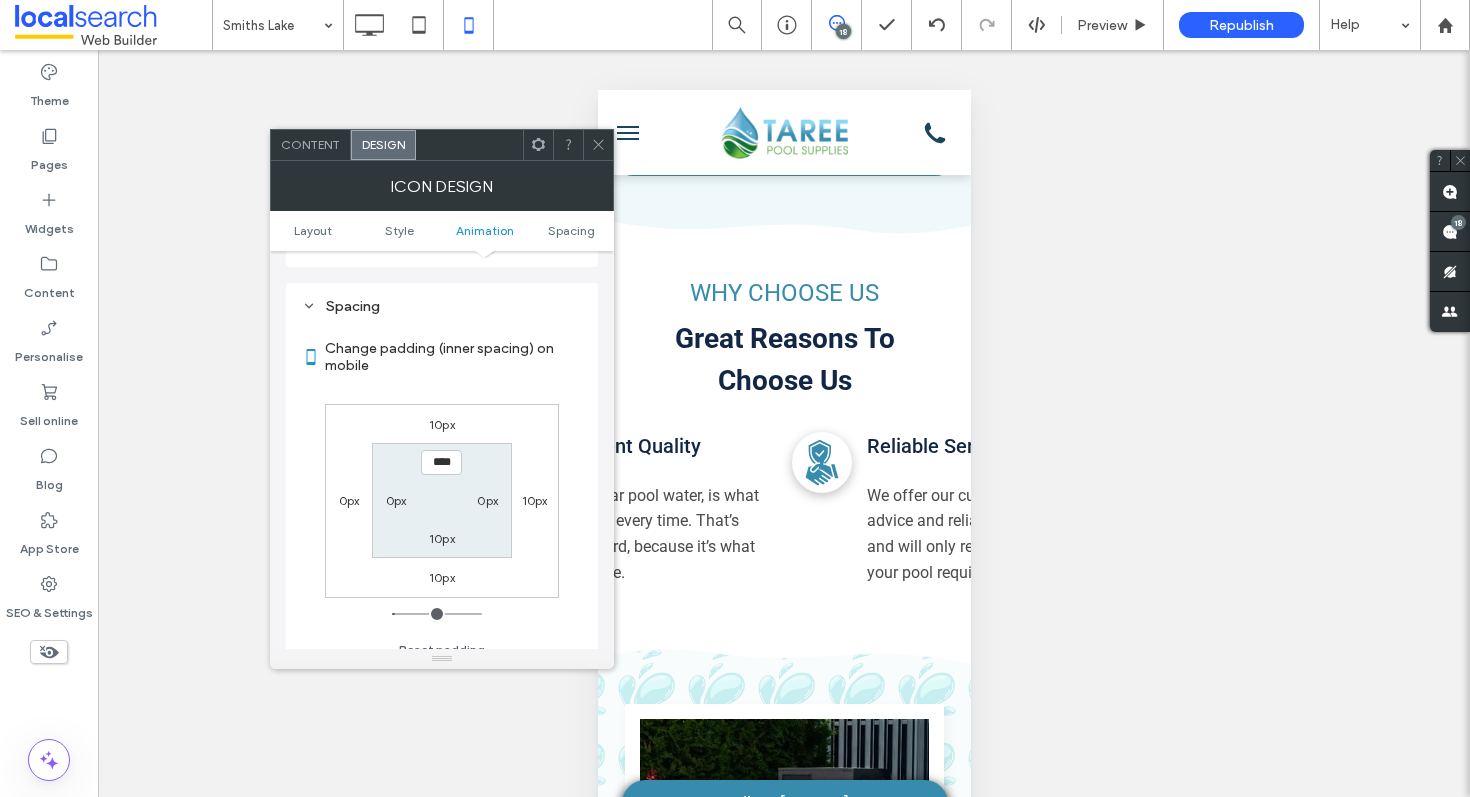 click on "10px 10px 10px 0px **** 0px 10px 0px" at bounding box center [442, 501] 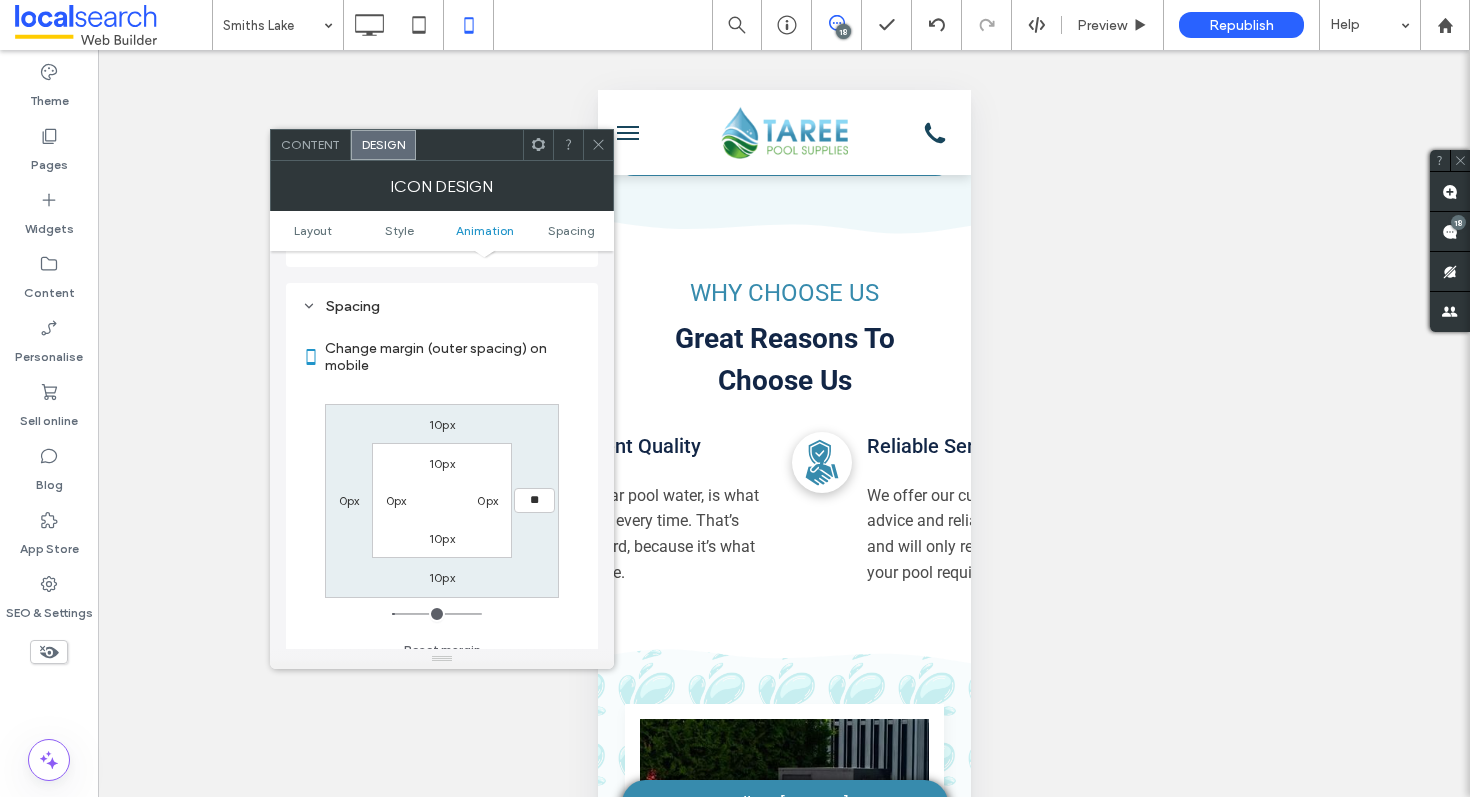 type on "**" 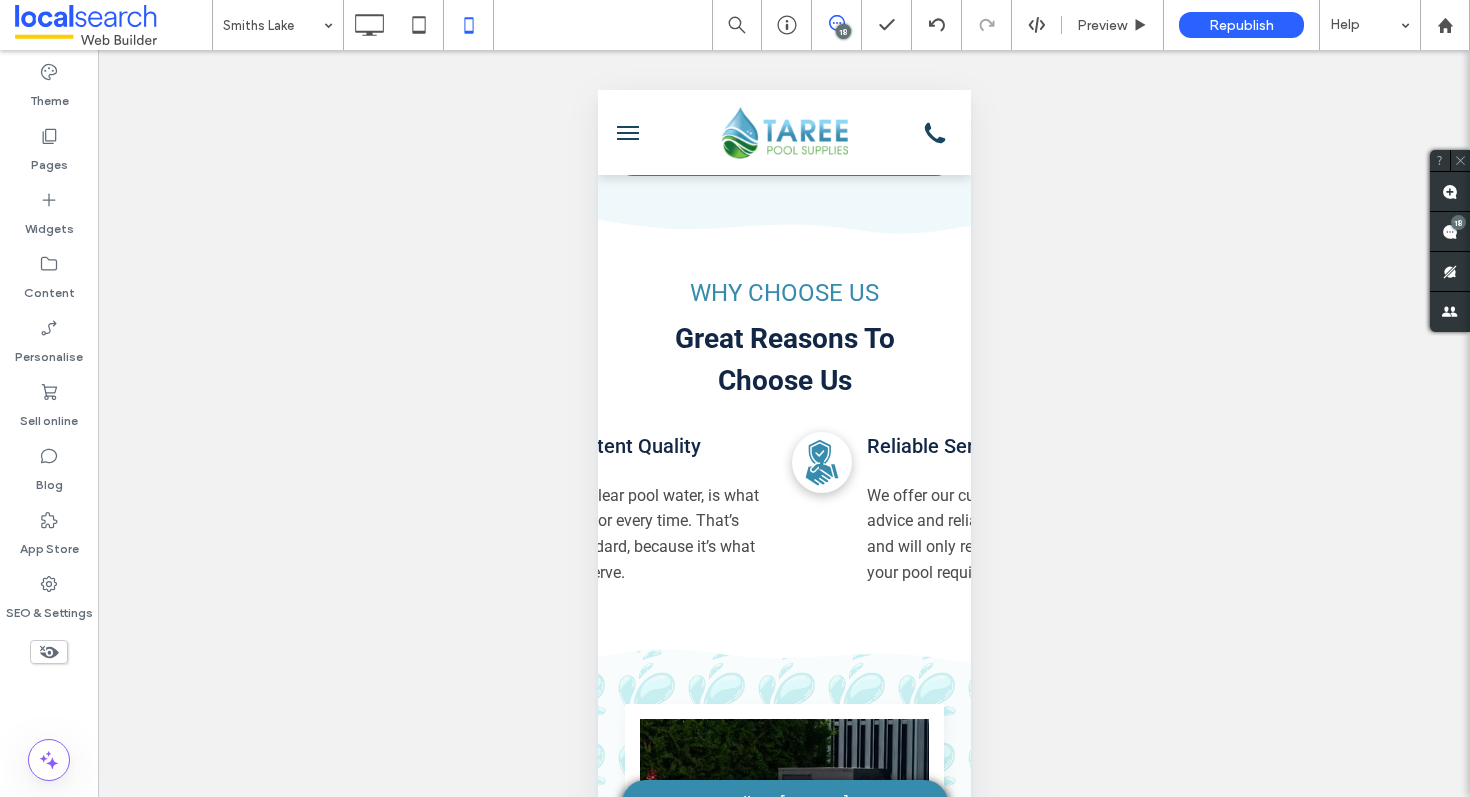 type on "******" 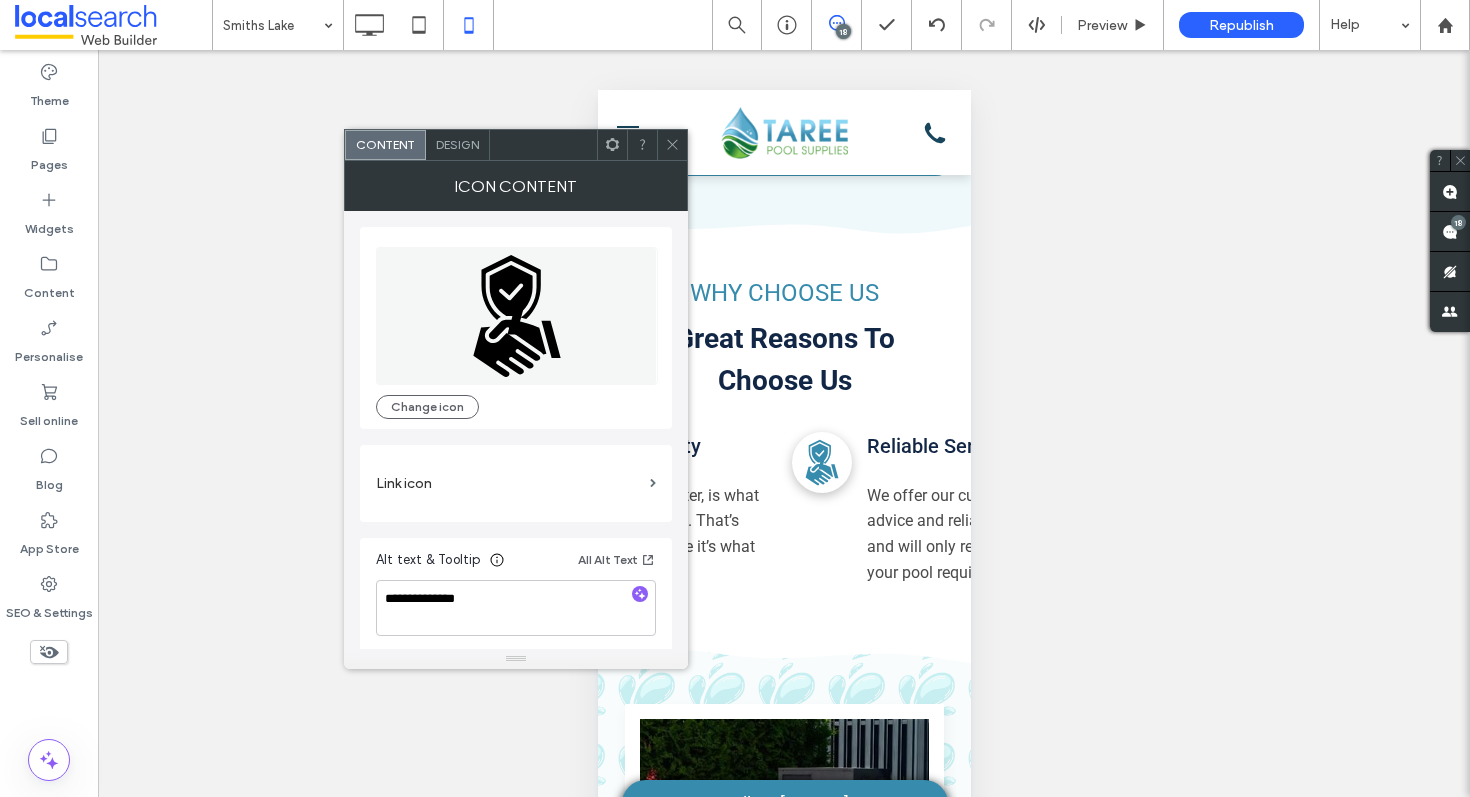 click on "Design" at bounding box center [457, 144] 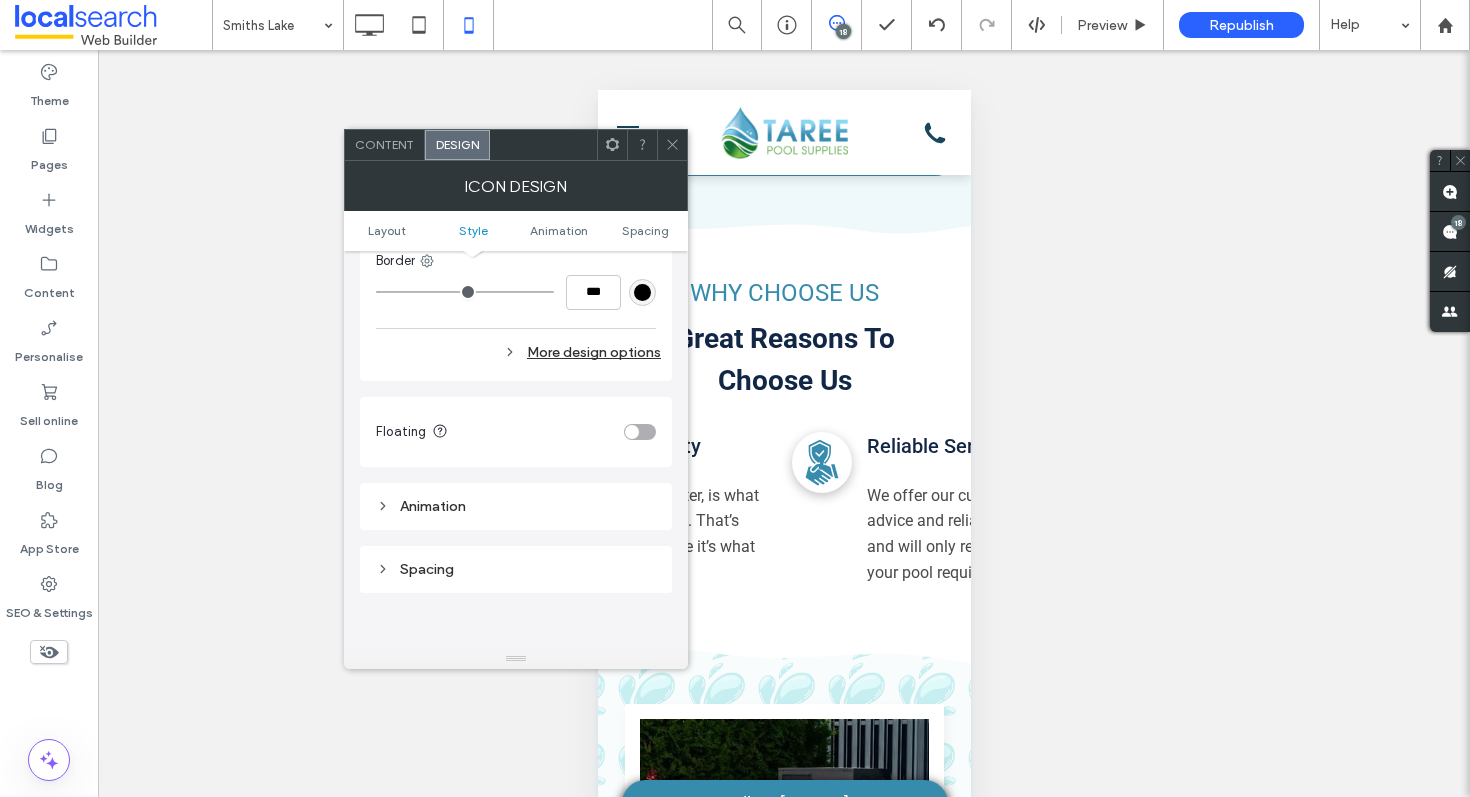 scroll, scrollTop: 726, scrollLeft: 0, axis: vertical 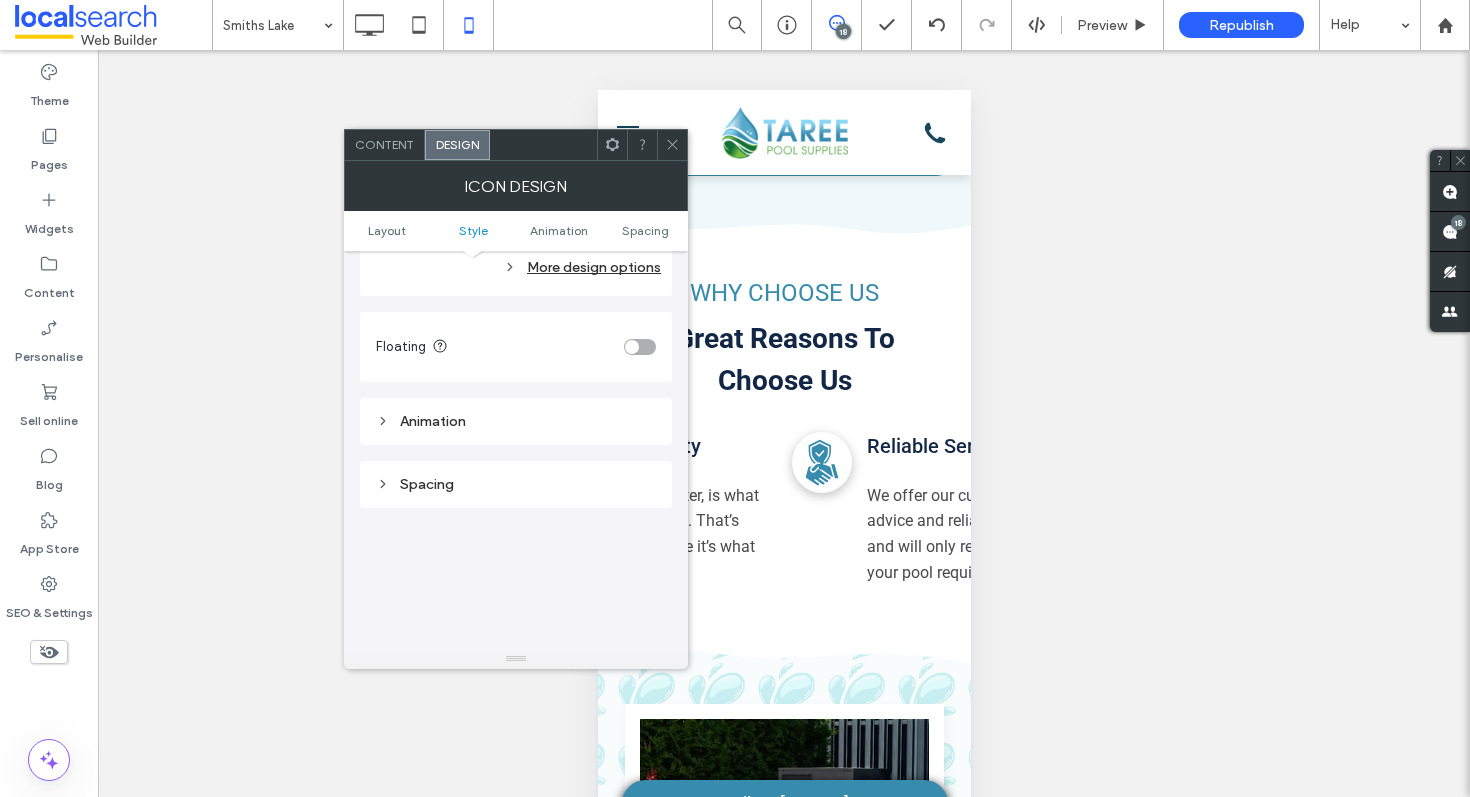 click on "Spacing" at bounding box center [516, 484] 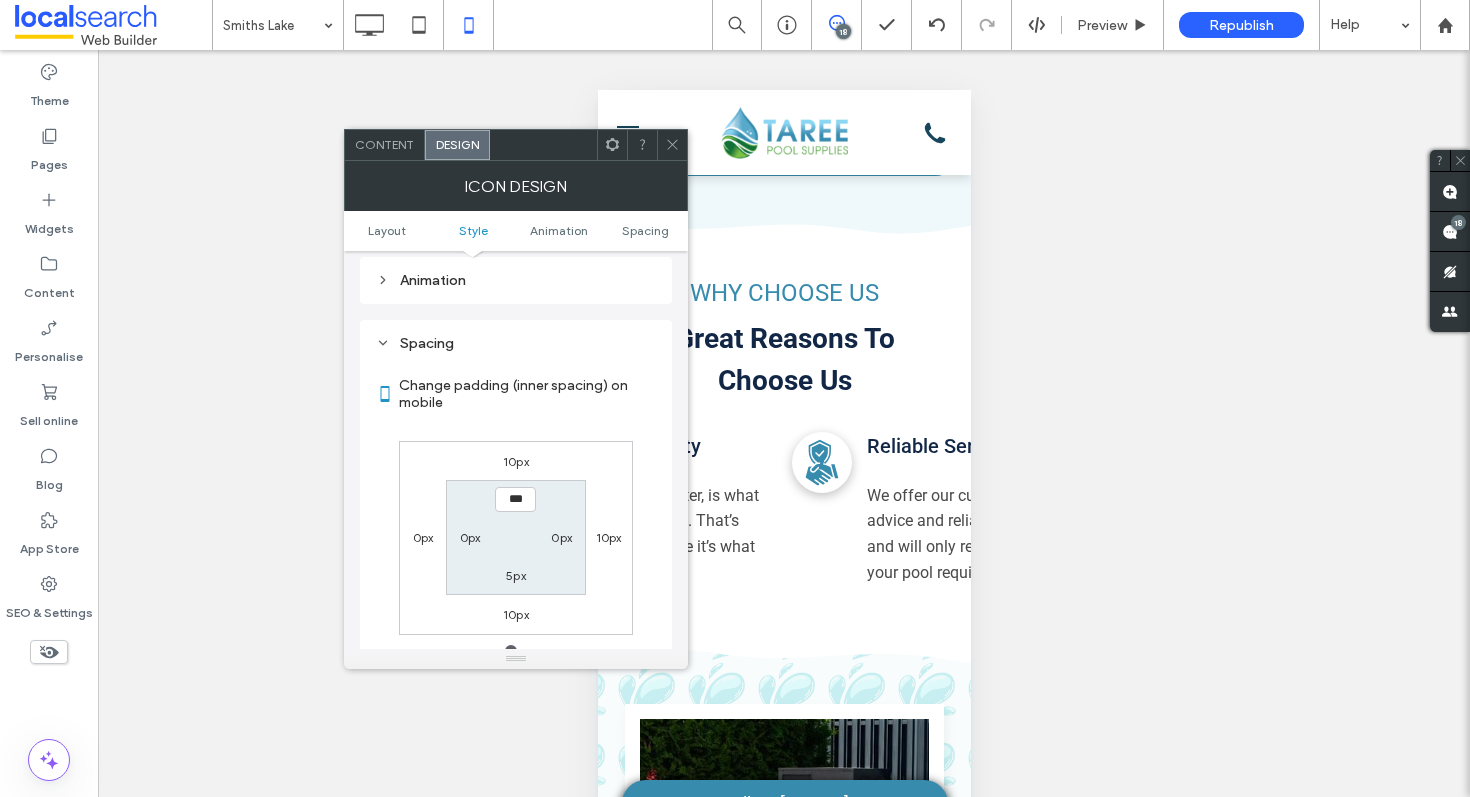 scroll, scrollTop: 923, scrollLeft: 0, axis: vertical 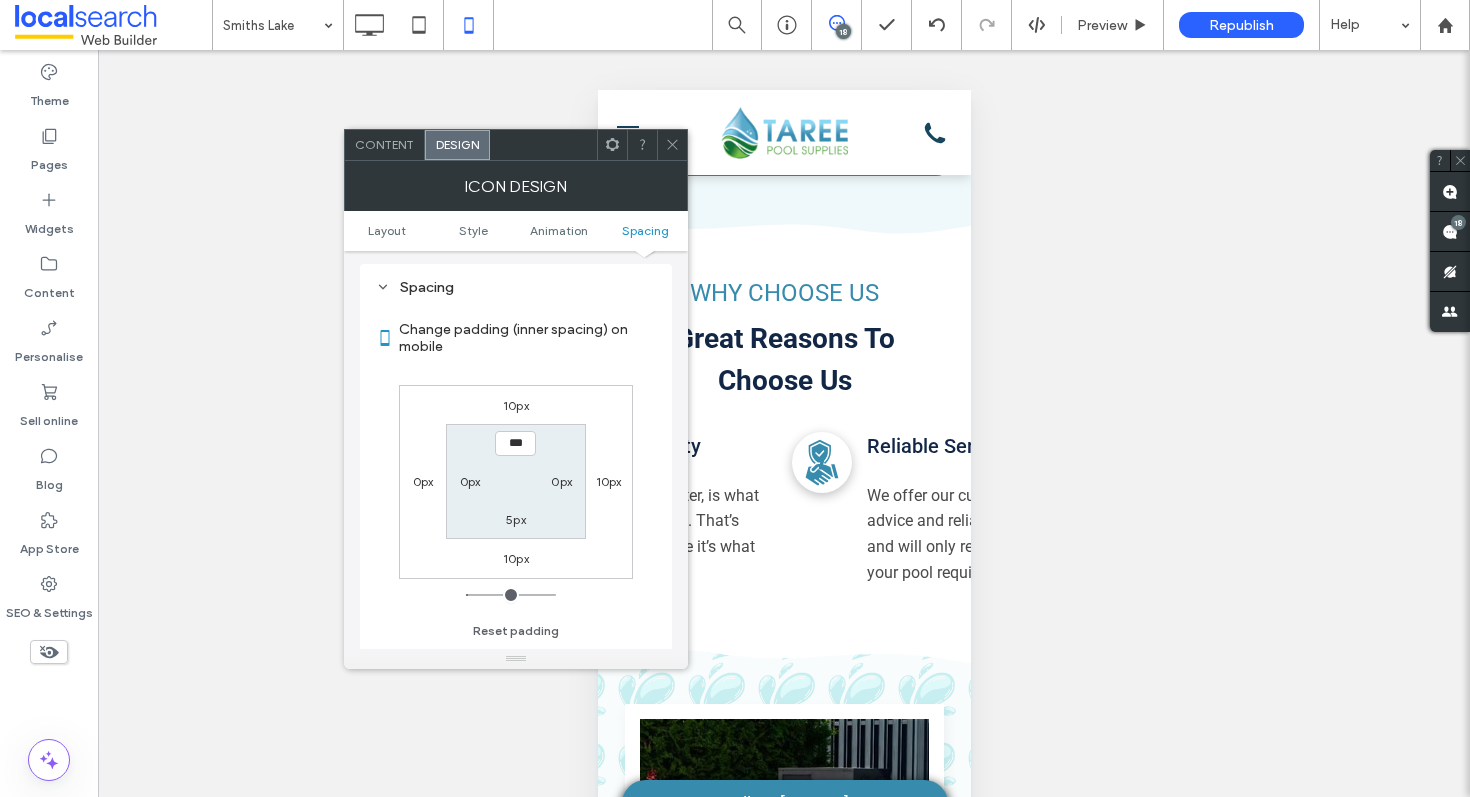click on "10px" at bounding box center [609, 481] 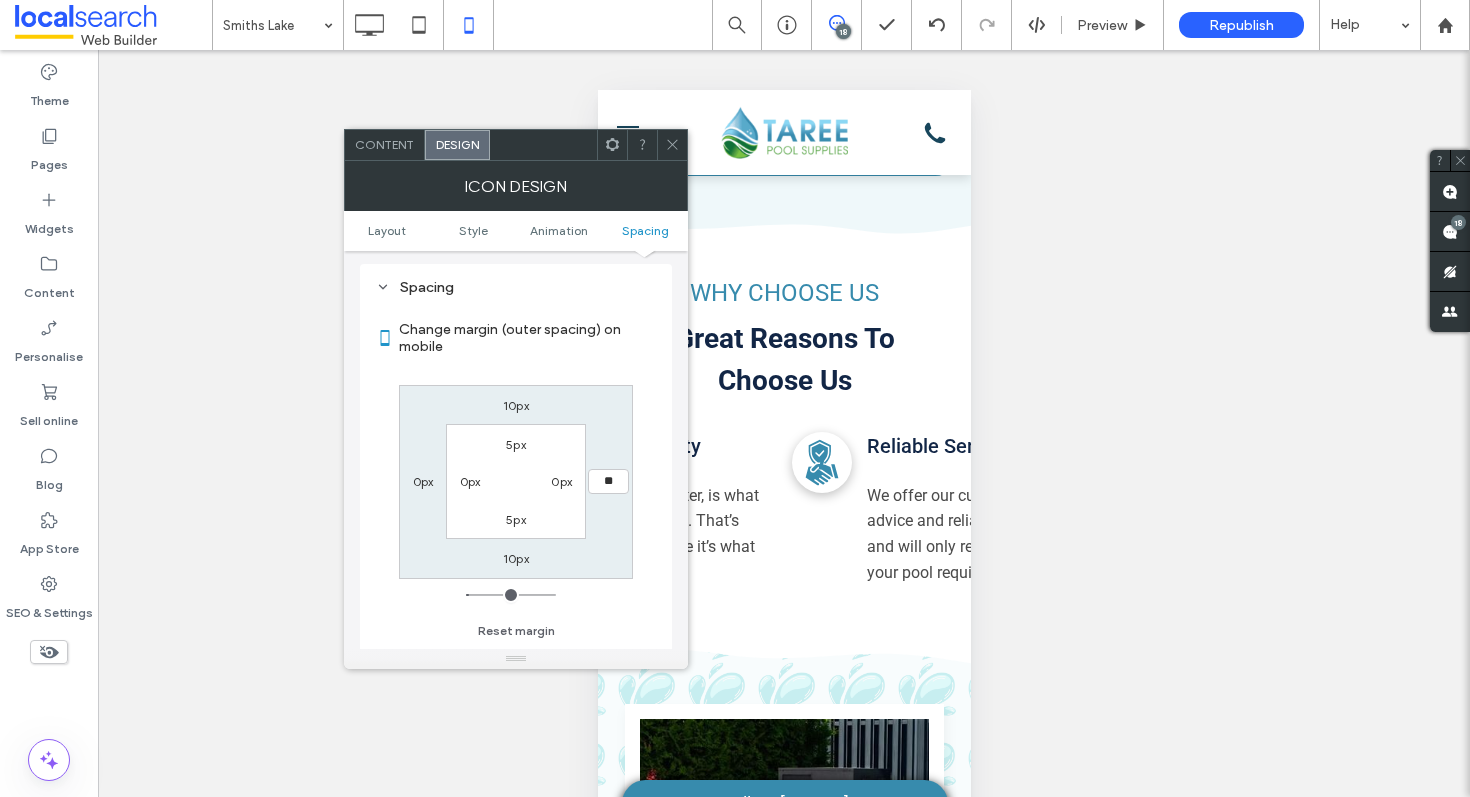 type on "**" 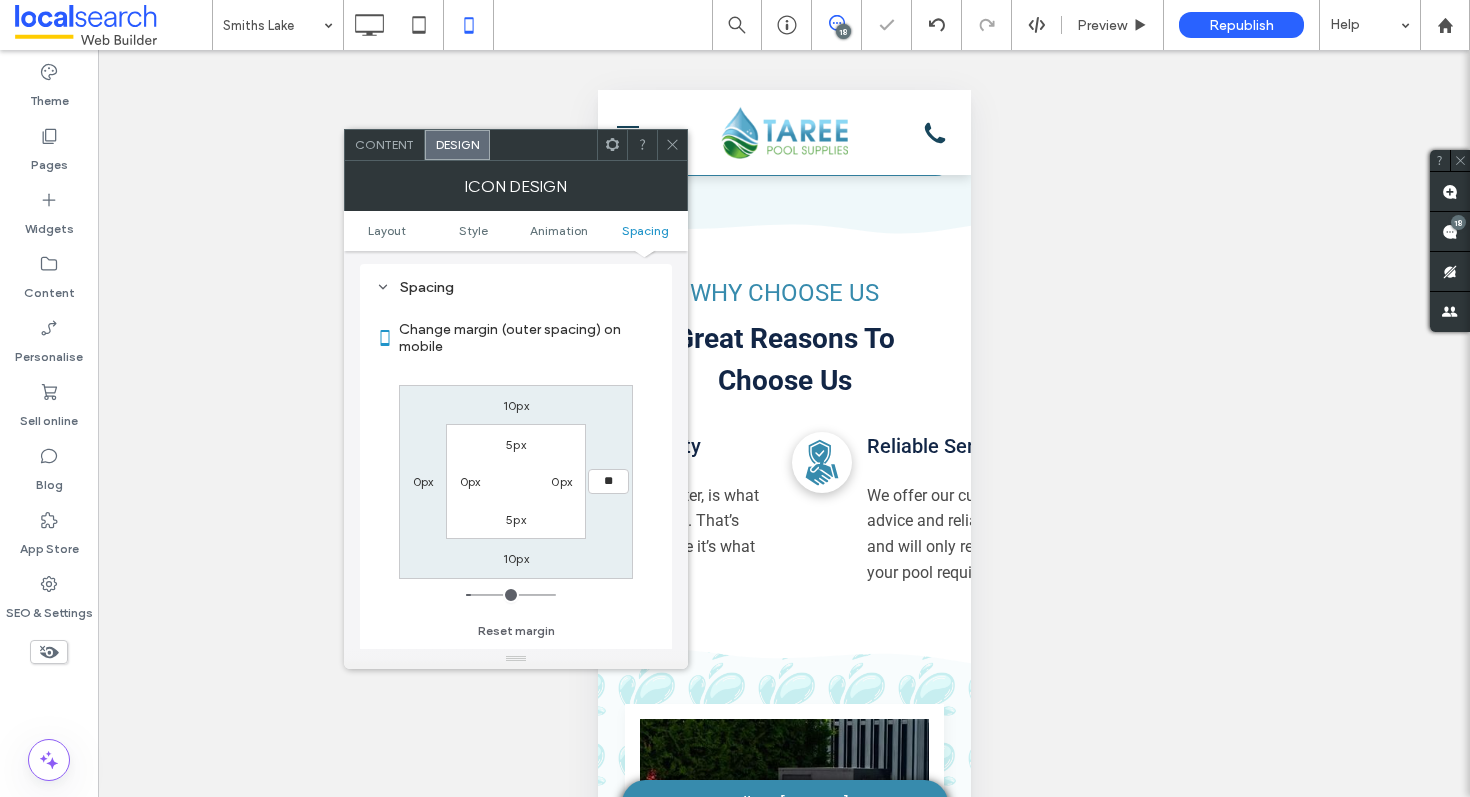 type on "**" 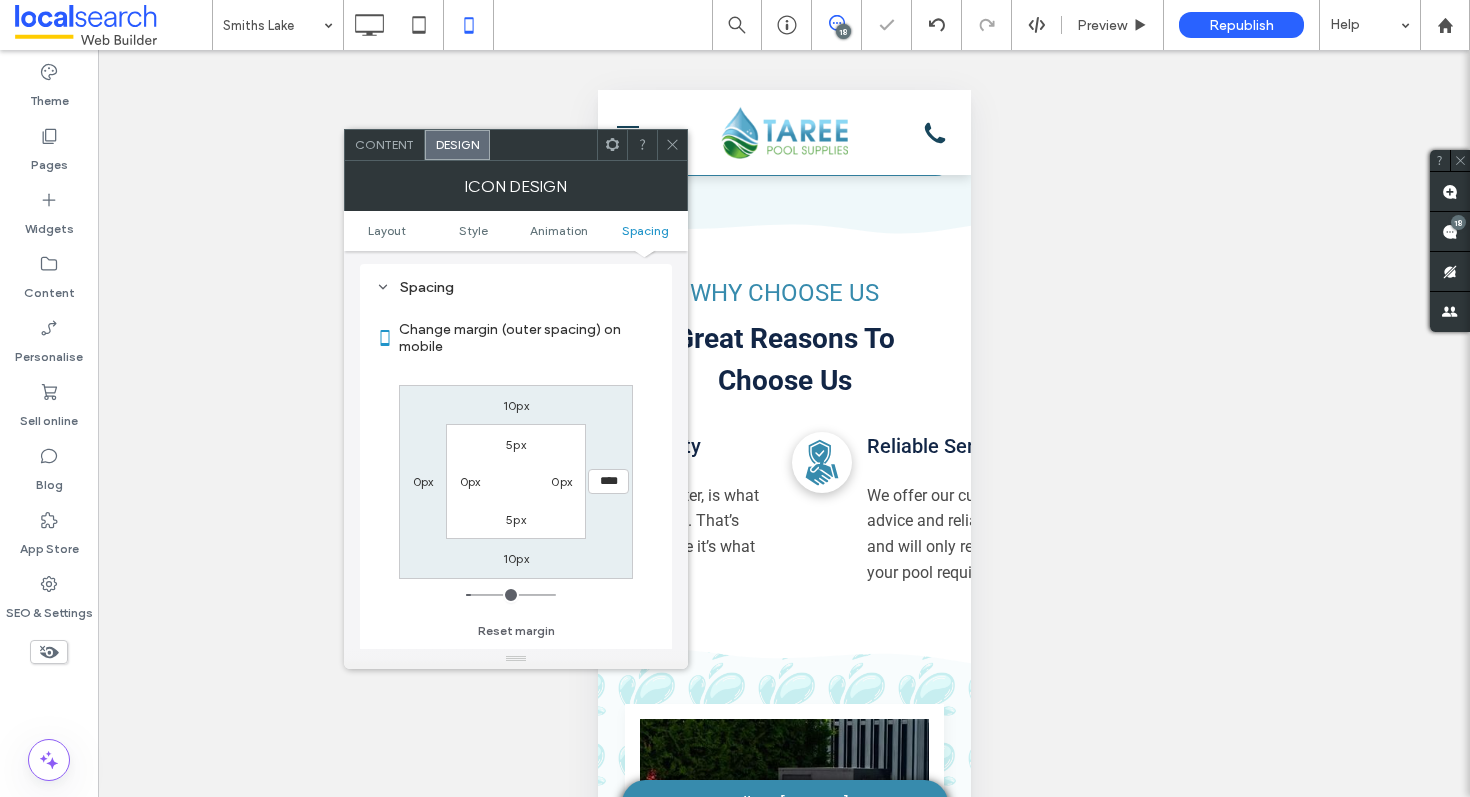 click 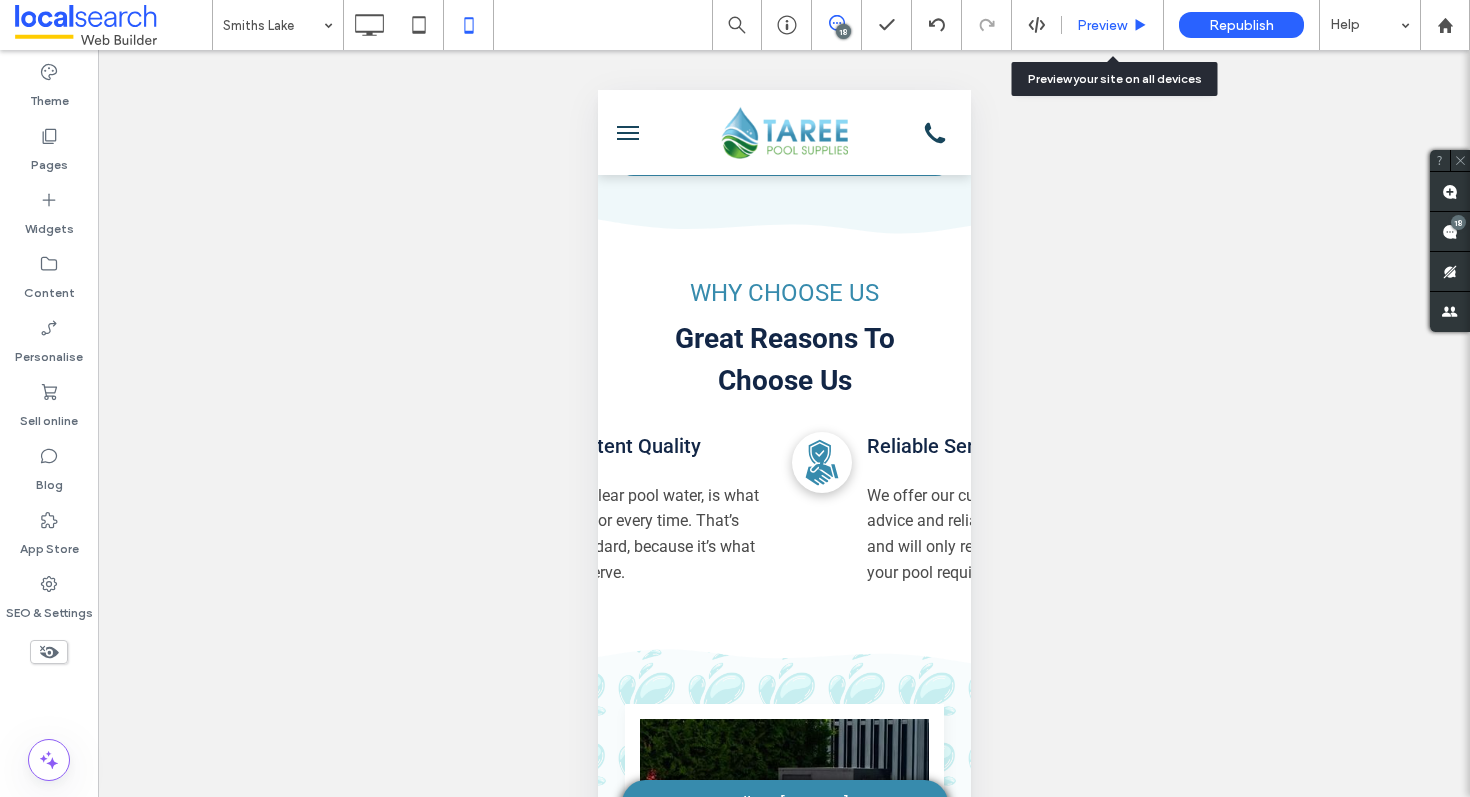 click on "Preview" at bounding box center (1102, 25) 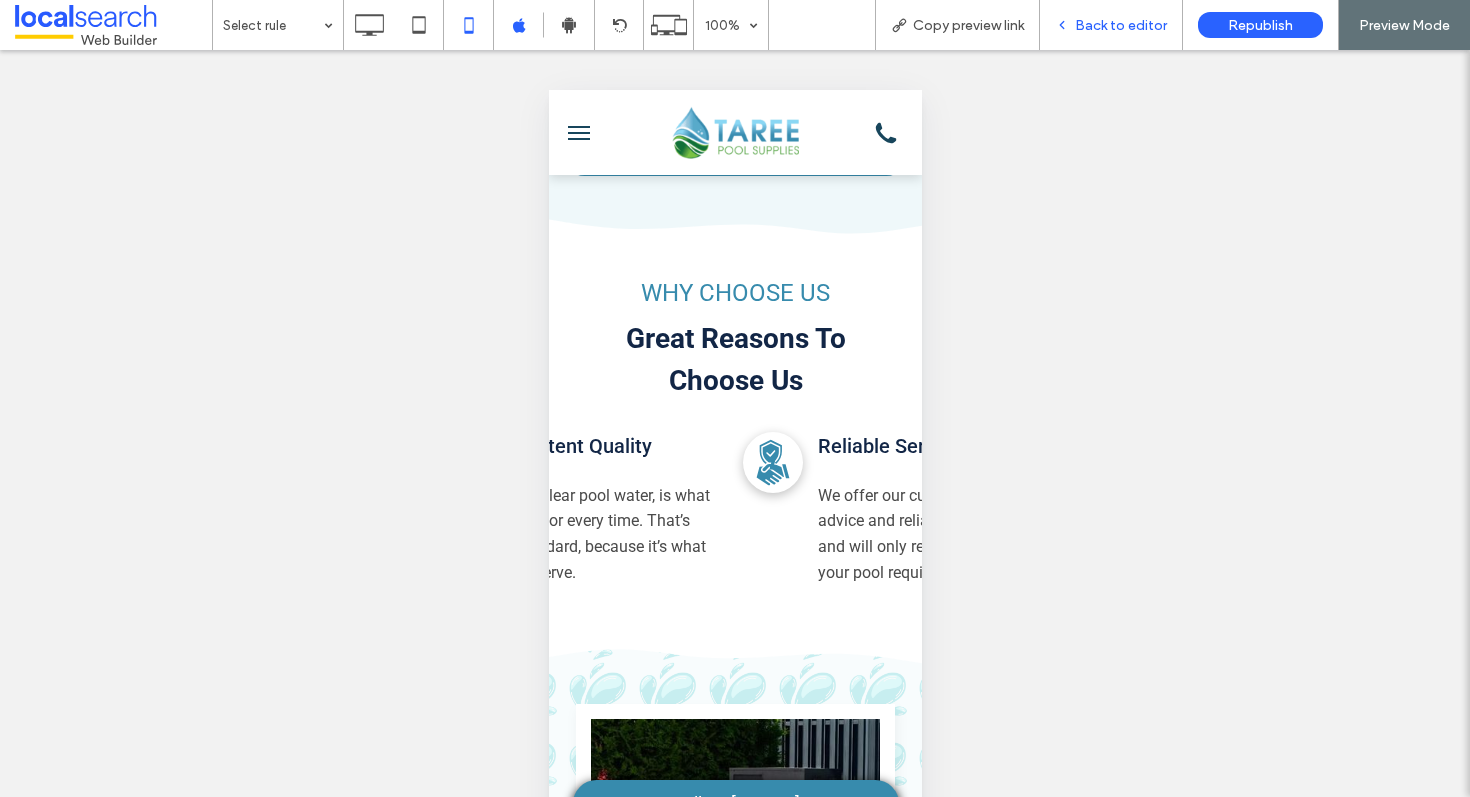 click on "Back to editor" at bounding box center [1121, 25] 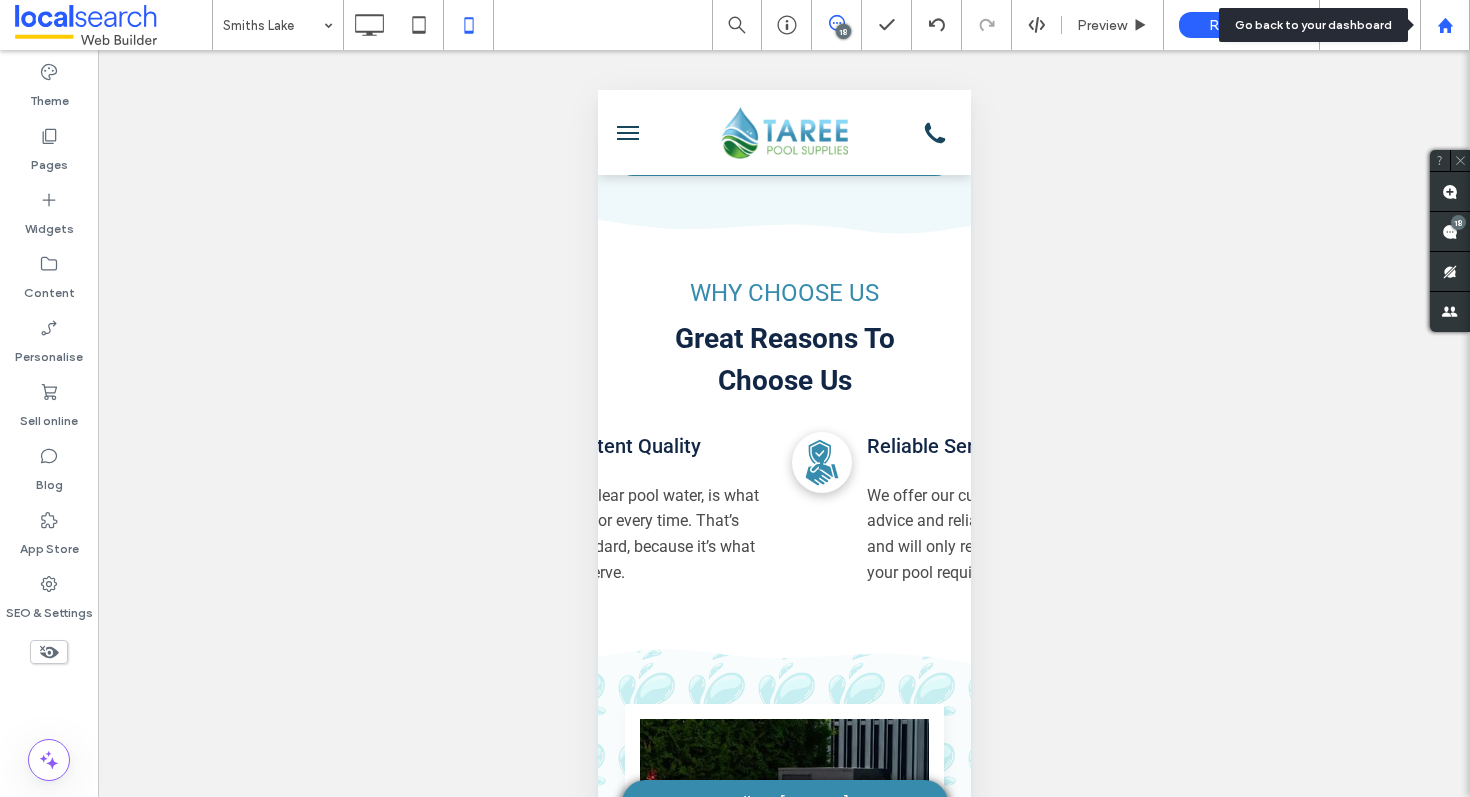 click 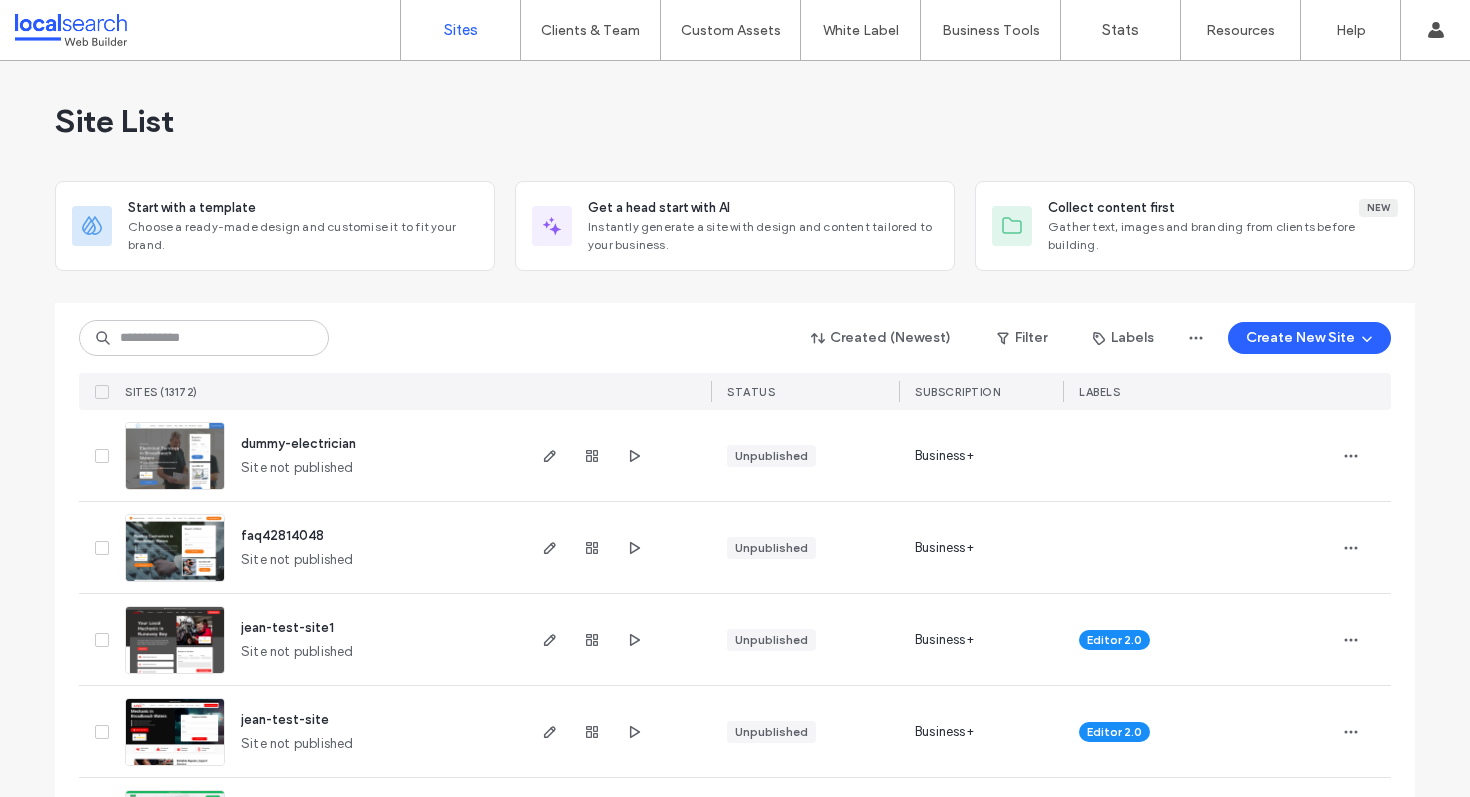 scroll, scrollTop: 0, scrollLeft: 0, axis: both 